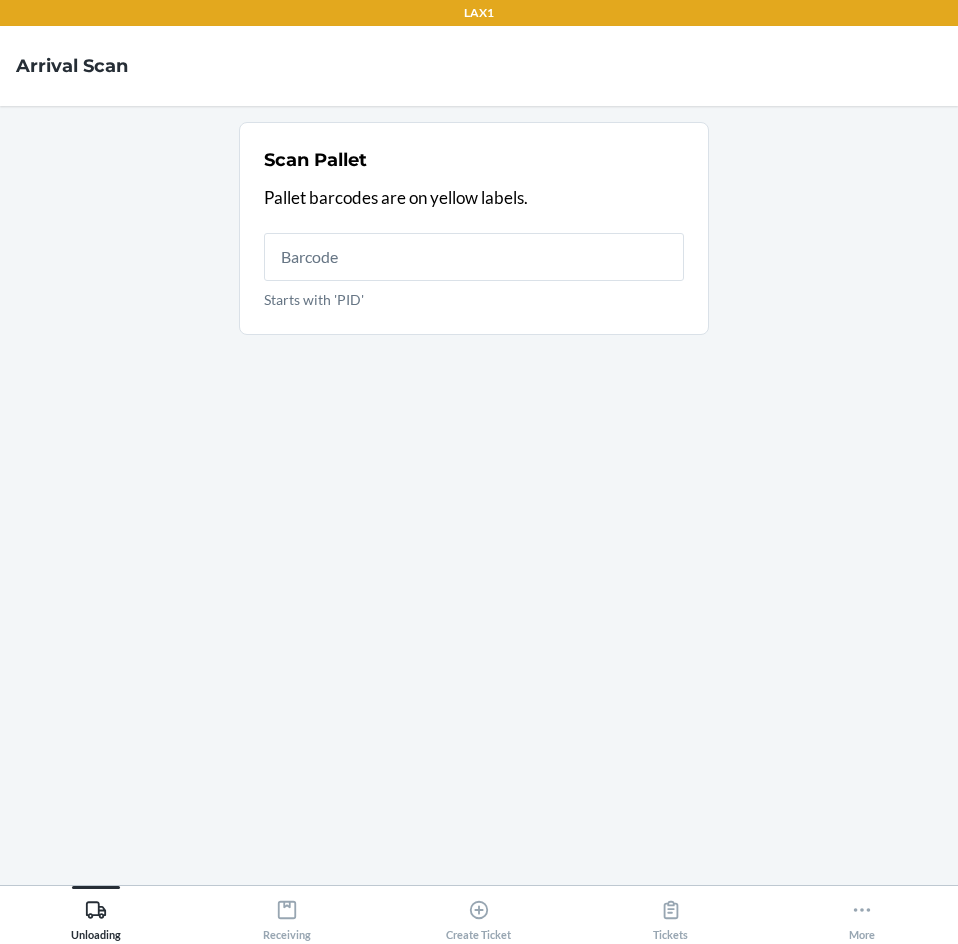 scroll, scrollTop: 0, scrollLeft: 0, axis: both 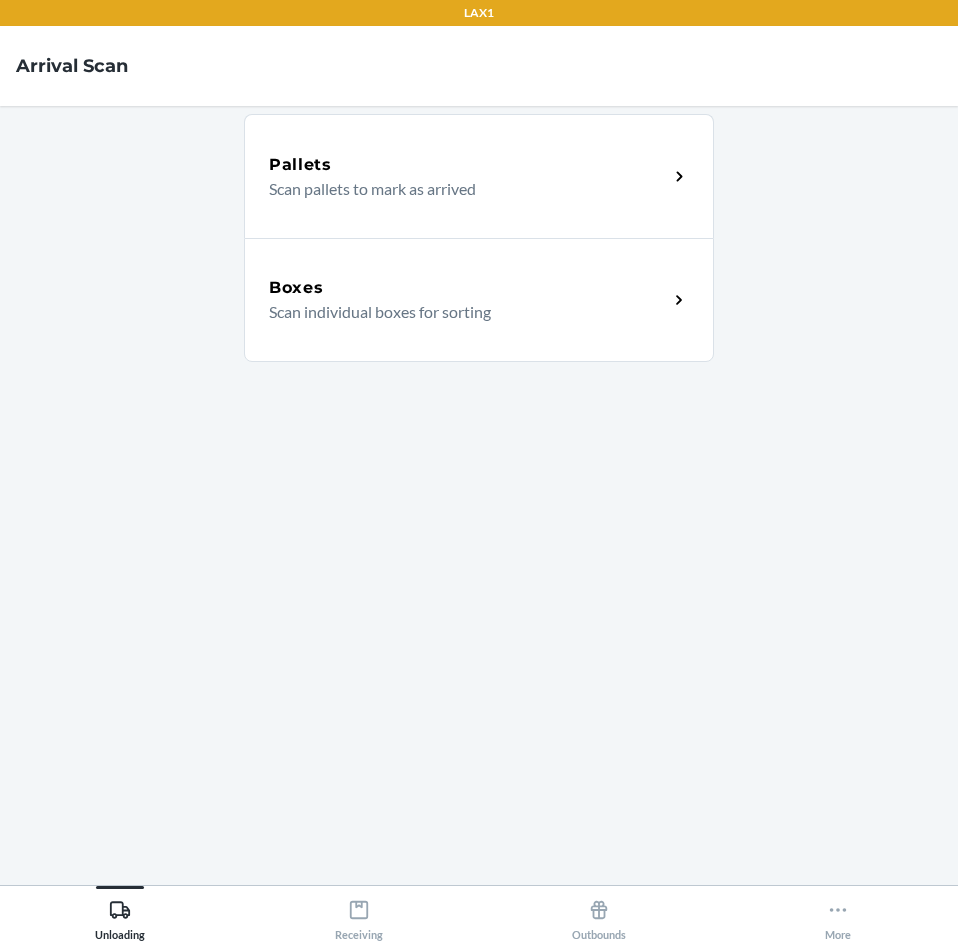 click on "Boxes Scan individual boxes for sorting" at bounding box center (479, 300) 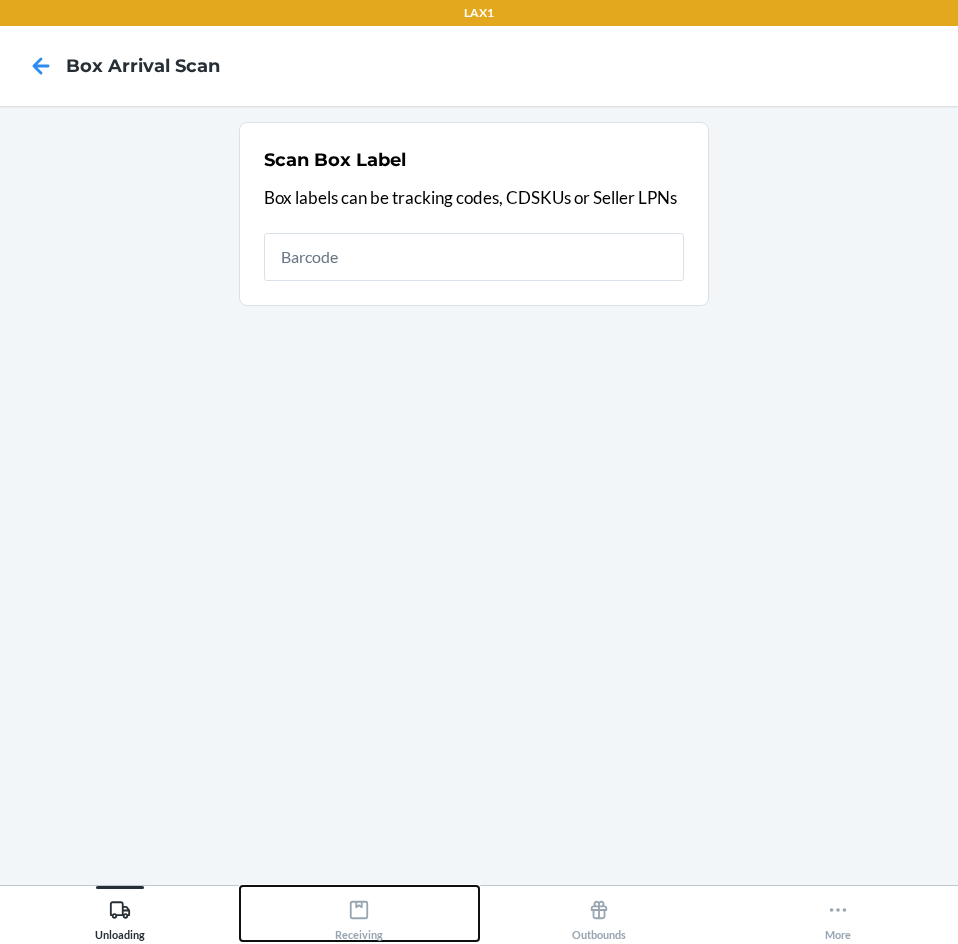 click on "Receiving" at bounding box center (359, 916) 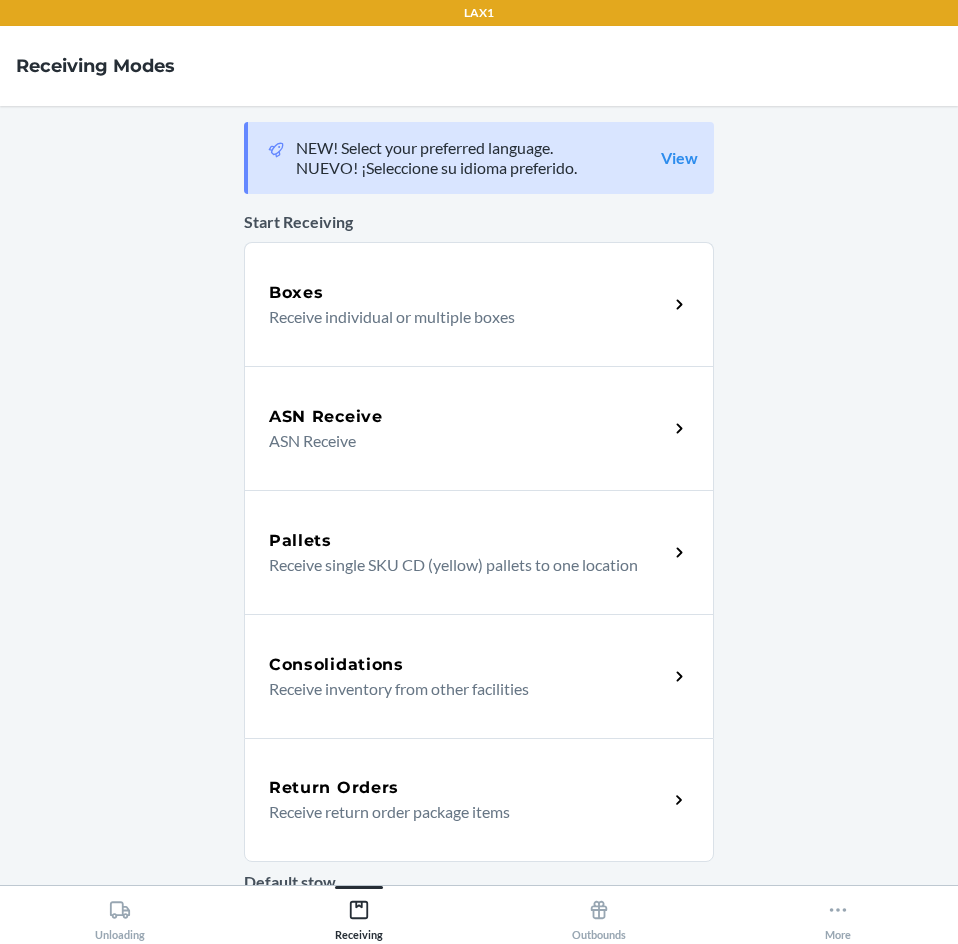 click on "Return Orders" at bounding box center (334, 788) 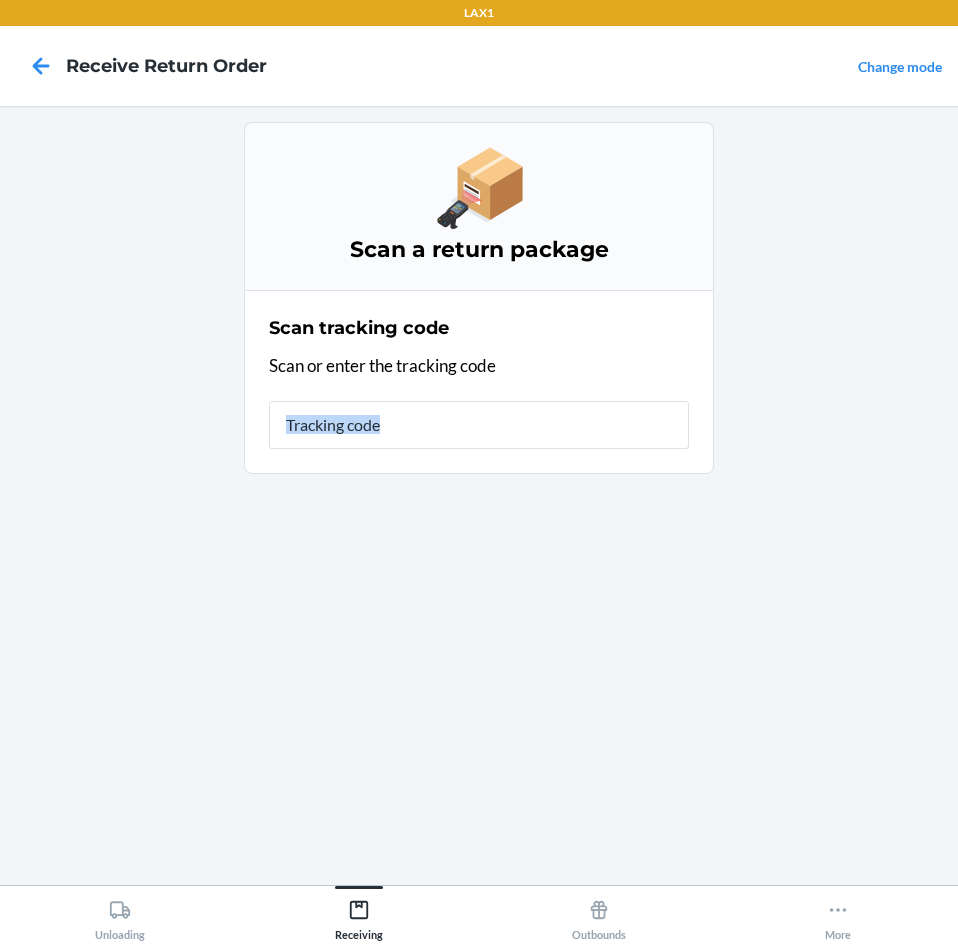 click on "Scan a return package Scan tracking code Scan or enter the tracking code" at bounding box center (479, 495) 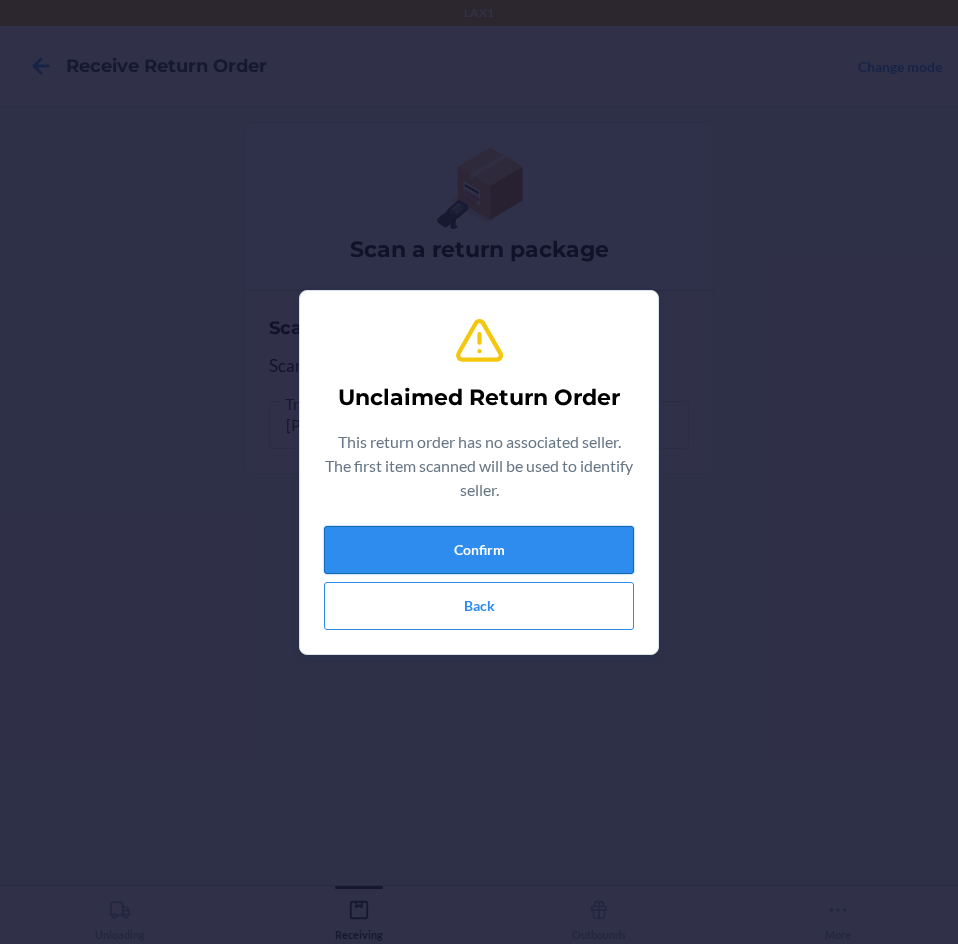 click on "Confirm" at bounding box center (479, 550) 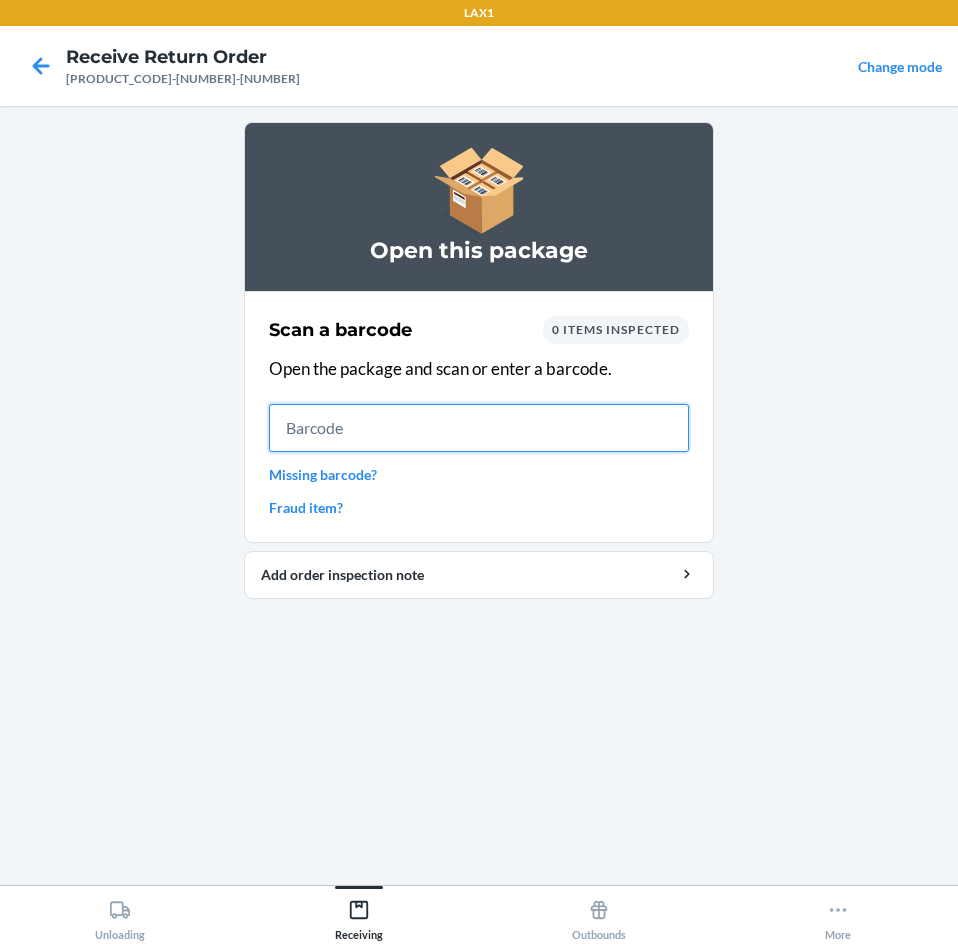 click at bounding box center [479, 428] 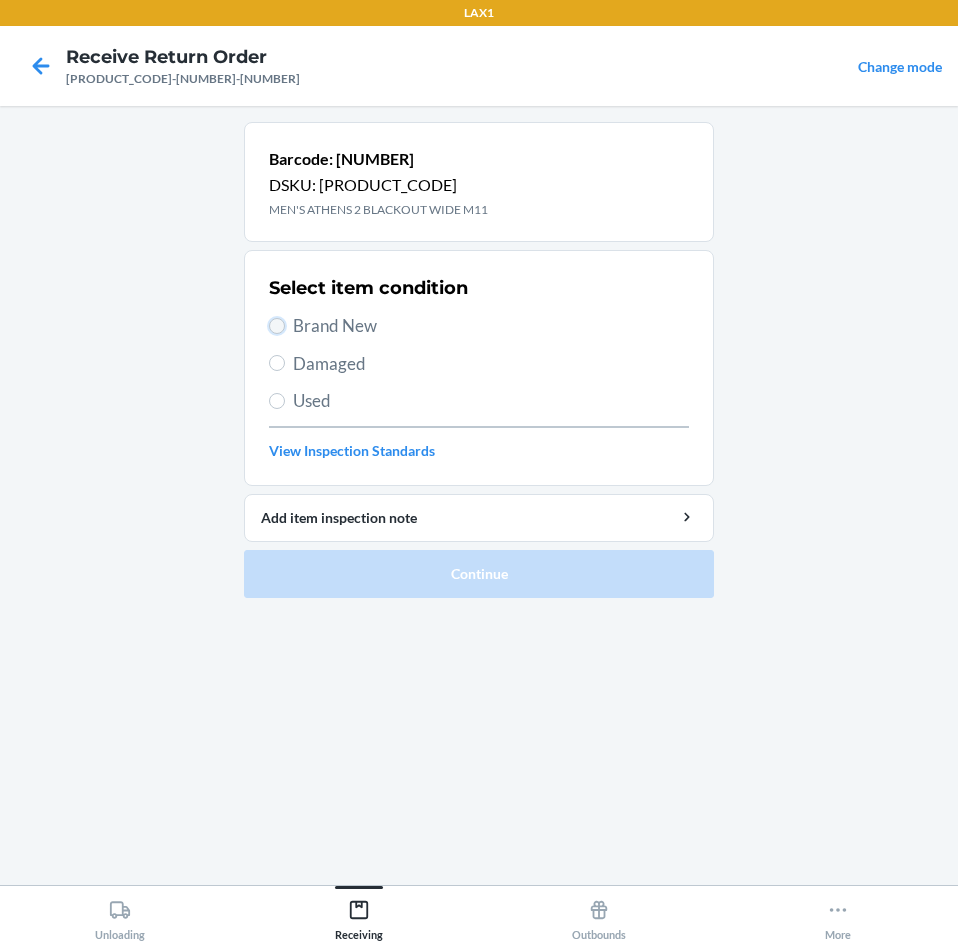click on "Brand New" at bounding box center (277, 326) 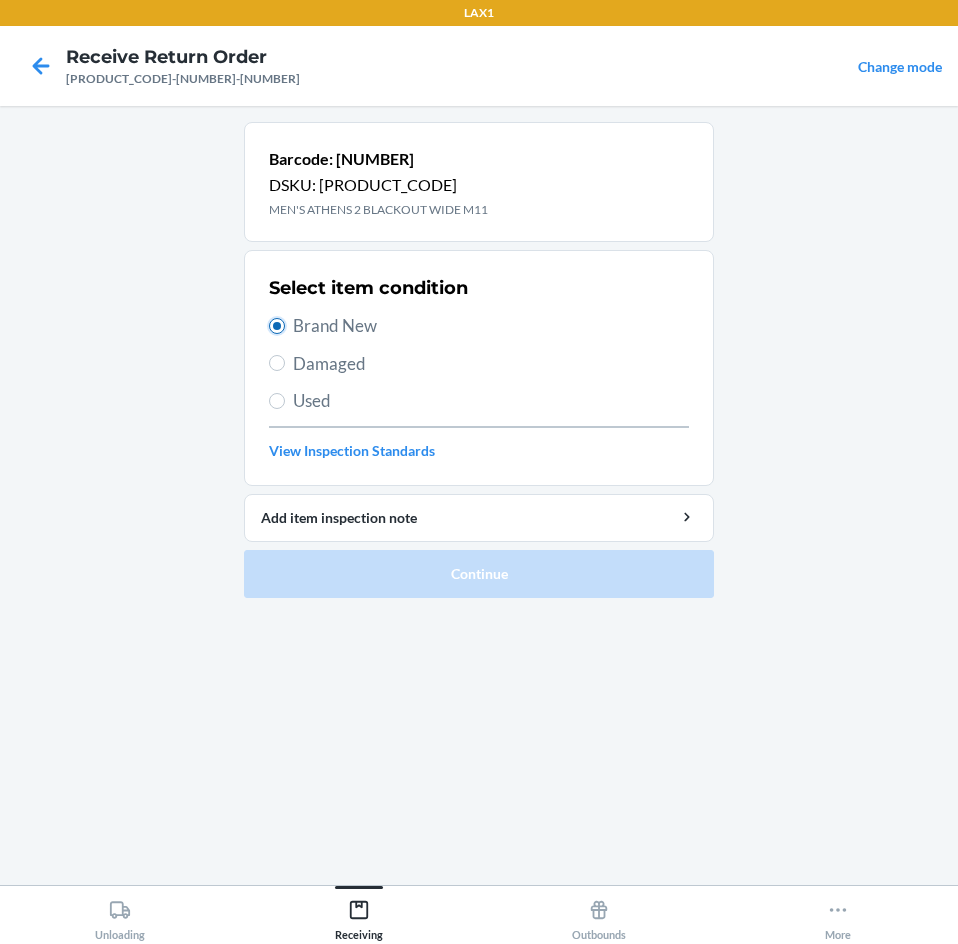 radio on "true" 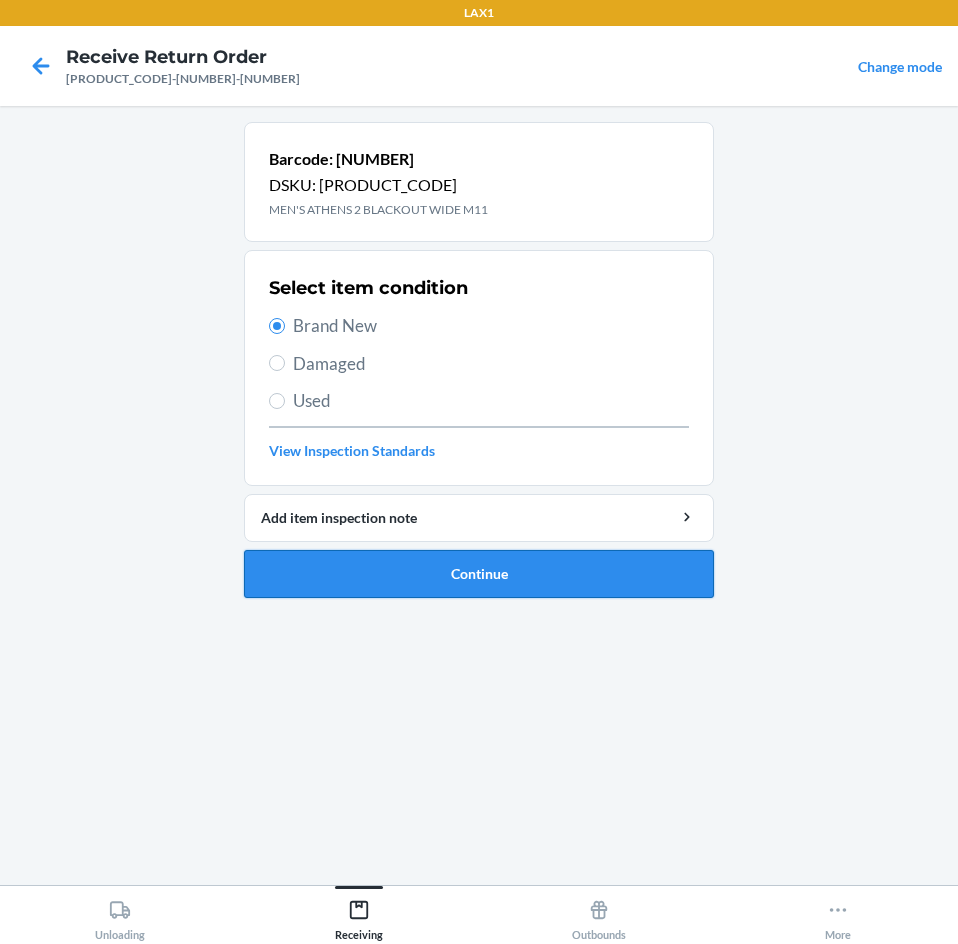 click on "Continue" at bounding box center [479, 574] 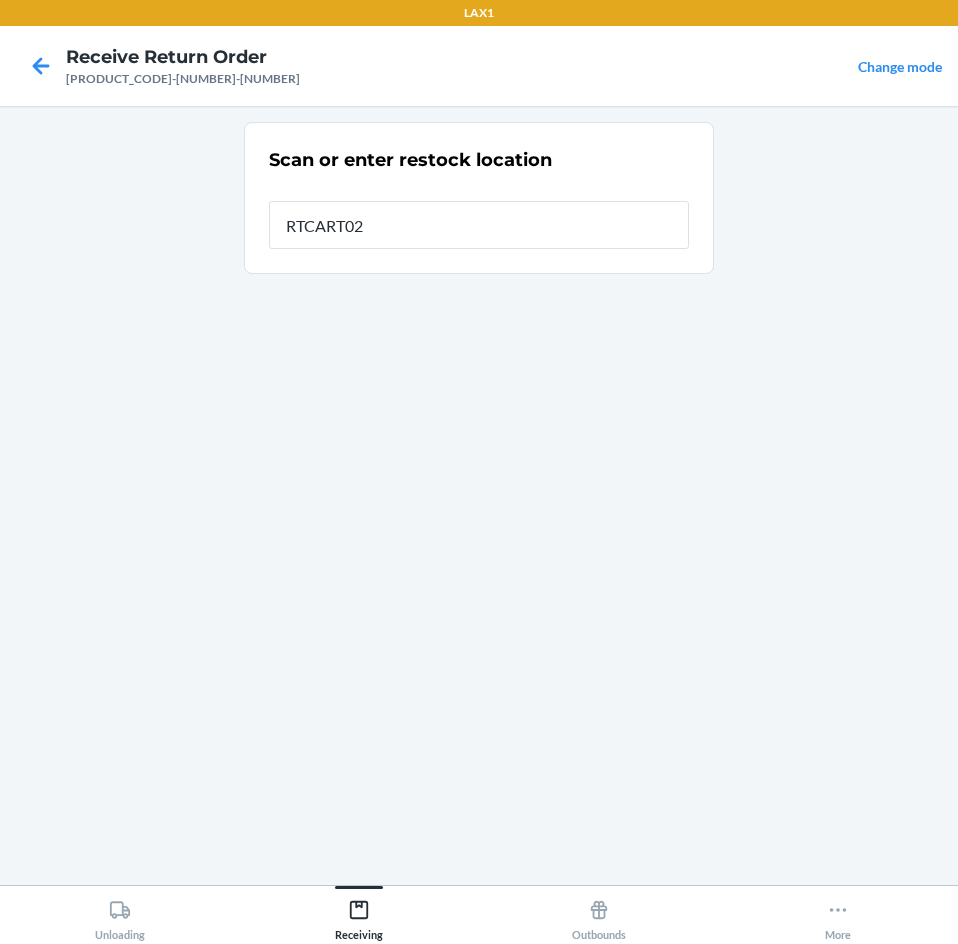 type on "[PRODUCT_CODE]" 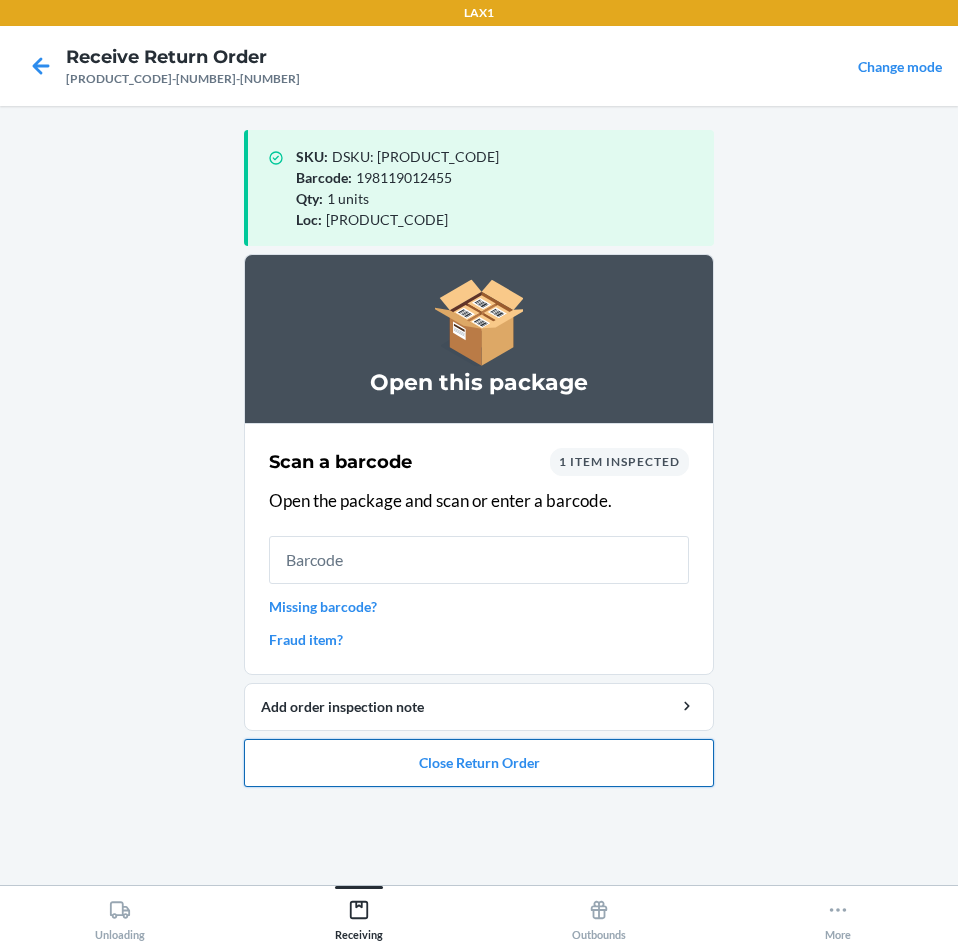 click on "Close Return Order" at bounding box center [479, 763] 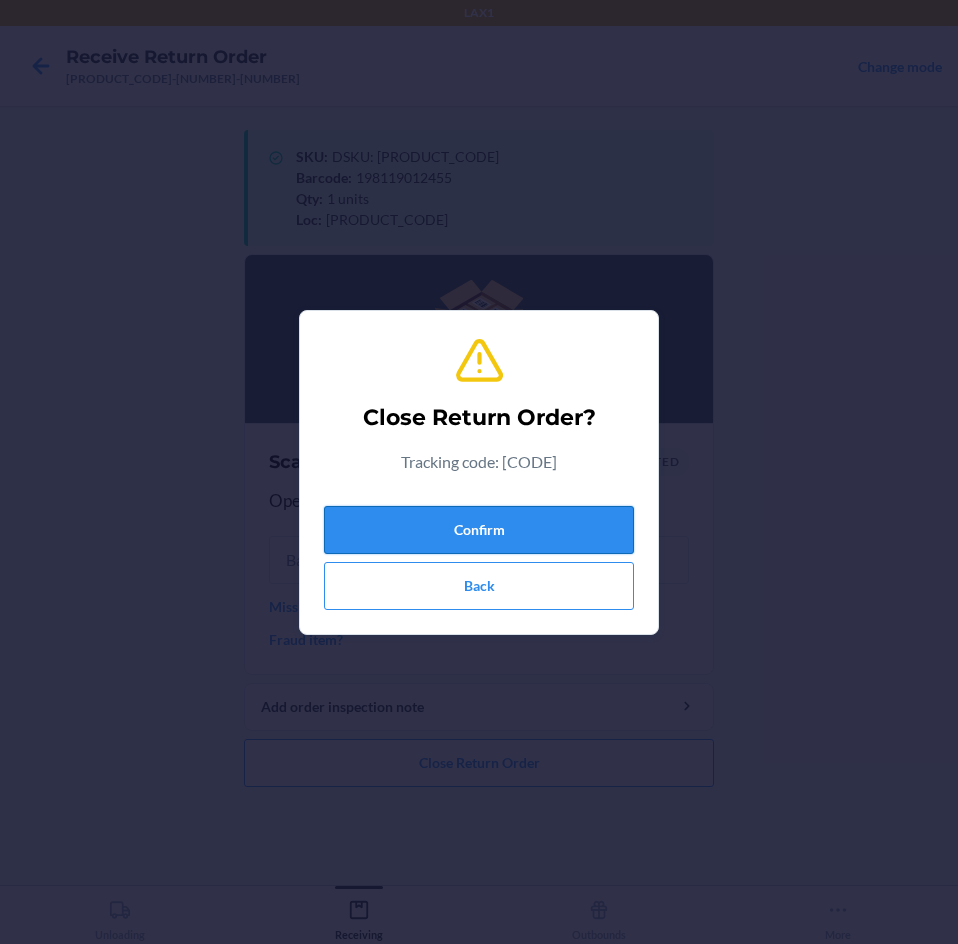click on "Confirm" at bounding box center (479, 530) 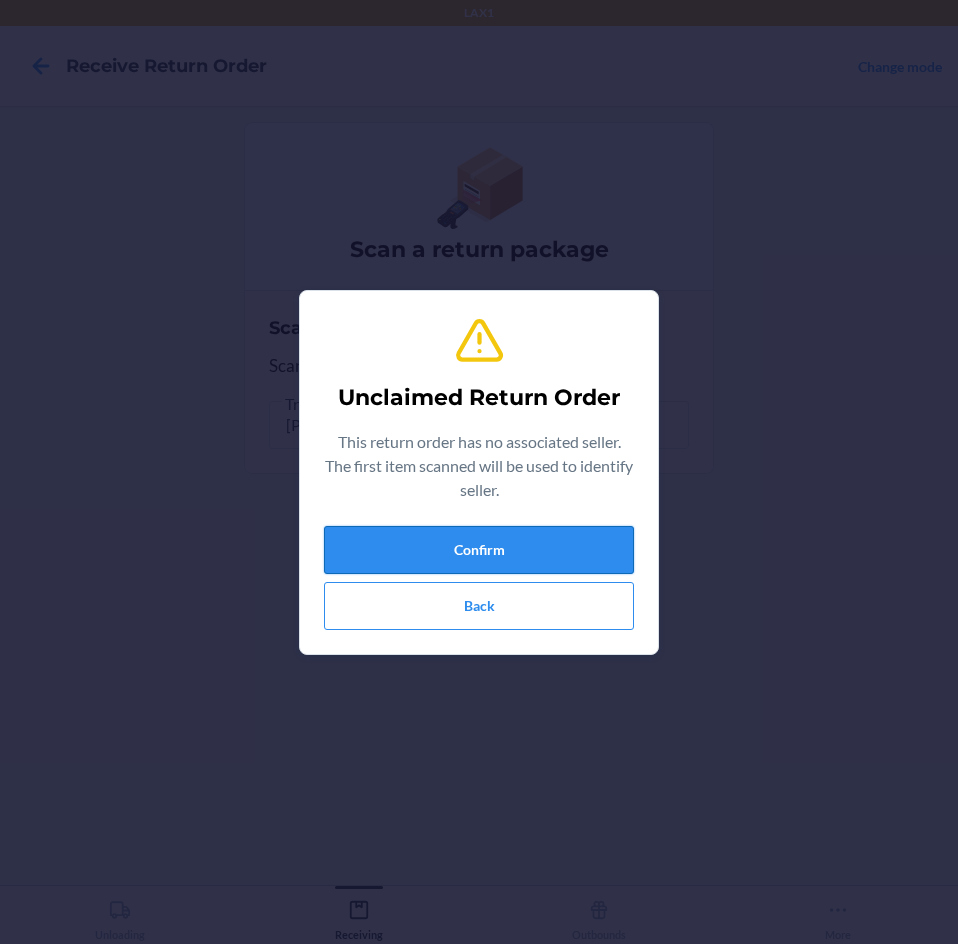 click on "Confirm" at bounding box center [479, 550] 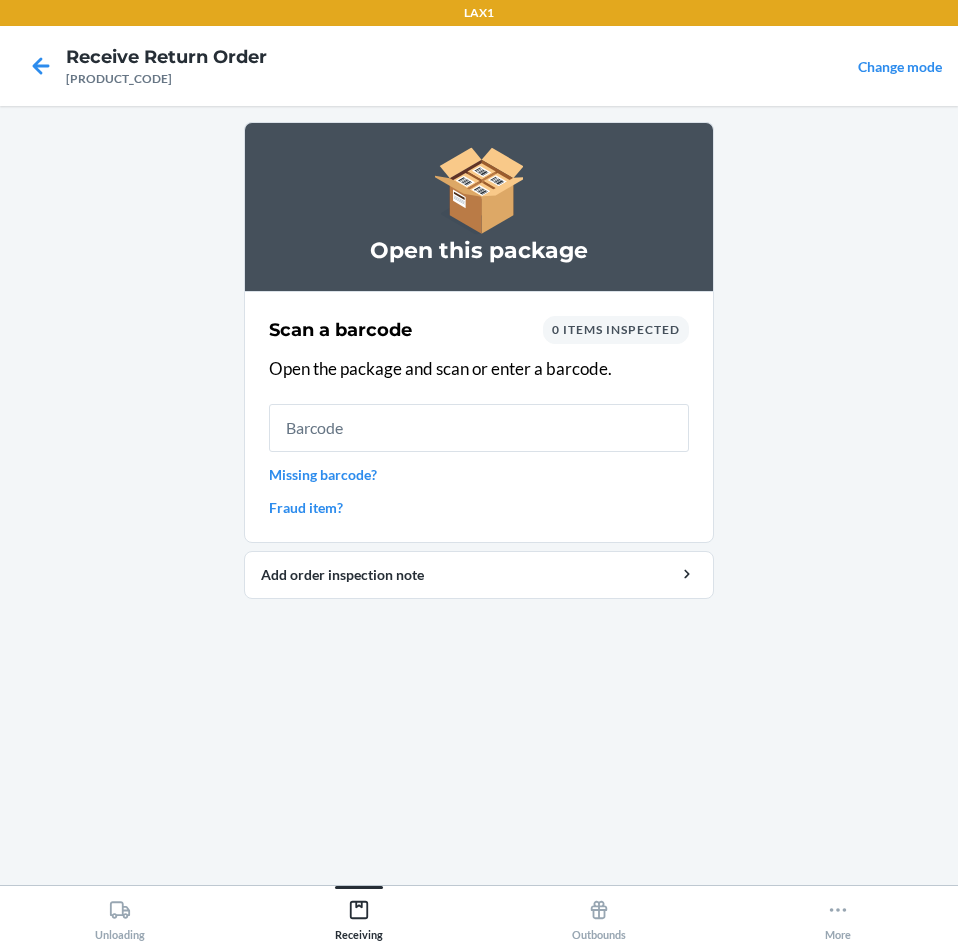 click at bounding box center [479, 428] 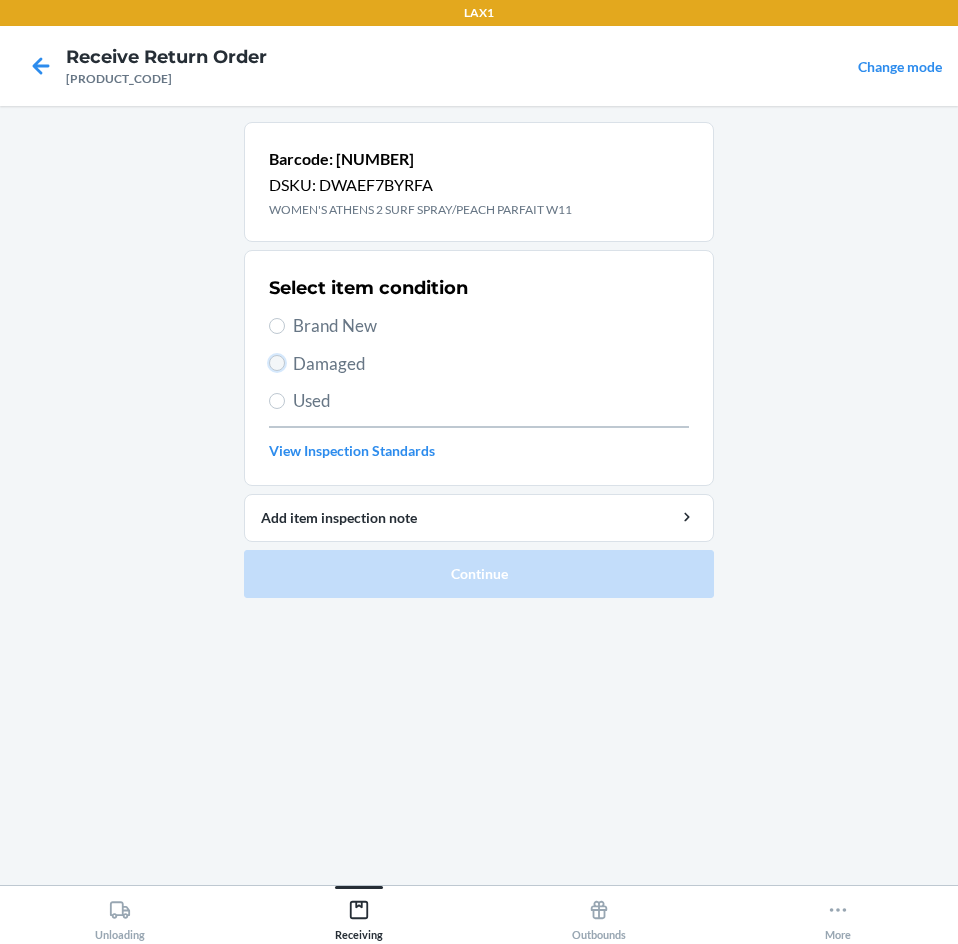 click on "Damaged" at bounding box center (277, 363) 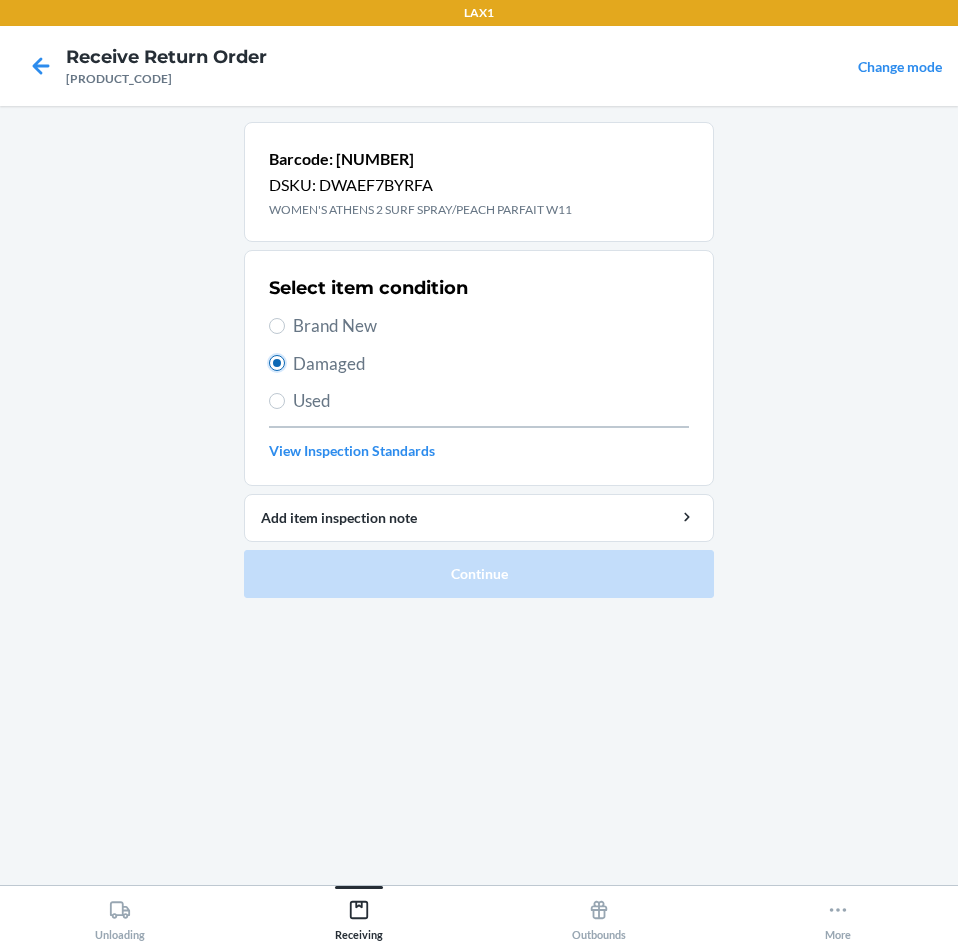 radio on "true" 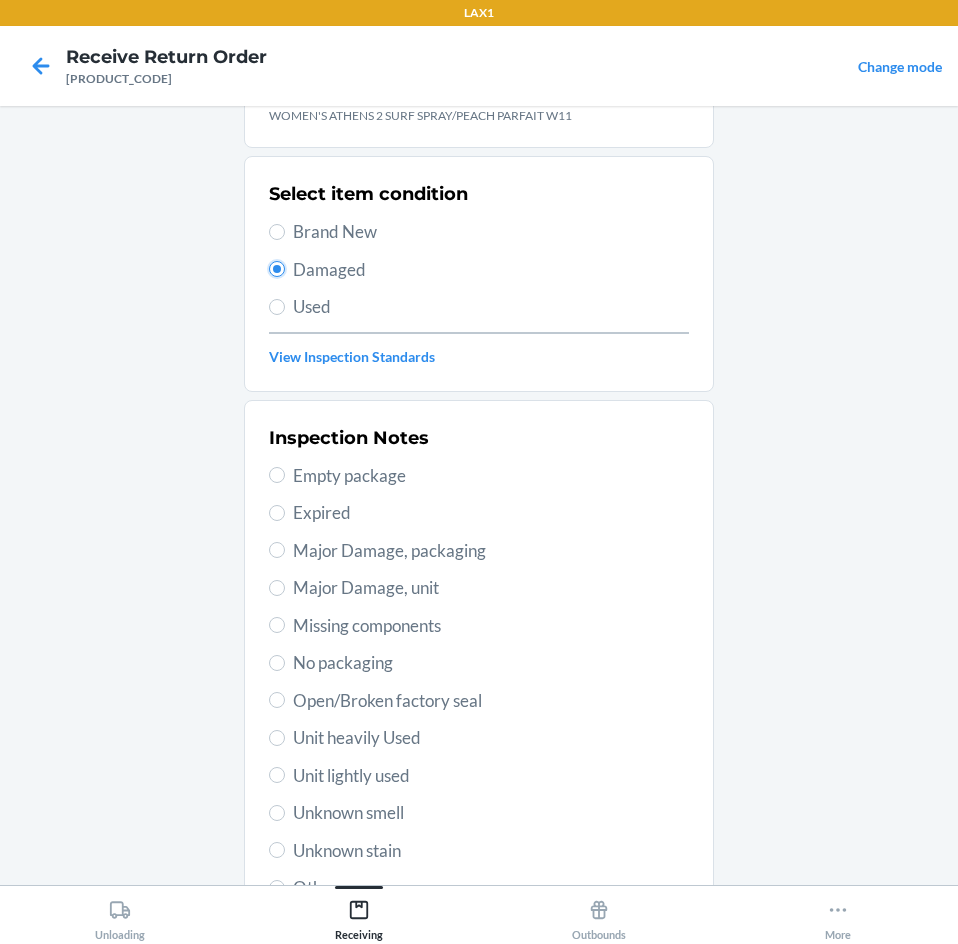 scroll, scrollTop: 263, scrollLeft: 0, axis: vertical 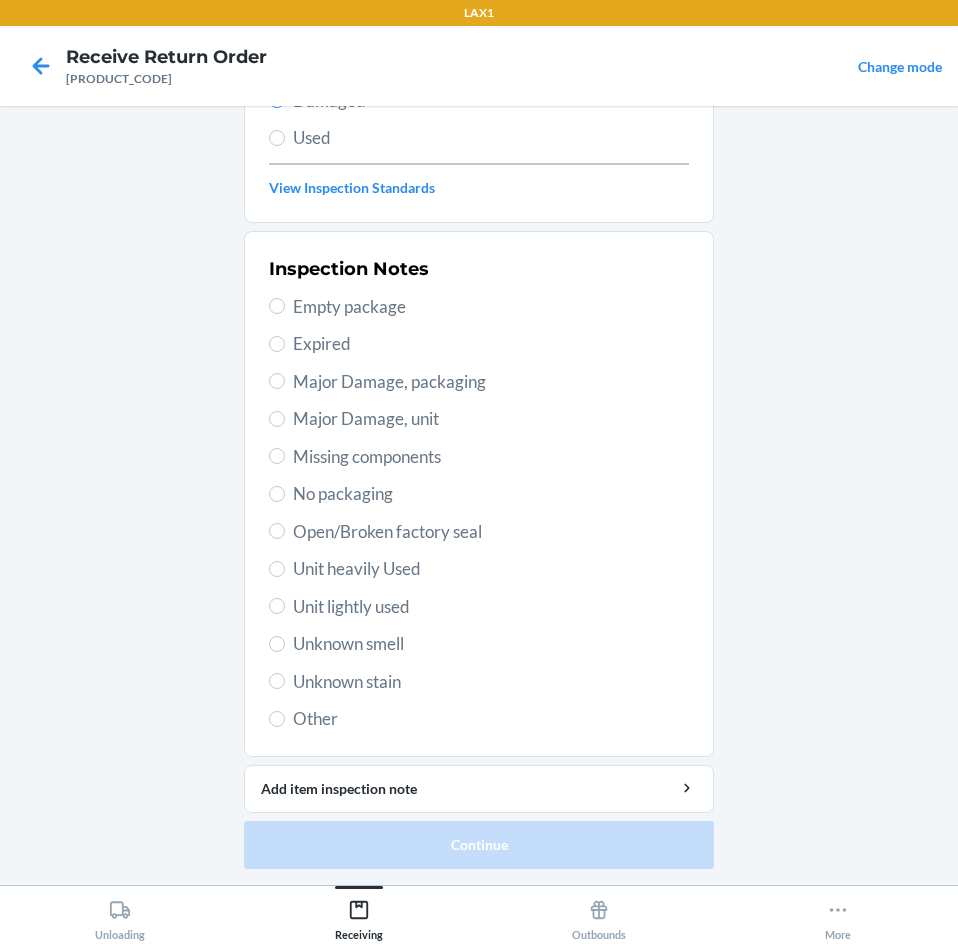 click on "Unit lightly used" at bounding box center (479, 607) 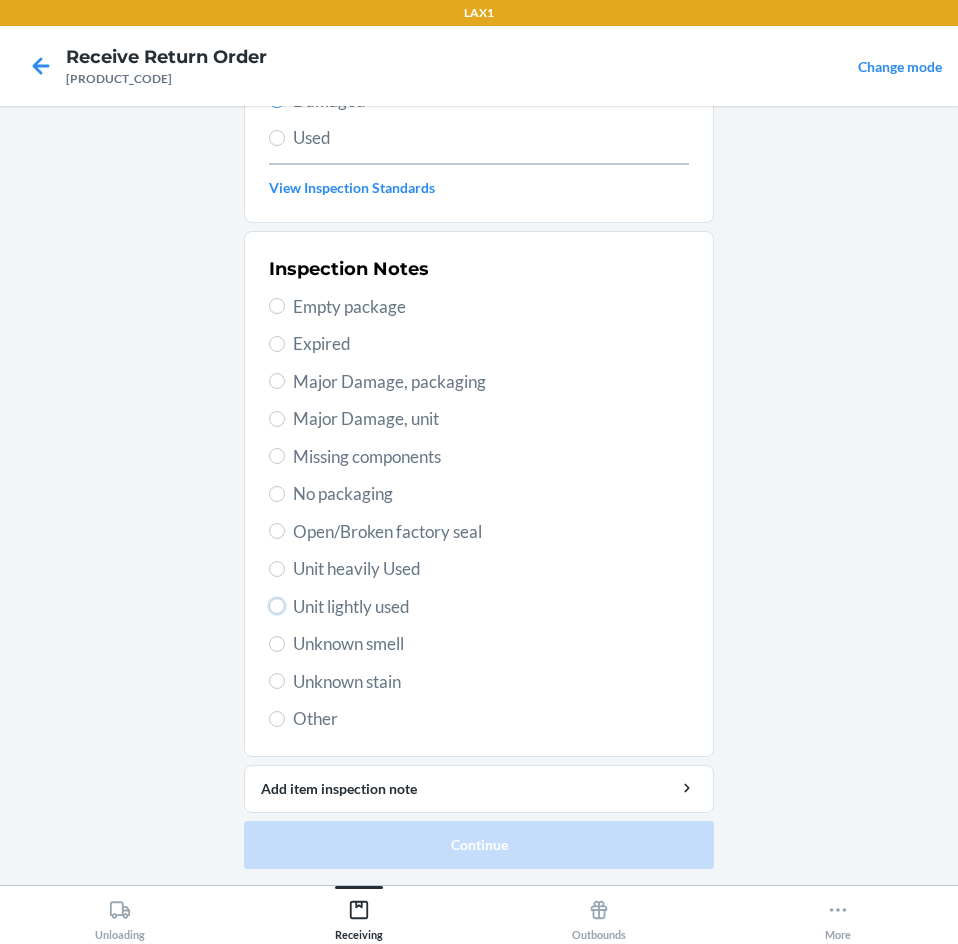 click on "Unit lightly used" at bounding box center (277, 606) 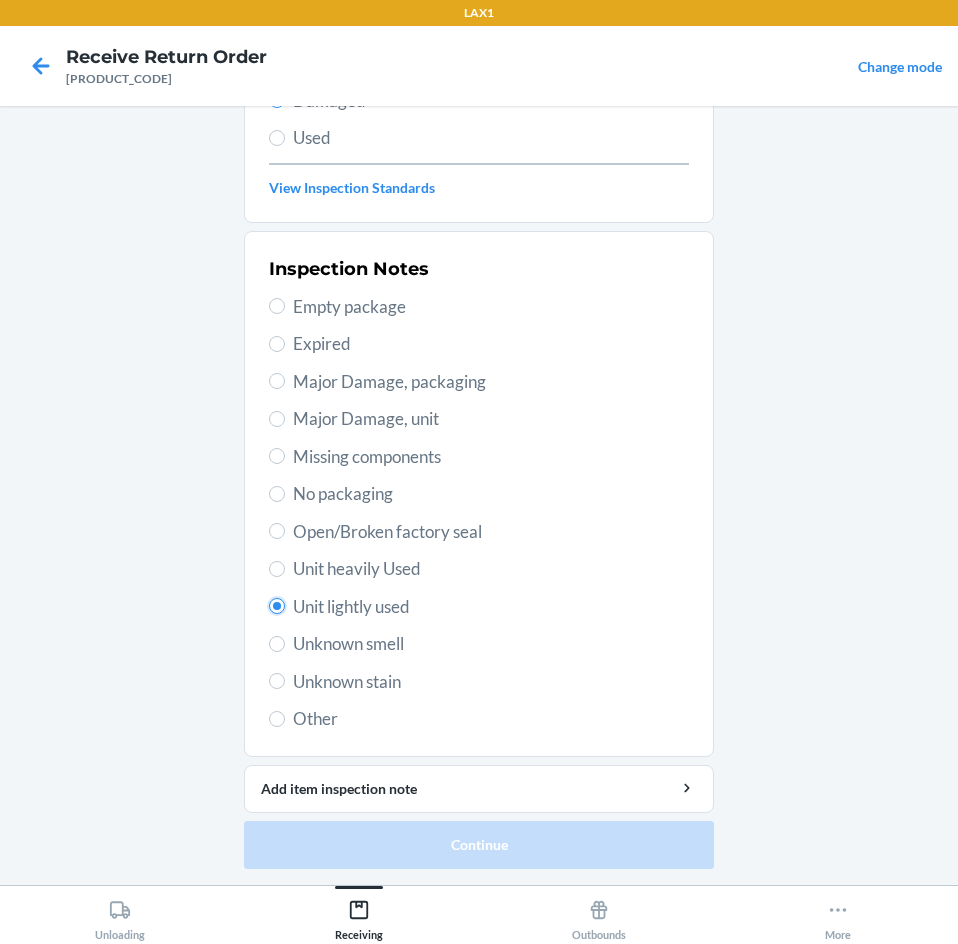 radio on "true" 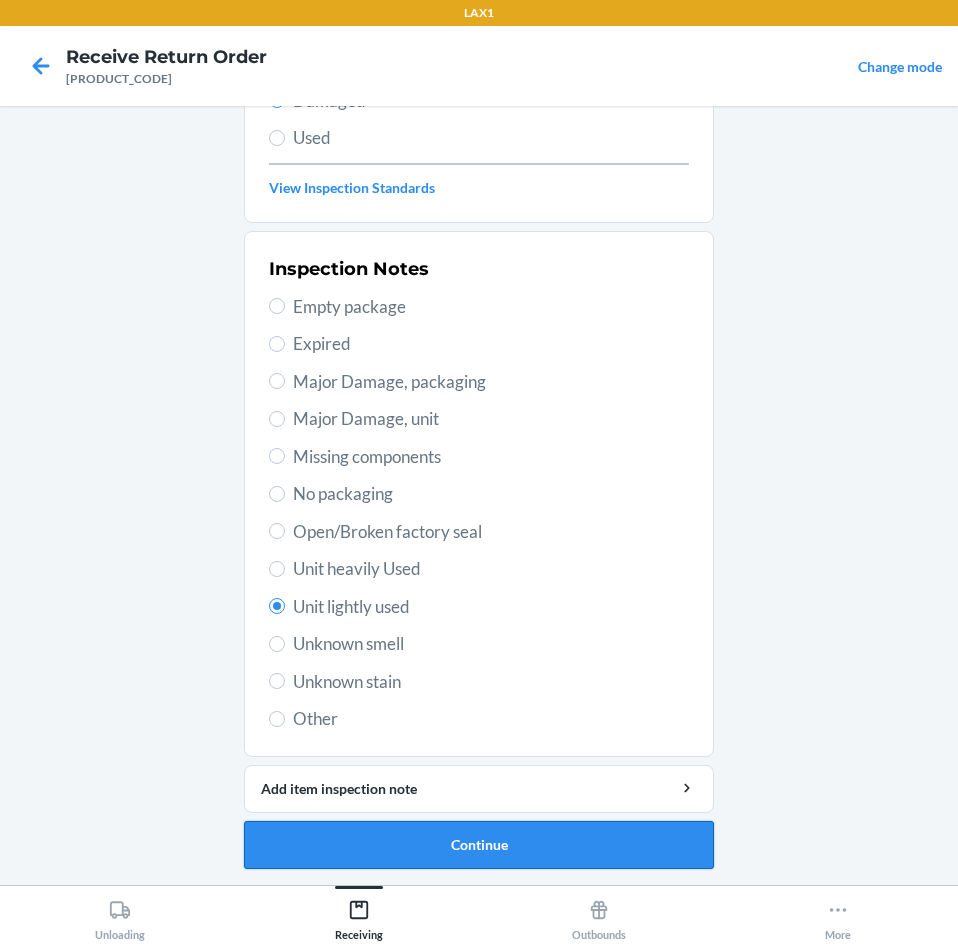 click on "Continue" at bounding box center (479, 845) 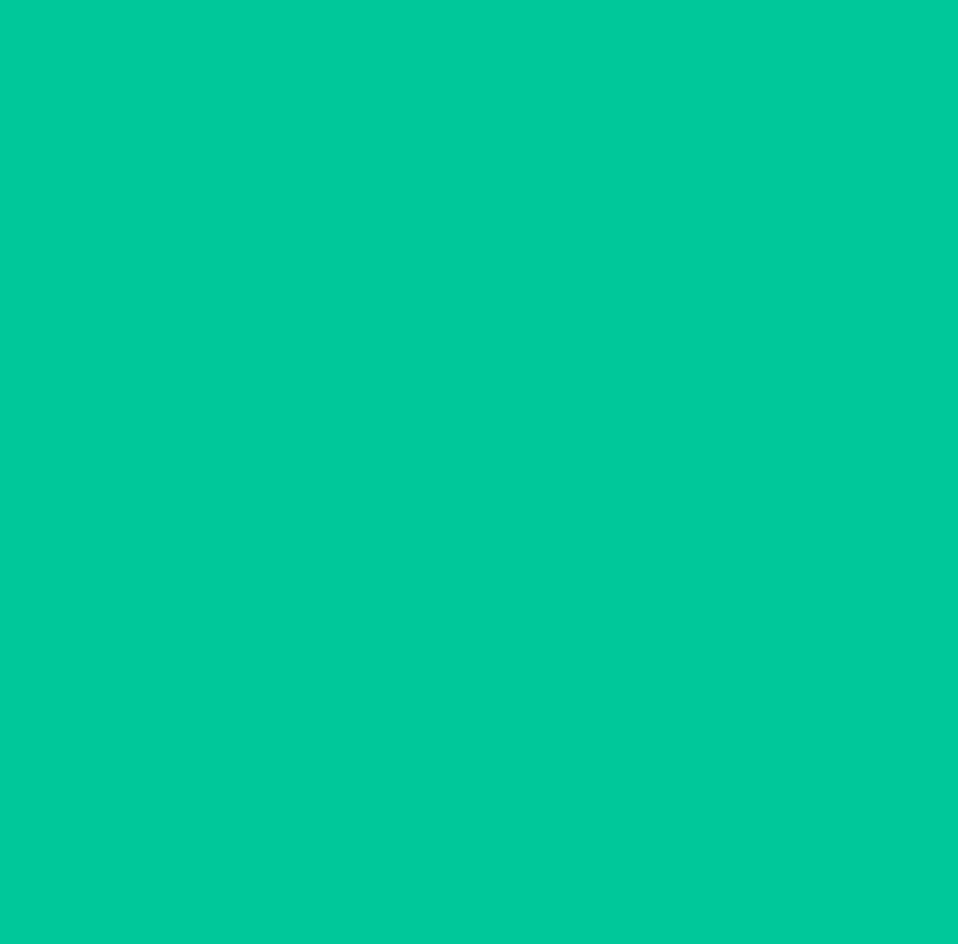 scroll, scrollTop: 86, scrollLeft: 0, axis: vertical 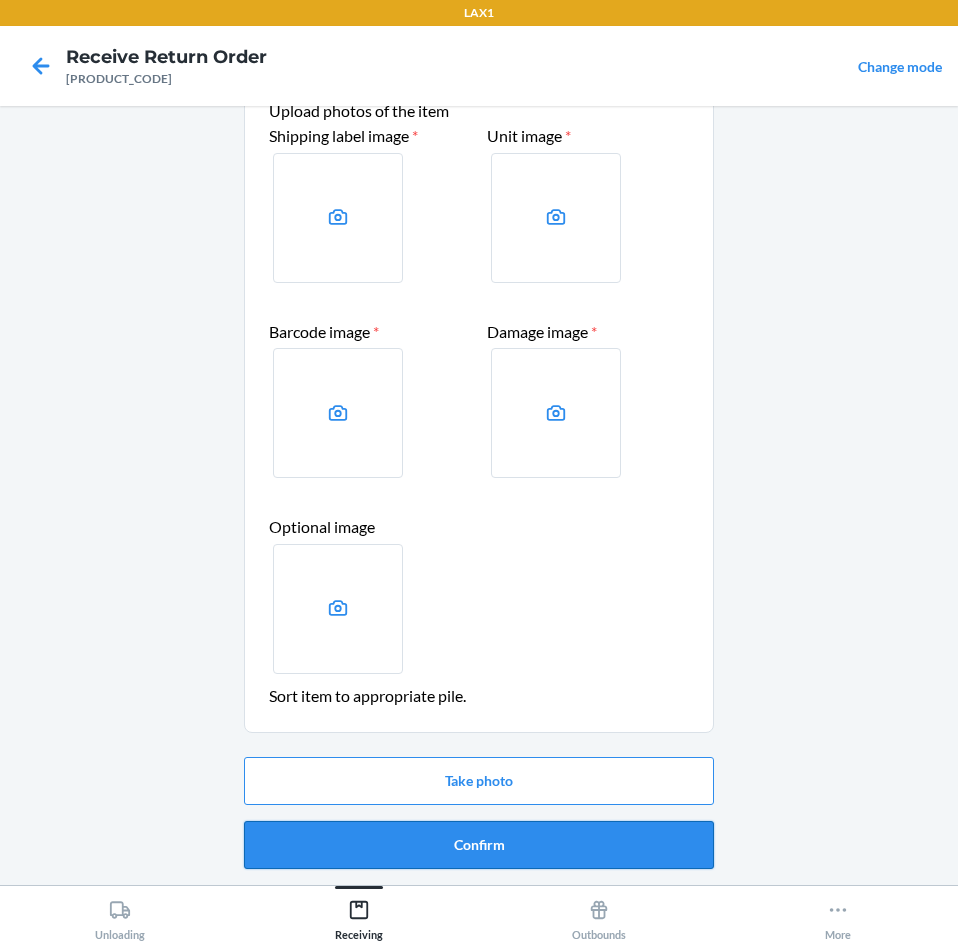 click on "Confirm" at bounding box center [479, 845] 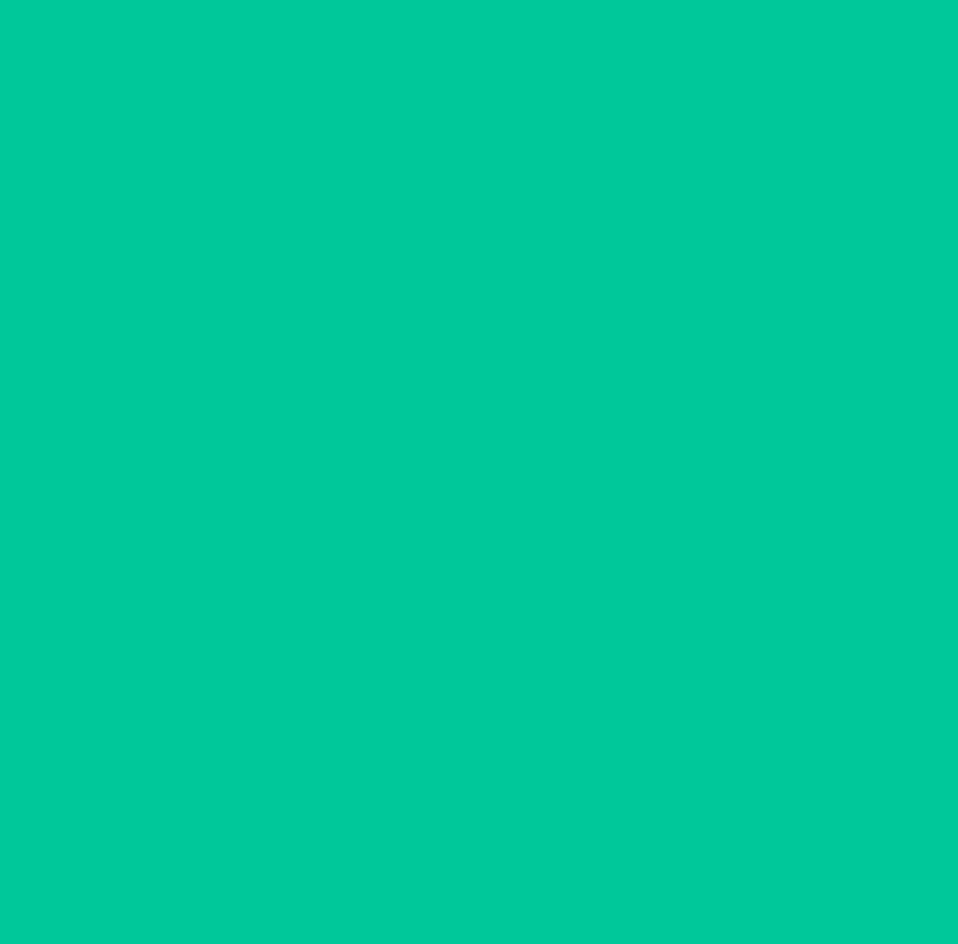 scroll, scrollTop: 0, scrollLeft: 0, axis: both 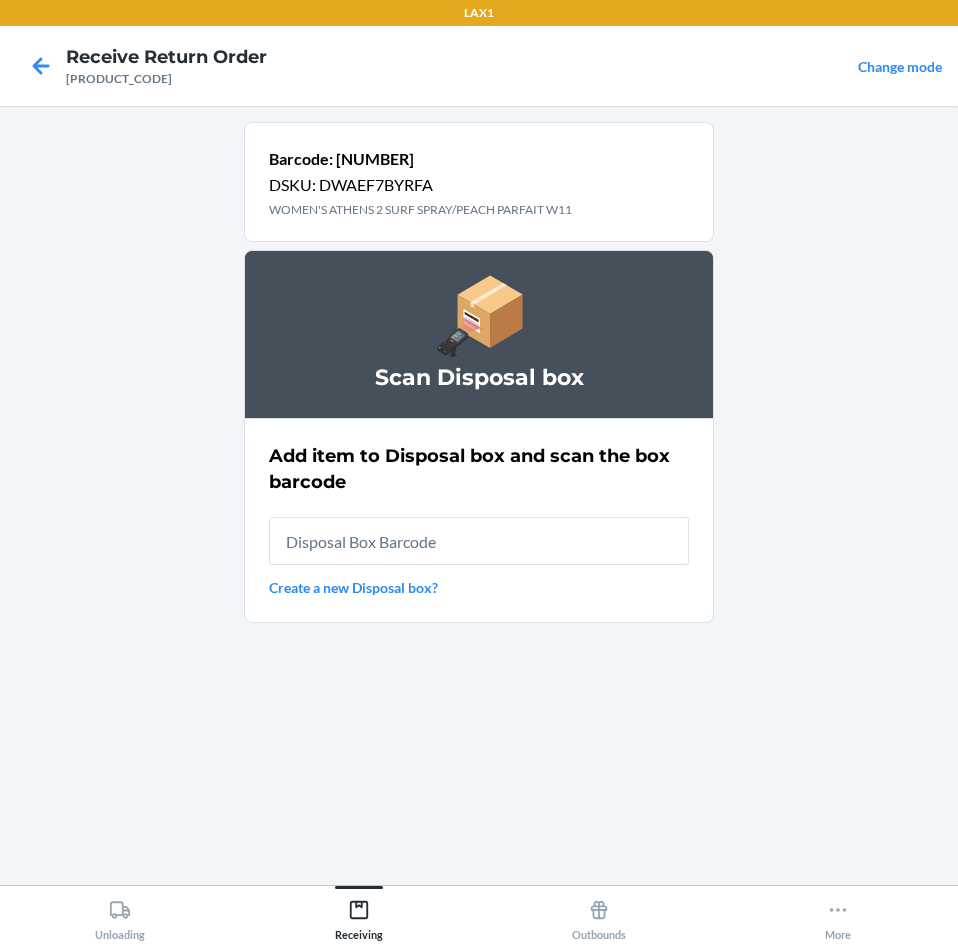 click at bounding box center [479, 541] 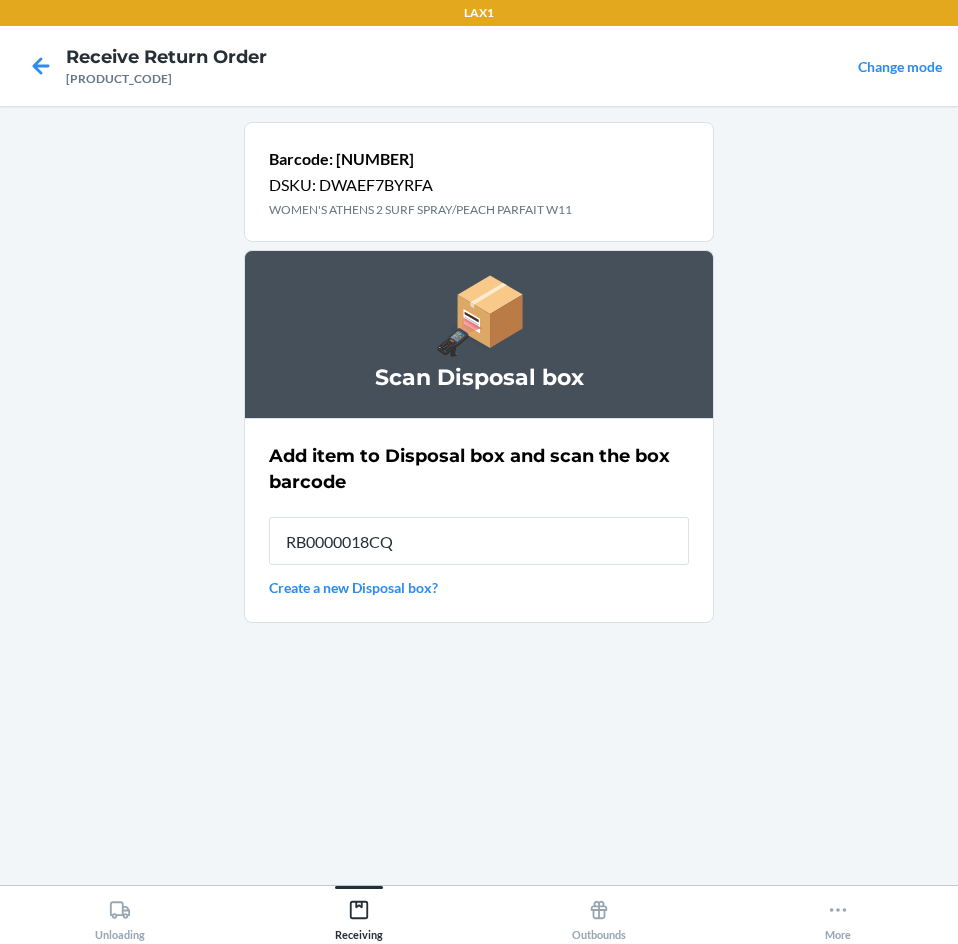 type on "RB0000018CQ" 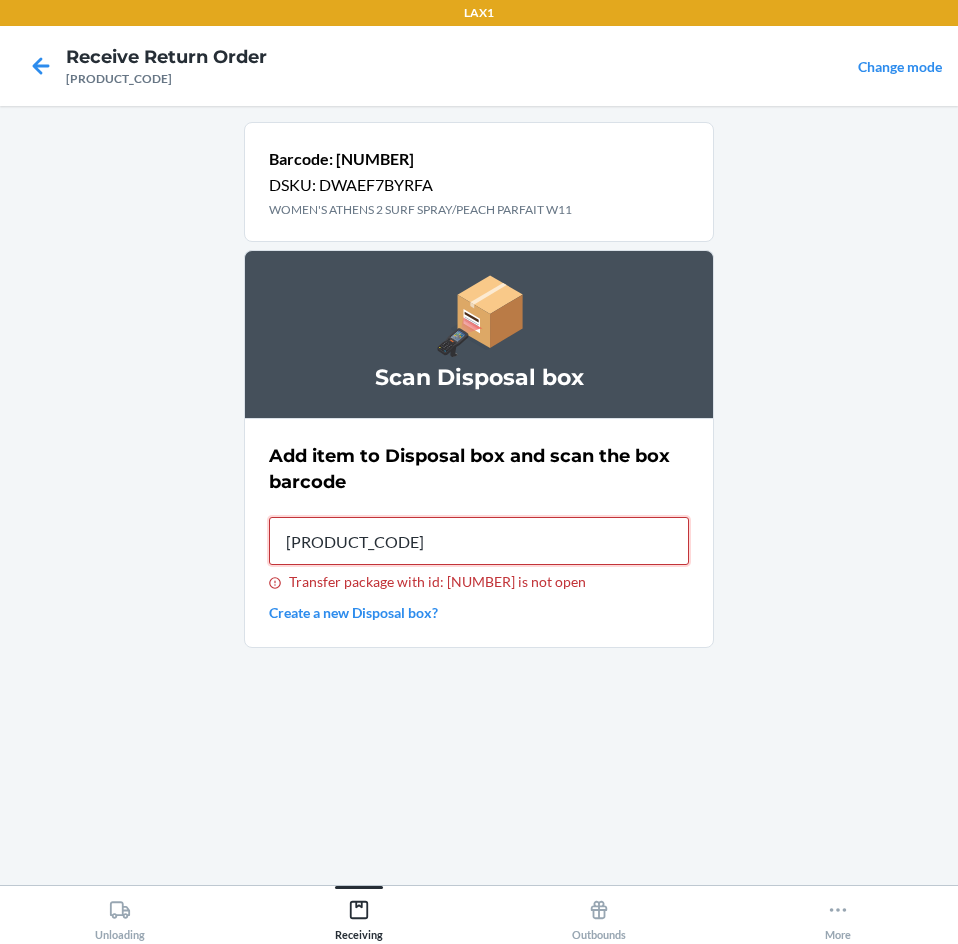 type on "[PRODUCT_CODE]" 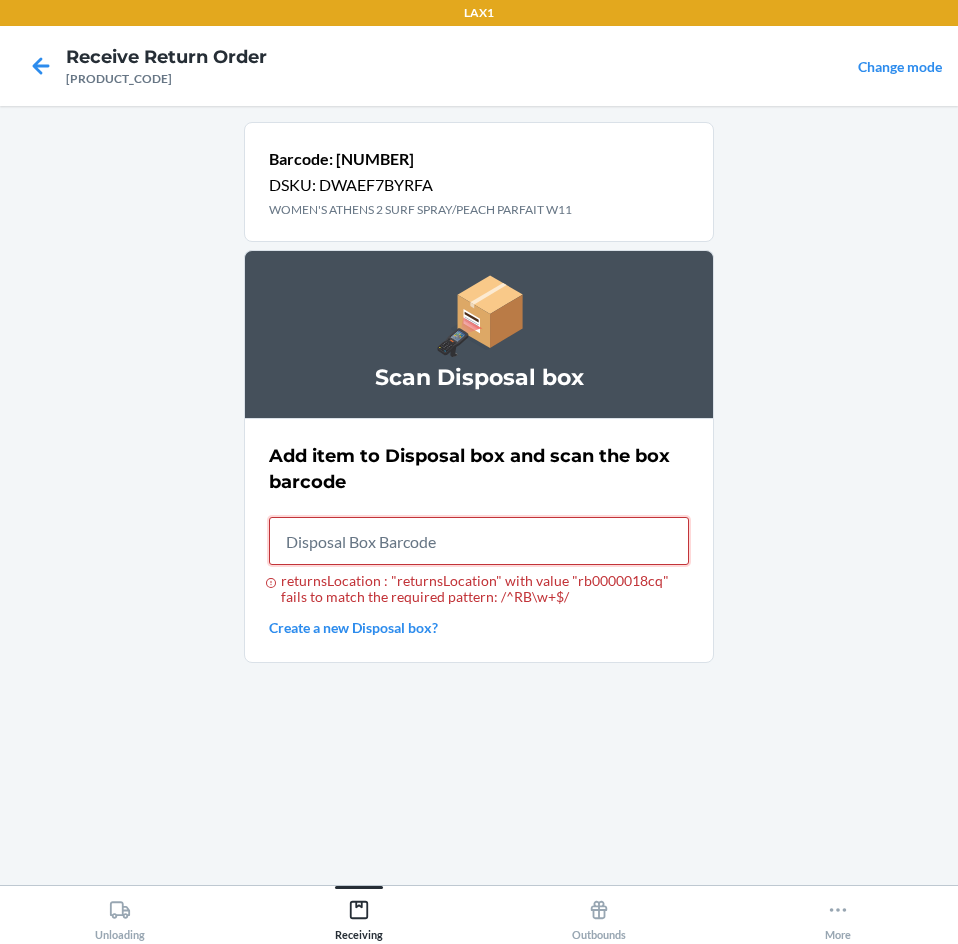 click on "returnsLocation : "returnsLocation" with value "rb0000018cq" fails to match the required pattern: /^RB\w+$/" at bounding box center (479, 541) 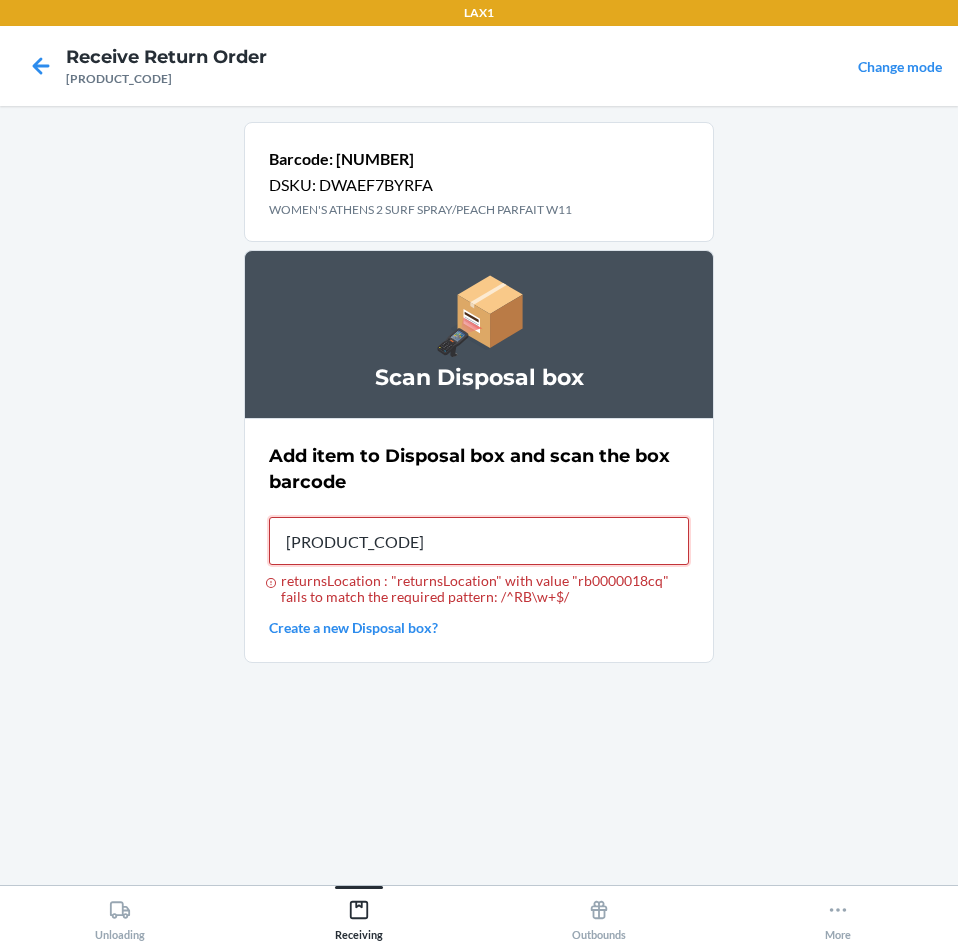 type on "[PRODUCT_CODE]" 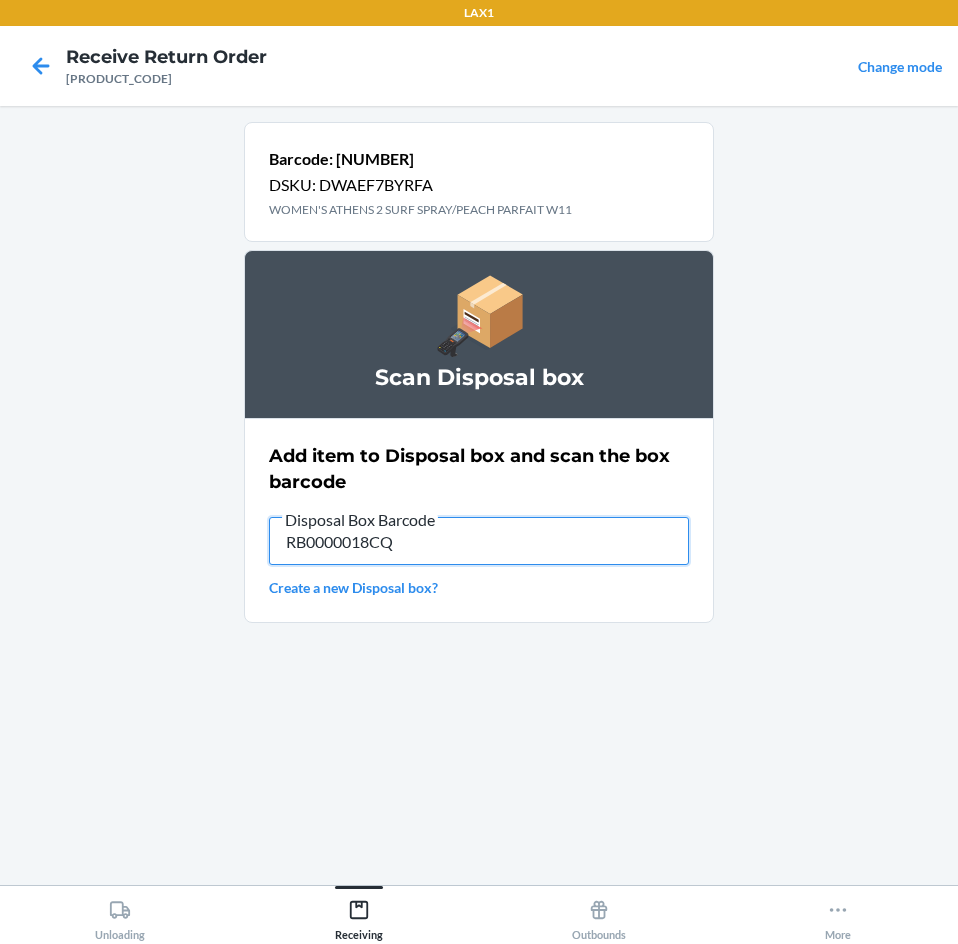 type on "RB0000018CQ" 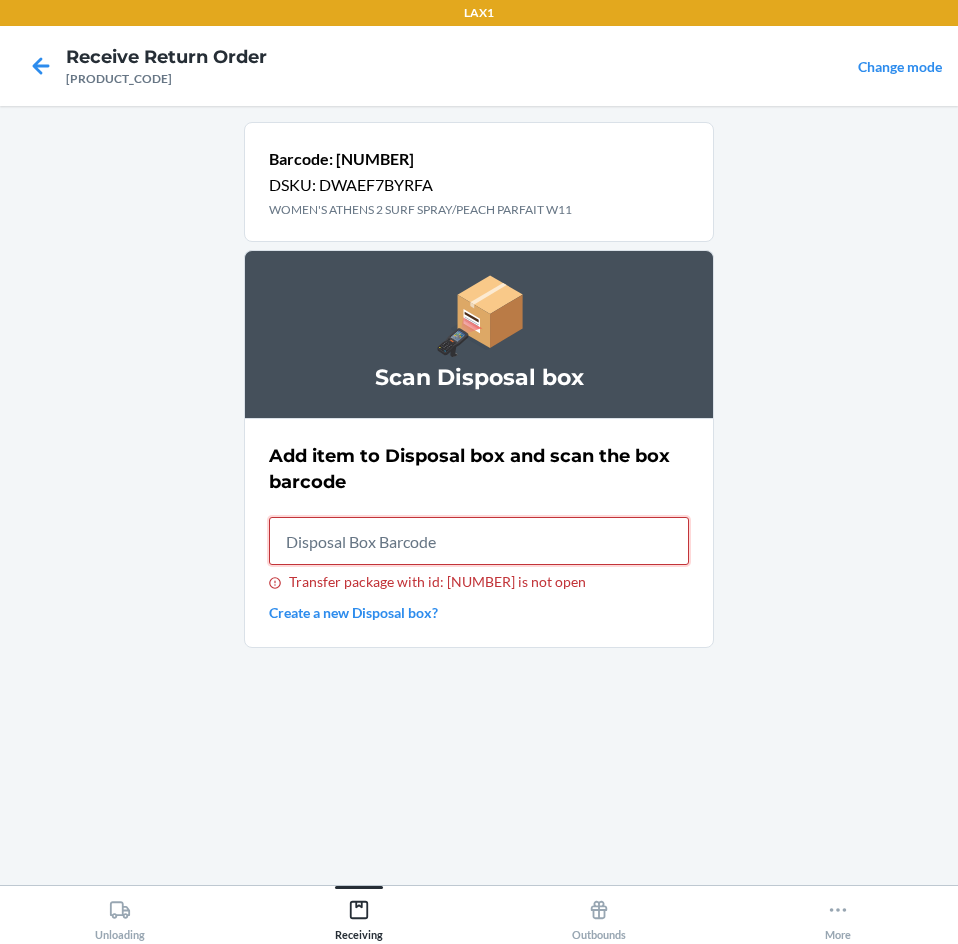 click on "Transfer package with id: [NUMBER] is not open" at bounding box center [479, 541] 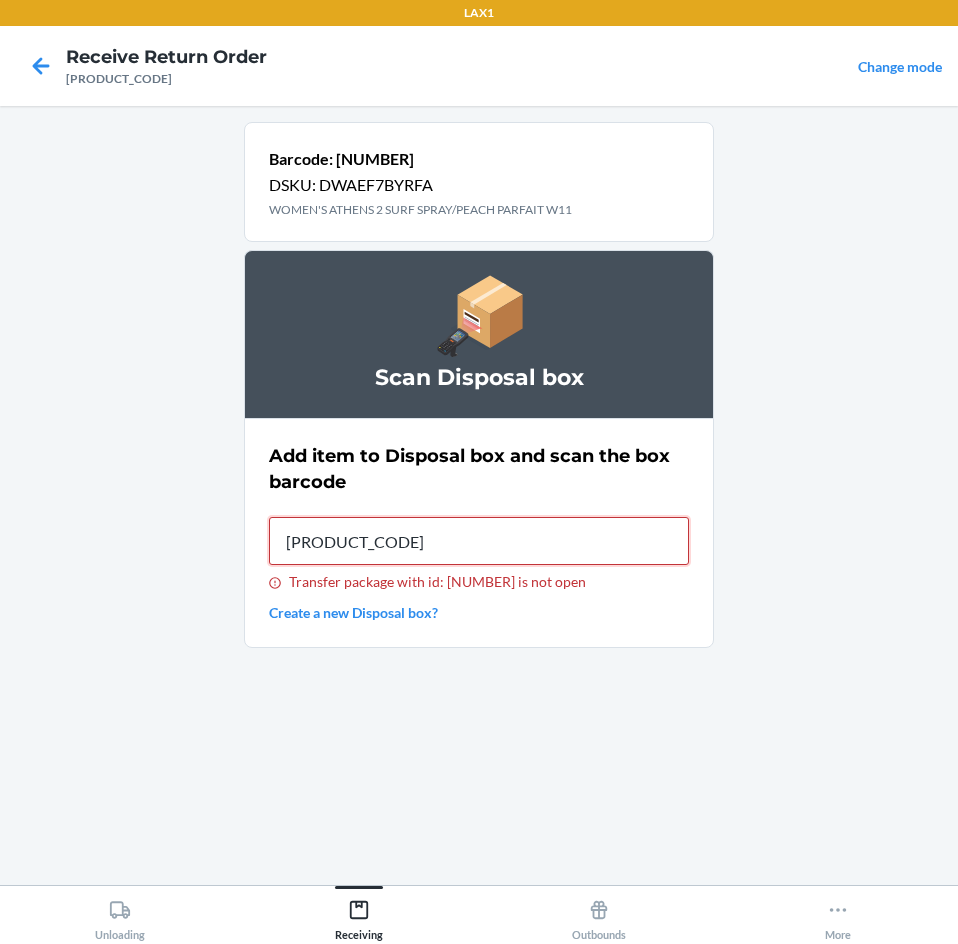type on "[PRODUCT_CODE]" 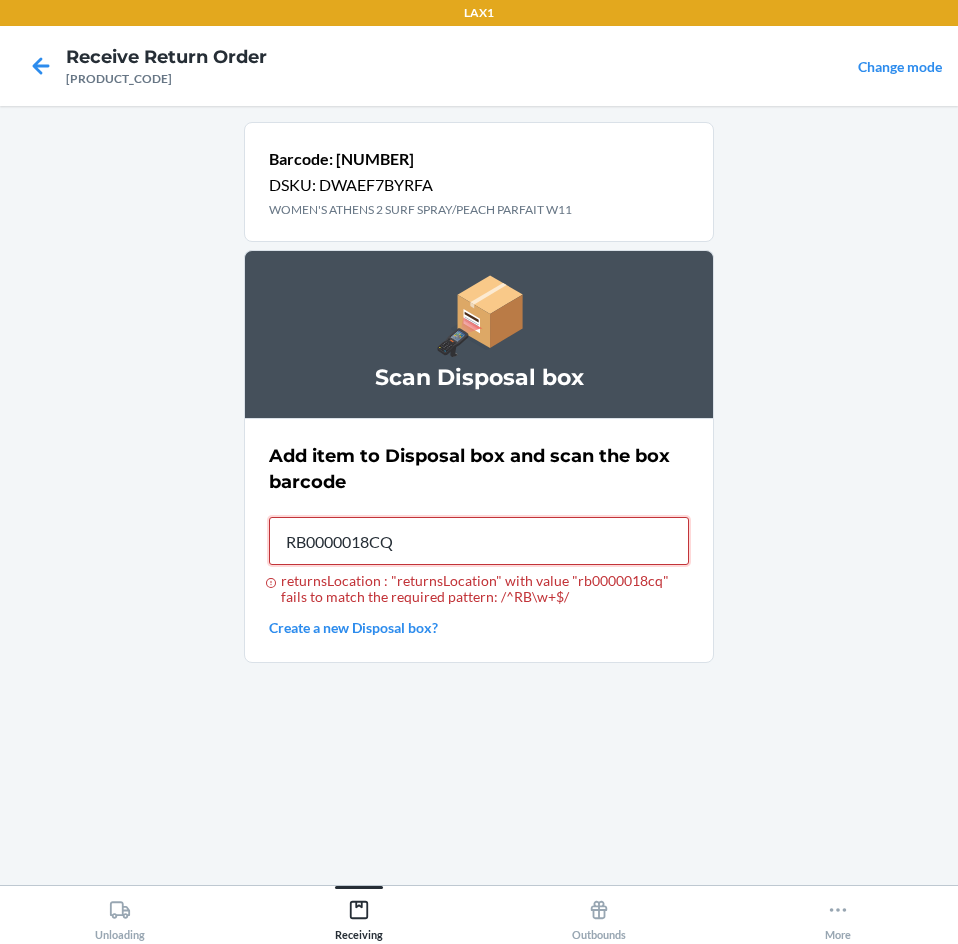 type on "RB0000018CQ" 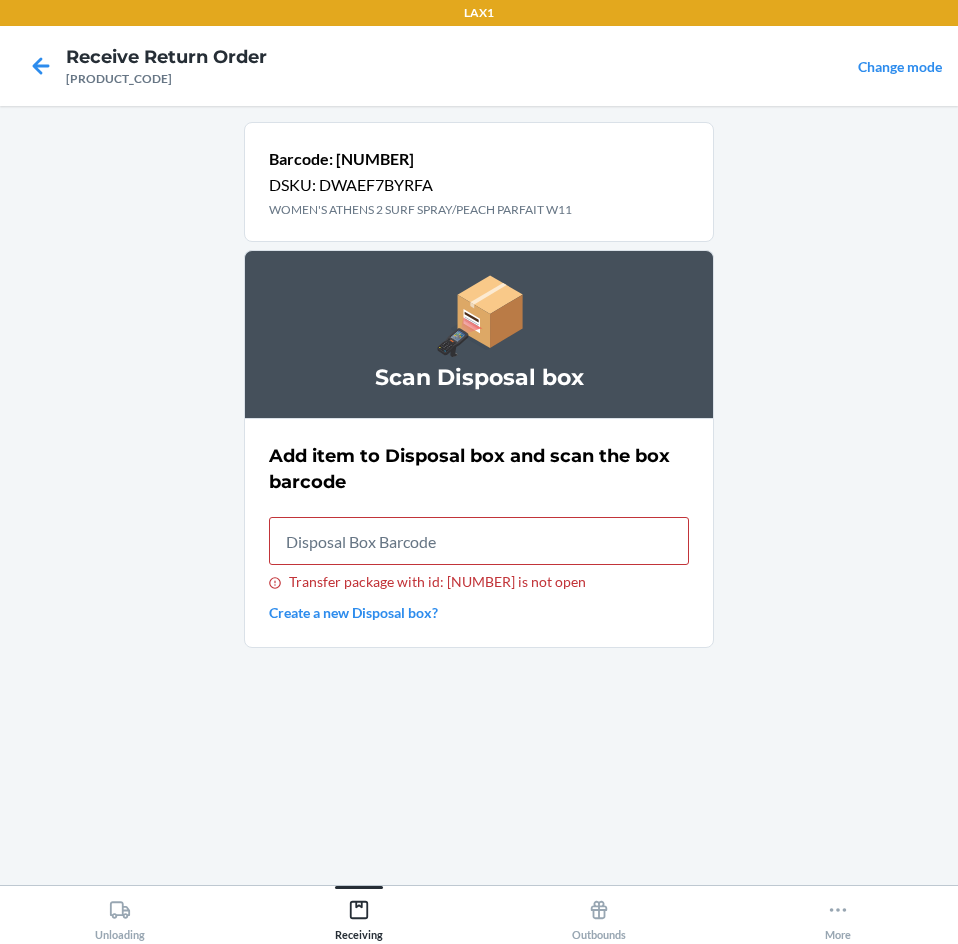 click on "Create a new Disposal box?" at bounding box center [479, 612] 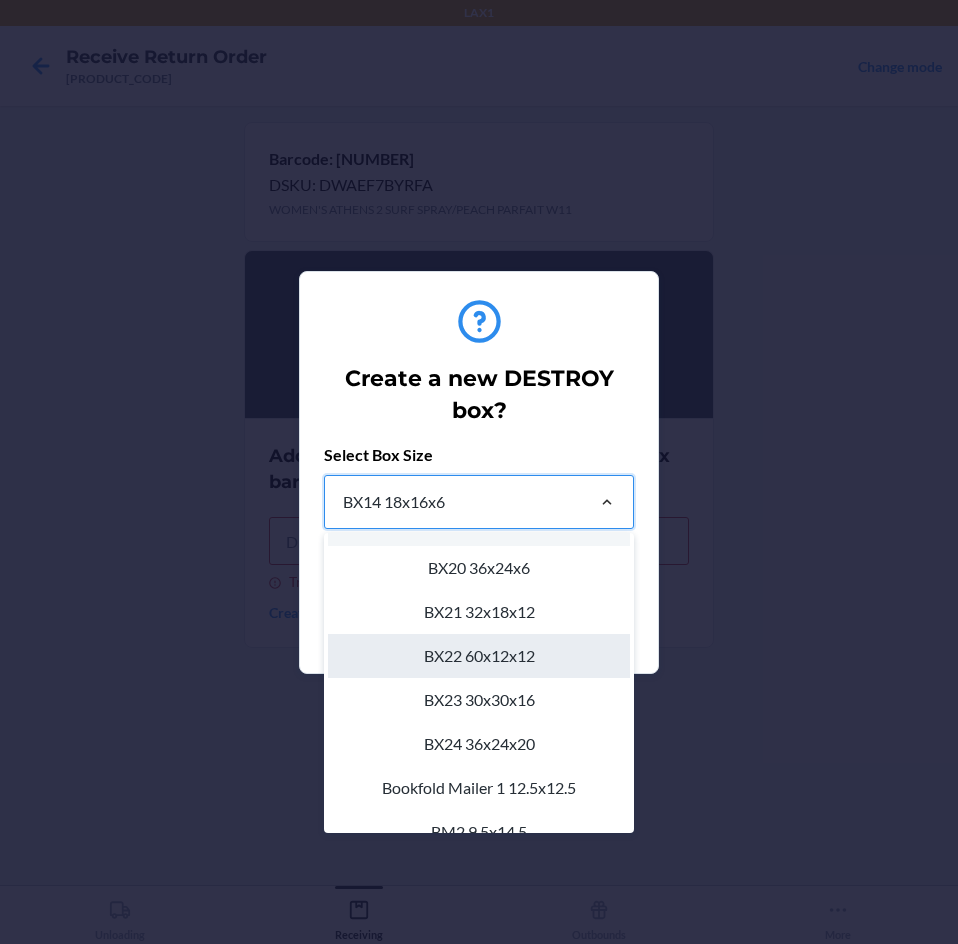 scroll, scrollTop: 503, scrollLeft: 0, axis: vertical 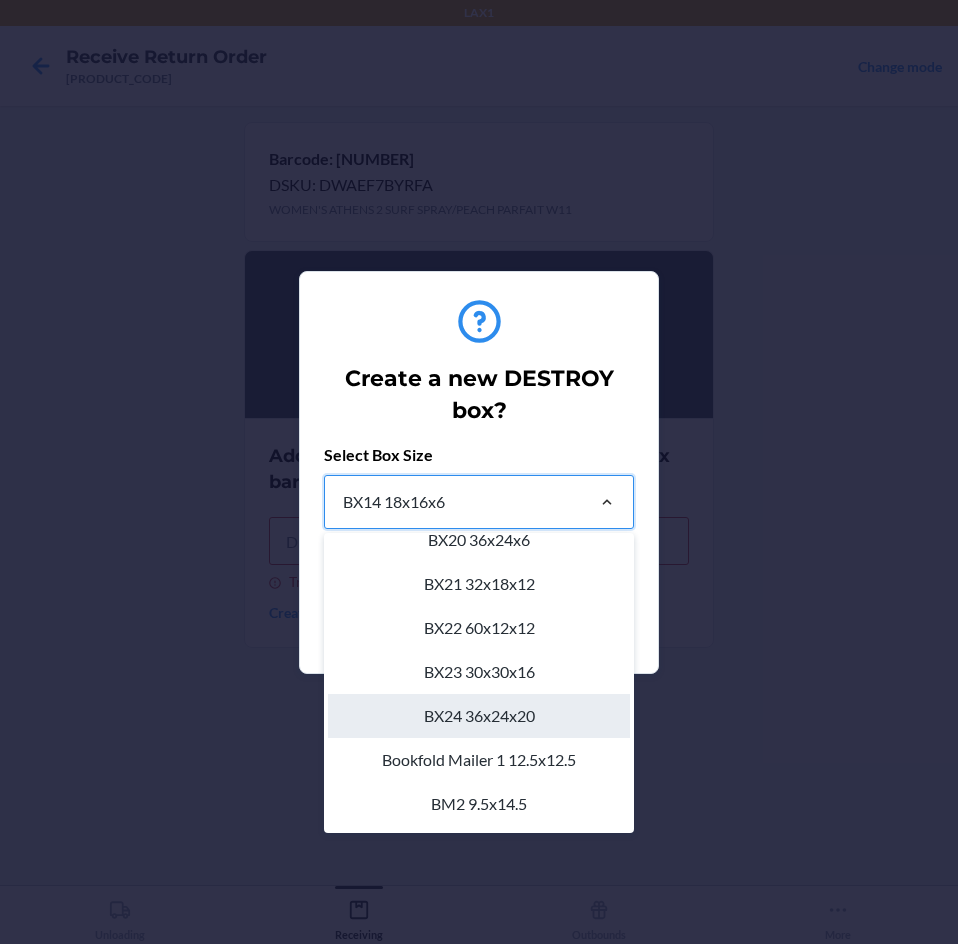 click on "BX24 36x24x20" at bounding box center (479, 716) 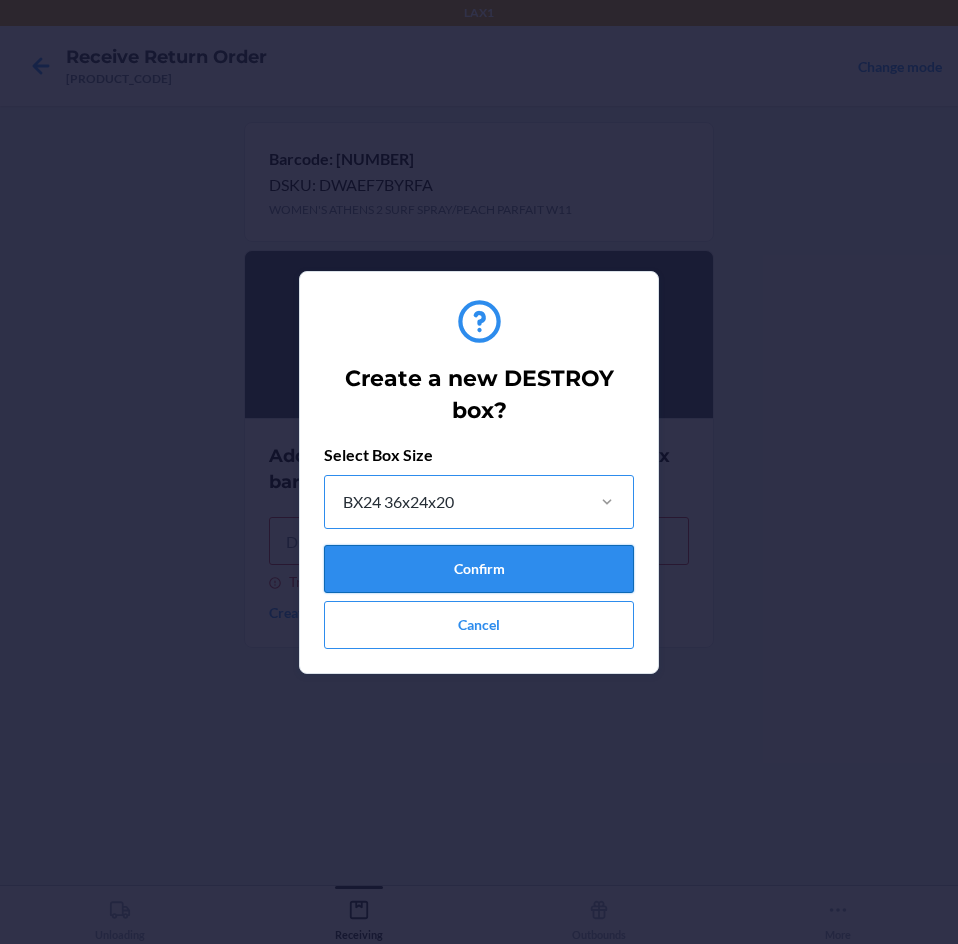 click on "Confirm" at bounding box center (479, 569) 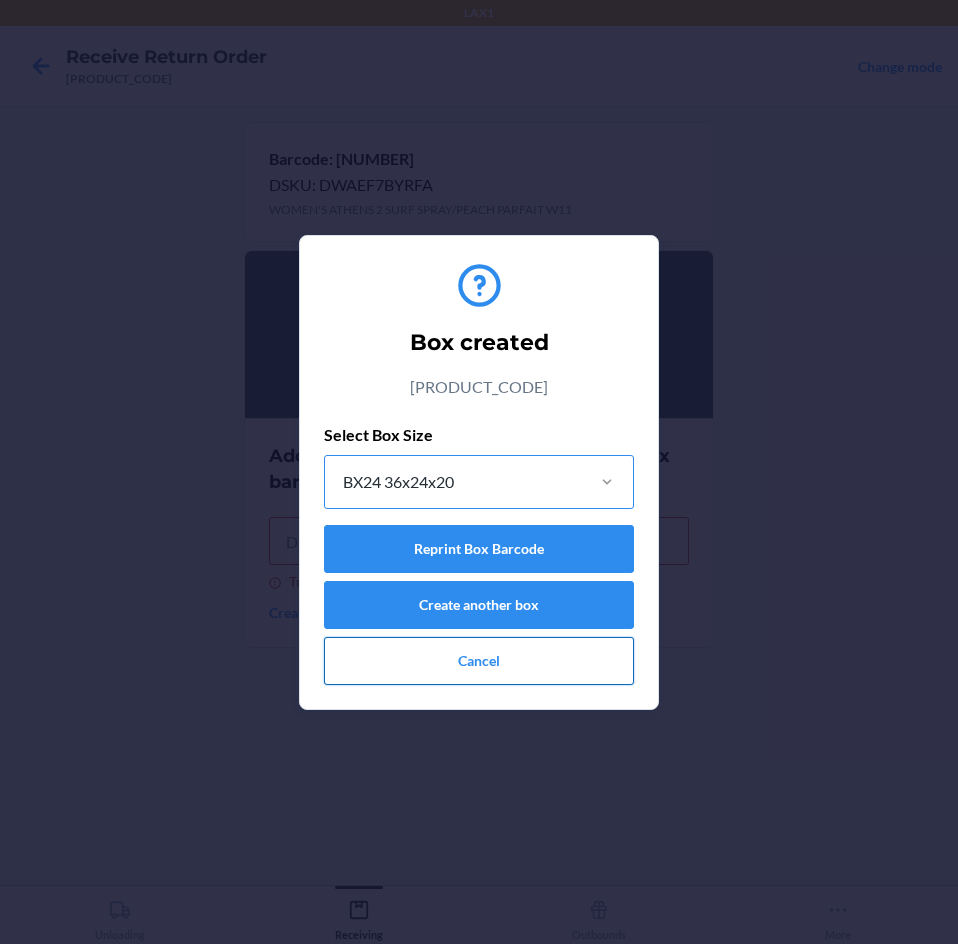 click on "Cancel" at bounding box center [479, 661] 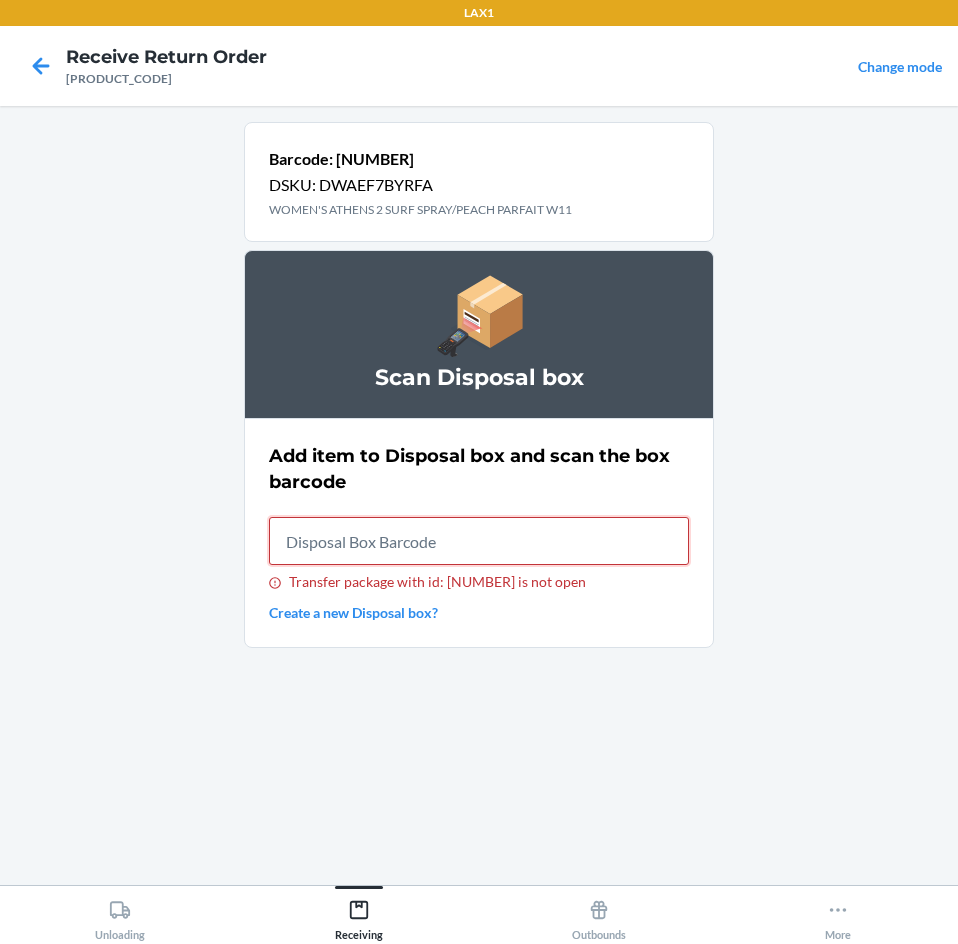 click on "Transfer package with id: [NUMBER] is not open" at bounding box center (479, 541) 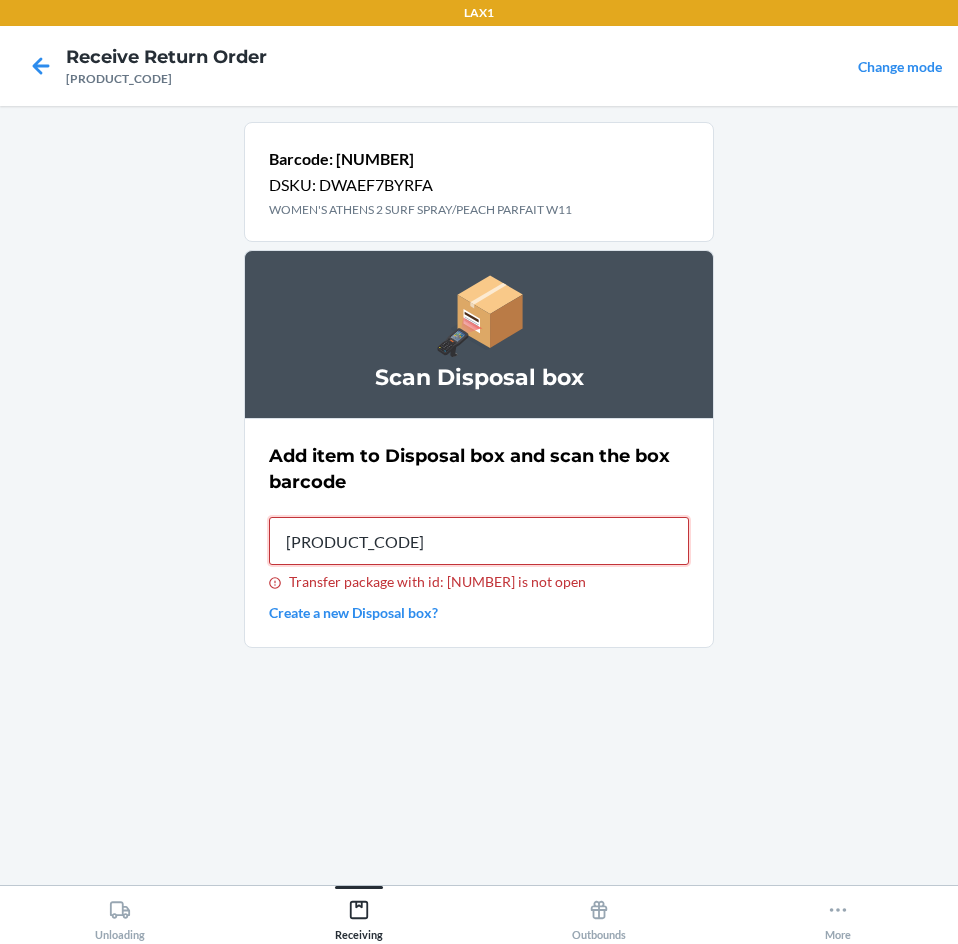 type on "[PRODUCT_CODE]" 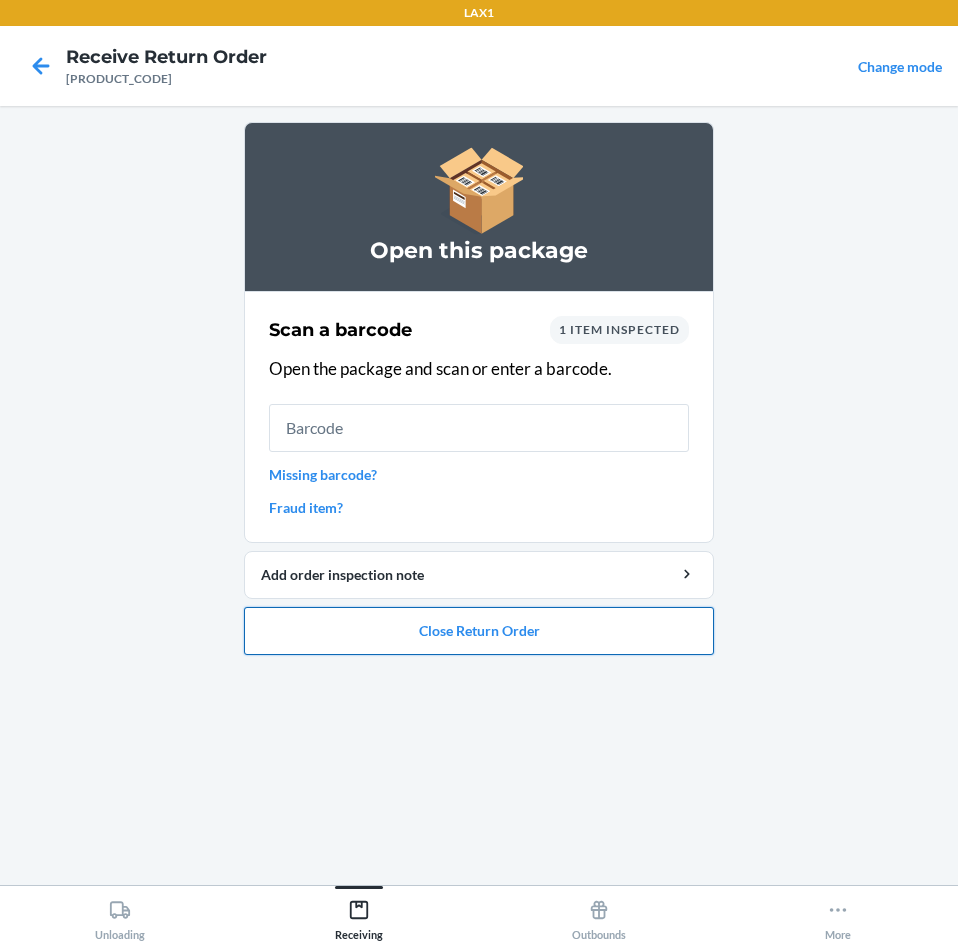 click on "Close Return Order" at bounding box center [479, 631] 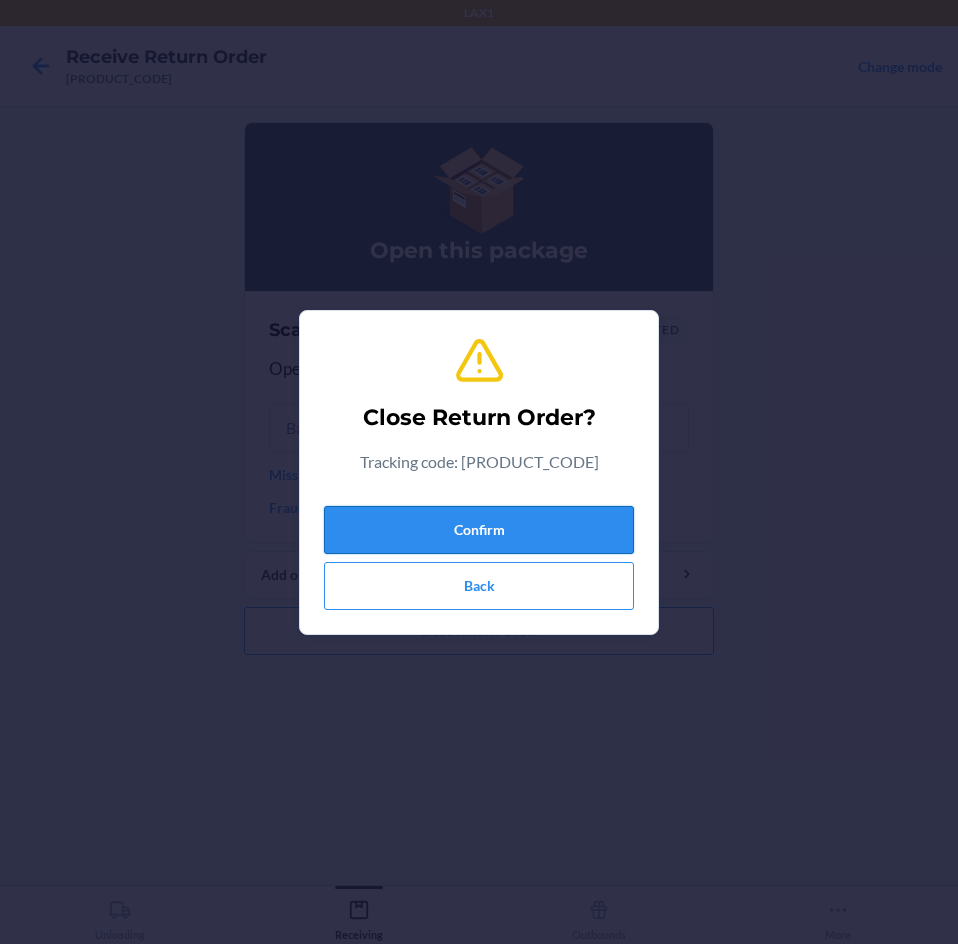 click on "Confirm" at bounding box center (479, 530) 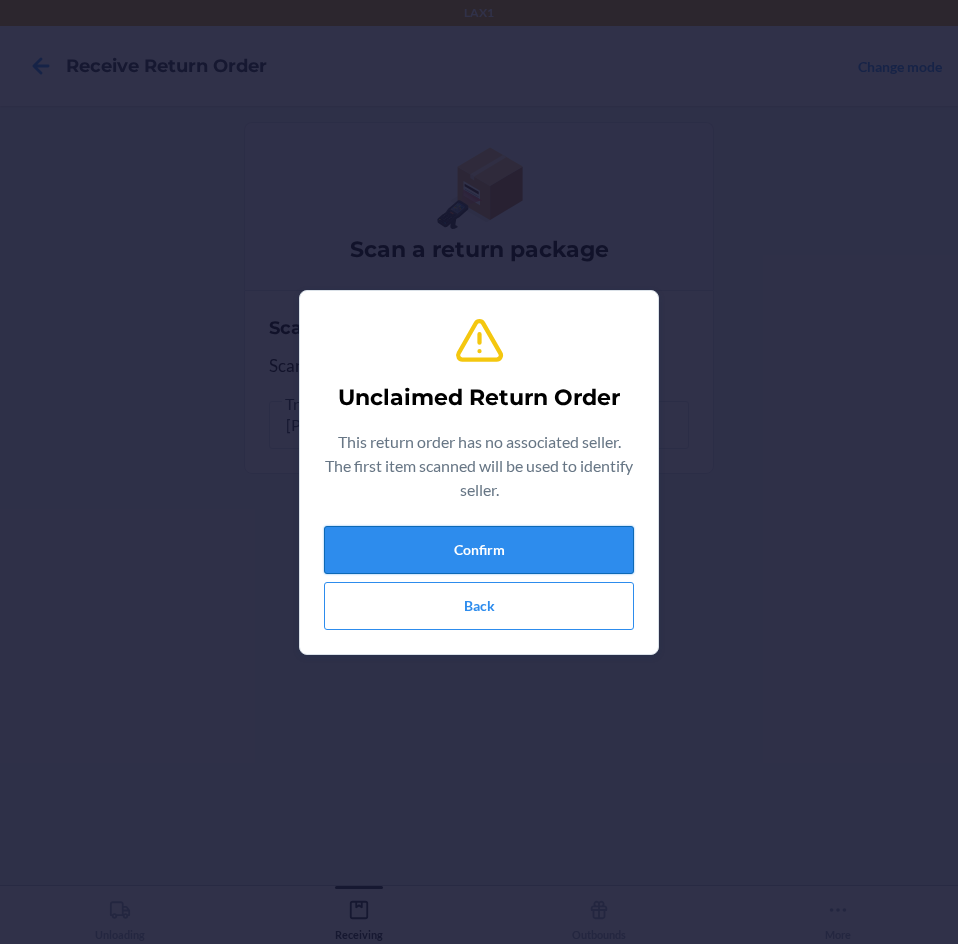 click on "Confirm" at bounding box center (479, 550) 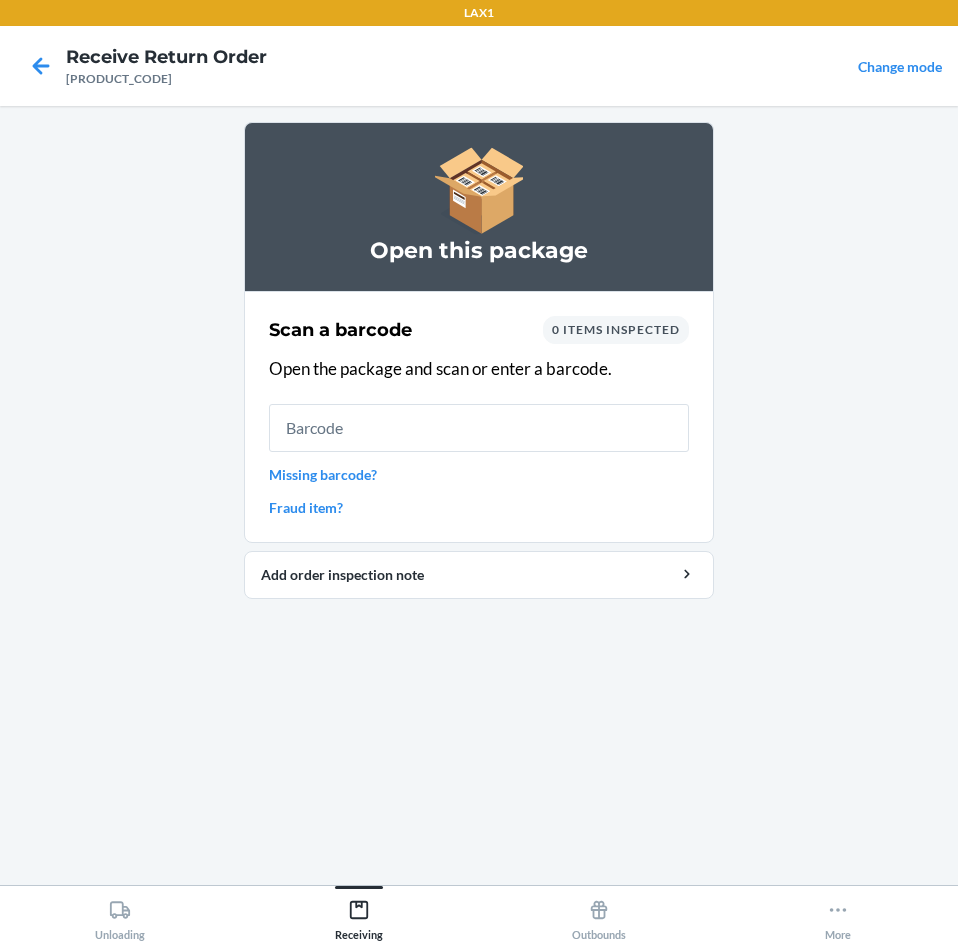 click at bounding box center [479, 428] 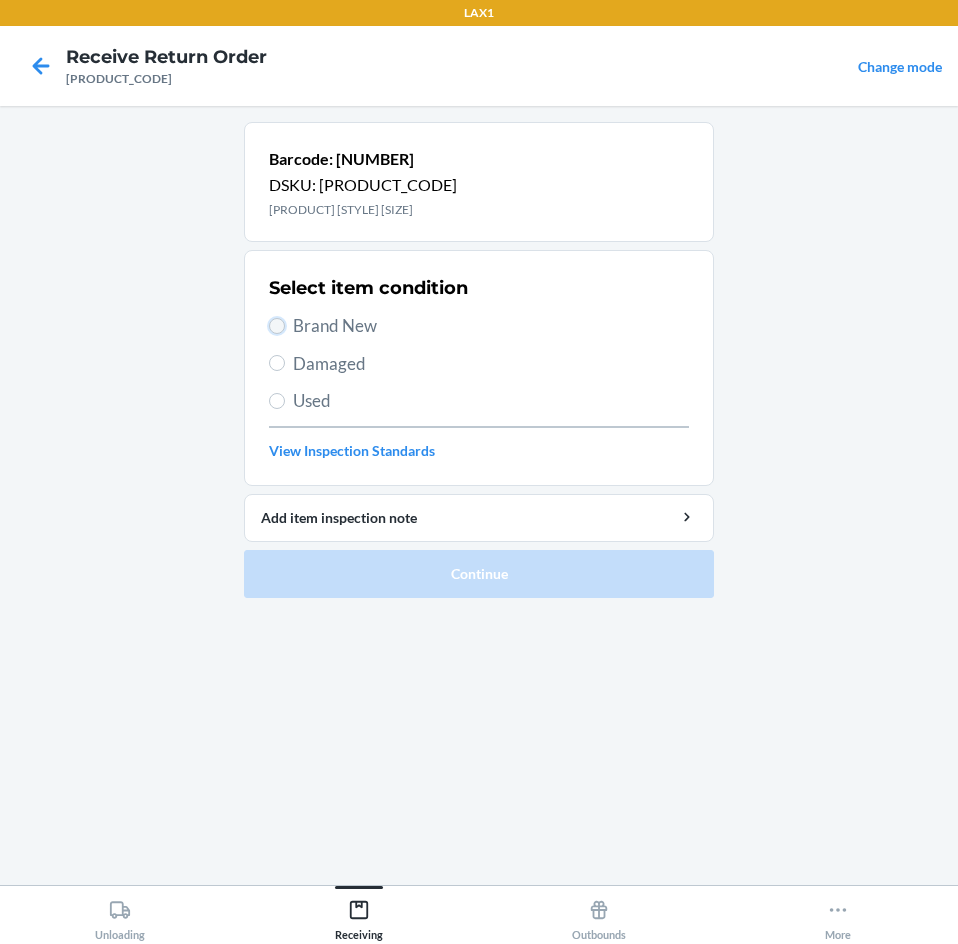 click on "Brand New" at bounding box center (277, 326) 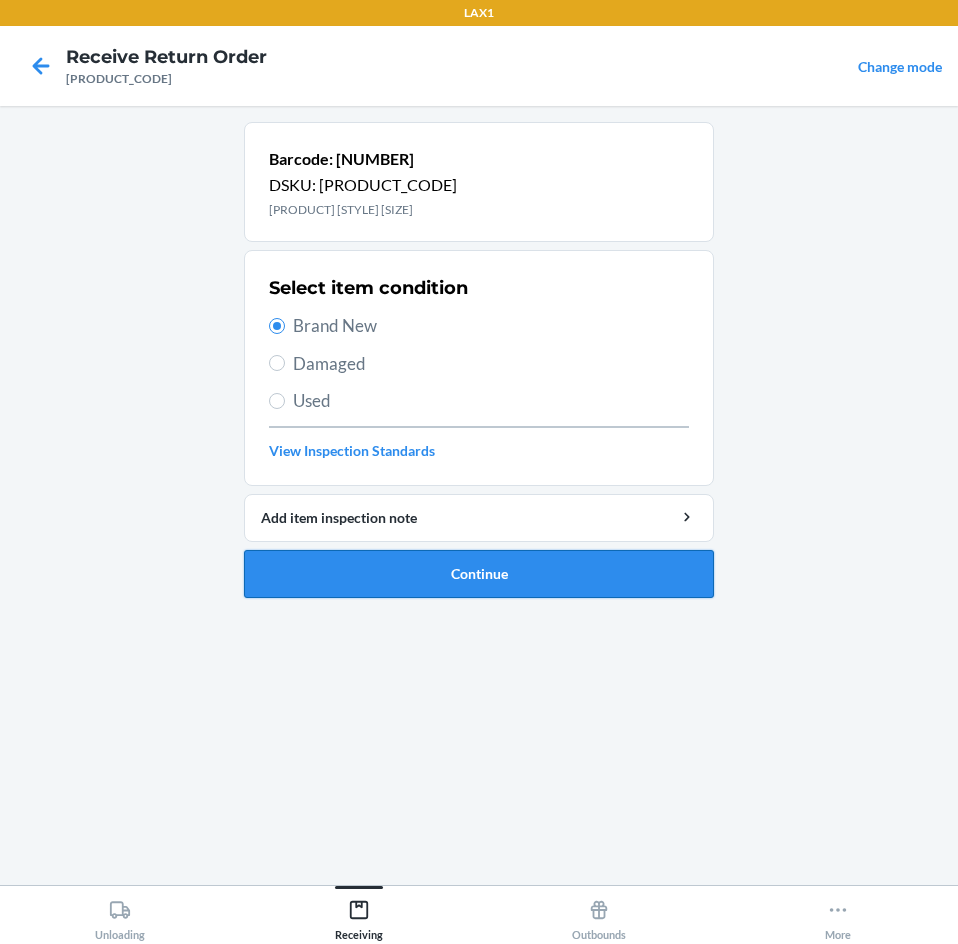 click on "Continue" at bounding box center (479, 574) 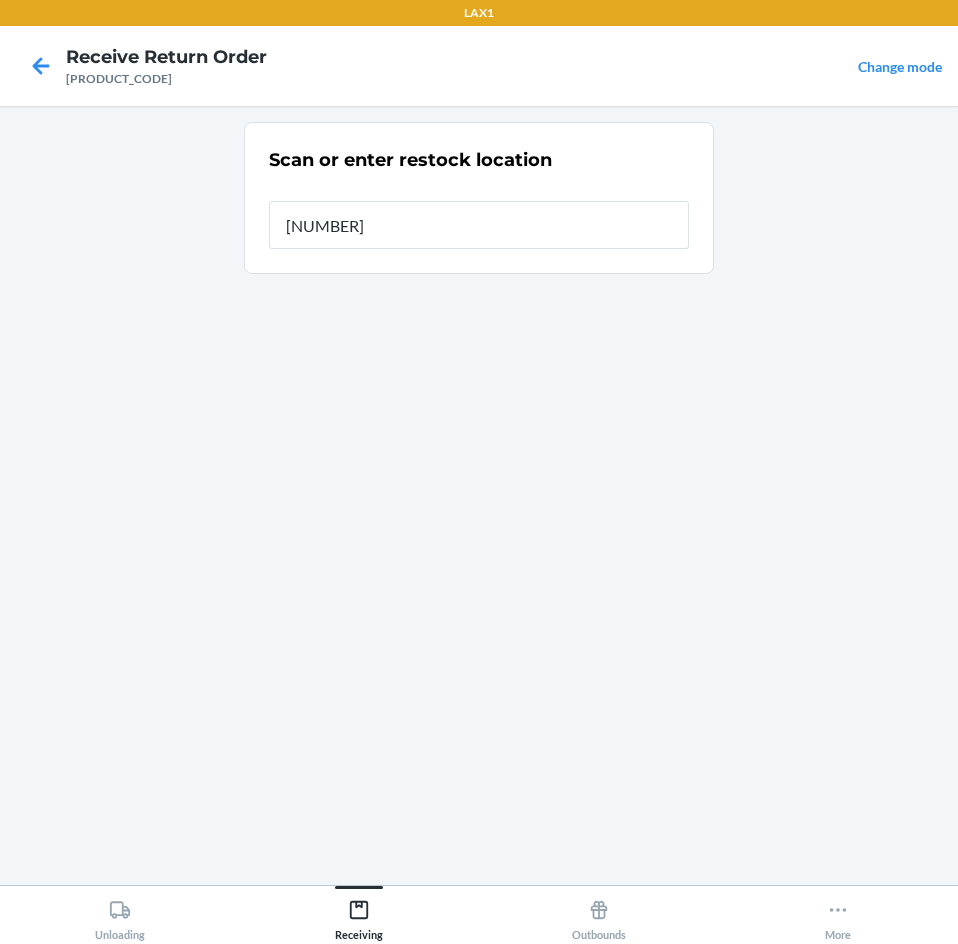 type on "[NUMBER]" 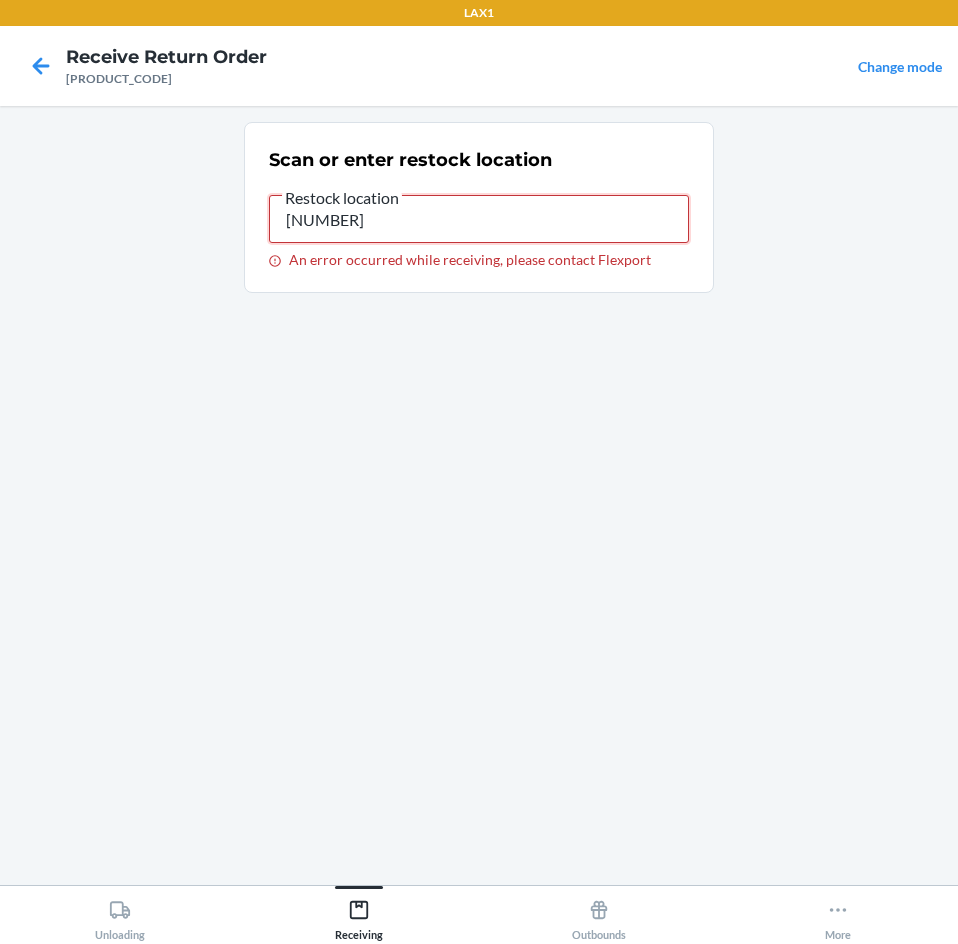 drag, startPoint x: 438, startPoint y: 230, endPoint x: -11, endPoint y: 215, distance: 449.2505 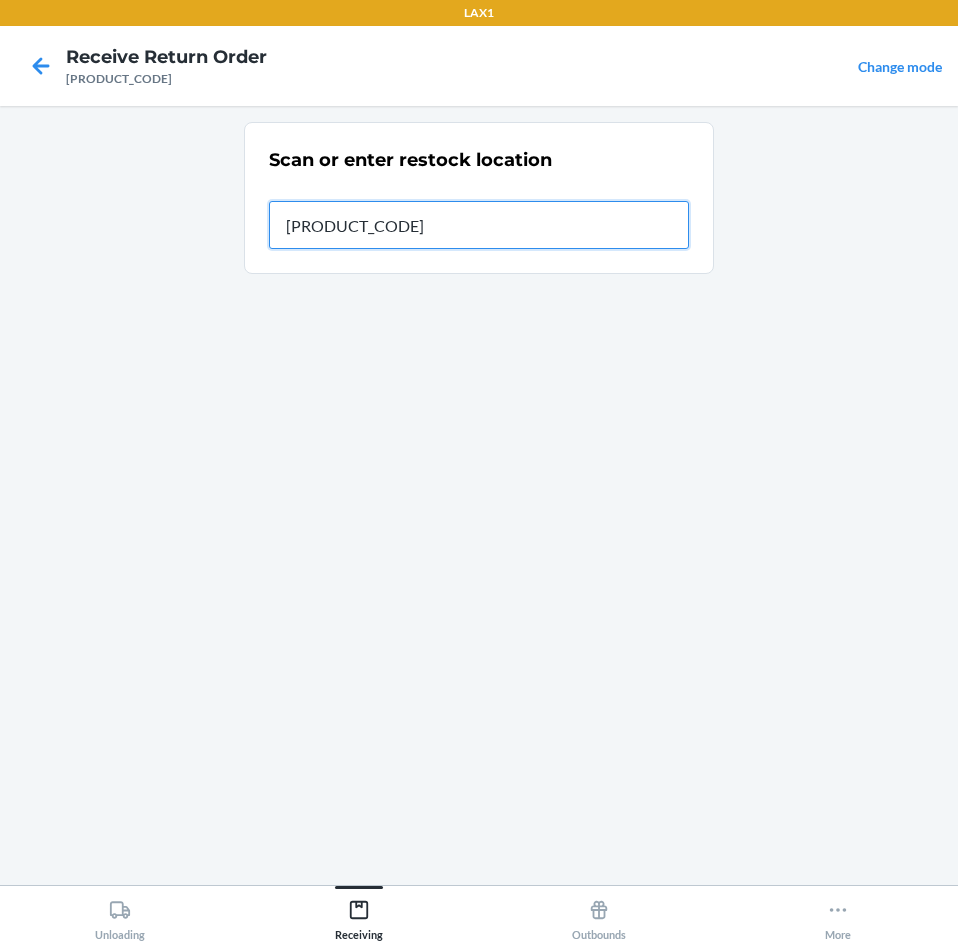 type on "[PRODUCT_CODE]" 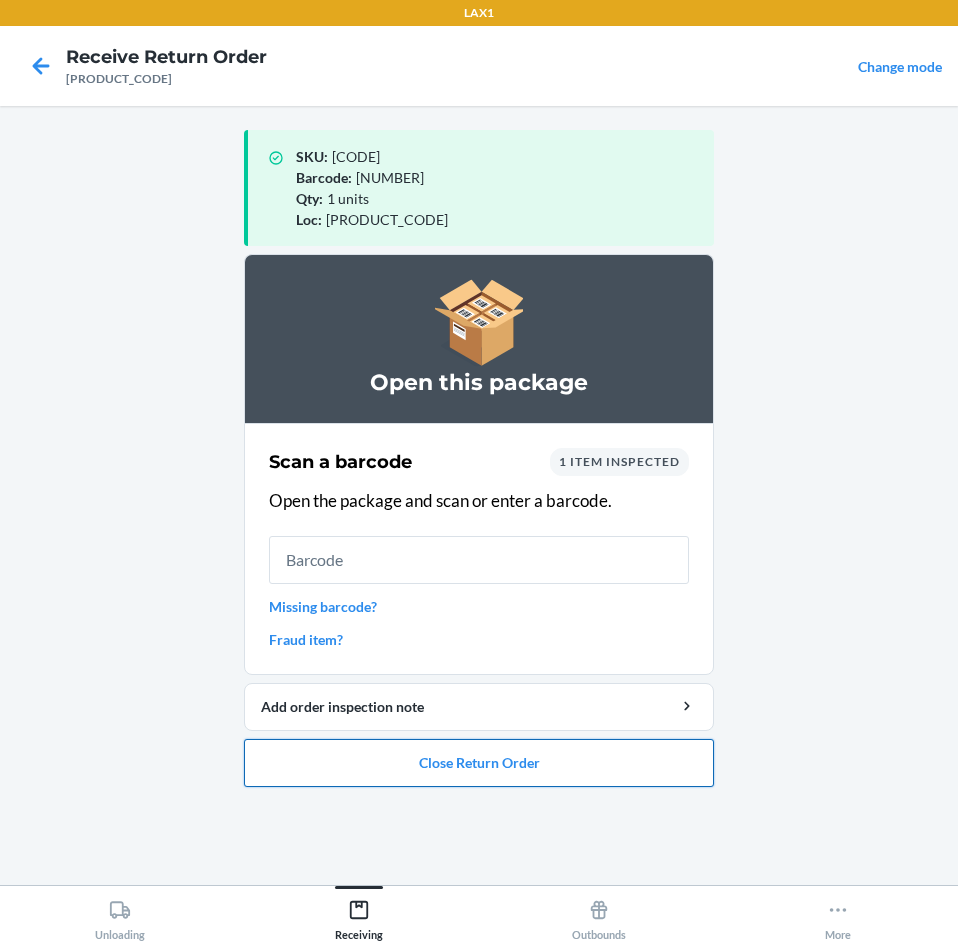 click on "Close Return Order" at bounding box center [479, 763] 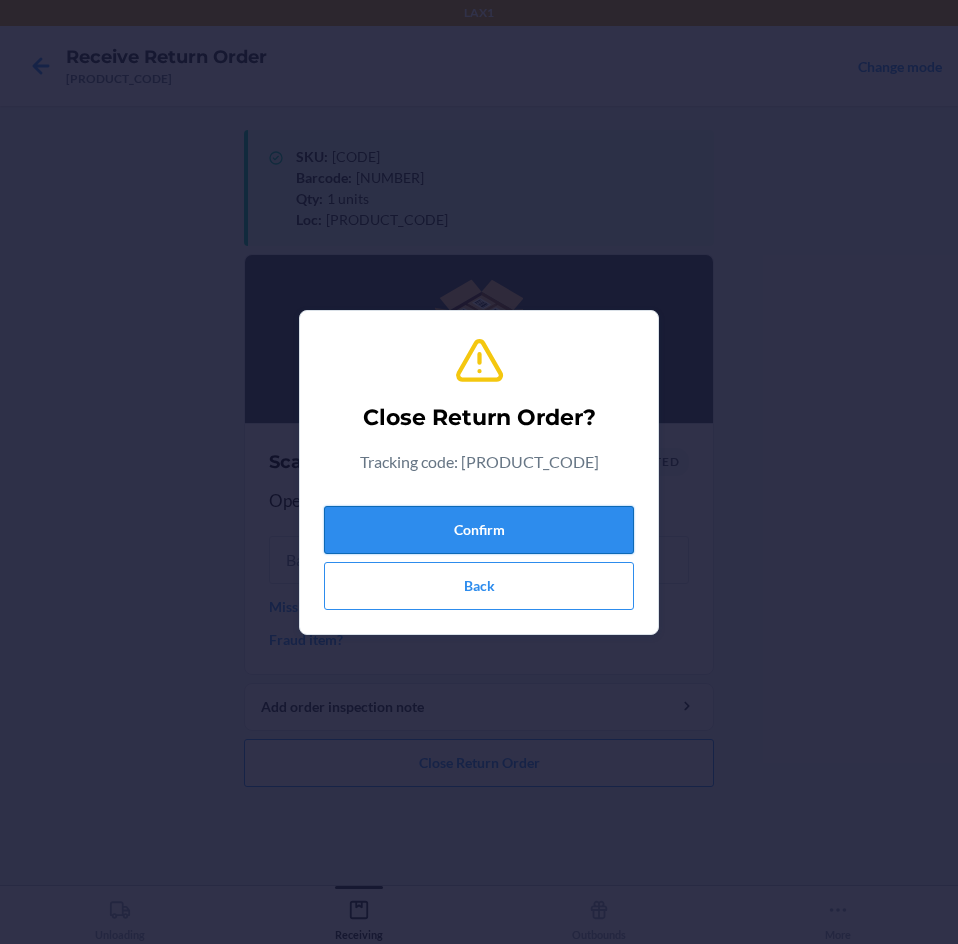 click on "Confirm" at bounding box center [479, 530] 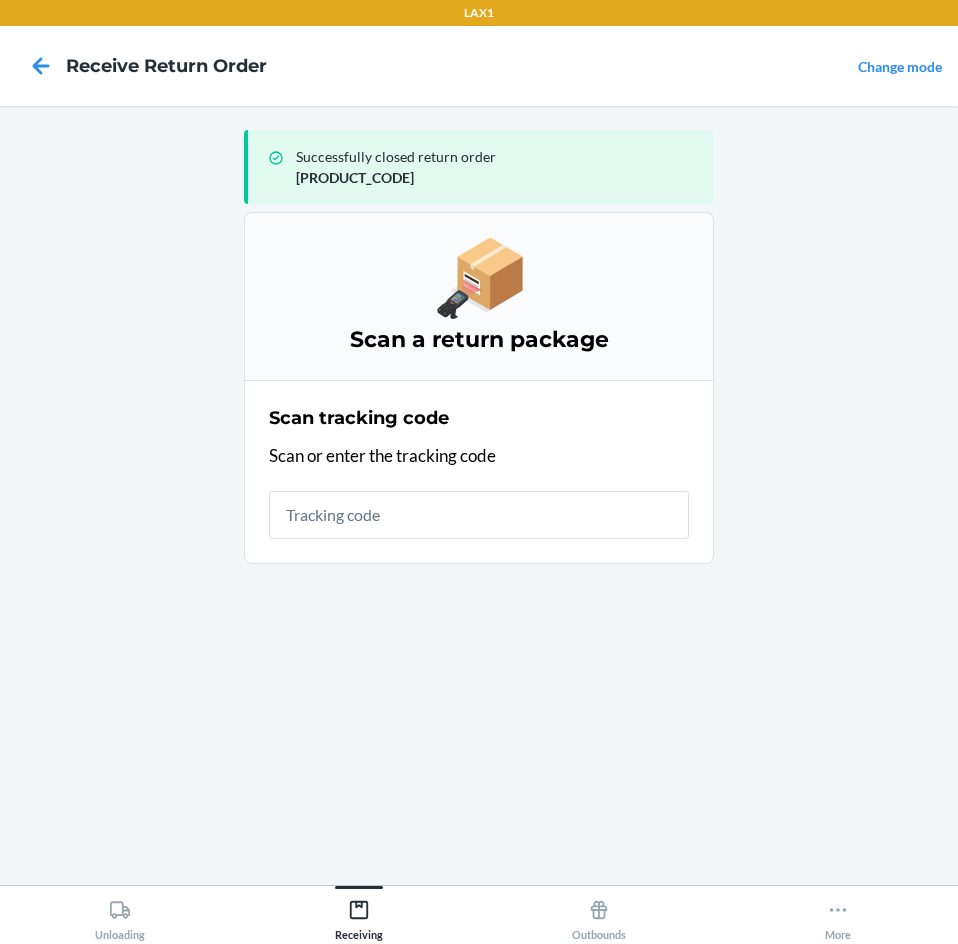 click at bounding box center [479, 515] 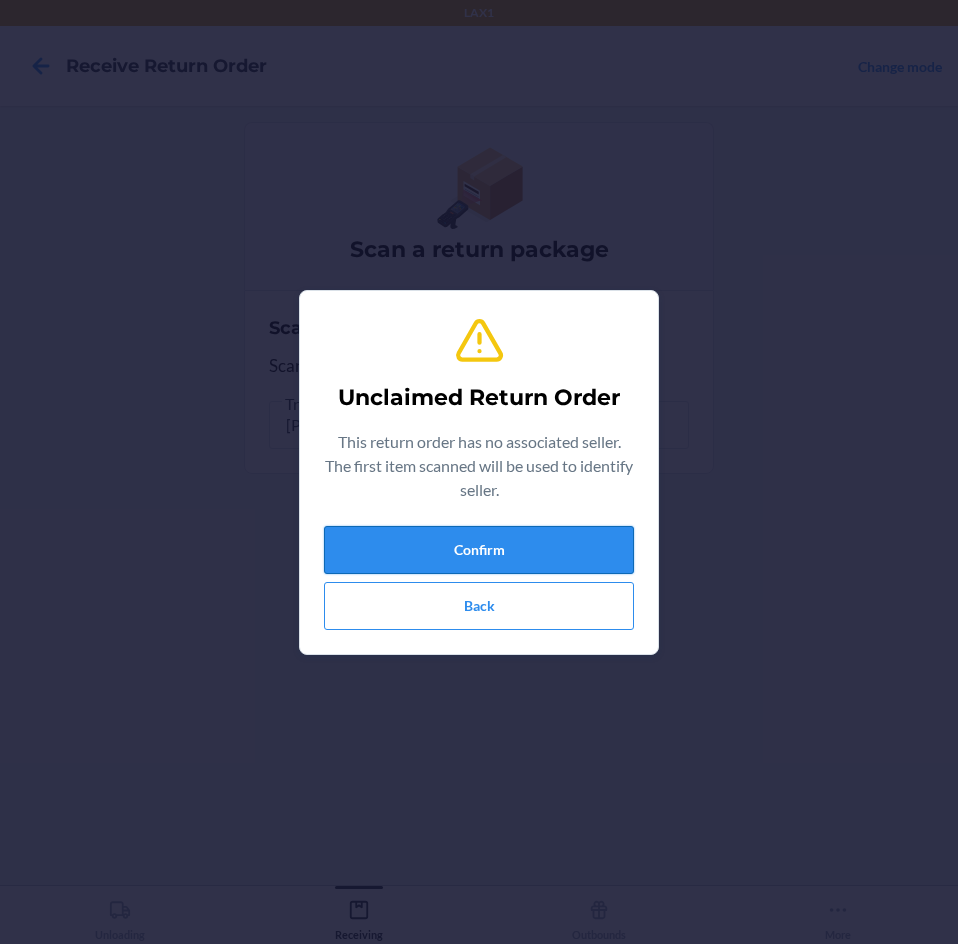 click on "Confirm" at bounding box center (479, 550) 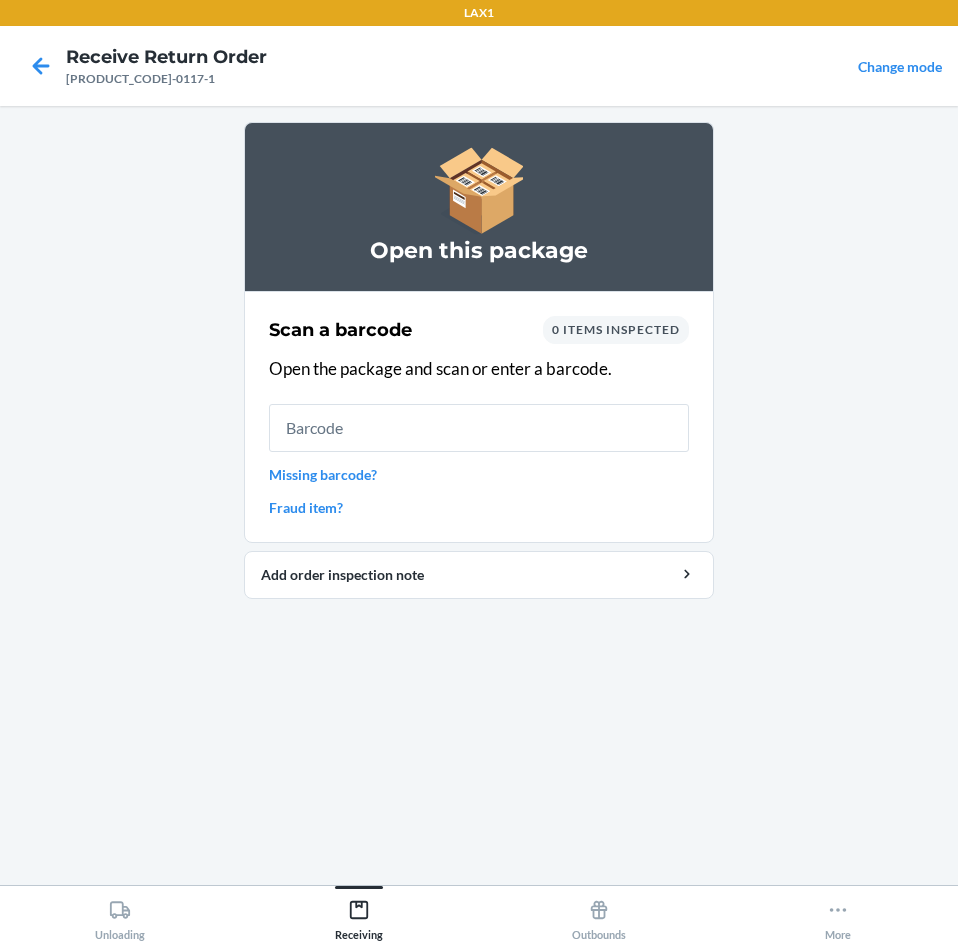 drag, startPoint x: 463, startPoint y: 414, endPoint x: 475, endPoint y: 410, distance: 12.649111 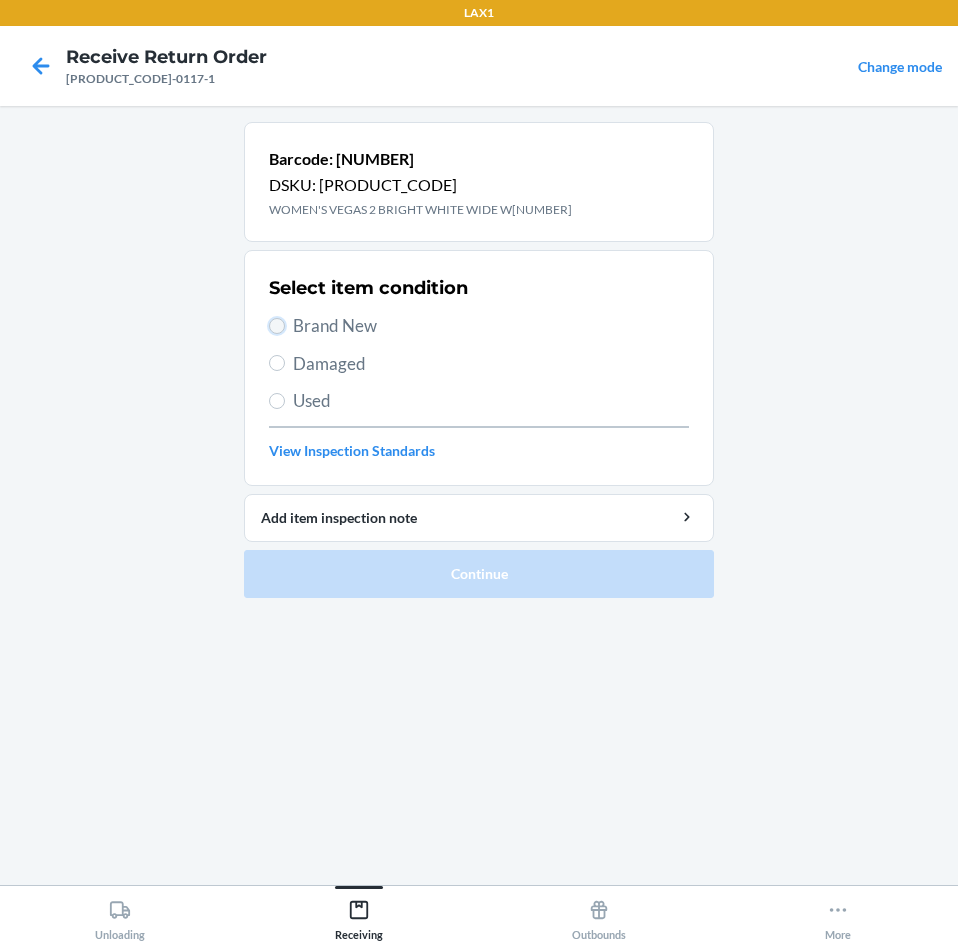 click on "Brand New" at bounding box center (277, 326) 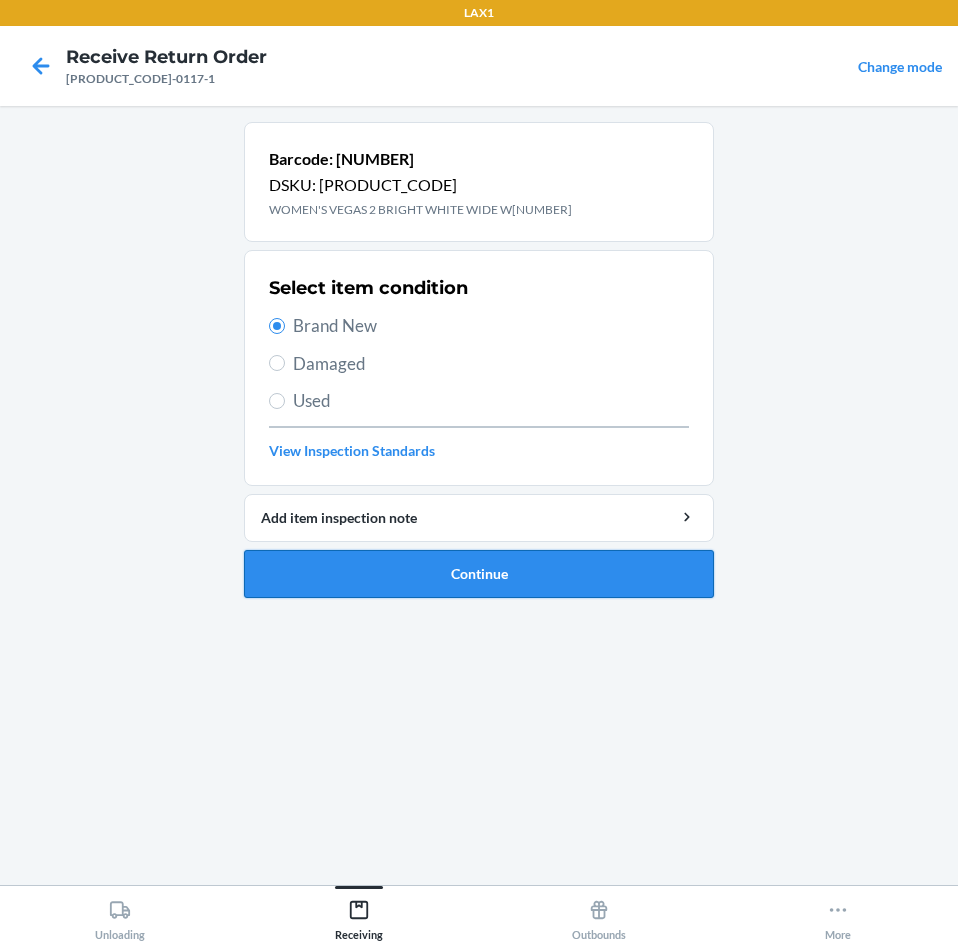 click on "Continue" at bounding box center (479, 574) 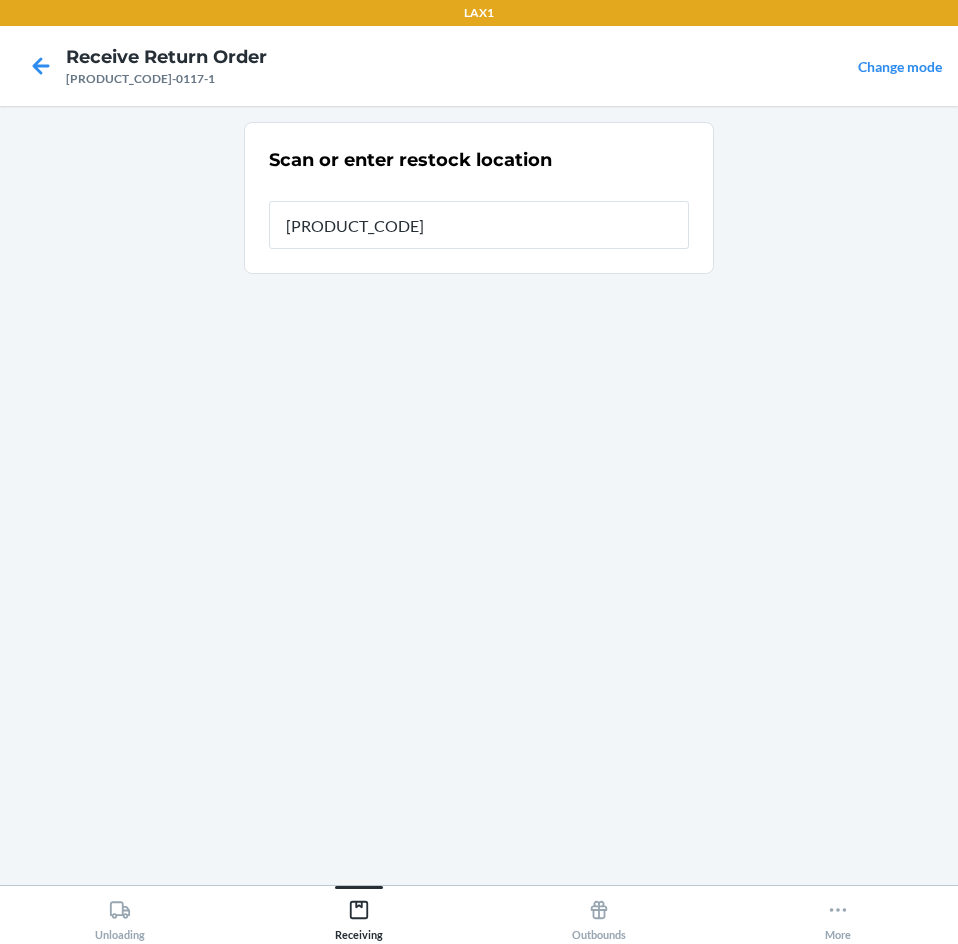 type on "[PRODUCT_CODE]" 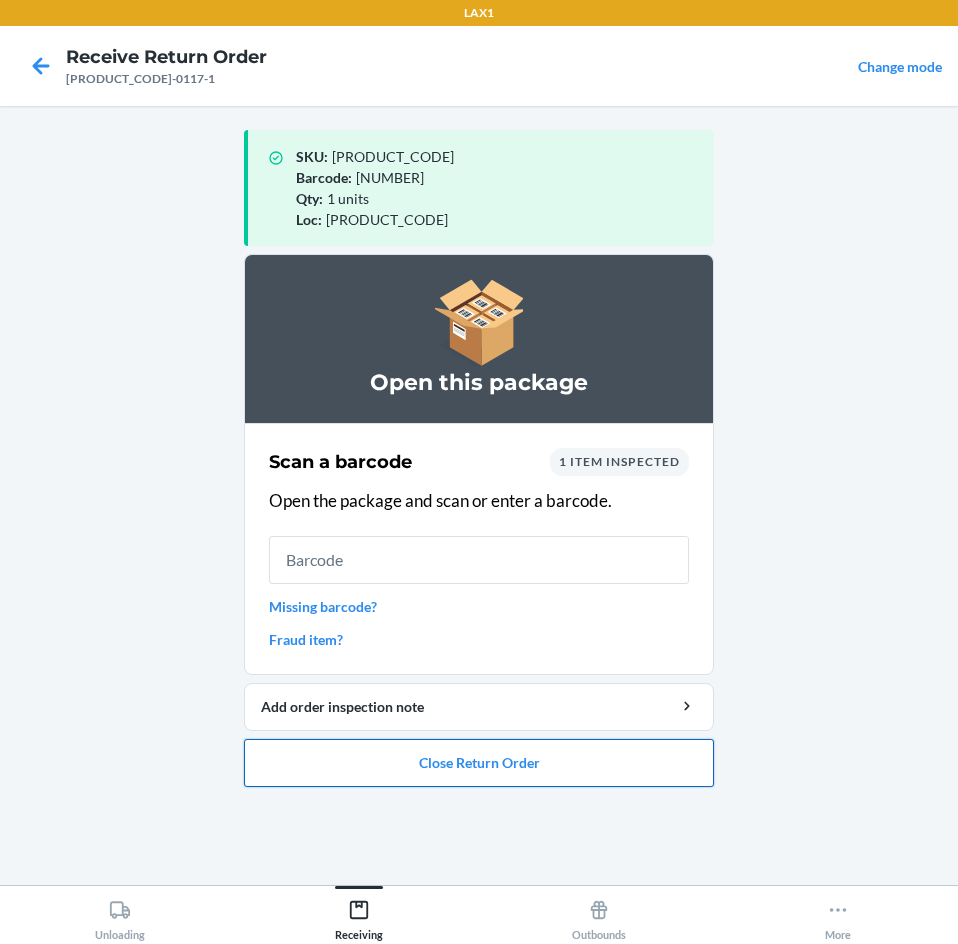 click on "Close Return Order" at bounding box center (479, 763) 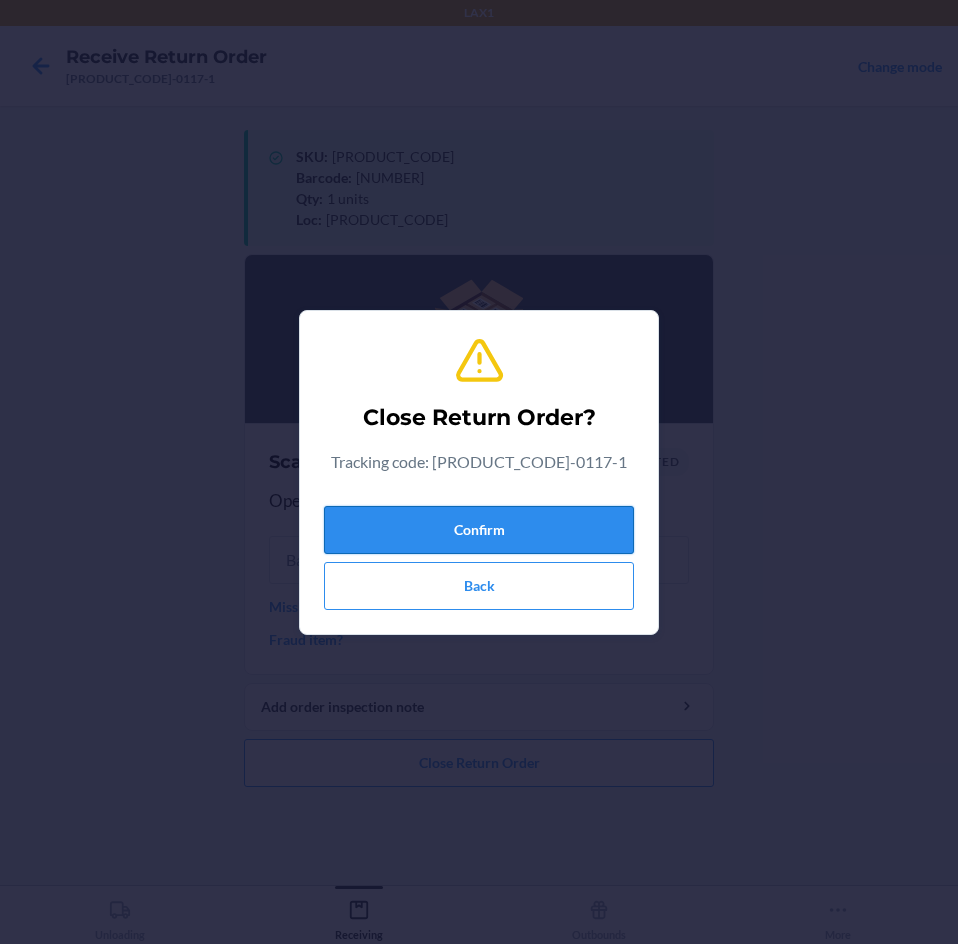 click on "Confirm" at bounding box center [479, 530] 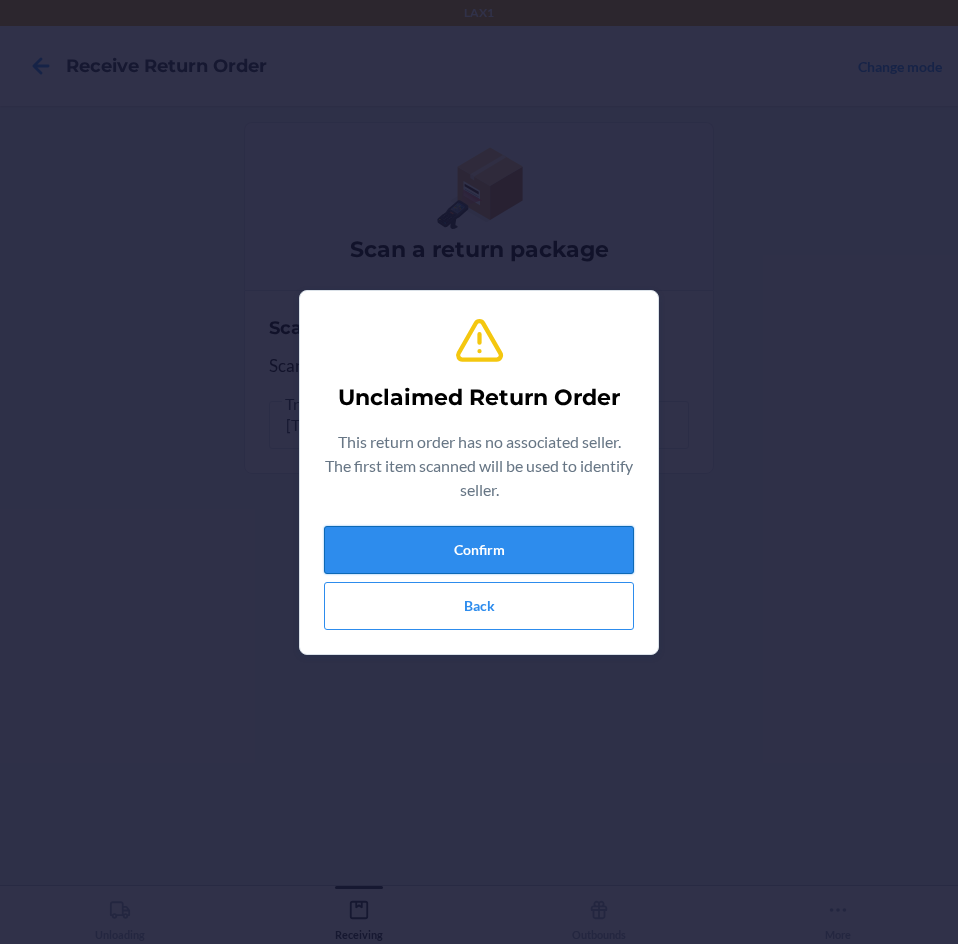 click on "Confirm" at bounding box center (479, 550) 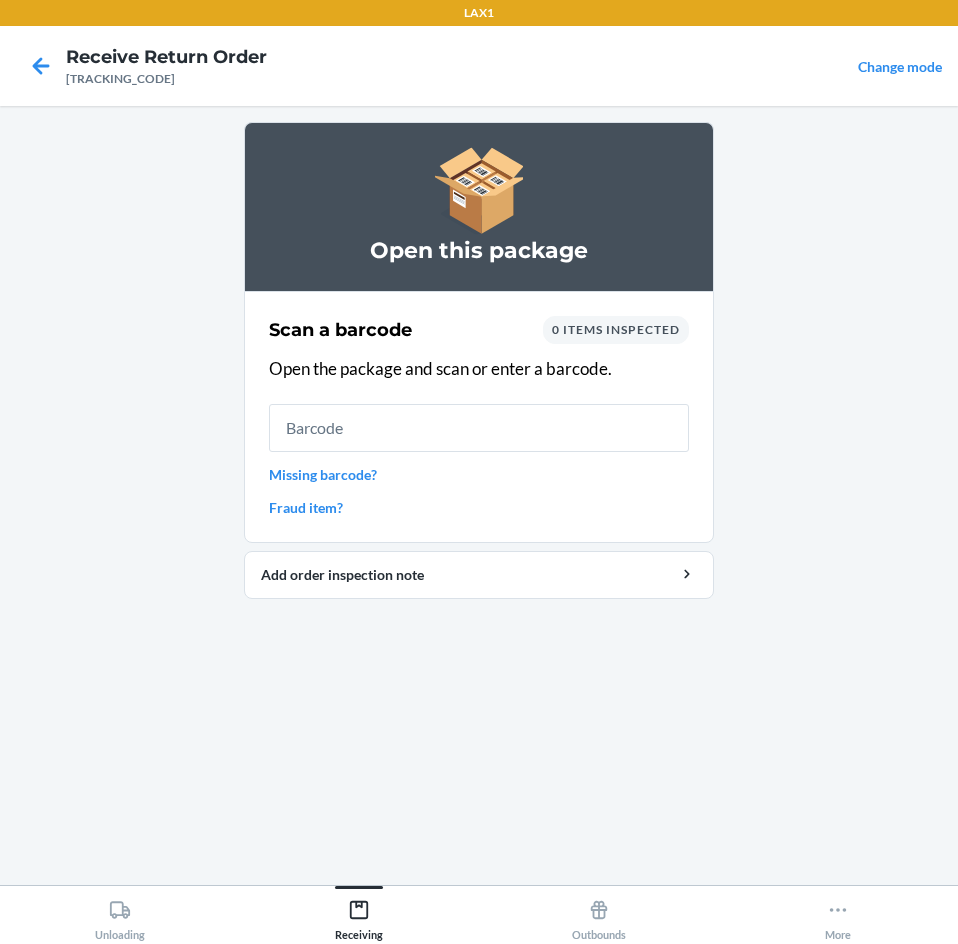 click at bounding box center (479, 428) 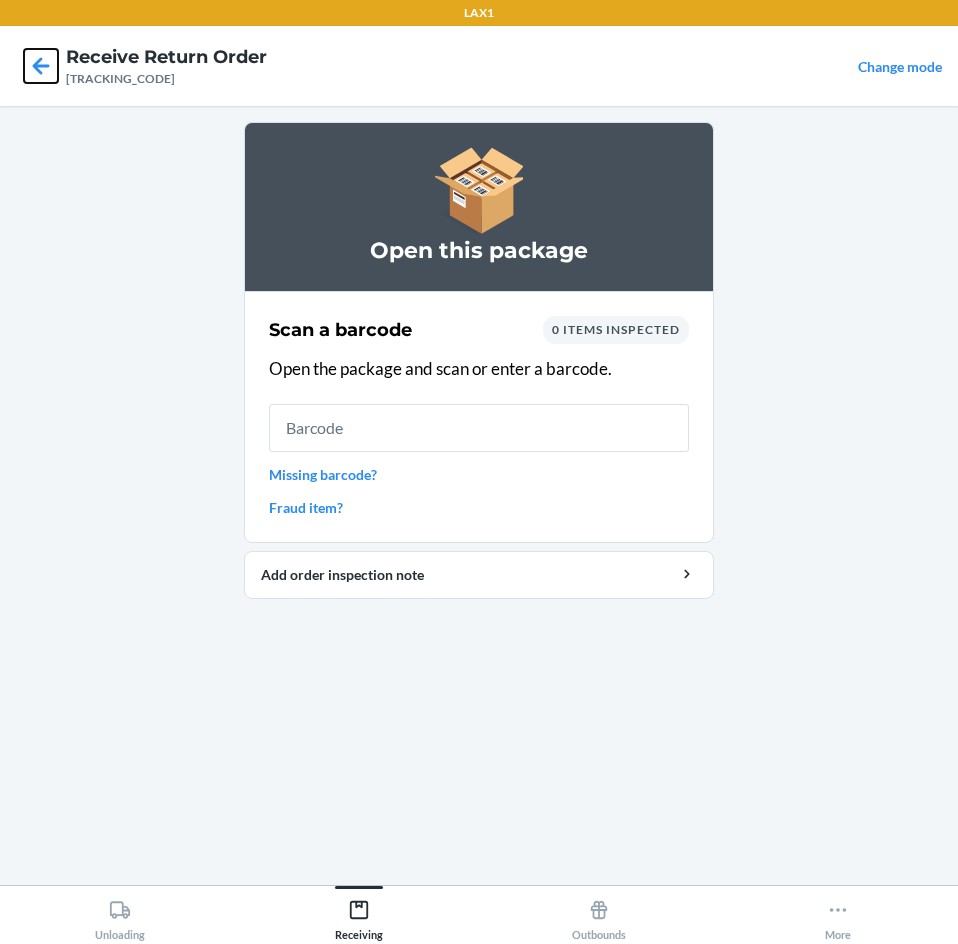 click 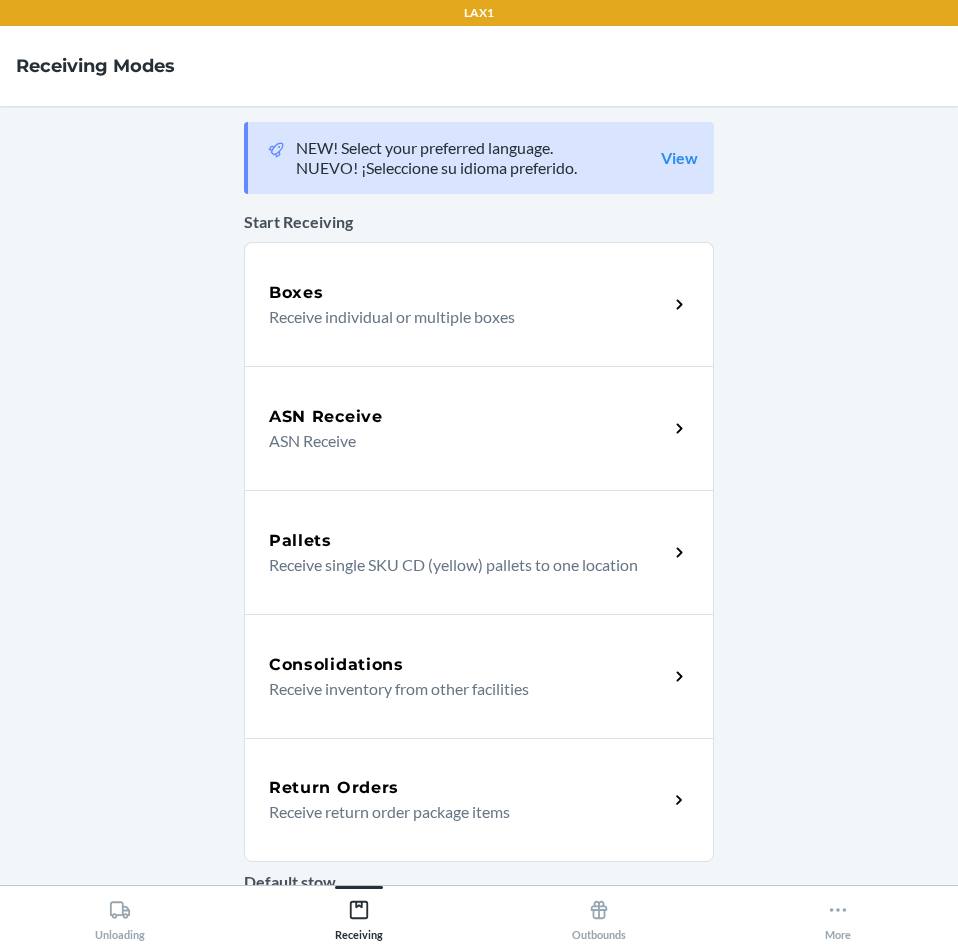 click on "Receive return order package items" at bounding box center (460, 812) 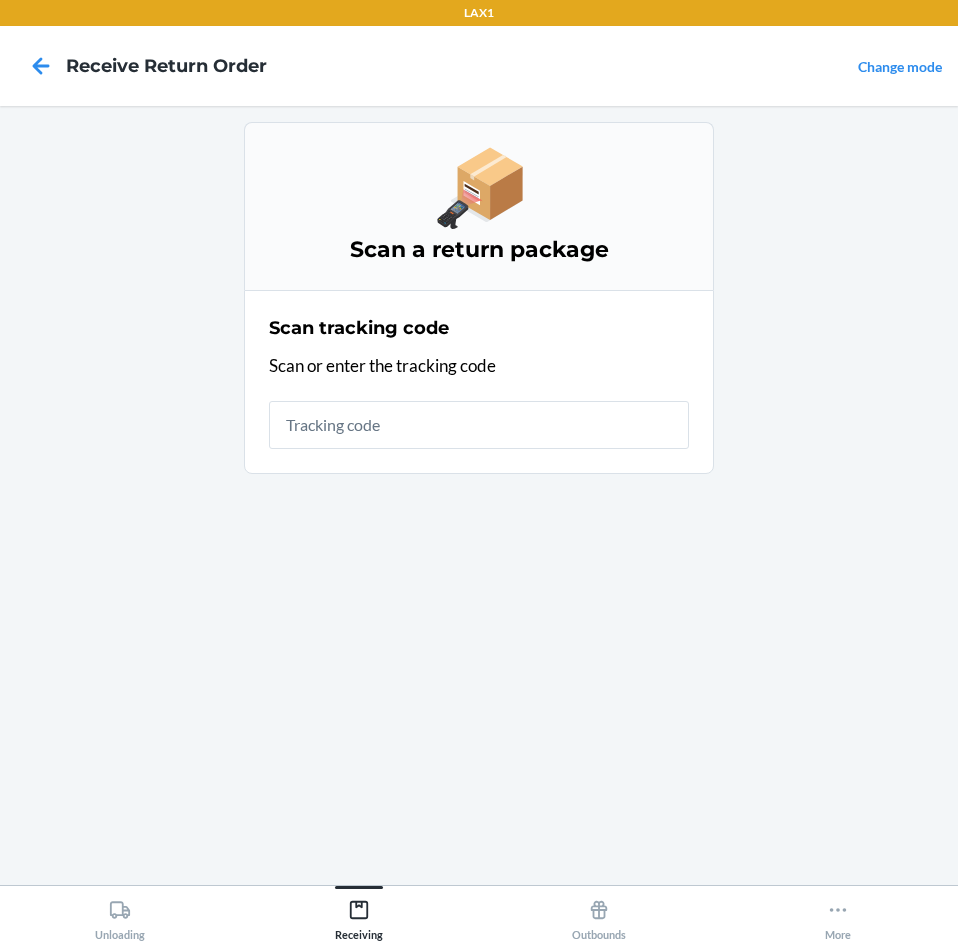 click at bounding box center [479, 425] 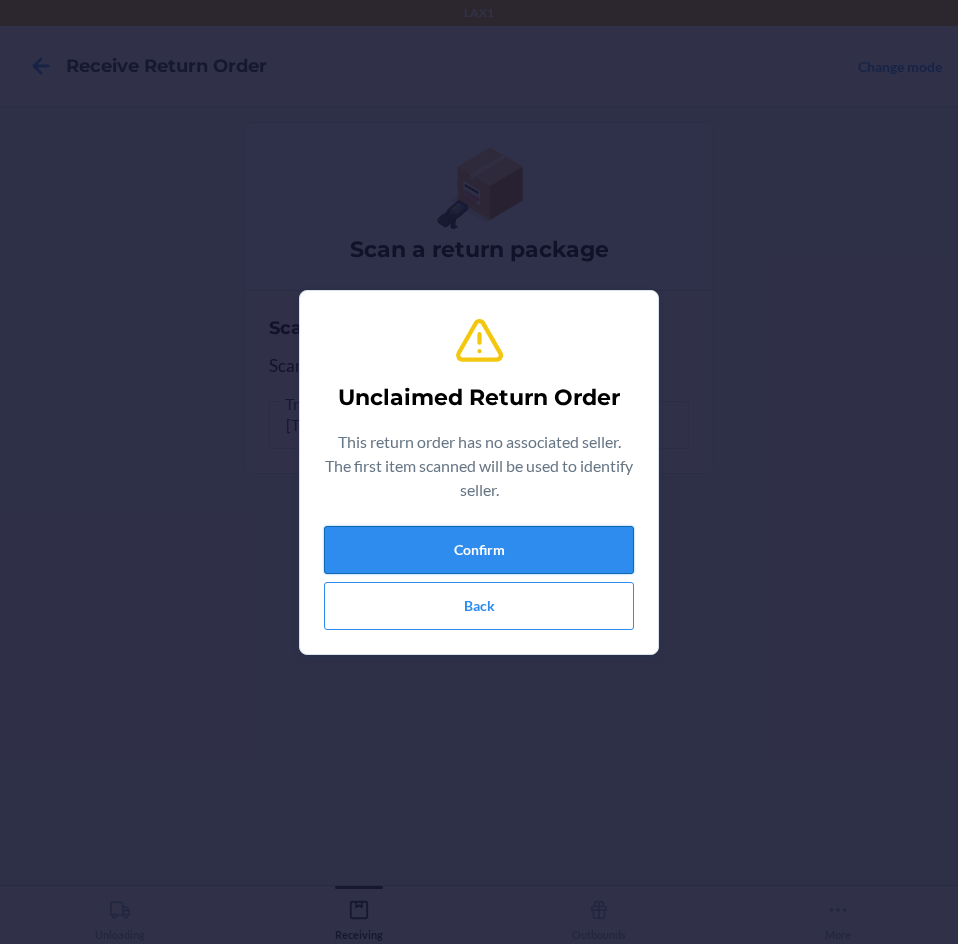 click on "Confirm" at bounding box center [479, 550] 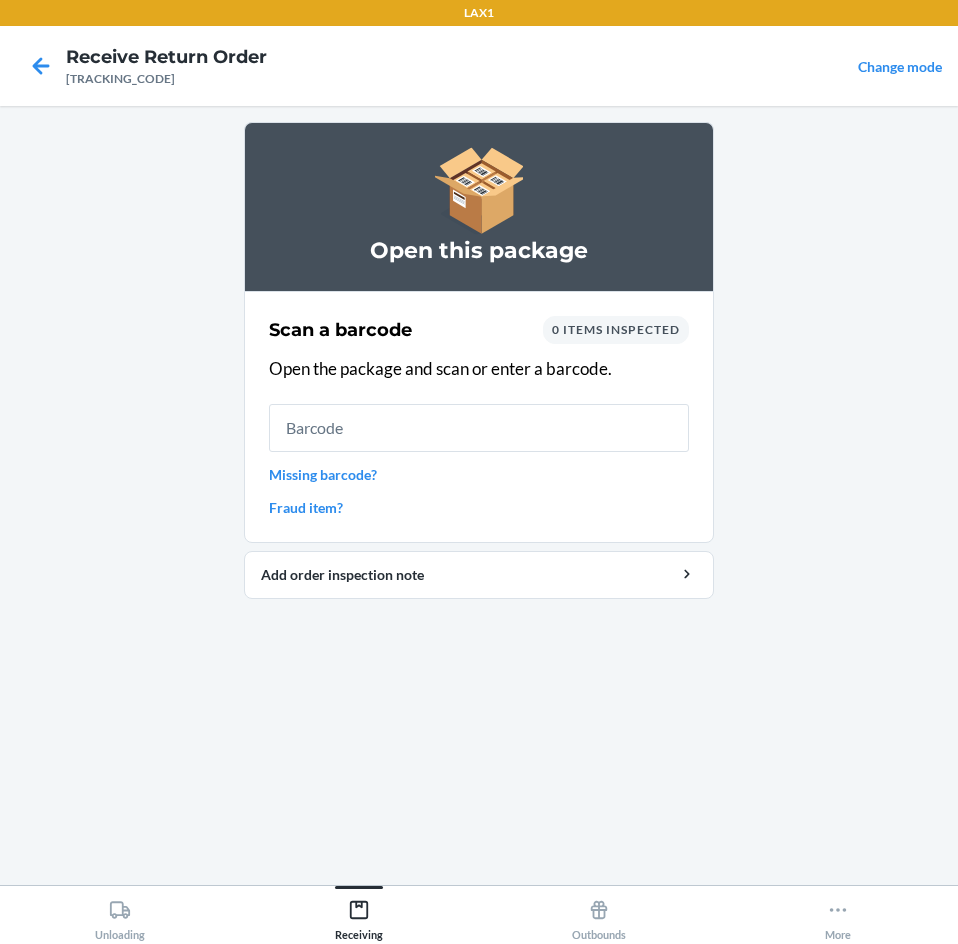 click at bounding box center [479, 428] 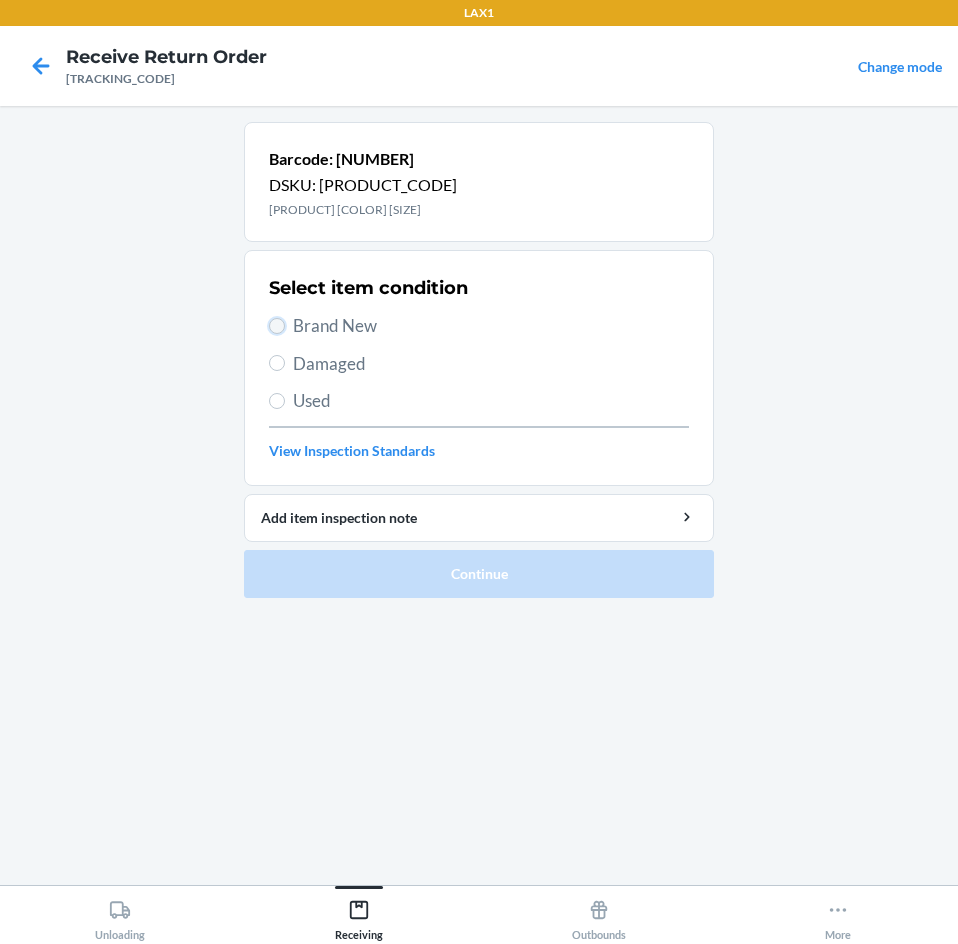 click on "Brand New" at bounding box center [277, 326] 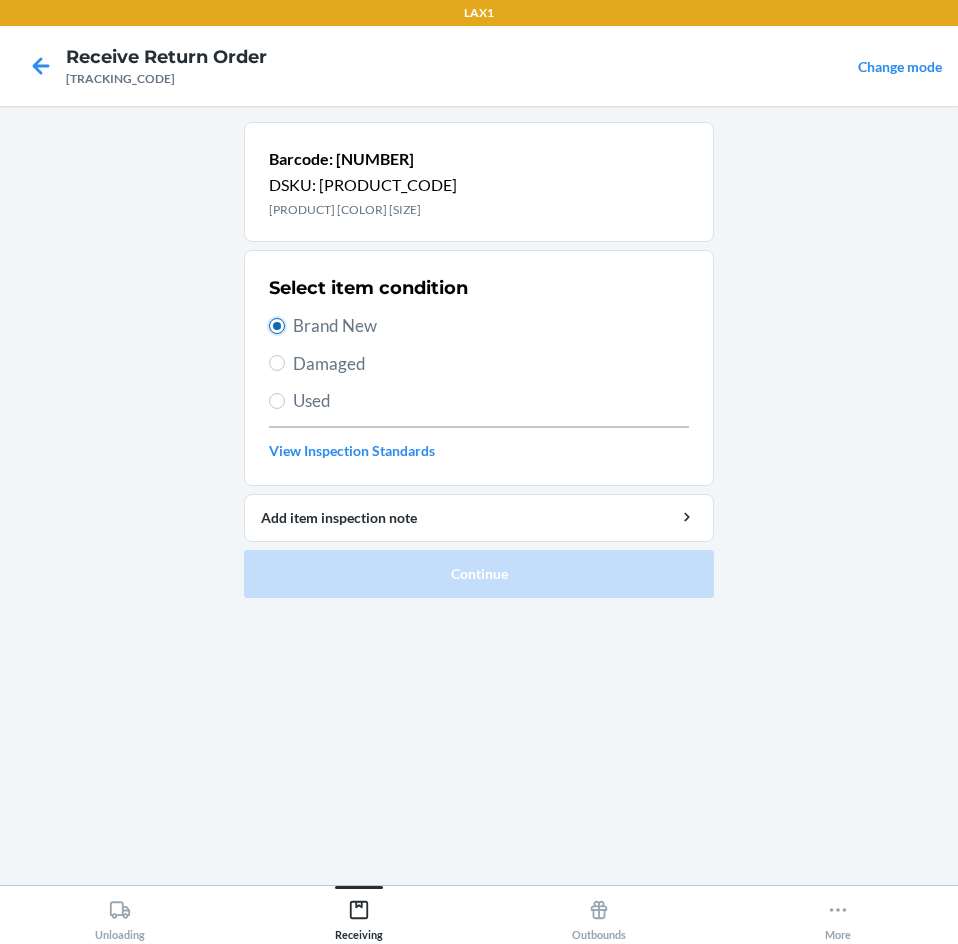 radio on "true" 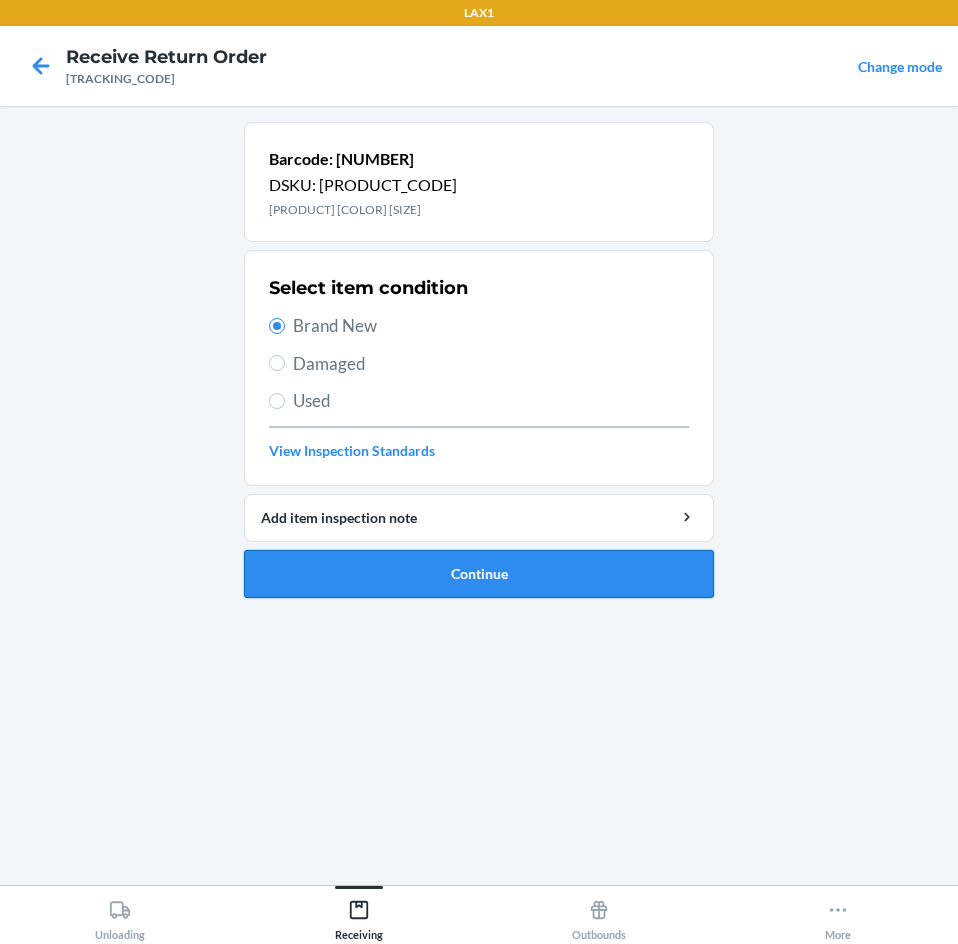 click on "Continue" at bounding box center [479, 574] 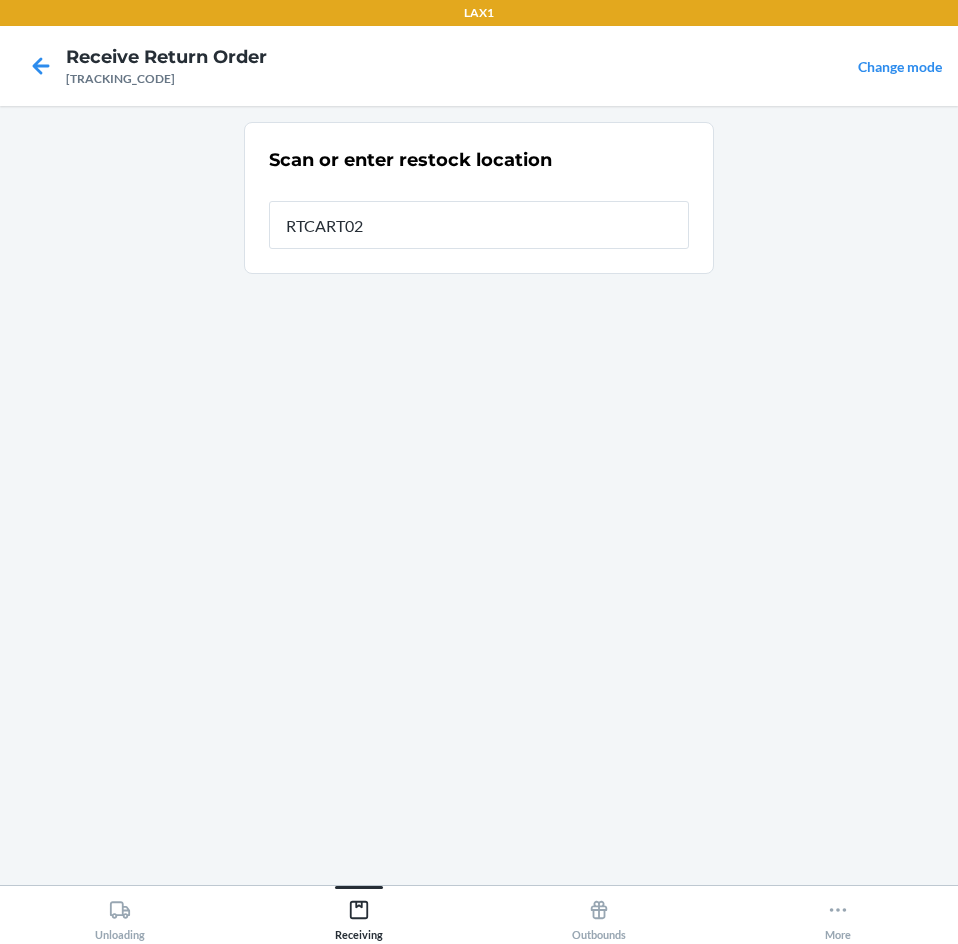 type on "[PRODUCT_CODE]" 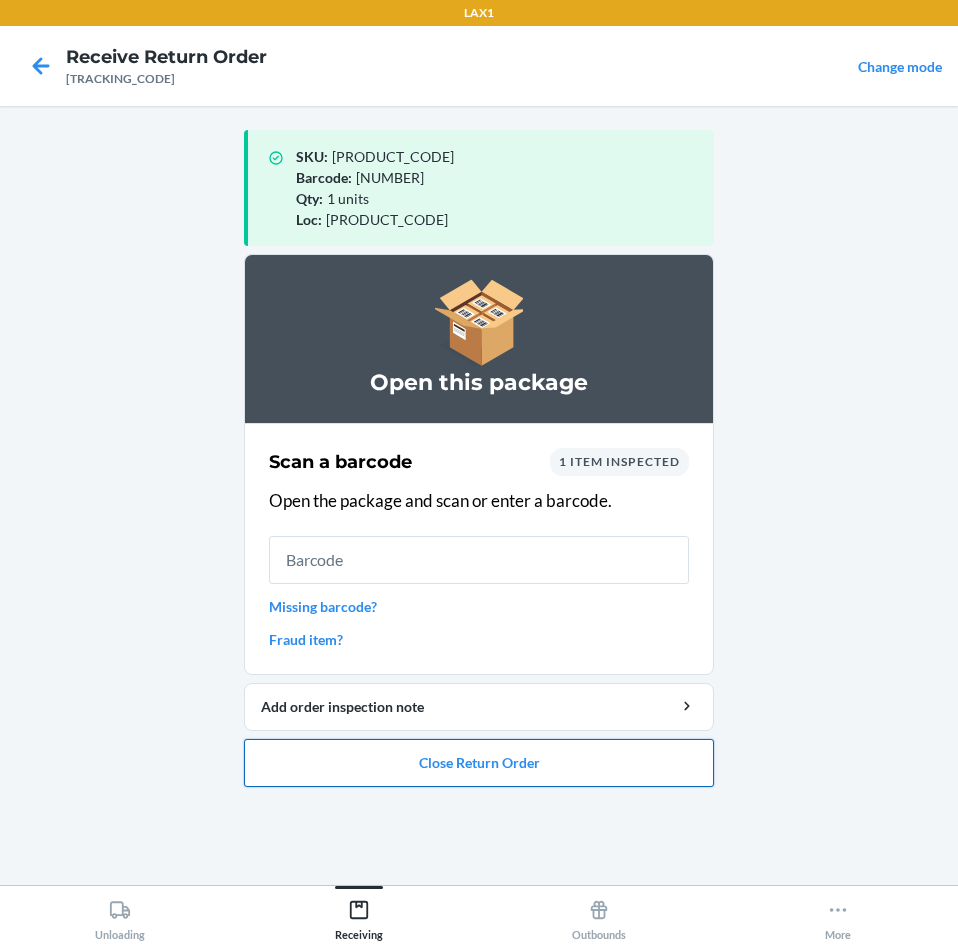 click on "Close Return Order" at bounding box center (479, 763) 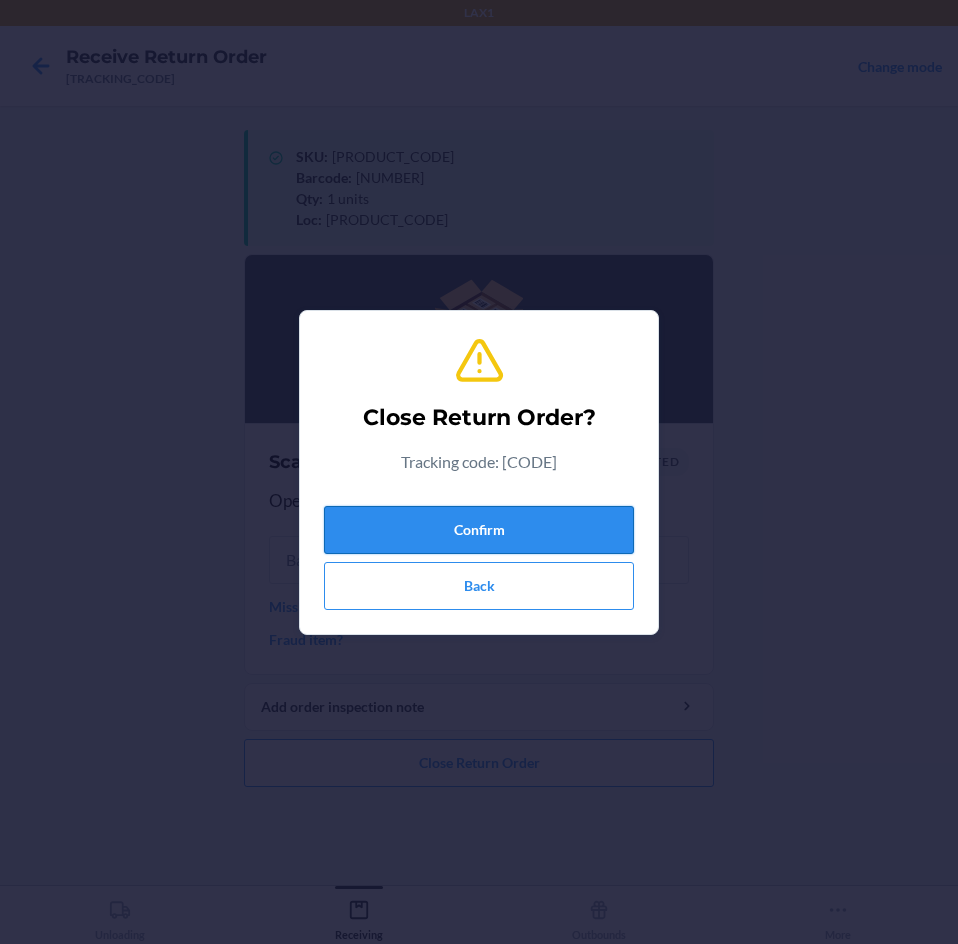 click on "Confirm" at bounding box center (479, 530) 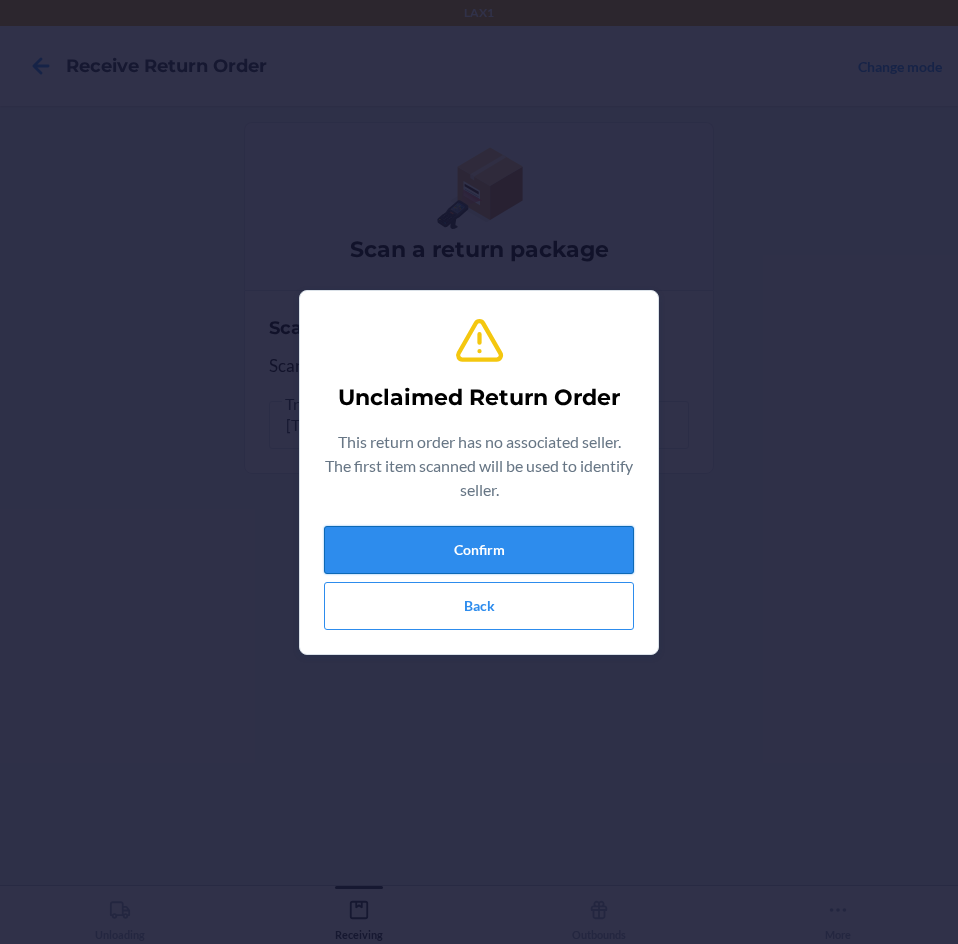 click on "Confirm" at bounding box center [479, 550] 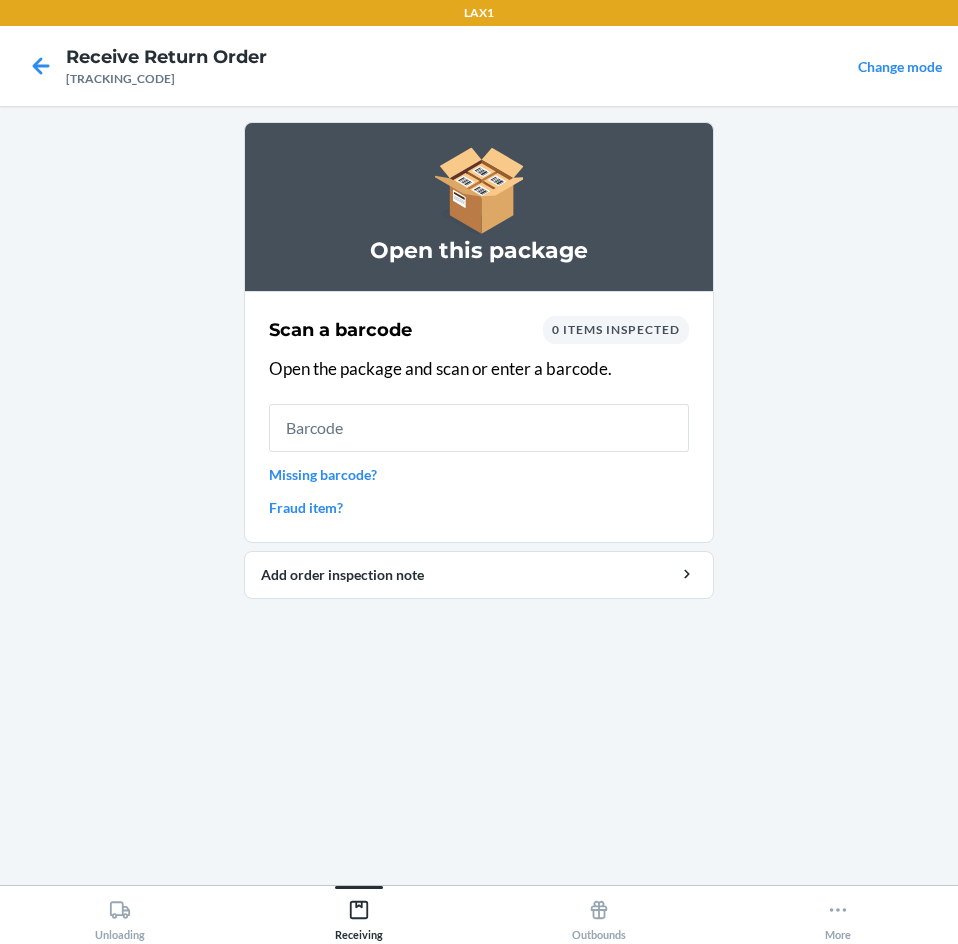 click at bounding box center (479, 428) 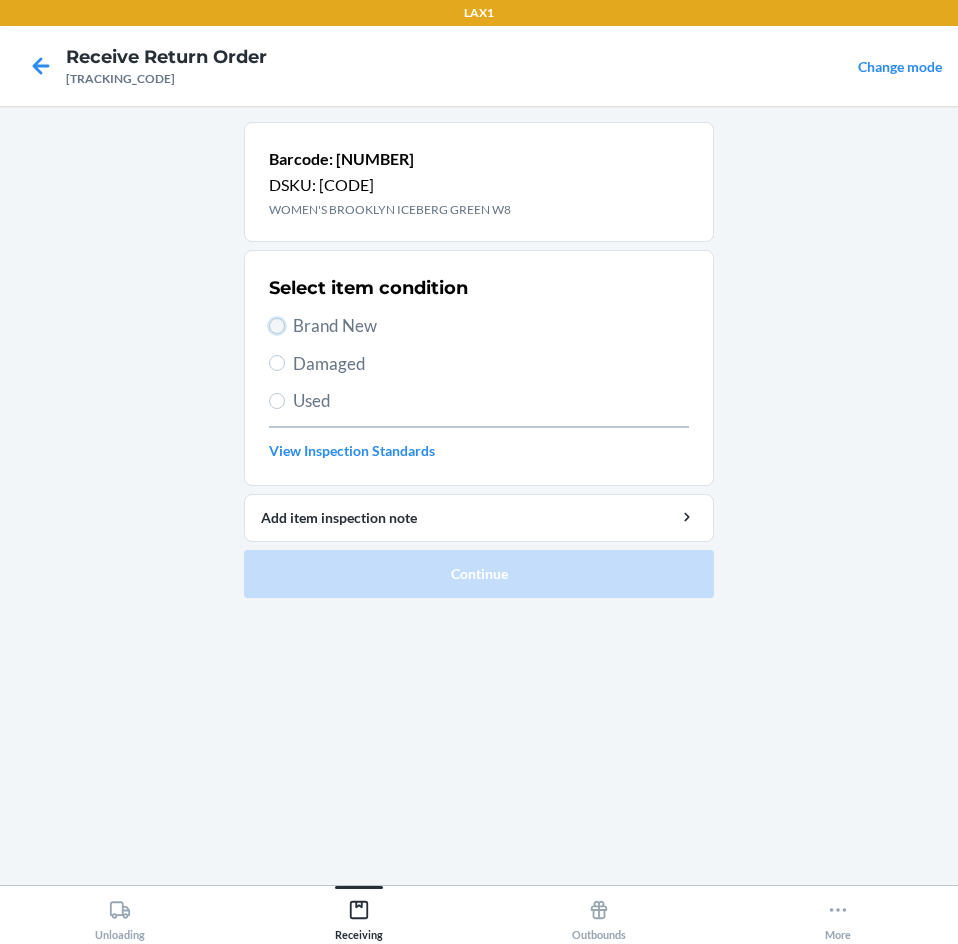 click on "Brand New" at bounding box center [277, 326] 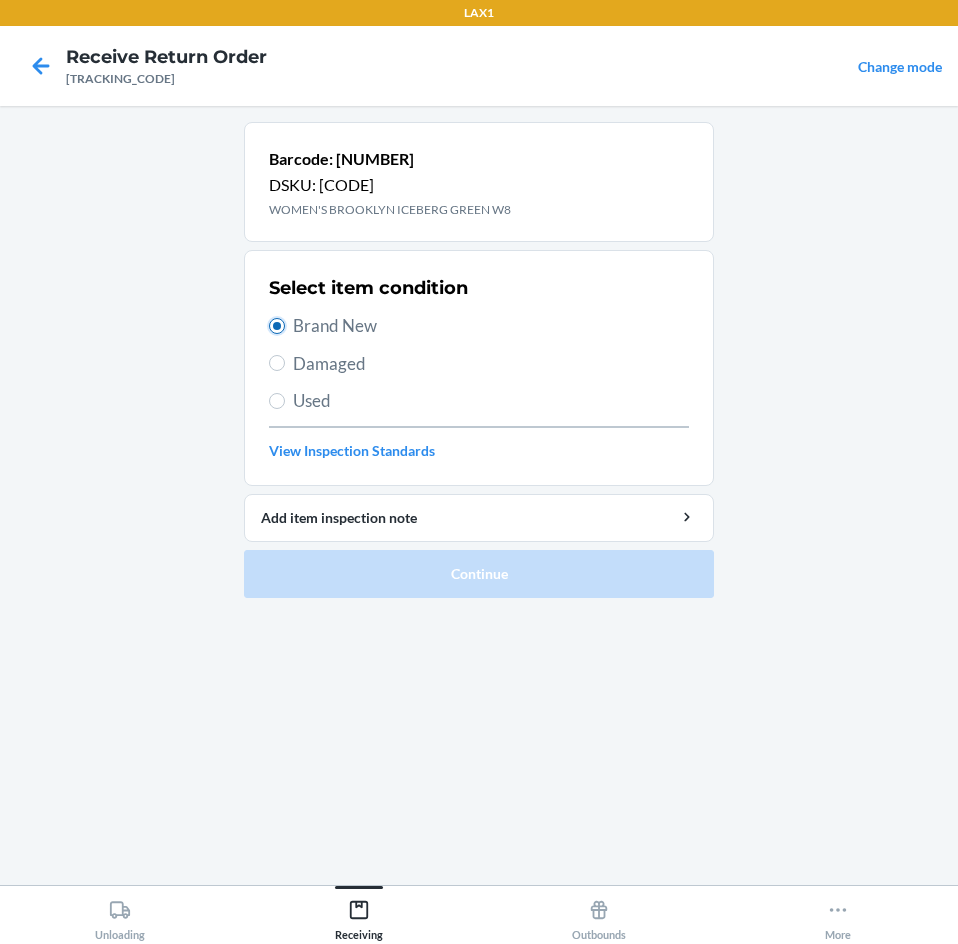 radio on "true" 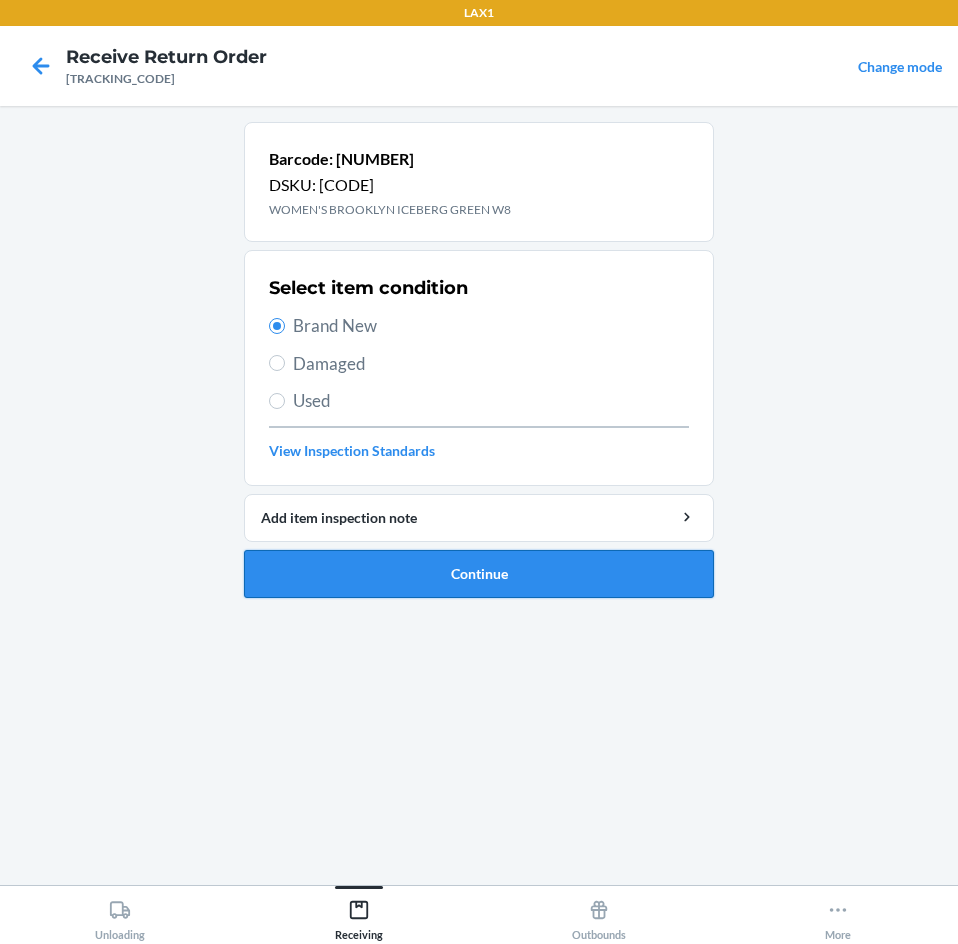 click on "Continue" at bounding box center (479, 574) 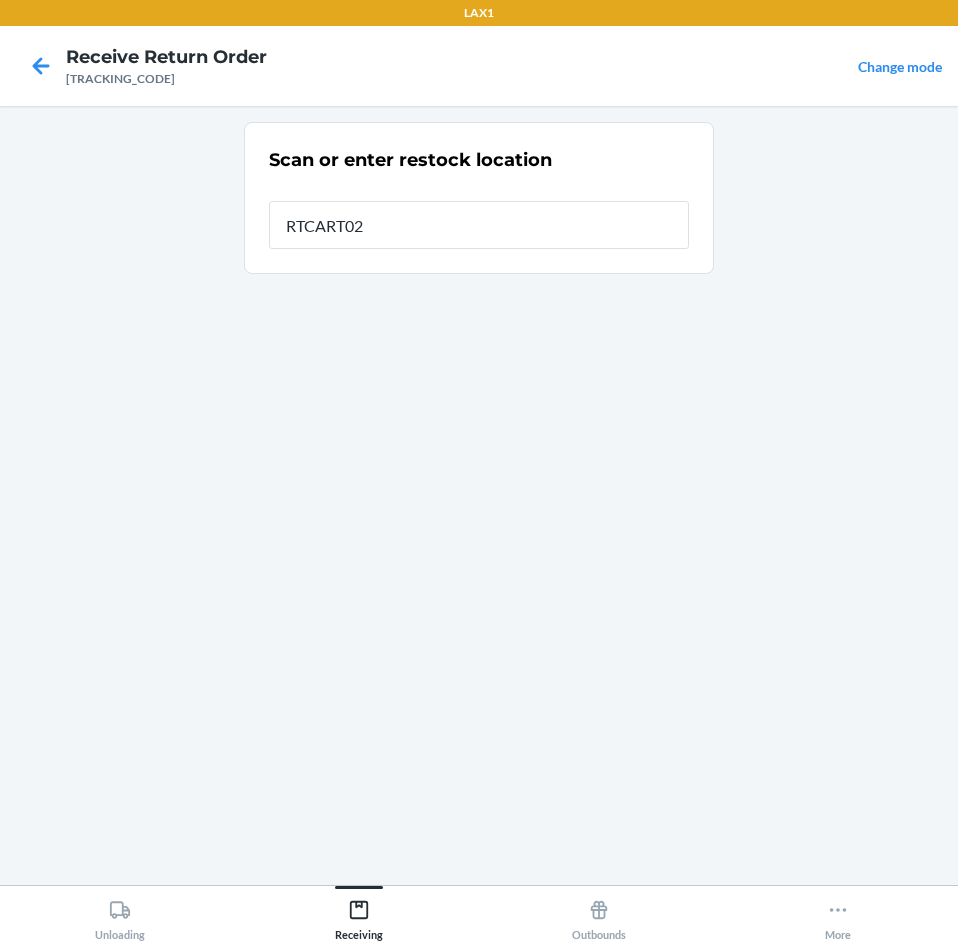type on "[PRODUCT_CODE]" 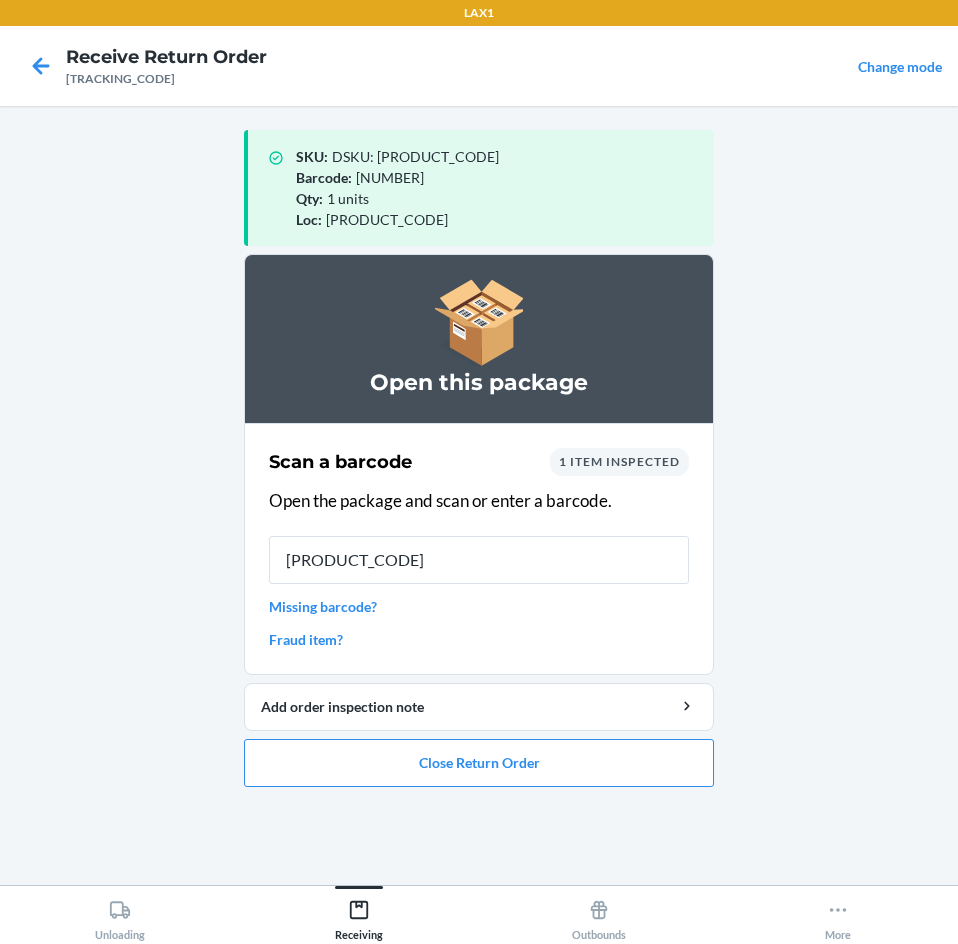 type on "[PRODUCT_CODE]" 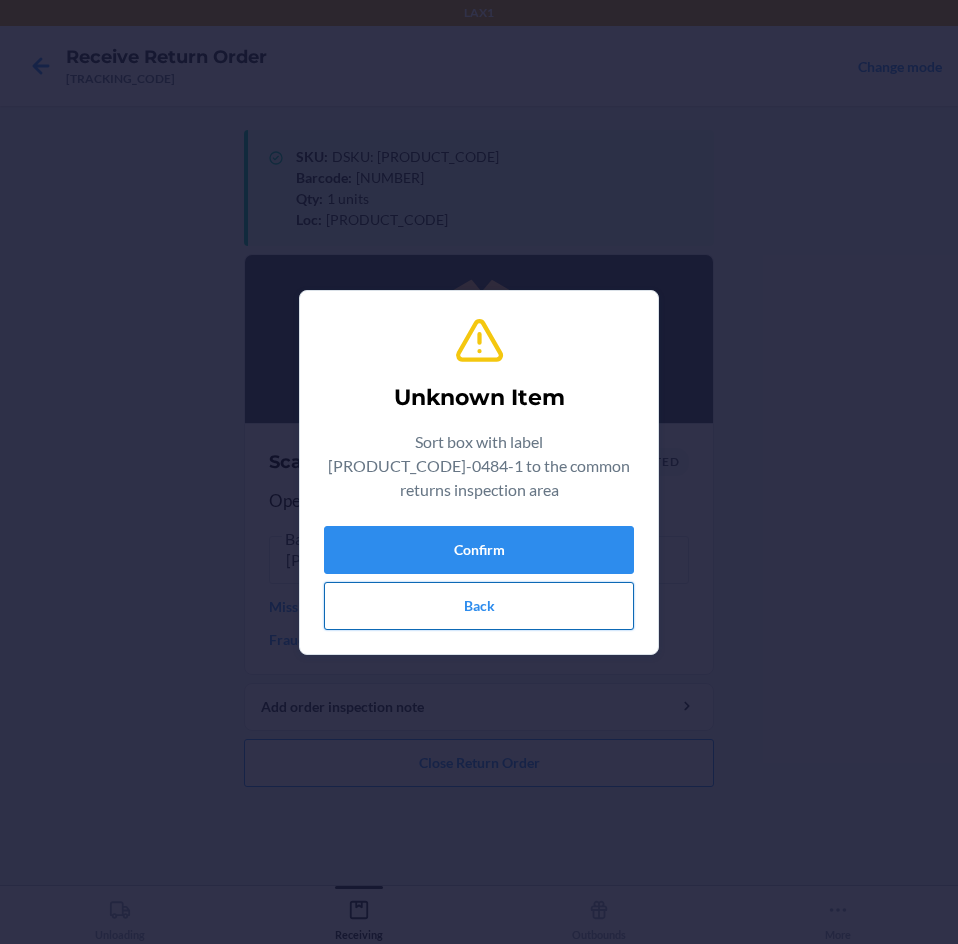 click on "Back" at bounding box center [479, 606] 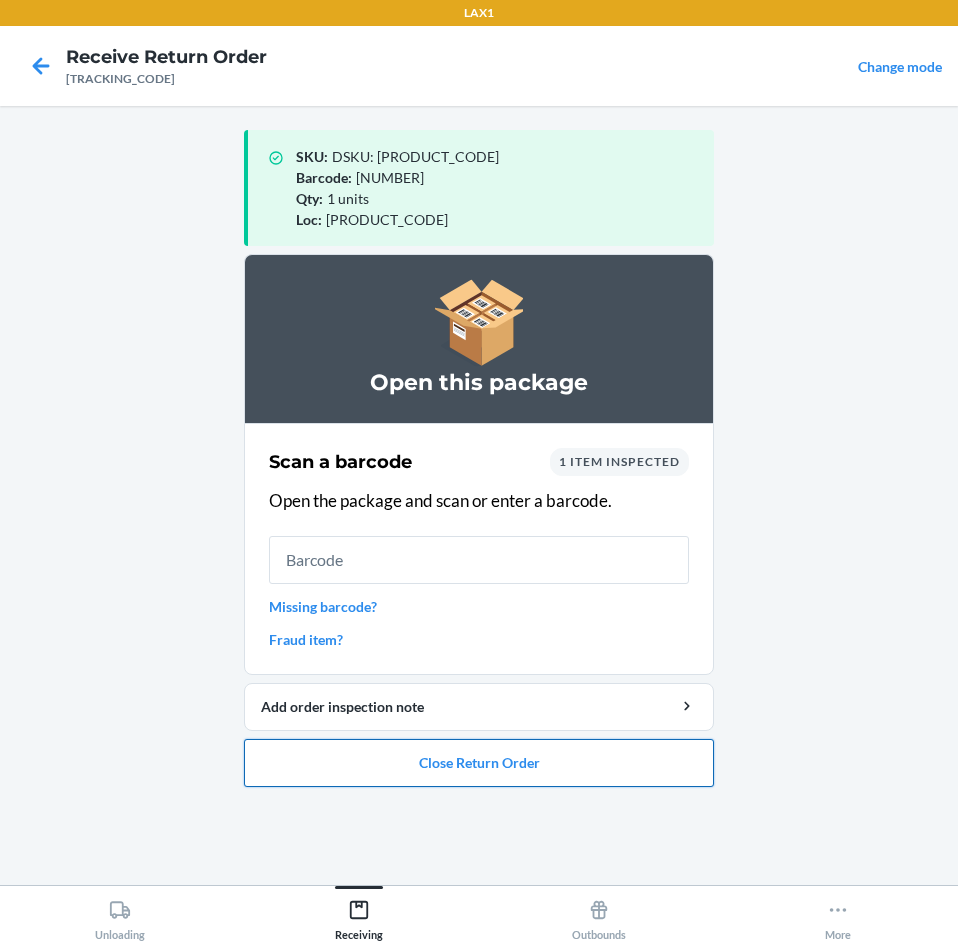 click on "Close Return Order" at bounding box center (479, 763) 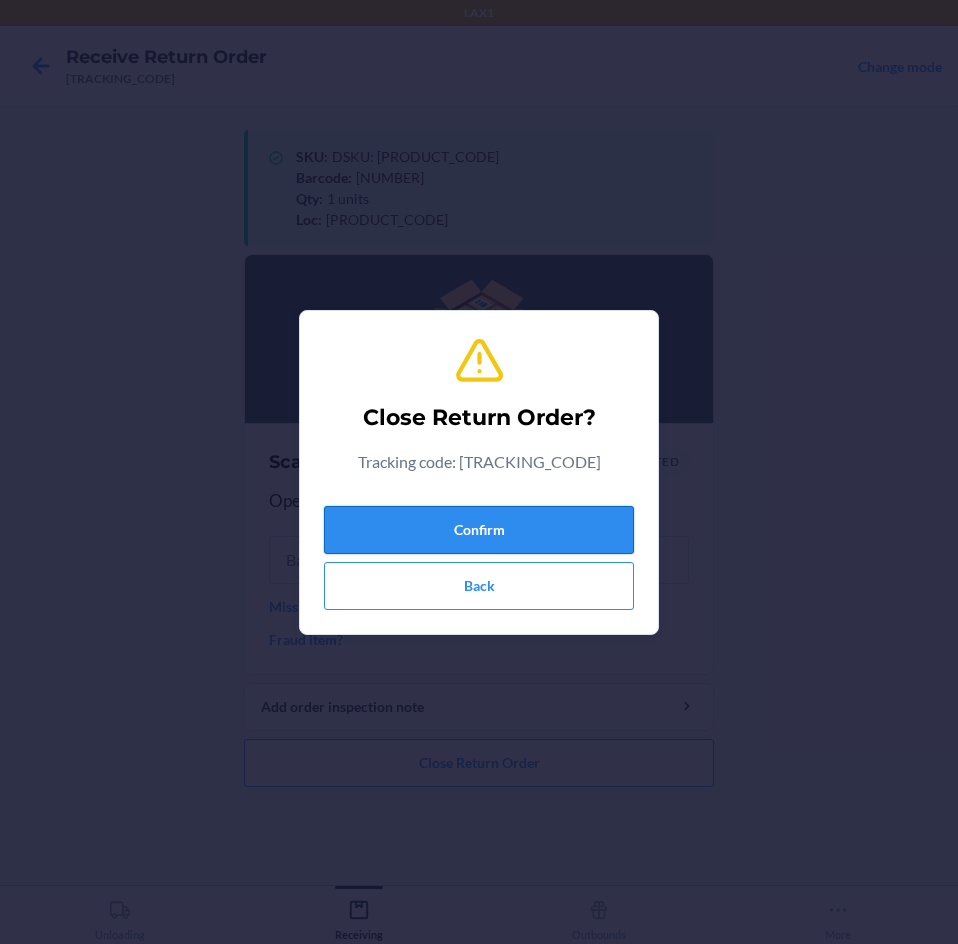 click on "Confirm" at bounding box center (479, 530) 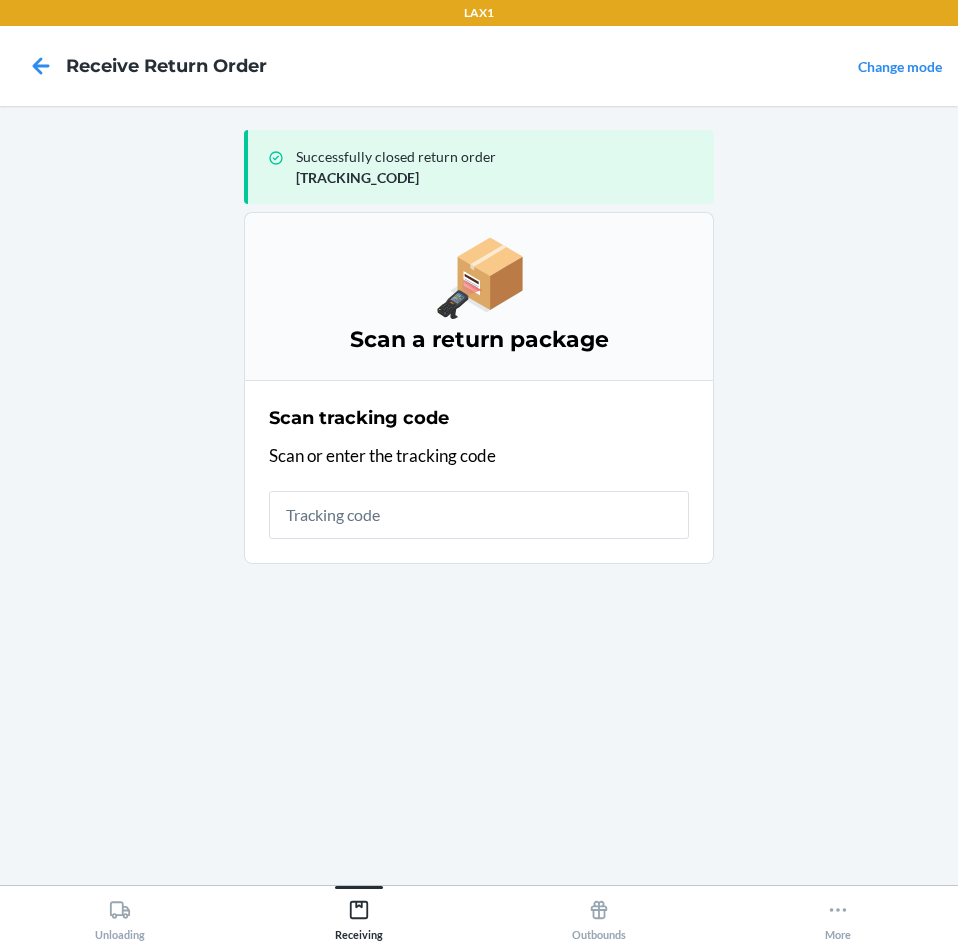 click at bounding box center [479, 515] 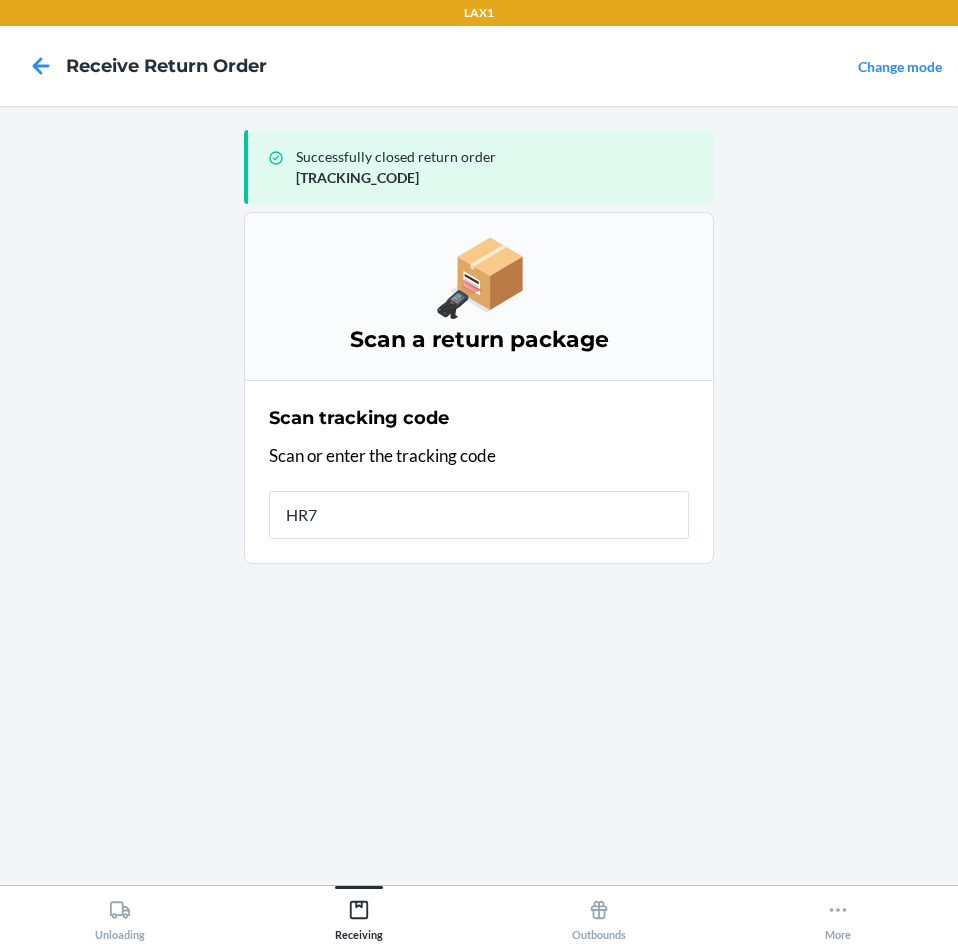type on "[PRODUCT_CODE]" 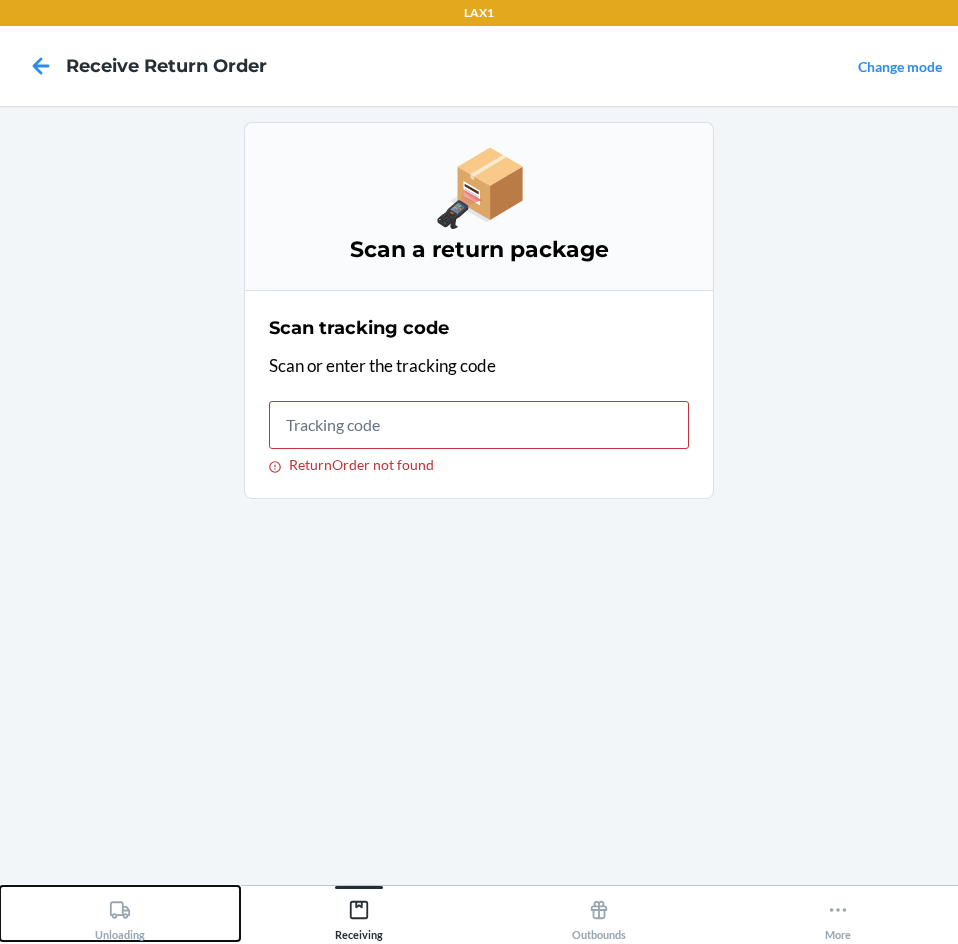 click 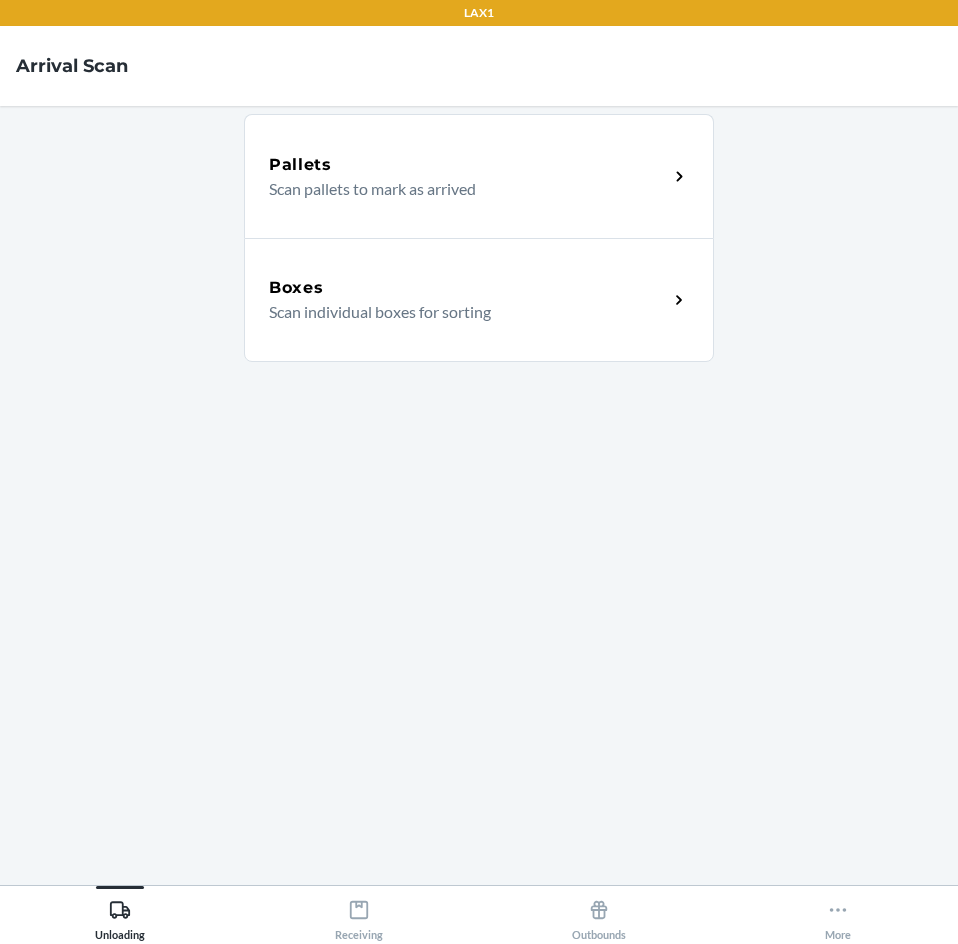 click on "Scan individual boxes for sorting" at bounding box center [460, 312] 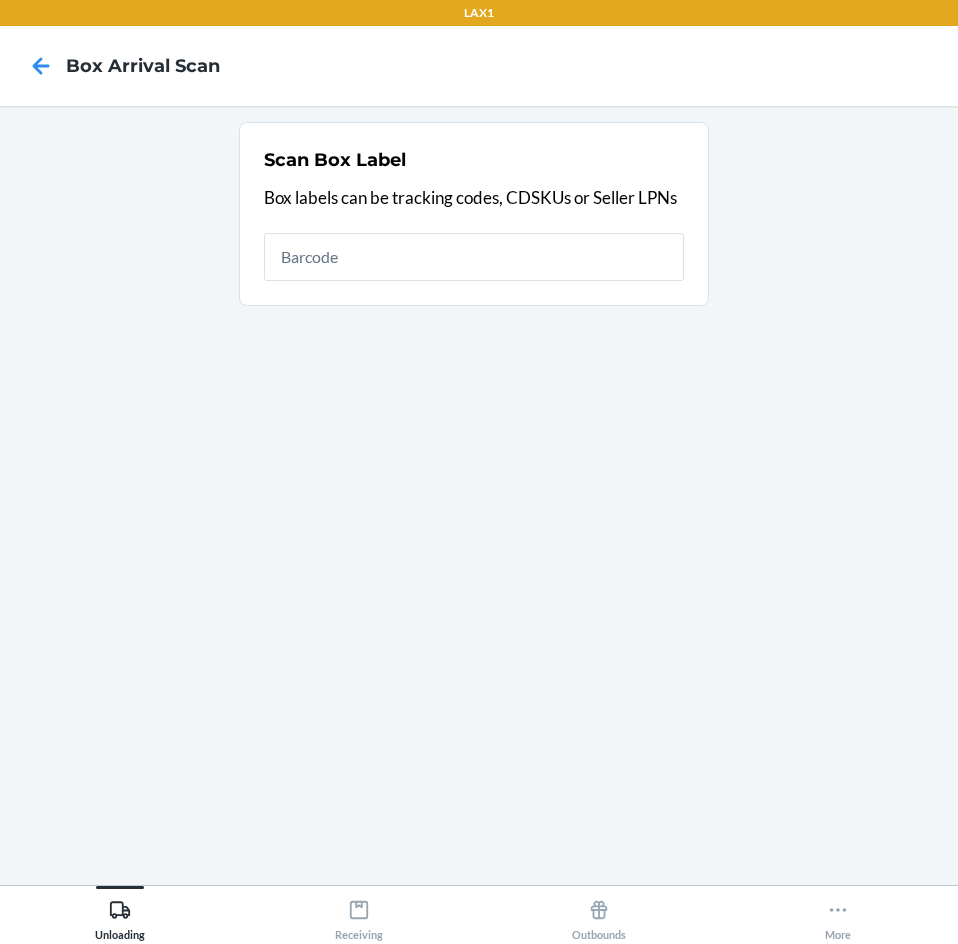 click at bounding box center (474, 257) 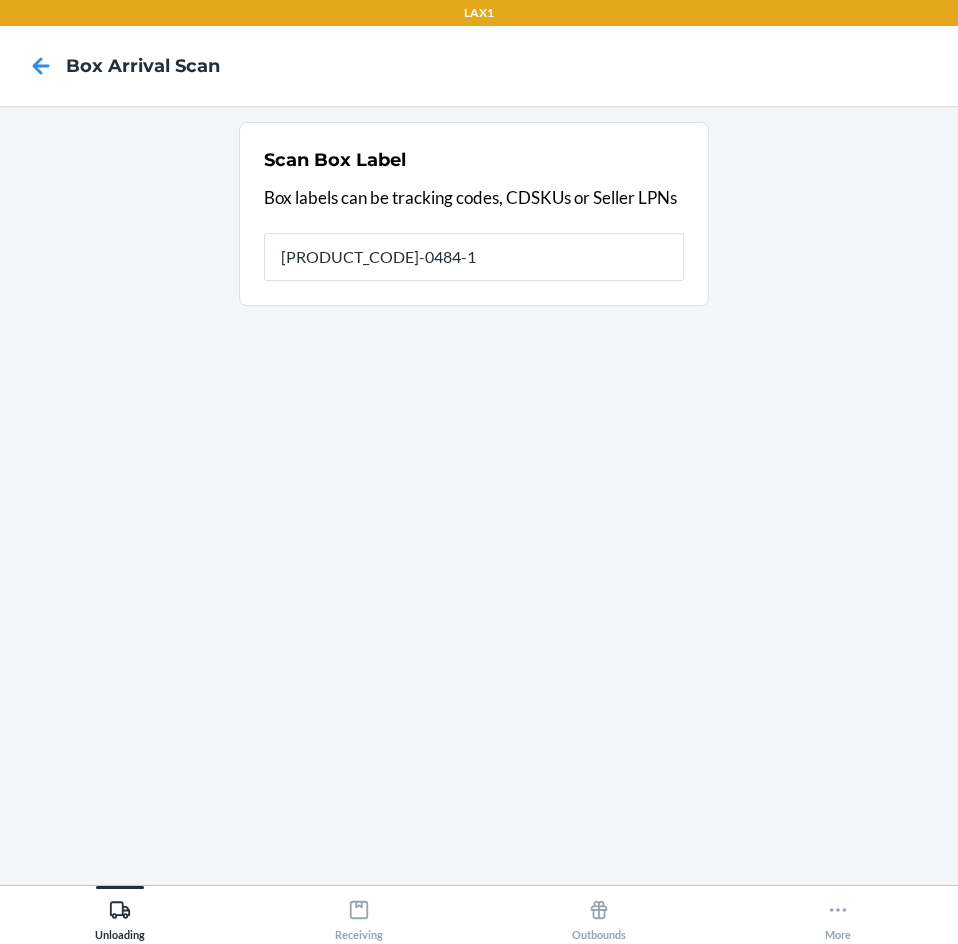 type on "[PRODUCT_CODE]-0484-1" 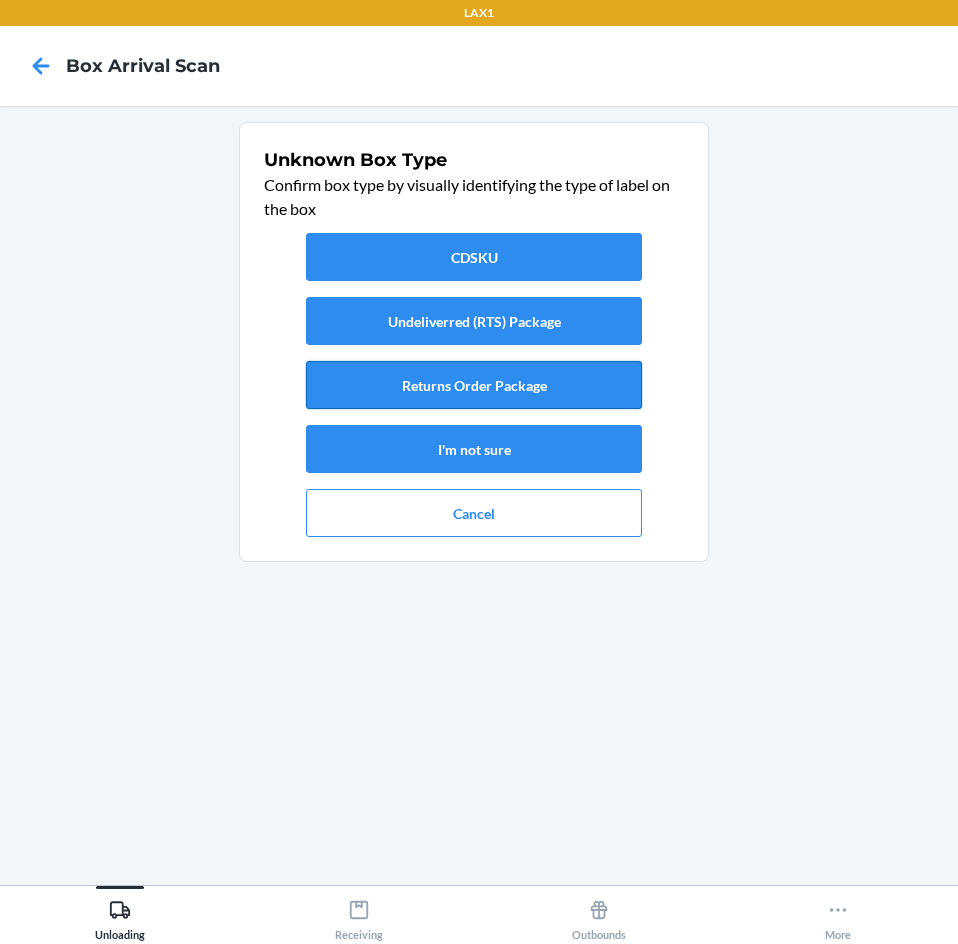 click on "Returns Order Package" at bounding box center [474, 385] 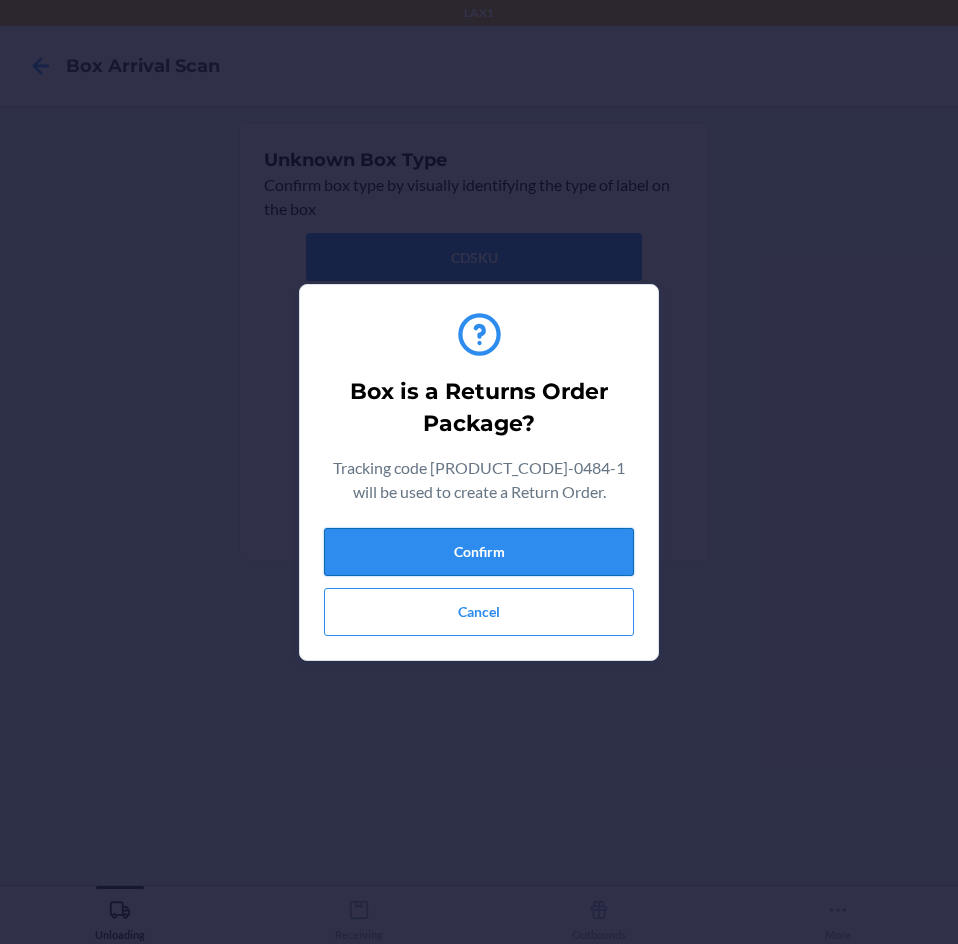 click on "Confirm" at bounding box center (479, 552) 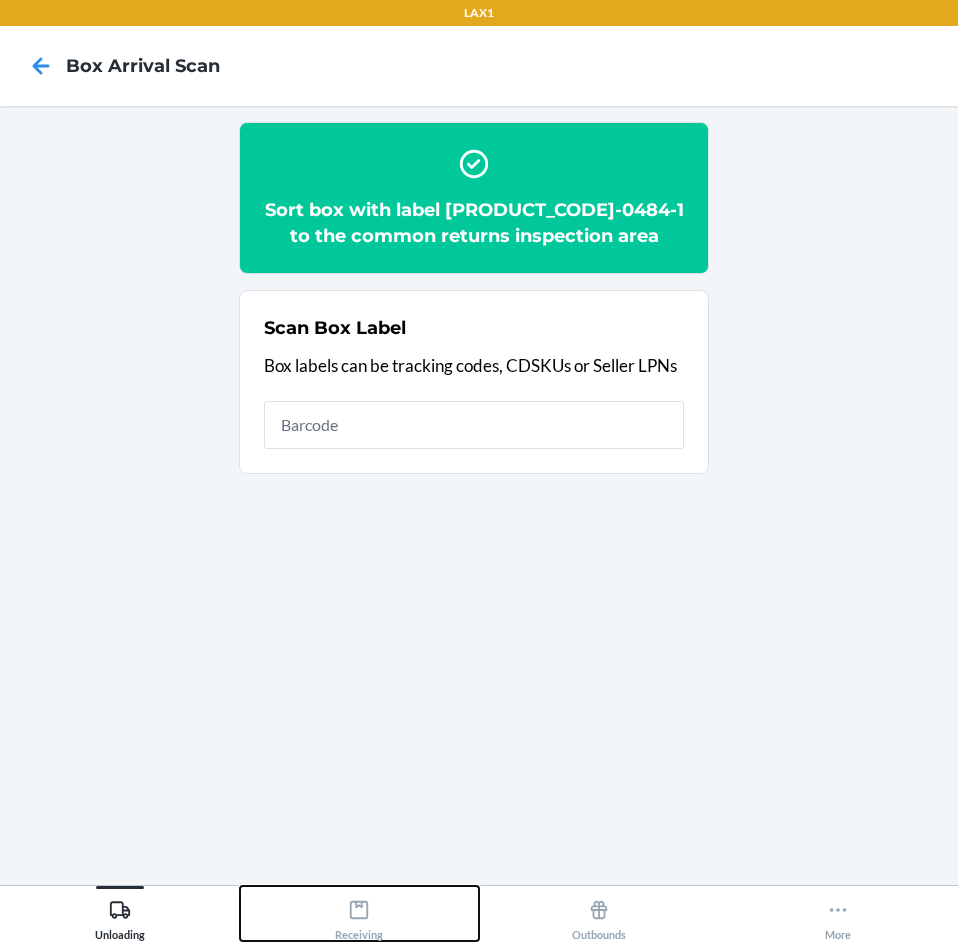 click on "Receiving" at bounding box center [359, 916] 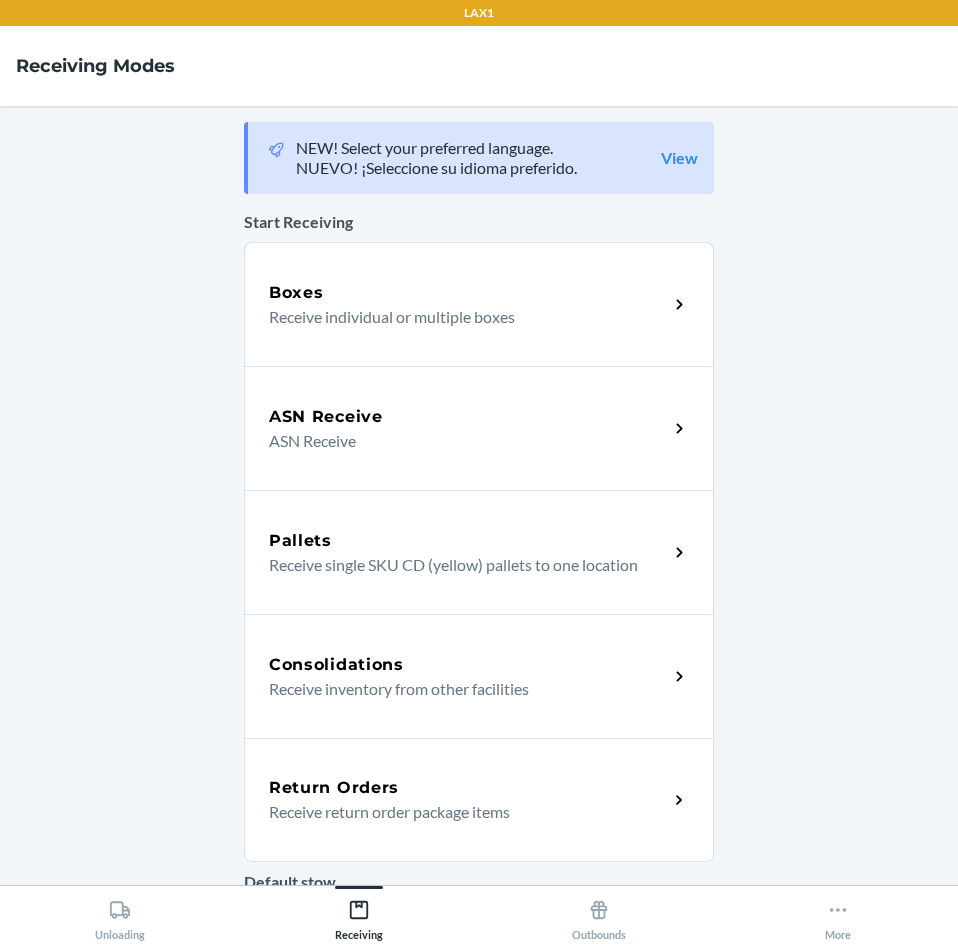 click on "Receive return order package items" at bounding box center [460, 812] 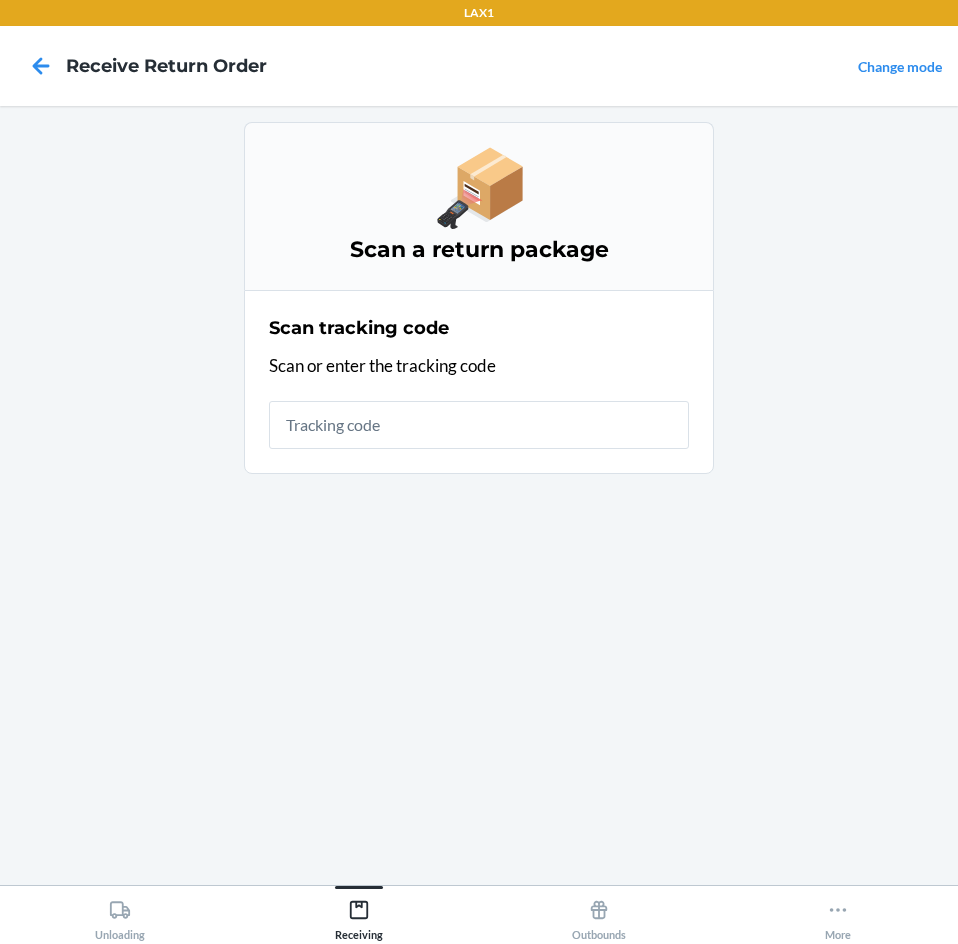 click on "Scan tracking code Scan or enter the tracking code" at bounding box center [479, 382] 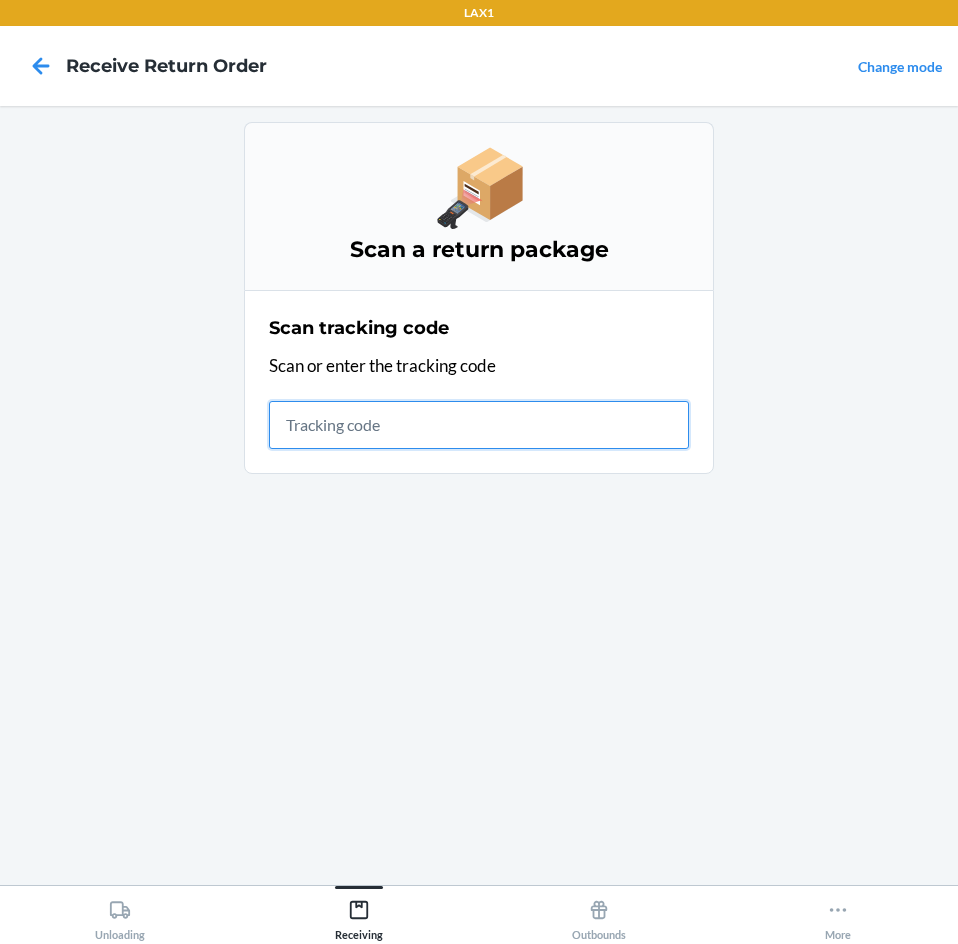 click at bounding box center [479, 425] 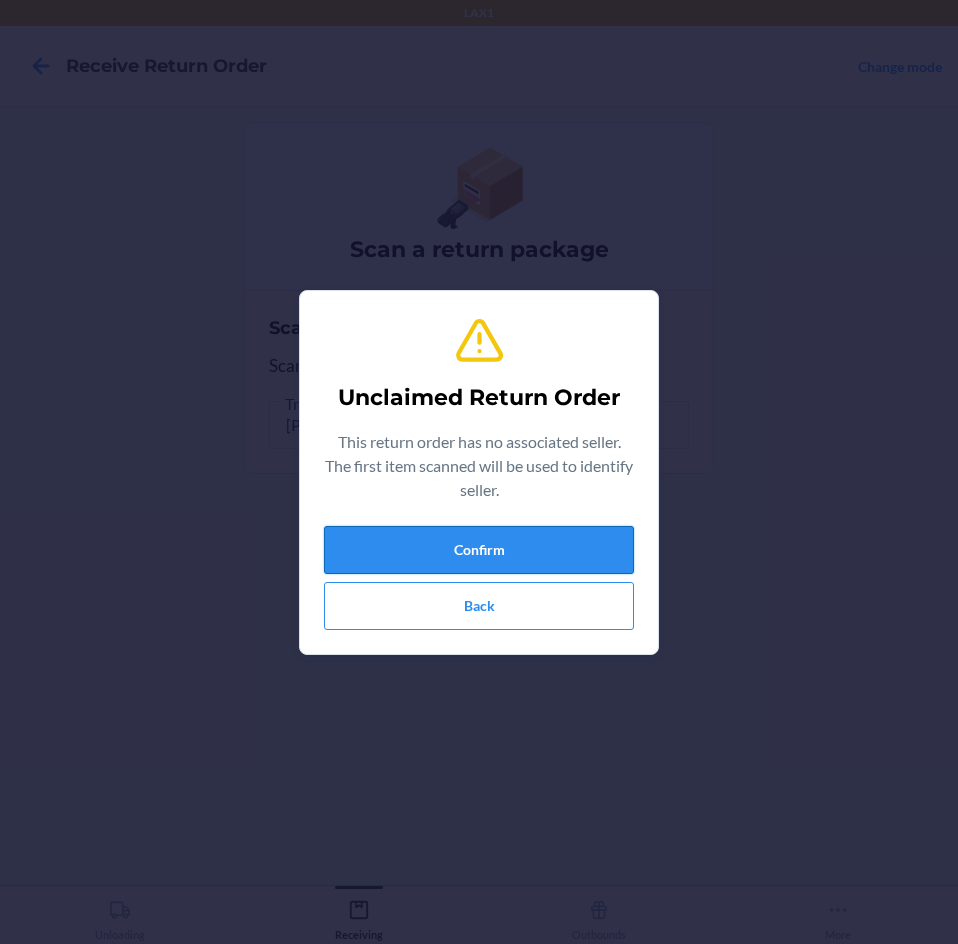 click on "Confirm" at bounding box center (479, 550) 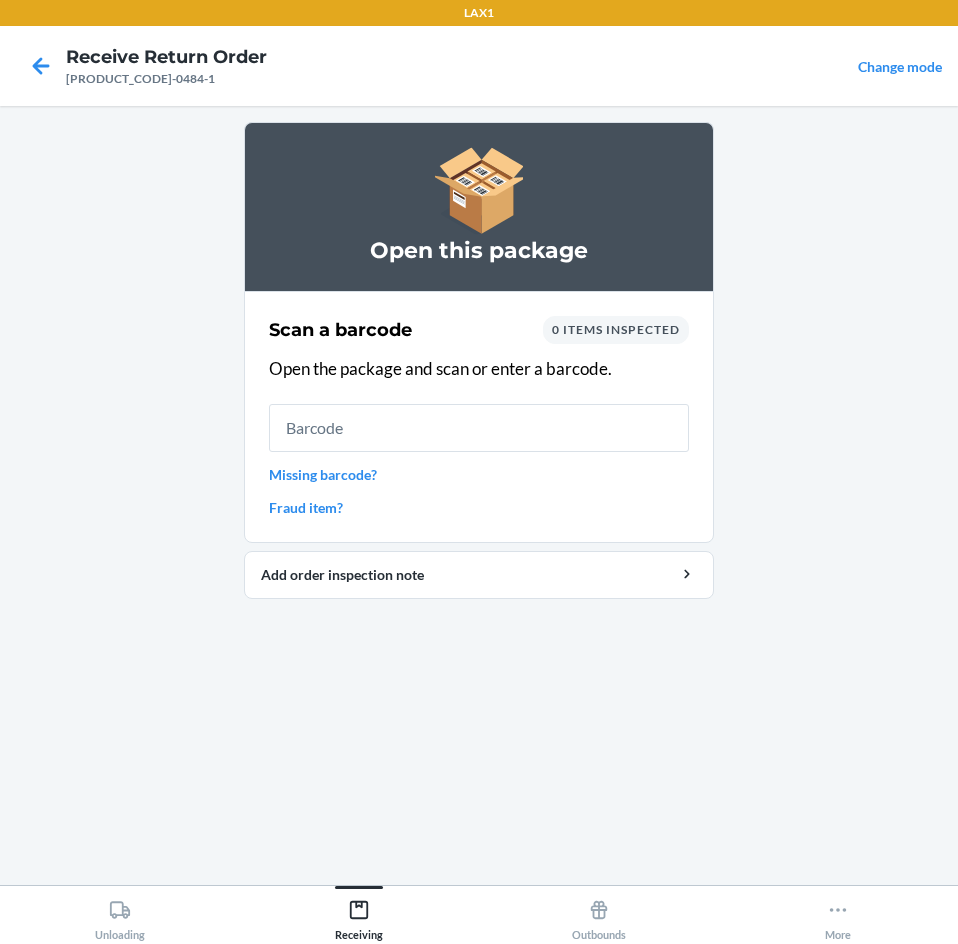 click at bounding box center [479, 428] 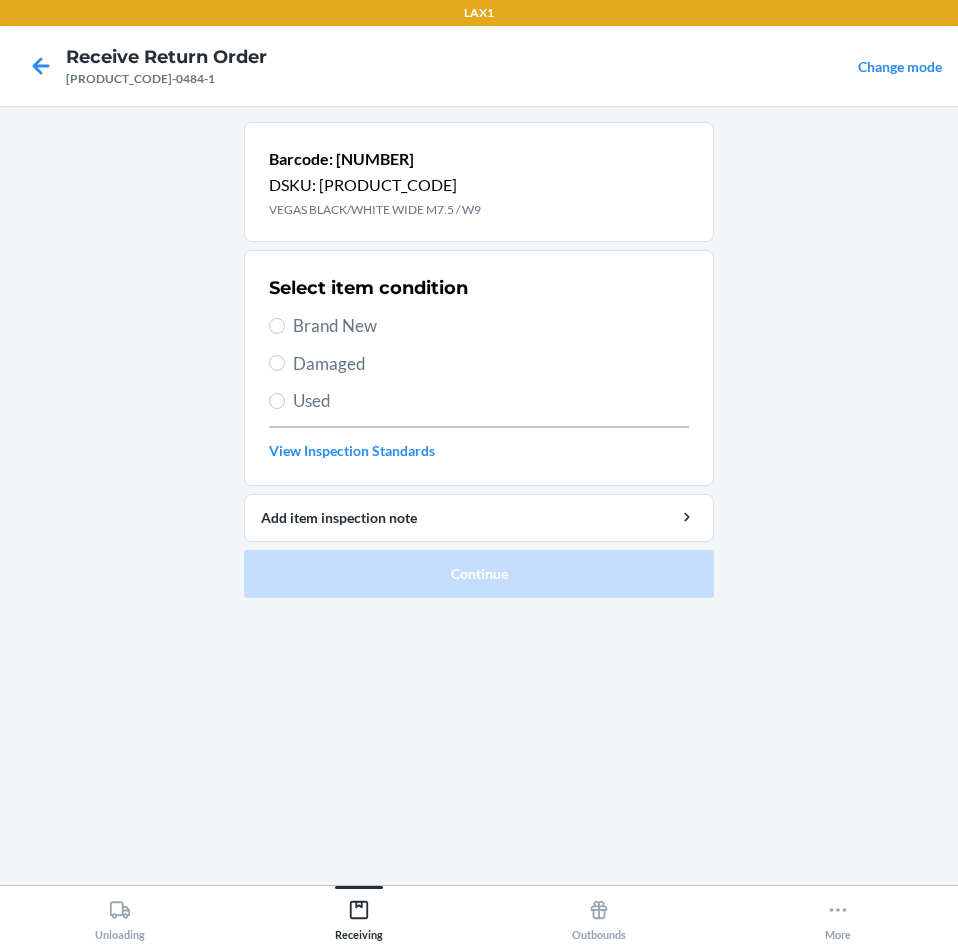 click on "Brand New" at bounding box center [479, 326] 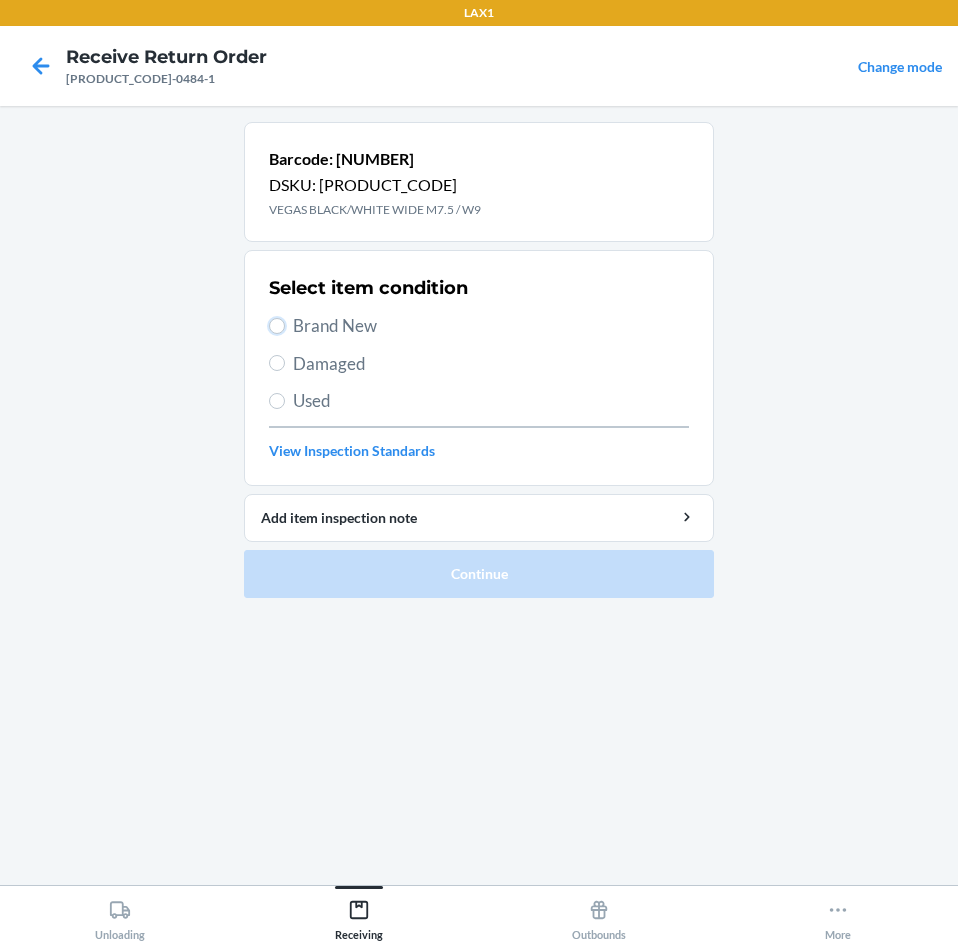 click on "Brand New" at bounding box center (277, 326) 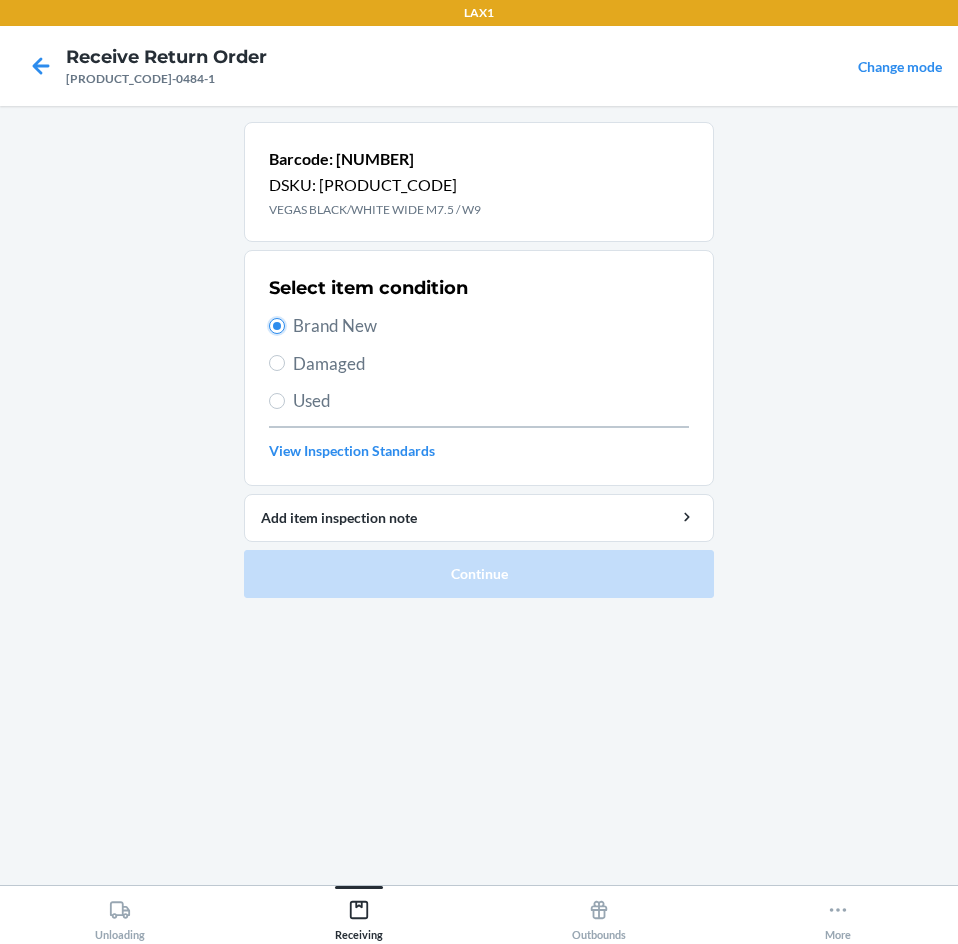 radio on "true" 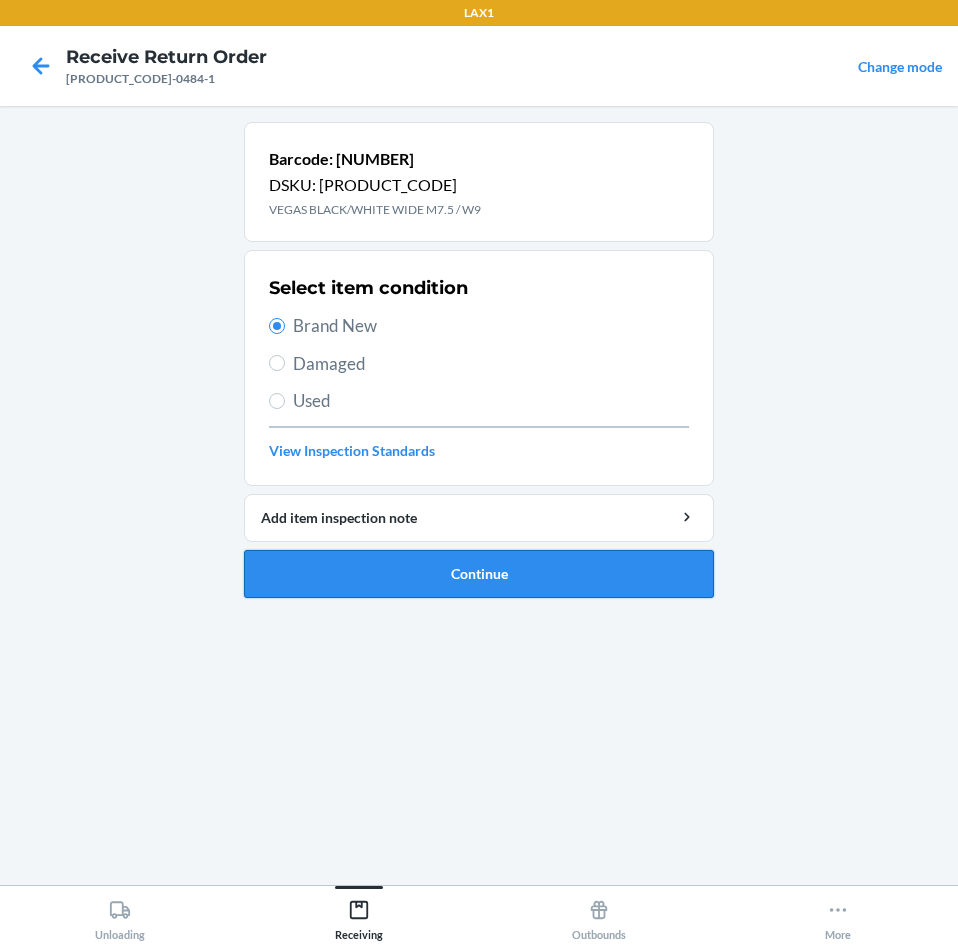 click on "Continue" at bounding box center [479, 574] 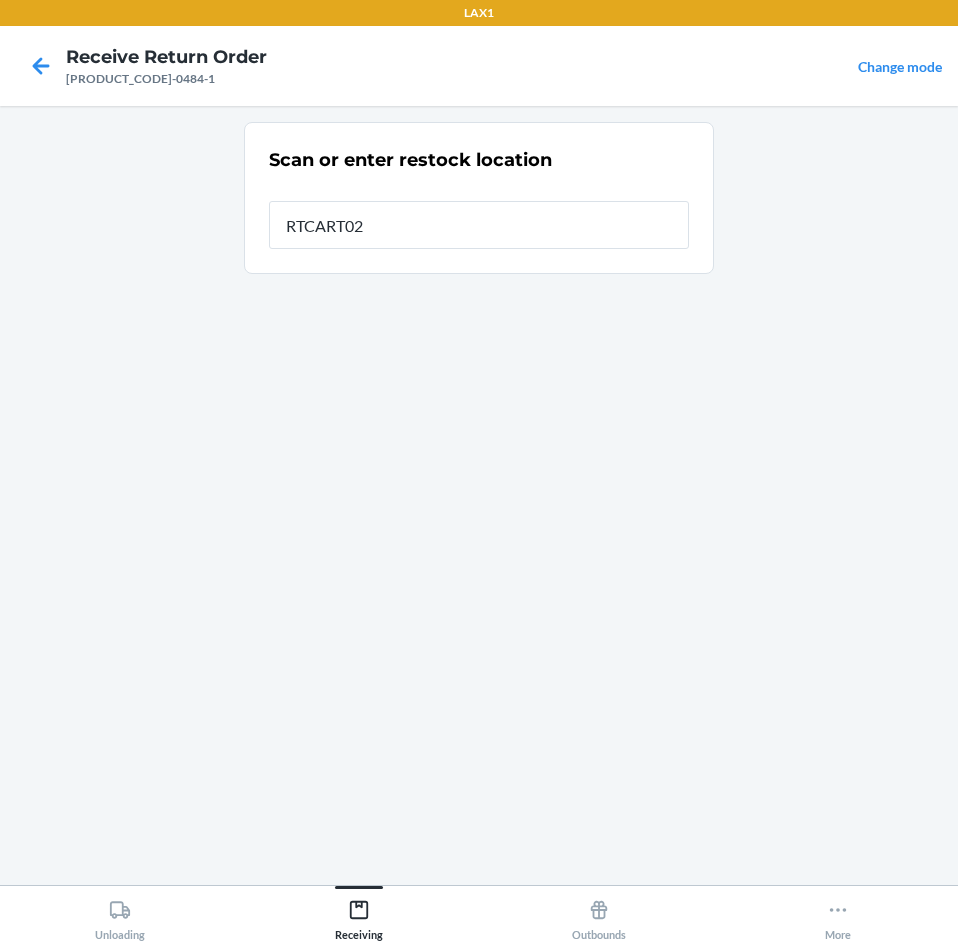 type on "[PRODUCT_CODE]" 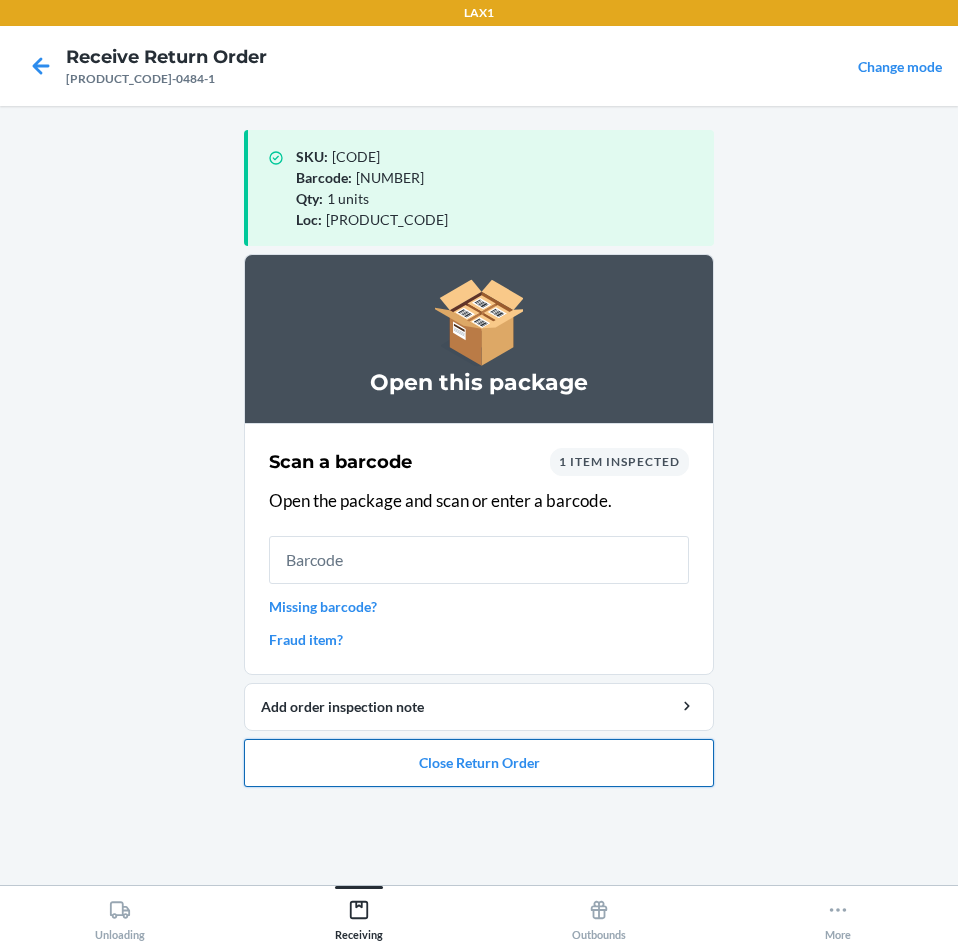 click on "Close Return Order" at bounding box center [479, 763] 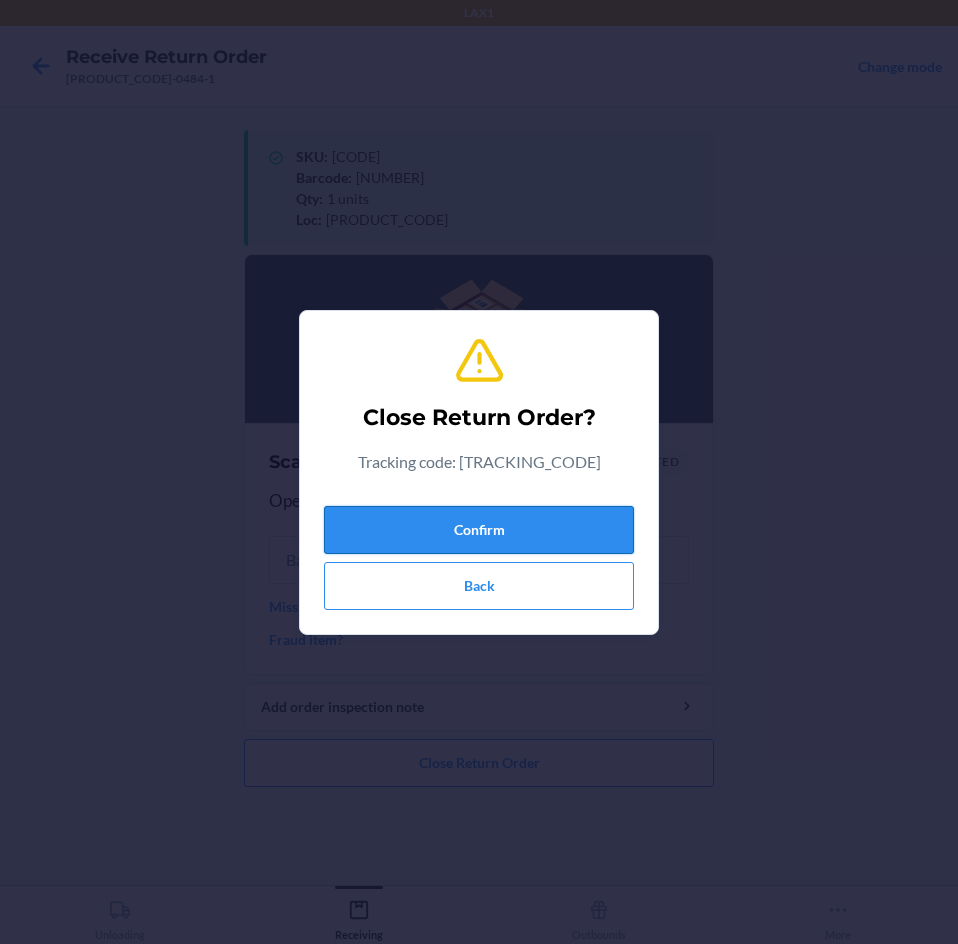 click on "Confirm" at bounding box center (479, 530) 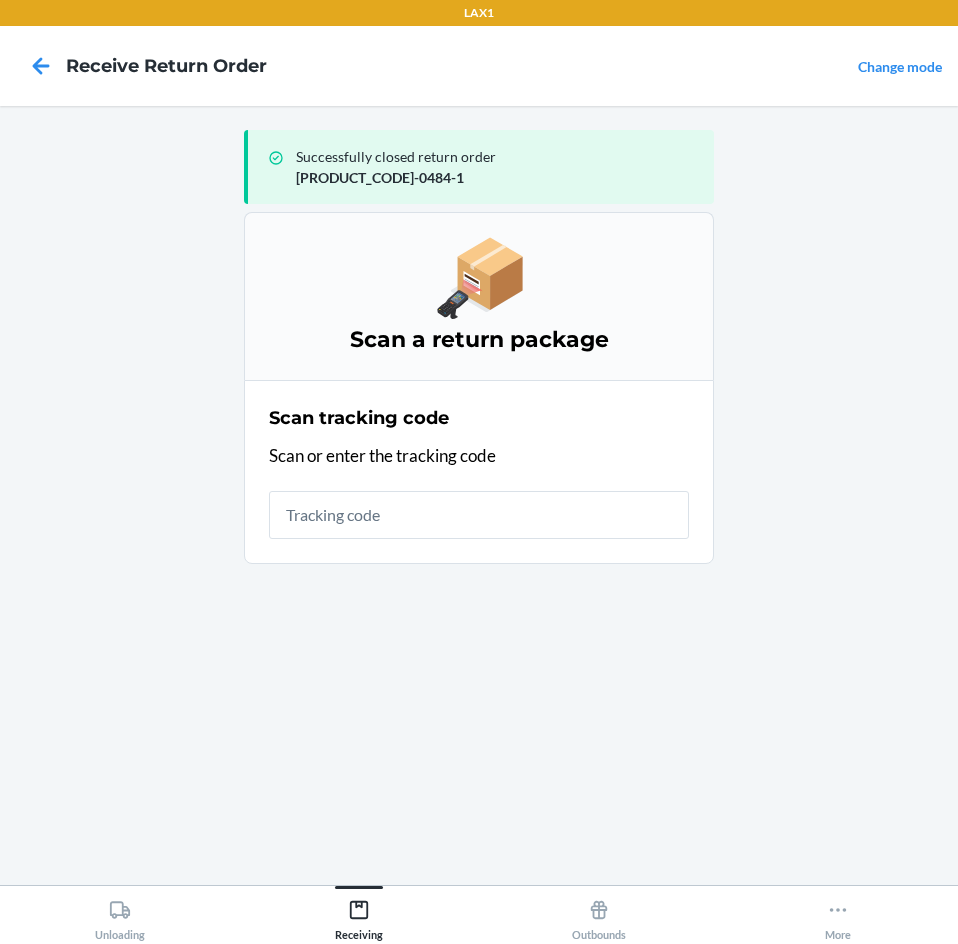 click at bounding box center (479, 515) 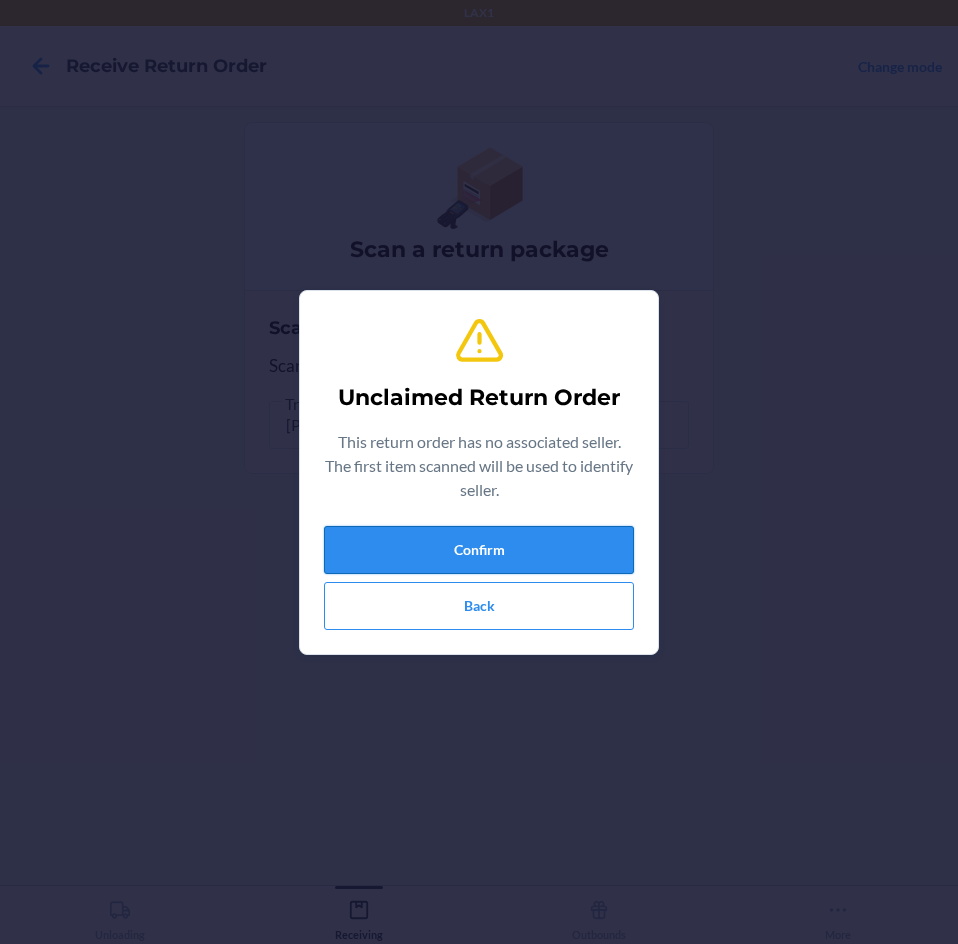 click on "Confirm" at bounding box center [479, 550] 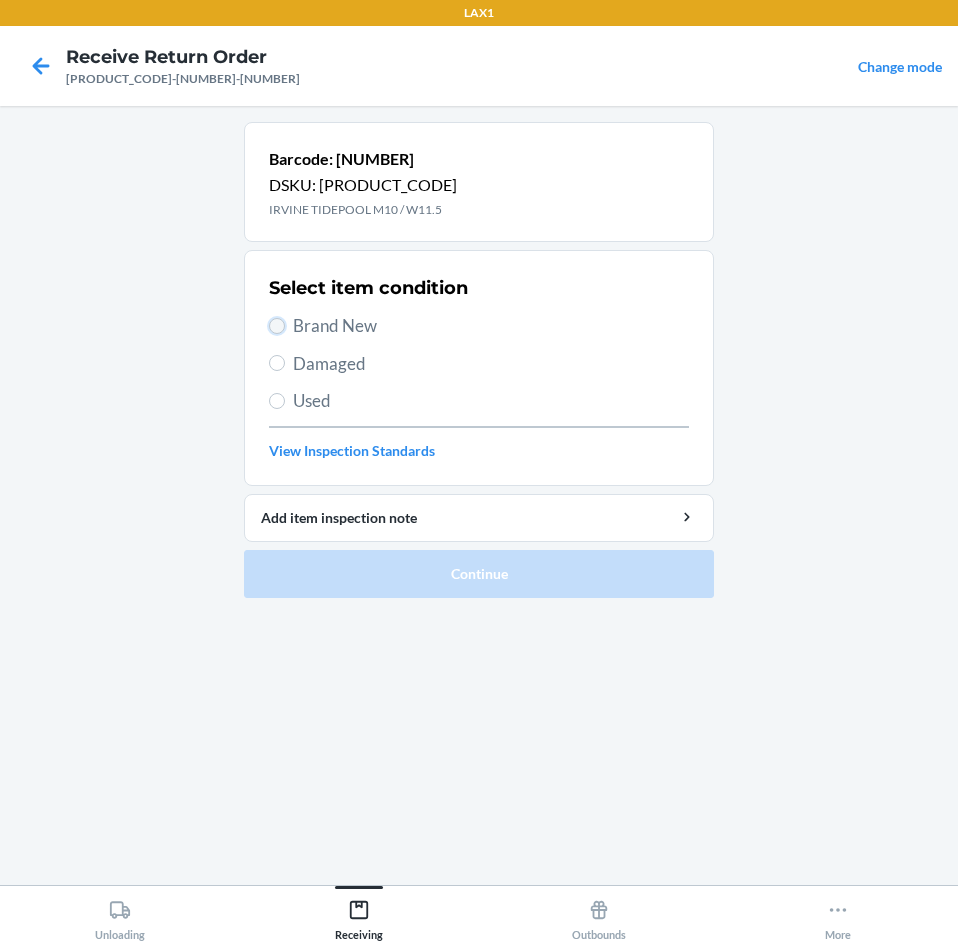 click on "Brand New" at bounding box center [277, 326] 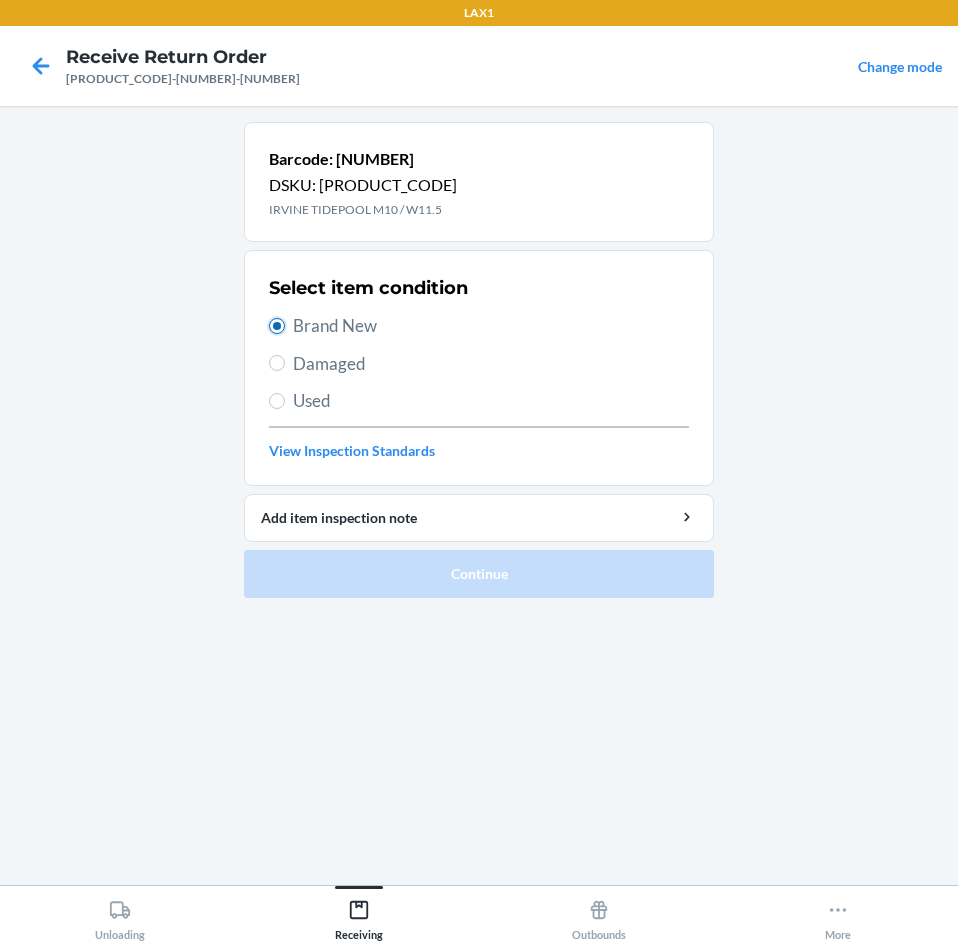radio on "true" 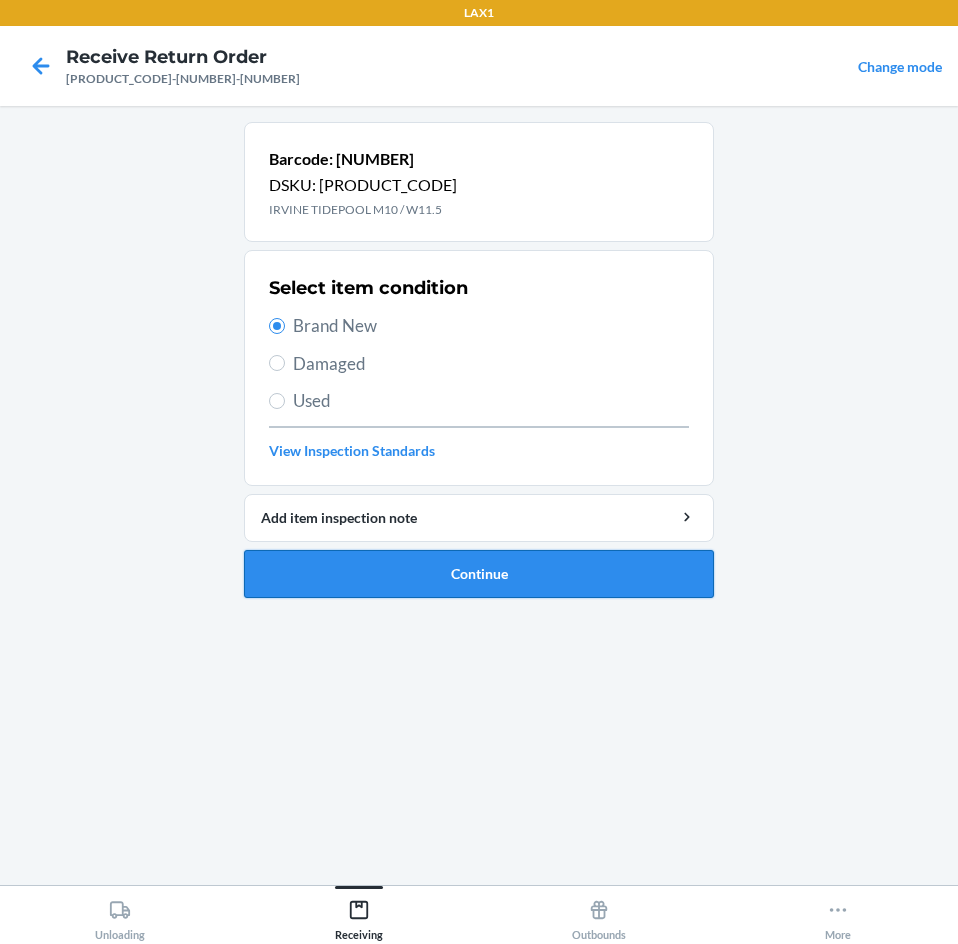 click on "Continue" at bounding box center [479, 574] 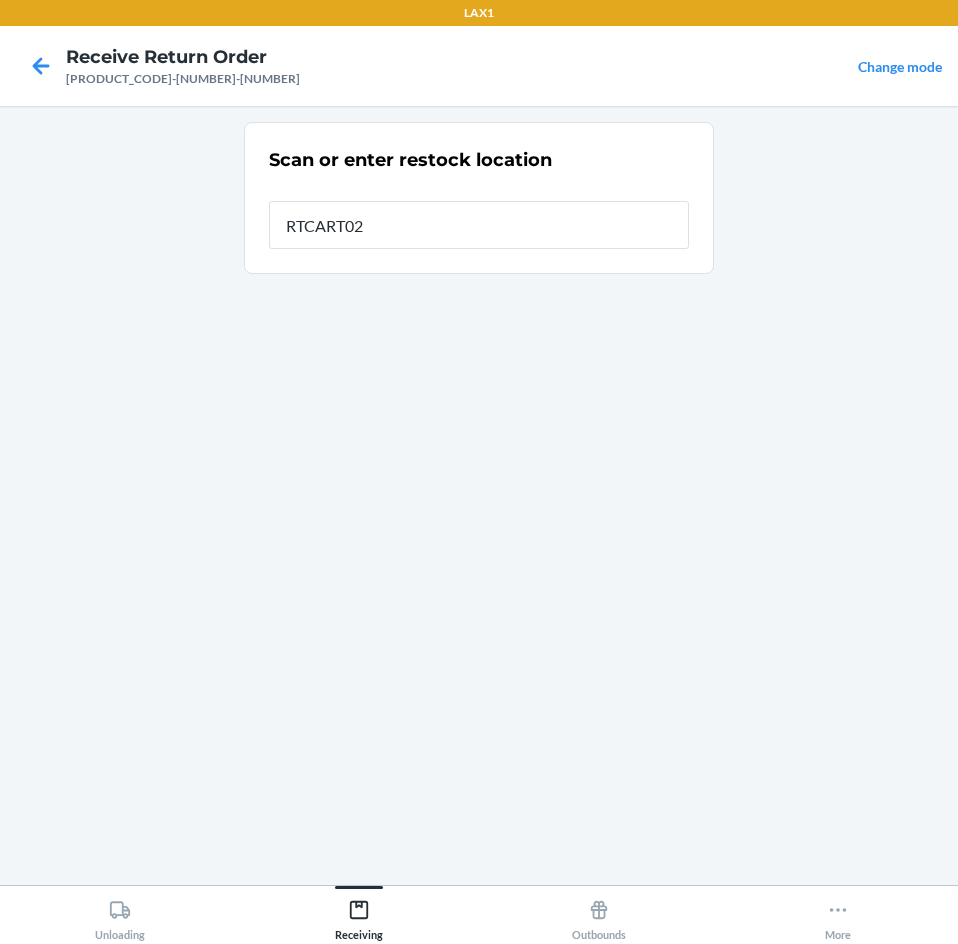 type on "[PRODUCT_CODE]" 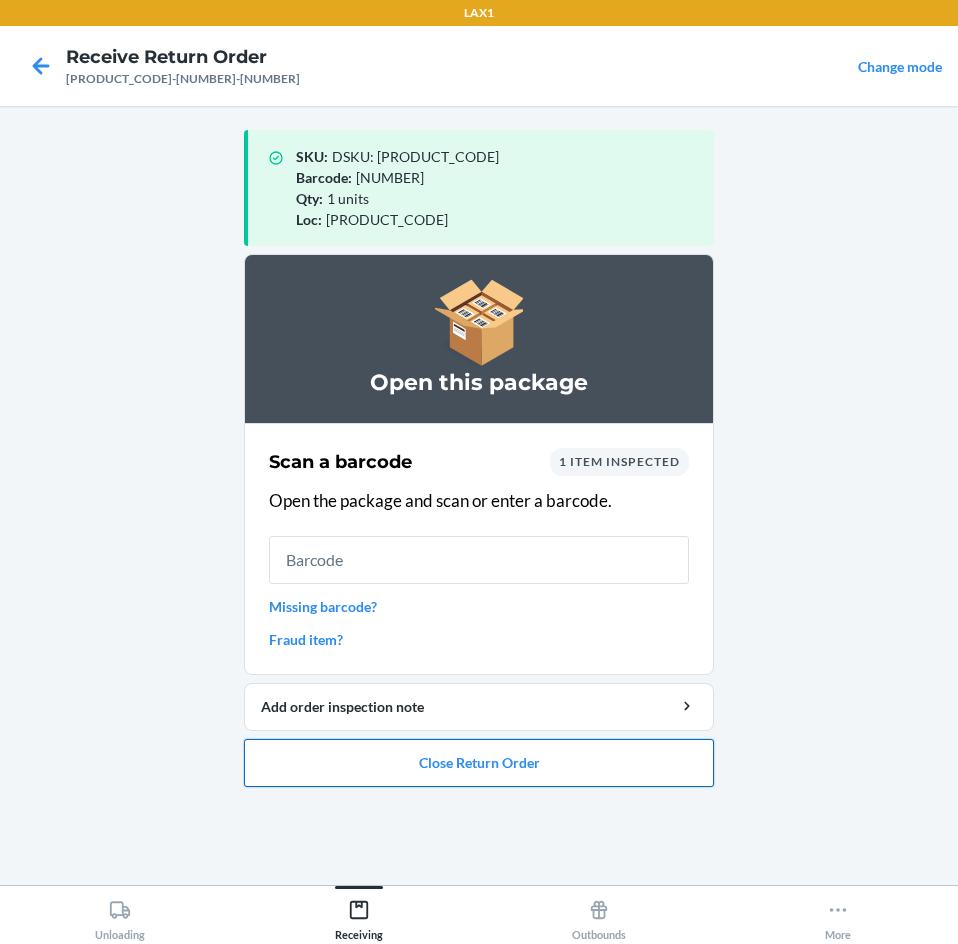 click on "Close Return Order" at bounding box center [479, 763] 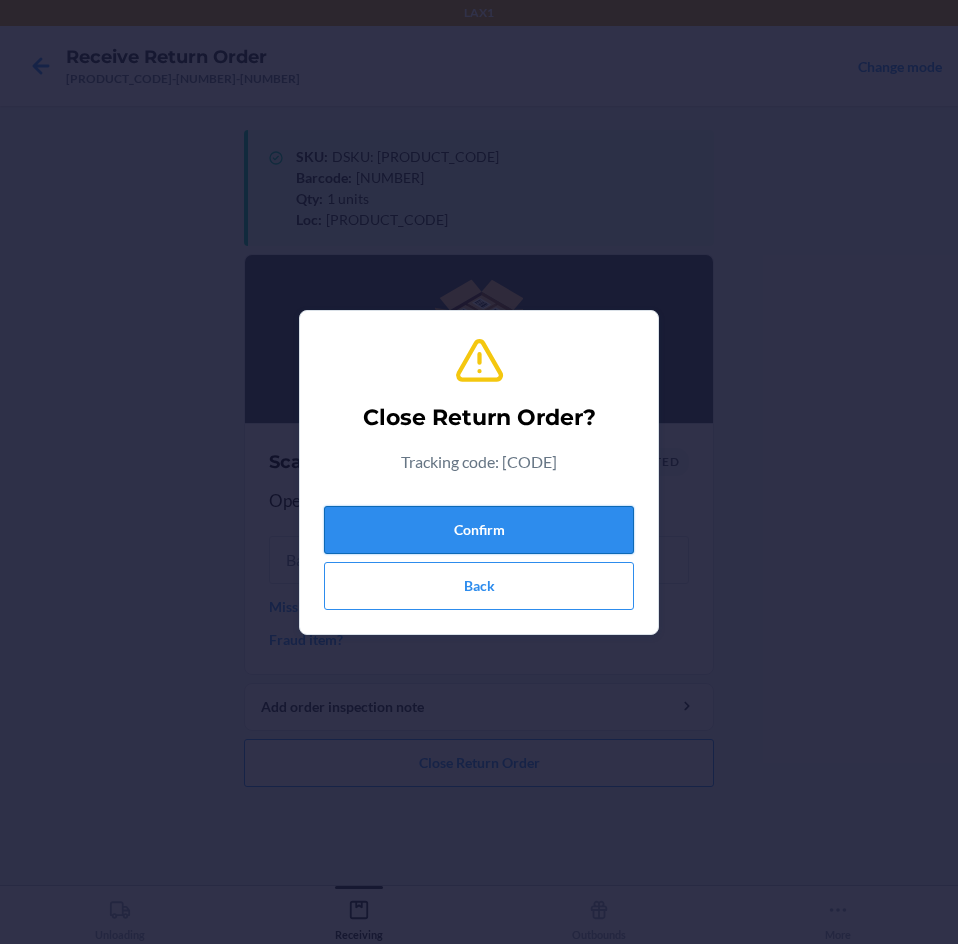 click on "Confirm" at bounding box center (479, 530) 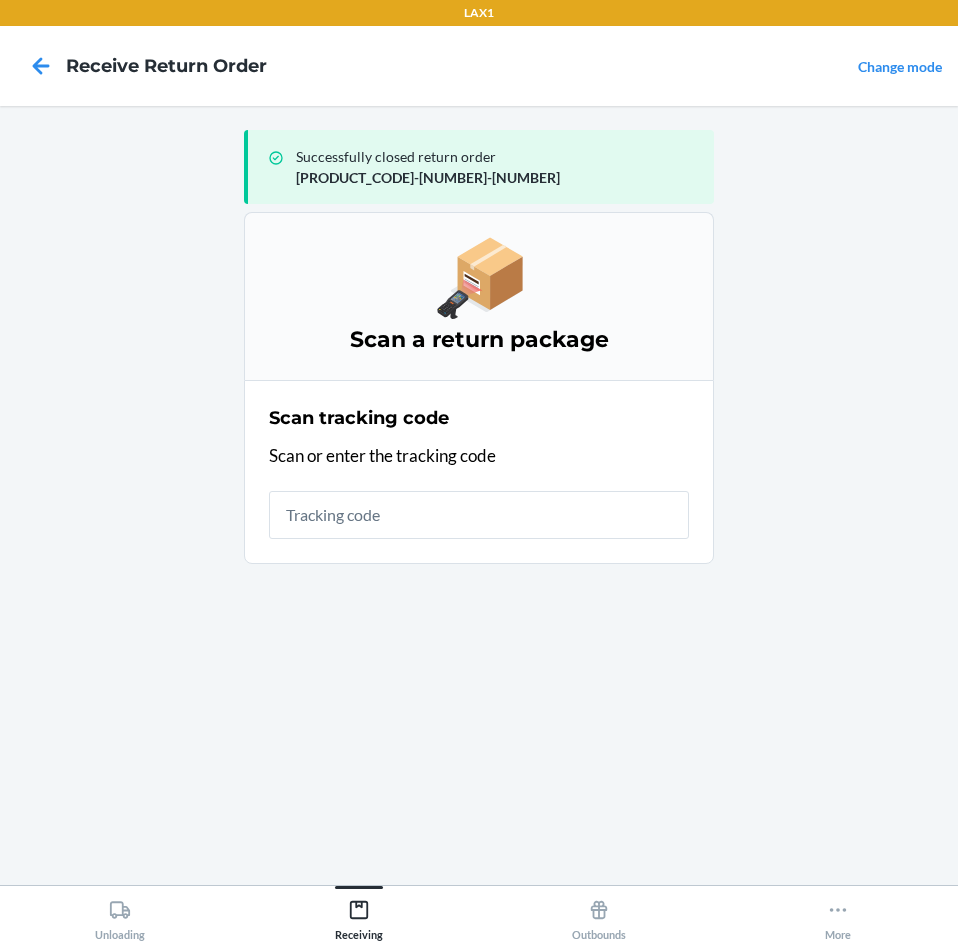 click at bounding box center (479, 515) 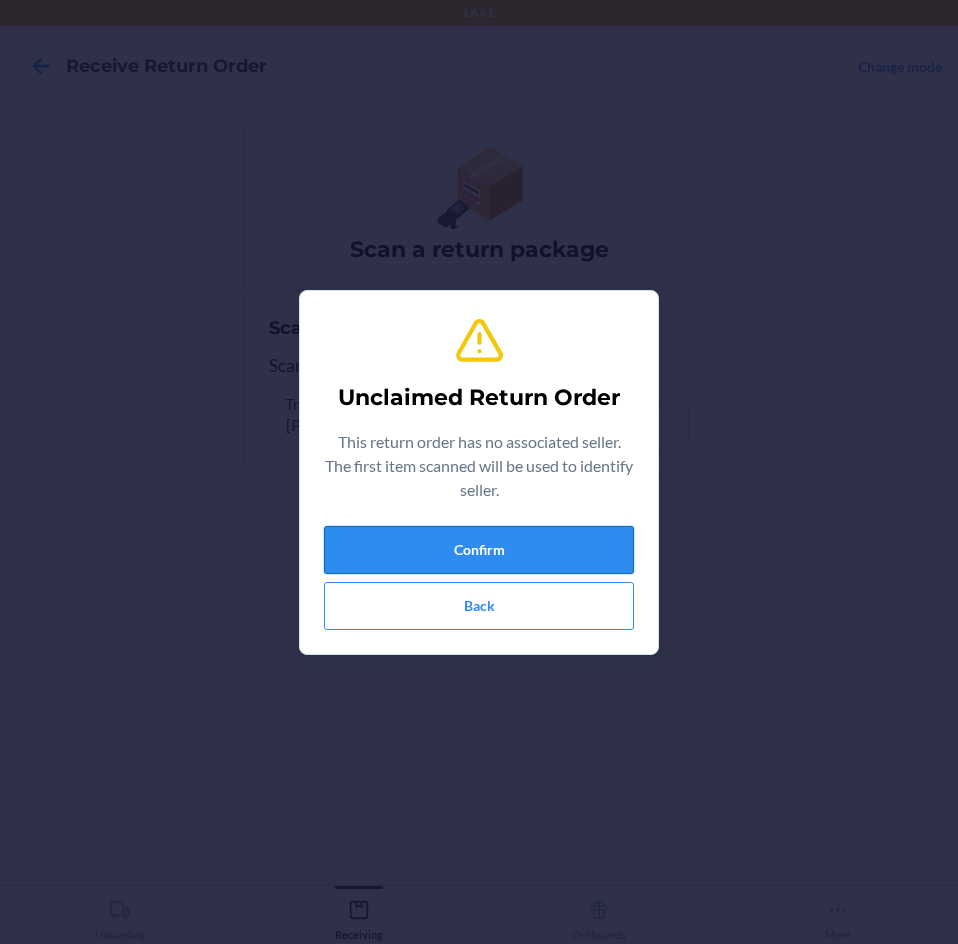 click on "Confirm" at bounding box center (479, 550) 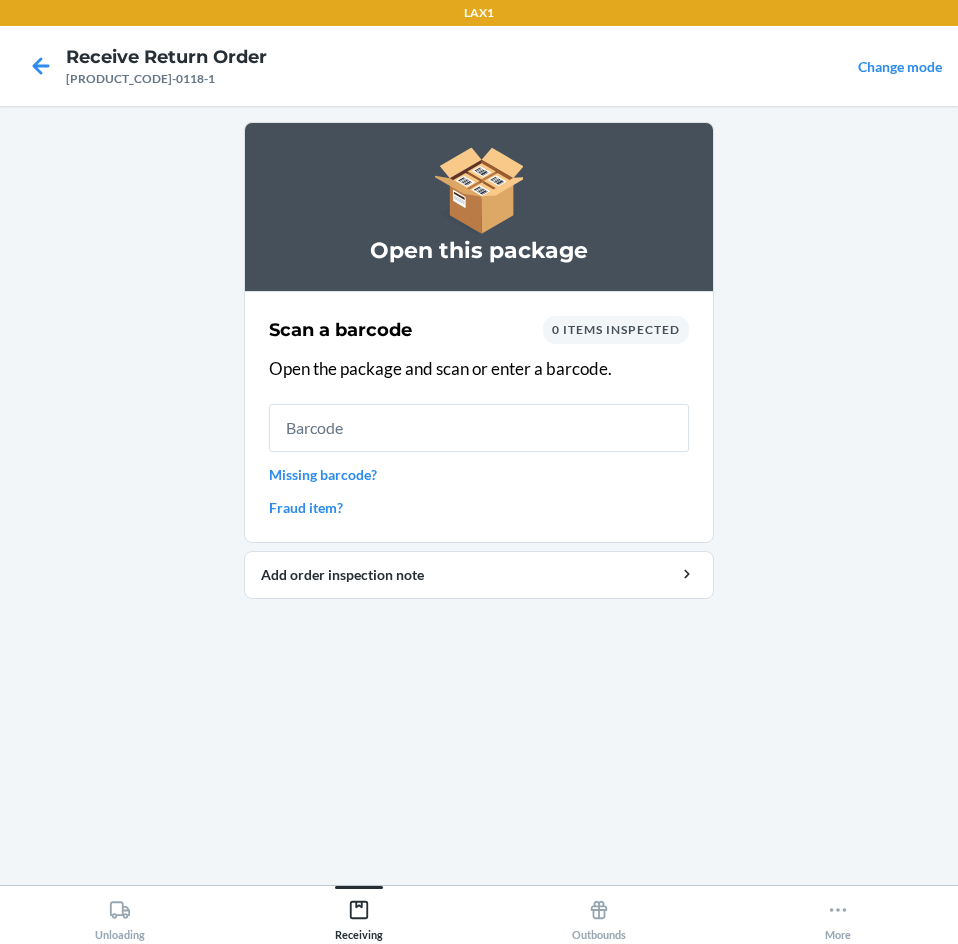 click at bounding box center [479, 428] 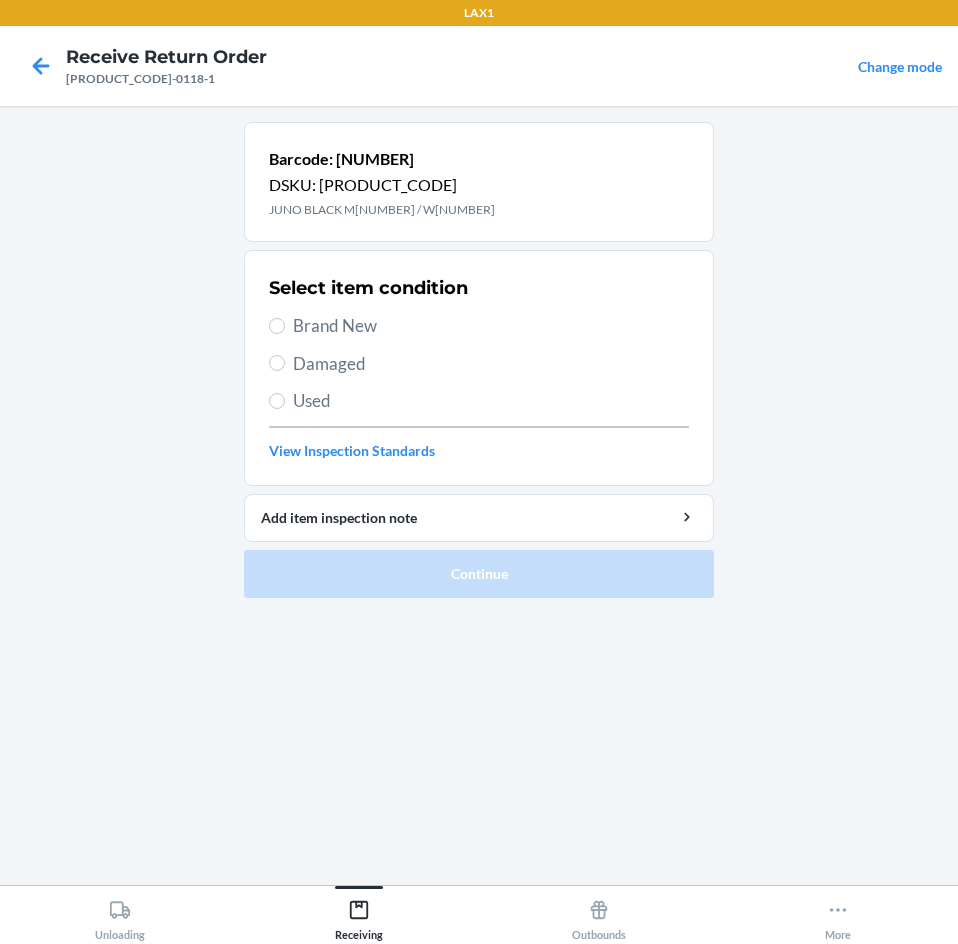 click on "Brand New" at bounding box center (479, 326) 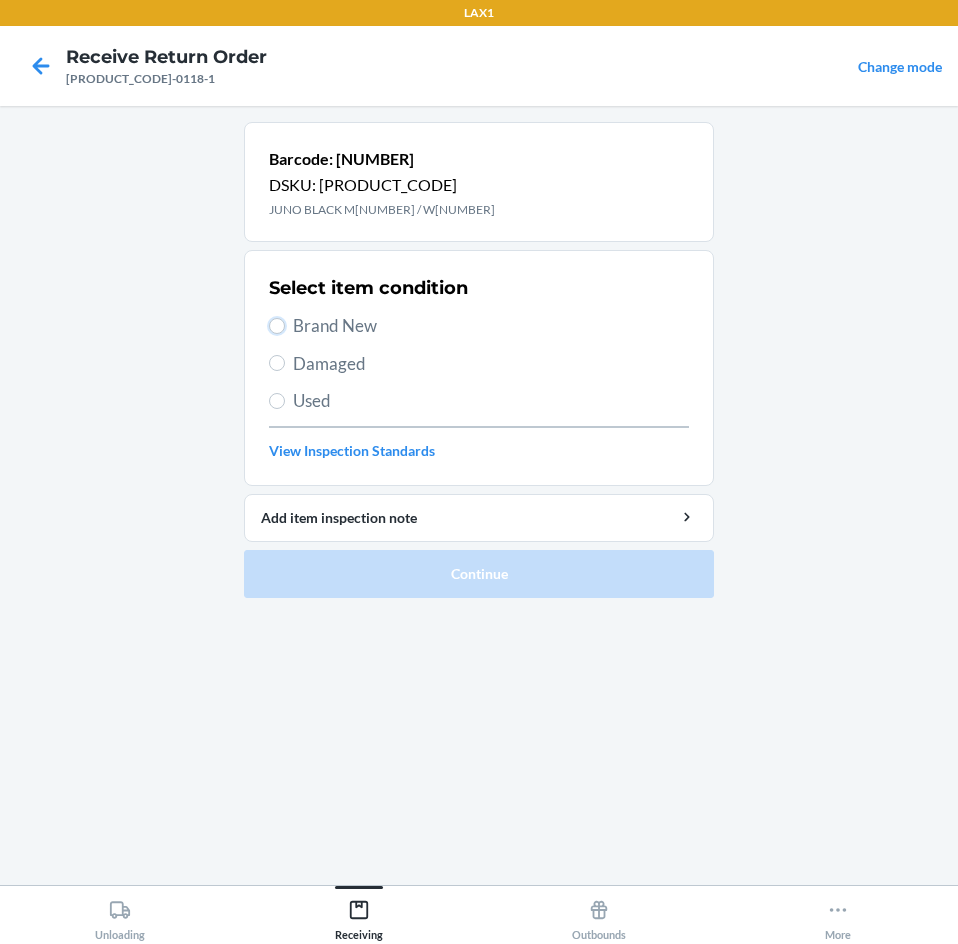 click on "Brand New" at bounding box center (277, 326) 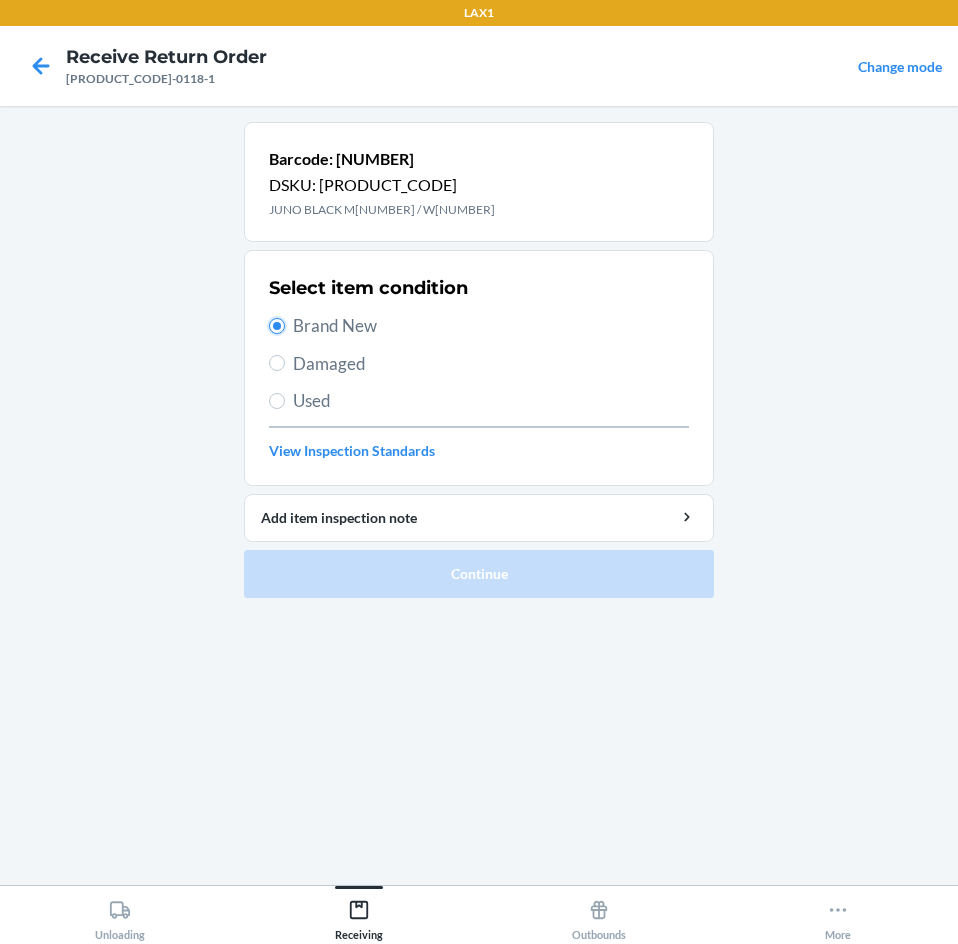 radio on "true" 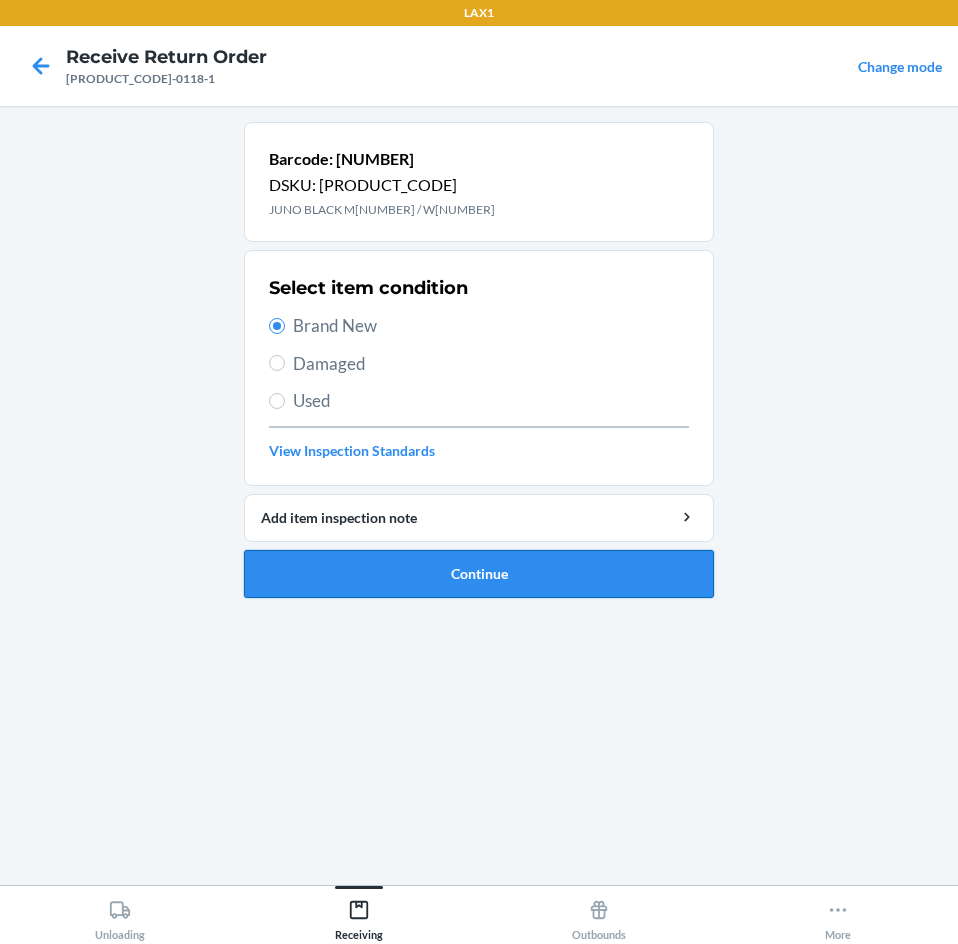 click on "Continue" at bounding box center (479, 574) 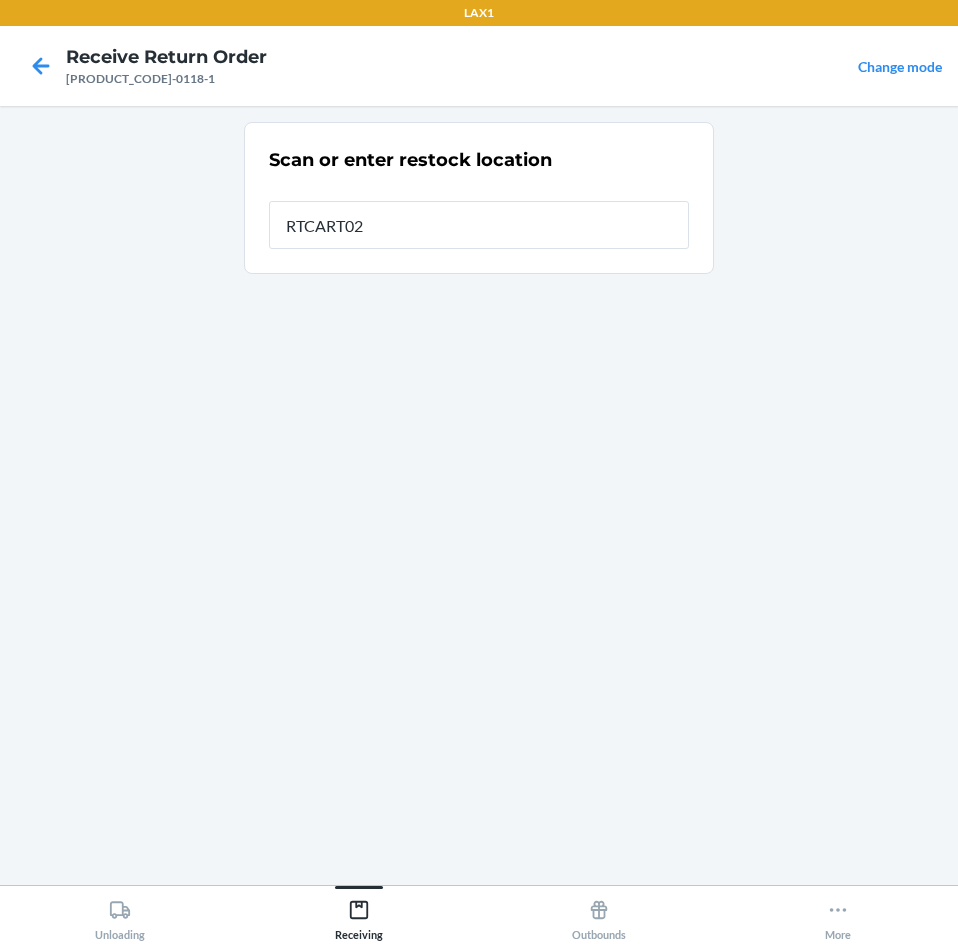 type on "[PRODUCT_CODE]" 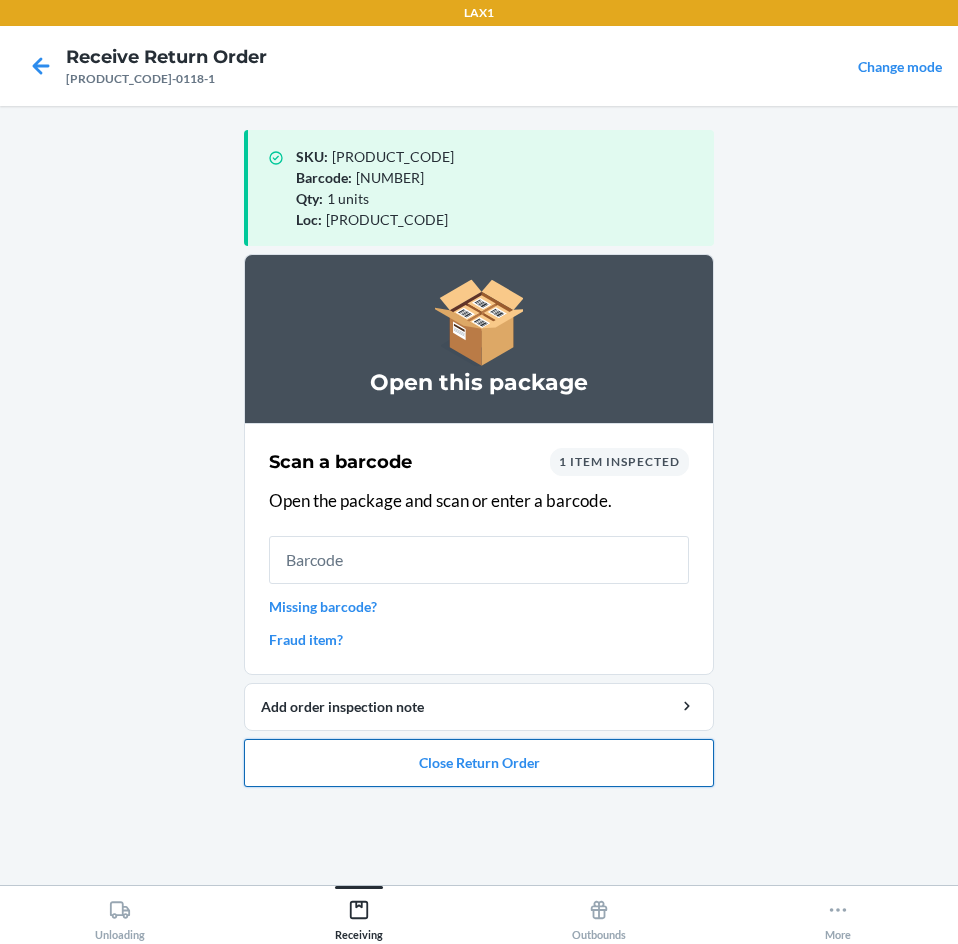 click on "Close Return Order" at bounding box center (479, 763) 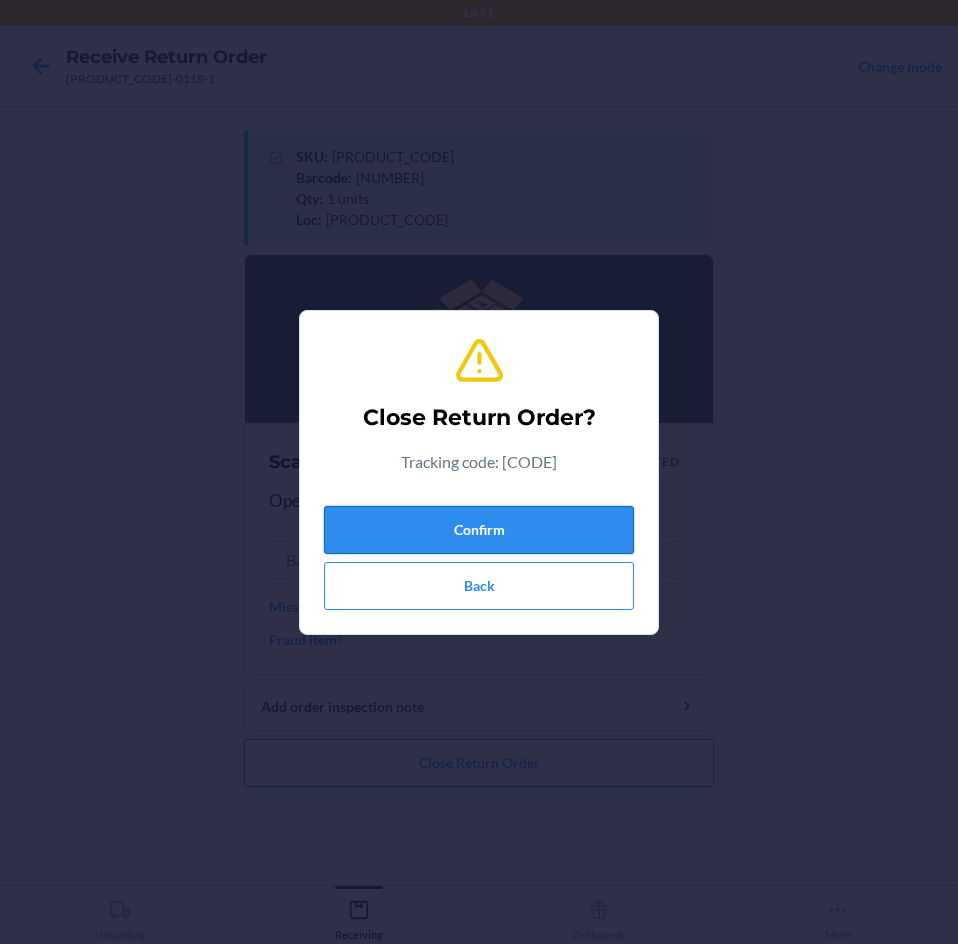 click on "Confirm" at bounding box center (479, 530) 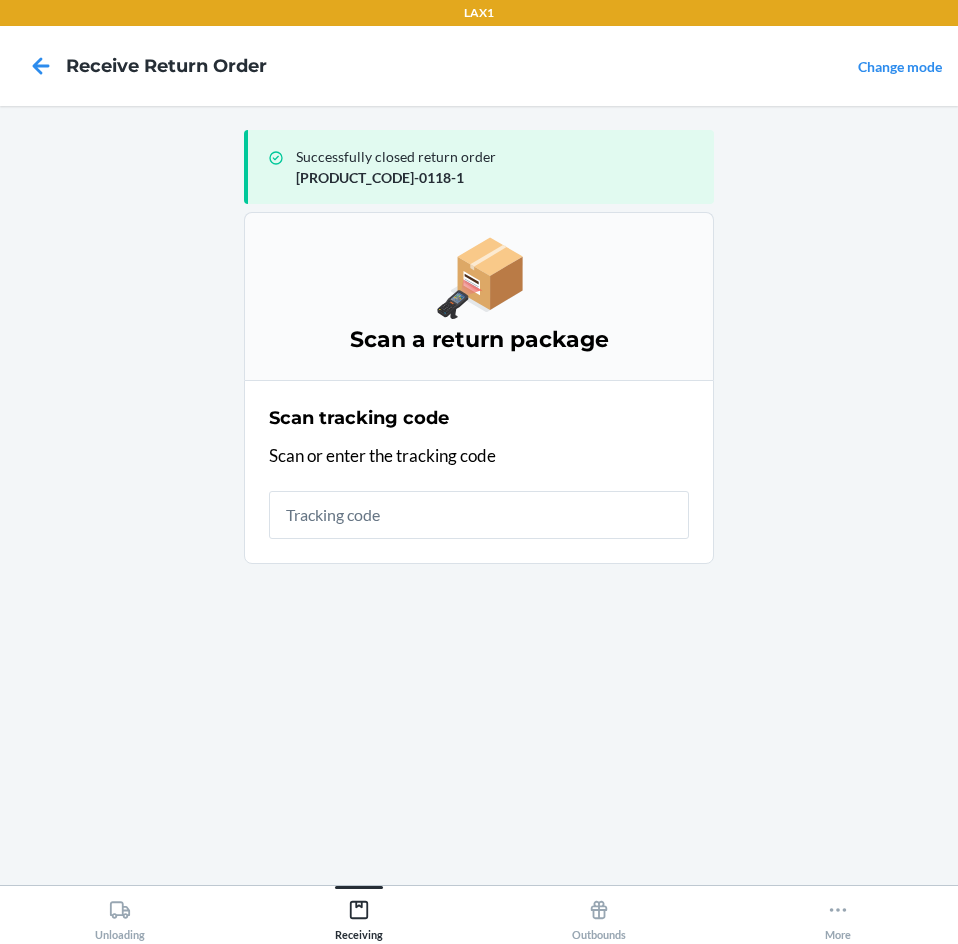 click at bounding box center (479, 515) 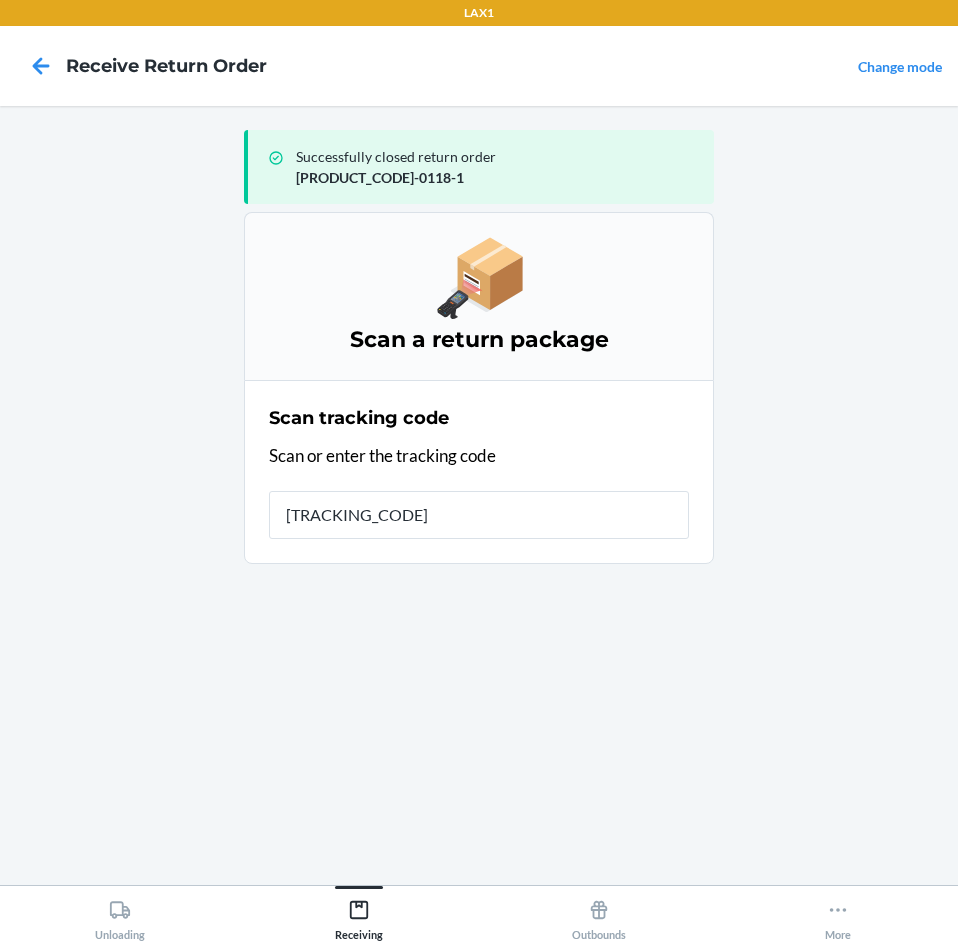 type on "[CODE]" 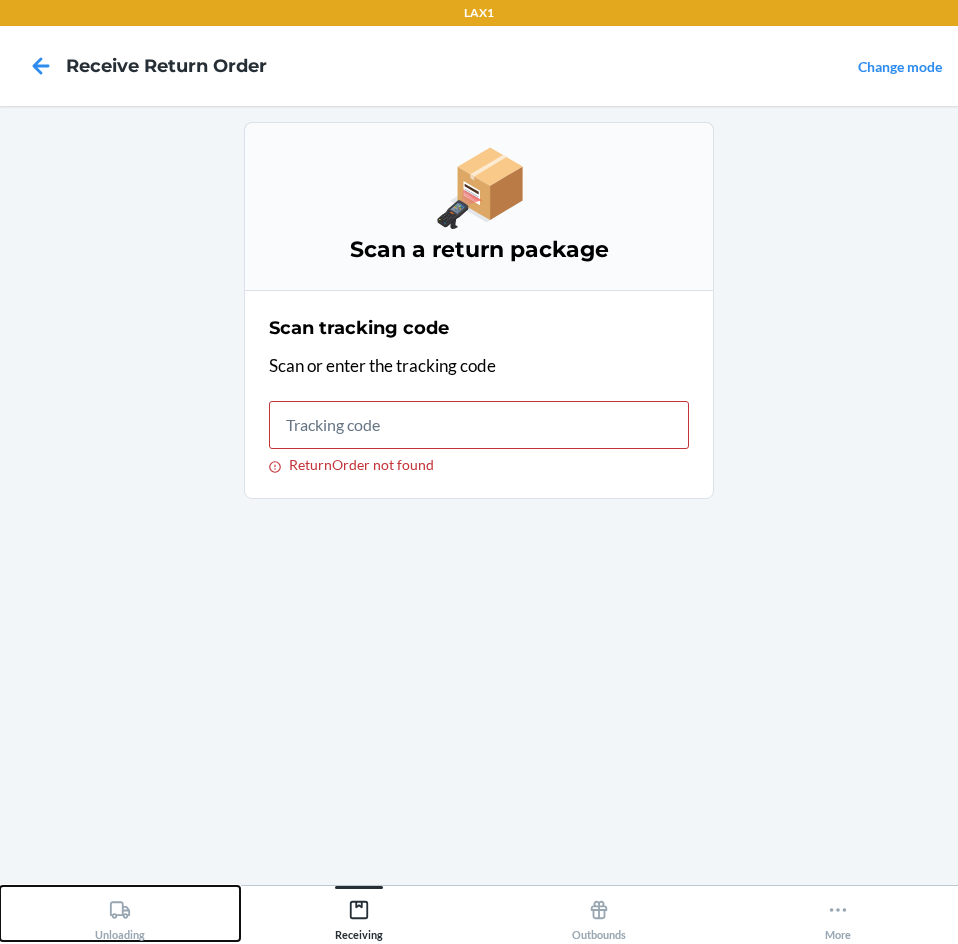click on "Unloading" at bounding box center (120, 916) 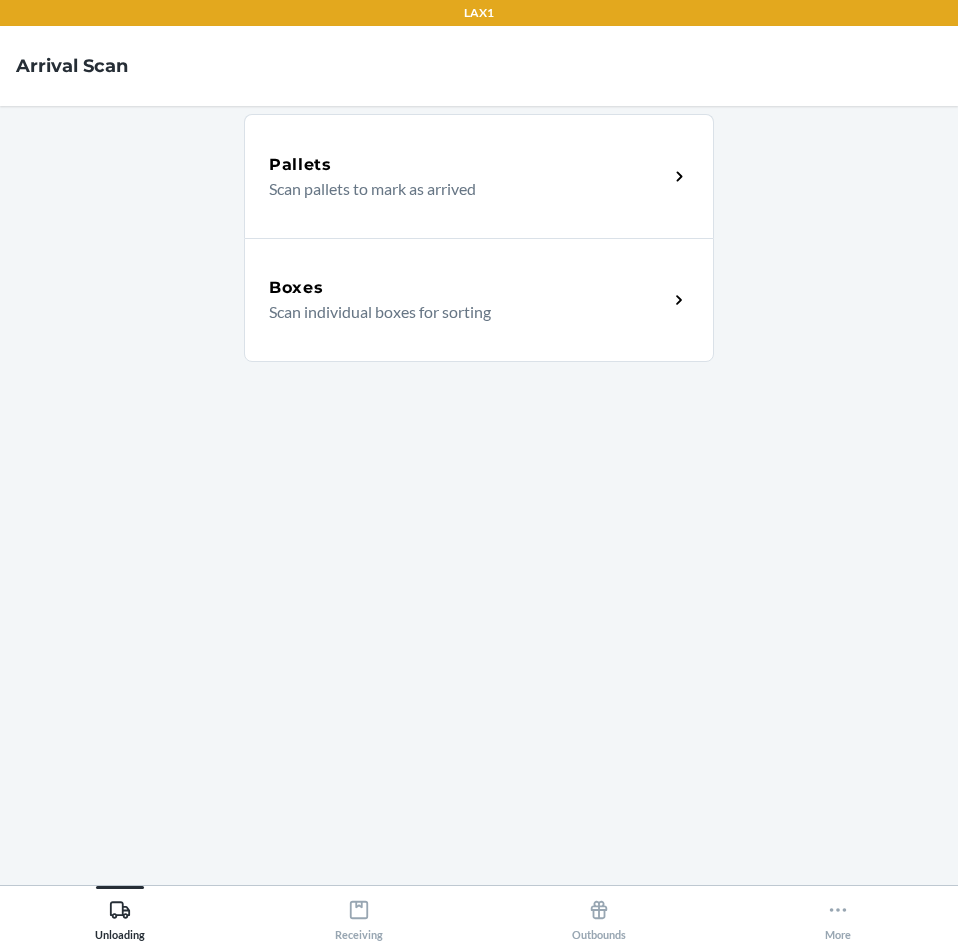 click on "Scan individual boxes for sorting" at bounding box center (460, 312) 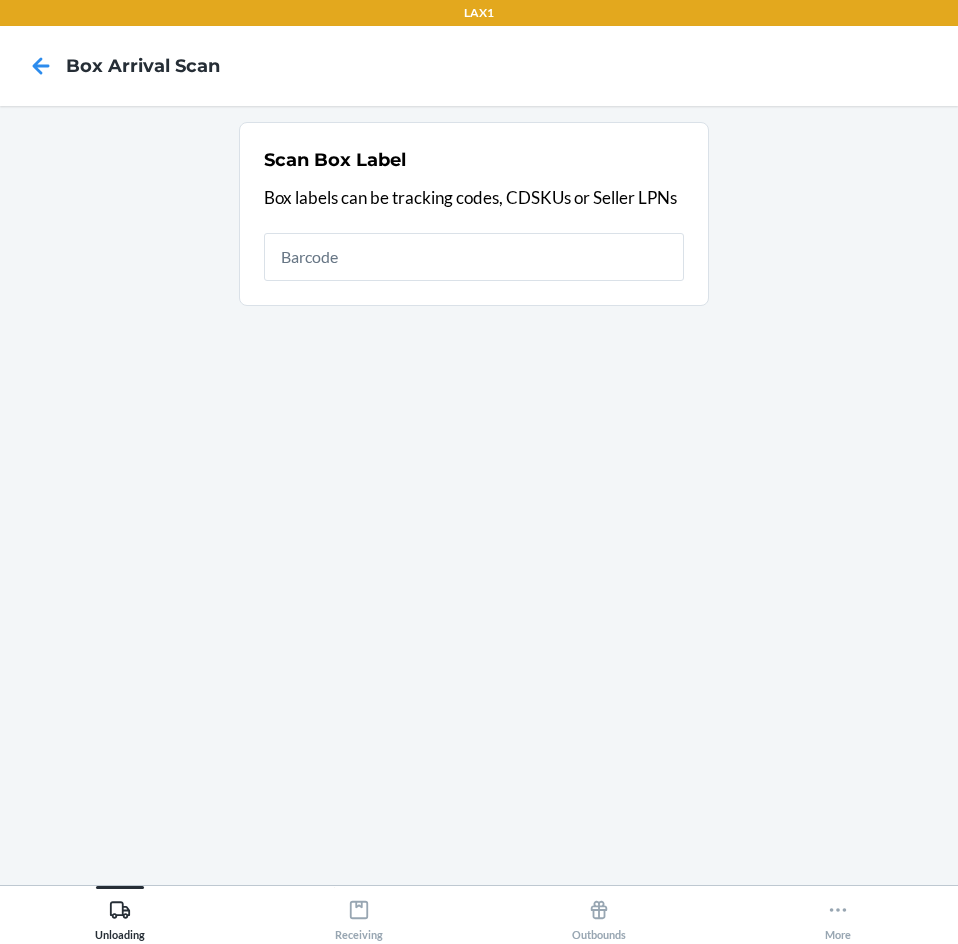 click at bounding box center (474, 257) 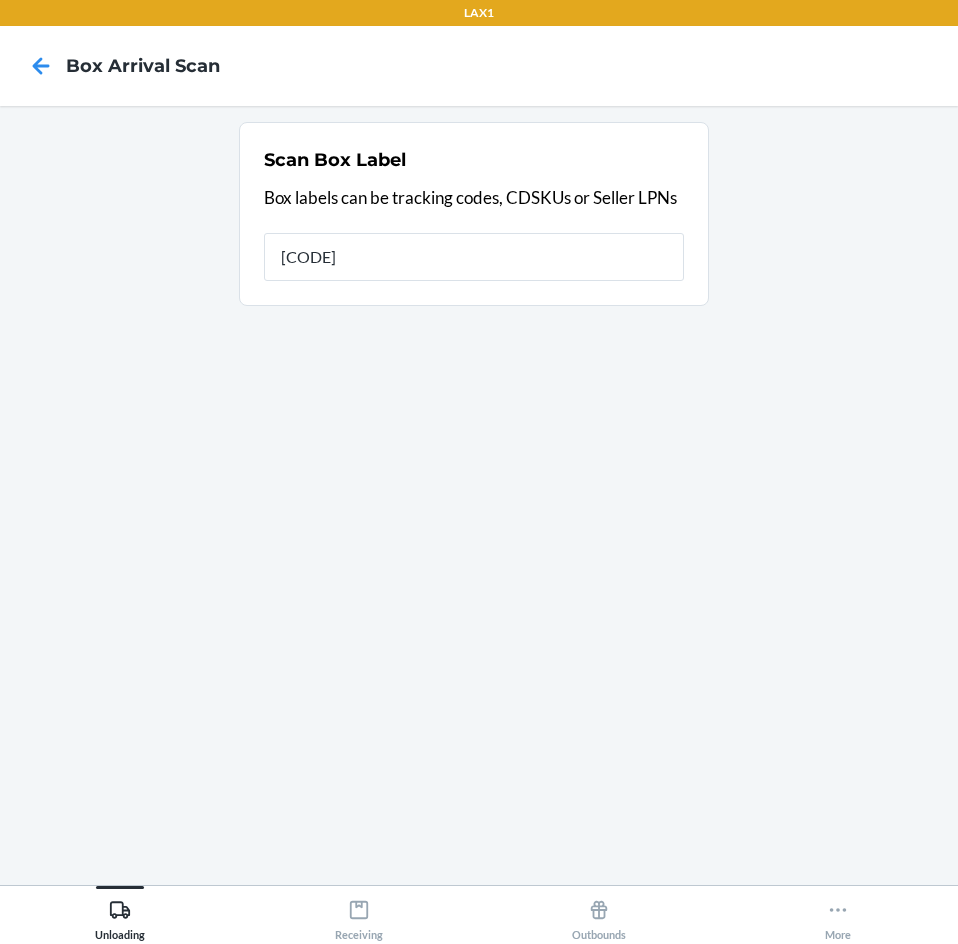 type on "[PRODUCT_CODE]-[NUMBER]-[NUMBER]" 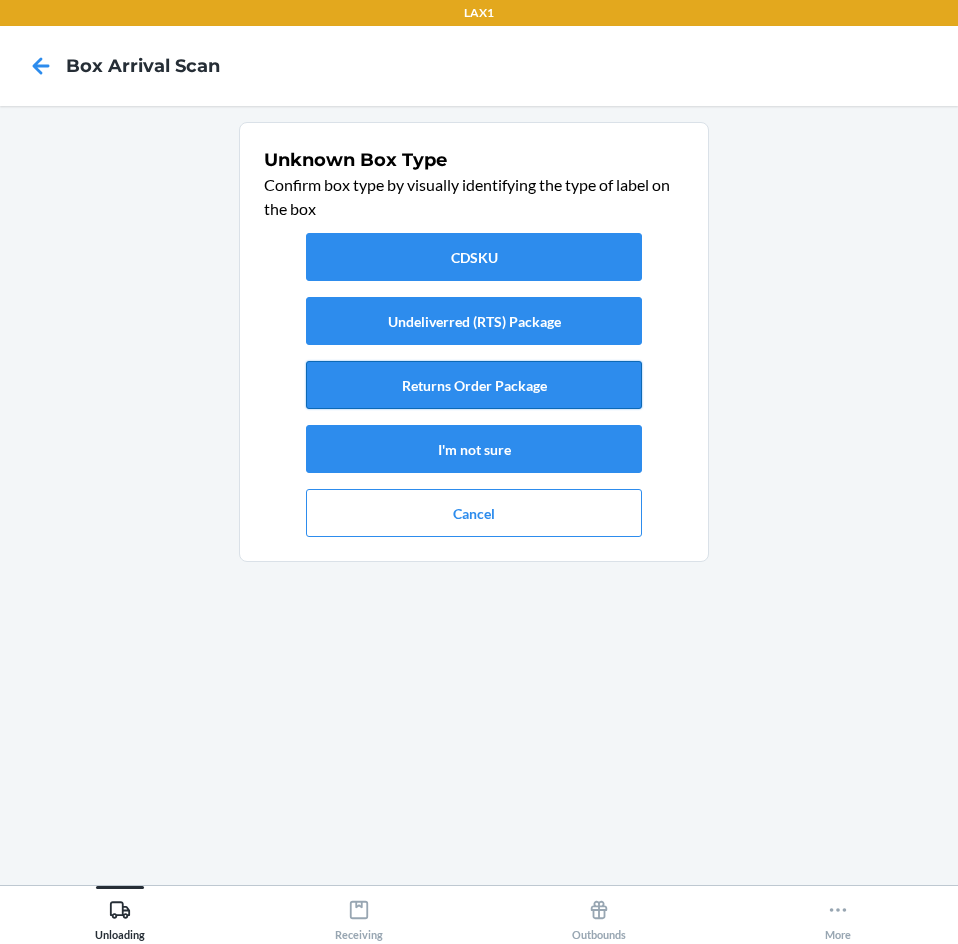 click on "Returns Order Package" at bounding box center (474, 385) 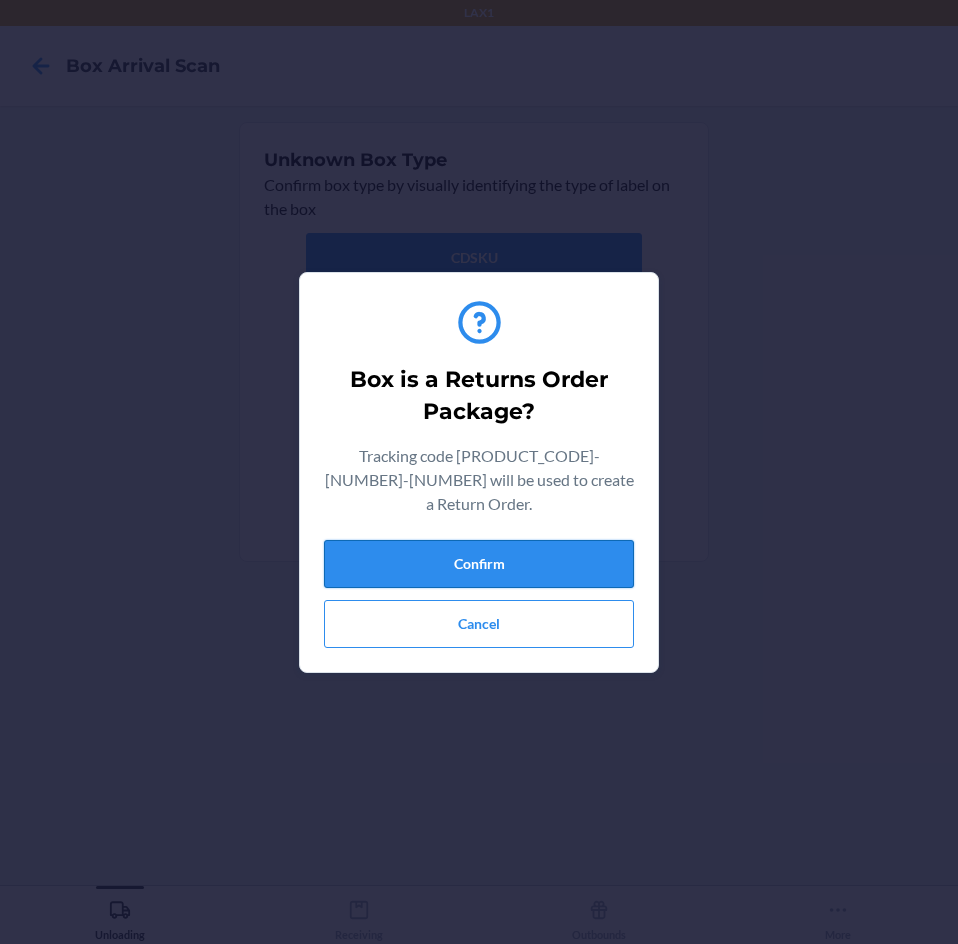 click on "Confirm" at bounding box center (479, 564) 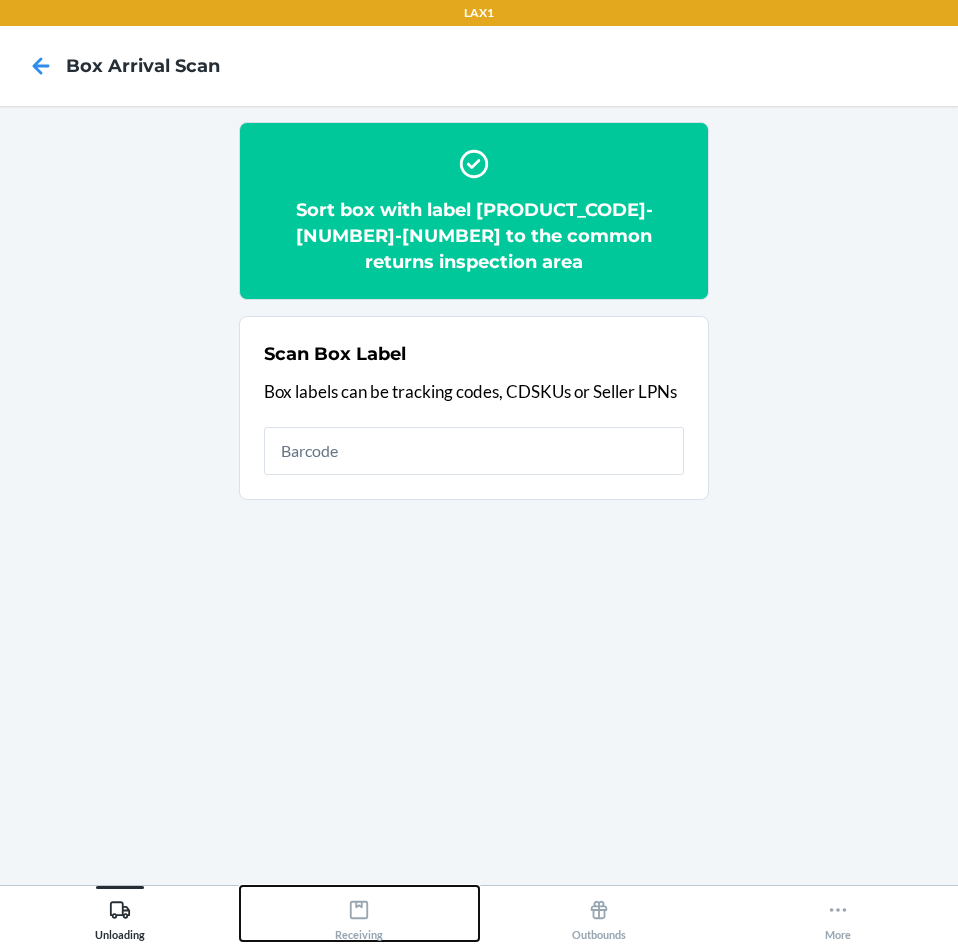 click on "Receiving" at bounding box center [359, 916] 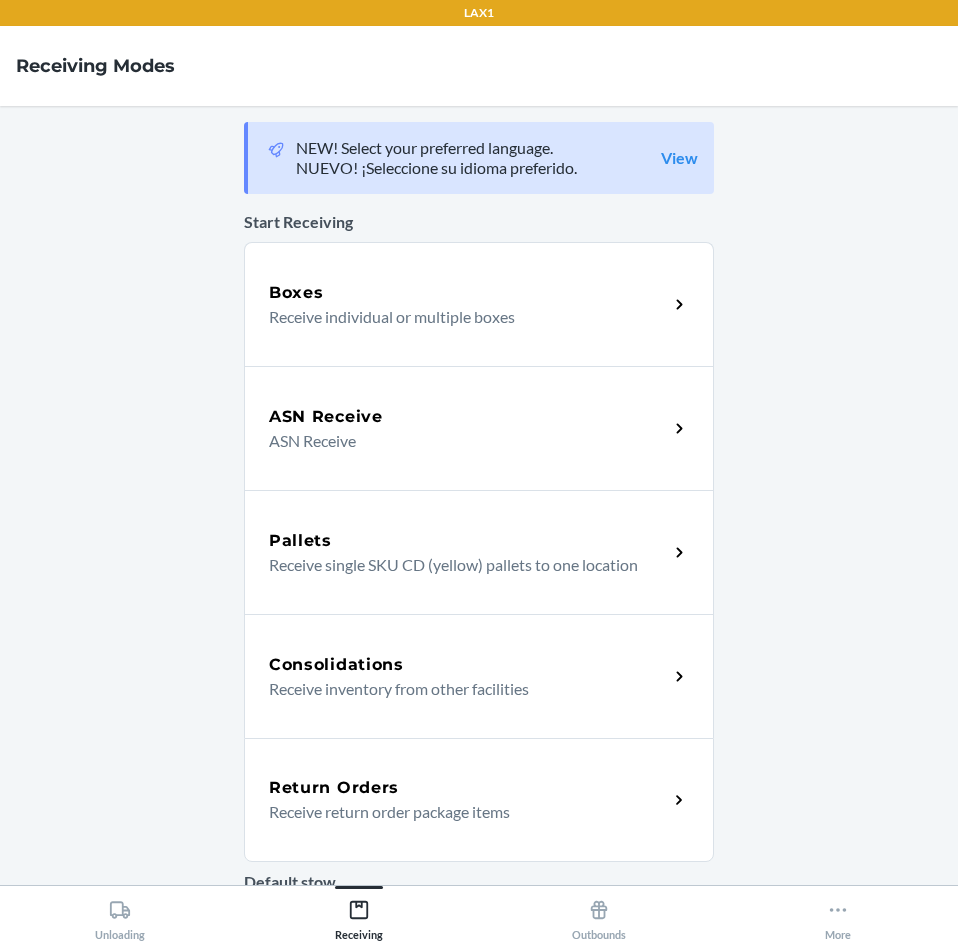click on "Return Orders" at bounding box center [334, 788] 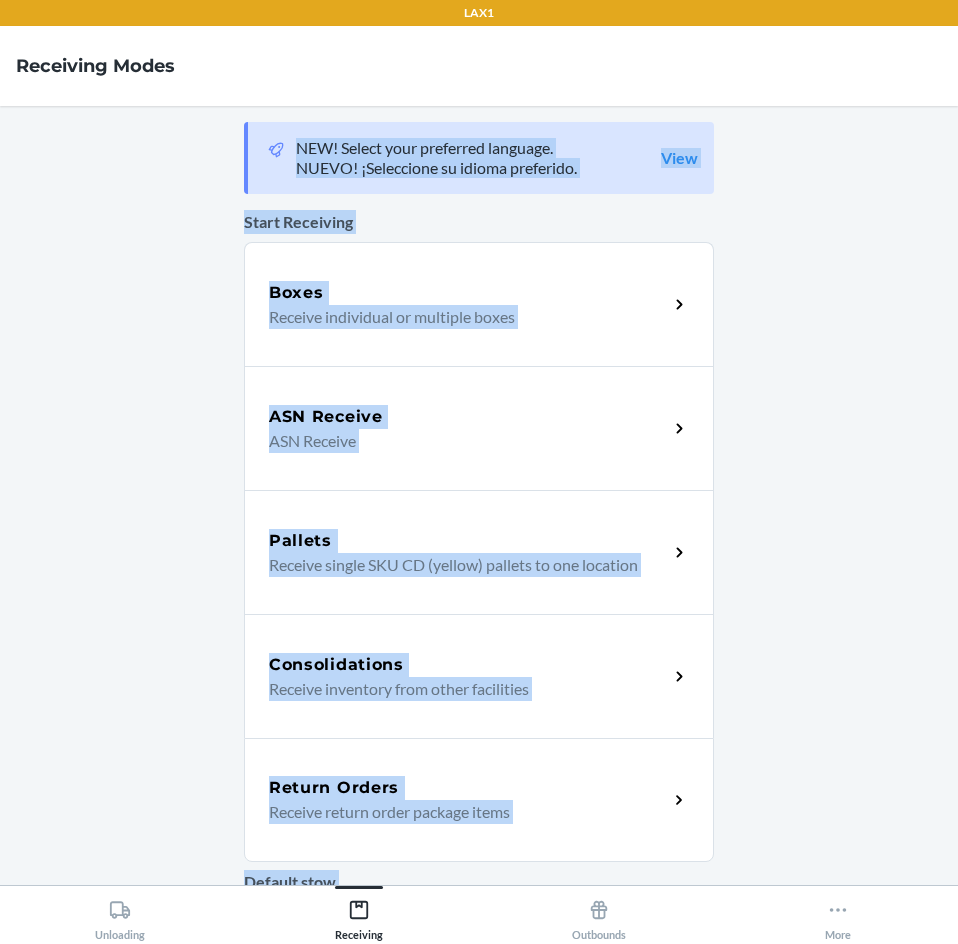 click on "NEW! Select your preferred language. NUEVO! ¡Seleccione su idioma preferido. View Start Receiving Boxes Receive individual or multiple boxes ASN Receive ASN Receive Pallets Receive single SKU CD (yellow) pallets to one location Consolidations Receive inventory from other facilities Return Orders Receive return order package items Default stow Default Location Location Analytics Pallets analytics Pallet Receiving insights" at bounding box center [479, 495] 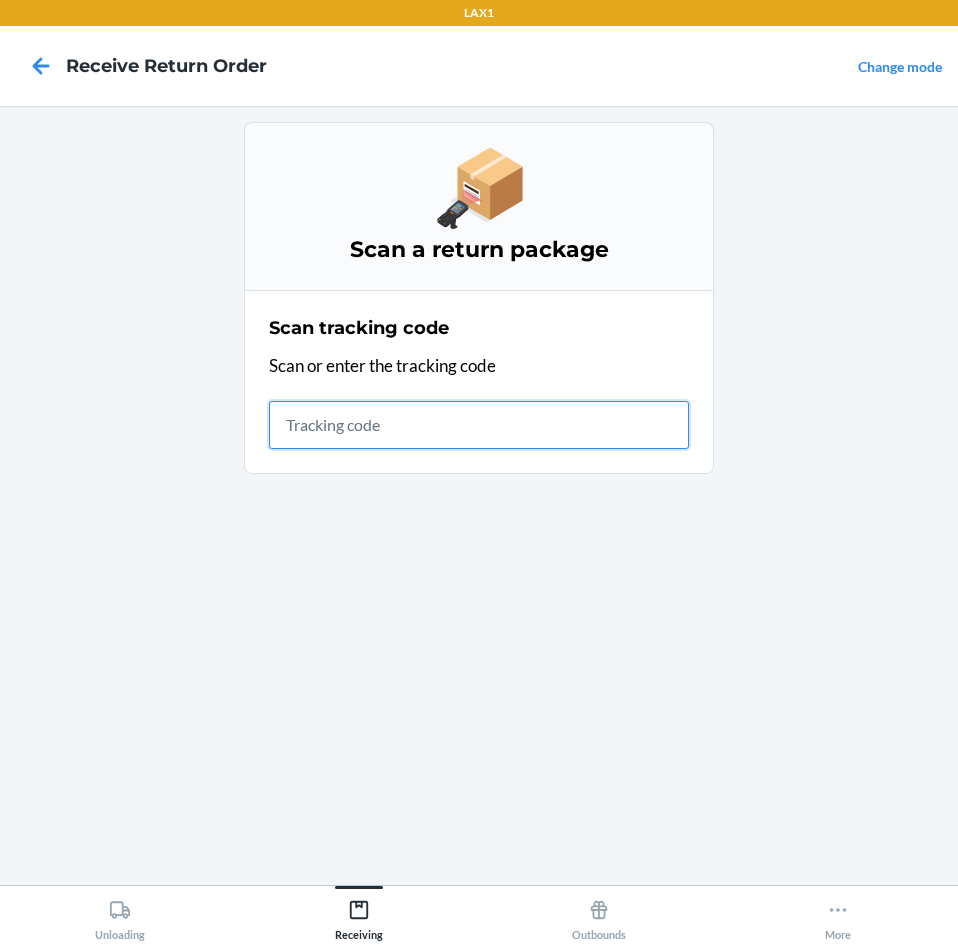 click at bounding box center (479, 425) 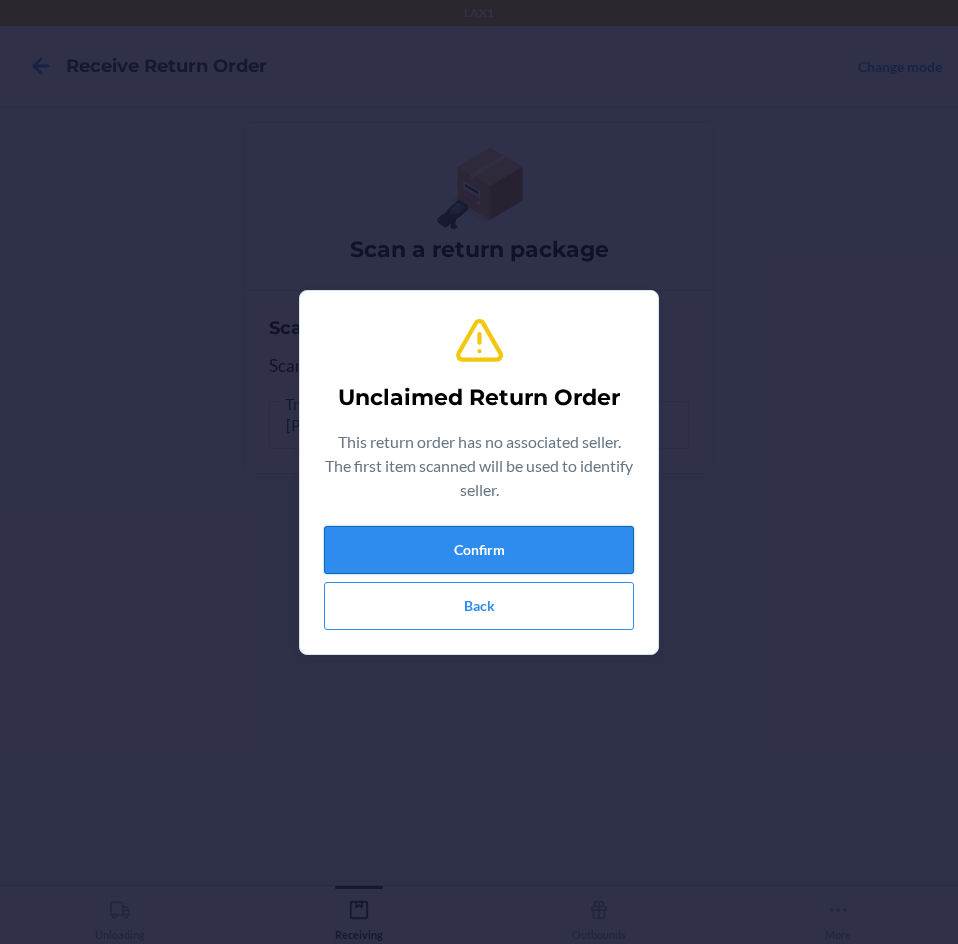 click on "Confirm" at bounding box center [479, 550] 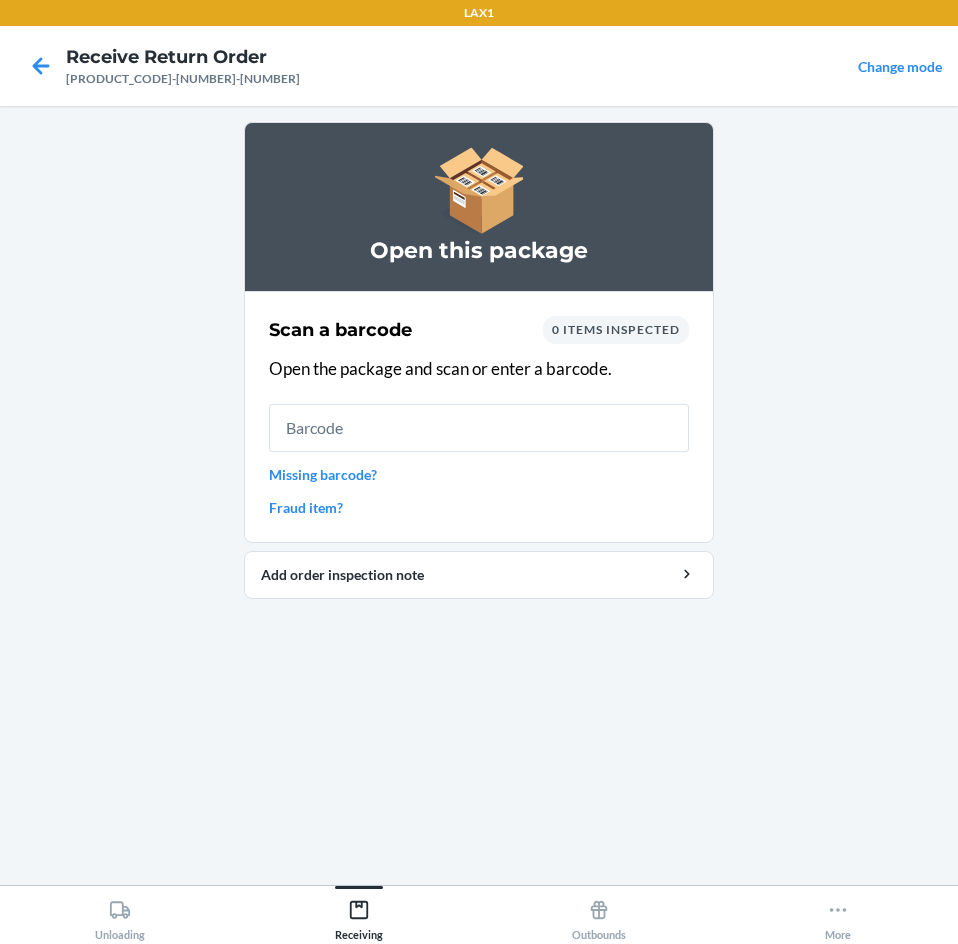 click at bounding box center [479, 428] 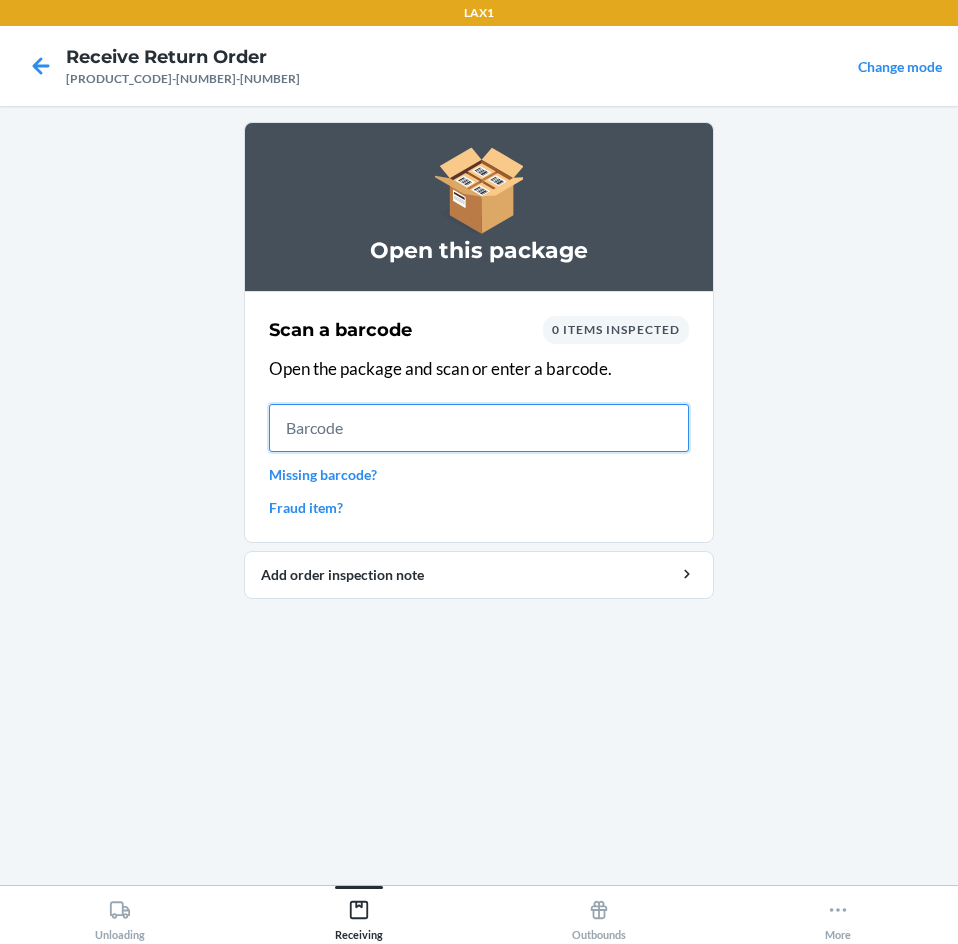 click at bounding box center (479, 428) 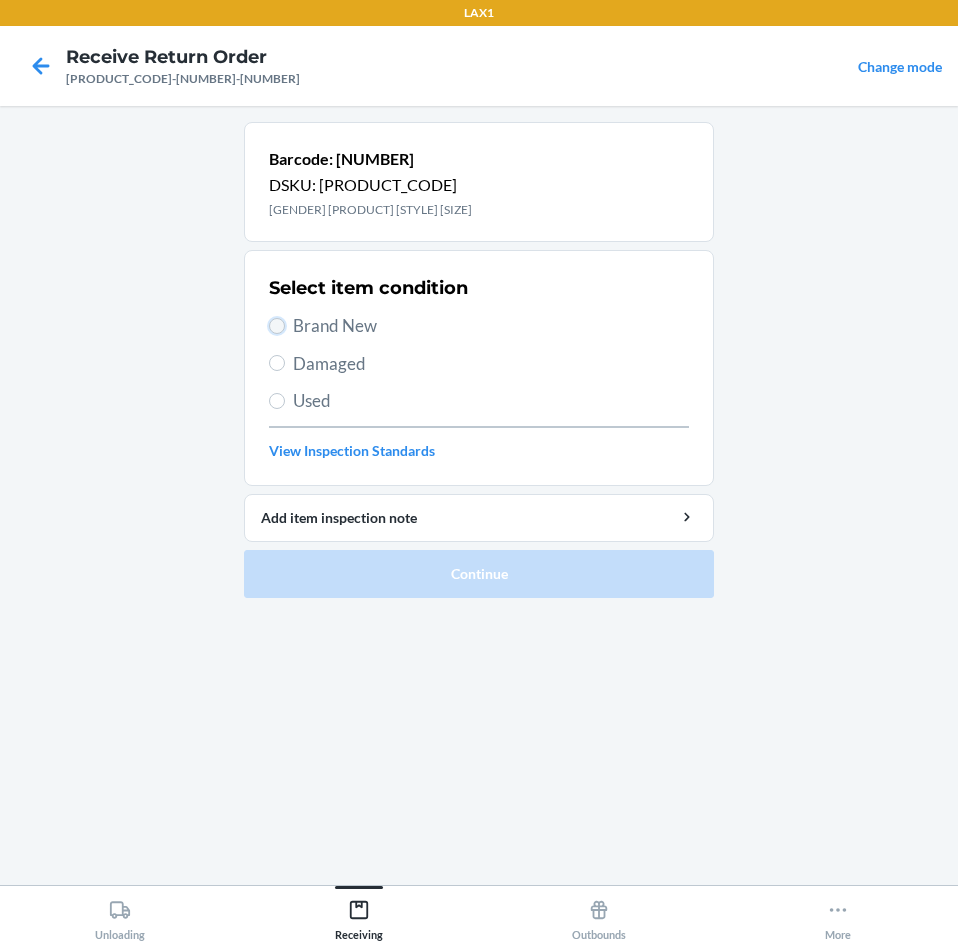 click on "Brand New" at bounding box center [277, 326] 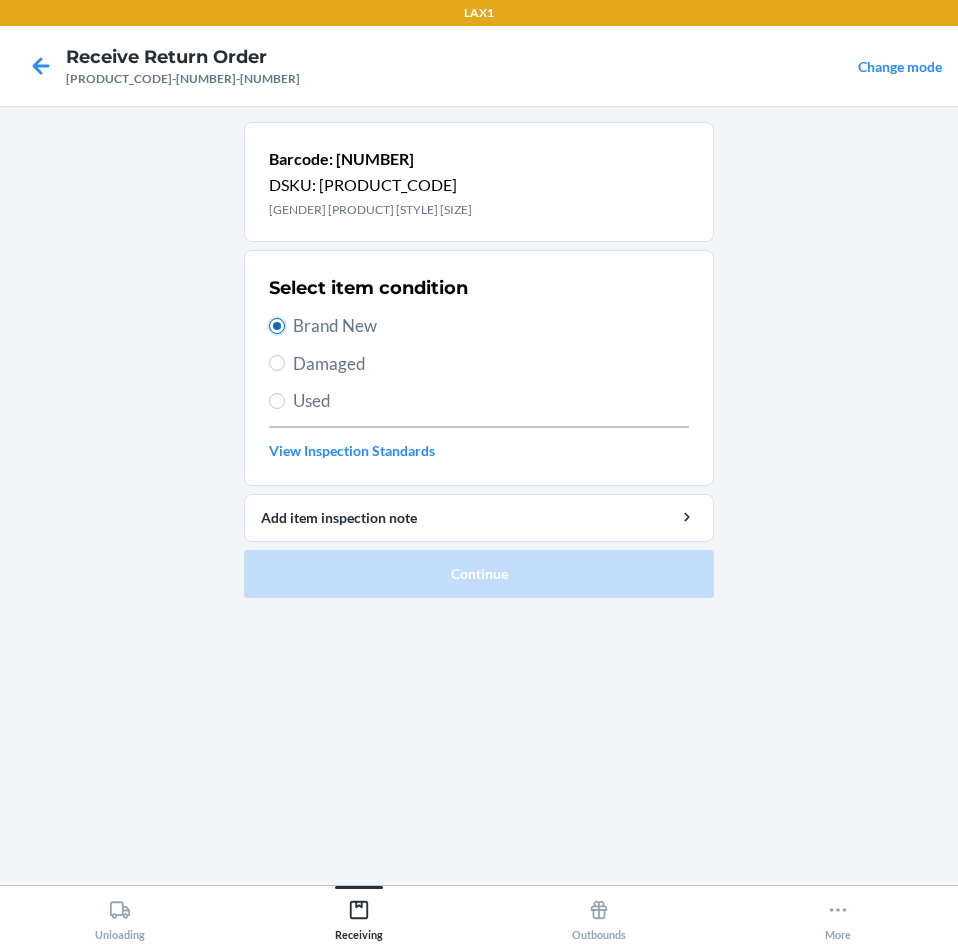 radio on "true" 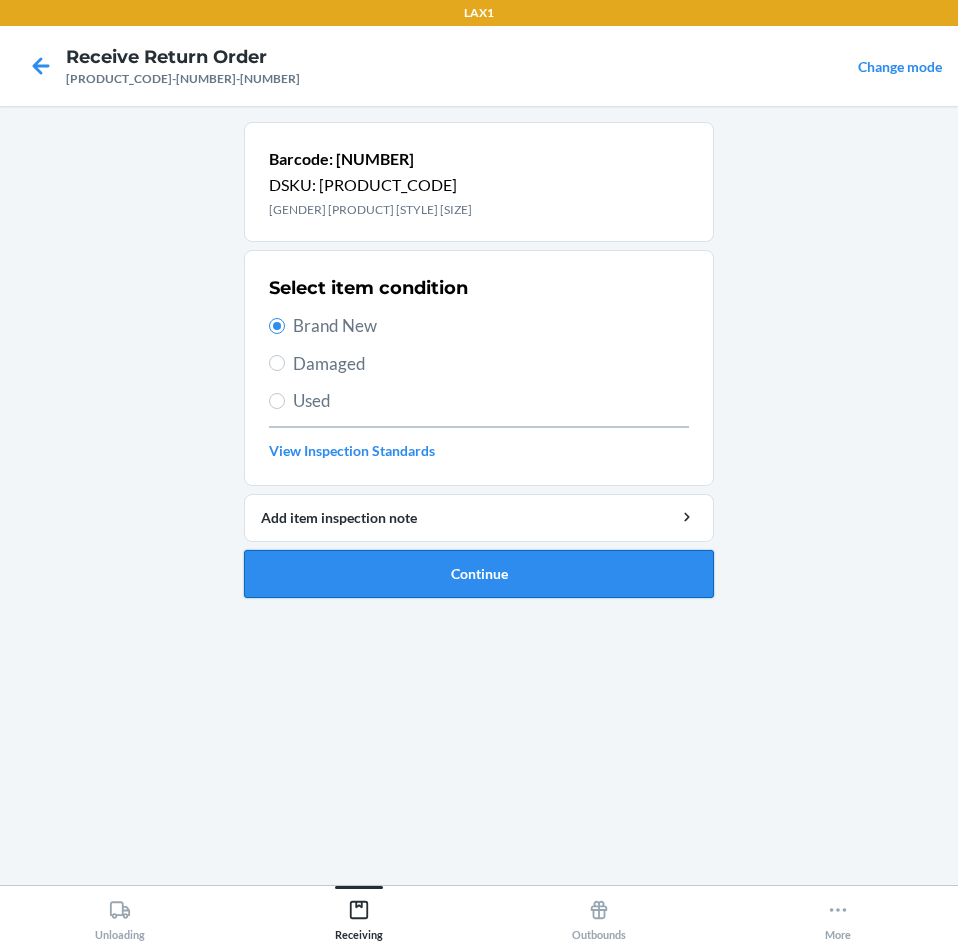 click on "Continue" at bounding box center [479, 574] 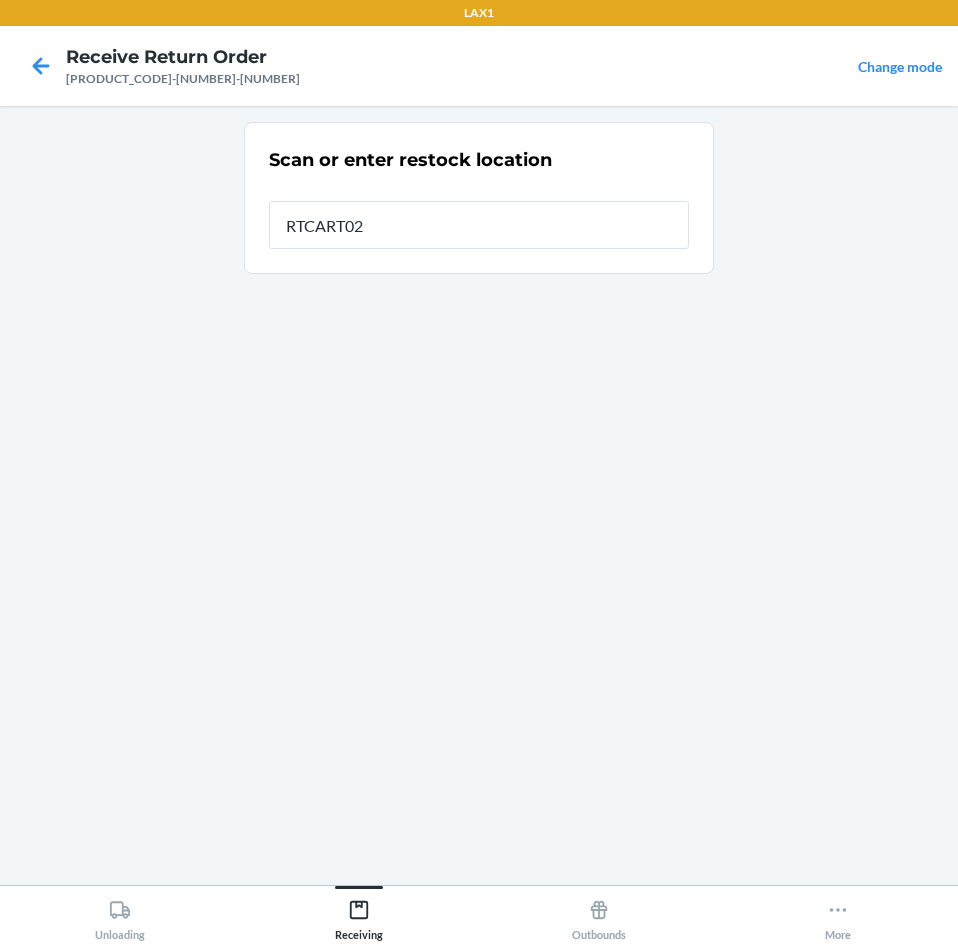 type on "[PRODUCT_CODE]" 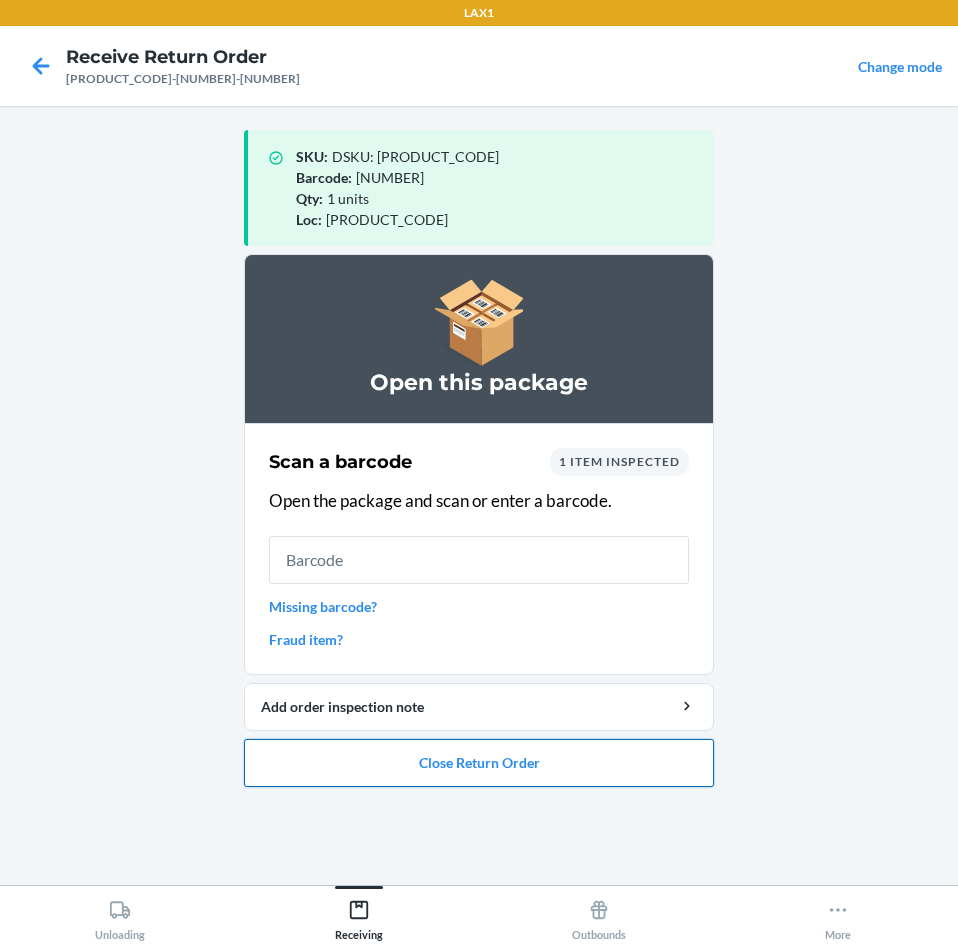 click on "Close Return Order" at bounding box center (479, 763) 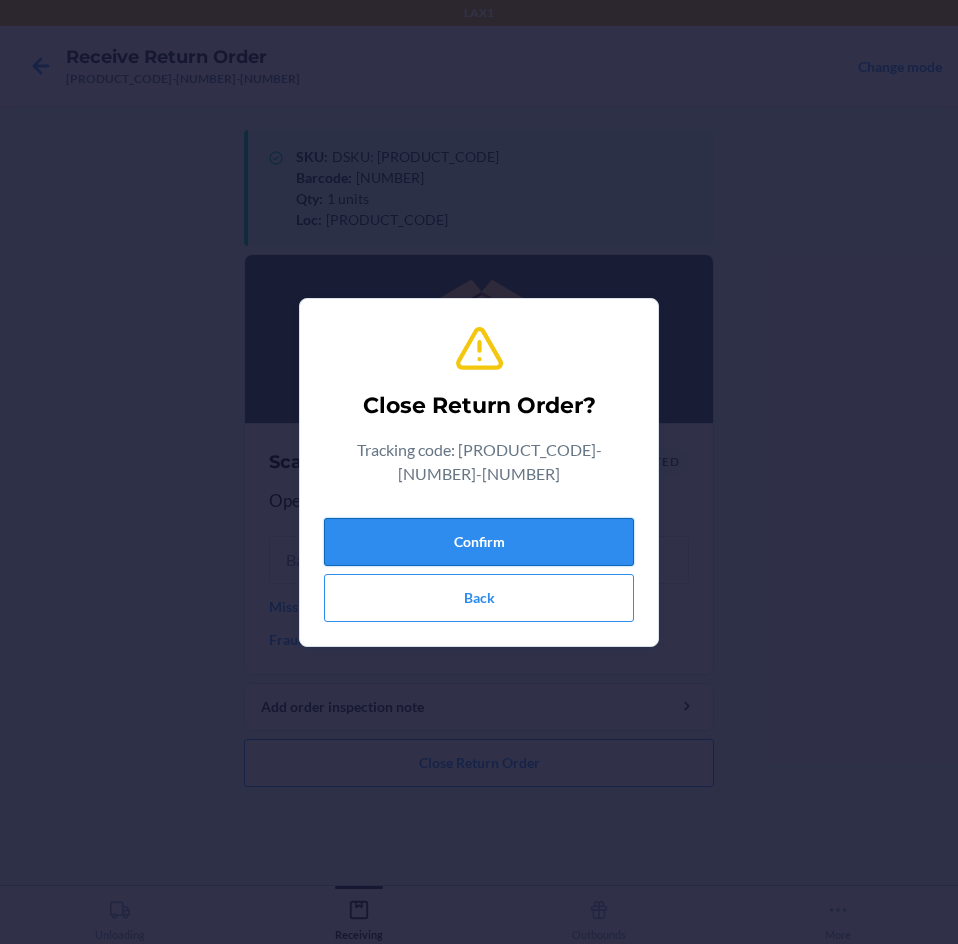 click on "Confirm" at bounding box center [479, 542] 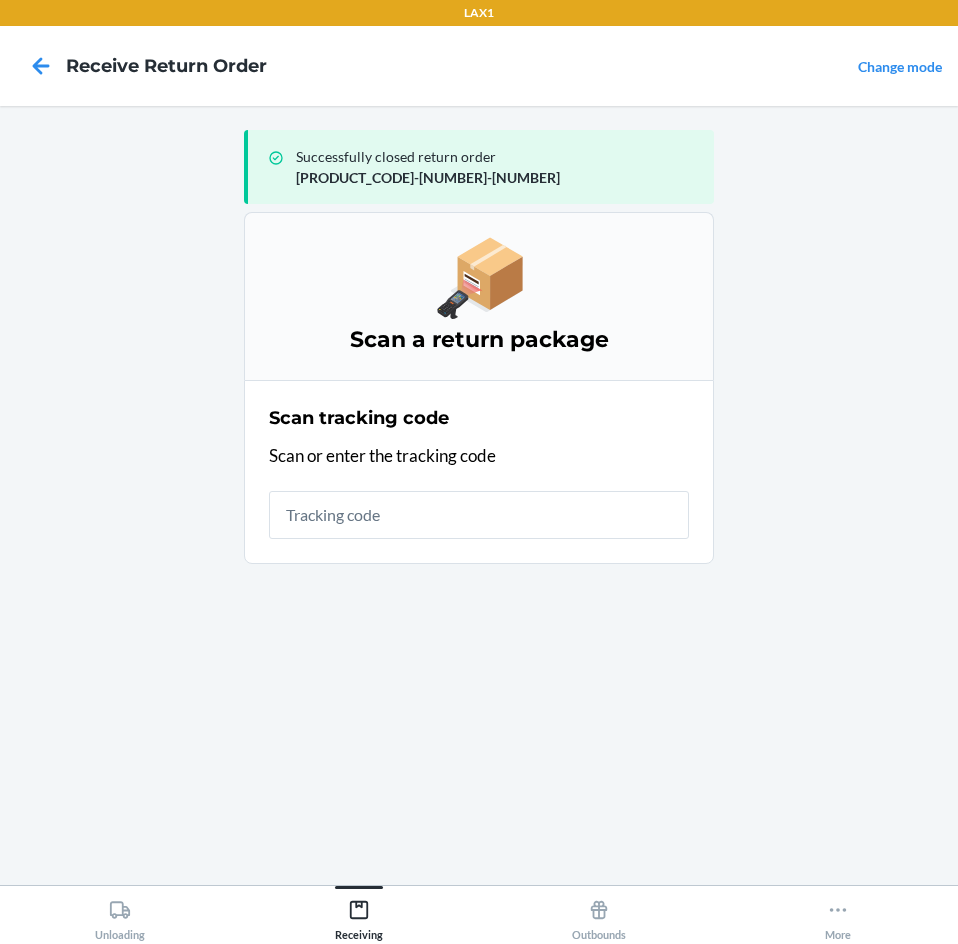 click at bounding box center (479, 515) 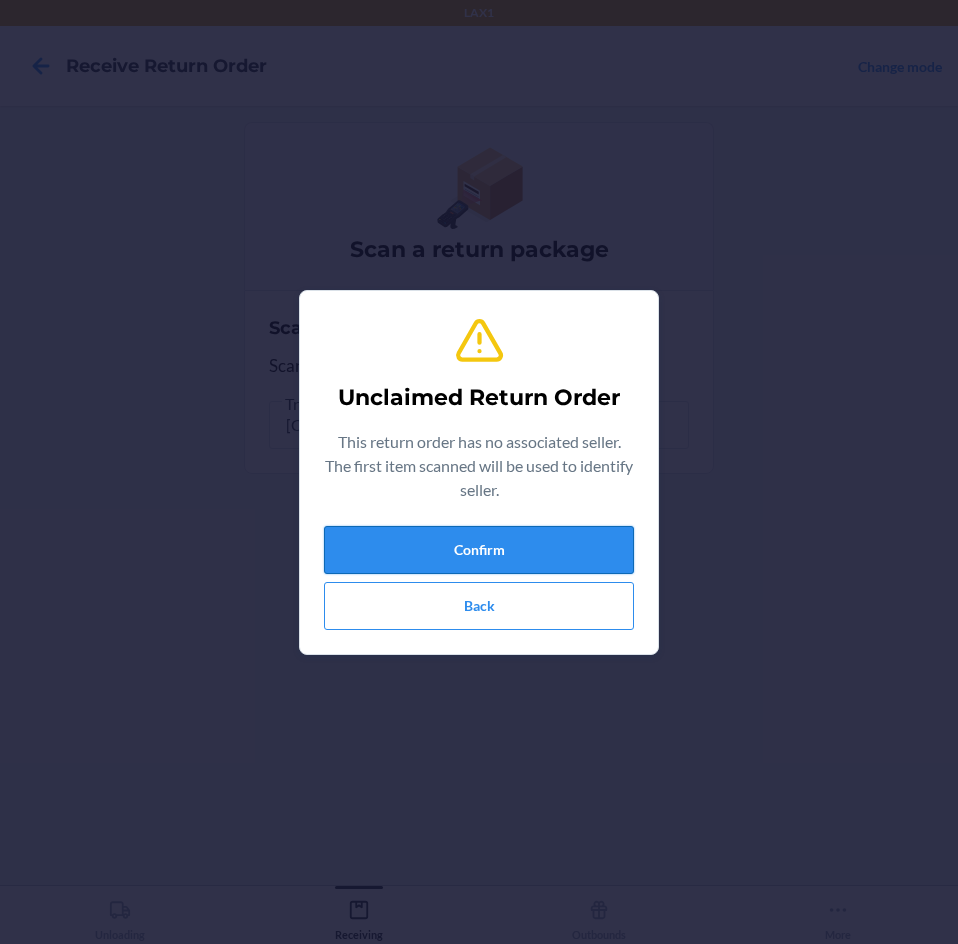 drag, startPoint x: 451, startPoint y: 528, endPoint x: 450, endPoint y: 544, distance: 16.03122 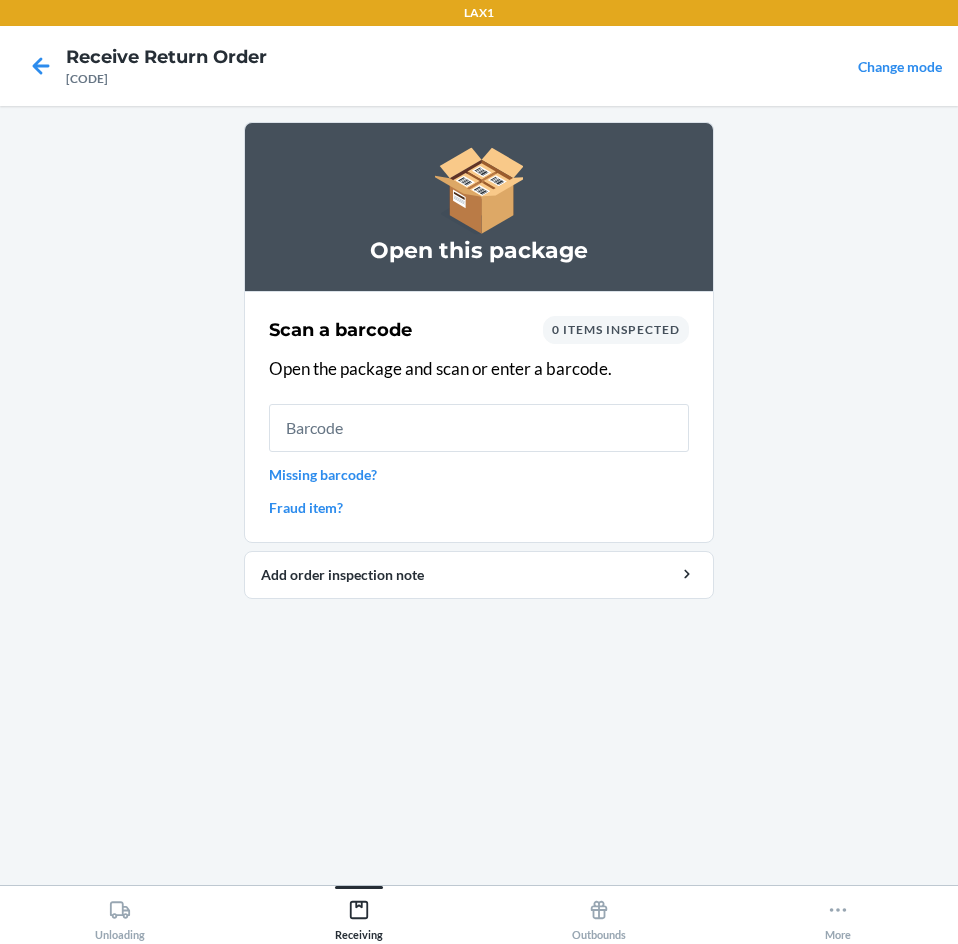 click at bounding box center [479, 428] 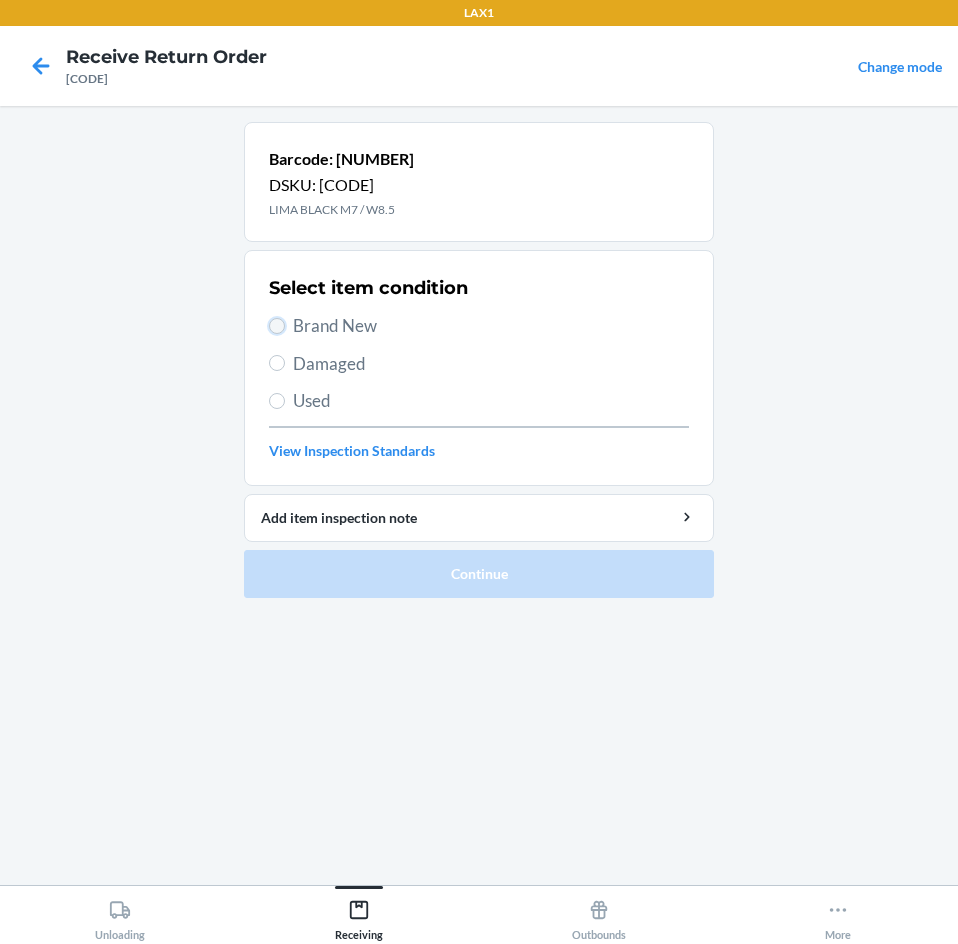click on "Brand New" at bounding box center [277, 326] 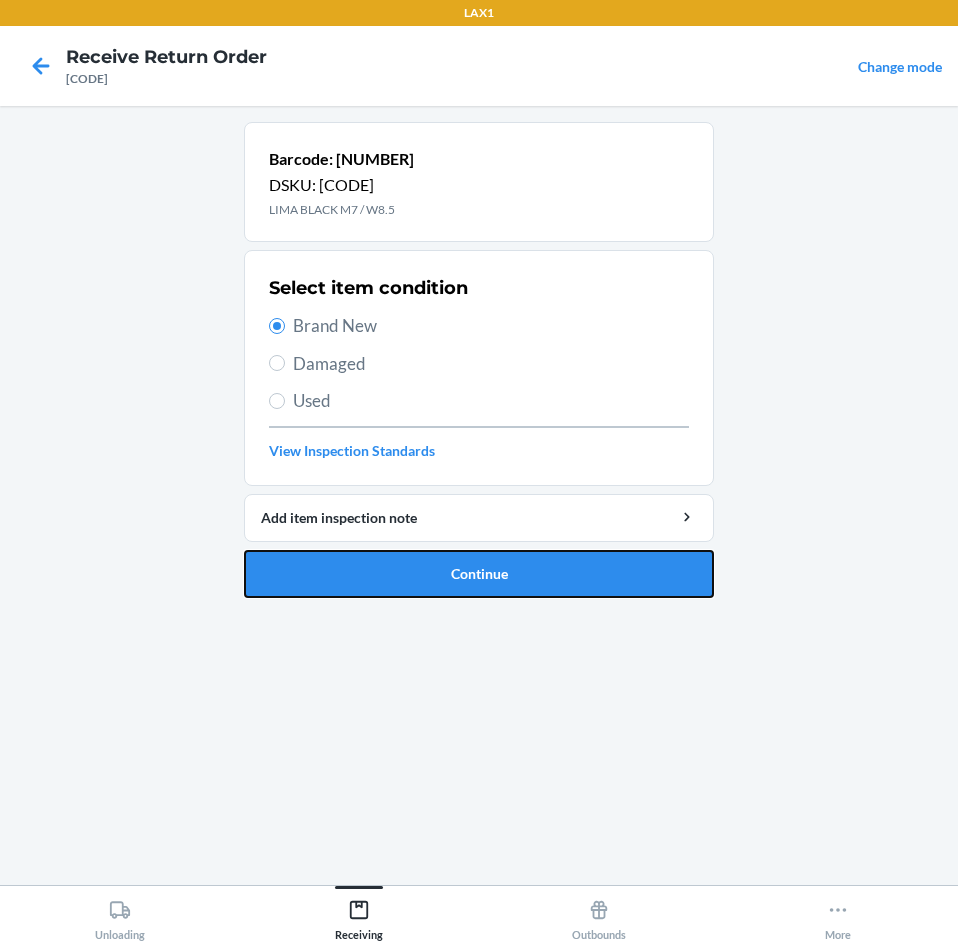 click on "Continue" at bounding box center (479, 574) 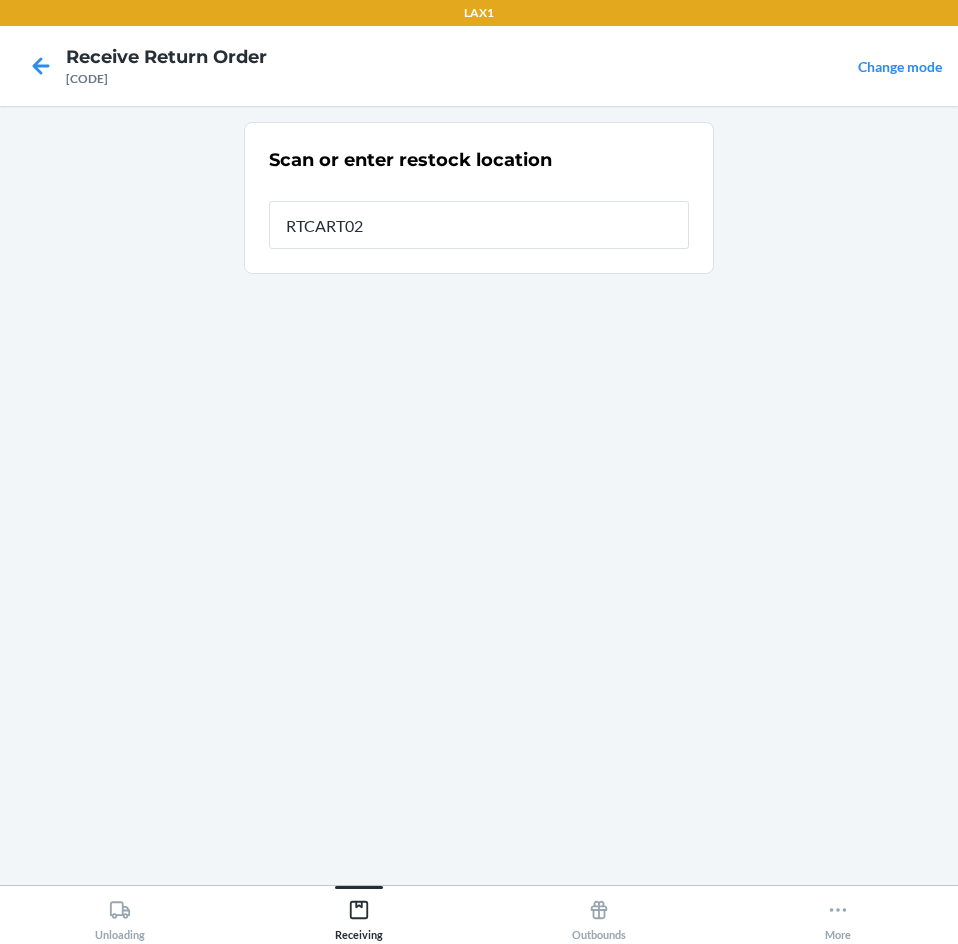 type on "[PRODUCT_CODE]" 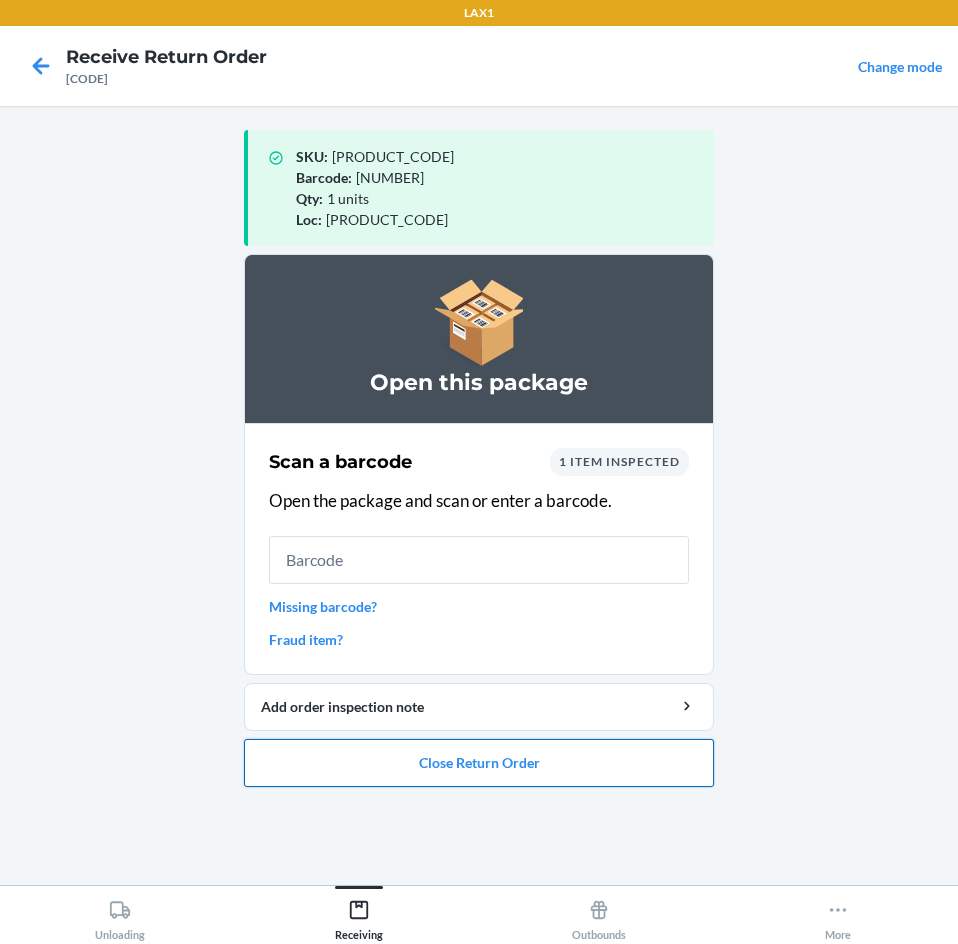 click on "Close Return Order" at bounding box center [479, 763] 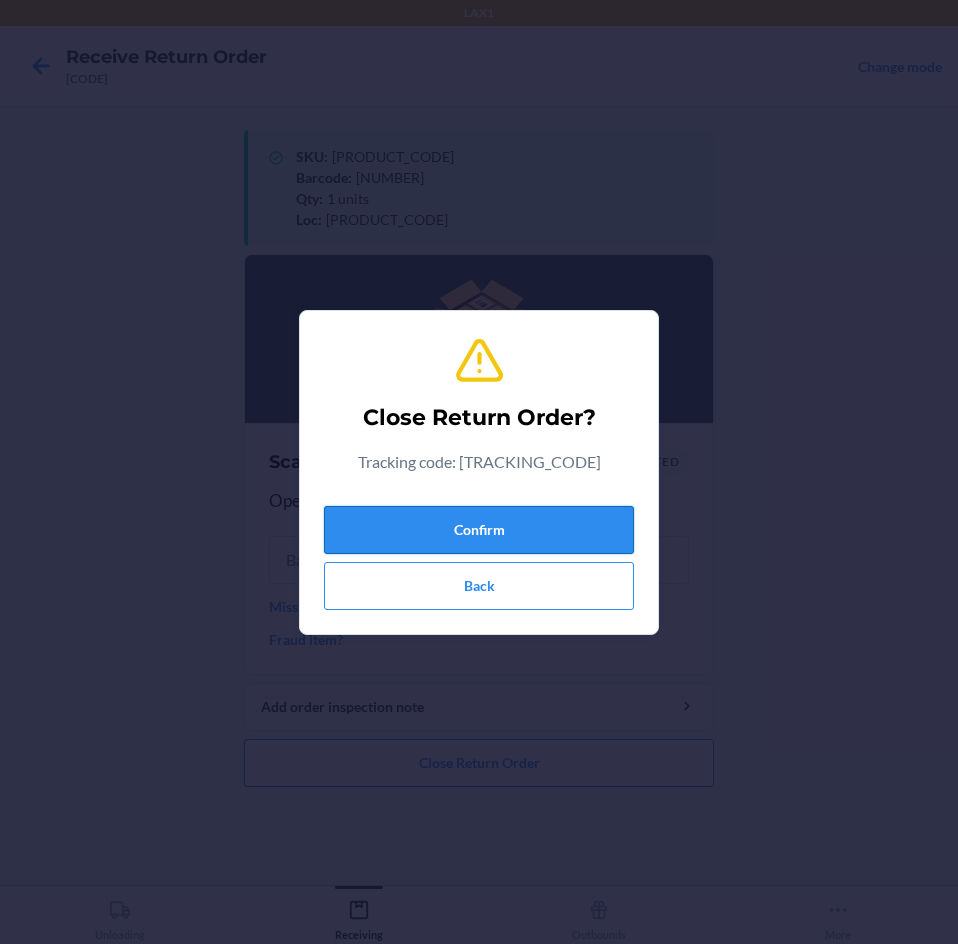 click on "Confirm" at bounding box center [479, 530] 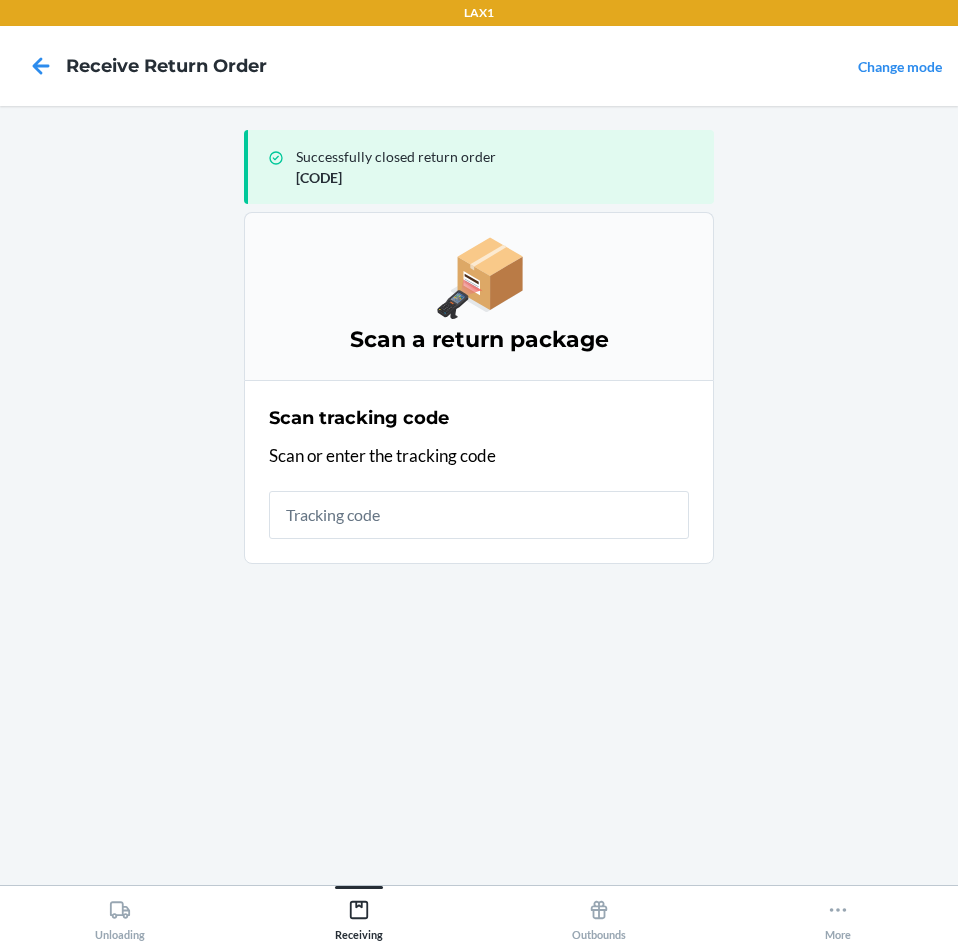 click at bounding box center [479, 515] 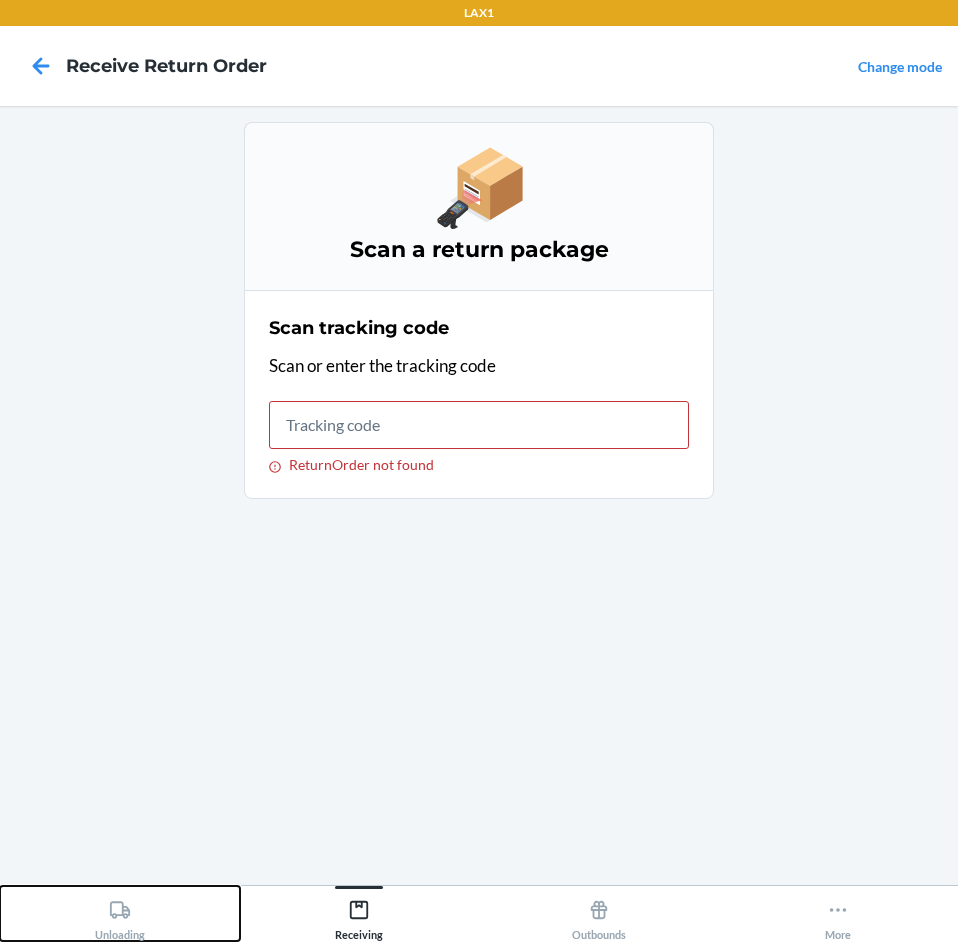 click on "Unloading" at bounding box center (120, 916) 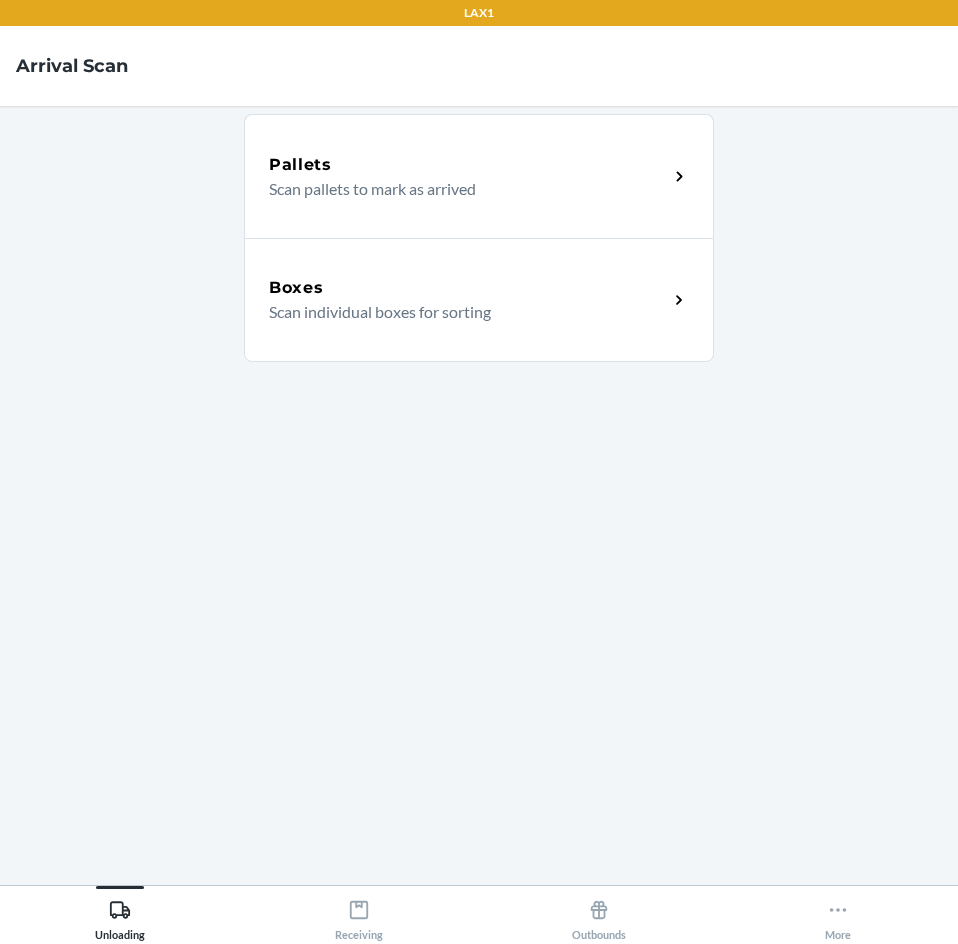 click on "Pallets Scan pallets to mark as arrived Boxes Scan individual boxes for sorting" at bounding box center (479, 495) 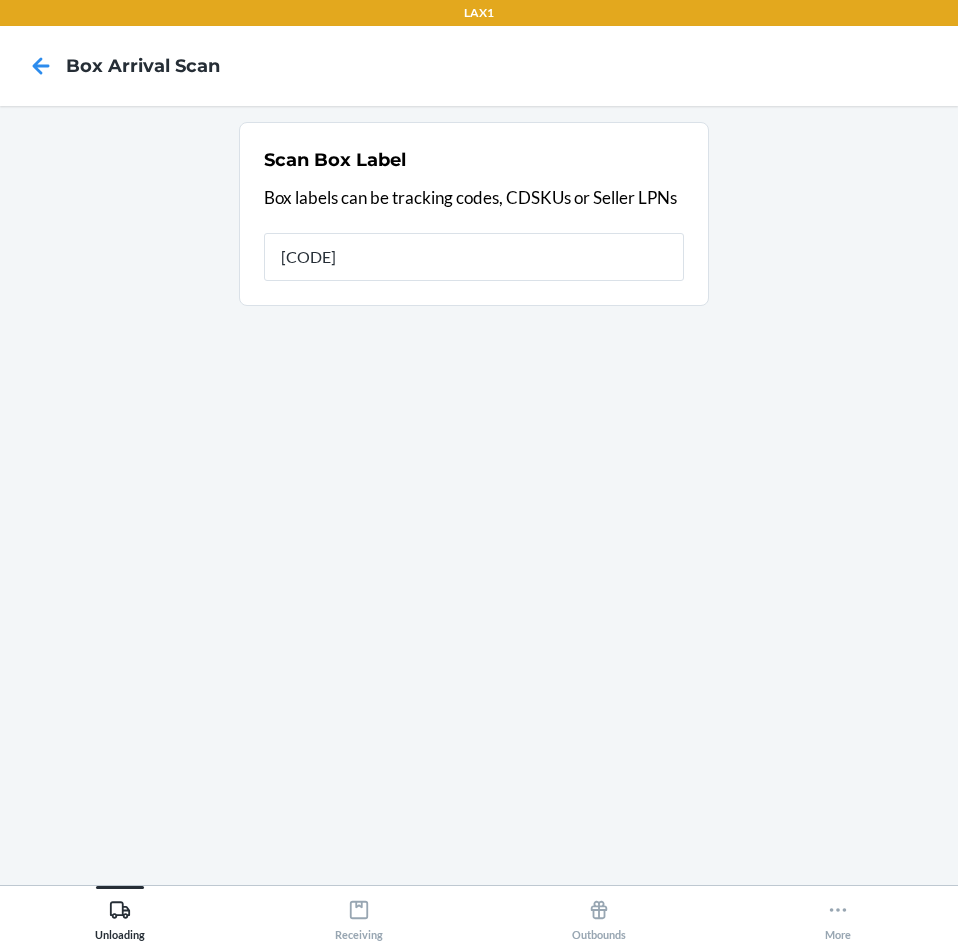 type on "[PRODUCT_CODE]-[NUMBER]-[NUMBER]" 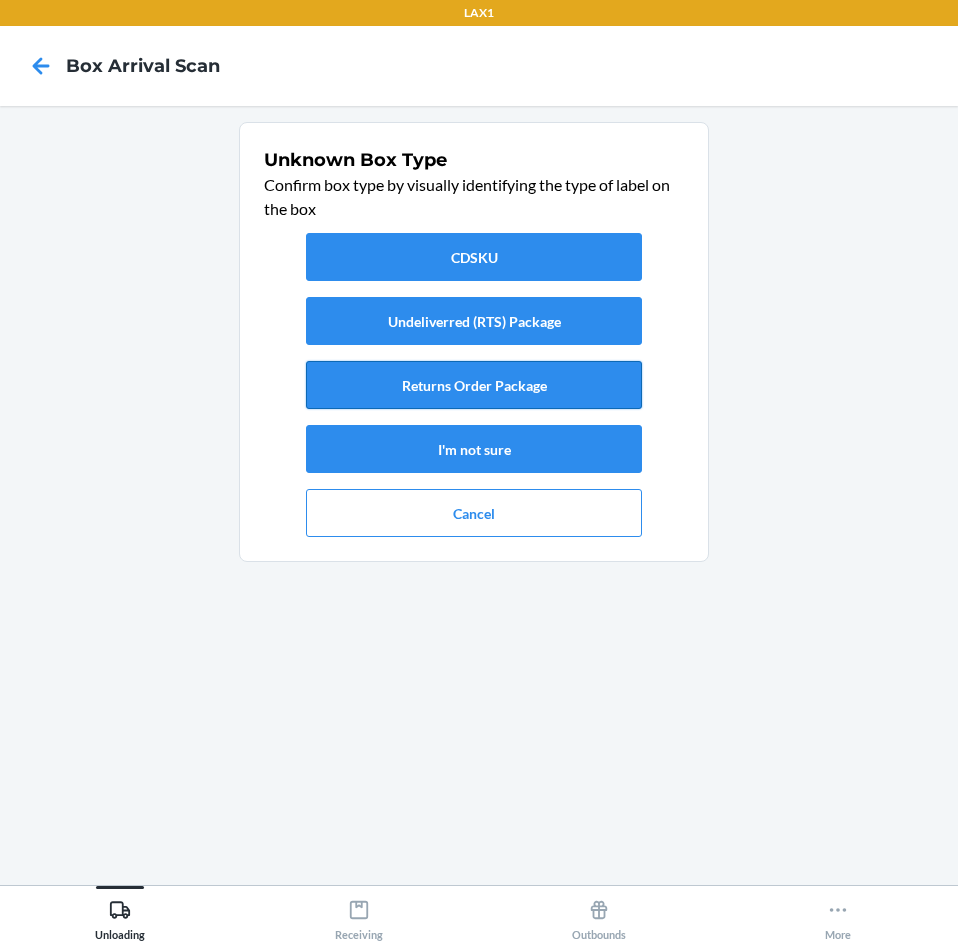 click on "Returns Order Package" at bounding box center [474, 385] 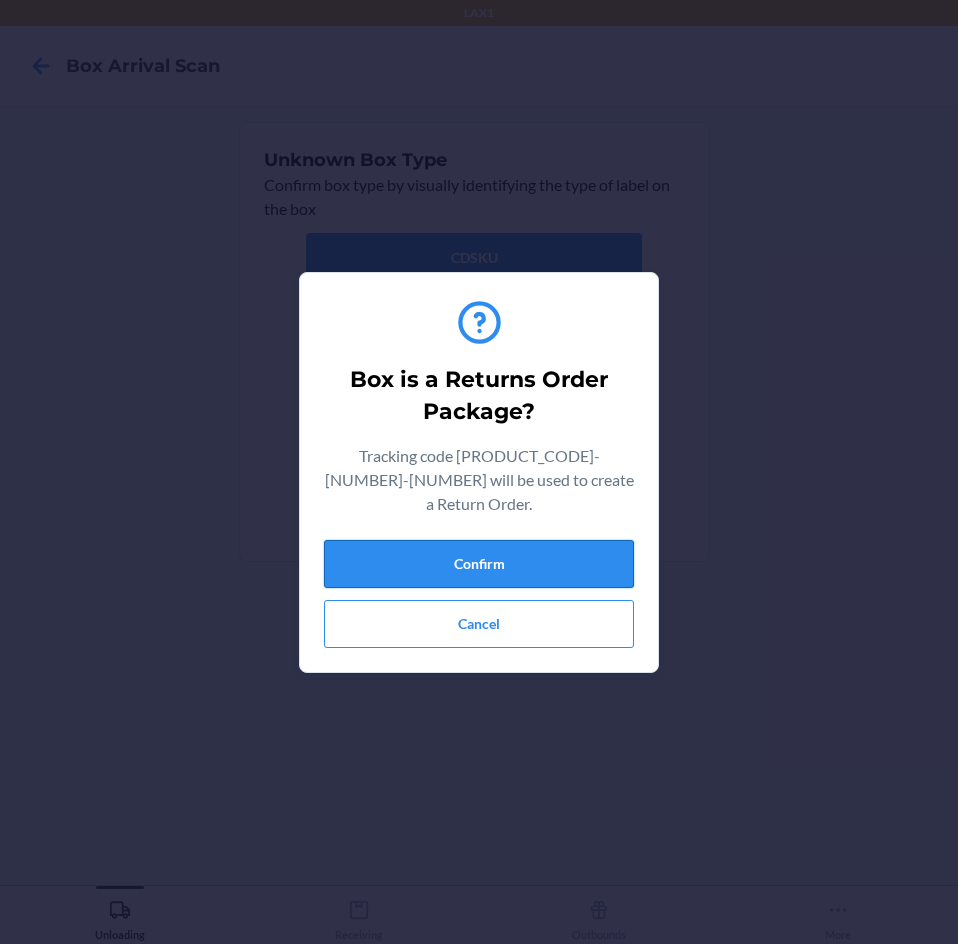 click on "Confirm" at bounding box center (479, 564) 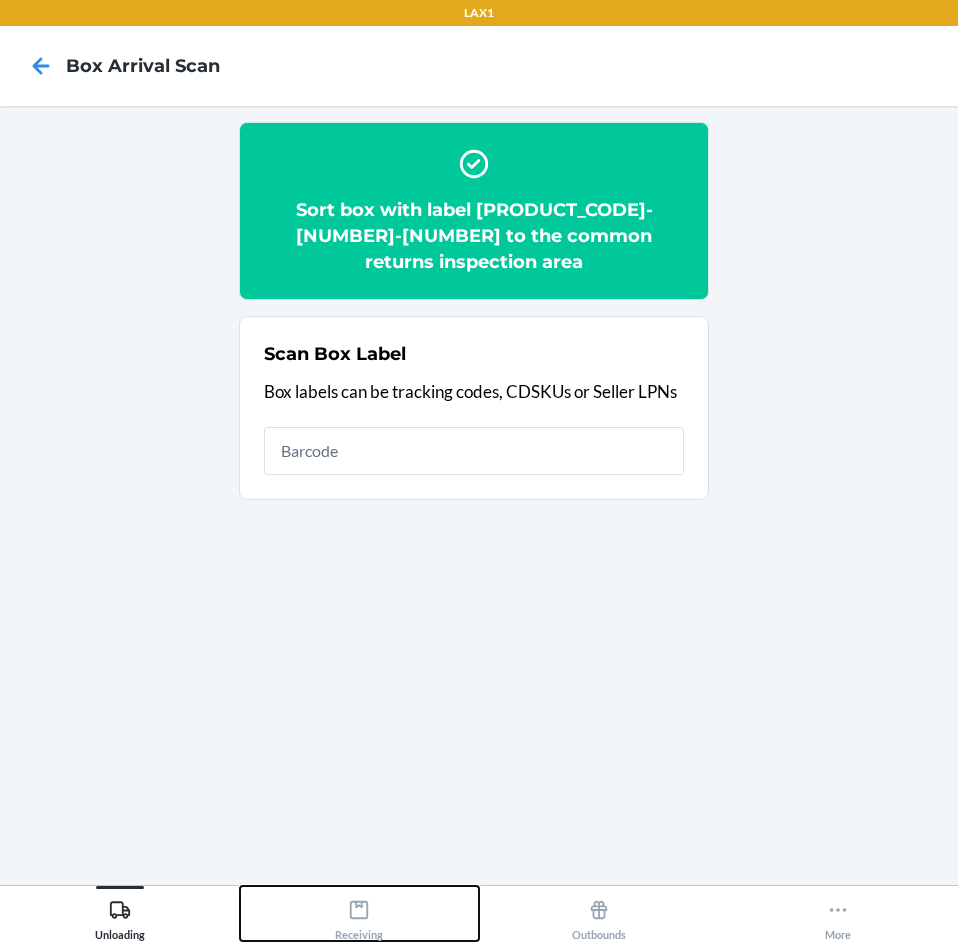 click on "Receiving" at bounding box center (359, 916) 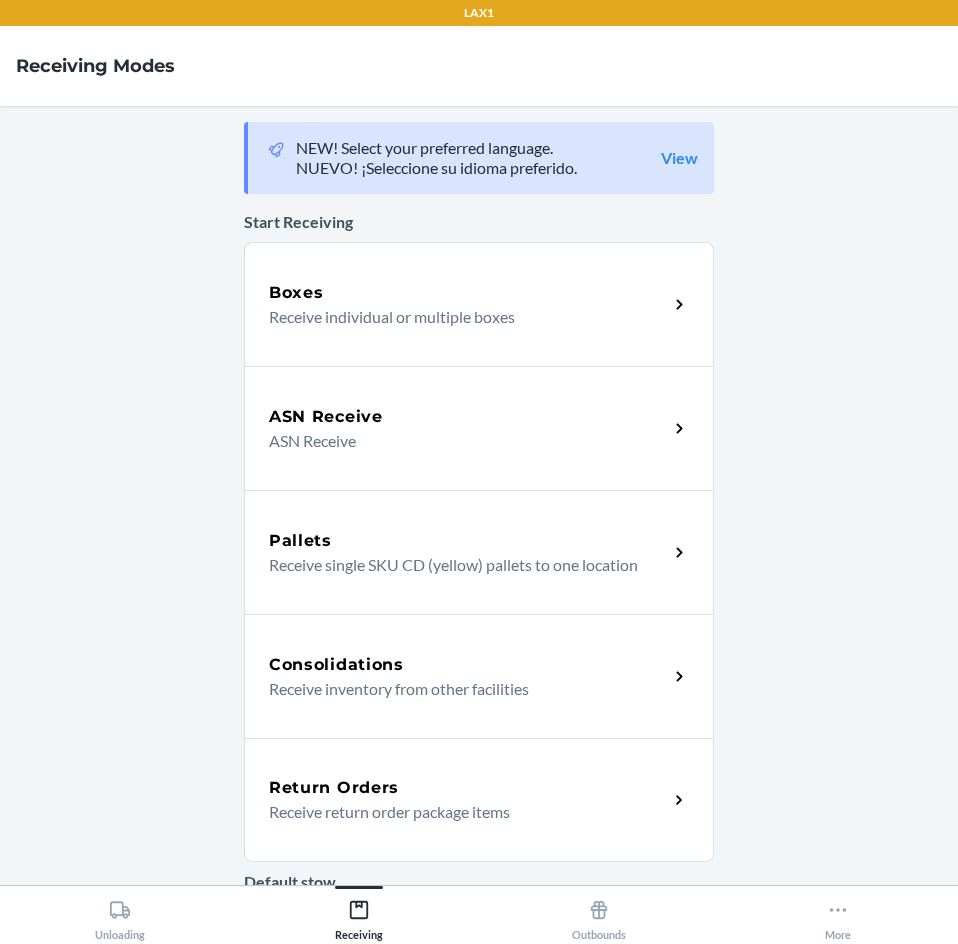 click on "Receive return order package items" at bounding box center [460, 812] 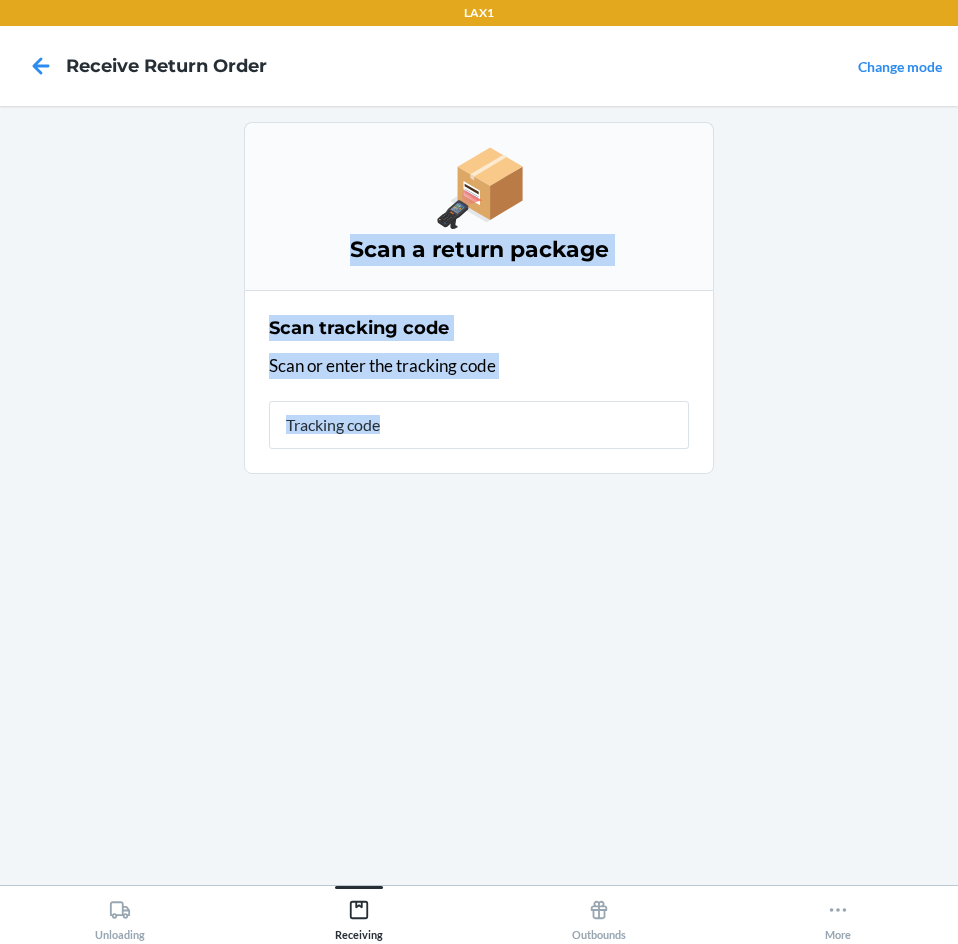 click on "Scan a return package Scan tracking code Scan or enter the tracking code" at bounding box center (479, 495) 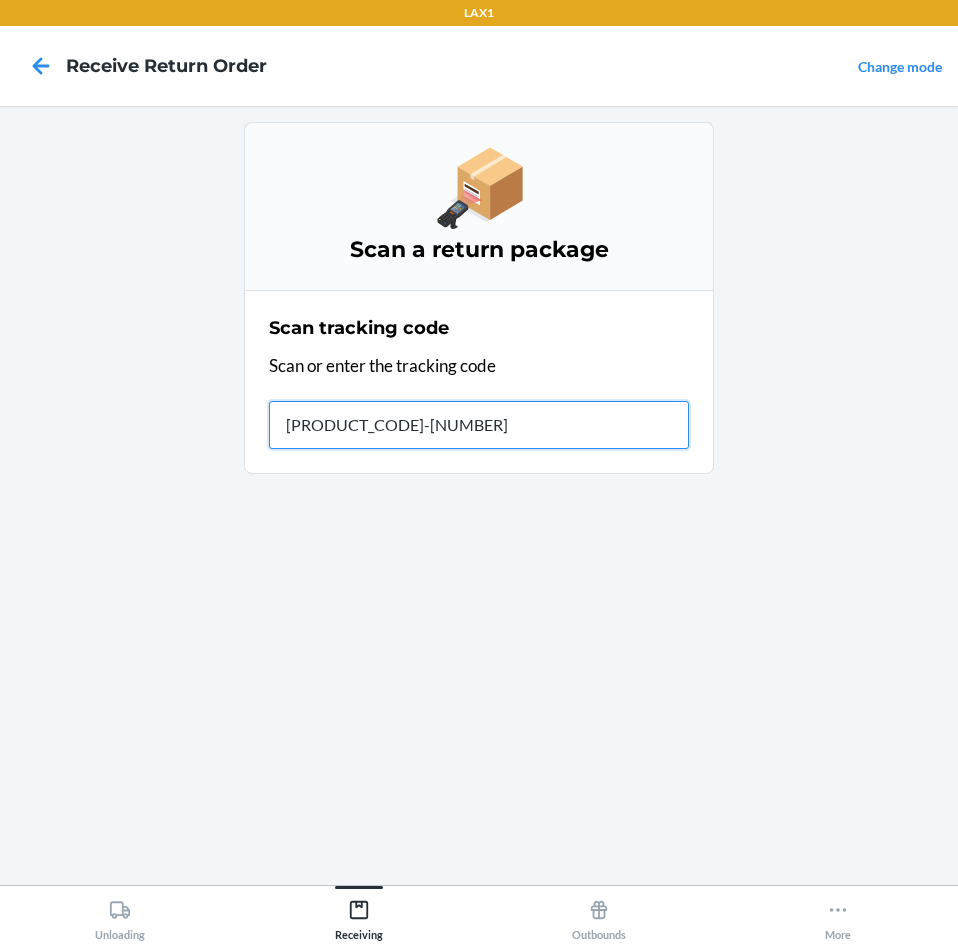 type on "[CODE]" 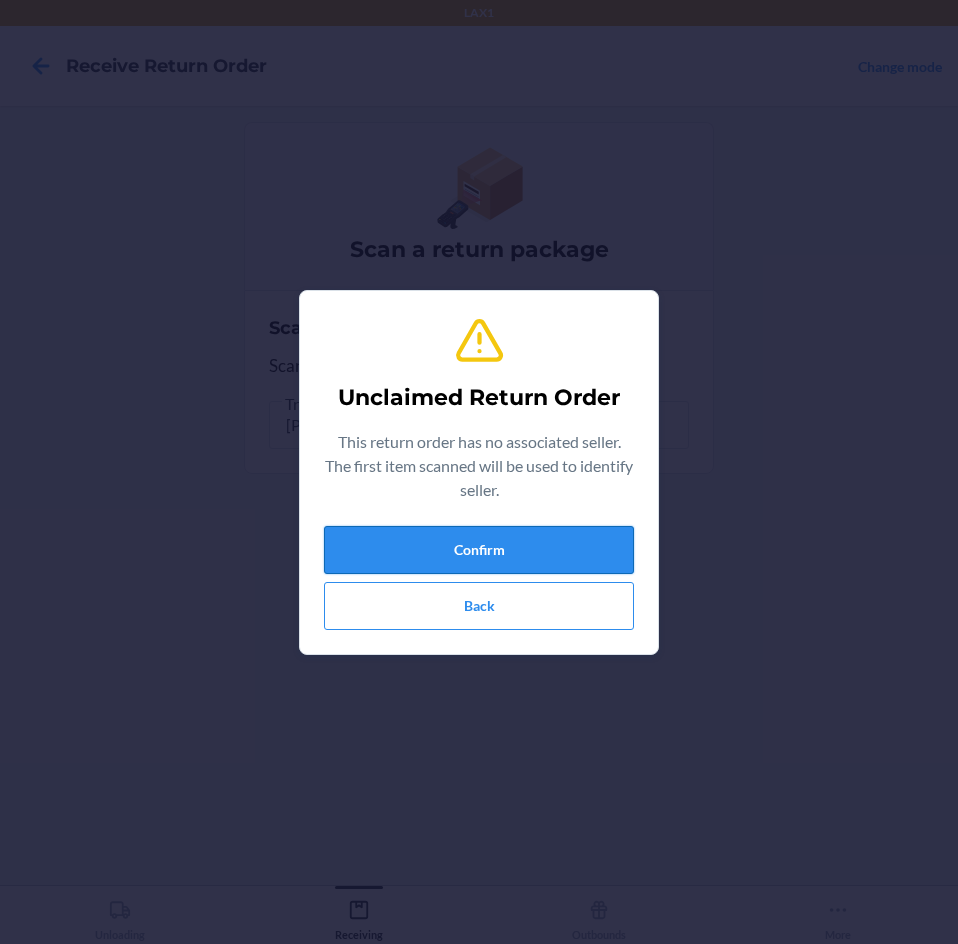 click on "Confirm" at bounding box center [479, 550] 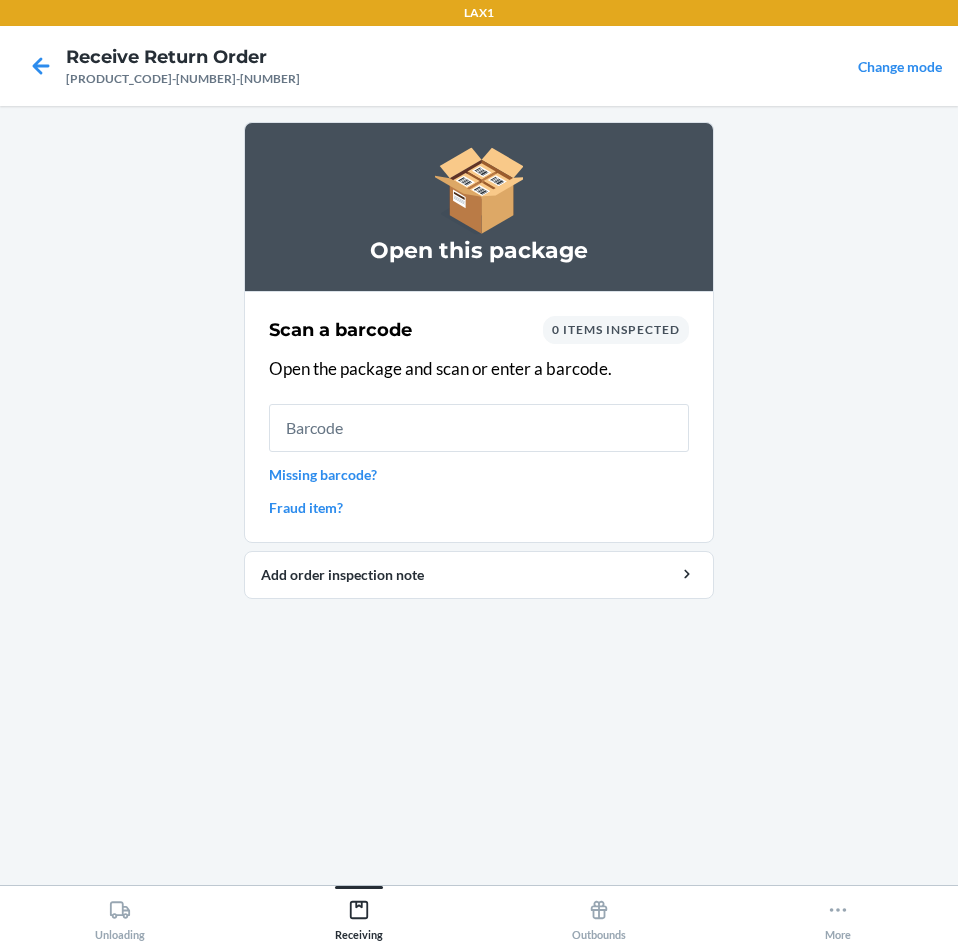 click at bounding box center [479, 428] 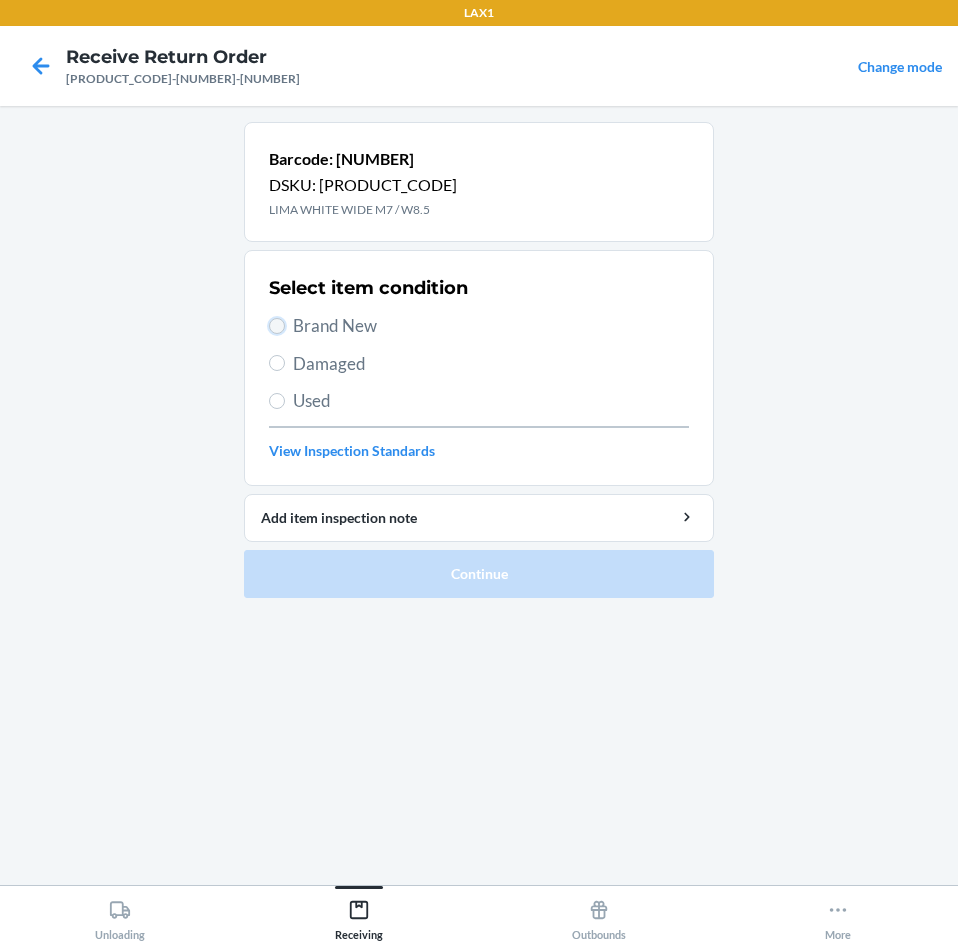 click on "Brand New" at bounding box center [277, 326] 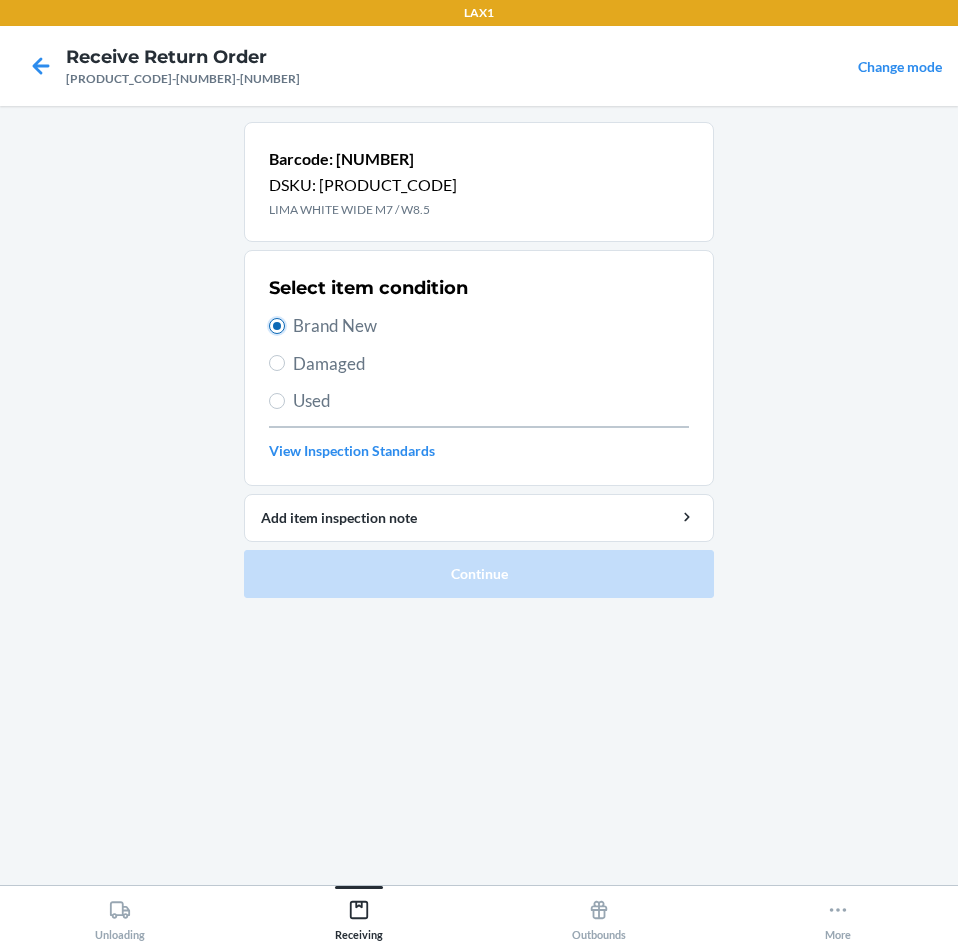 radio on "true" 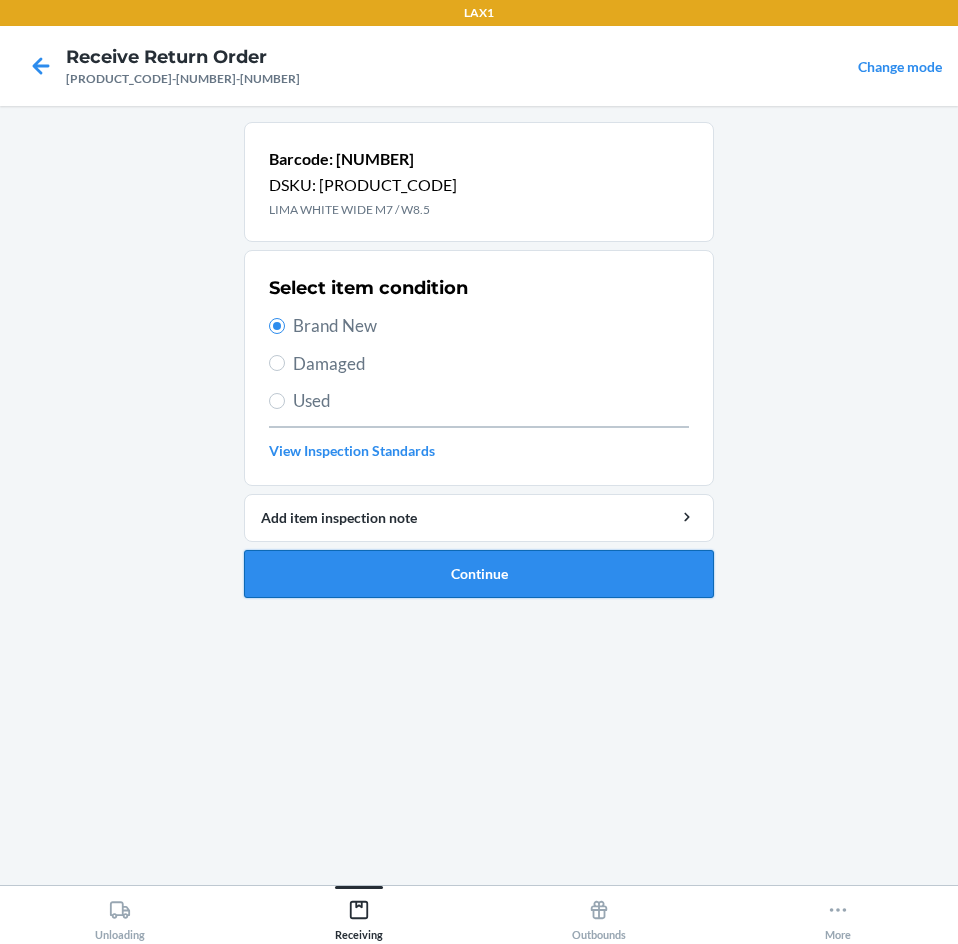 click on "Continue" at bounding box center (479, 574) 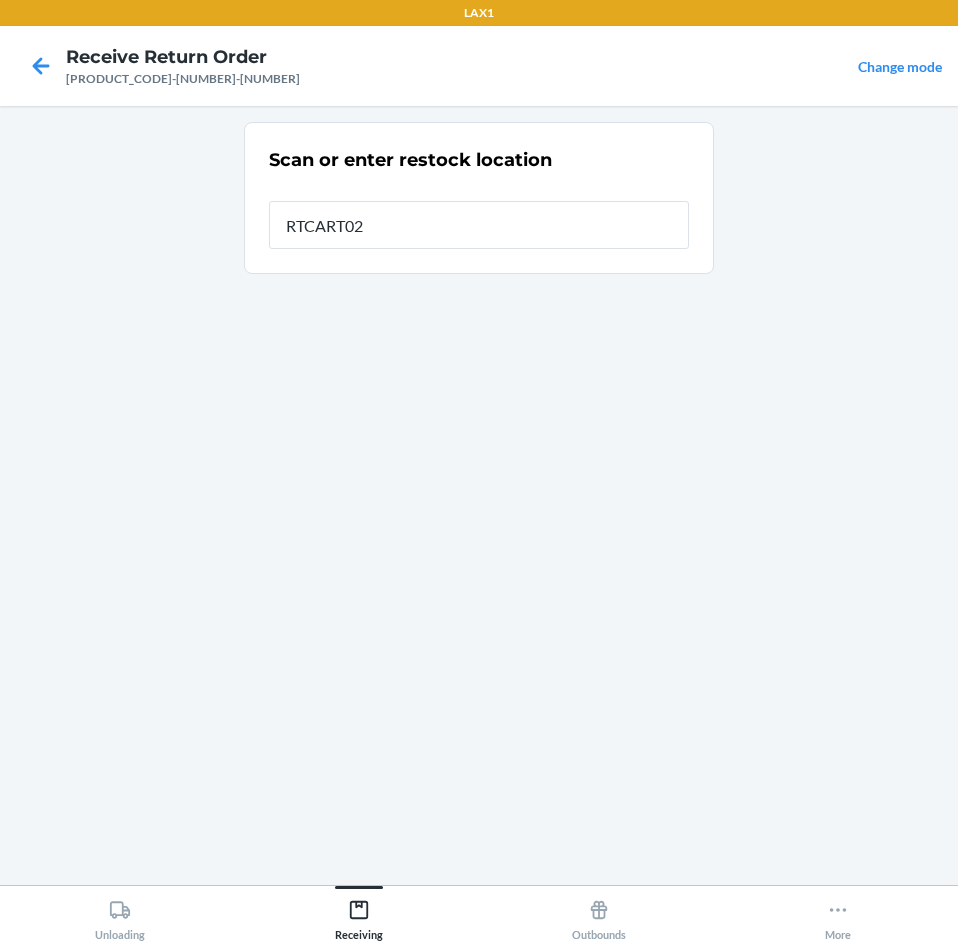 type on "[PRODUCT_CODE]" 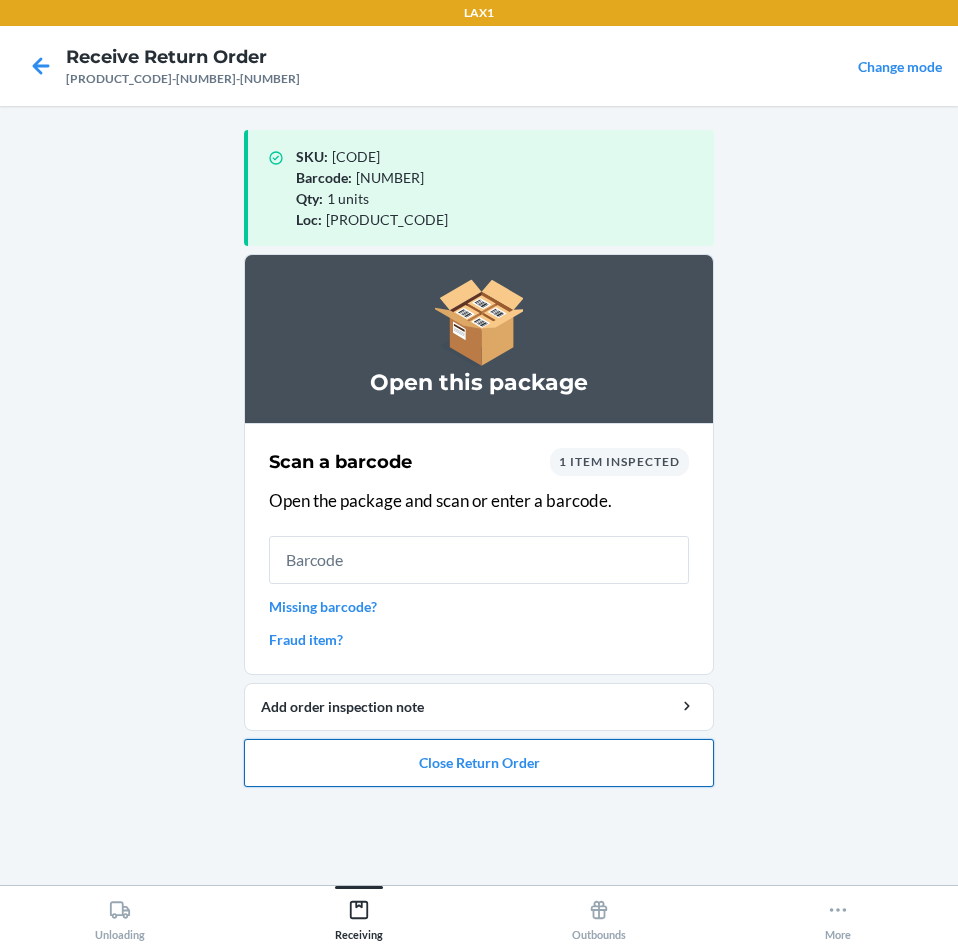 click on "Close Return Order" at bounding box center (479, 763) 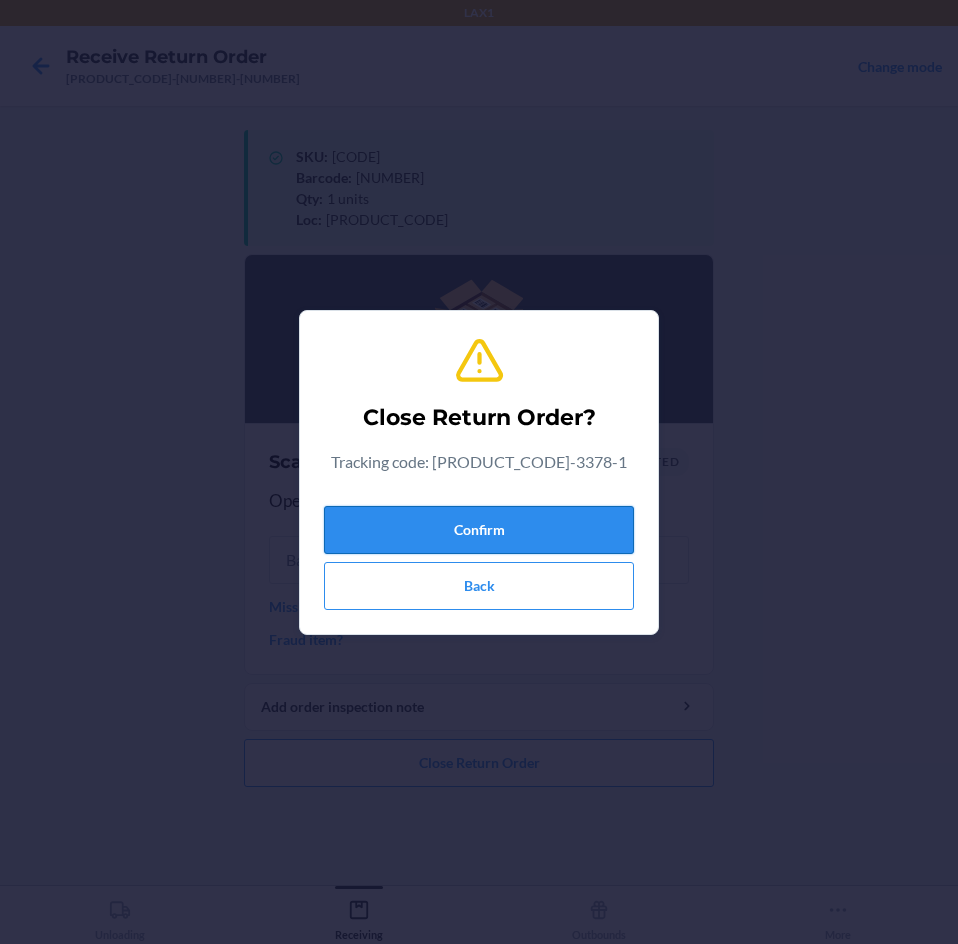 click on "Confirm" at bounding box center (479, 530) 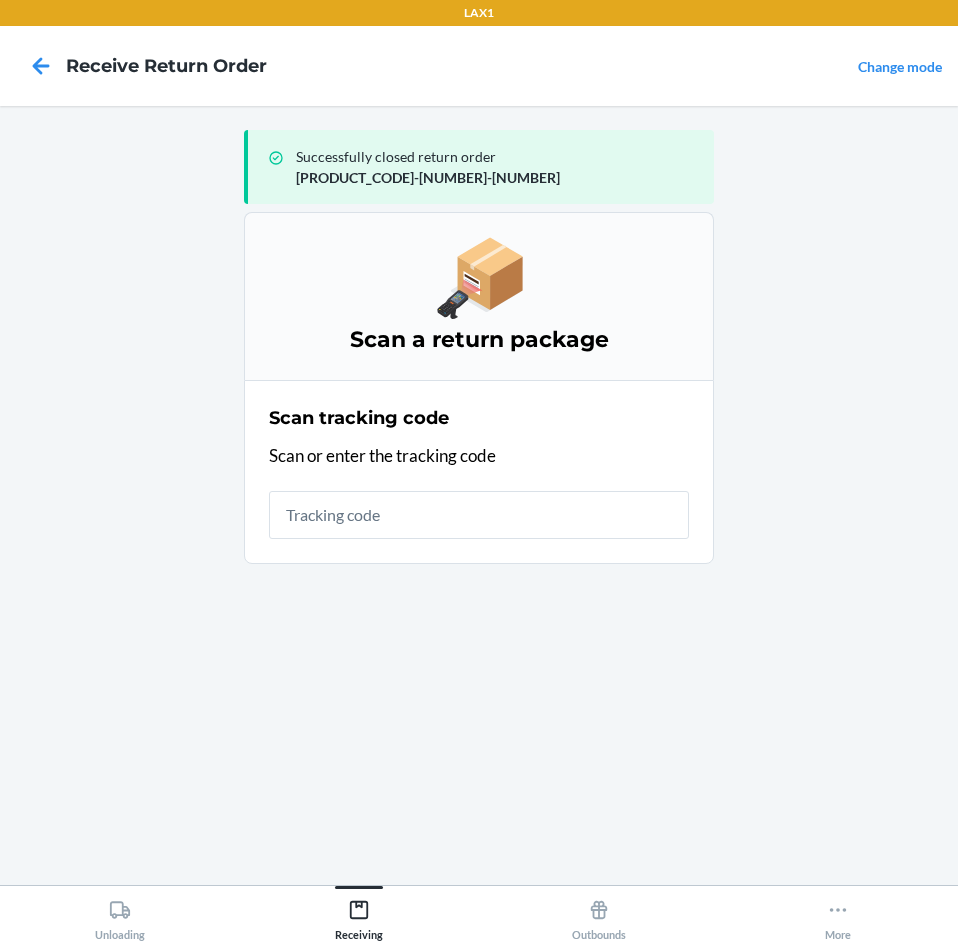 click at bounding box center [479, 515] 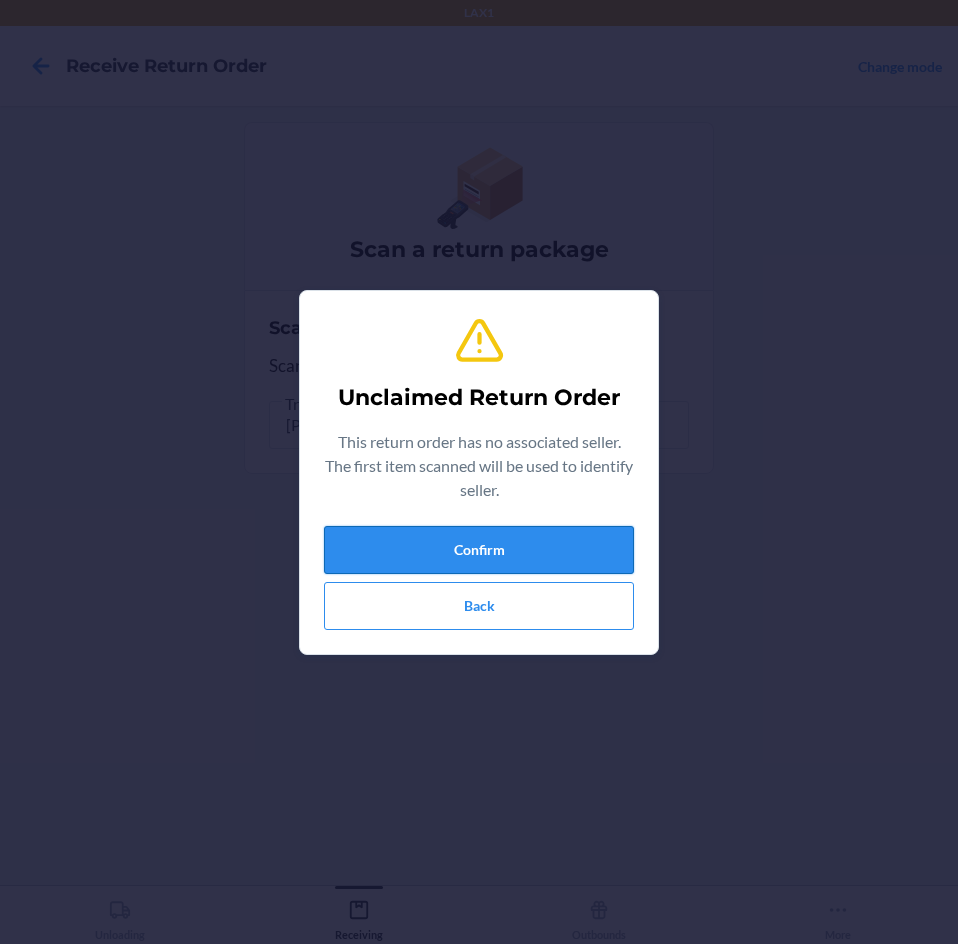 click on "Confirm" at bounding box center (479, 550) 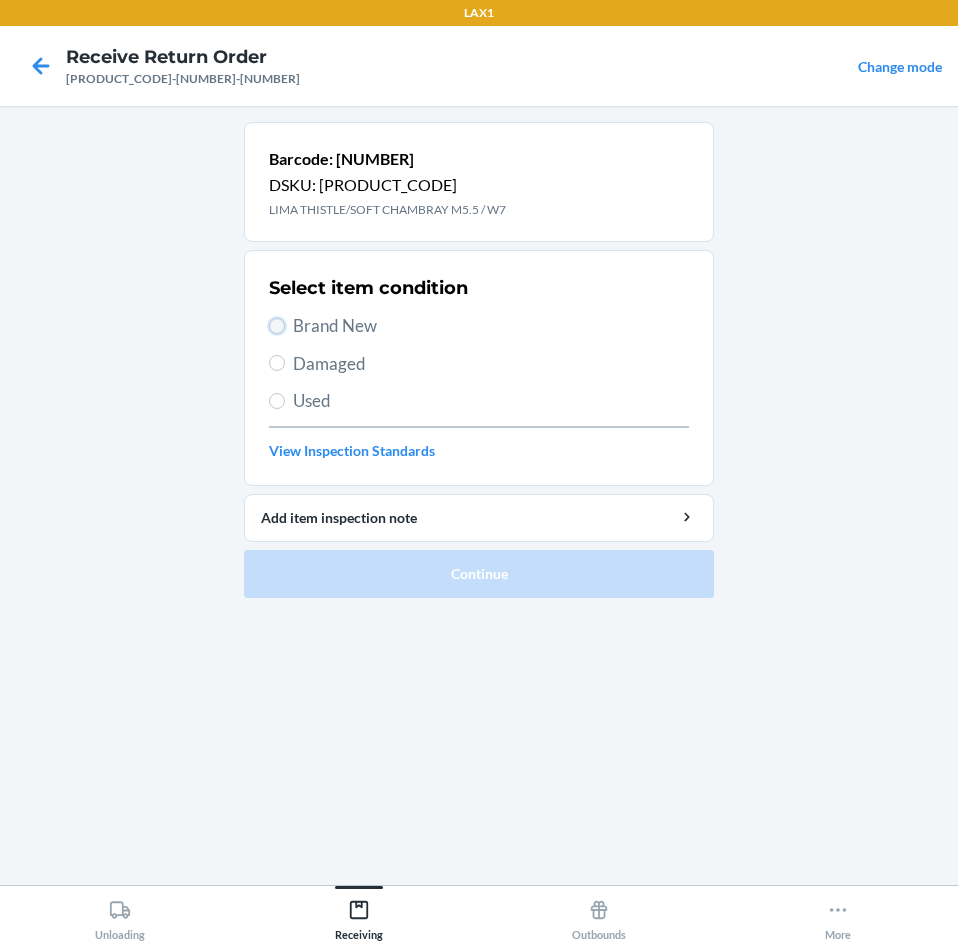 click on "Brand New" at bounding box center (277, 326) 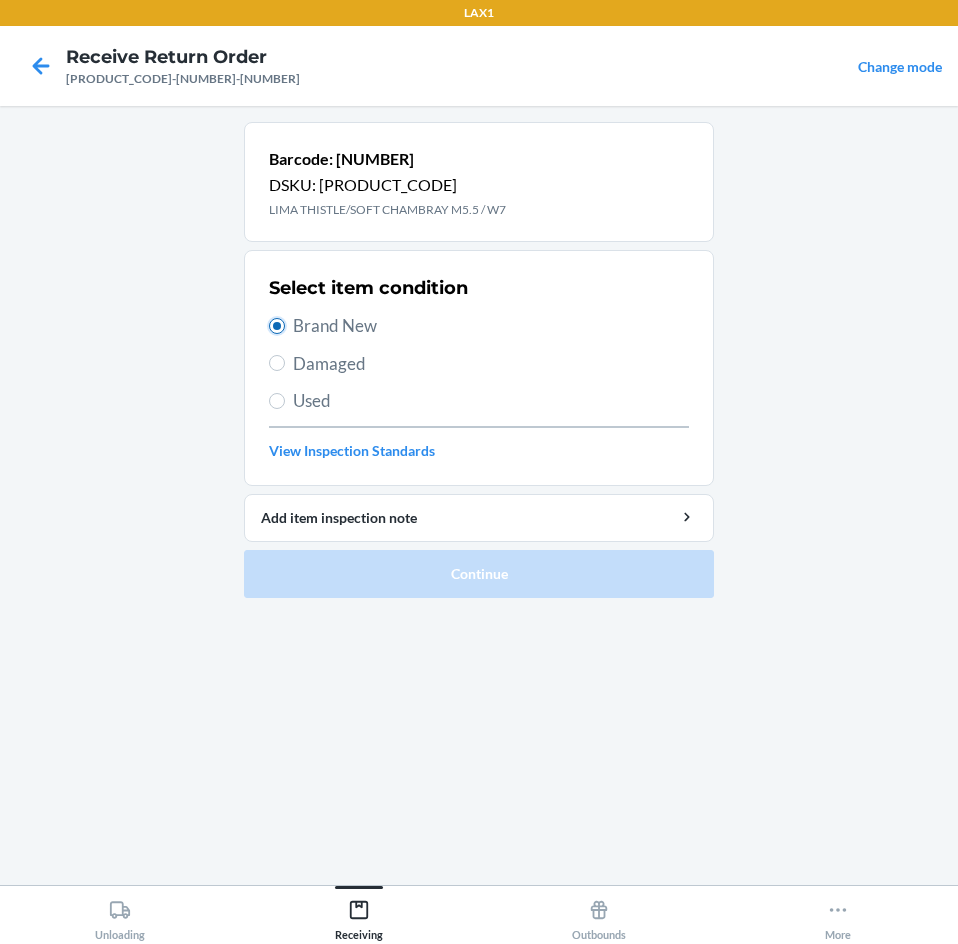 radio on "true" 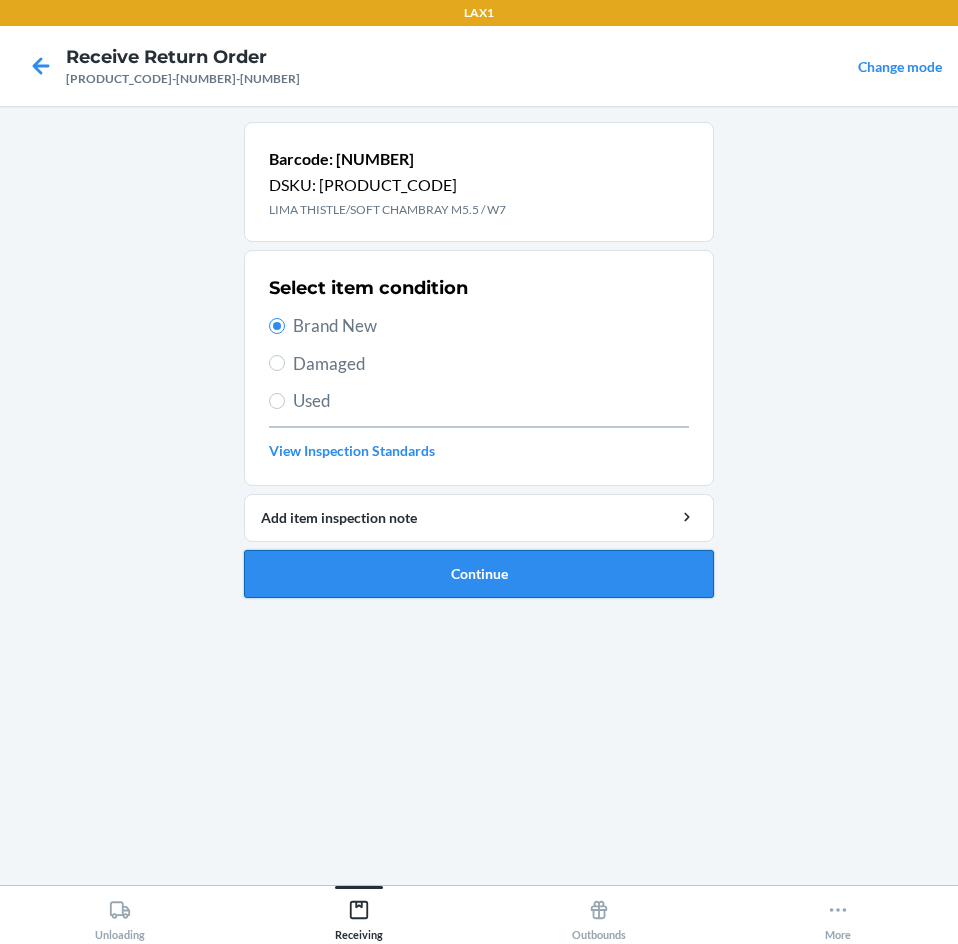 click on "Continue" at bounding box center [479, 574] 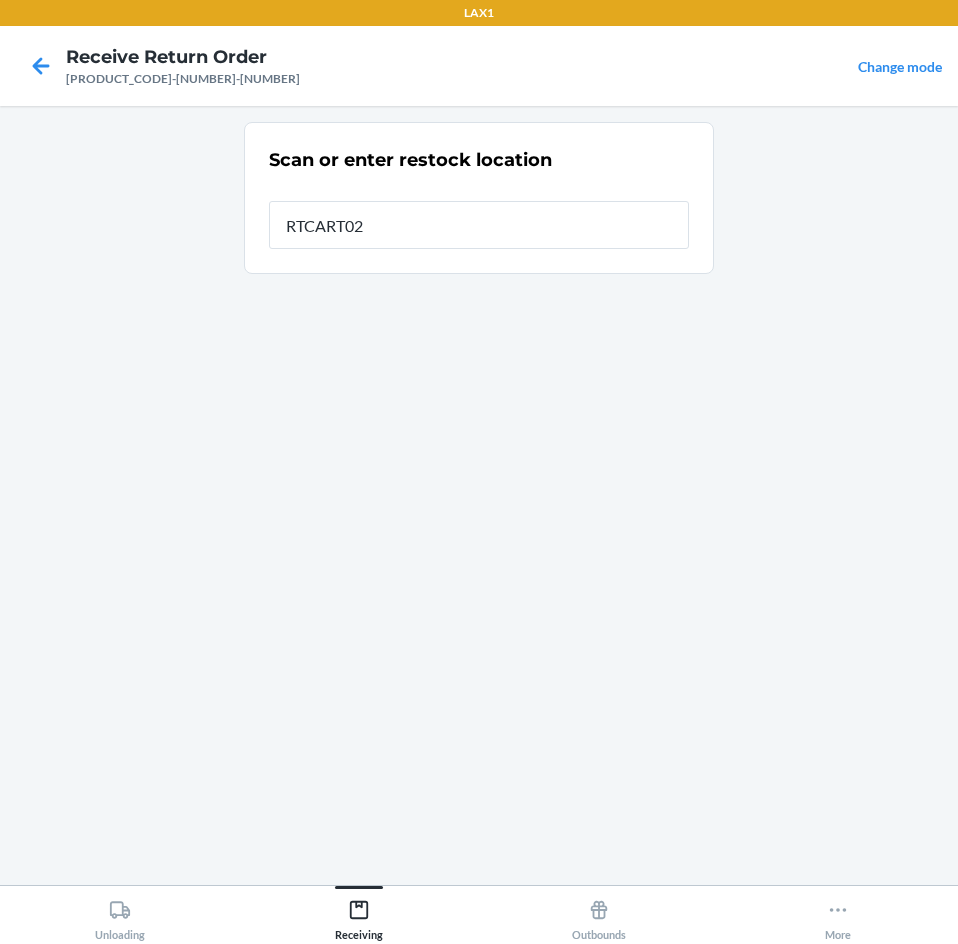 type on "[PRODUCT_CODE]" 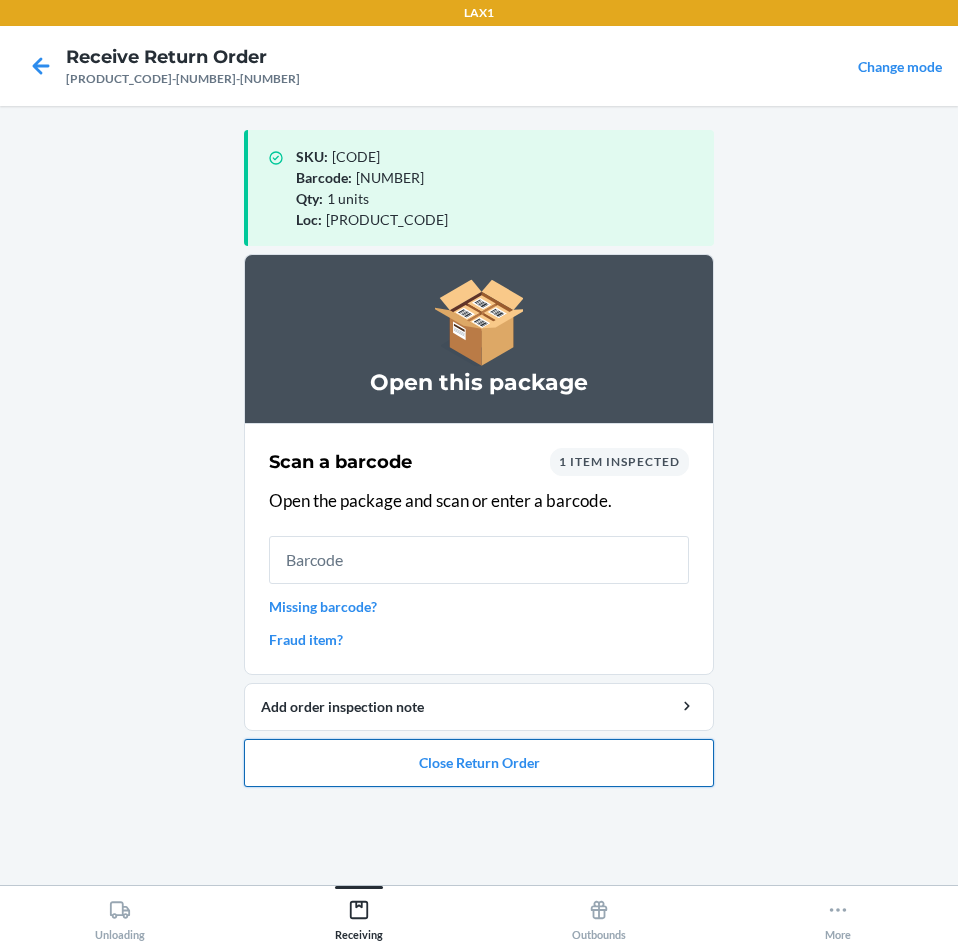 click on "Close Return Order" at bounding box center [479, 763] 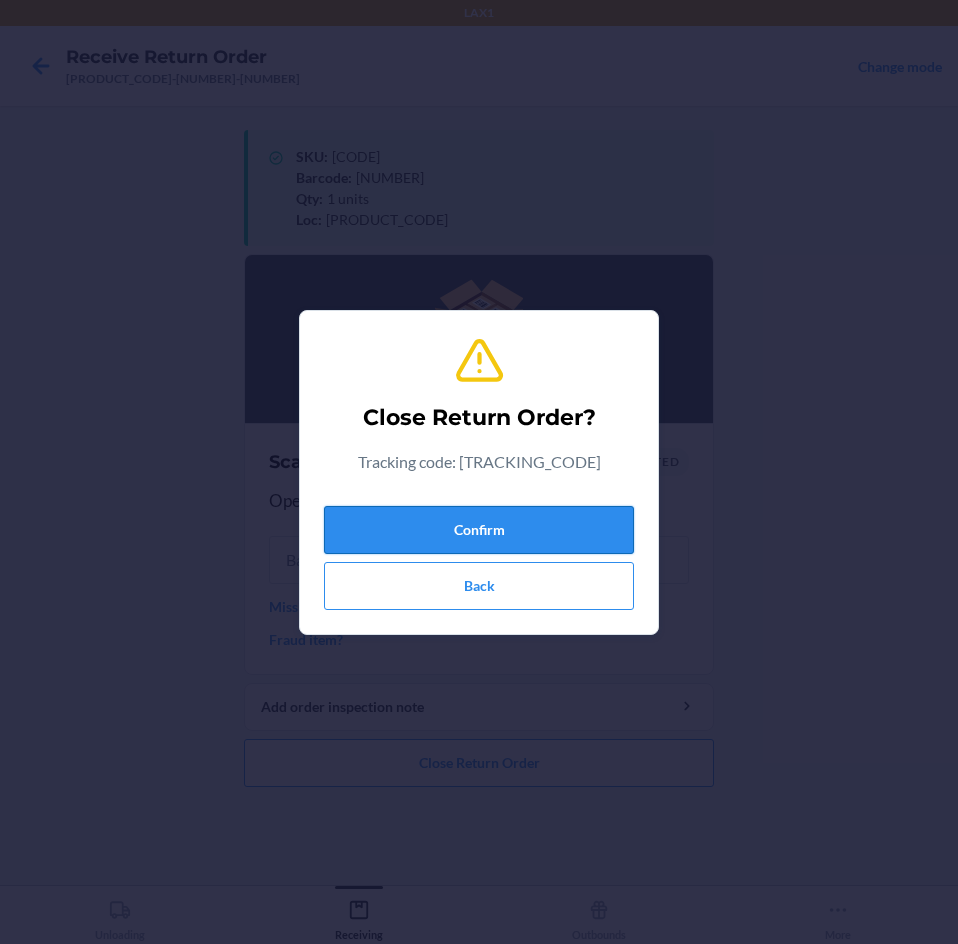 click on "Confirm" at bounding box center (479, 530) 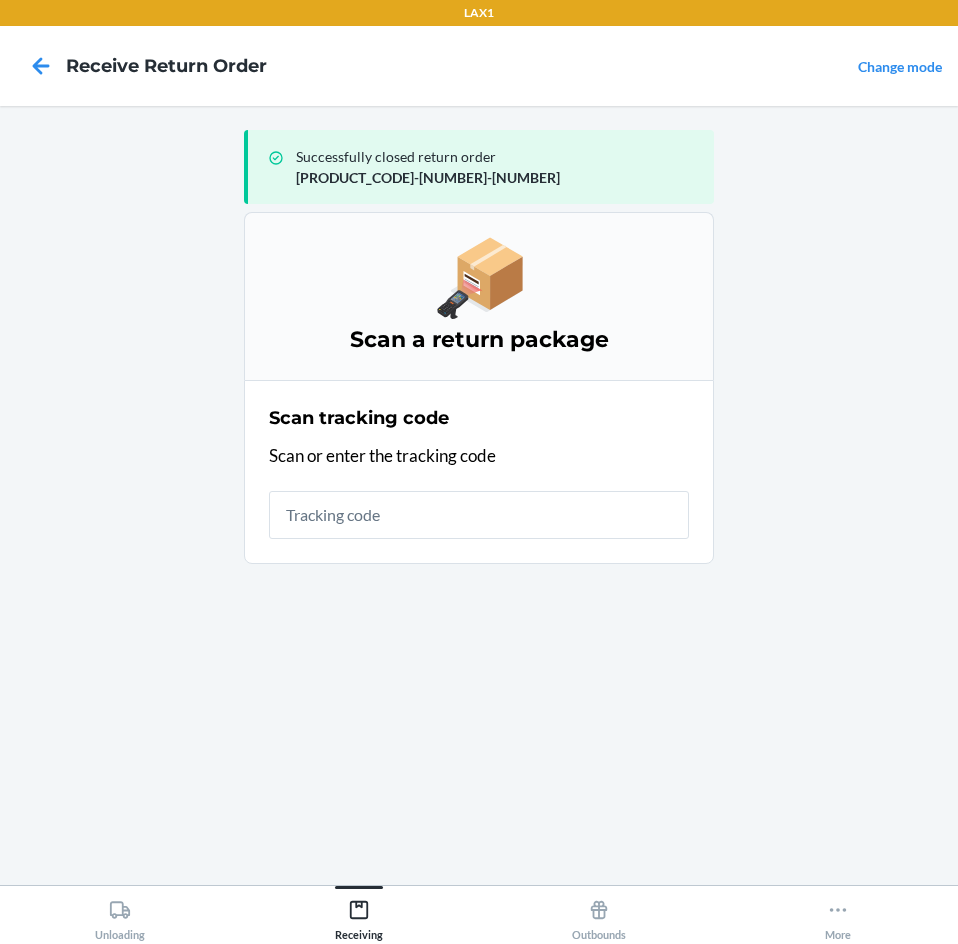 click at bounding box center [479, 515] 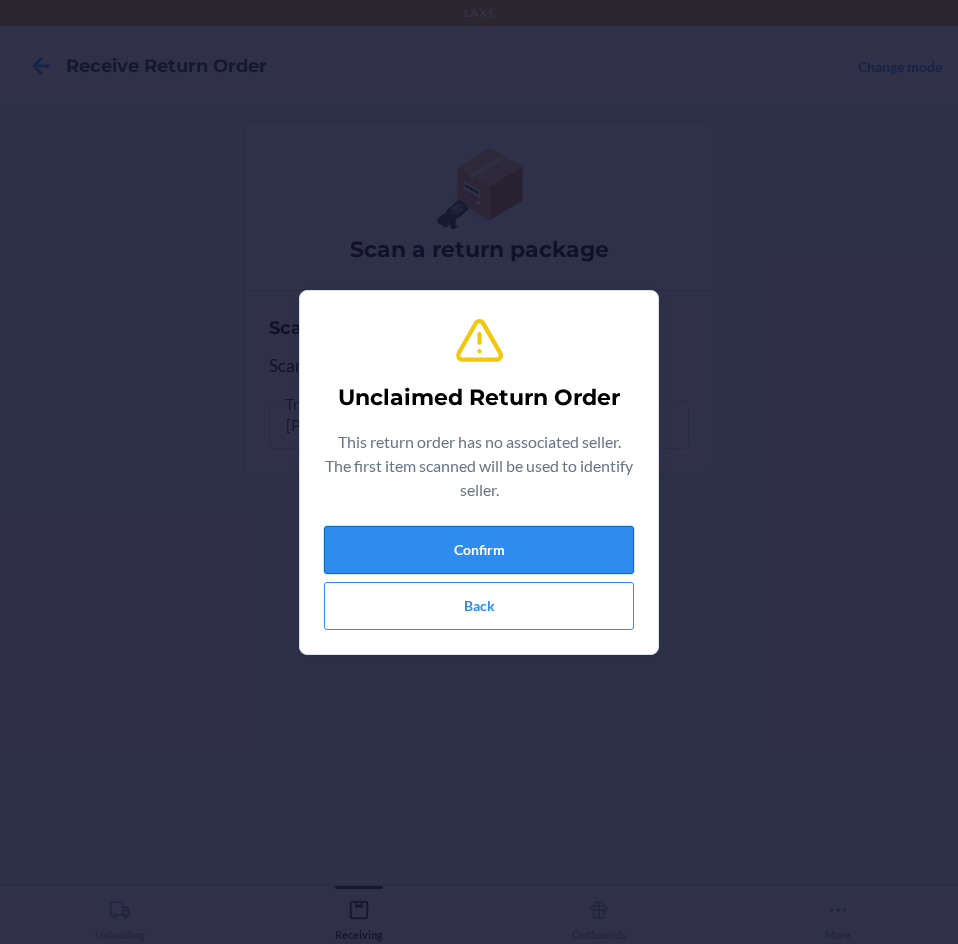click on "Confirm" at bounding box center (479, 550) 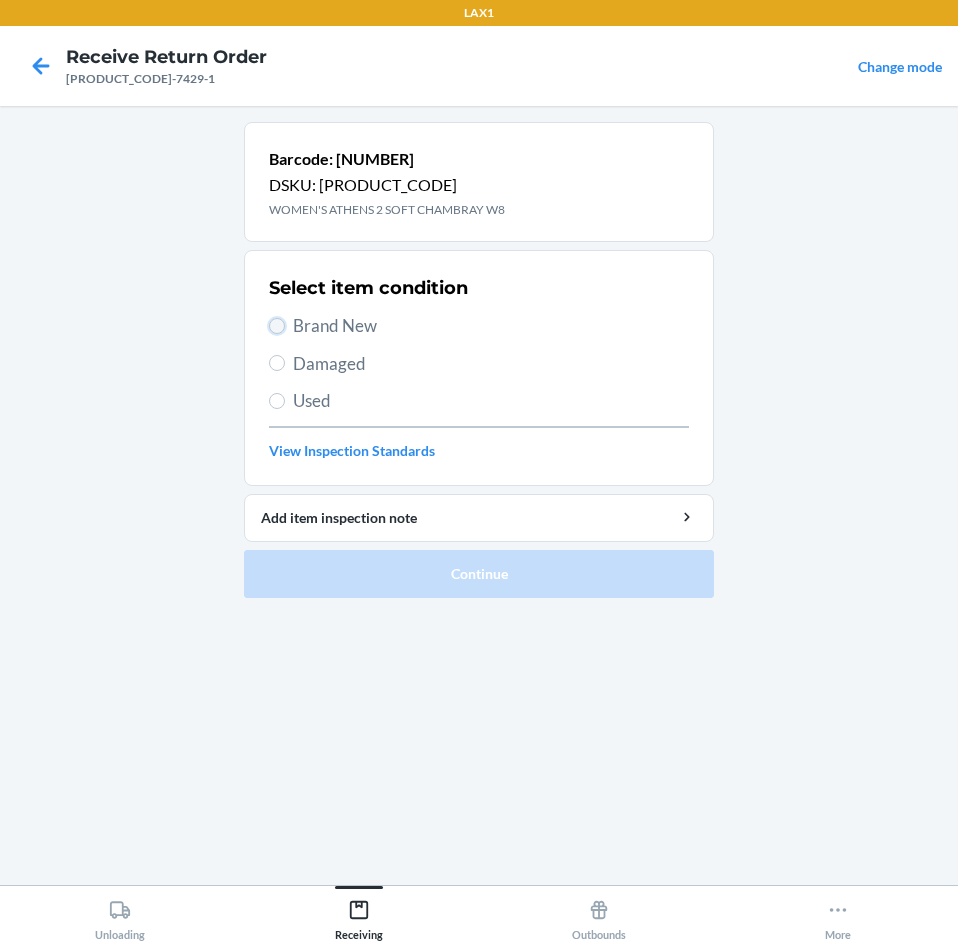 click on "Brand New" at bounding box center [277, 326] 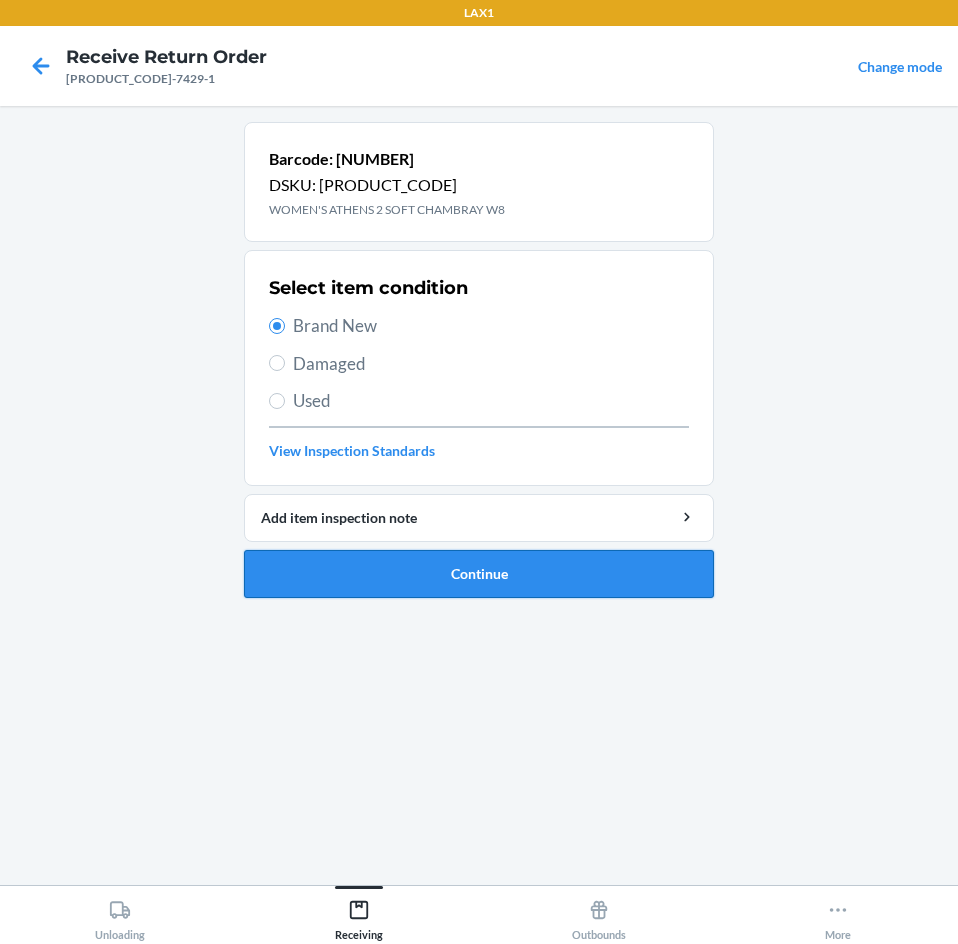 click on "Continue" at bounding box center (479, 574) 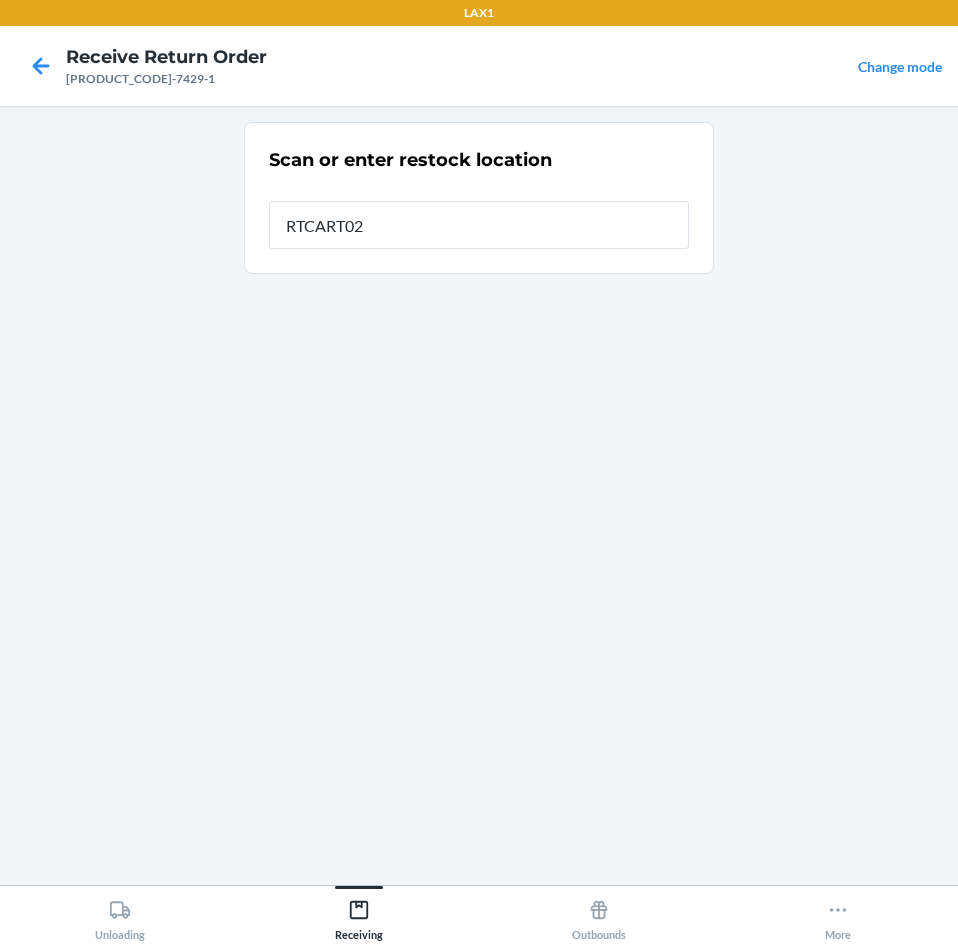 type on "[PRODUCT_CODE]" 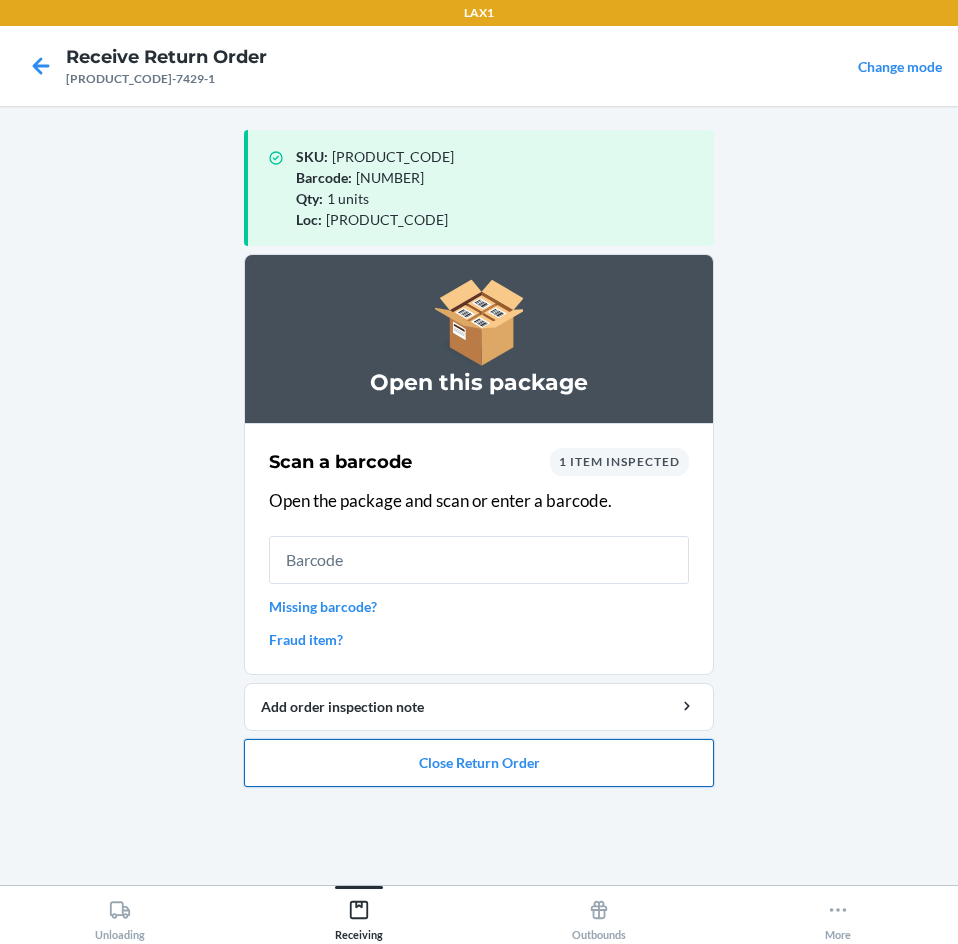 click on "Close Return Order" at bounding box center (479, 763) 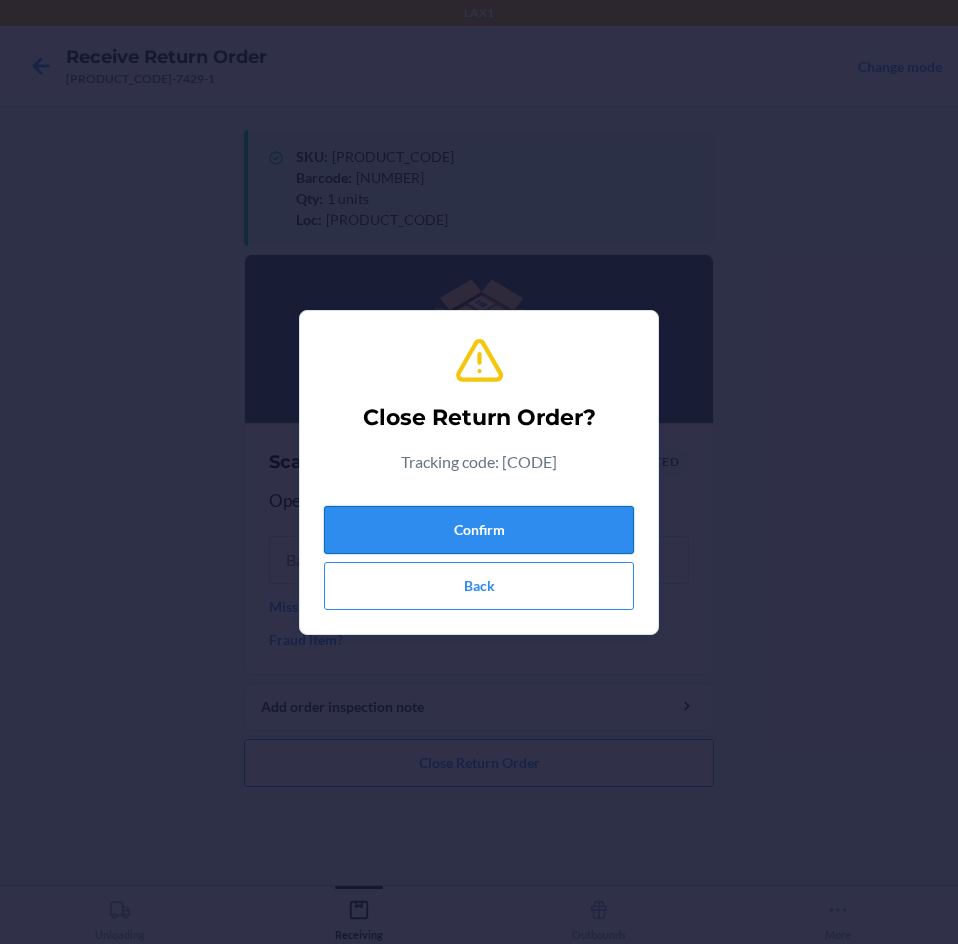 click on "Confirm" at bounding box center (479, 530) 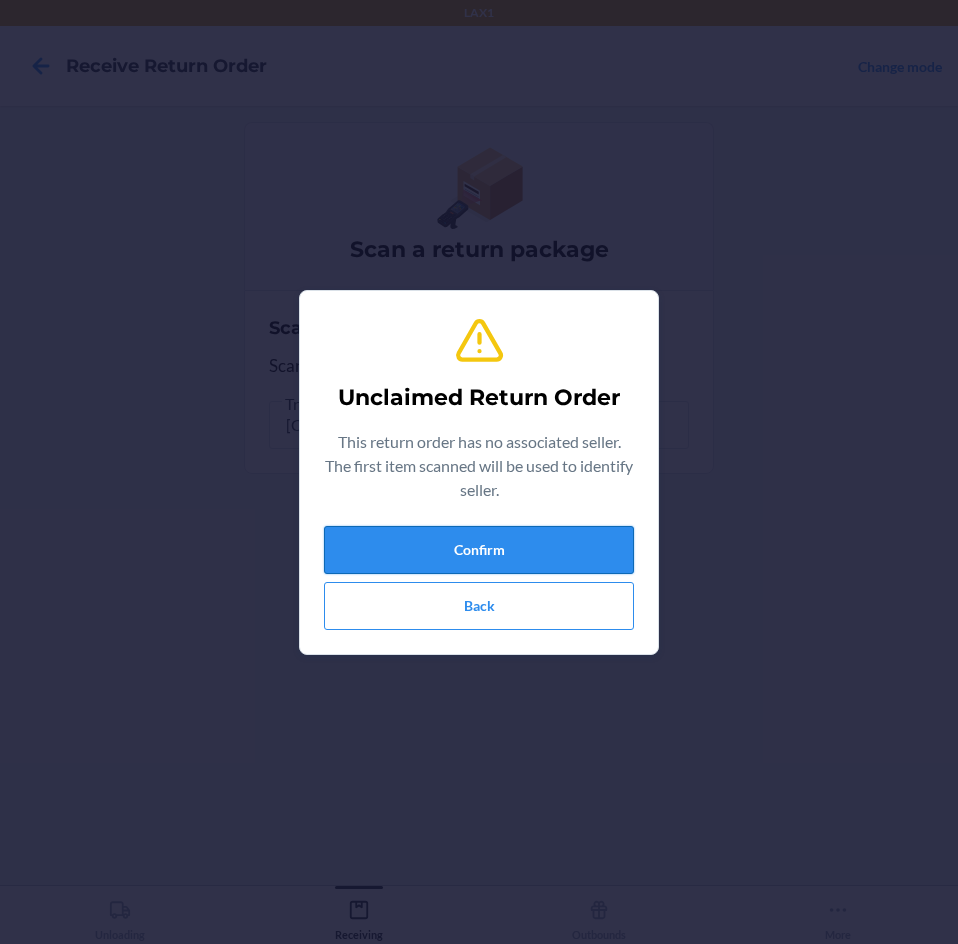 click on "Confirm" at bounding box center [479, 550] 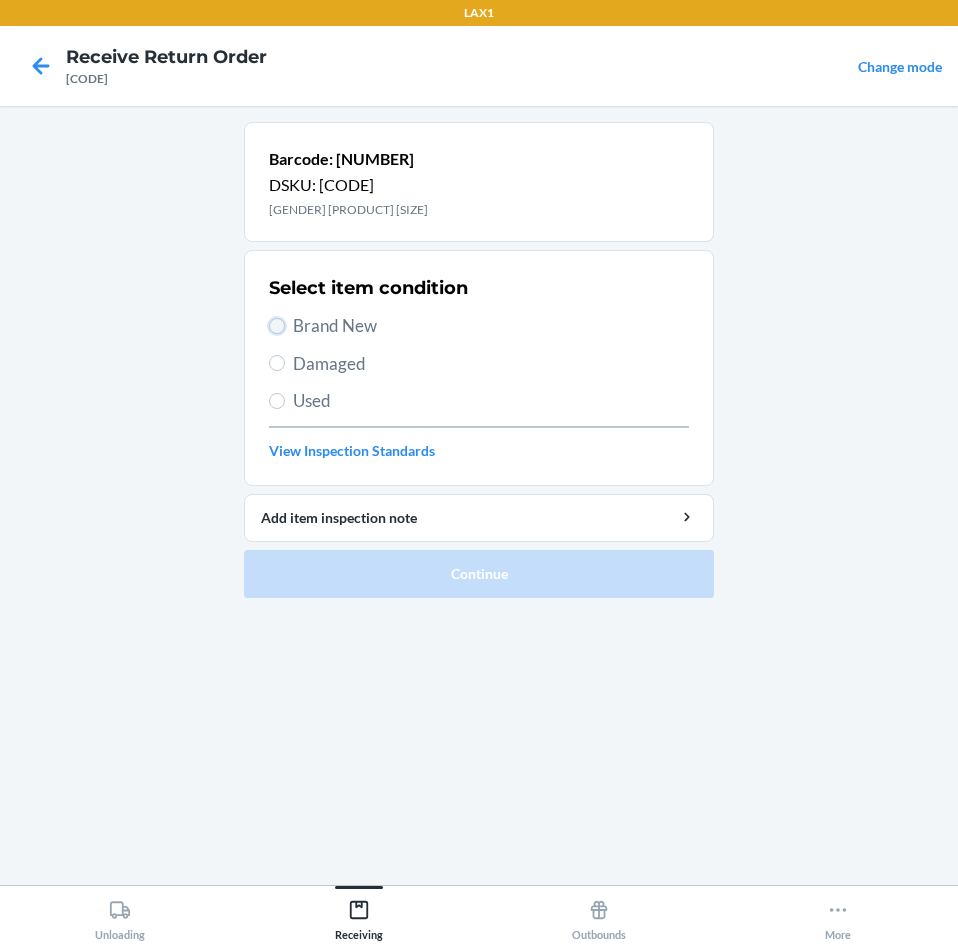 click on "Brand New" at bounding box center [277, 326] 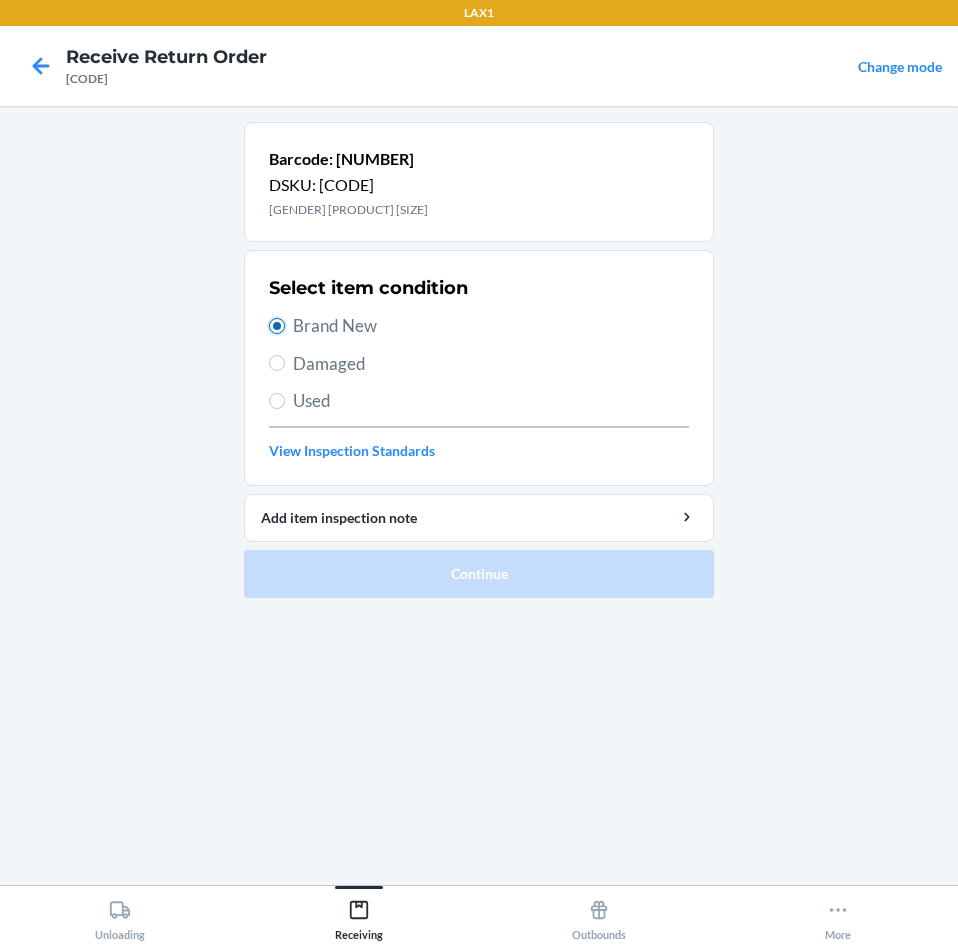 radio on "true" 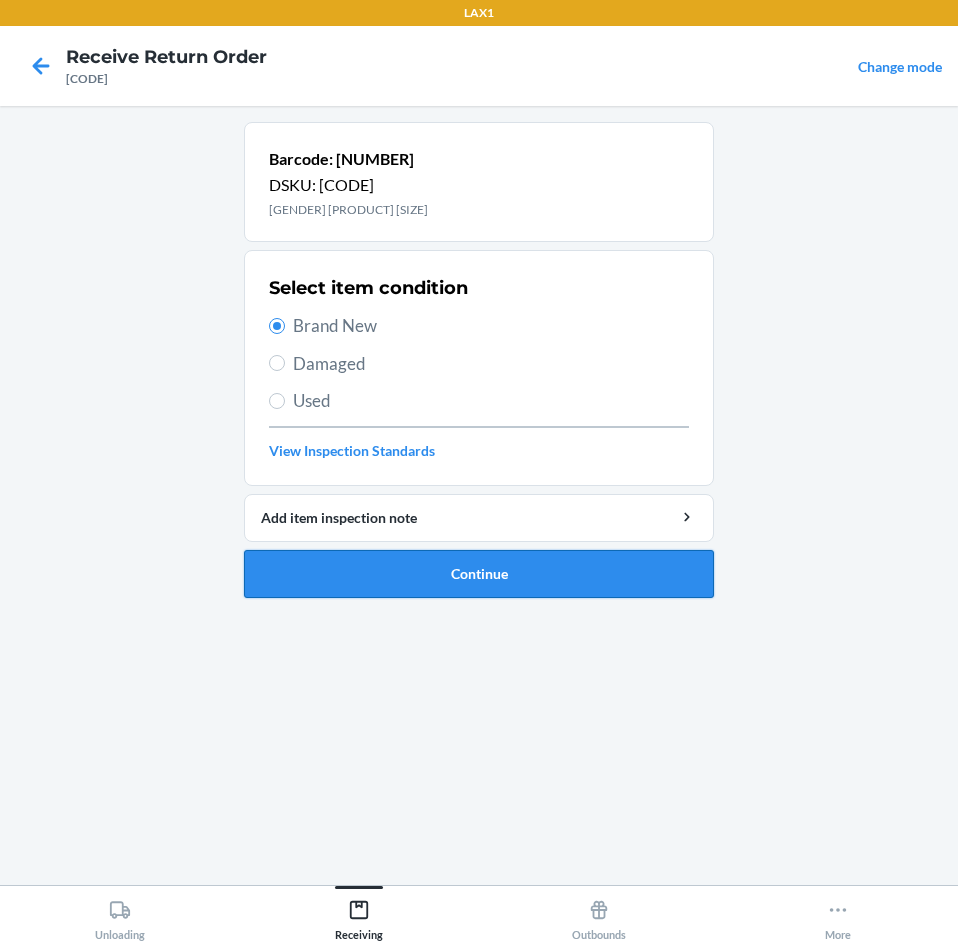 click on "Continue" at bounding box center [479, 574] 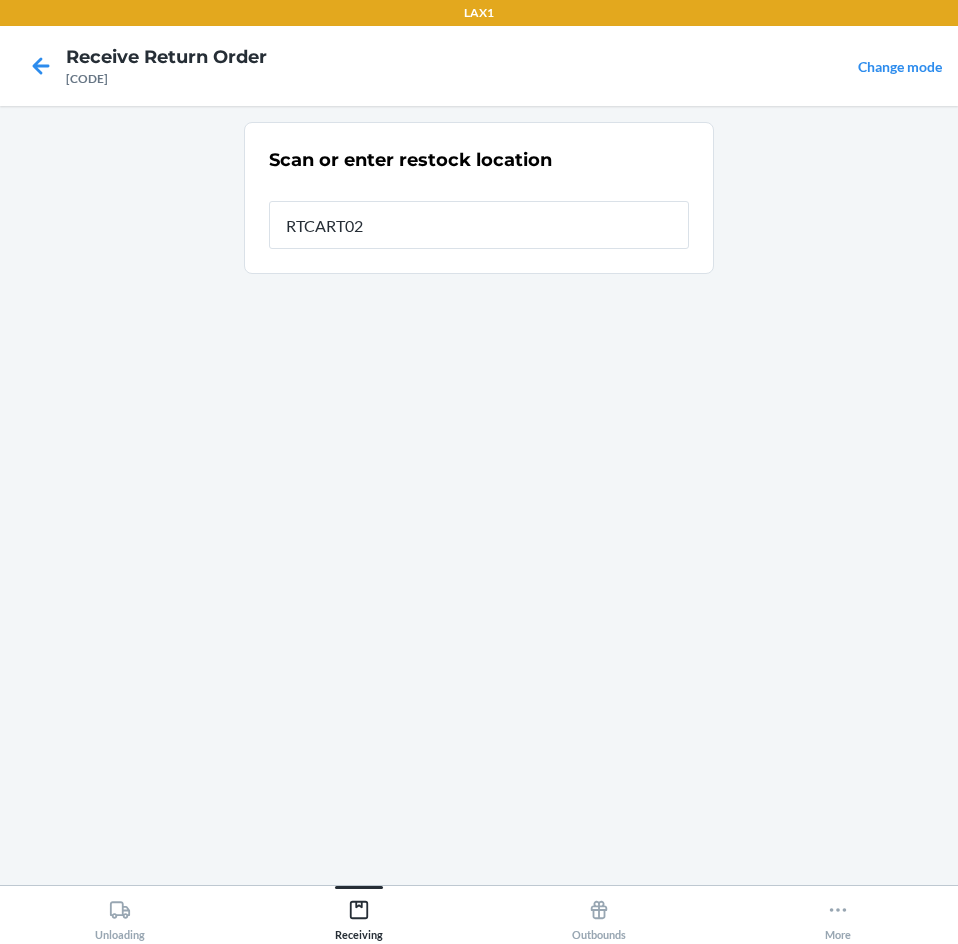 type on "[PRODUCT_CODE]" 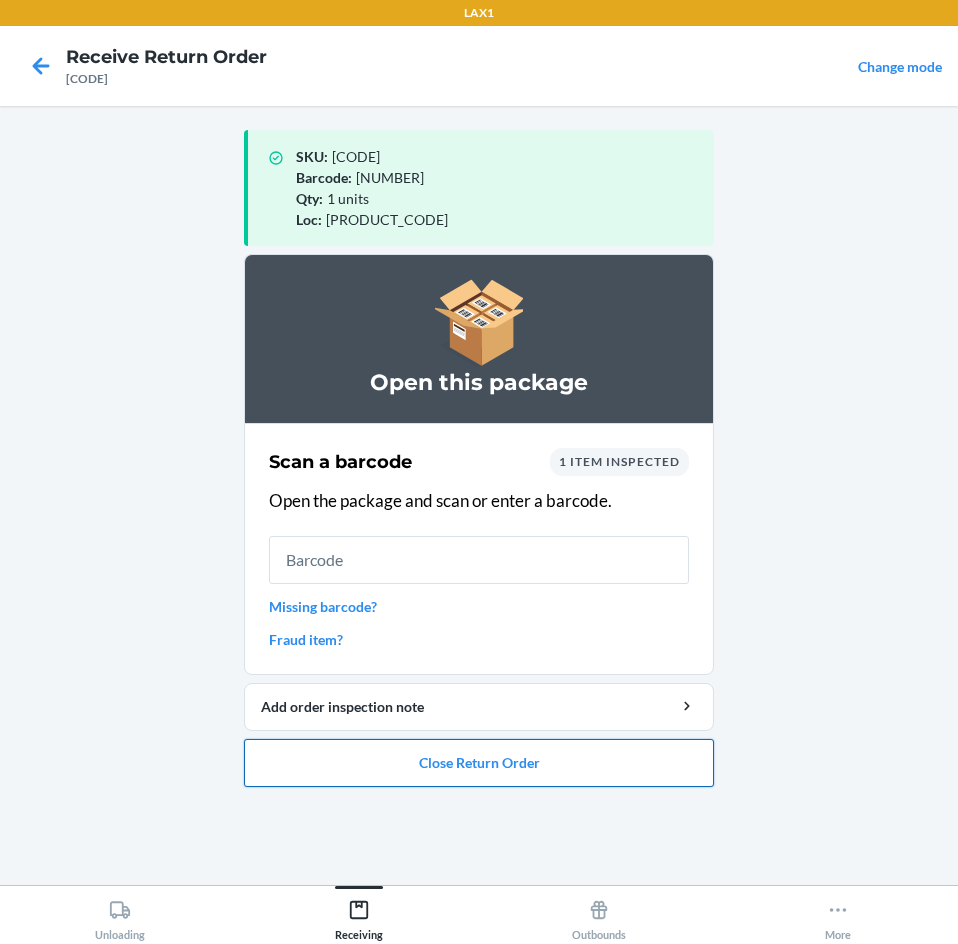 click on "Close Return Order" at bounding box center [479, 763] 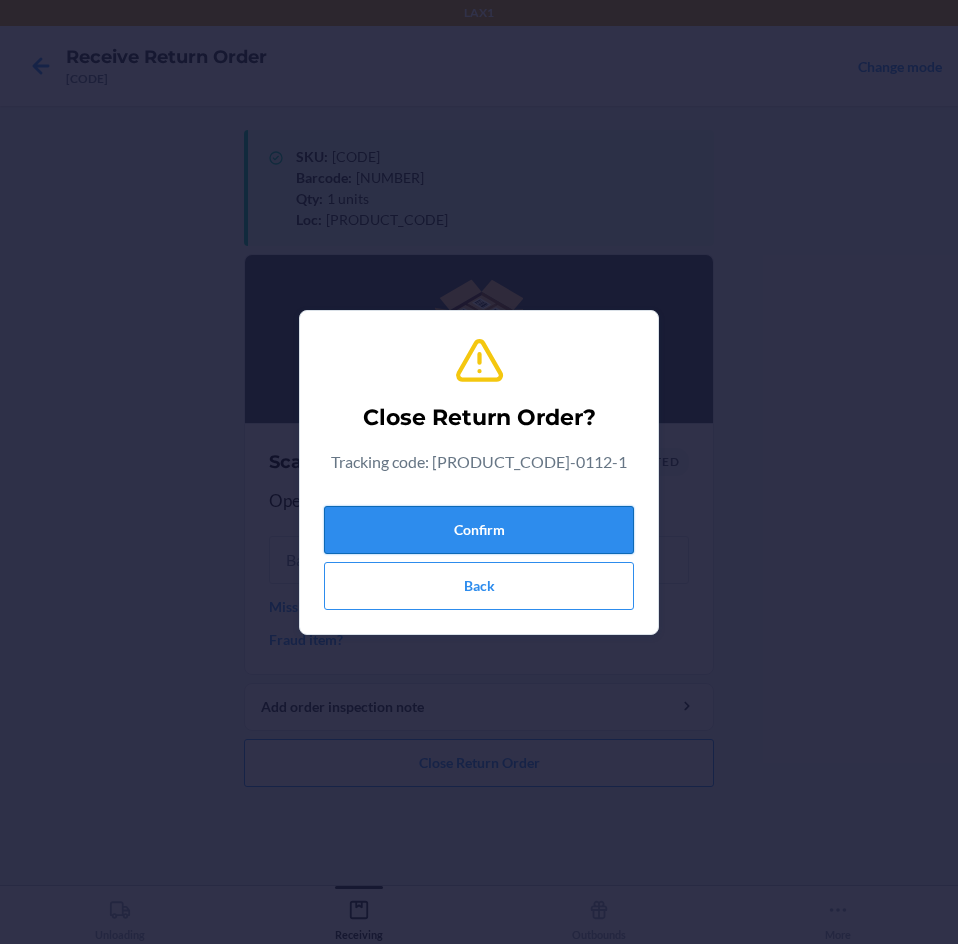 click on "Confirm" at bounding box center (479, 530) 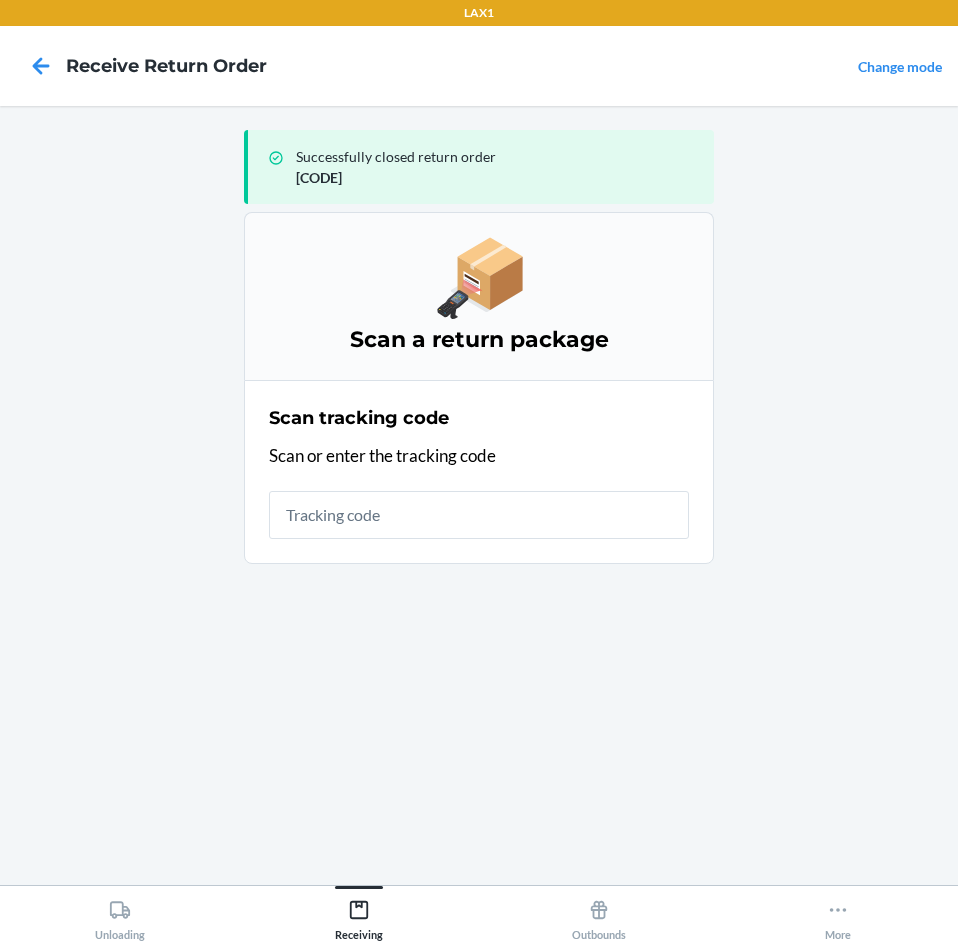 click at bounding box center (479, 515) 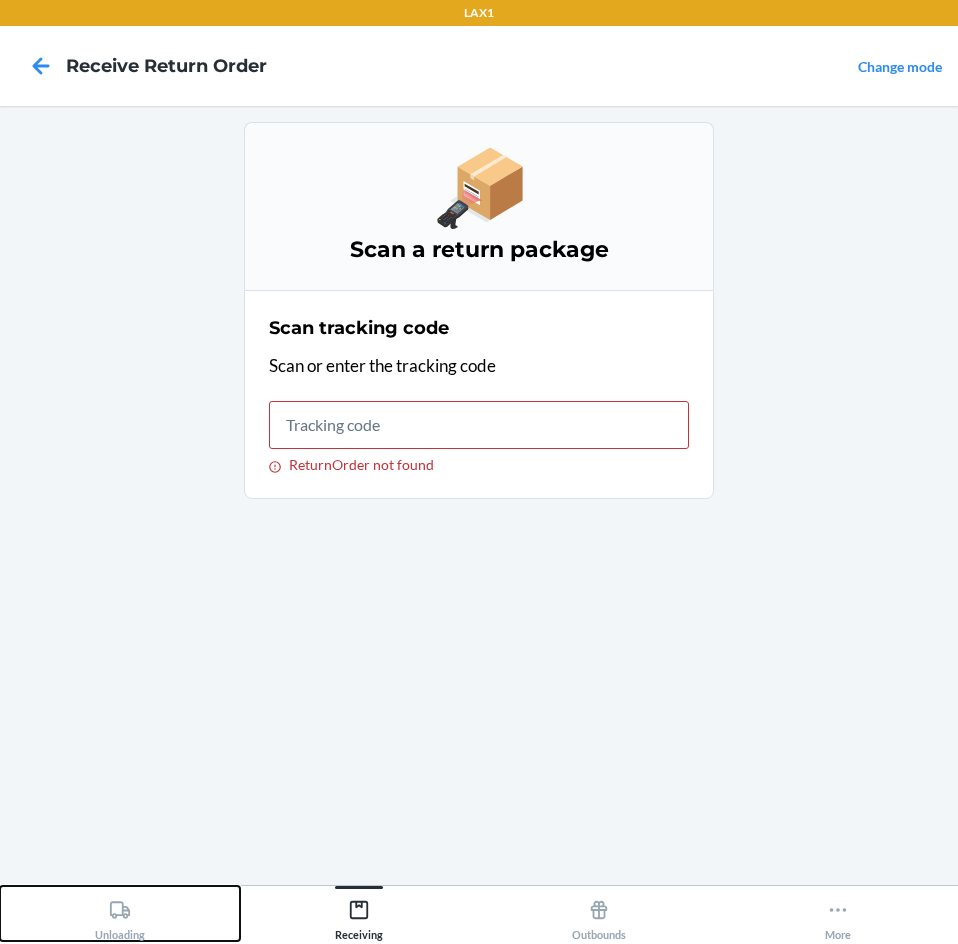 click on "Unloading" at bounding box center [120, 916] 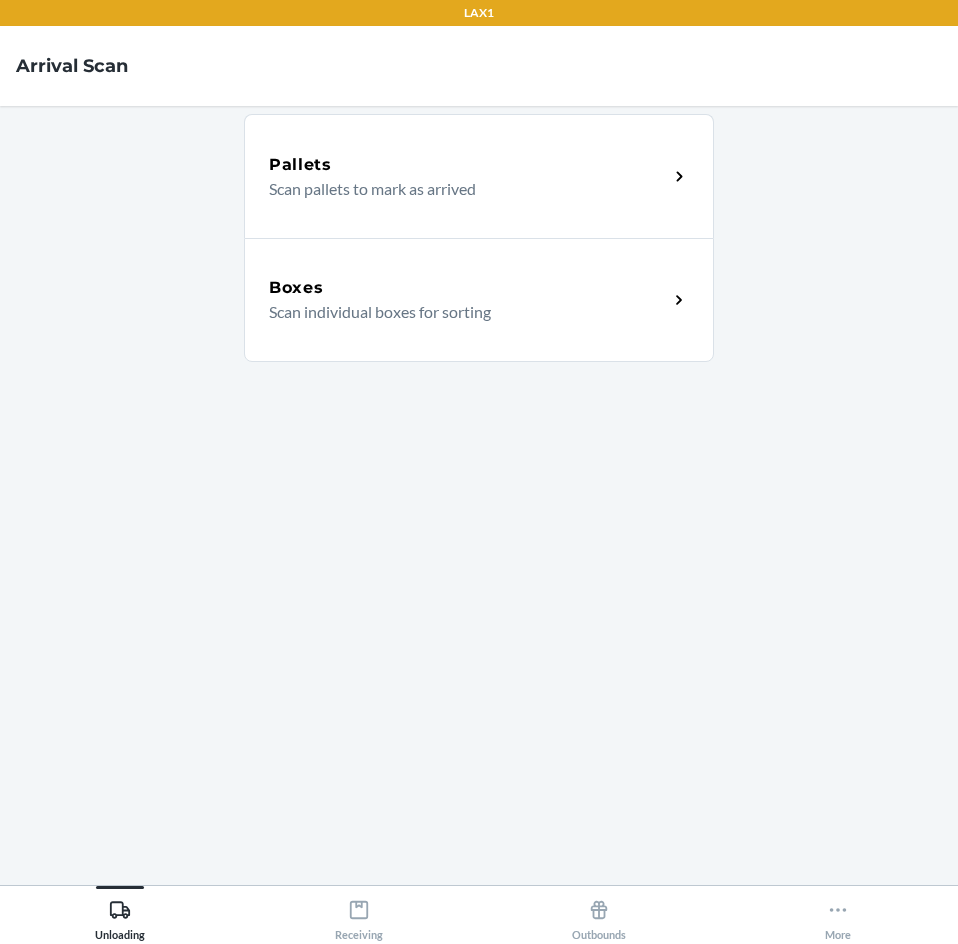 click on "Scan individual boxes for sorting" at bounding box center [460, 312] 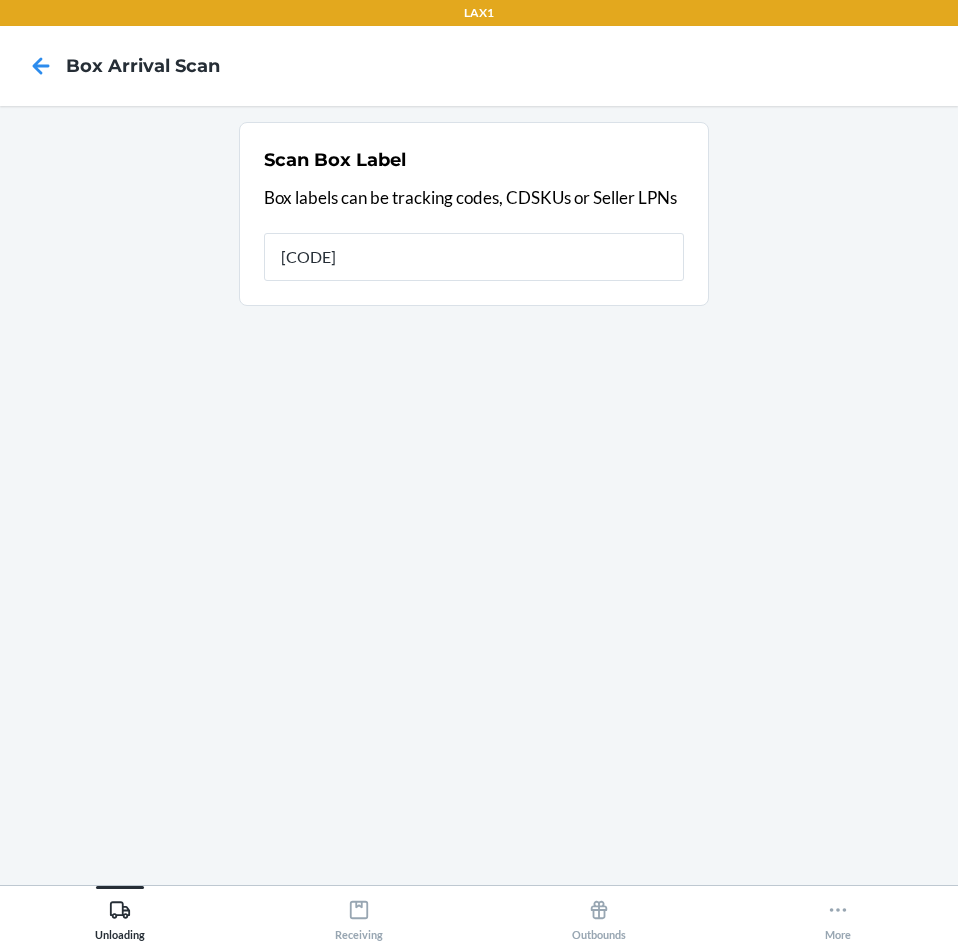 type on "[CODE]" 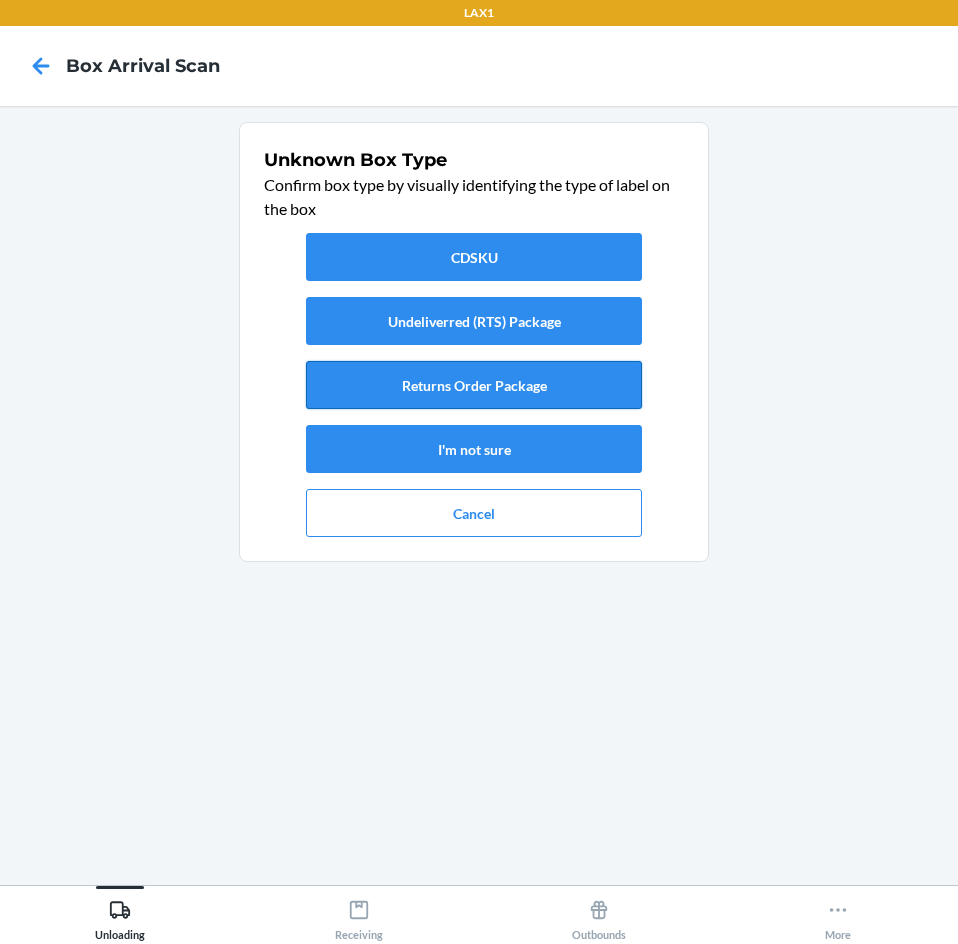 click on "Returns Order Package" at bounding box center (474, 385) 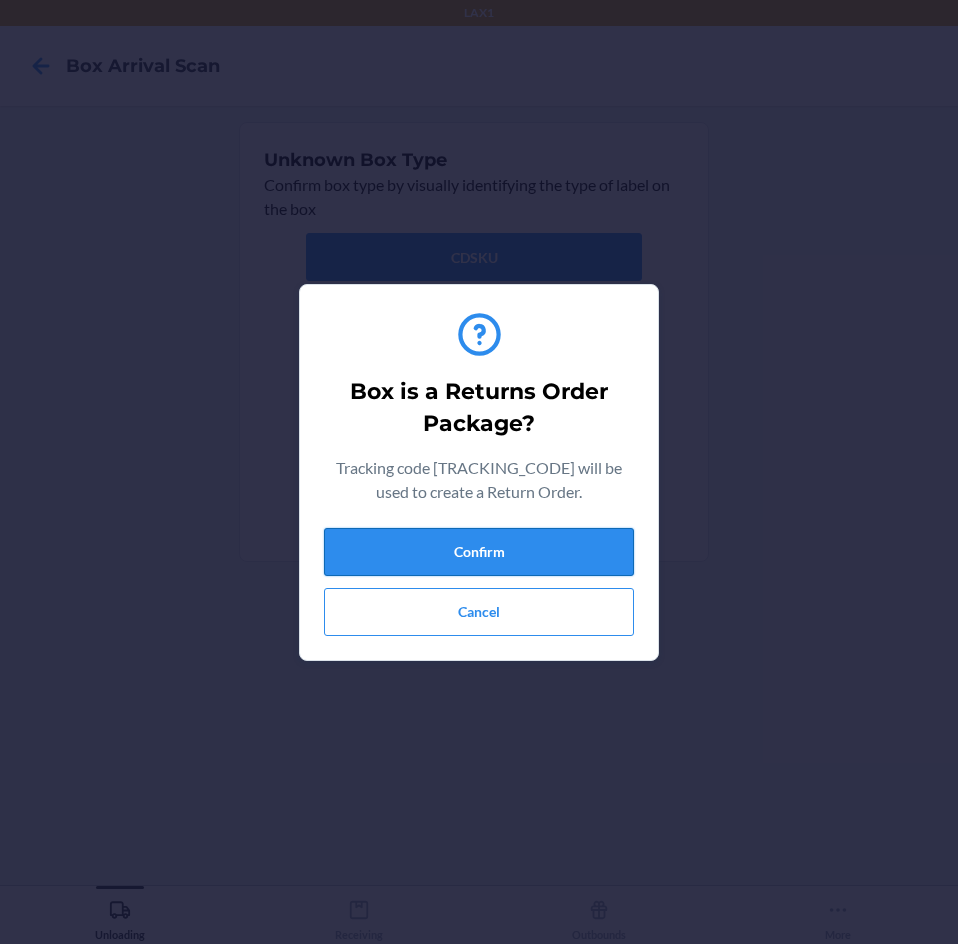 click on "Confirm" at bounding box center (479, 552) 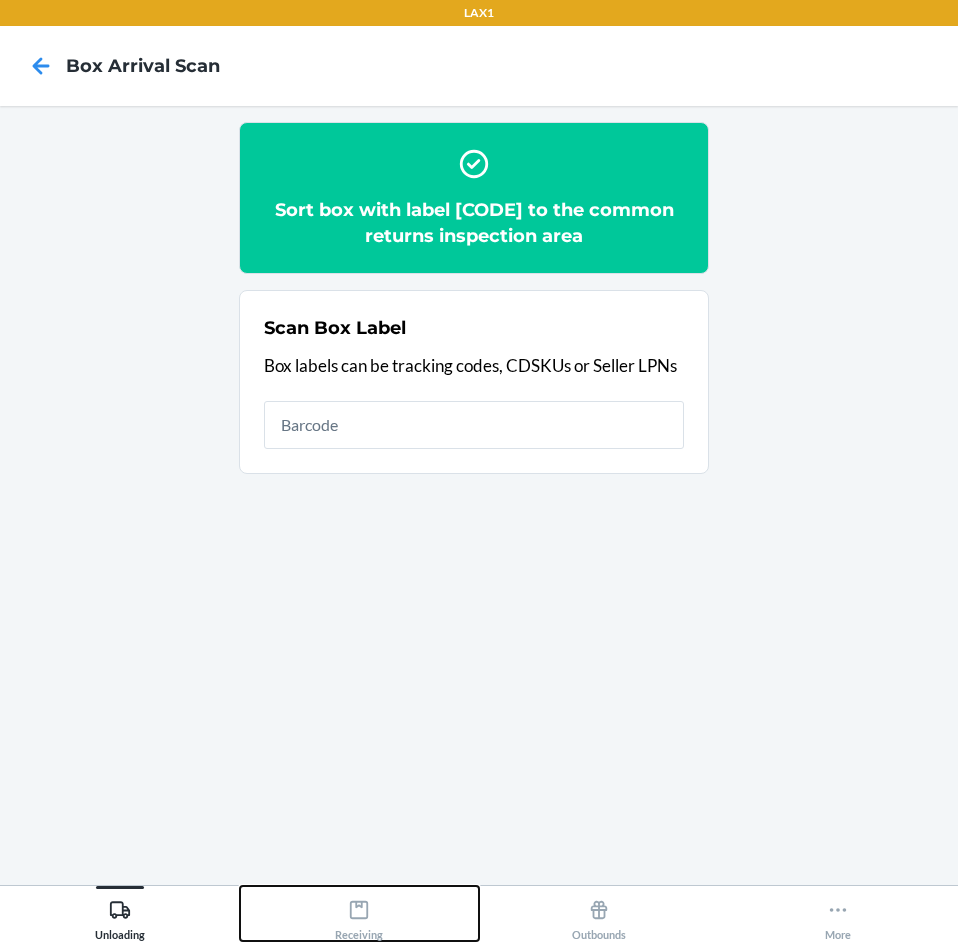 click 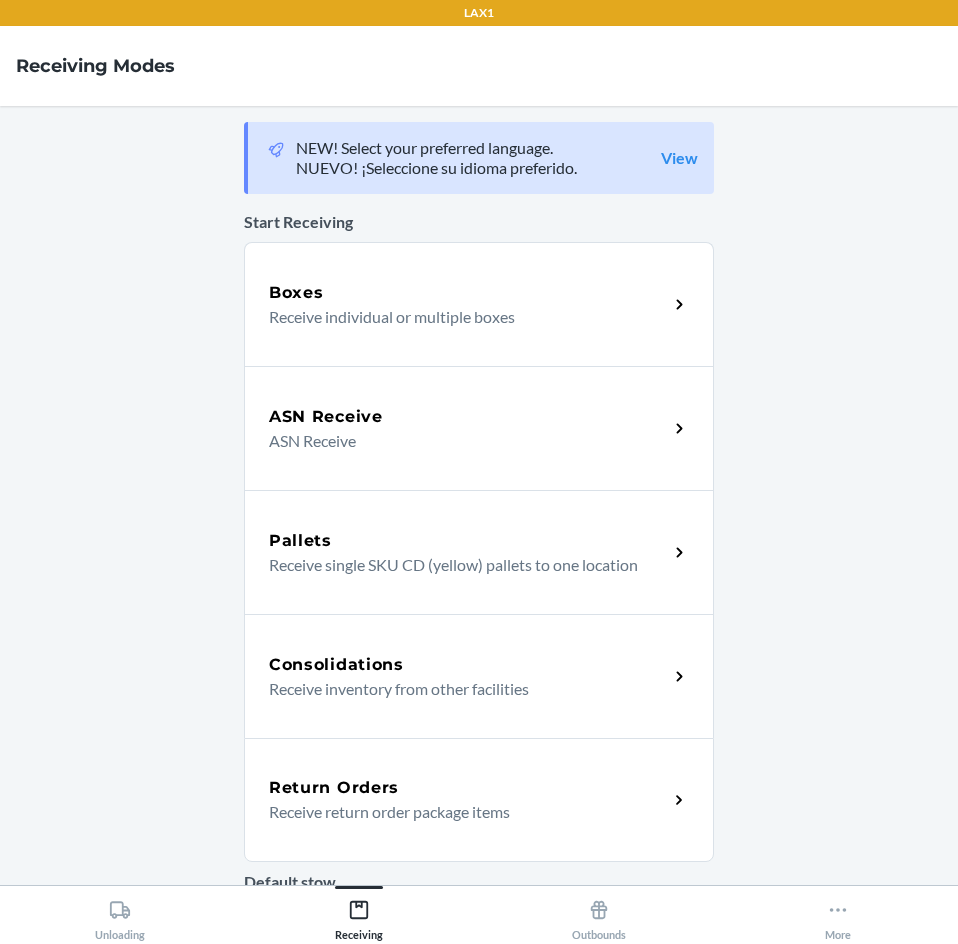 click on "Return Orders" at bounding box center [334, 788] 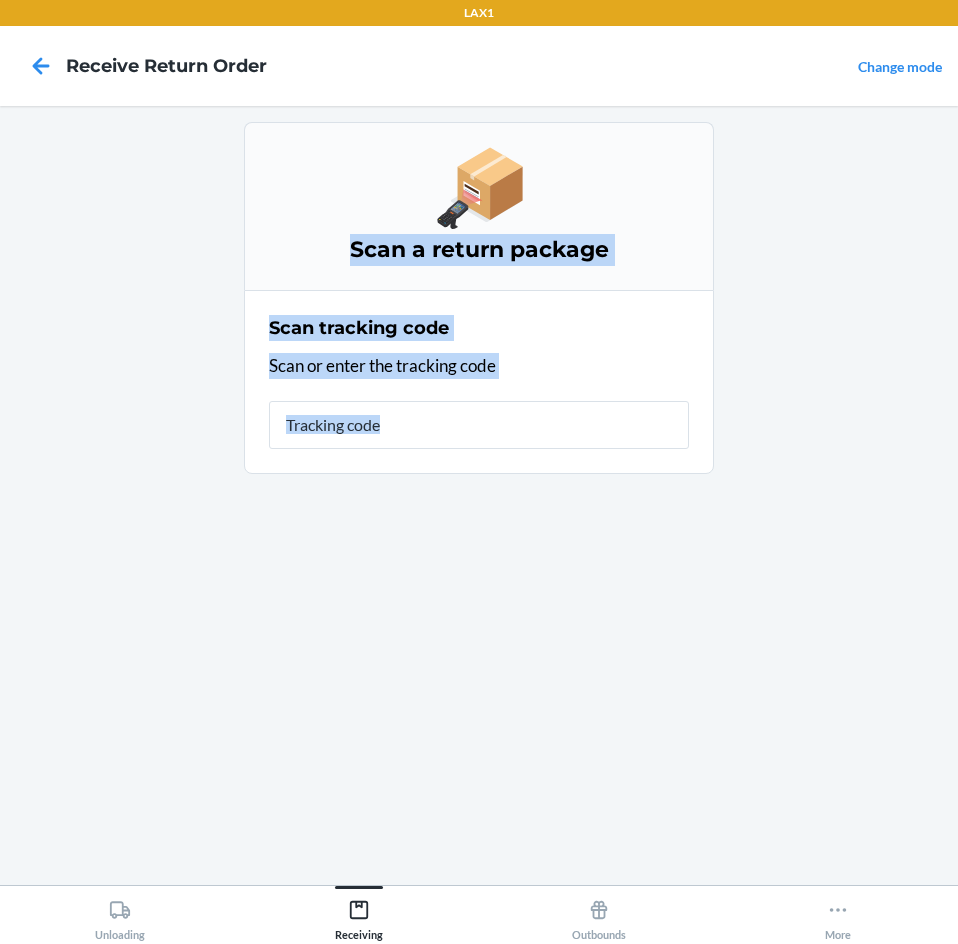 click on "Scan a return package Scan tracking code Scan or enter the tracking code" at bounding box center [479, 495] 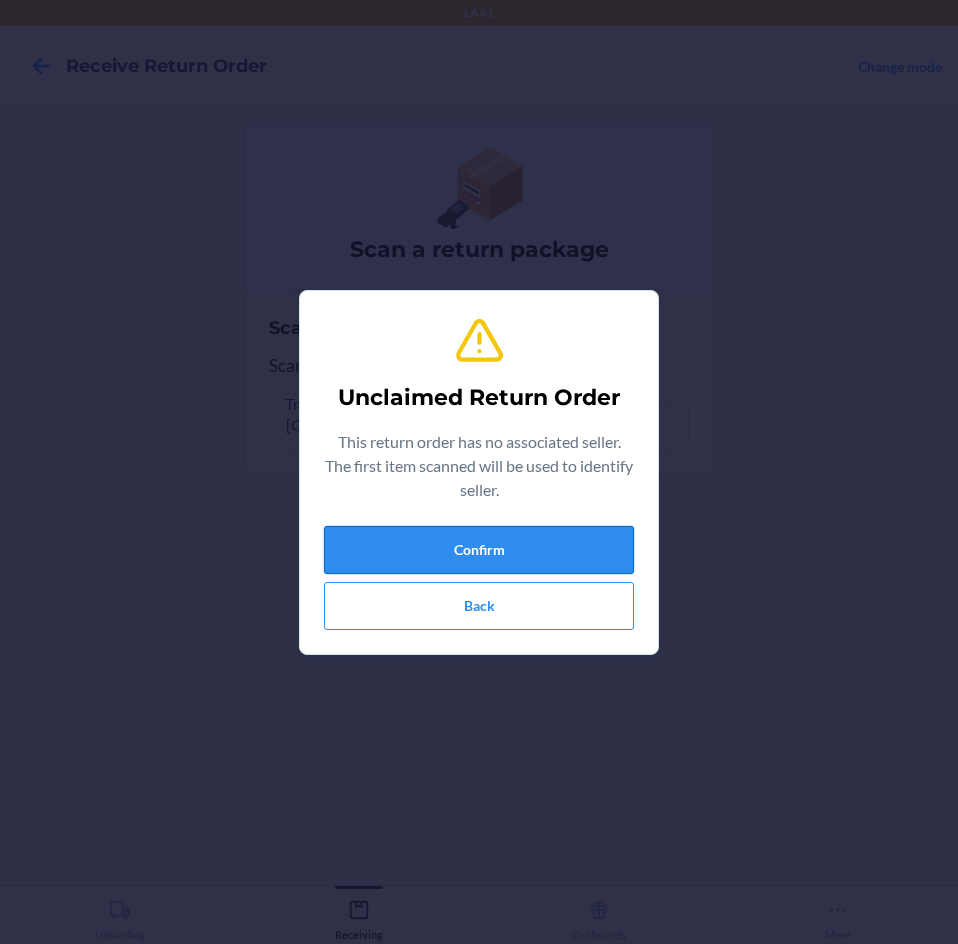 click on "Confirm" at bounding box center (479, 550) 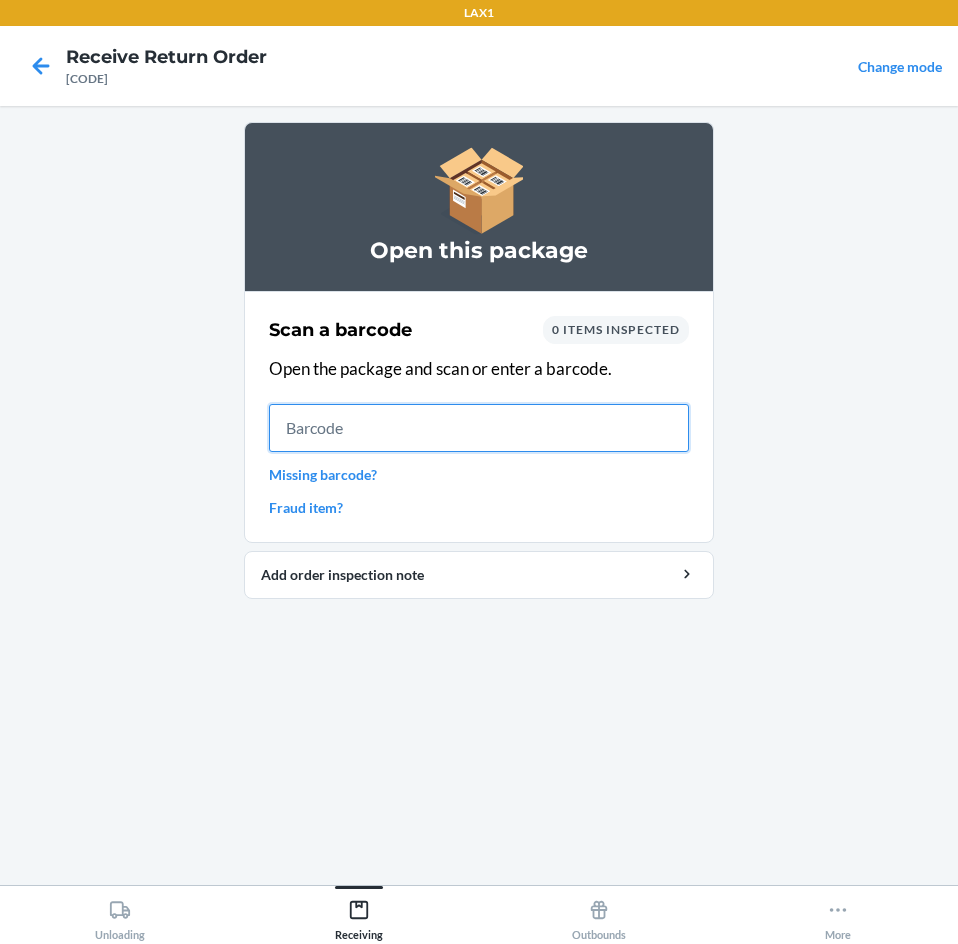 click at bounding box center (479, 428) 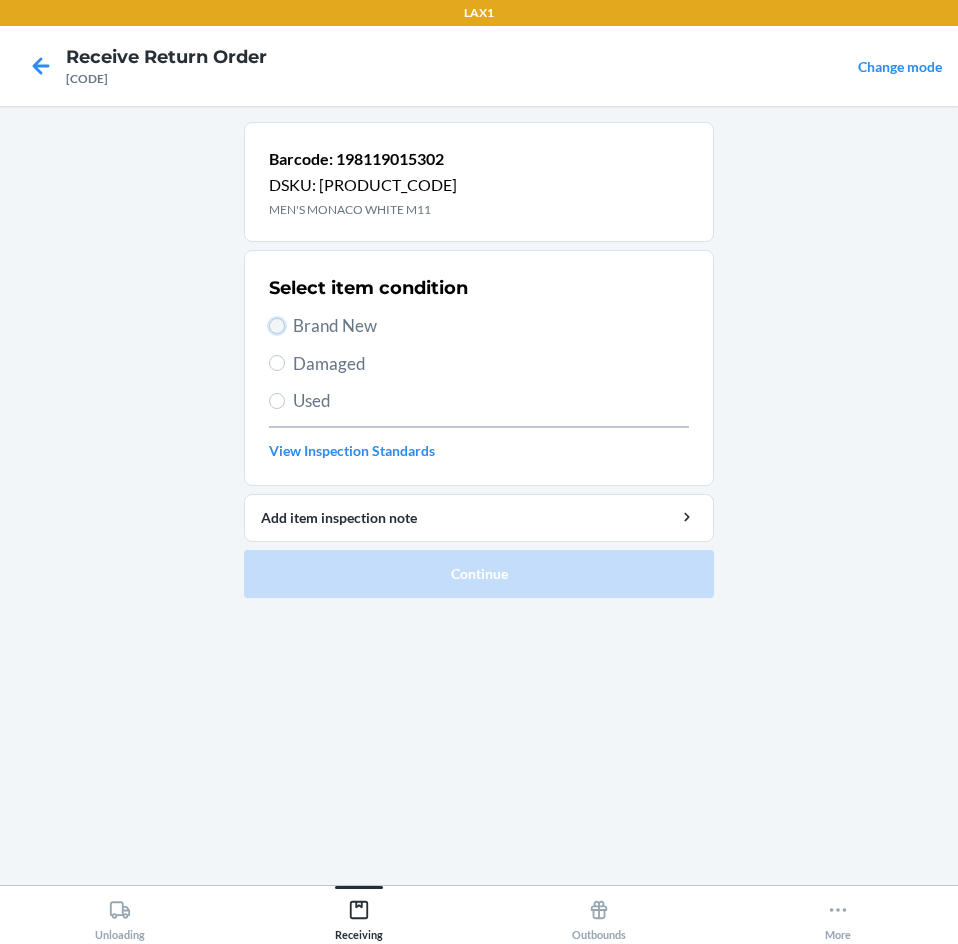 click on "Brand New" at bounding box center [277, 326] 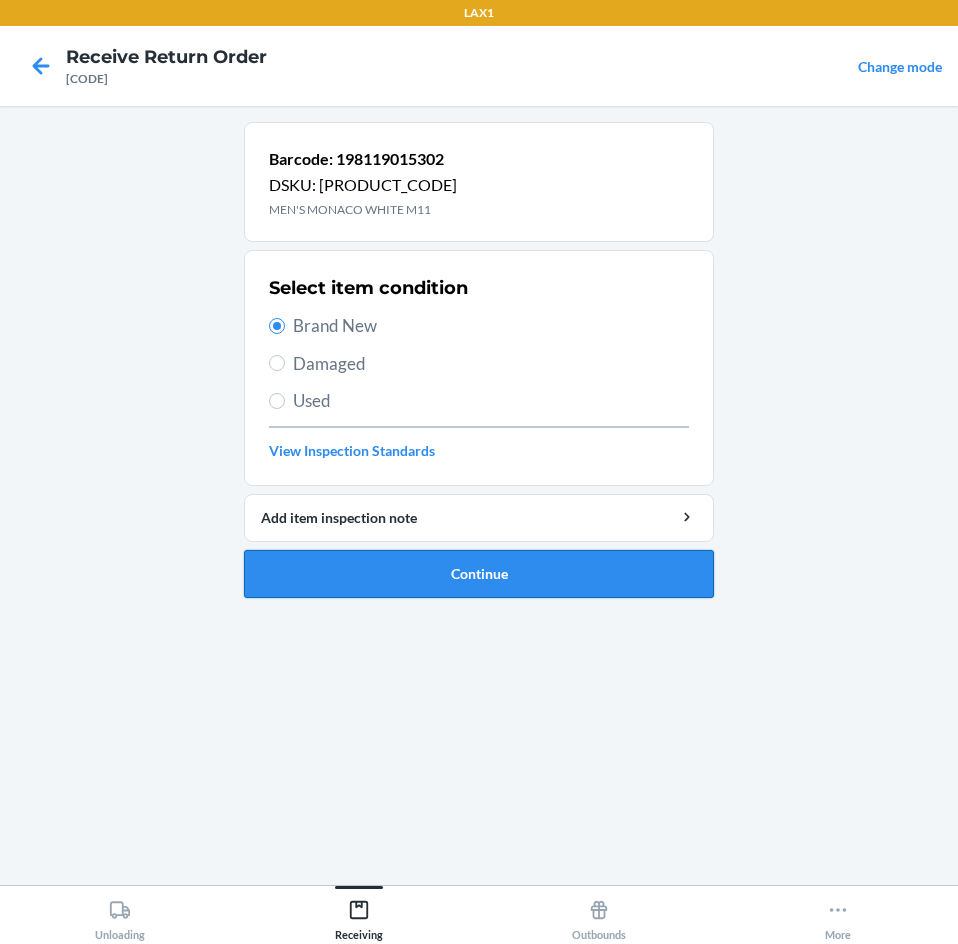 click on "Continue" at bounding box center [479, 574] 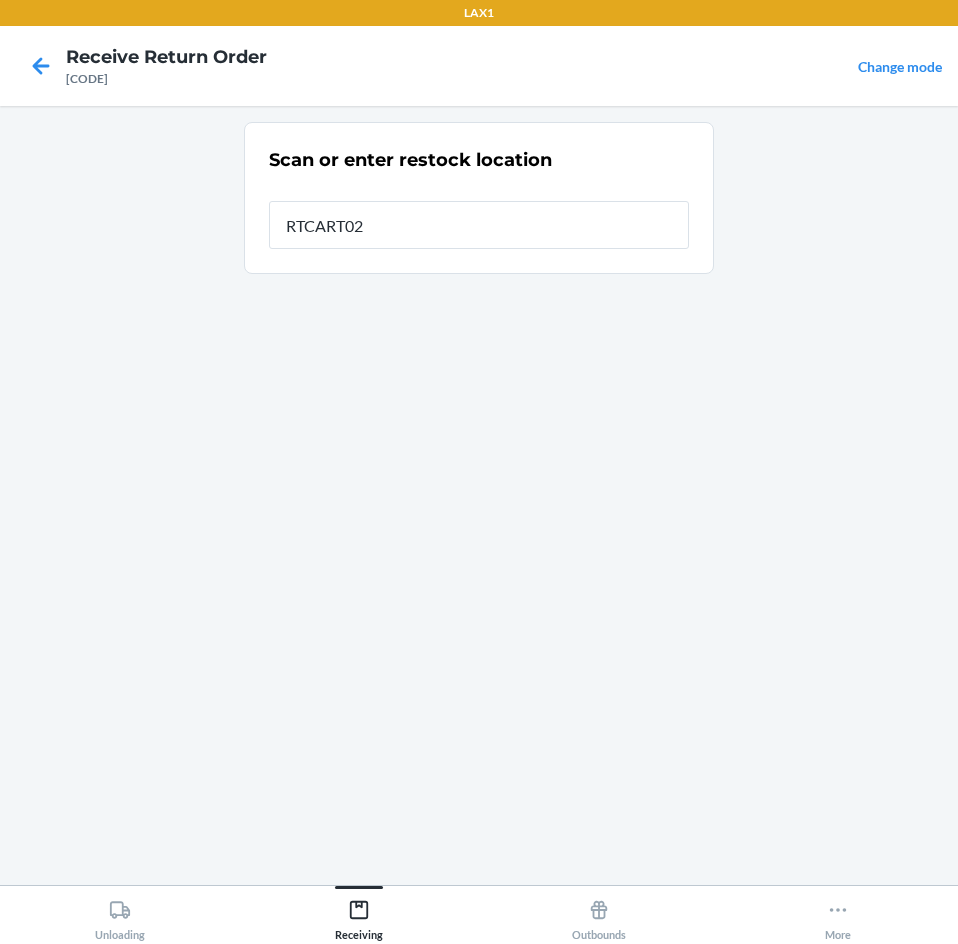 type on "[PRODUCT_CODE]" 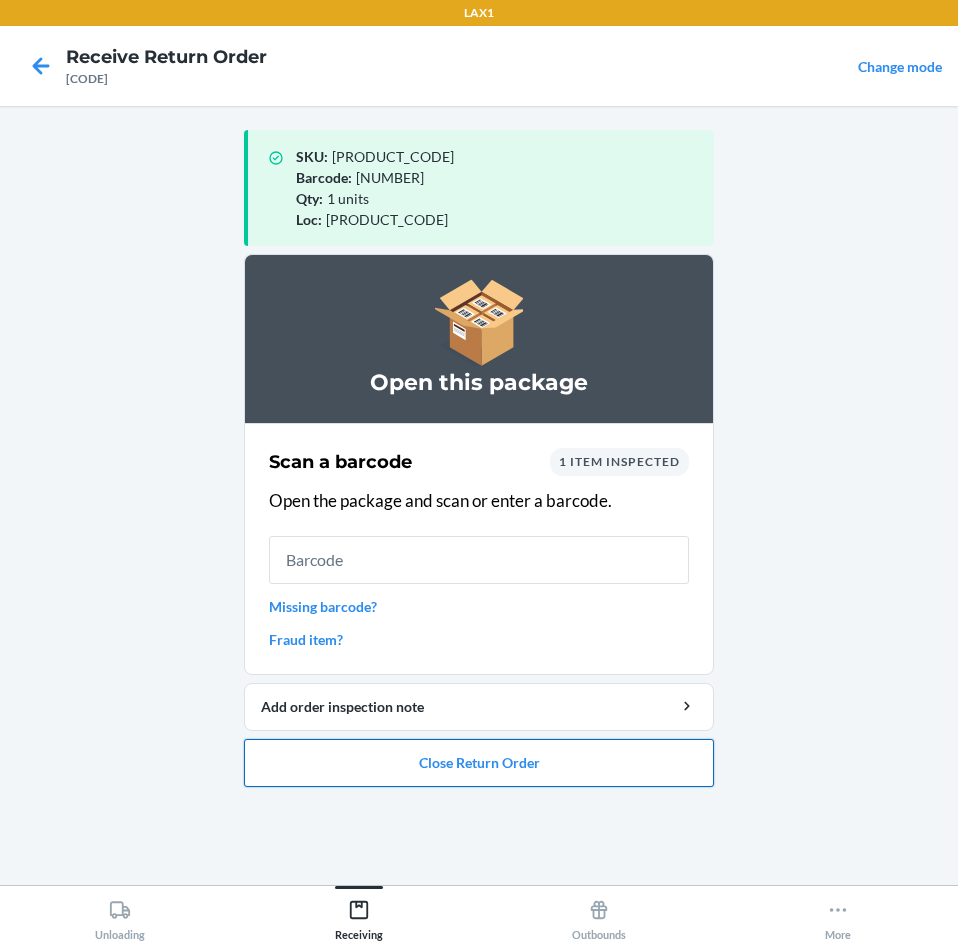 click on "Close Return Order" at bounding box center [479, 763] 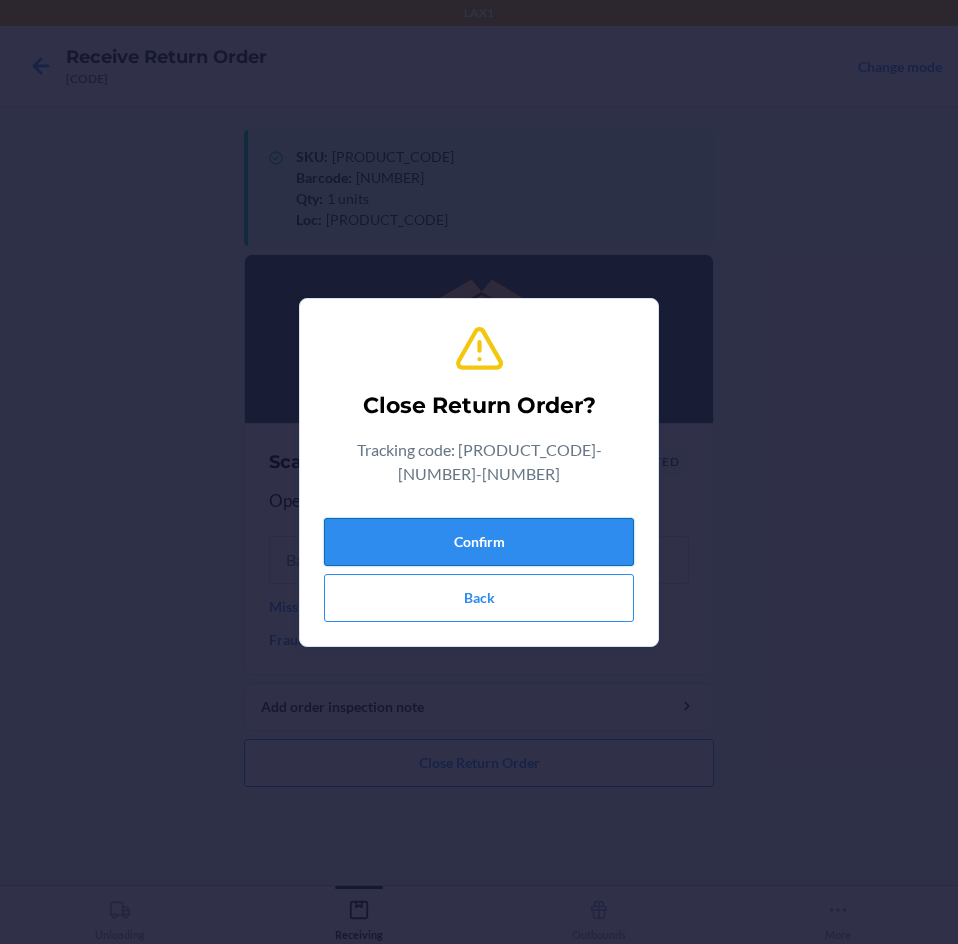 click on "Confirm" at bounding box center (479, 542) 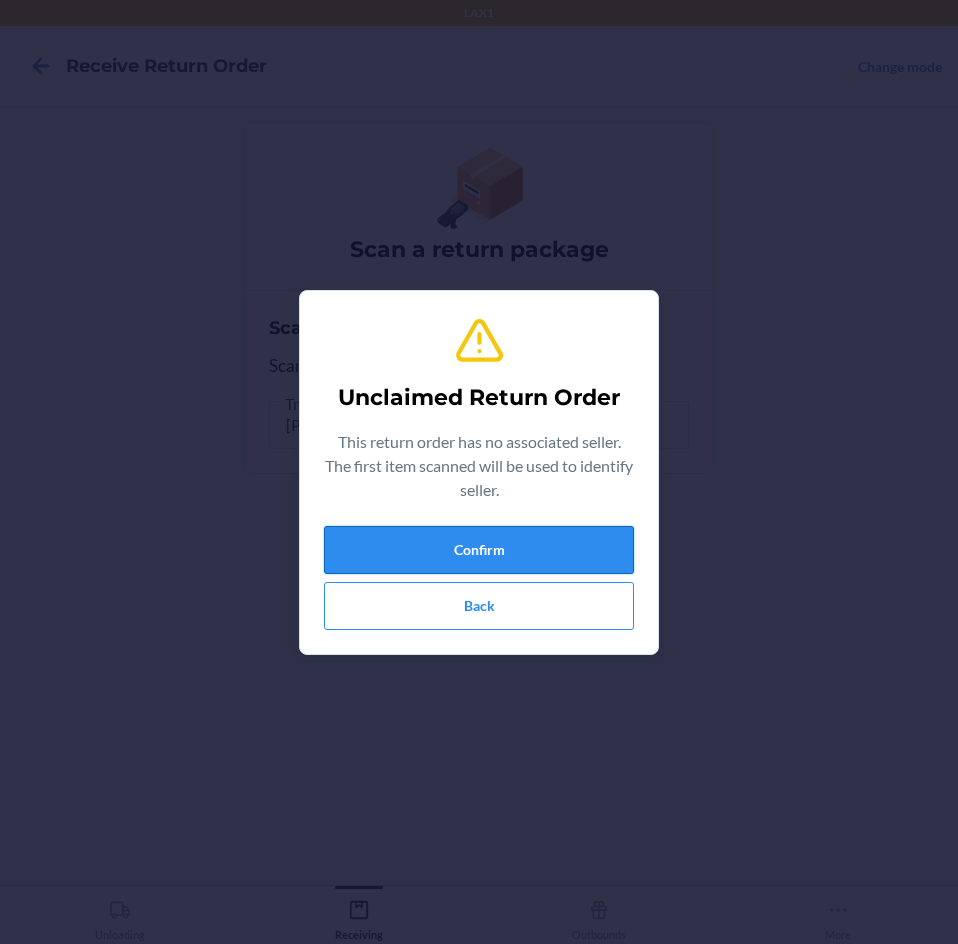 click on "Confirm" at bounding box center (479, 550) 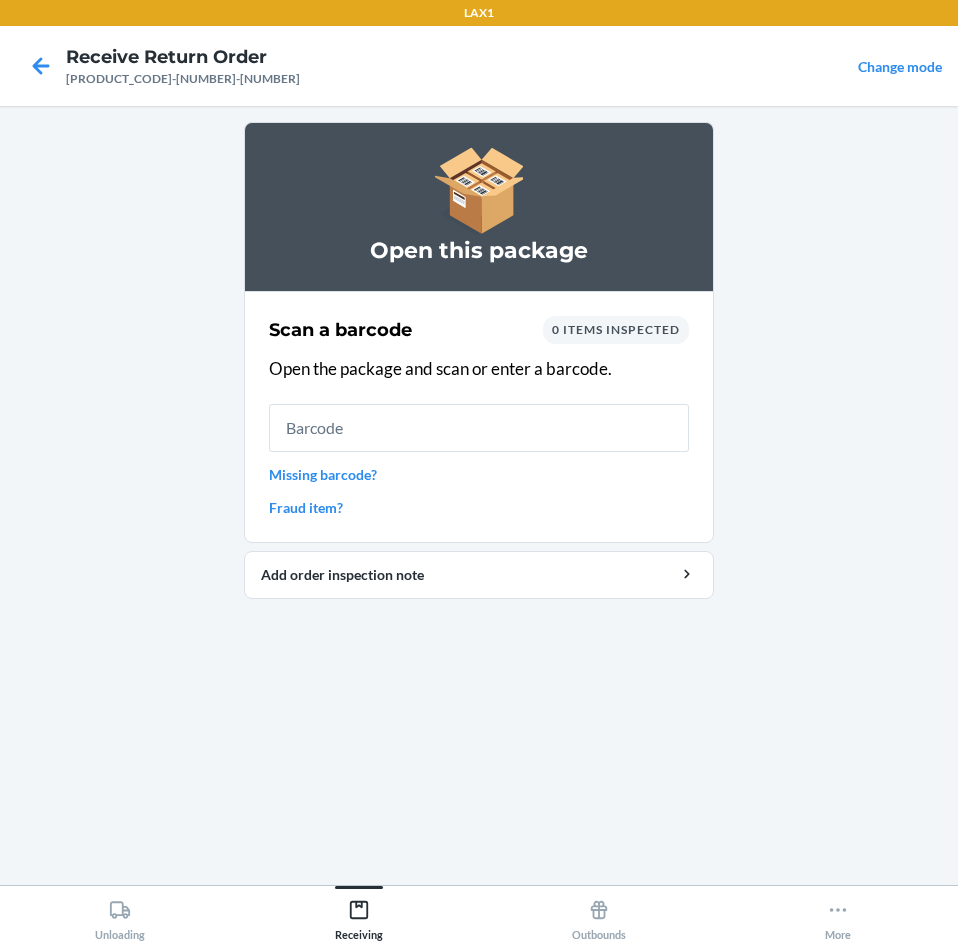 click at bounding box center [479, 428] 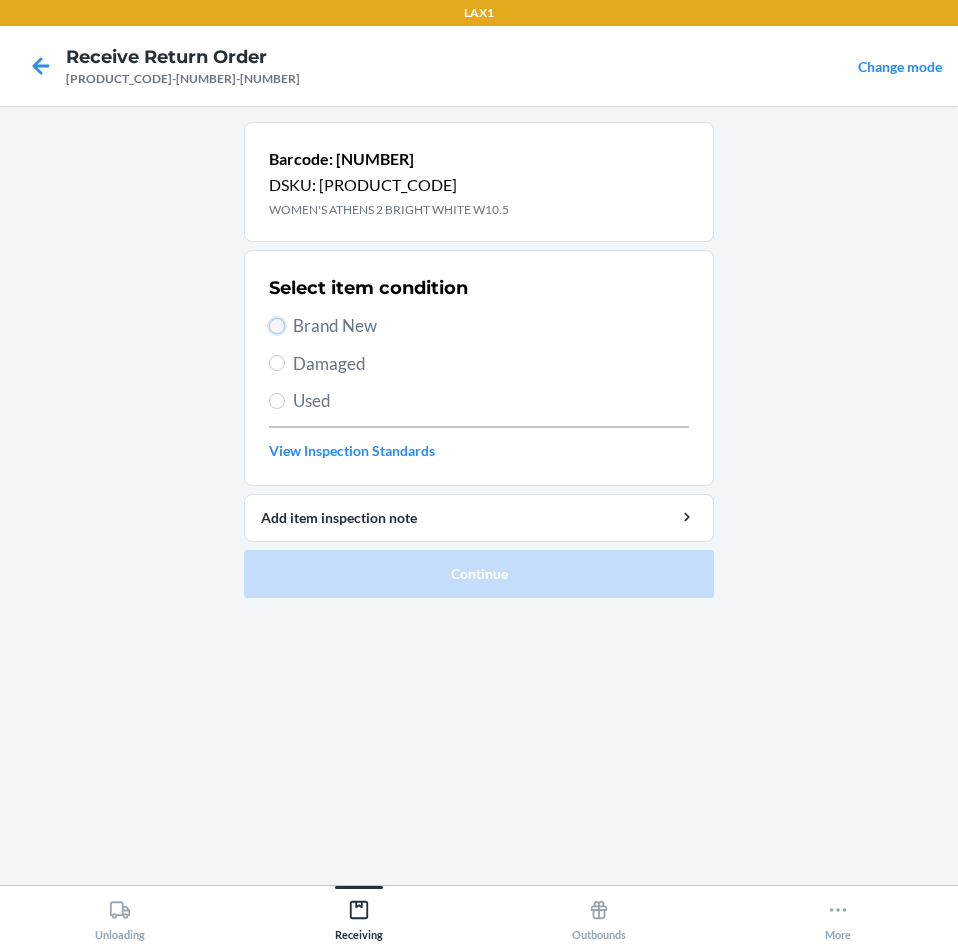 click on "Brand New" at bounding box center [277, 326] 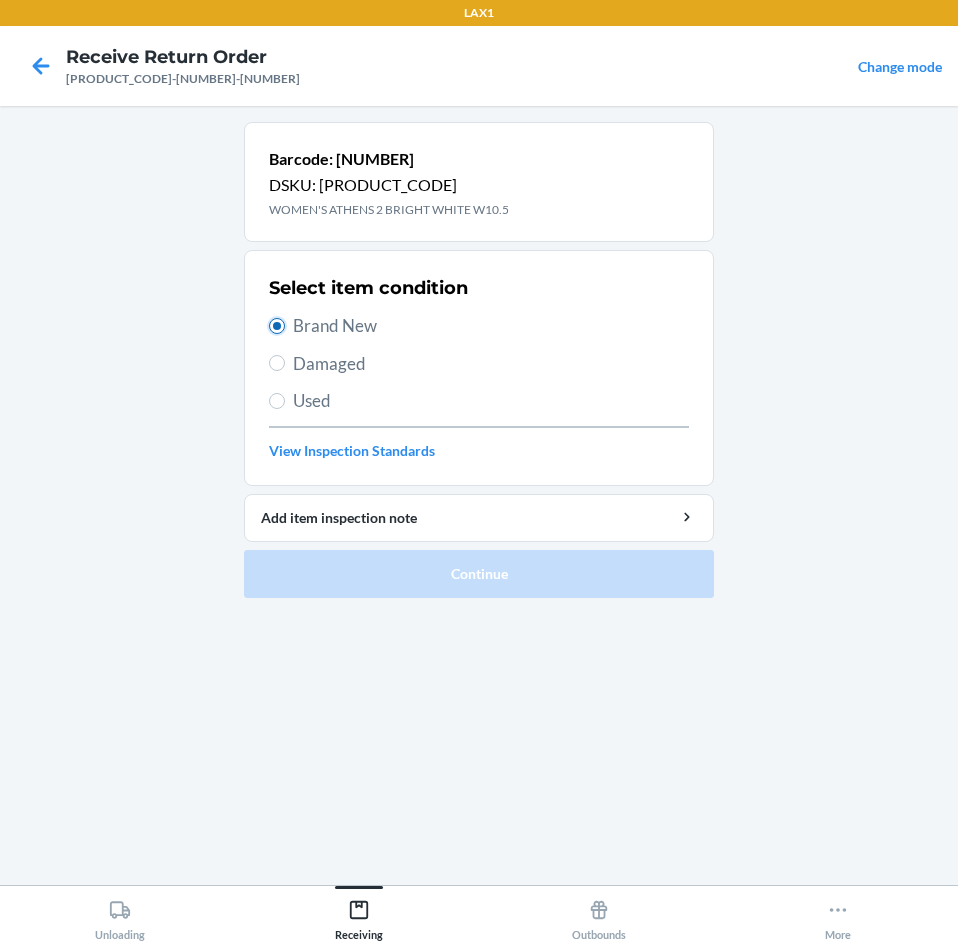 radio on "true" 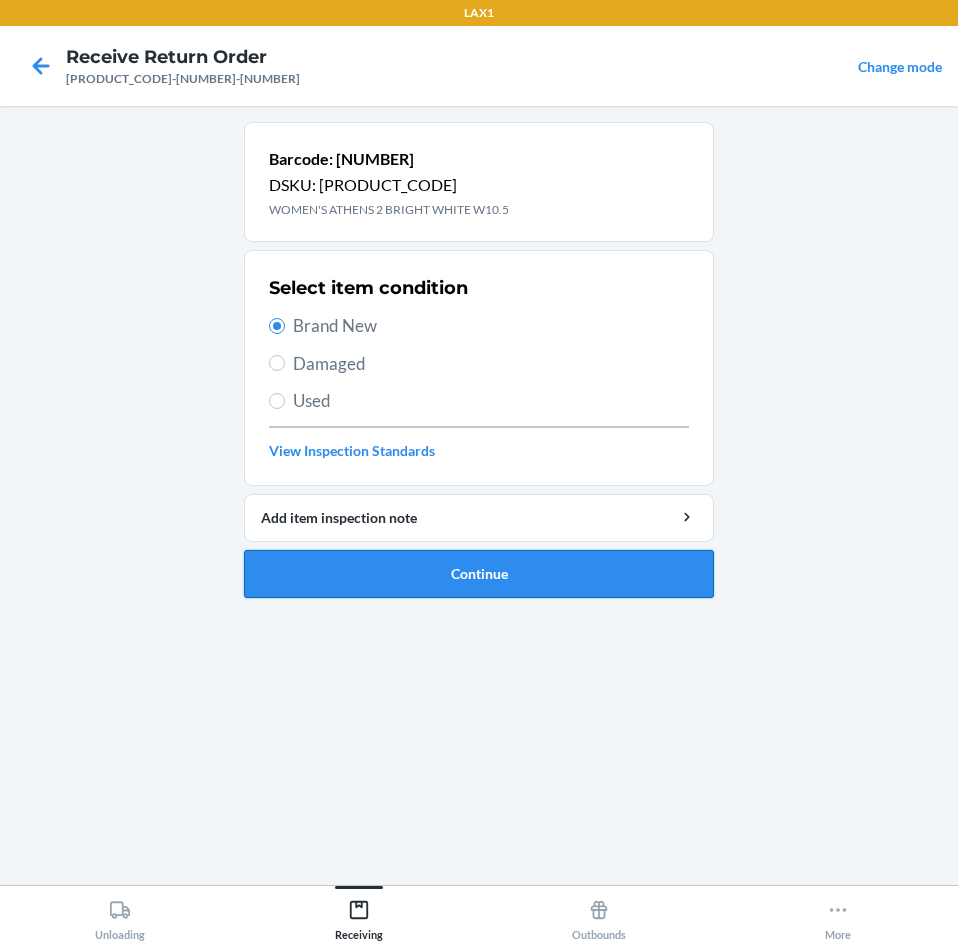 click on "Continue" at bounding box center (479, 574) 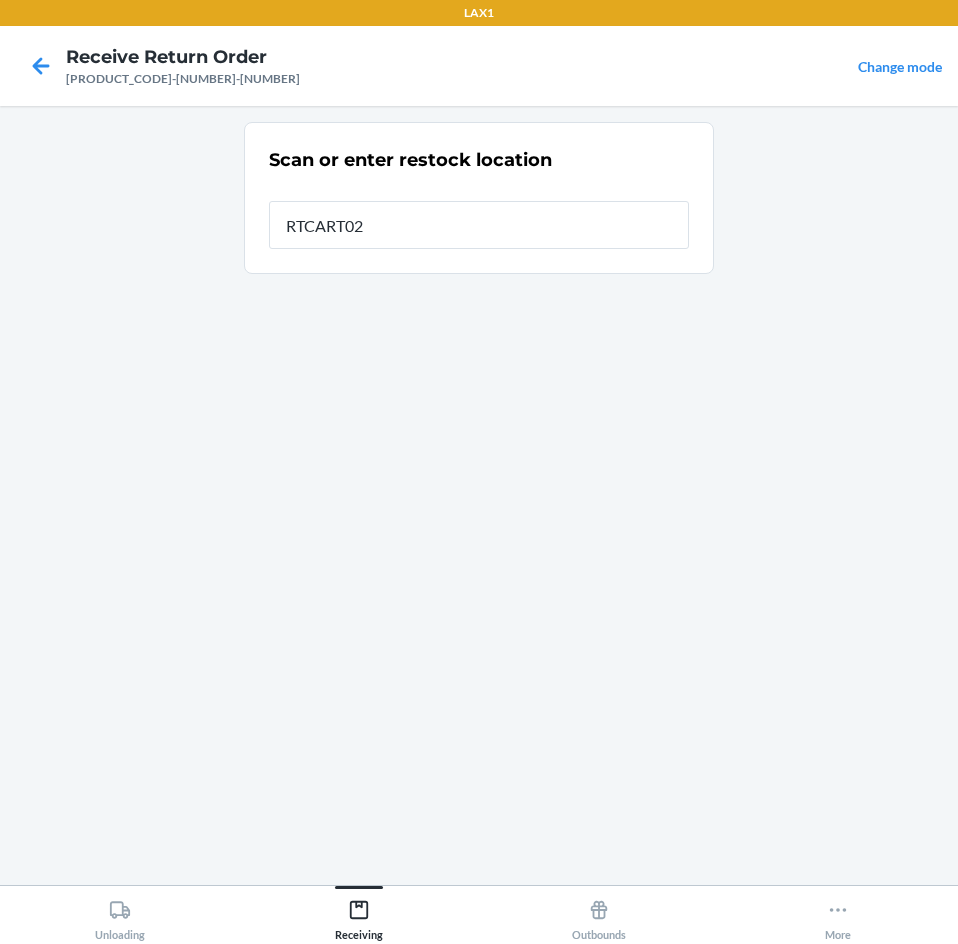type on "[PRODUCT_CODE]" 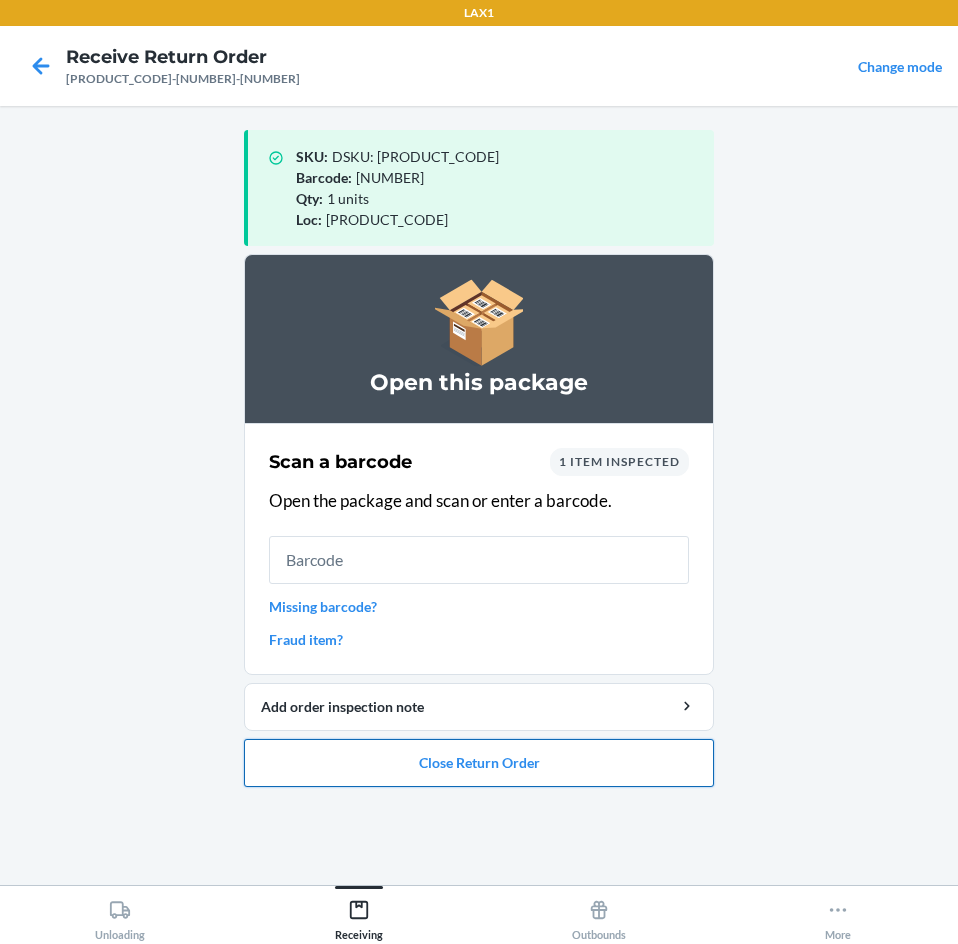 click on "Close Return Order" at bounding box center [479, 763] 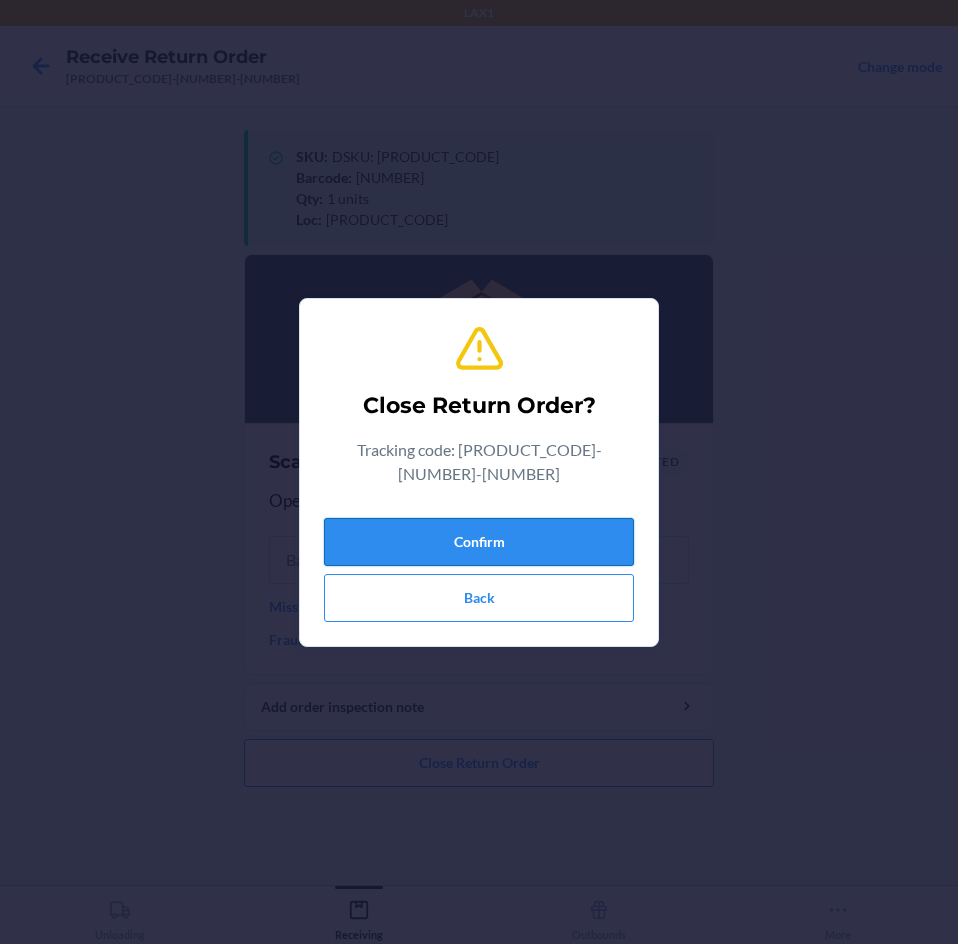 click on "Confirm" at bounding box center (479, 542) 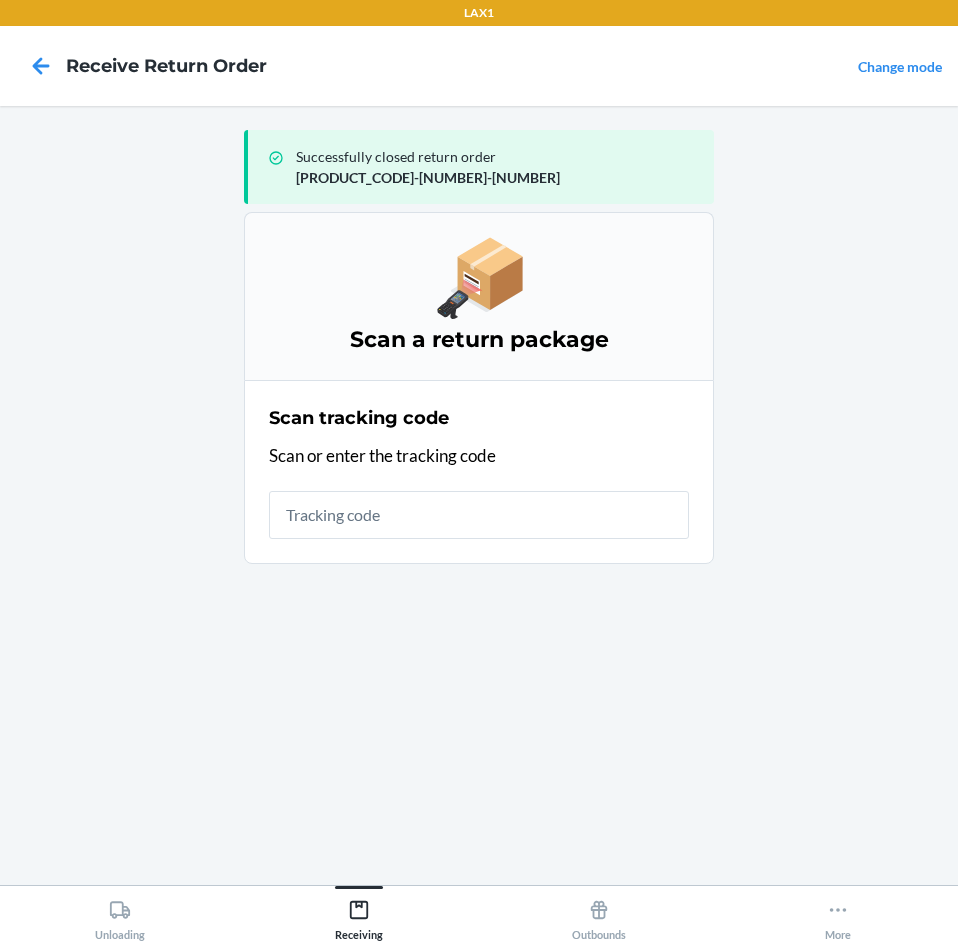 click at bounding box center (479, 515) 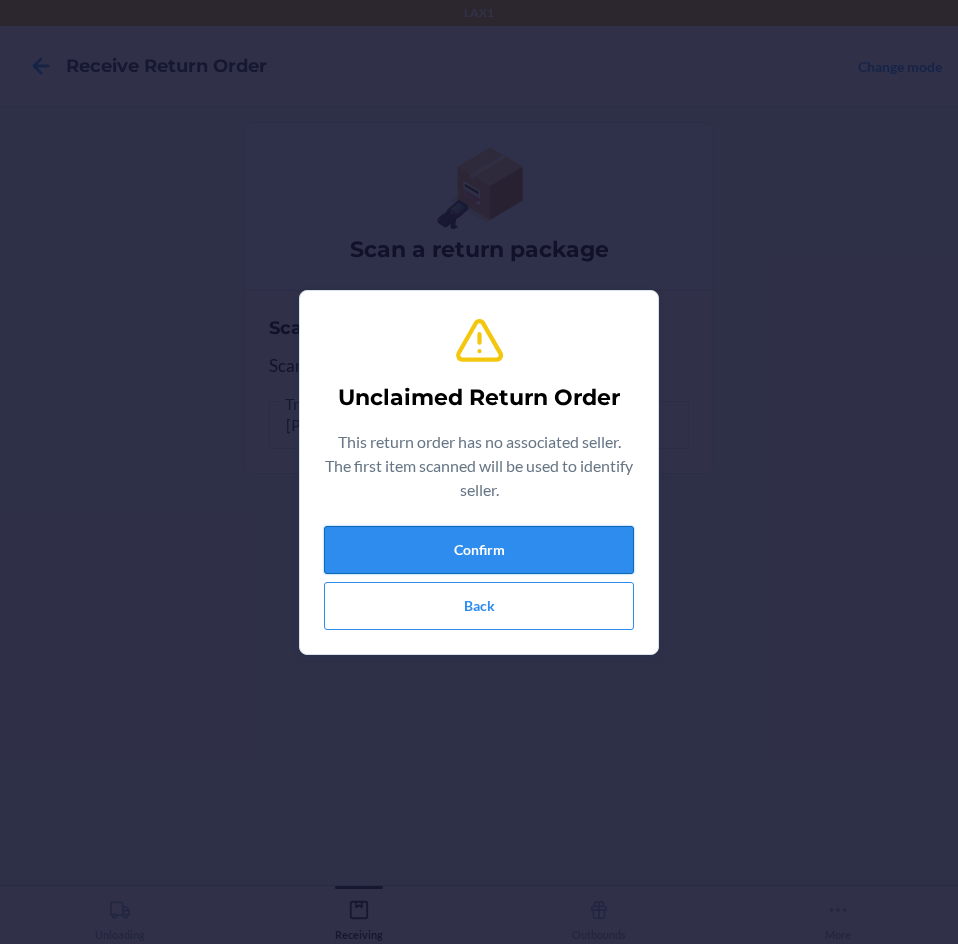 click on "Confirm" at bounding box center [479, 550] 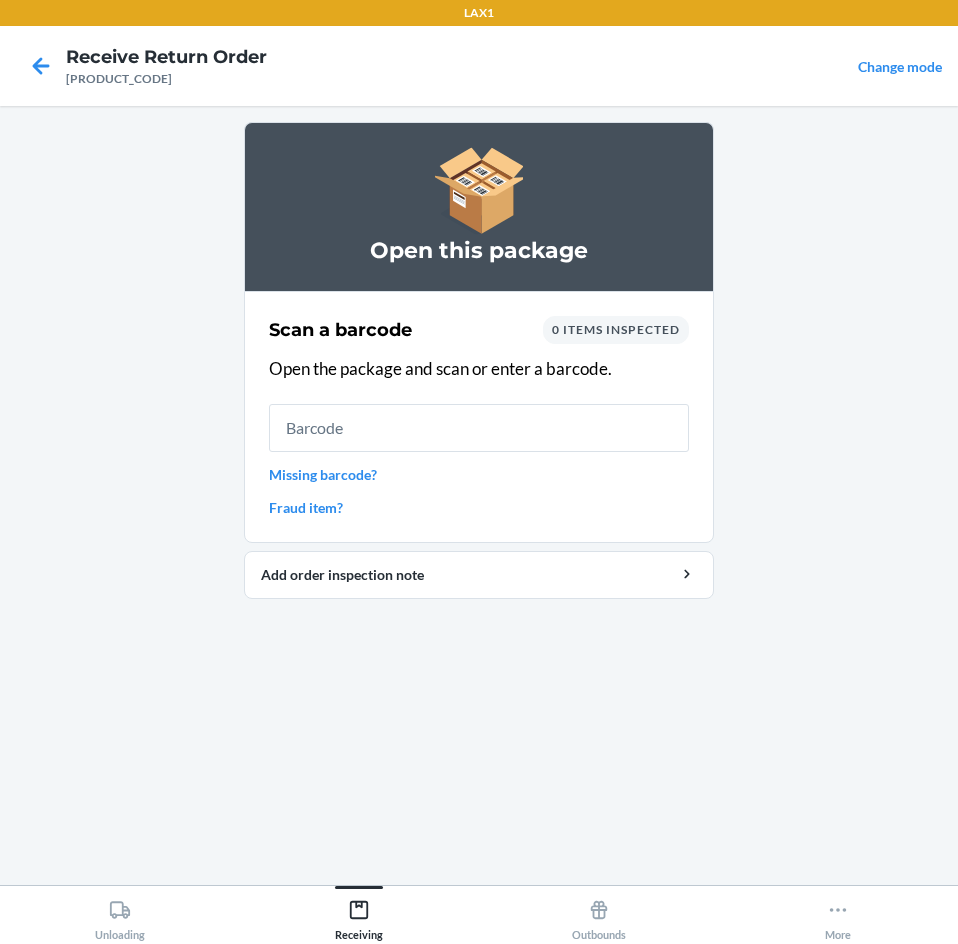 click at bounding box center [479, 428] 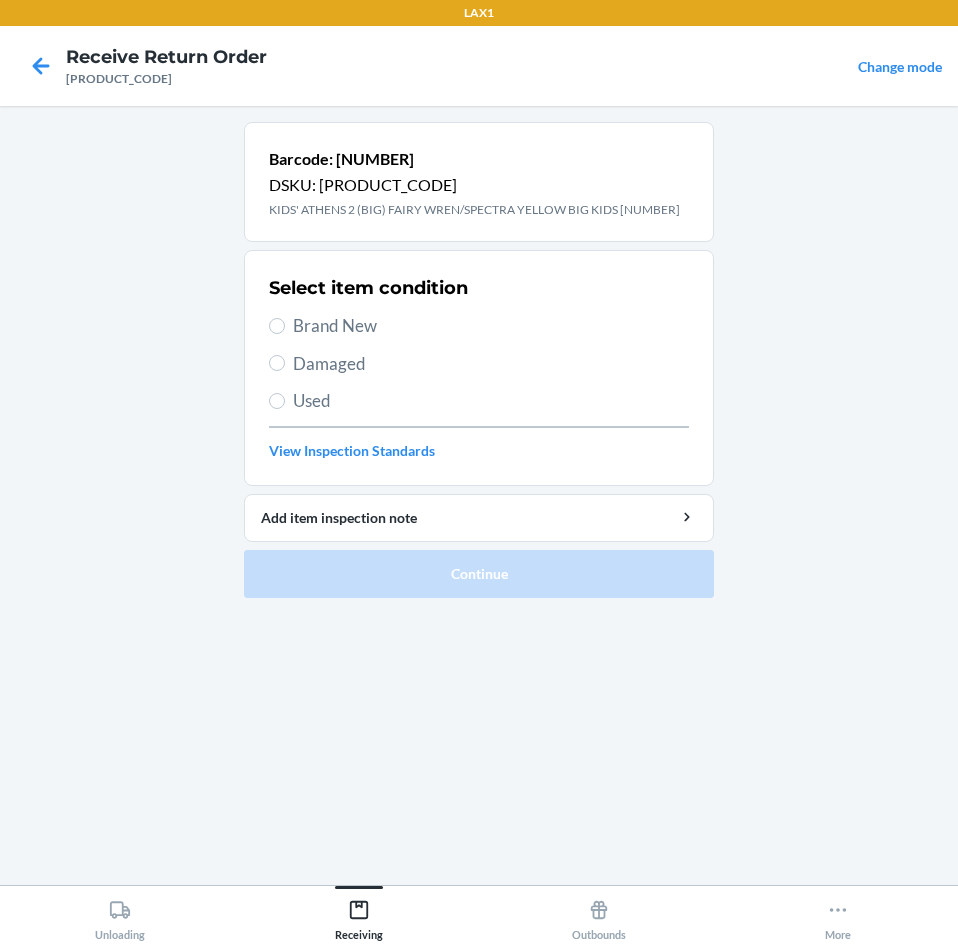 click on "Brand New" at bounding box center (479, 326) 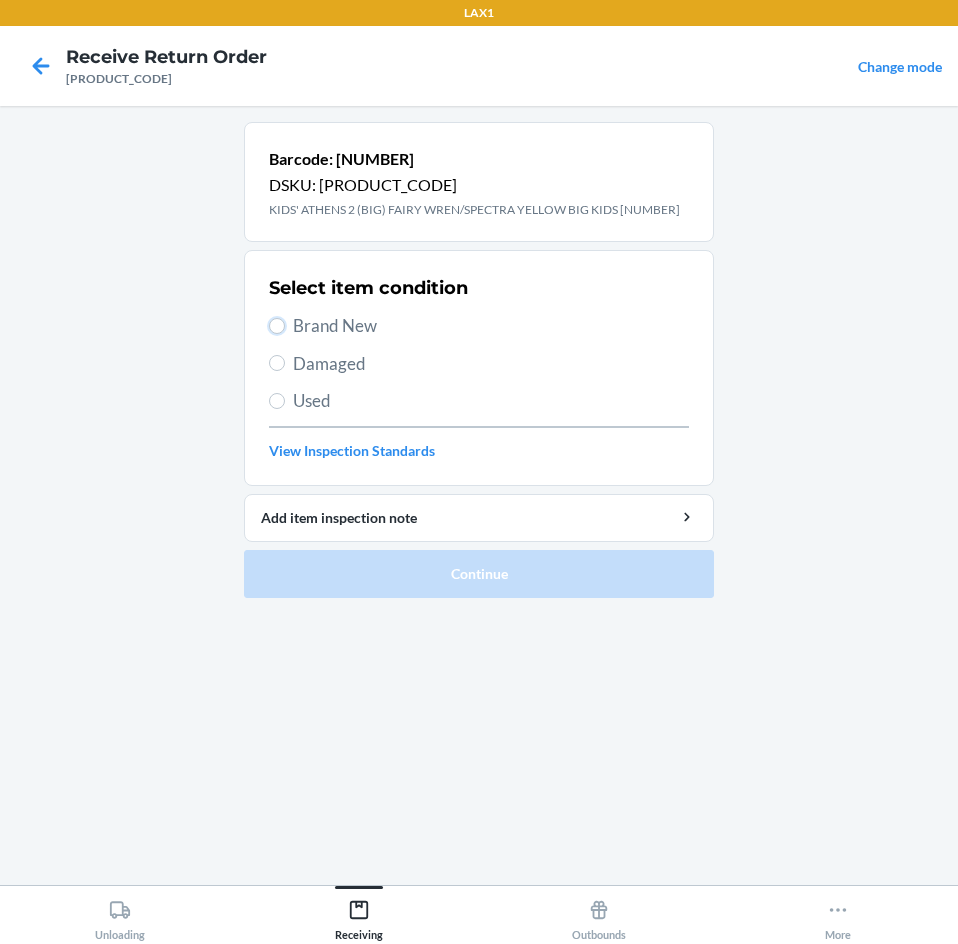 click on "Brand New" at bounding box center (277, 326) 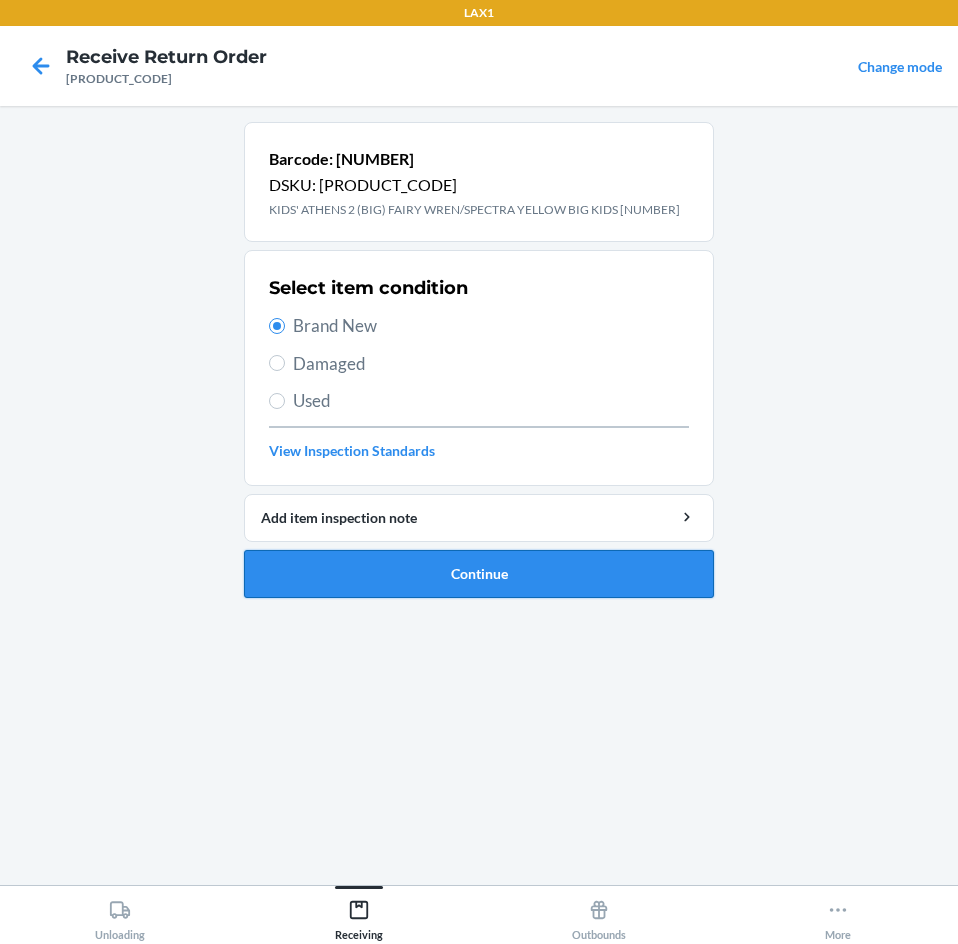 click on "Continue" at bounding box center [479, 574] 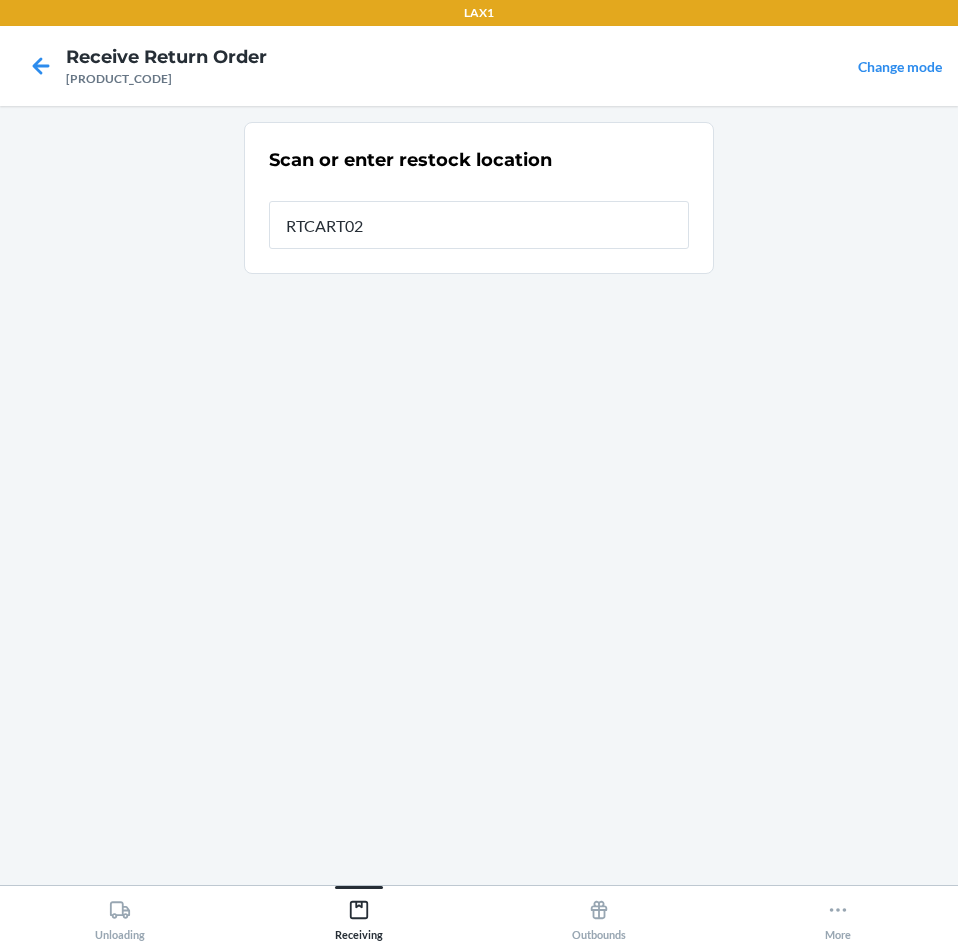 type on "[PRODUCT_CODE]" 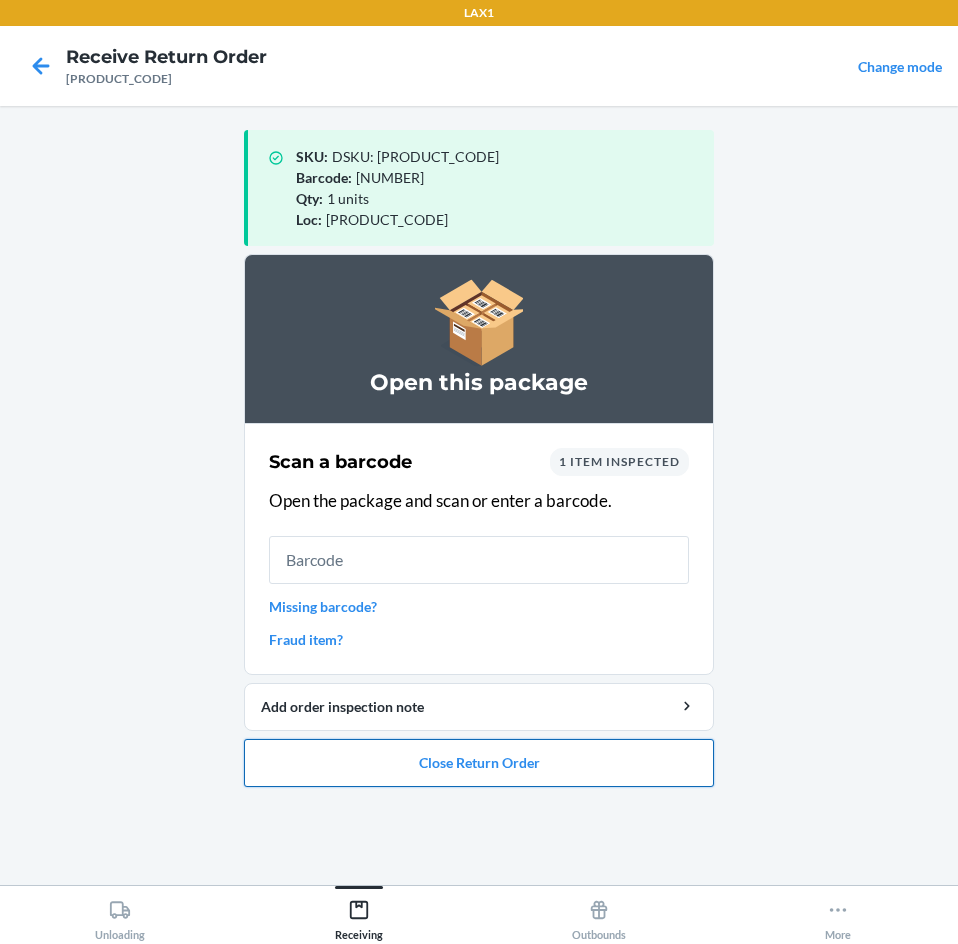 click on "Close Return Order" at bounding box center (479, 763) 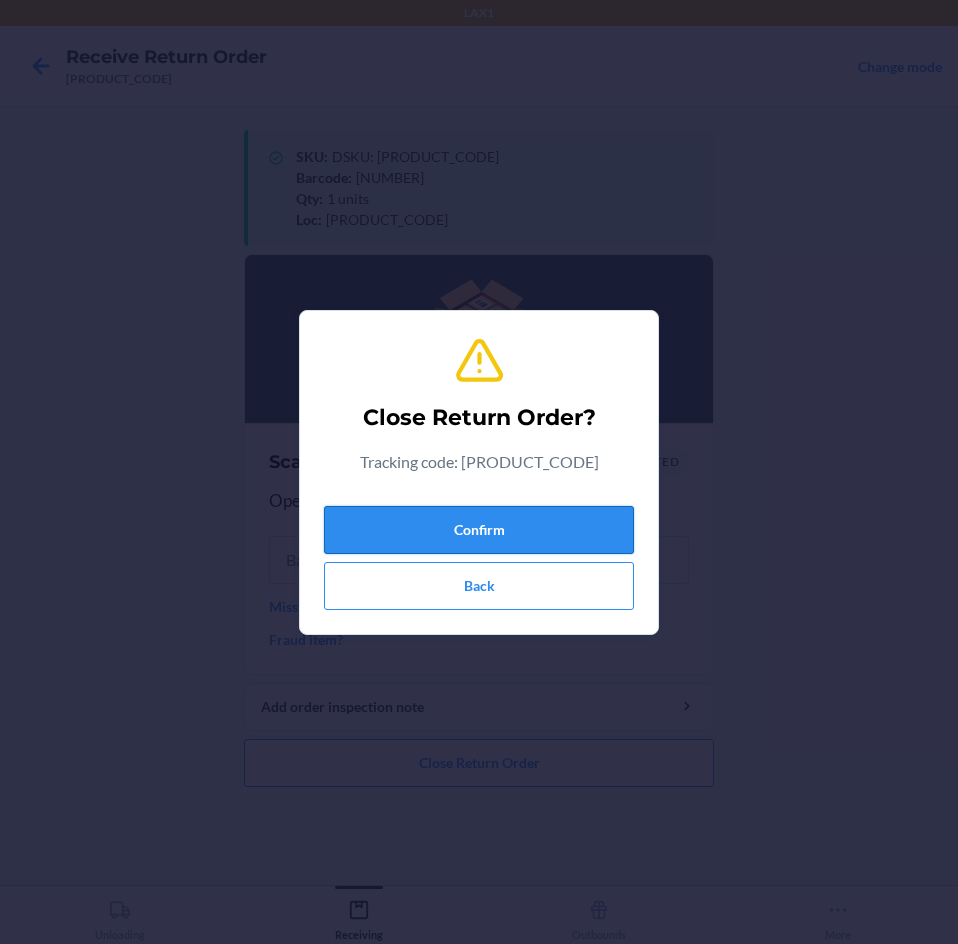 click on "Confirm" at bounding box center (479, 530) 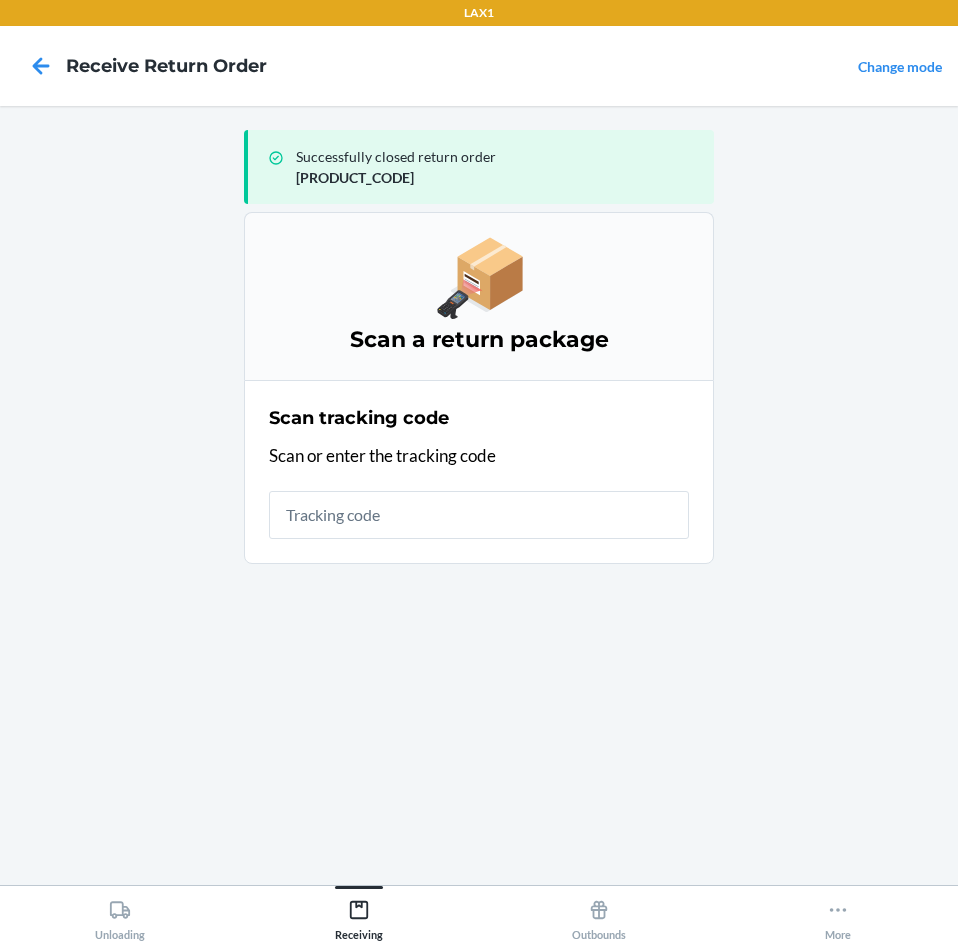click at bounding box center (479, 515) 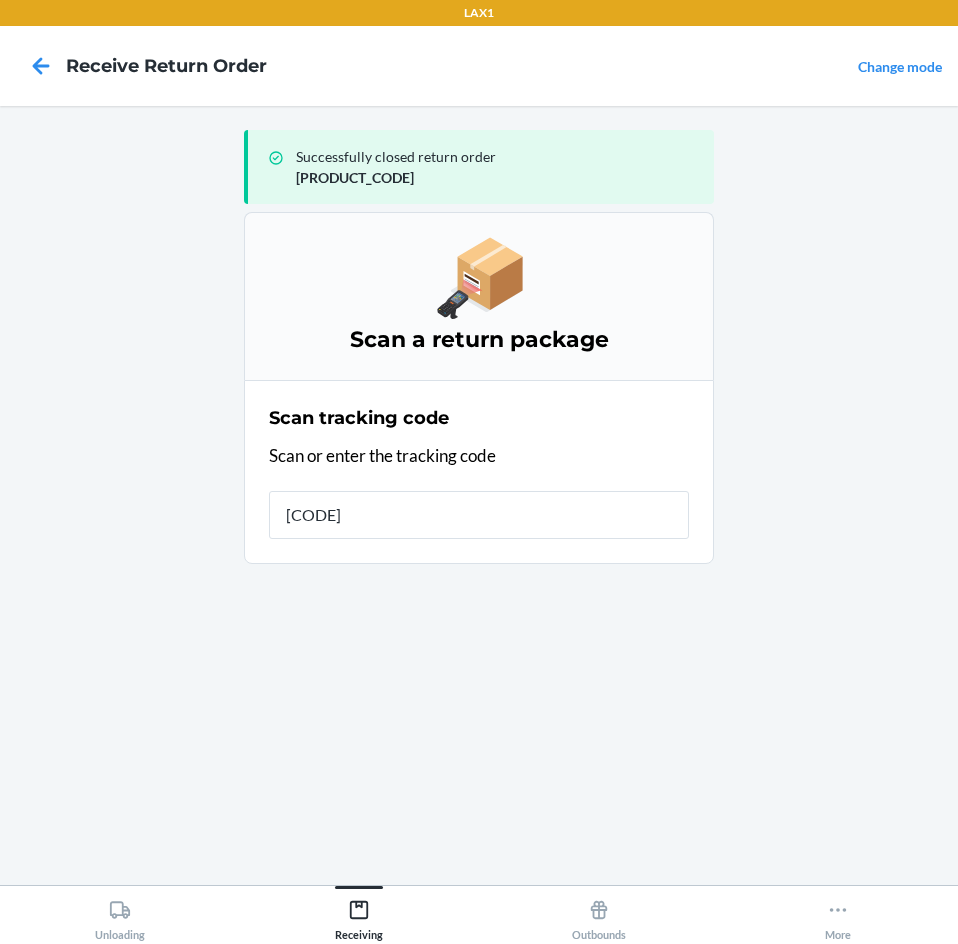type on "[CODE]" 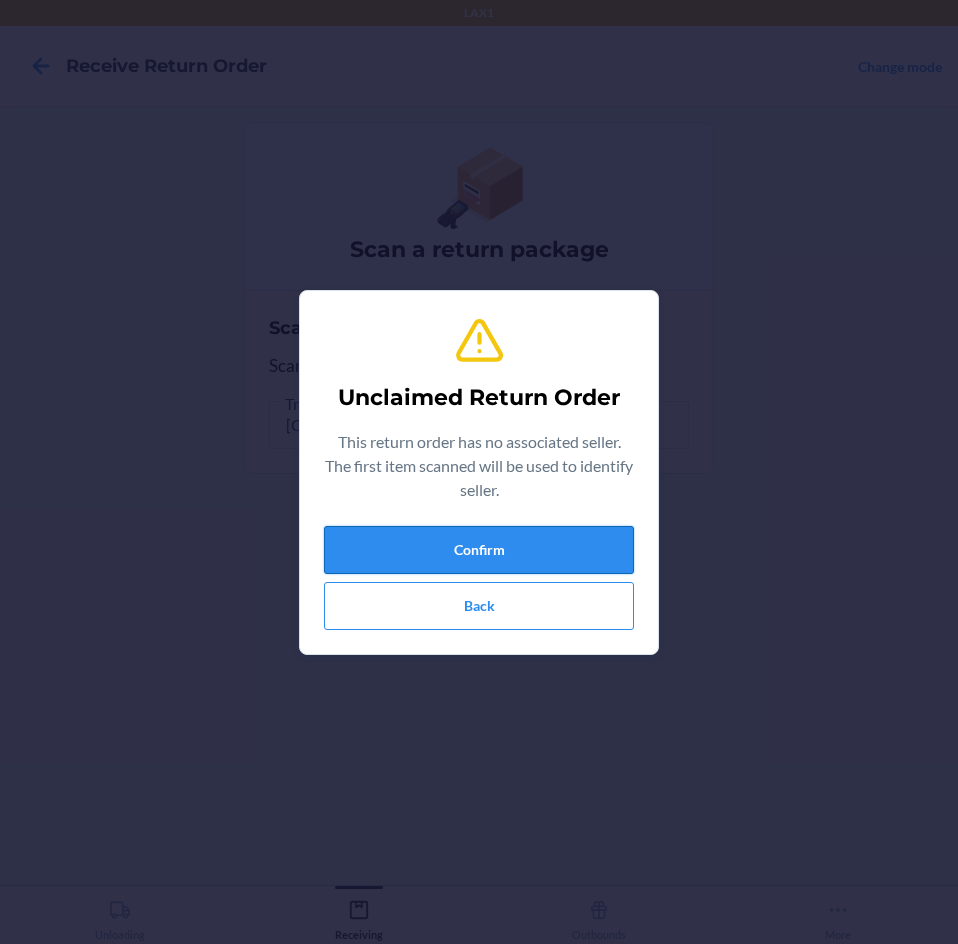 click on "Confirm" at bounding box center [479, 550] 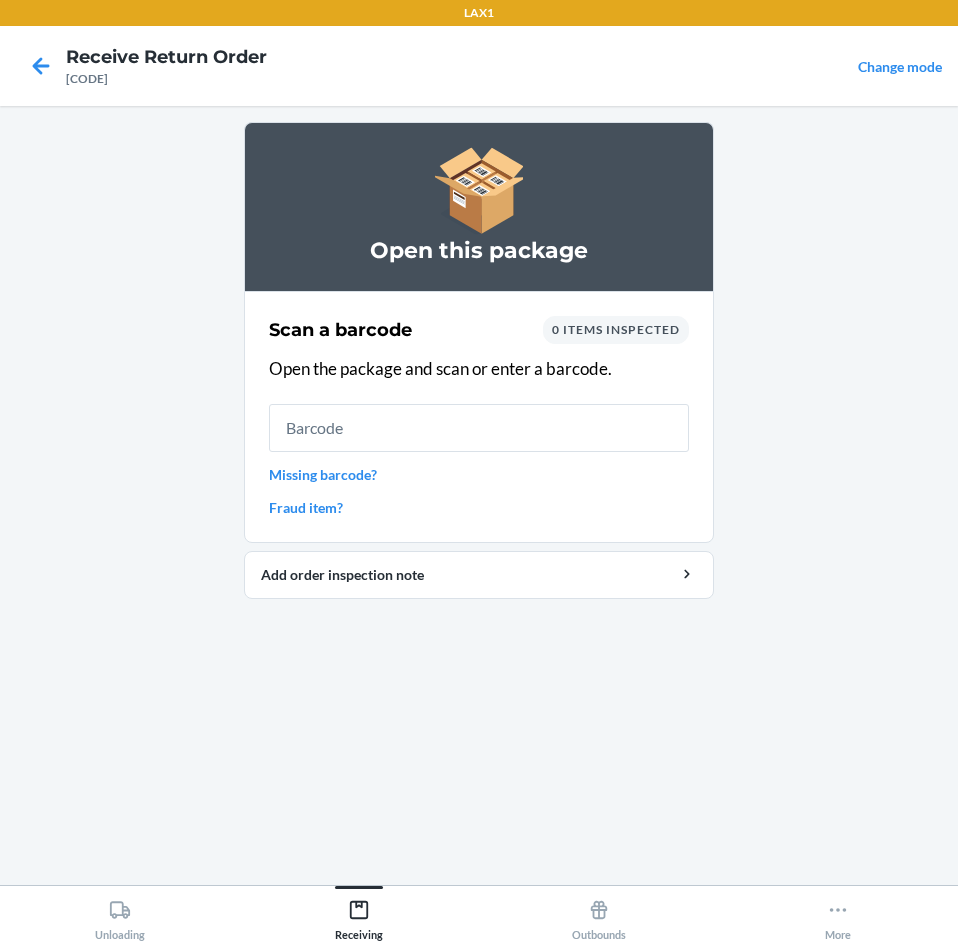click at bounding box center (479, 428) 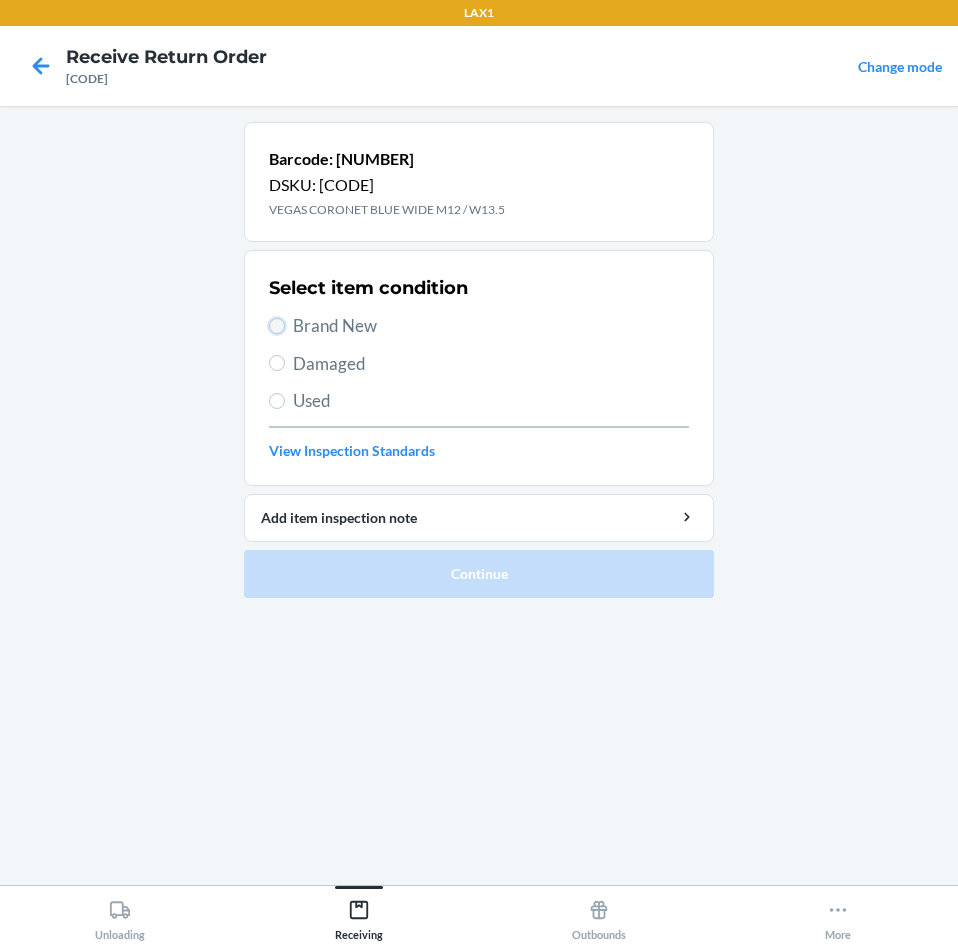 click on "Brand New" at bounding box center (277, 326) 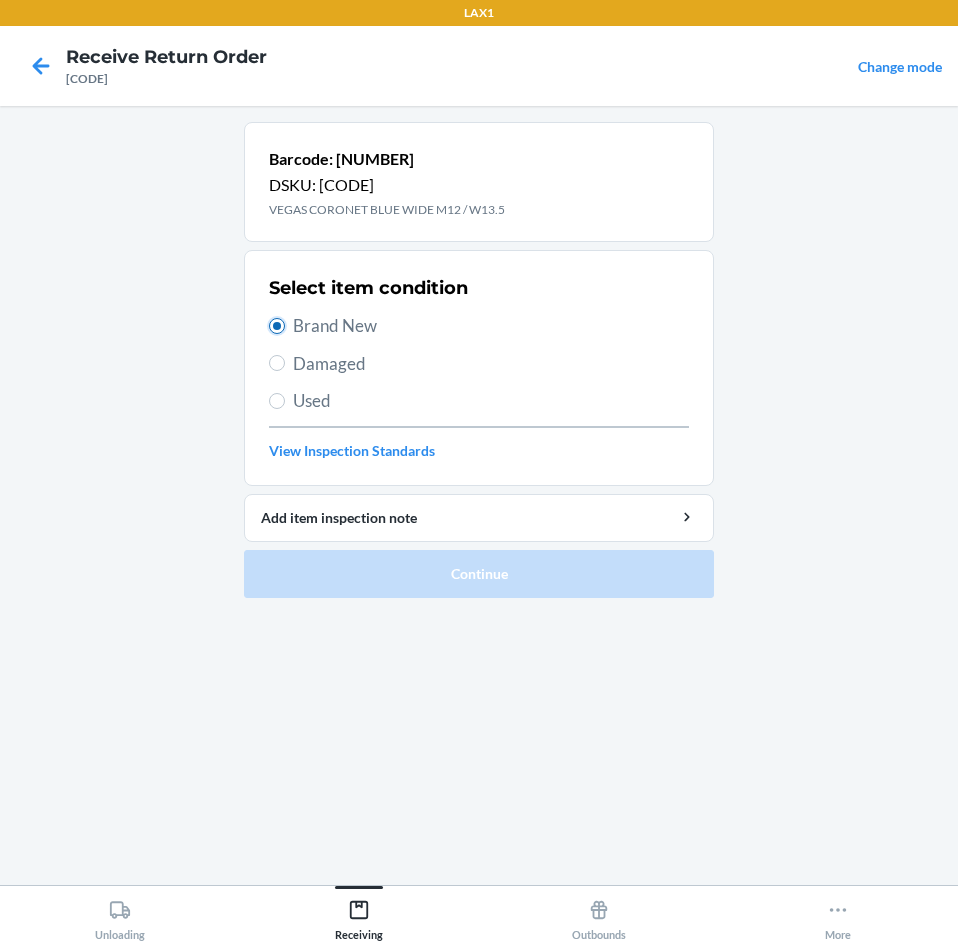 radio on "true" 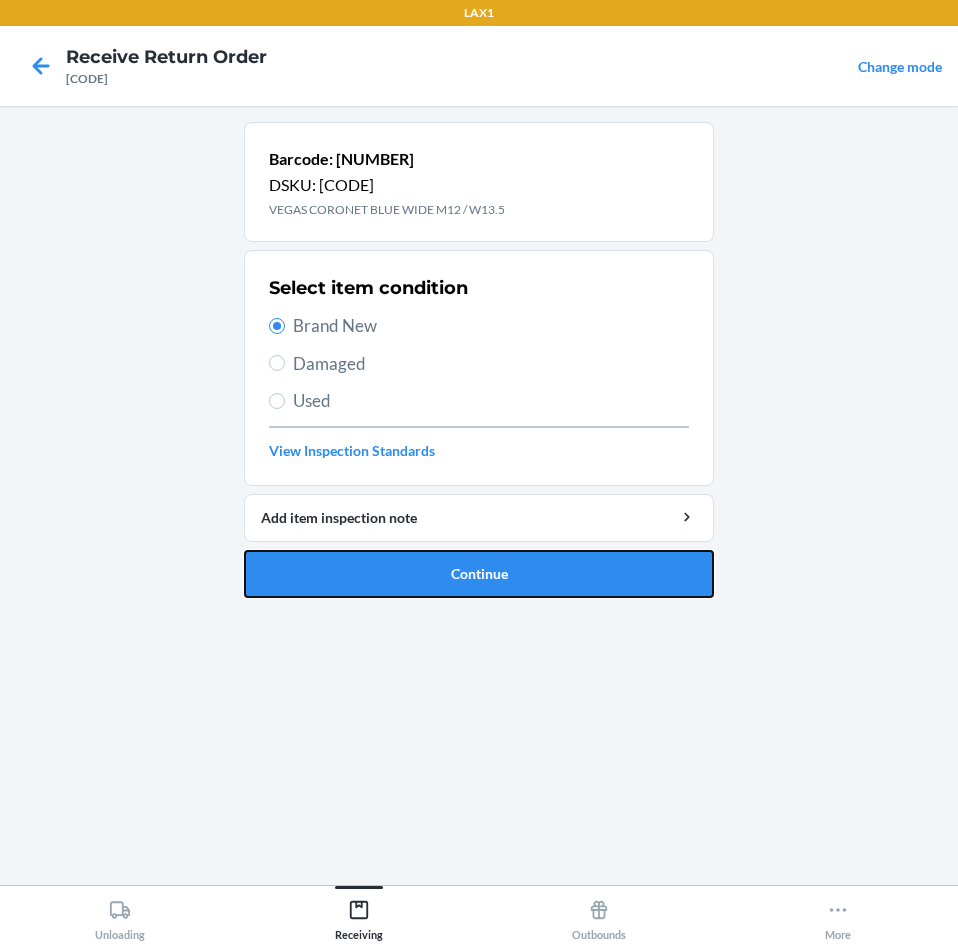 click on "Continue" at bounding box center (479, 574) 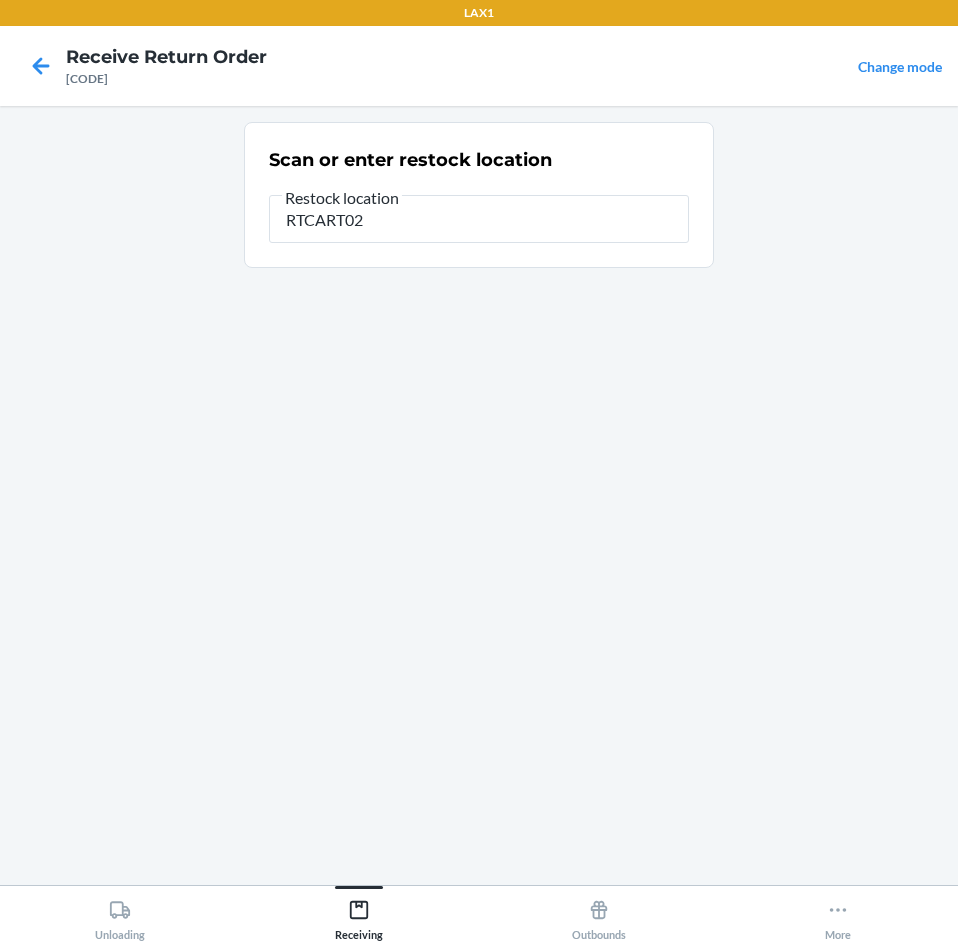 type on "[PRODUCT_CODE]" 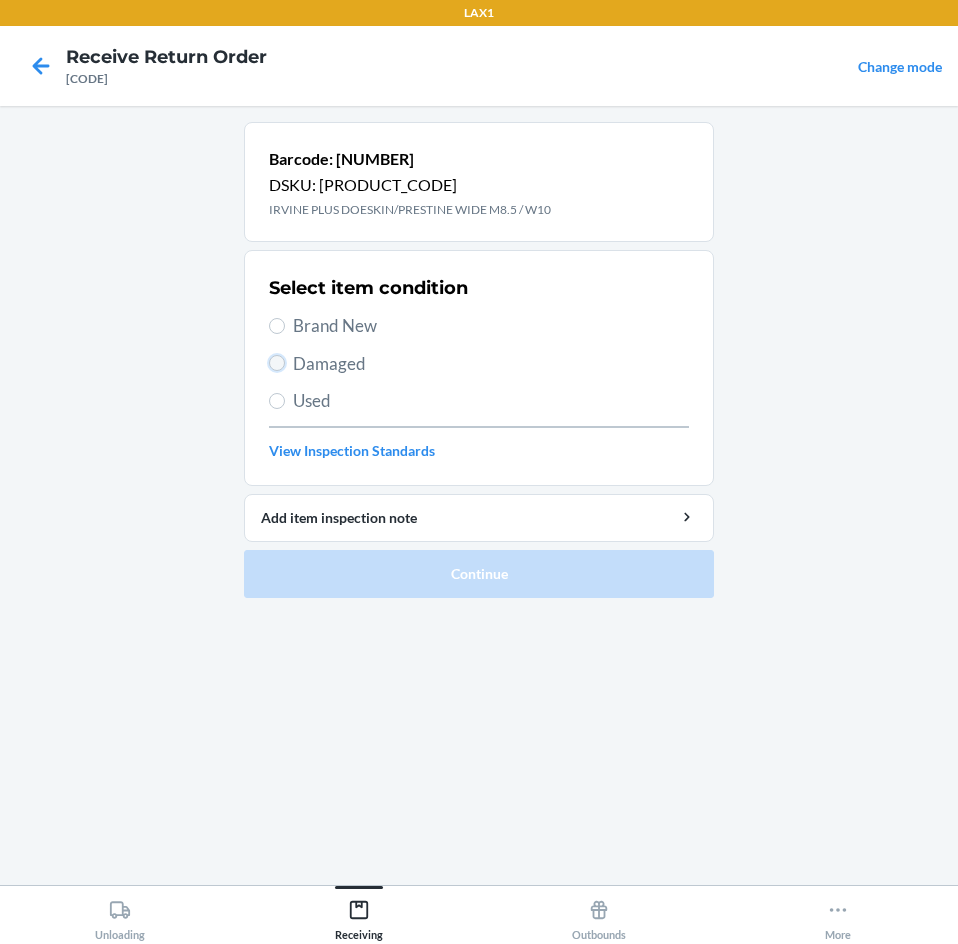 click on "Damaged" at bounding box center (277, 363) 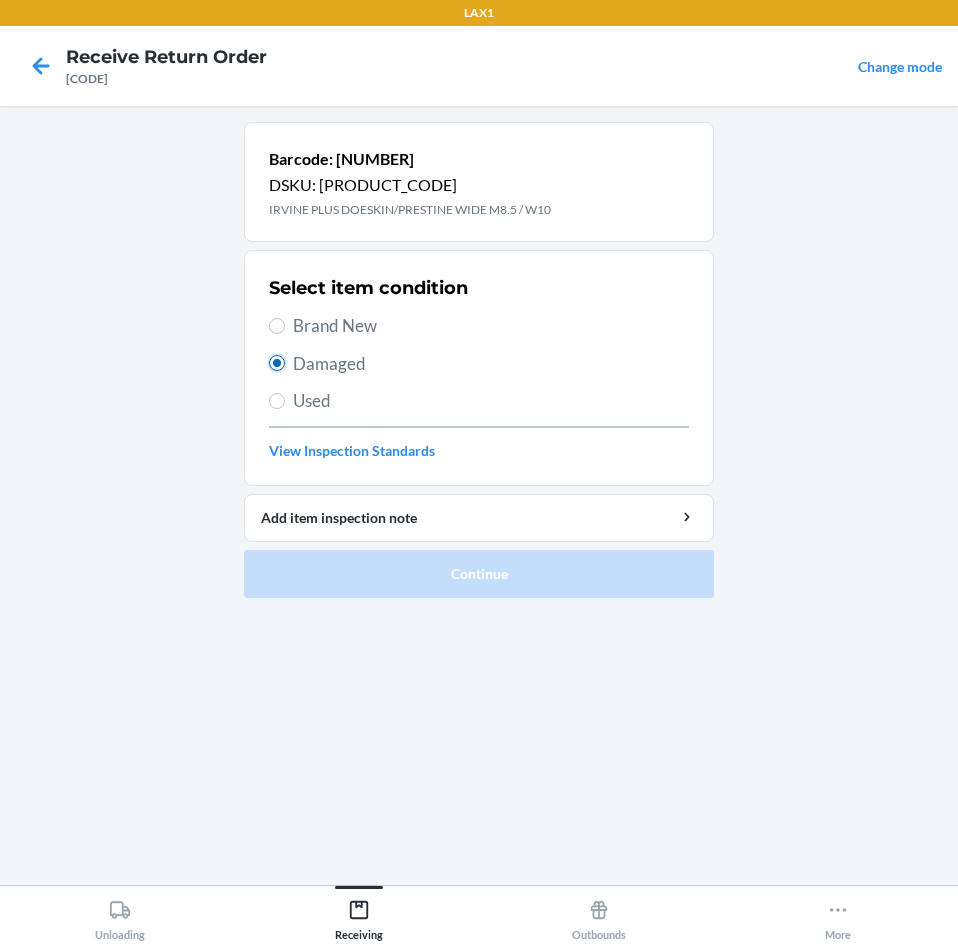 radio on "true" 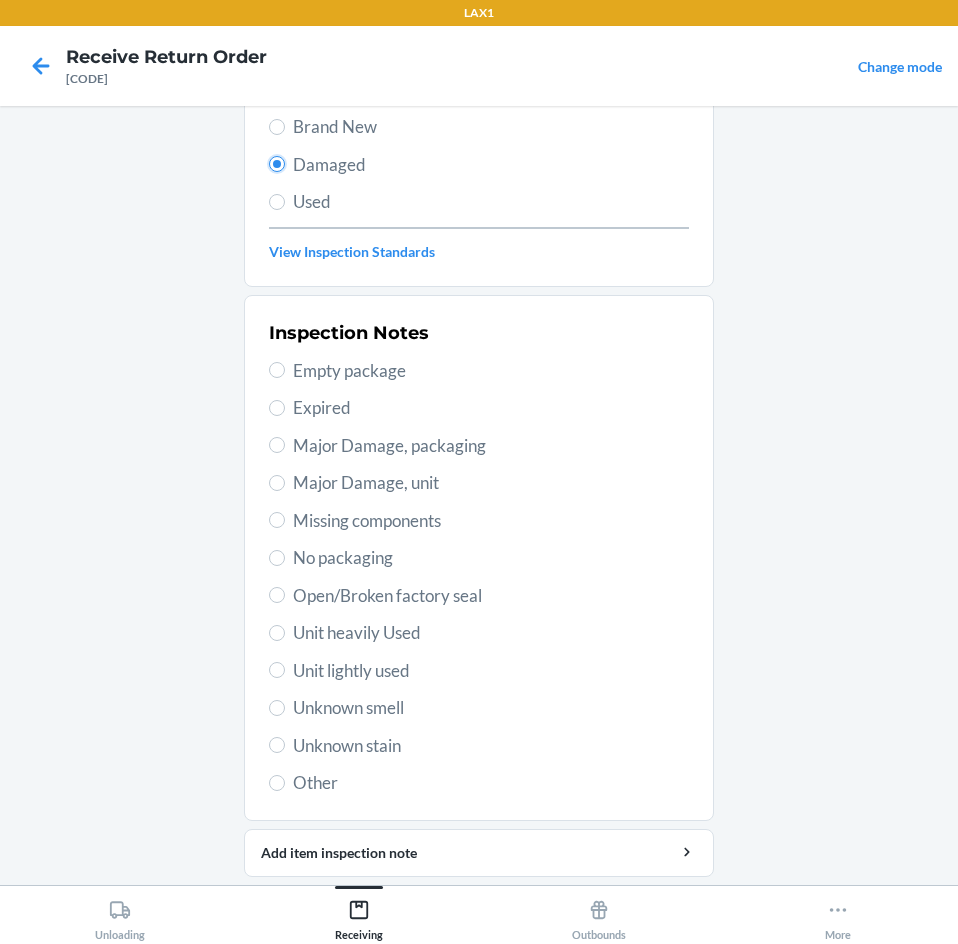 scroll, scrollTop: 200, scrollLeft: 0, axis: vertical 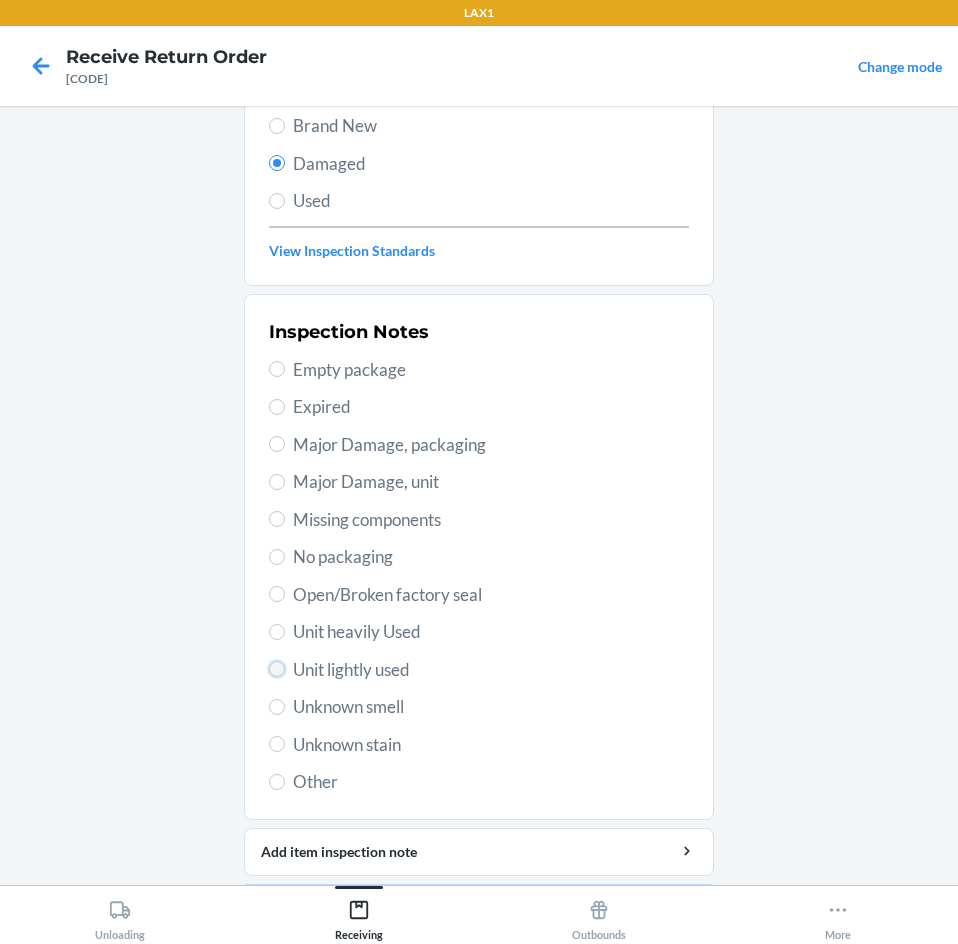 click on "Unit lightly used" at bounding box center (277, 669) 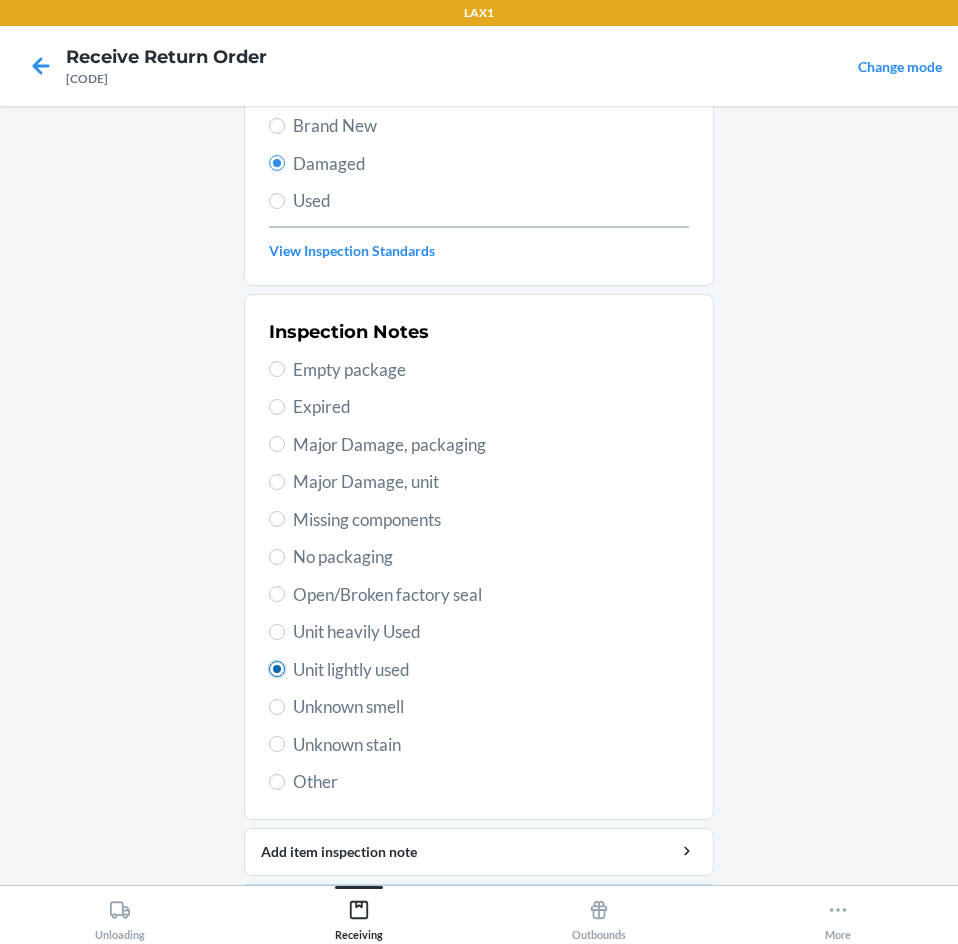 radio on "true" 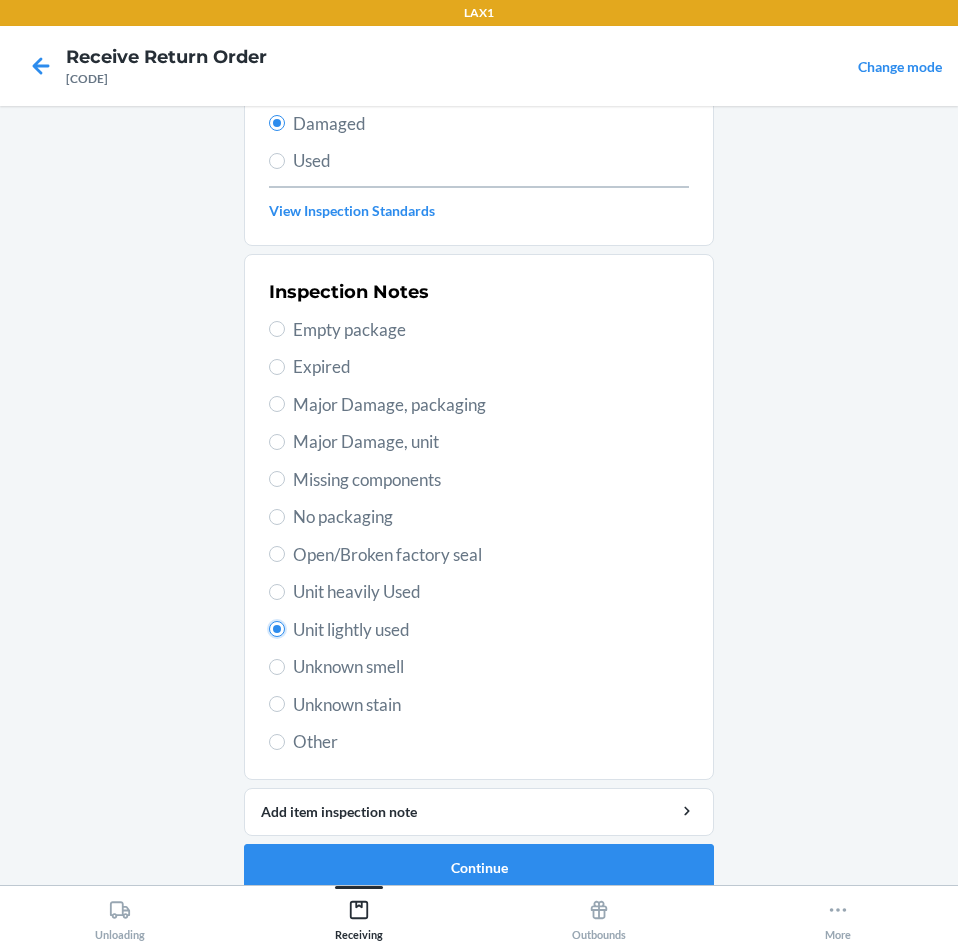 scroll, scrollTop: 263, scrollLeft: 0, axis: vertical 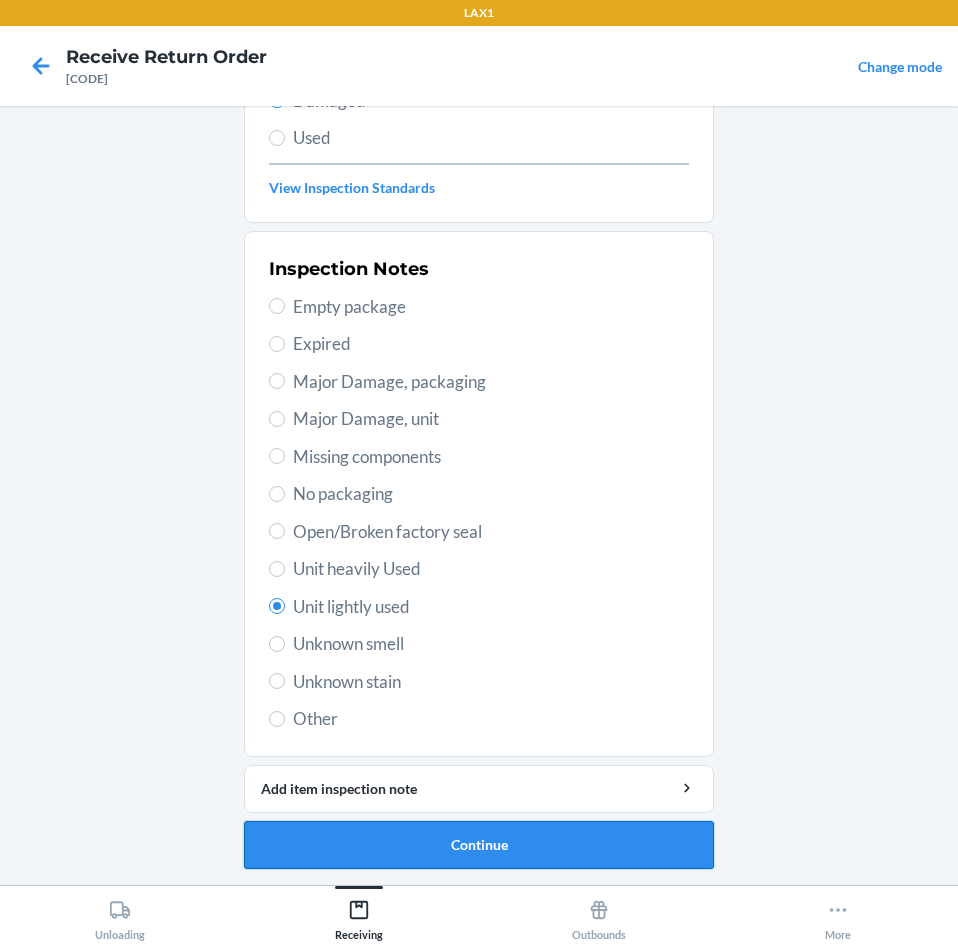click on "Continue" at bounding box center (479, 845) 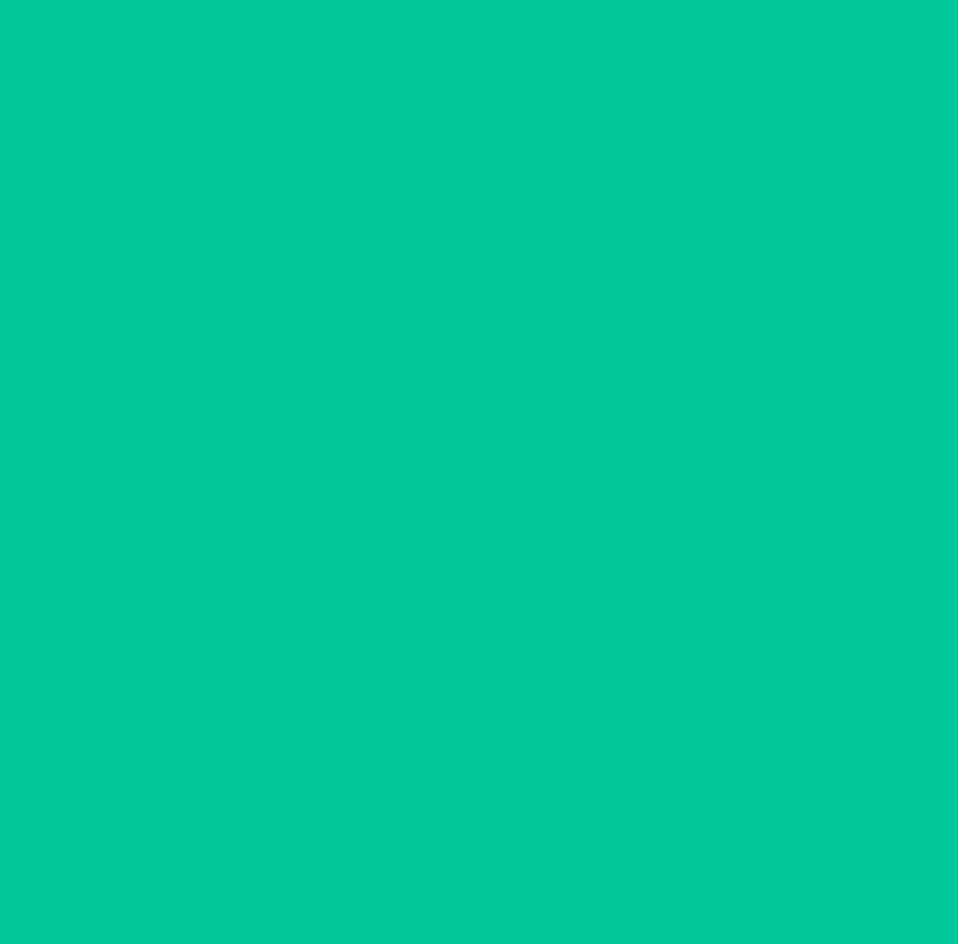 scroll, scrollTop: 86, scrollLeft: 0, axis: vertical 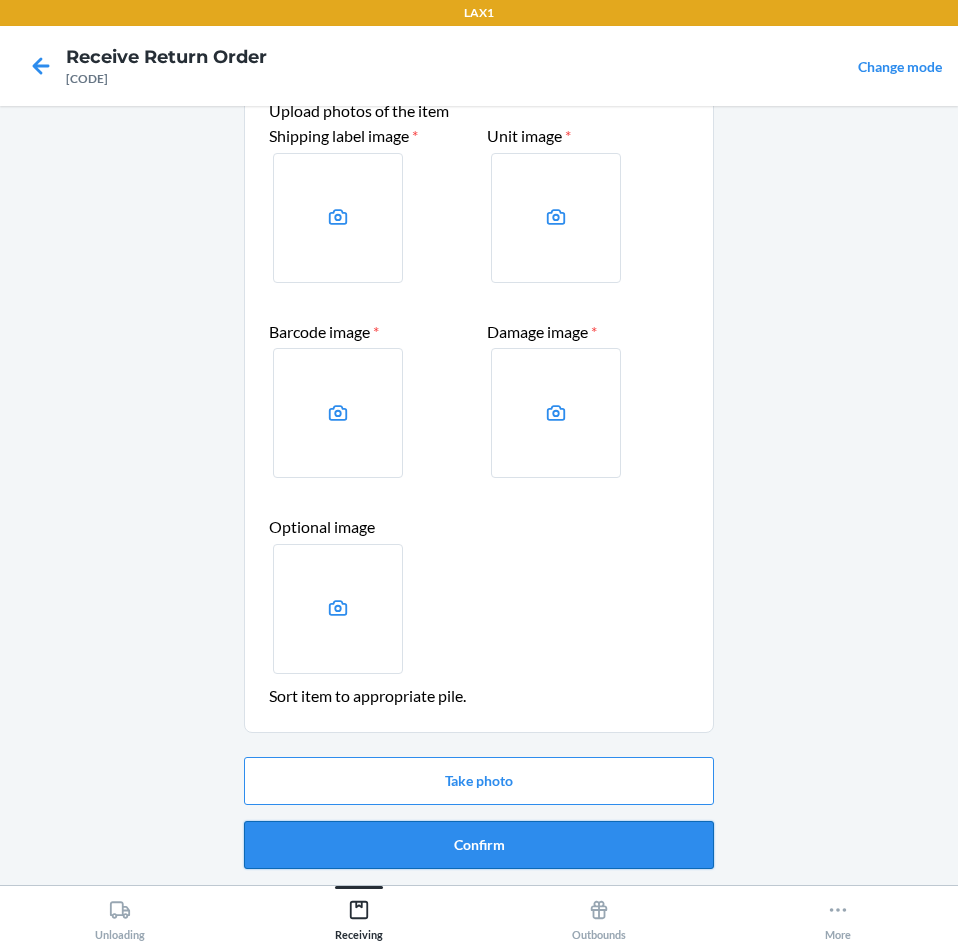 click on "Confirm" at bounding box center (479, 845) 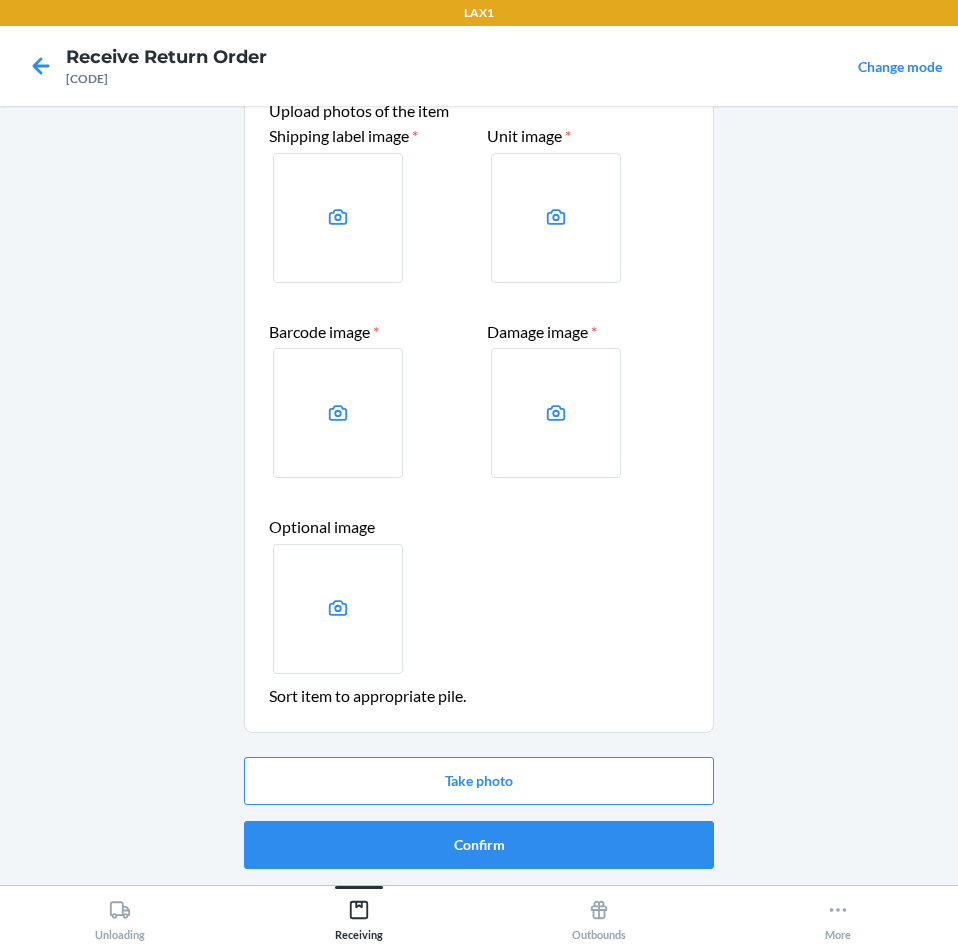 scroll, scrollTop: 0, scrollLeft: 0, axis: both 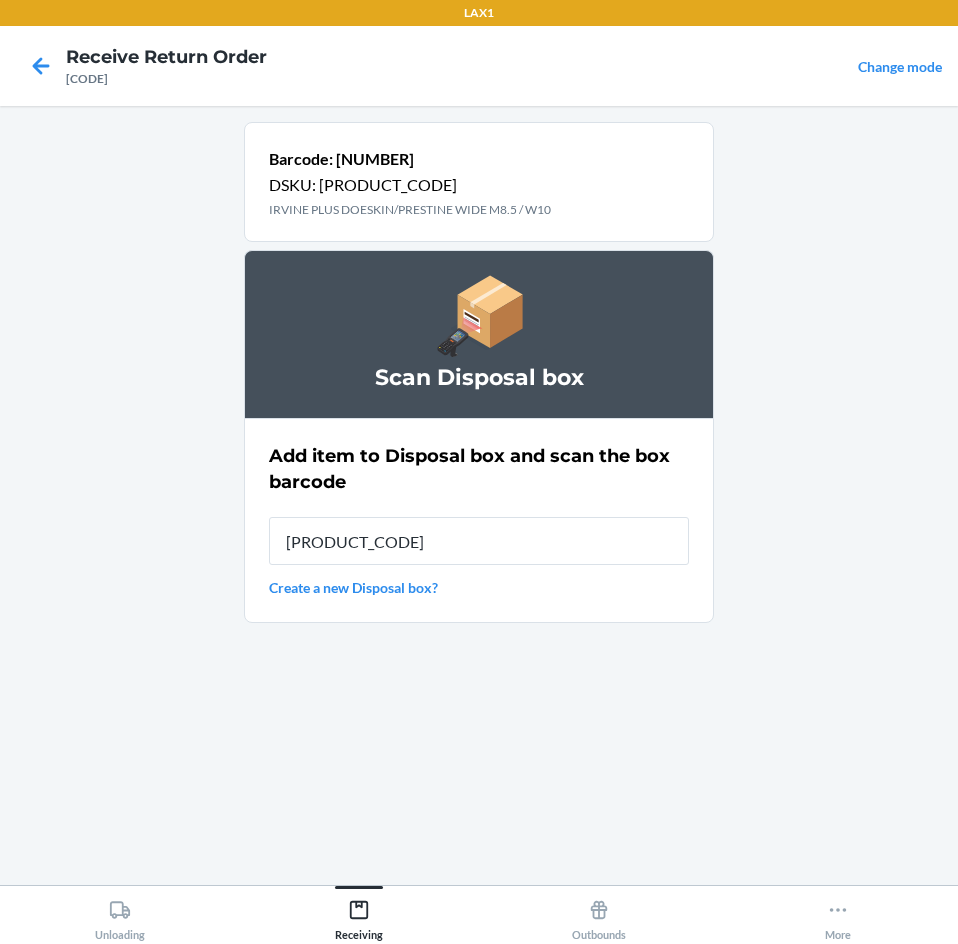 type on "[PRODUCT_CODE]" 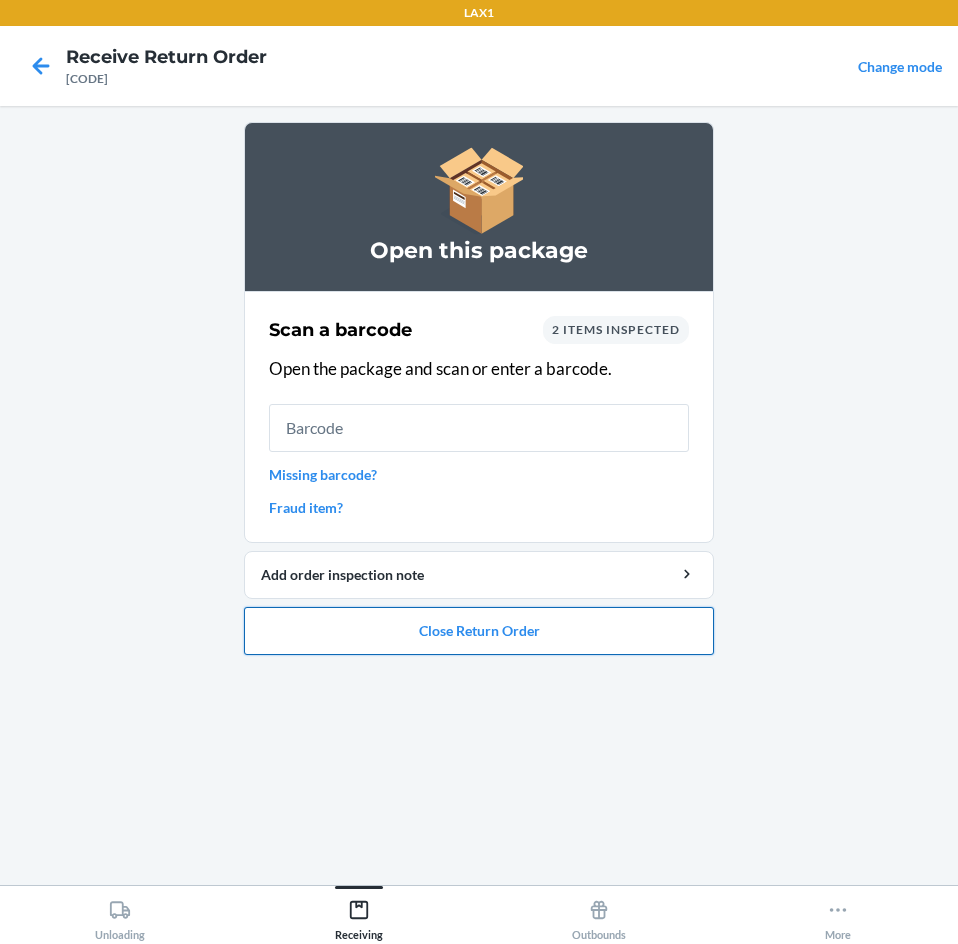 click on "Close Return Order" at bounding box center [479, 631] 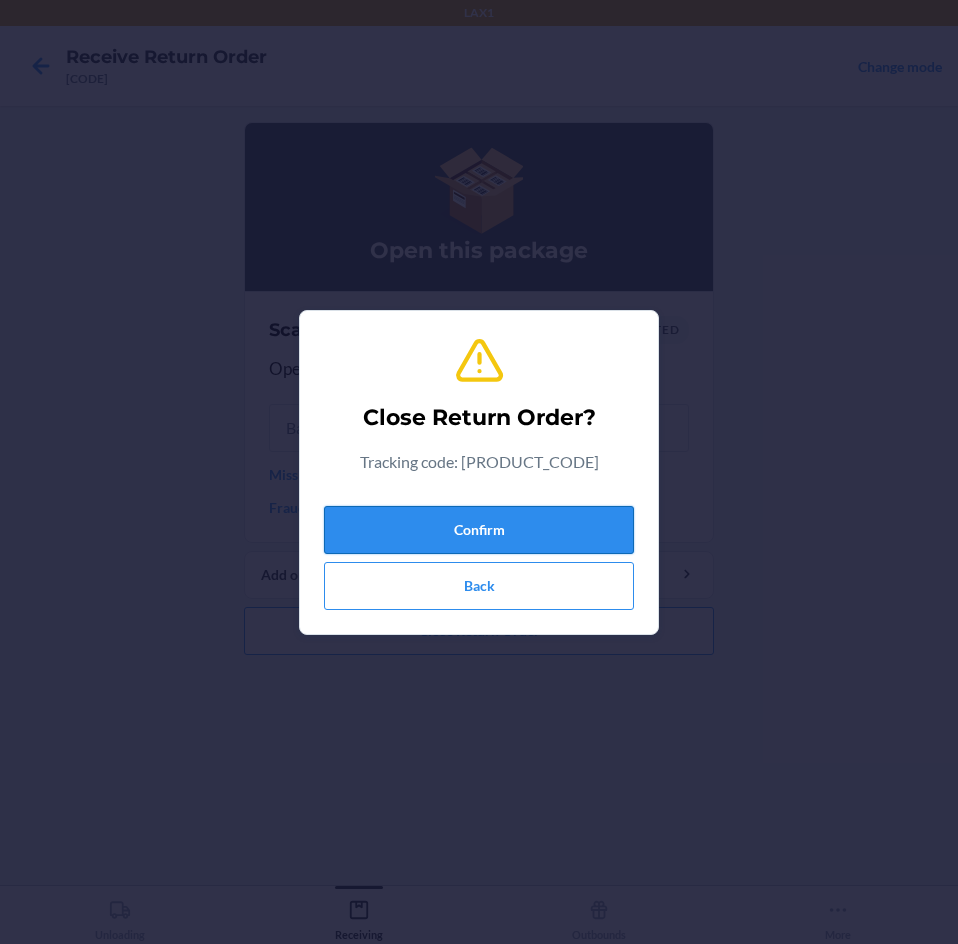 click on "Confirm" at bounding box center (479, 530) 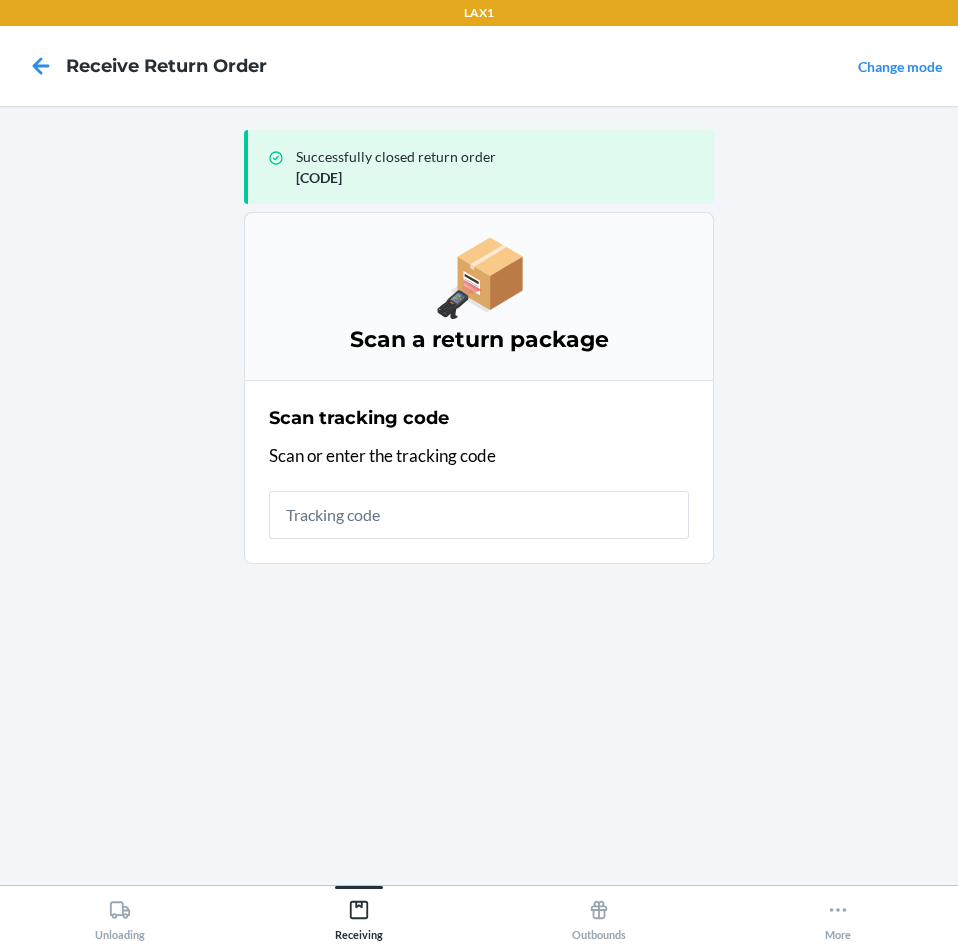 click at bounding box center (479, 515) 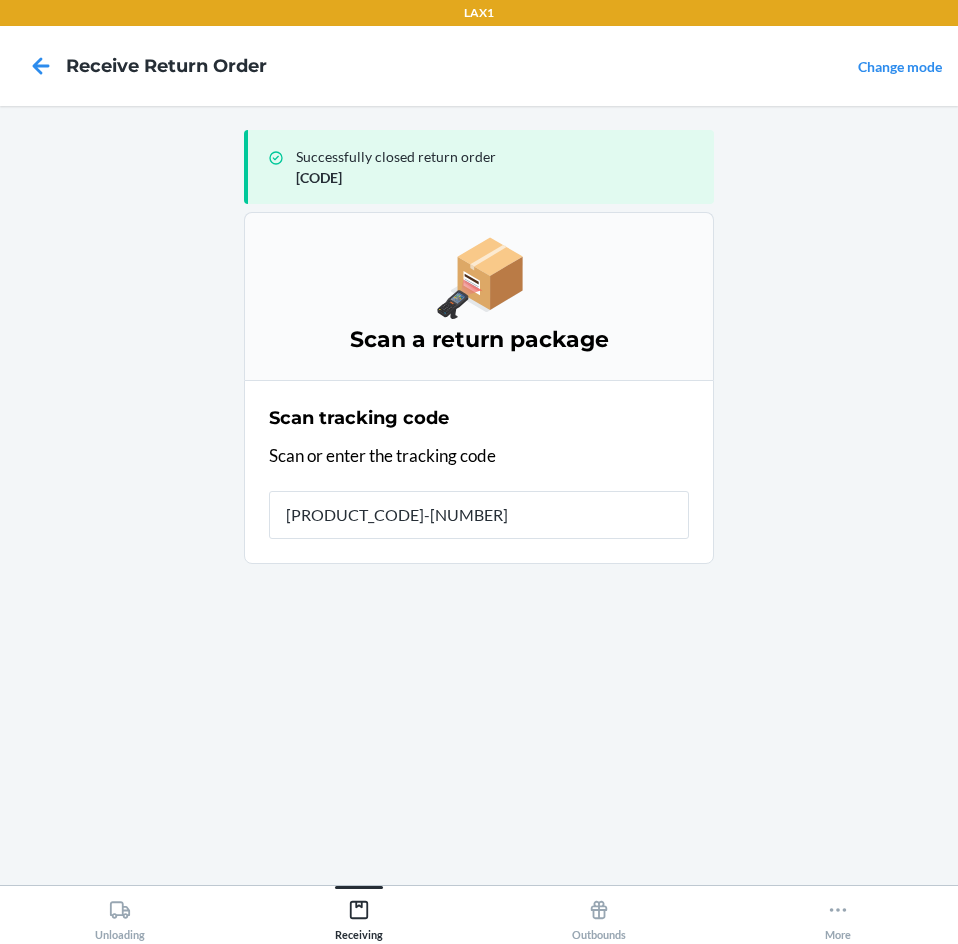type on "[CODE]" 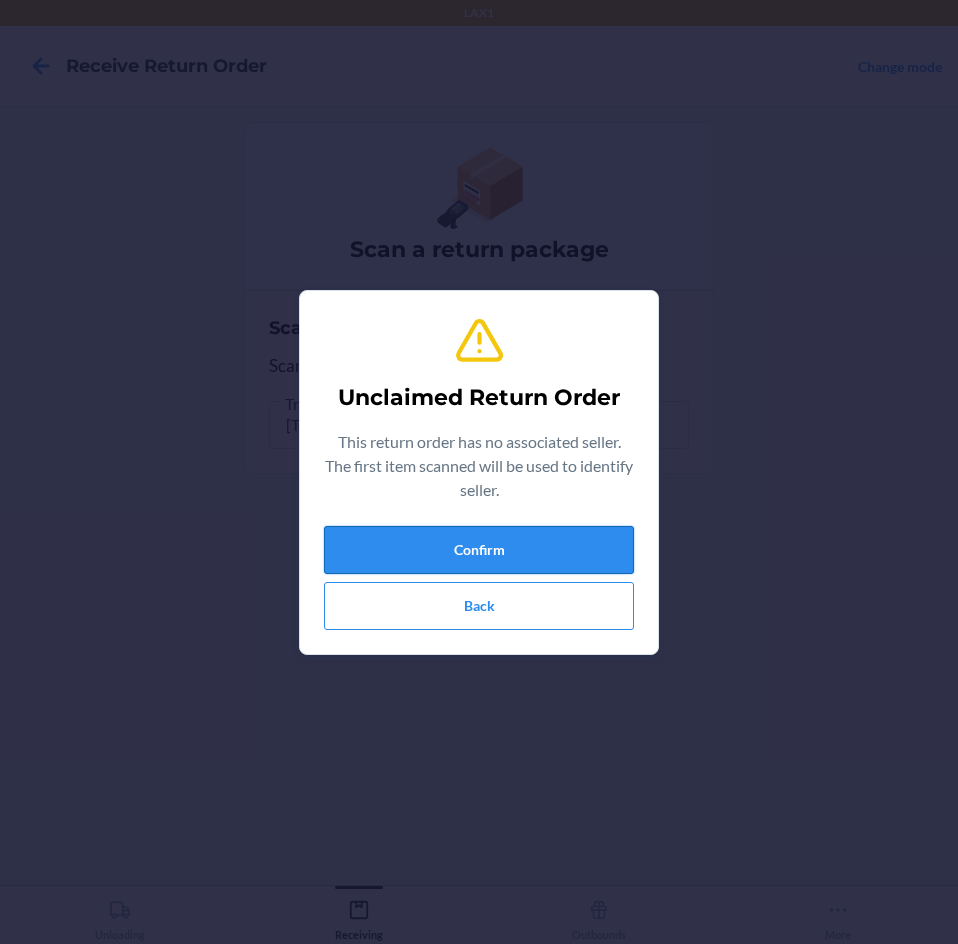 click on "Confirm" at bounding box center (479, 550) 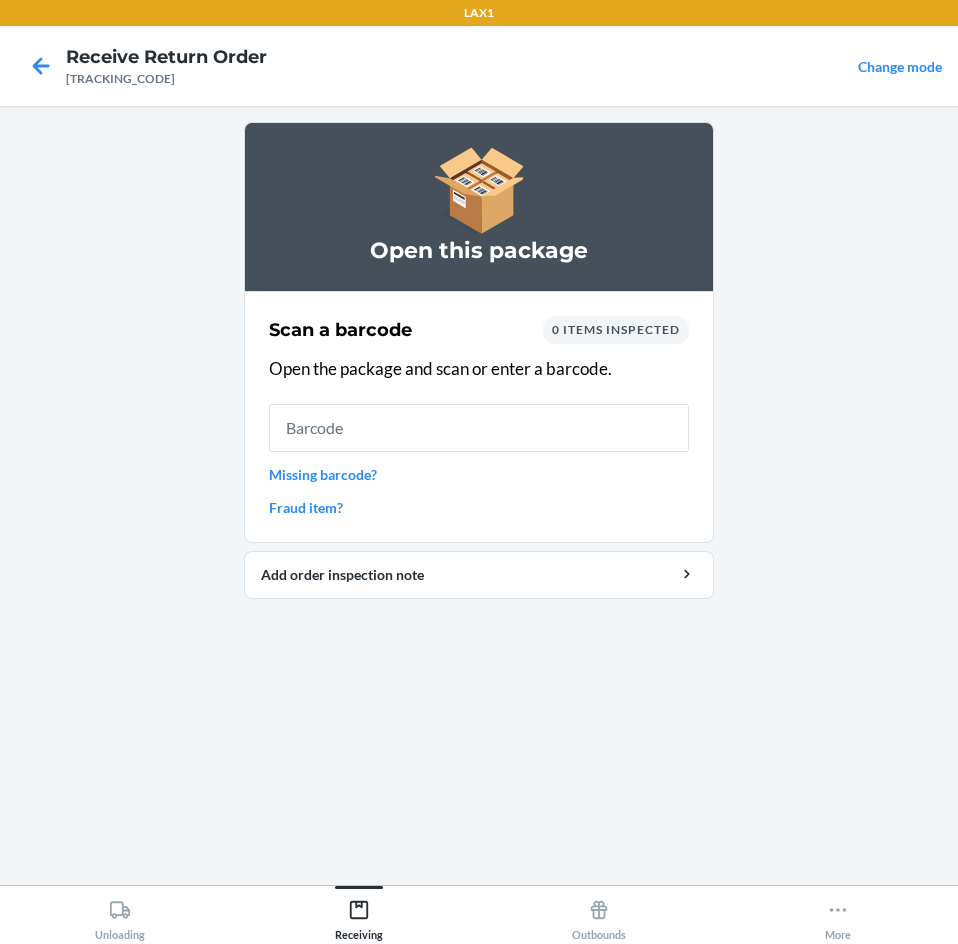 click at bounding box center [479, 428] 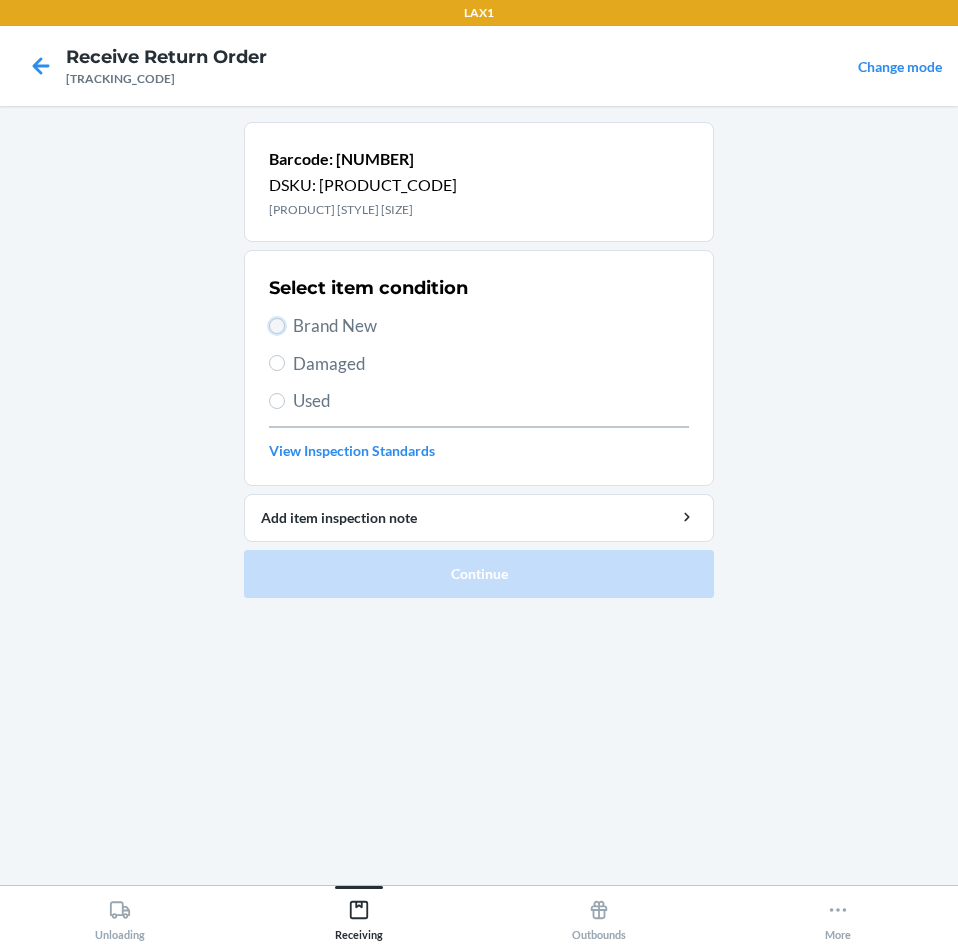 click on "Brand New" at bounding box center (277, 326) 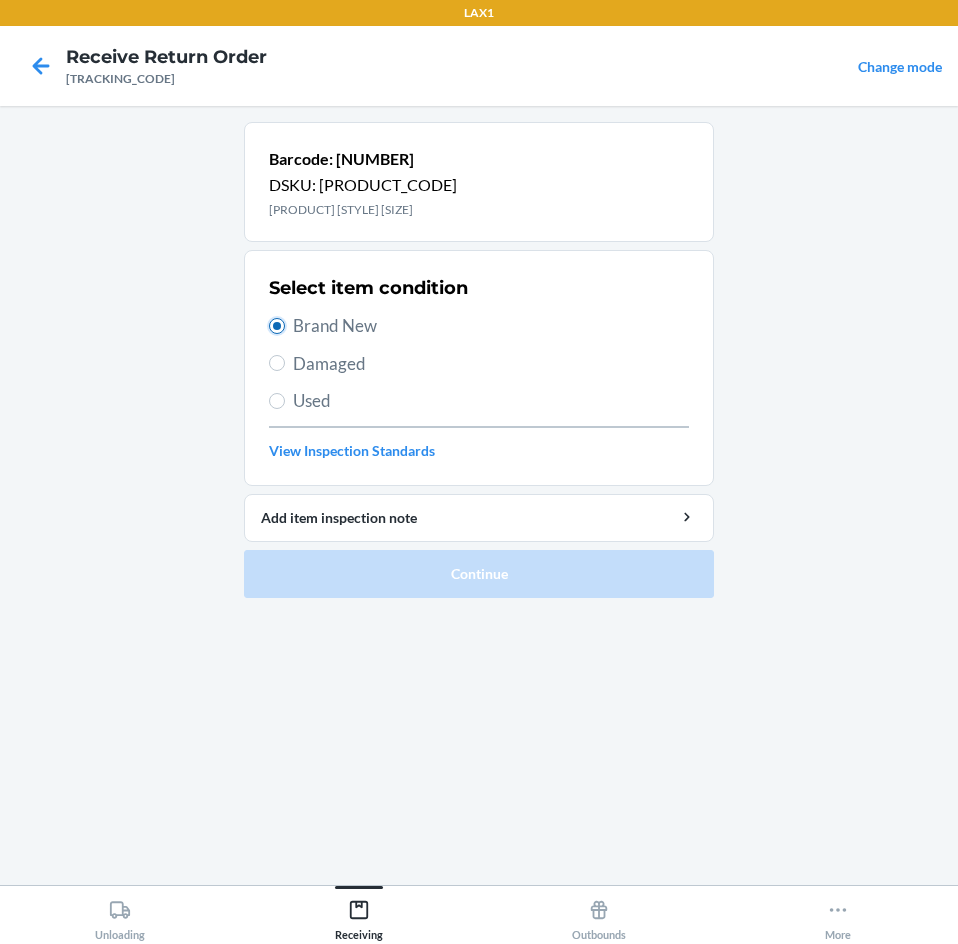 radio on "true" 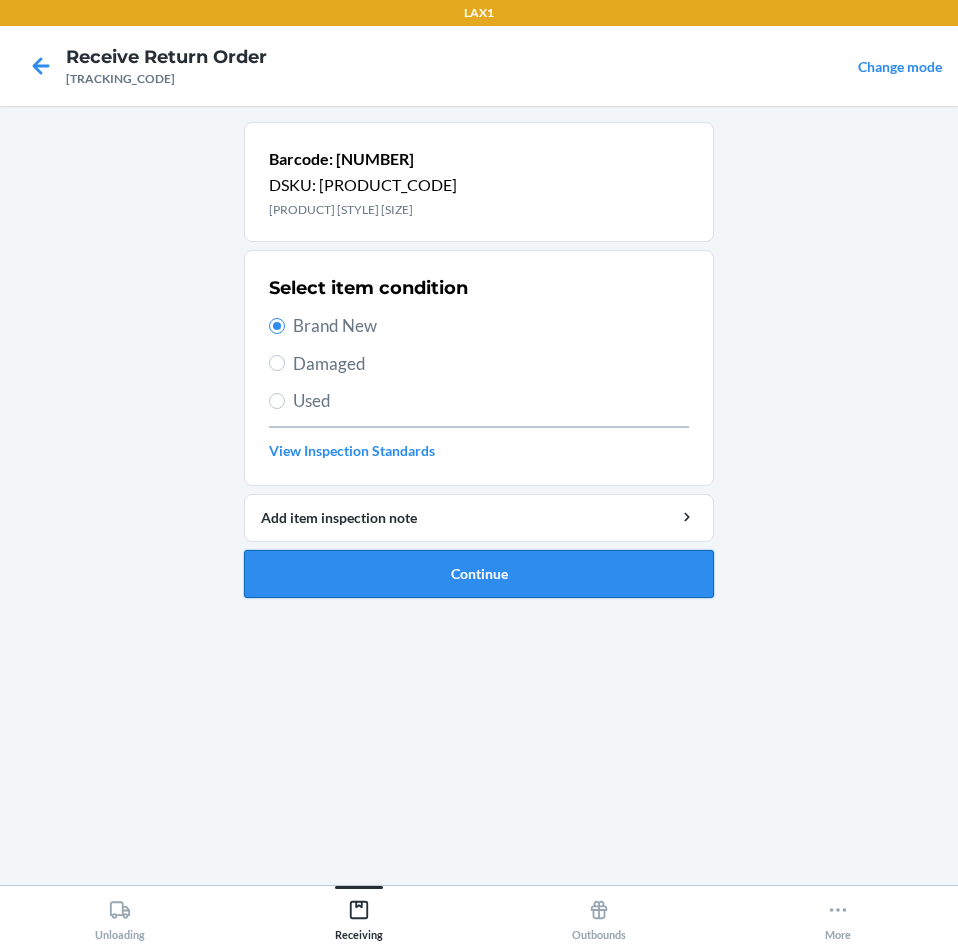 click on "Continue" at bounding box center [479, 574] 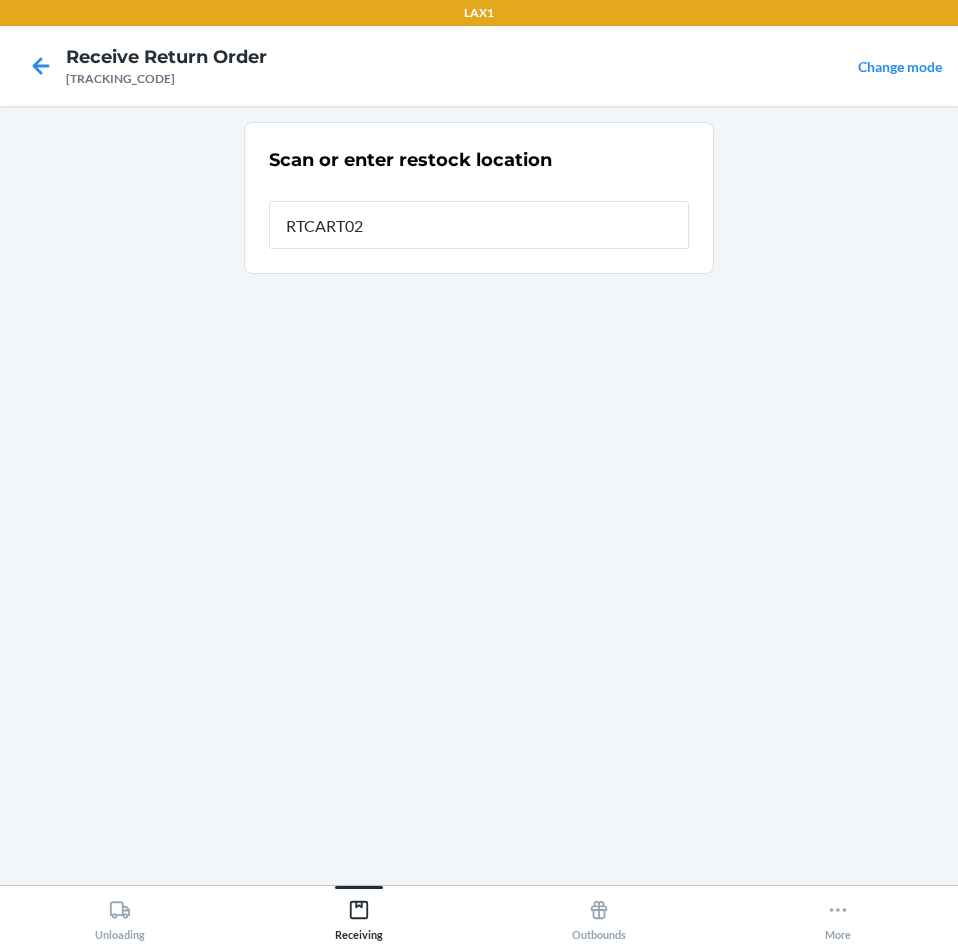 type on "[PRODUCT_CODE]" 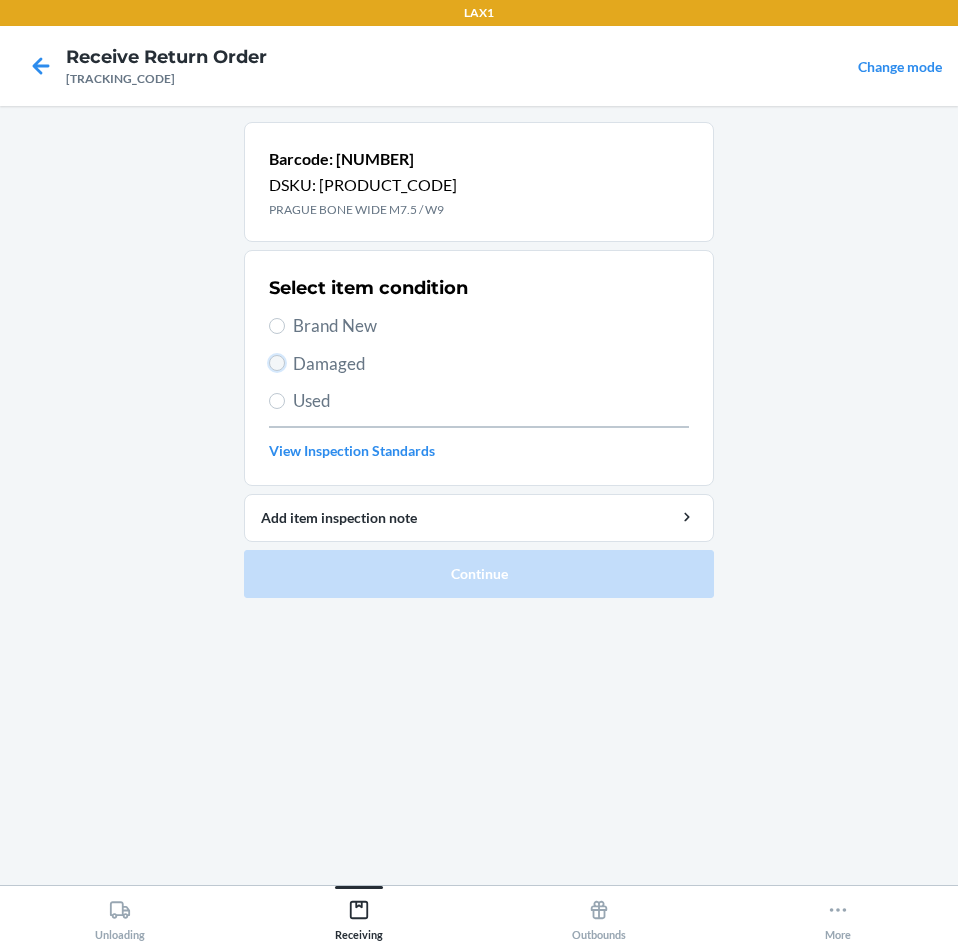 click on "Damaged" at bounding box center [277, 363] 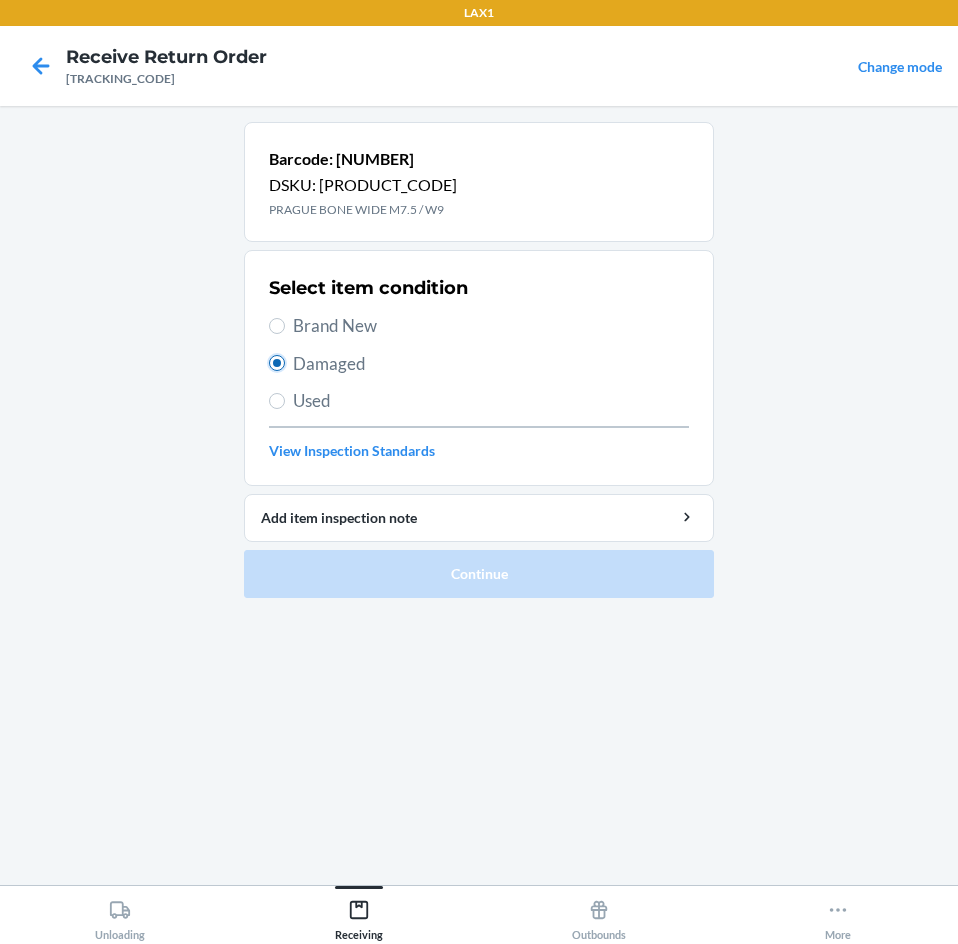 radio on "true" 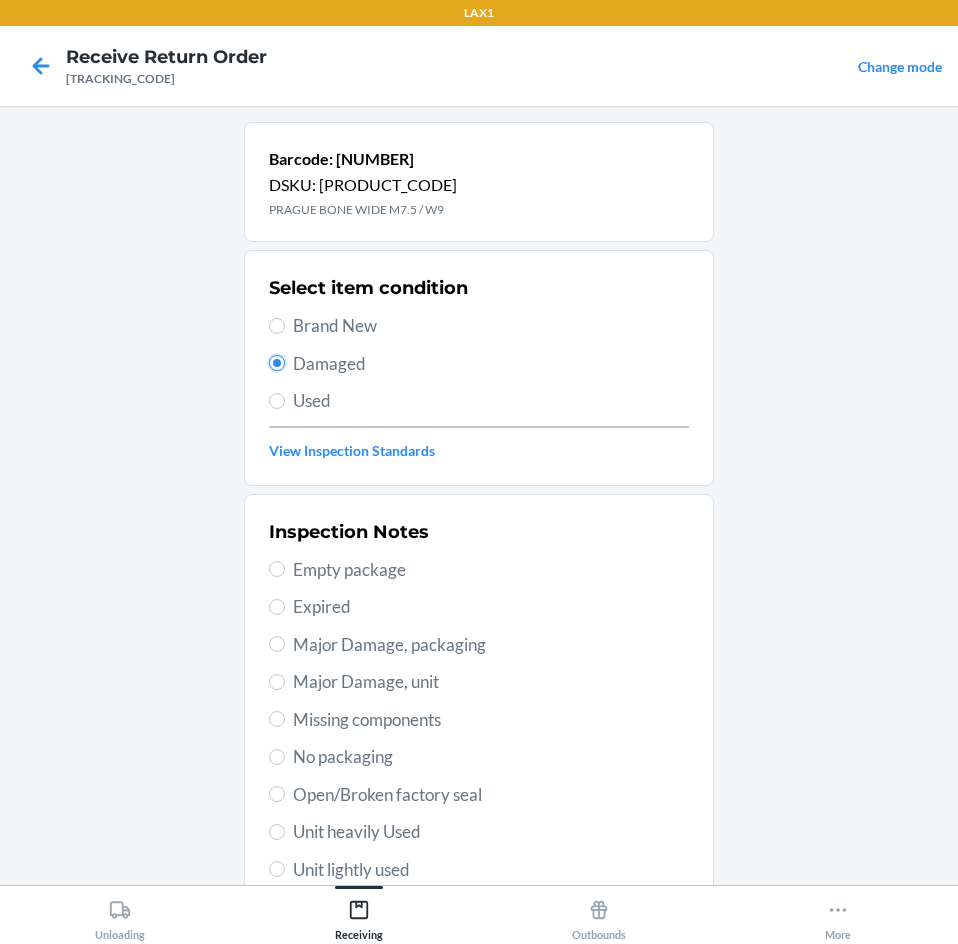 scroll, scrollTop: 100, scrollLeft: 0, axis: vertical 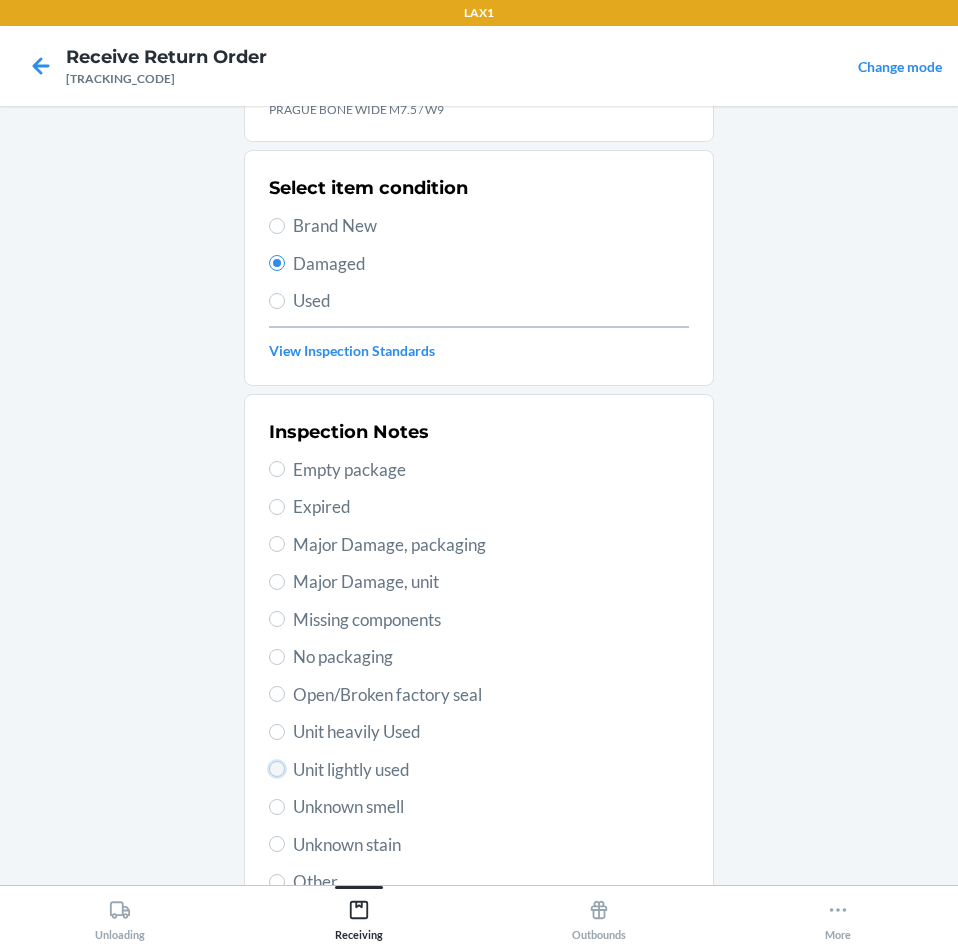 click on "Unit lightly used" at bounding box center [277, 769] 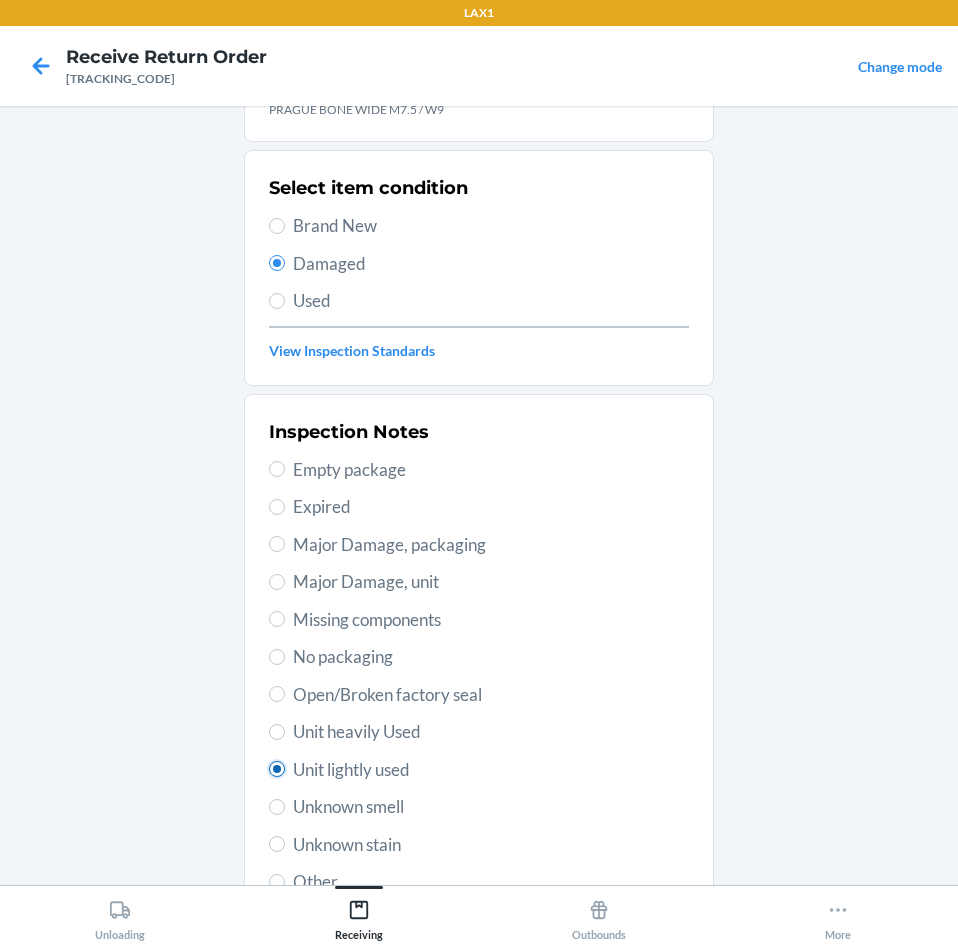radio on "true" 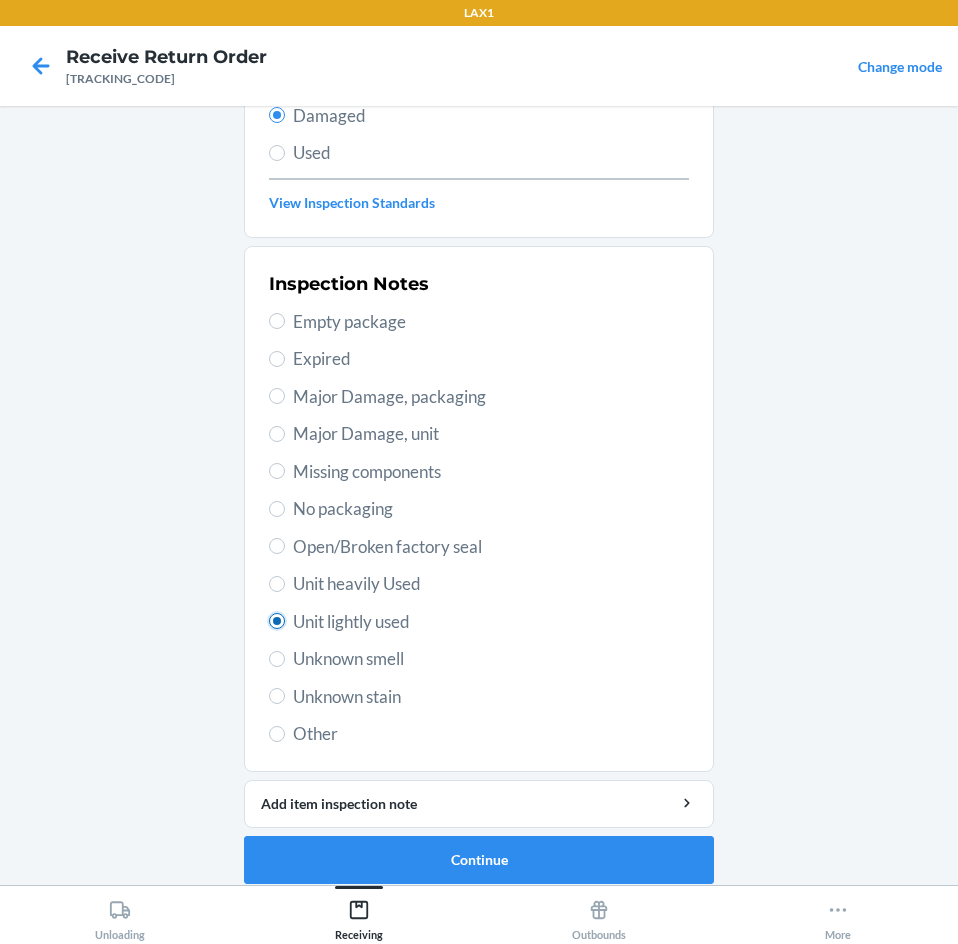 scroll, scrollTop: 263, scrollLeft: 0, axis: vertical 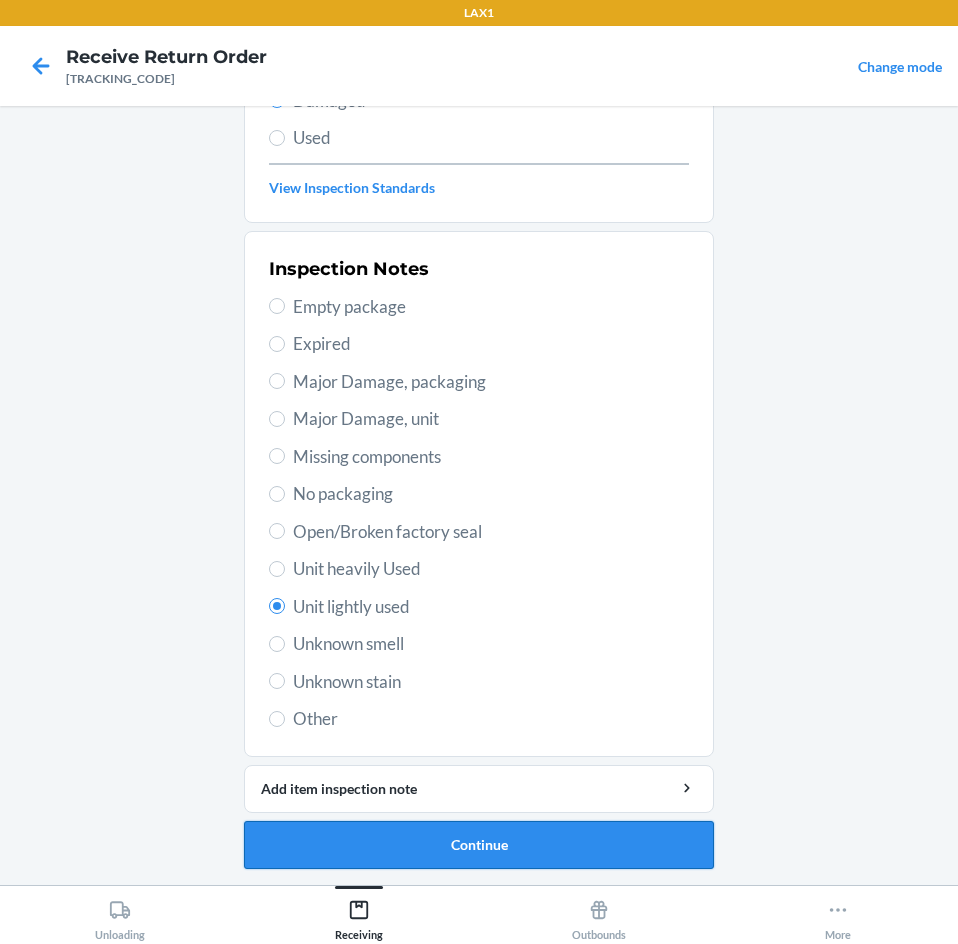 click on "Continue" at bounding box center [479, 845] 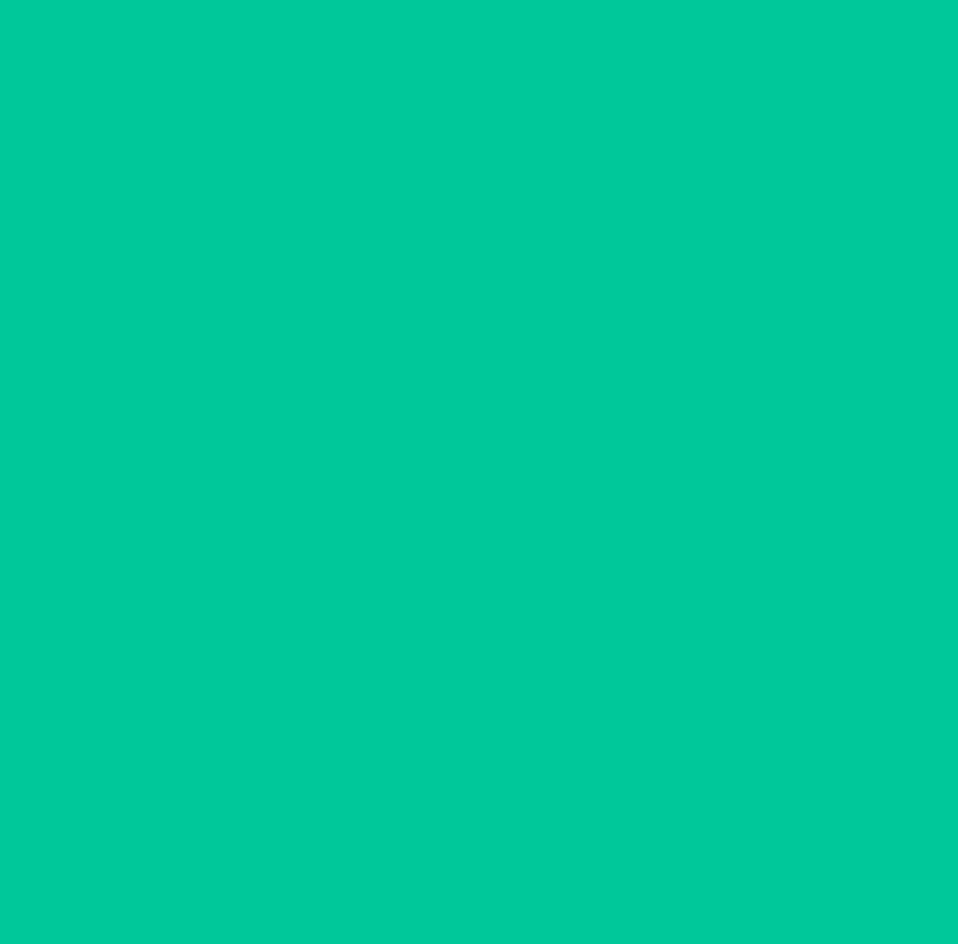 scroll, scrollTop: 86, scrollLeft: 0, axis: vertical 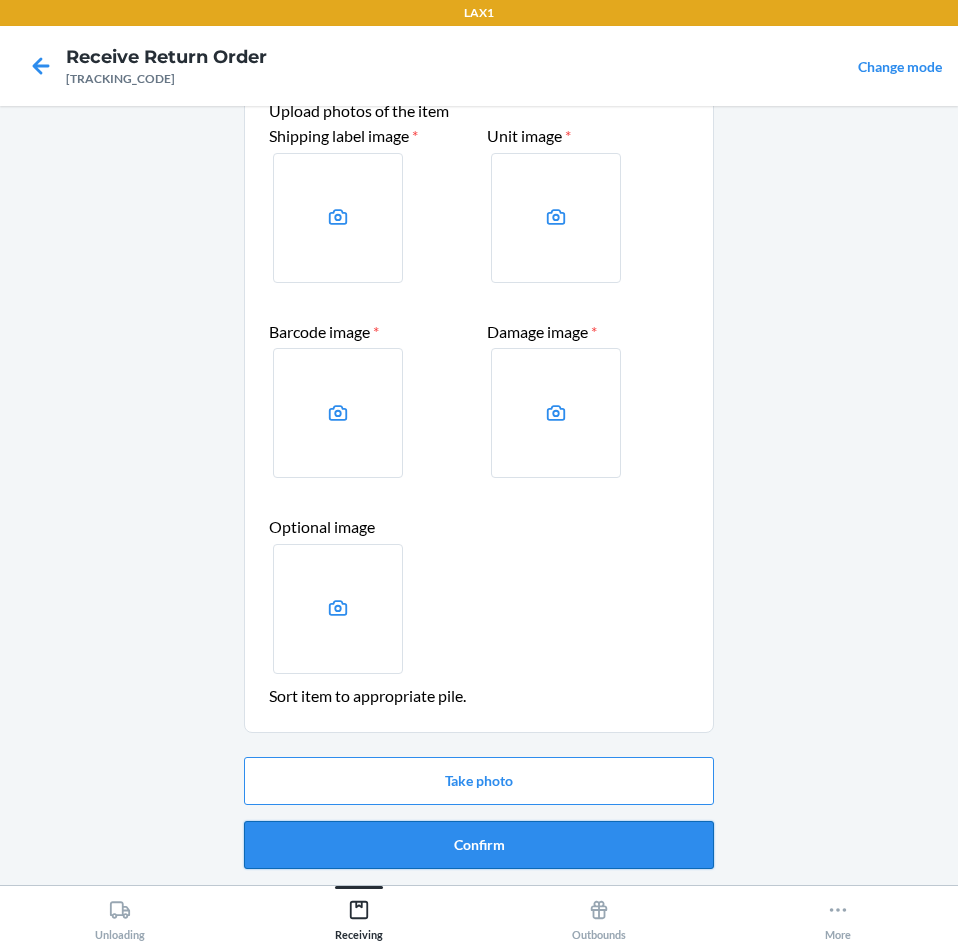 click on "Confirm" at bounding box center [479, 845] 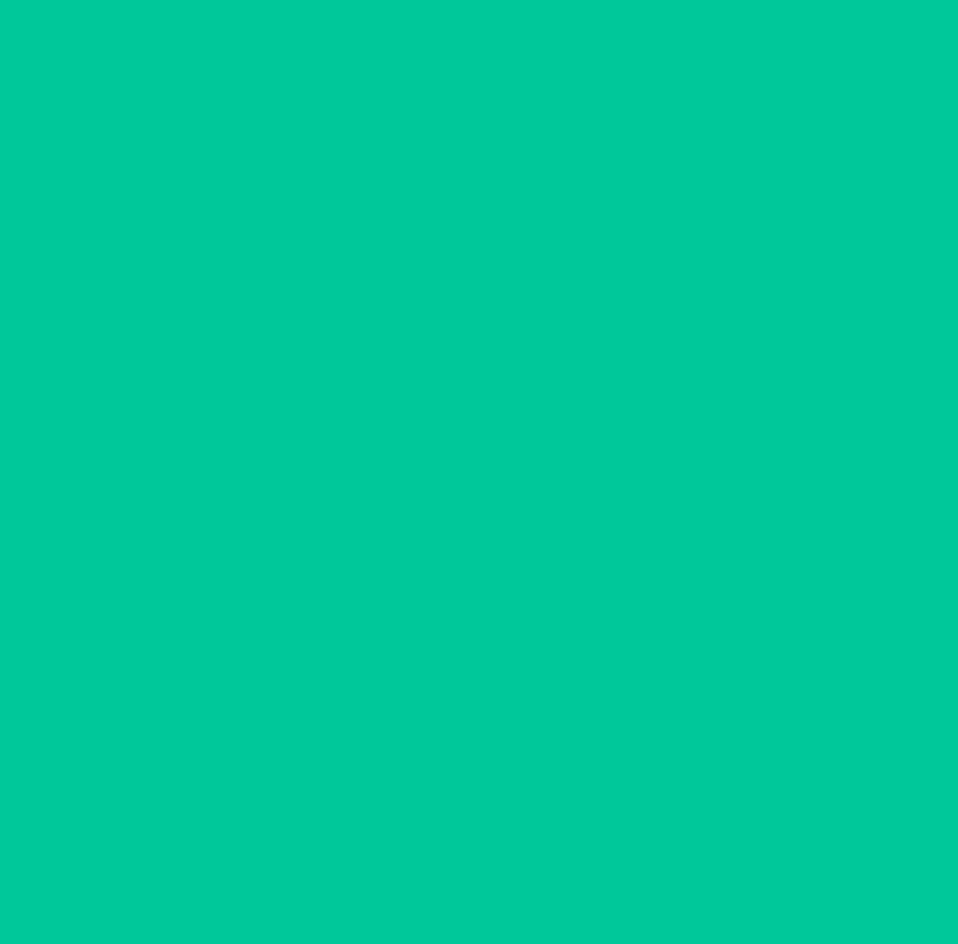 scroll, scrollTop: 0, scrollLeft: 0, axis: both 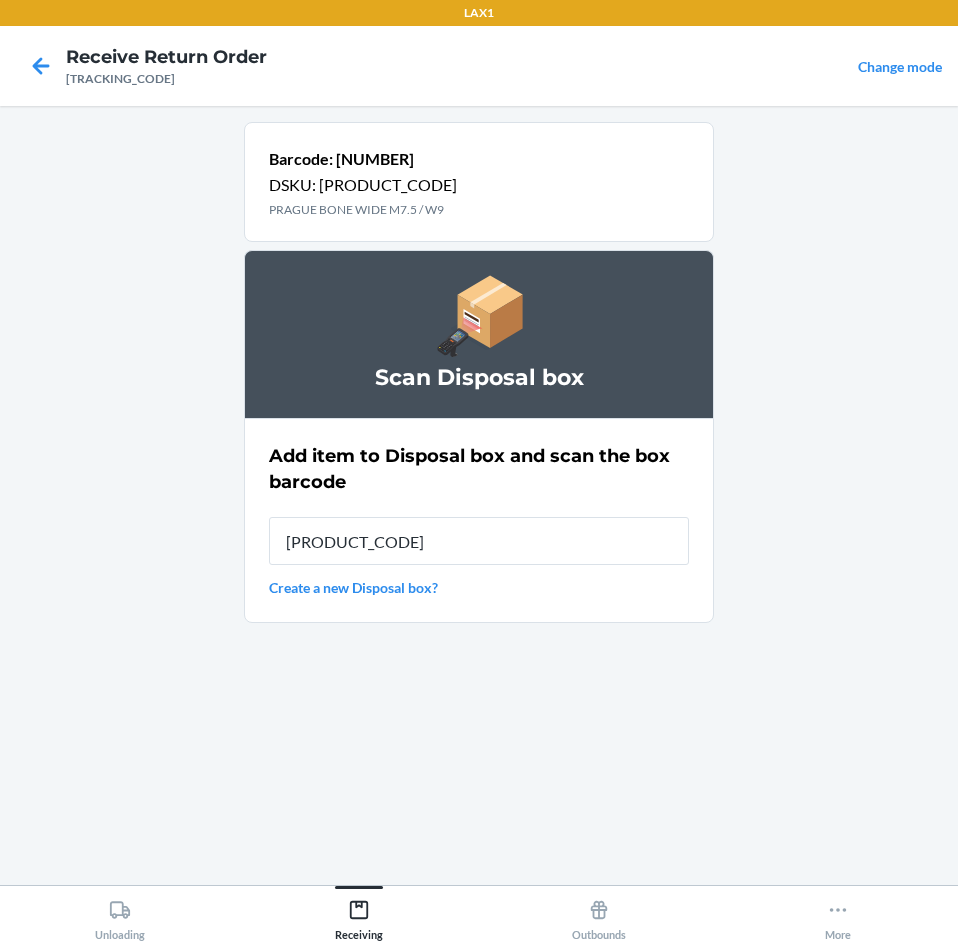 type on "[PRODUCT_CODE]" 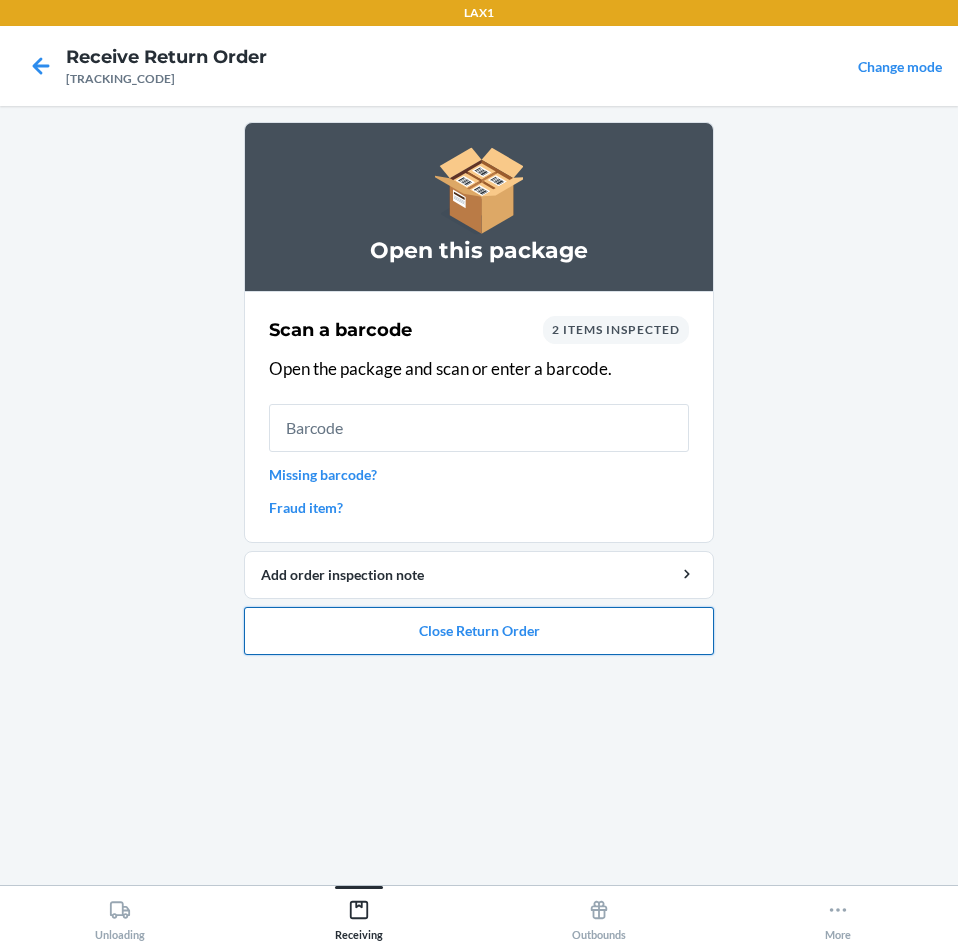 click on "Close Return Order" at bounding box center (479, 631) 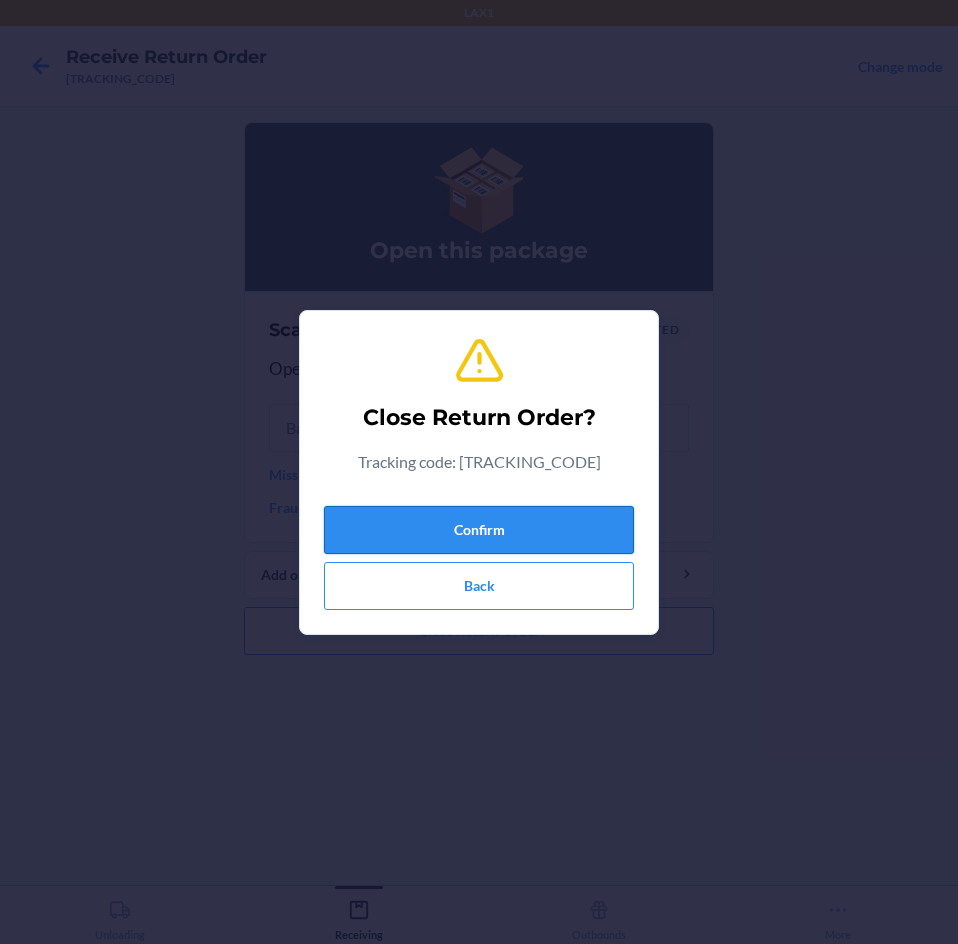 click on "Confirm" at bounding box center [479, 530] 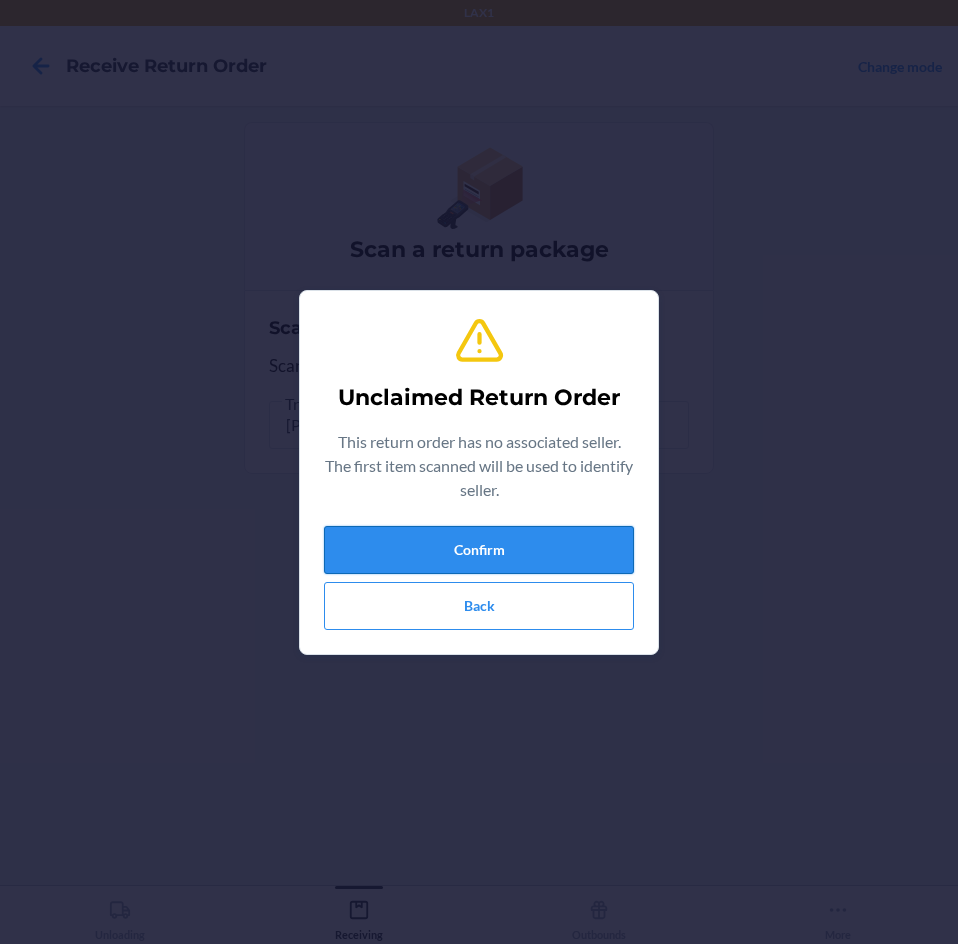 click on "Confirm" at bounding box center (479, 550) 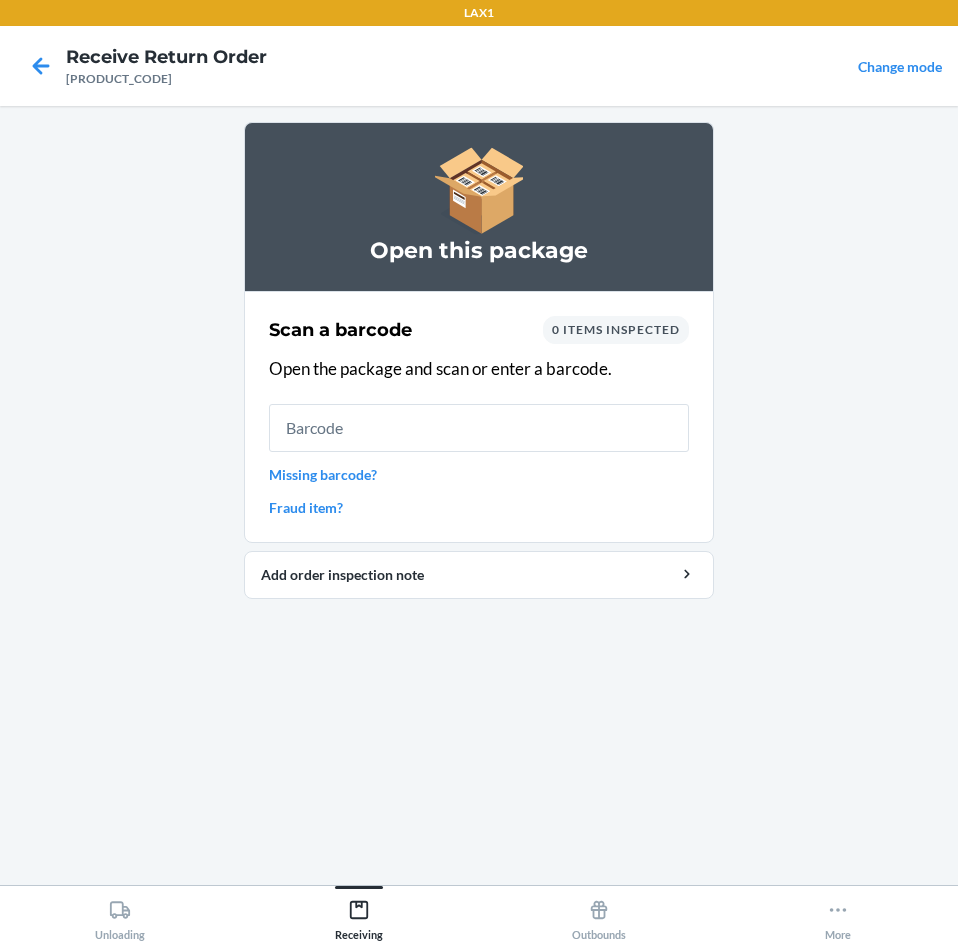 click at bounding box center (479, 428) 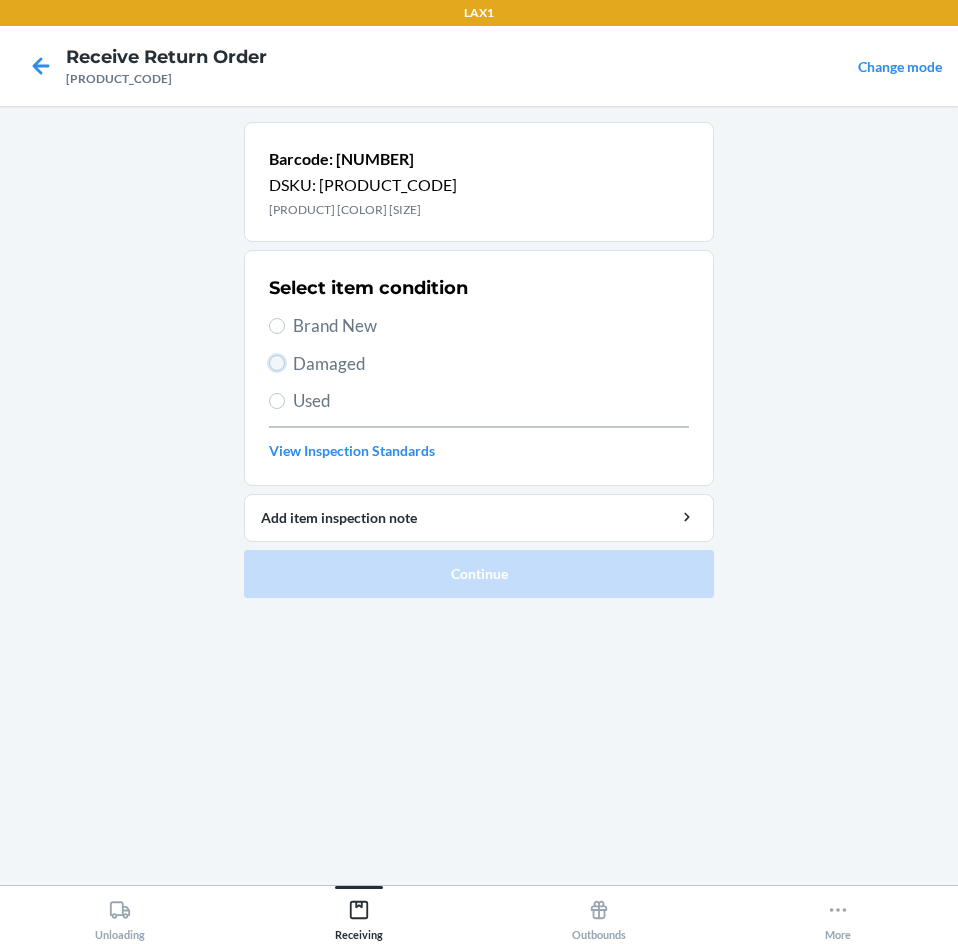 click on "Damaged" at bounding box center [277, 363] 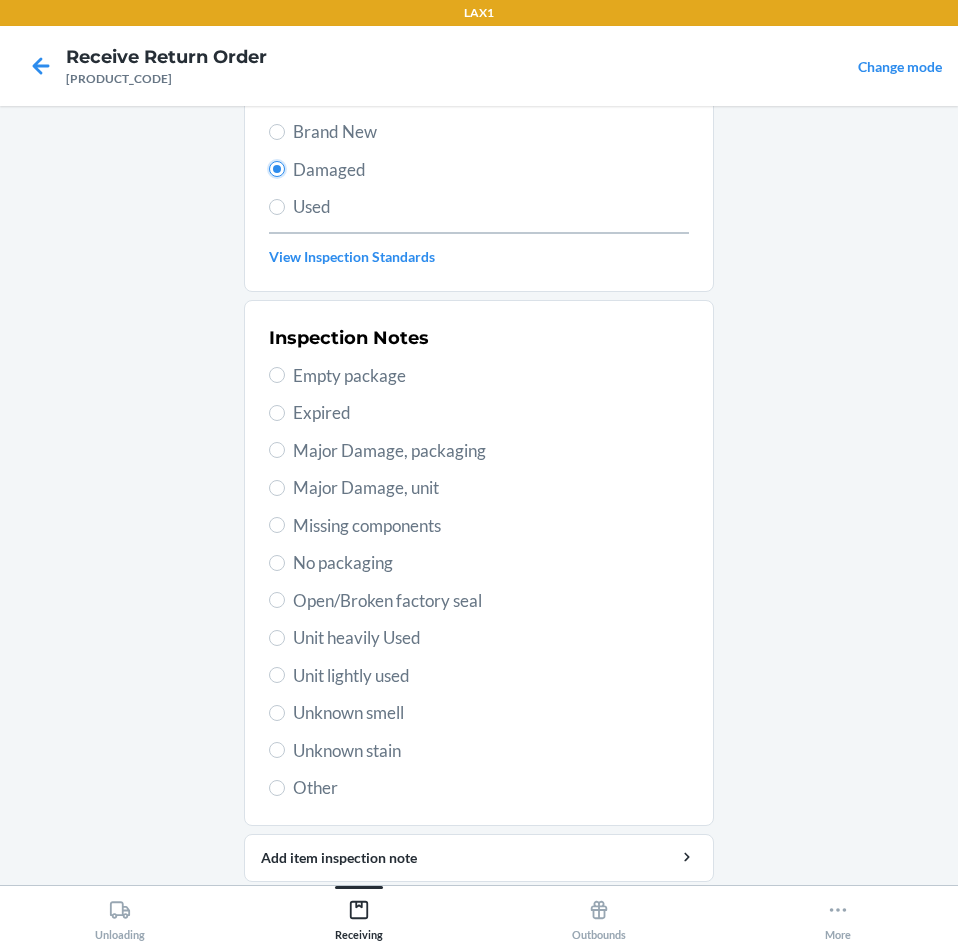 scroll, scrollTop: 200, scrollLeft: 0, axis: vertical 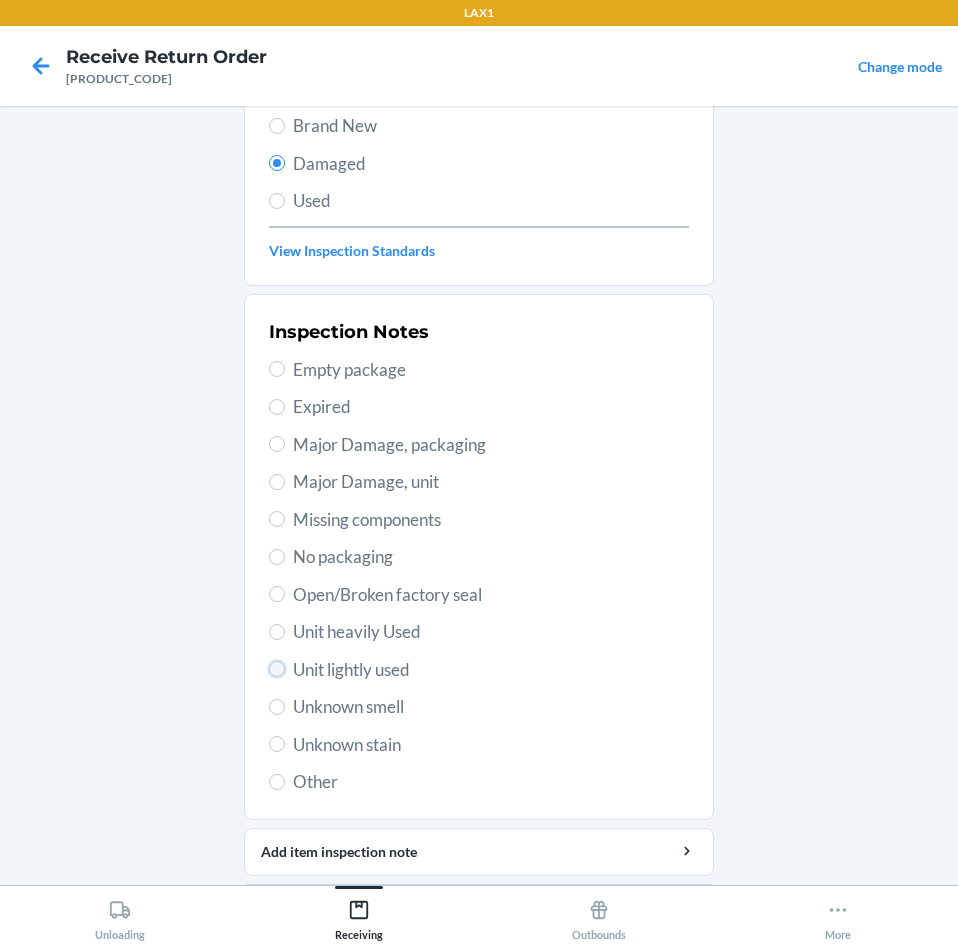 click on "Unit lightly used" at bounding box center (277, 669) 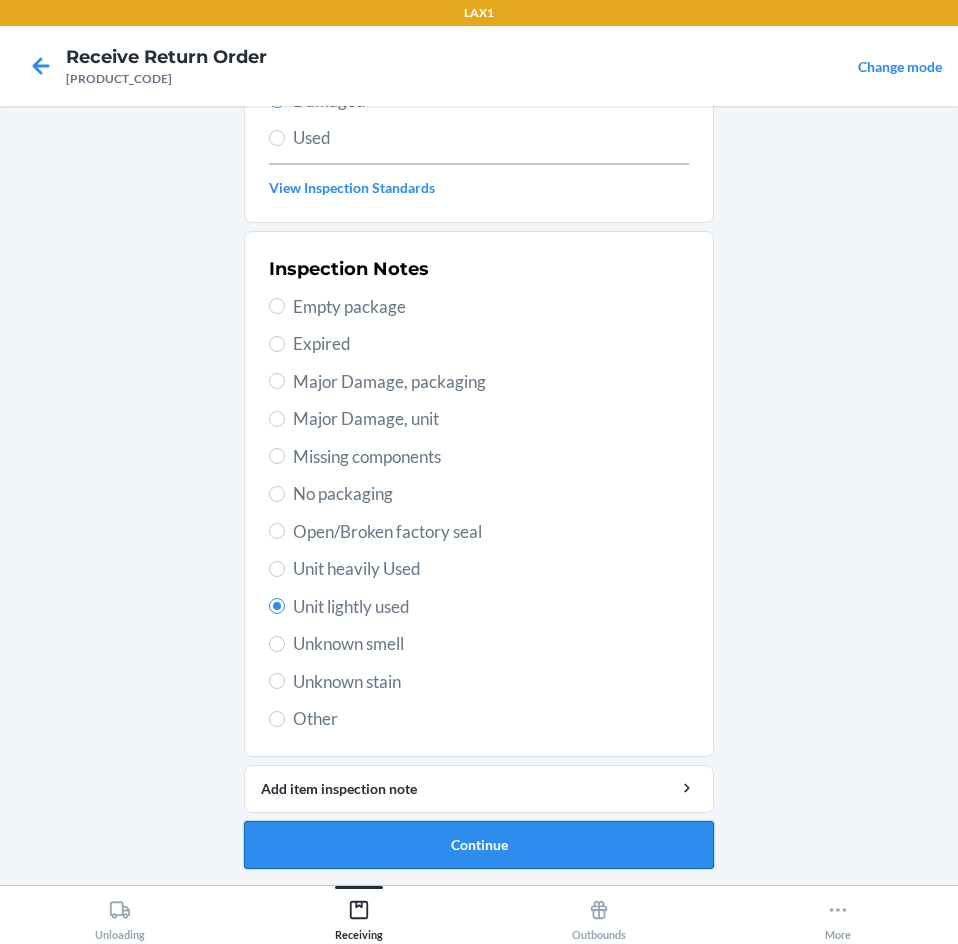 click on "Continue" at bounding box center [479, 845] 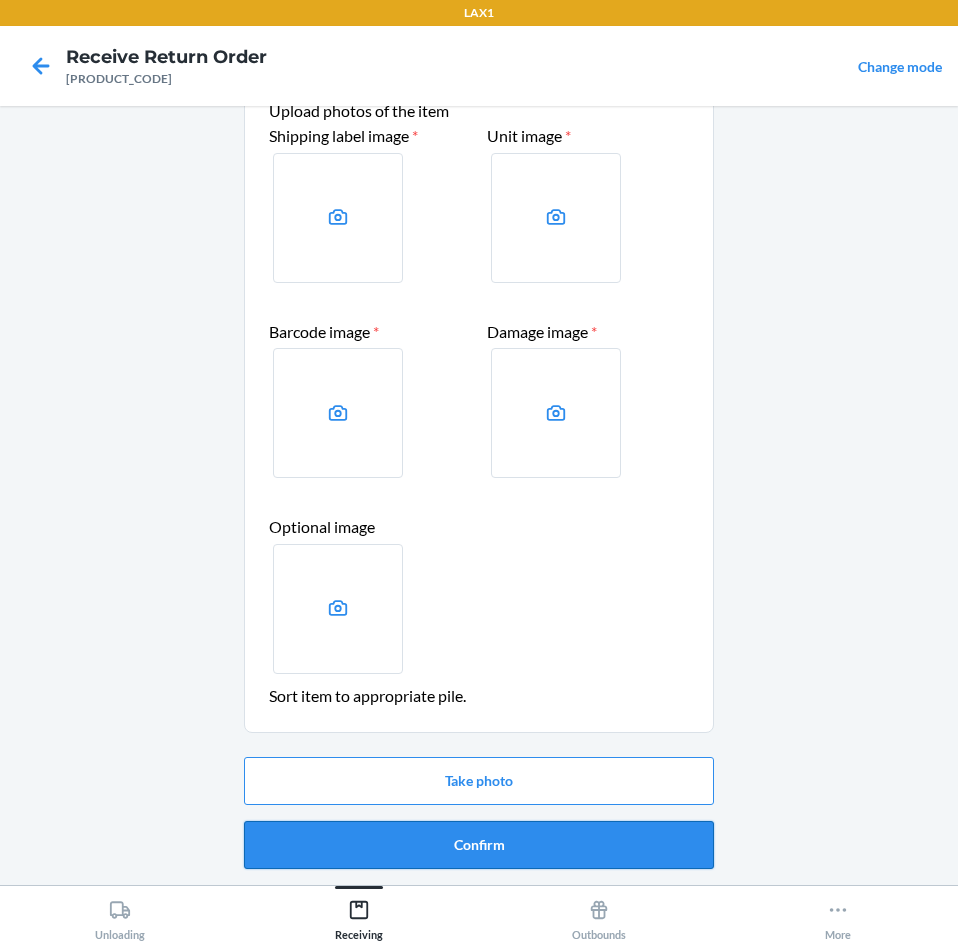 click on "Confirm" at bounding box center [479, 845] 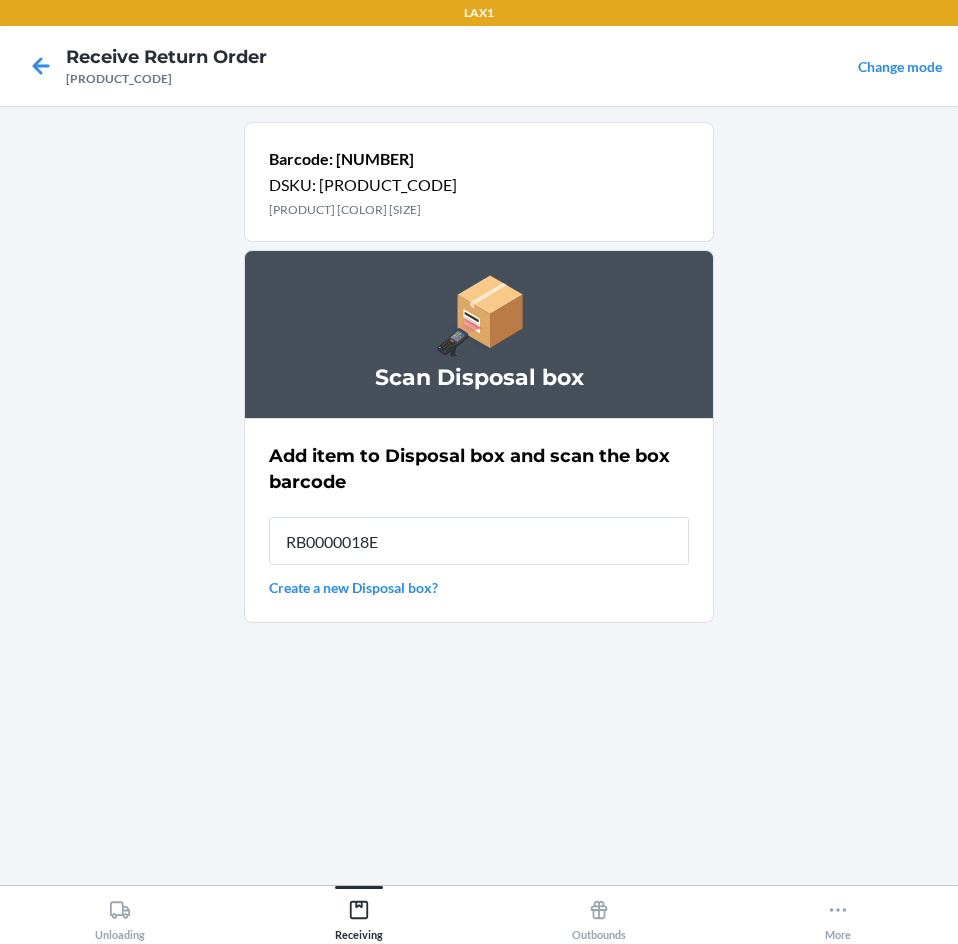 type on "[PRODUCT_CODE]" 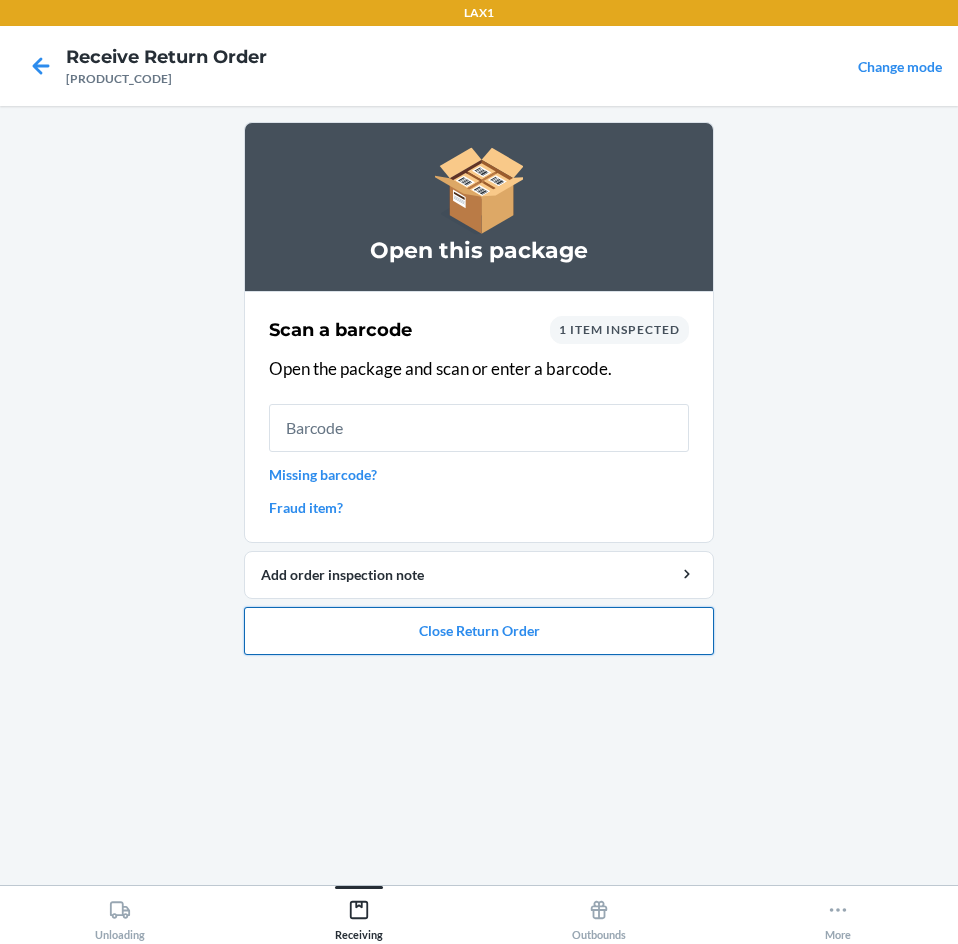 click on "Close Return Order" at bounding box center (479, 631) 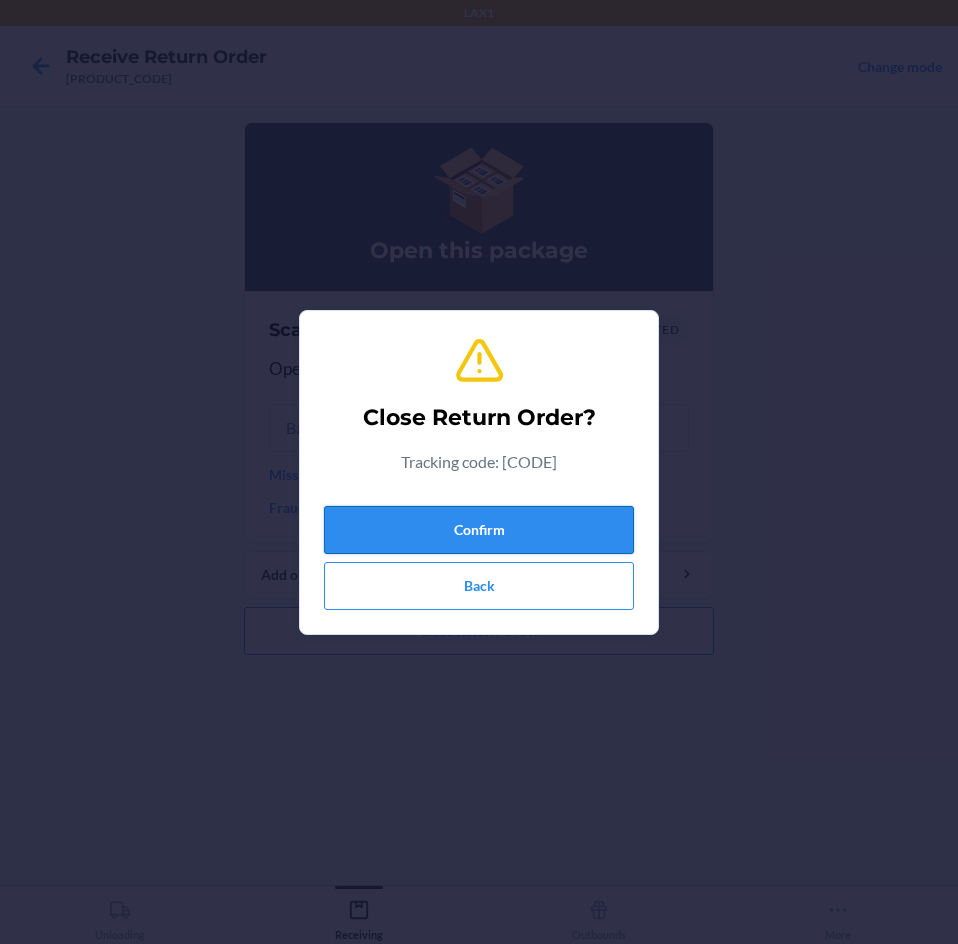 click on "Confirm" at bounding box center [479, 530] 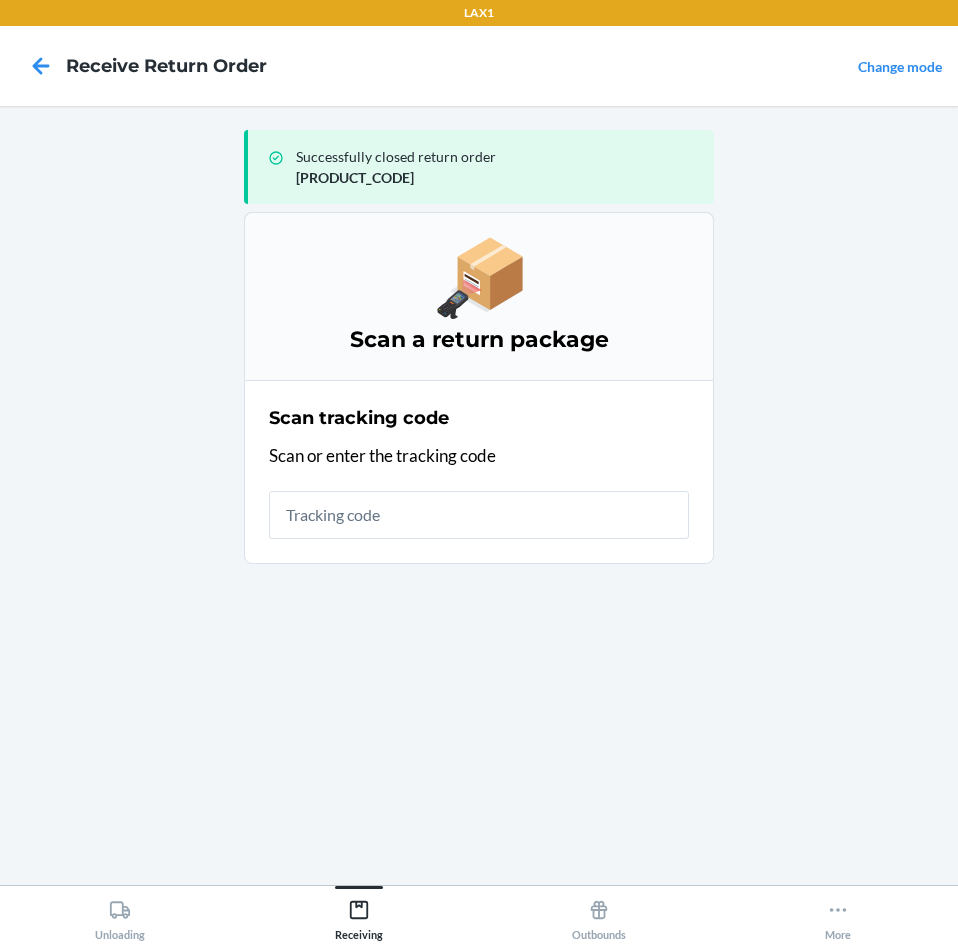 click at bounding box center (479, 515) 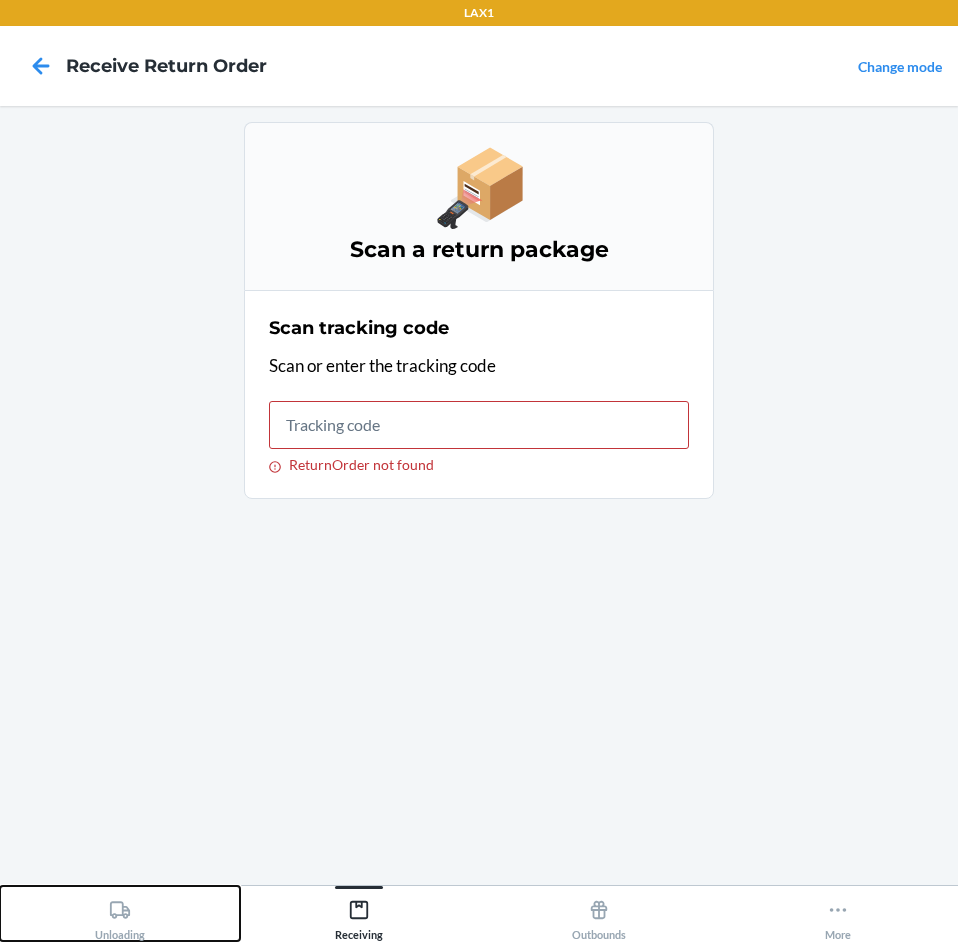 click on "Unloading" at bounding box center [120, 916] 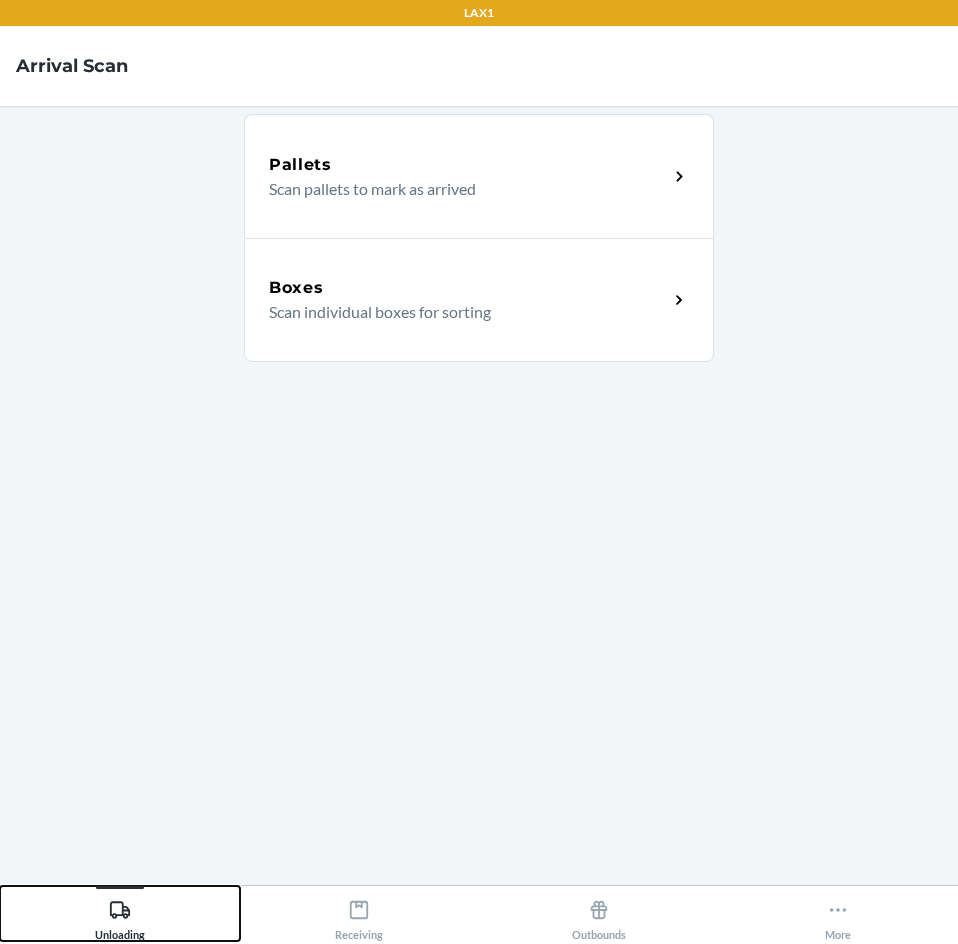 click on "Unloading" at bounding box center [120, 913] 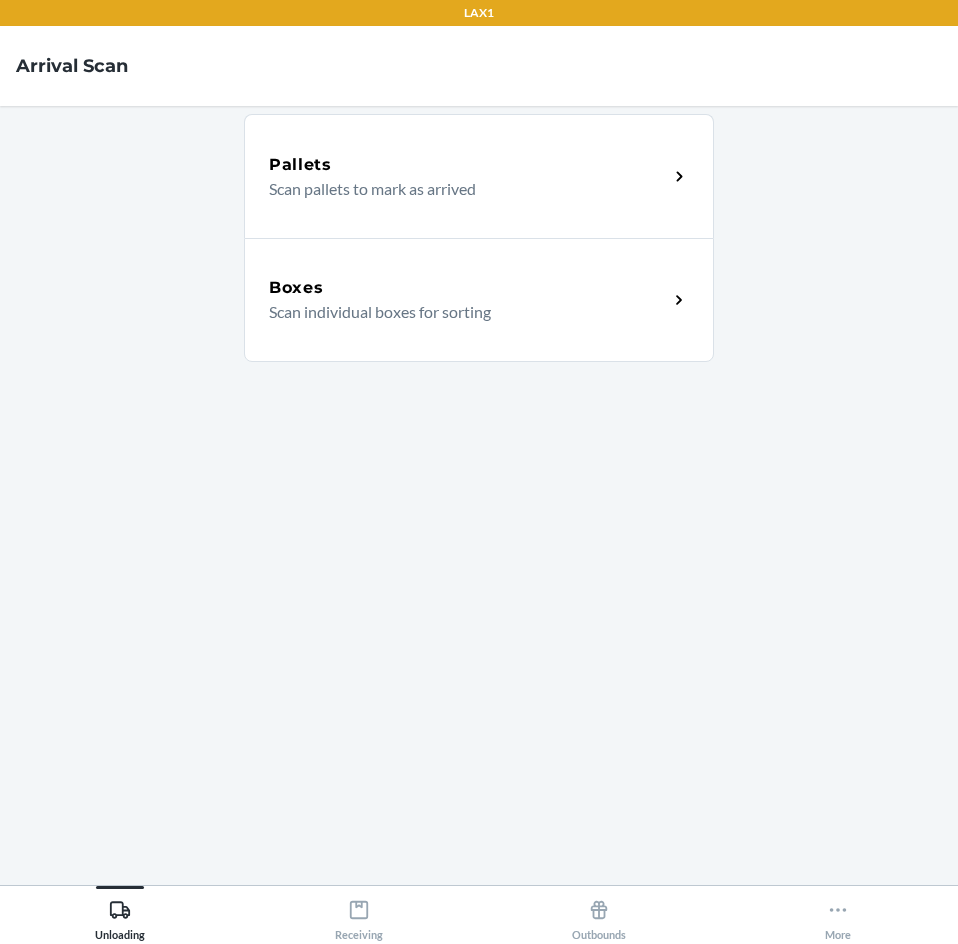 click on "Scan individual boxes for sorting" at bounding box center (460, 312) 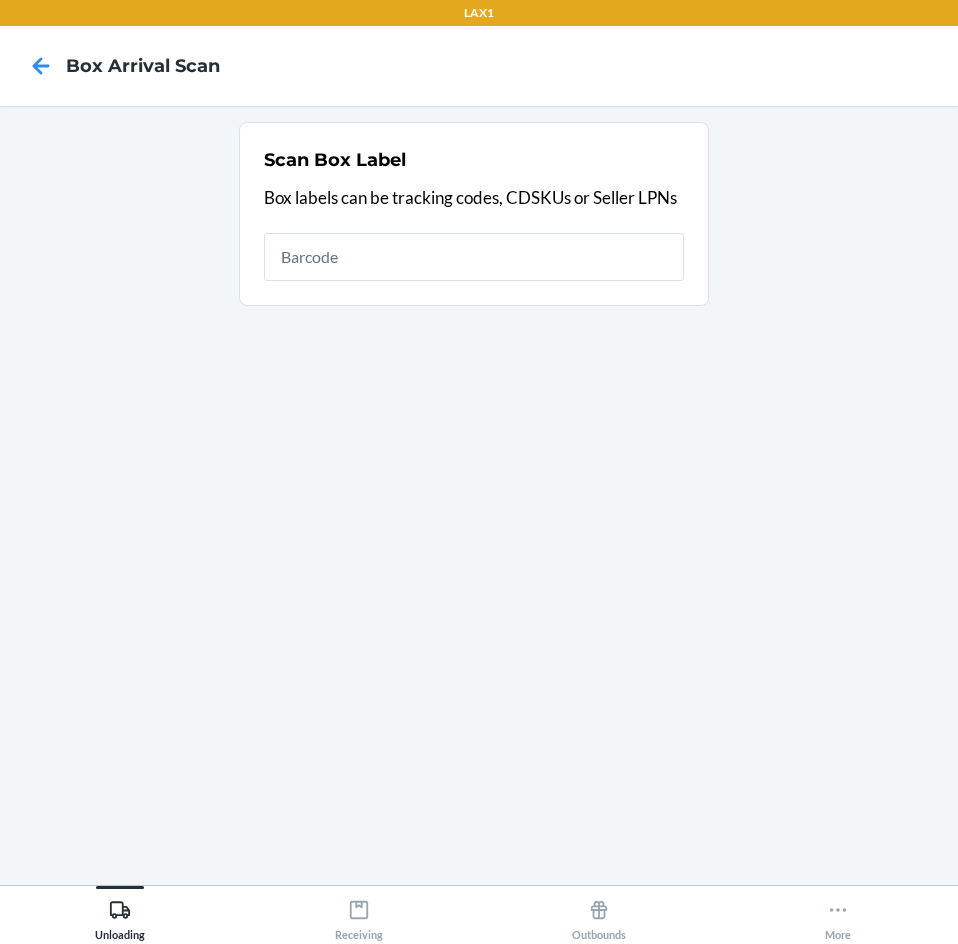 click at bounding box center [474, 257] 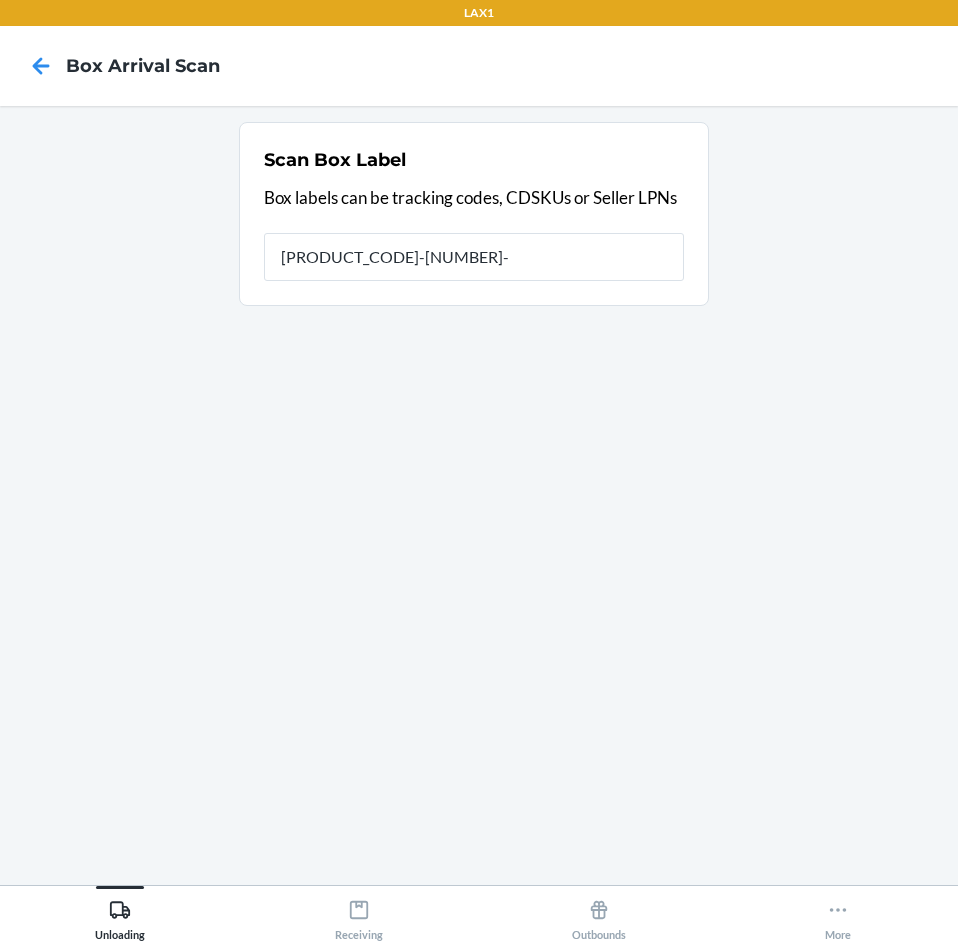 type on "[PRODUCT_CODE]-[NUMBER]-[NUMBER]" 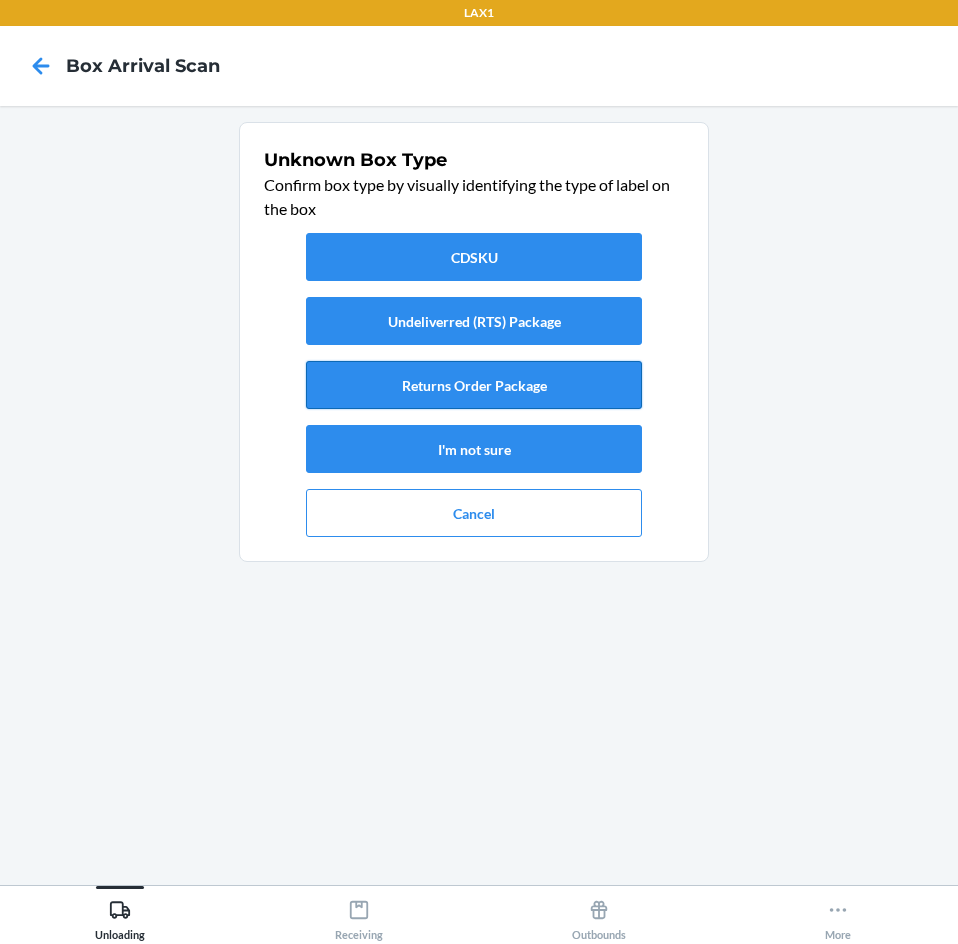 click on "Returns Order Package" at bounding box center (474, 385) 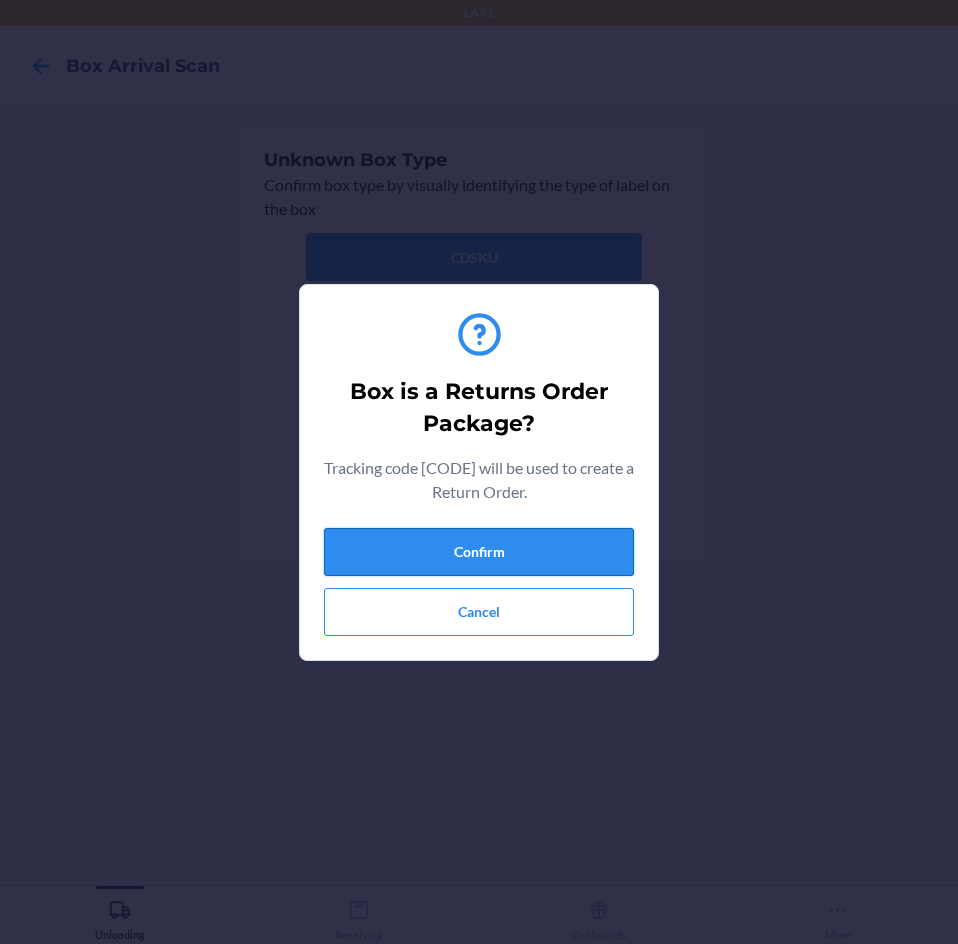 click on "Confirm" at bounding box center (479, 552) 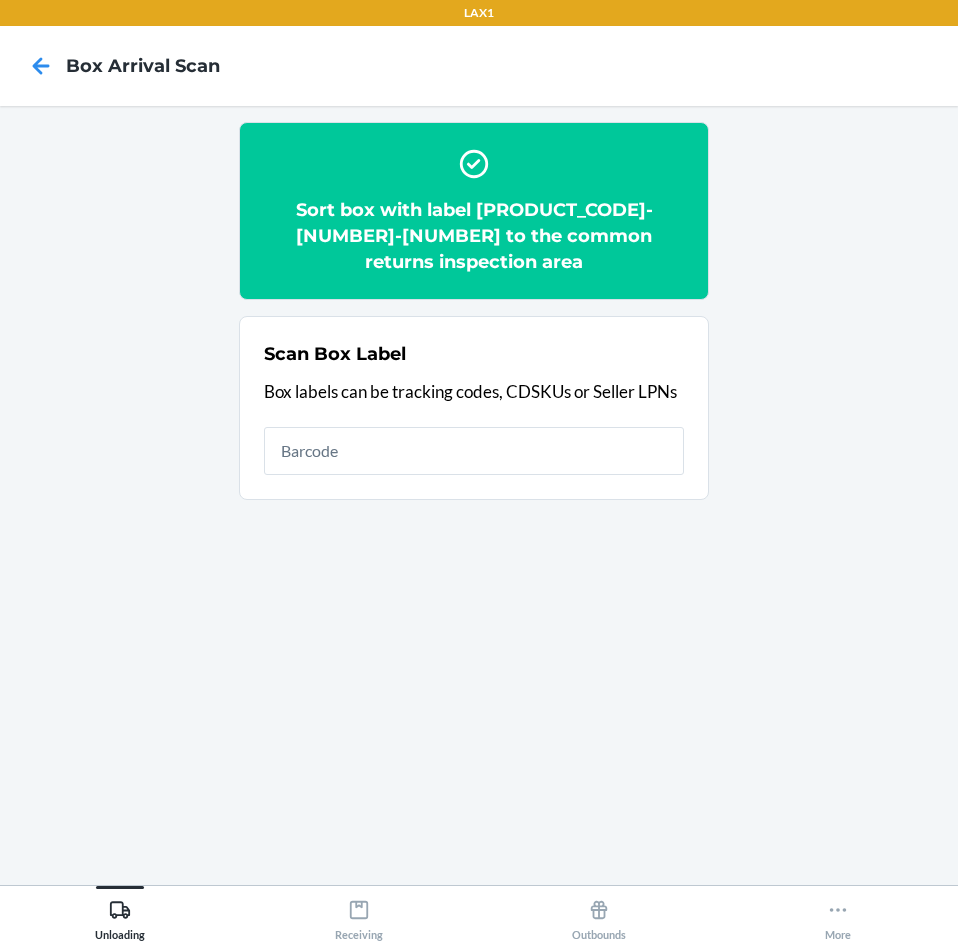 click at bounding box center [474, 451] 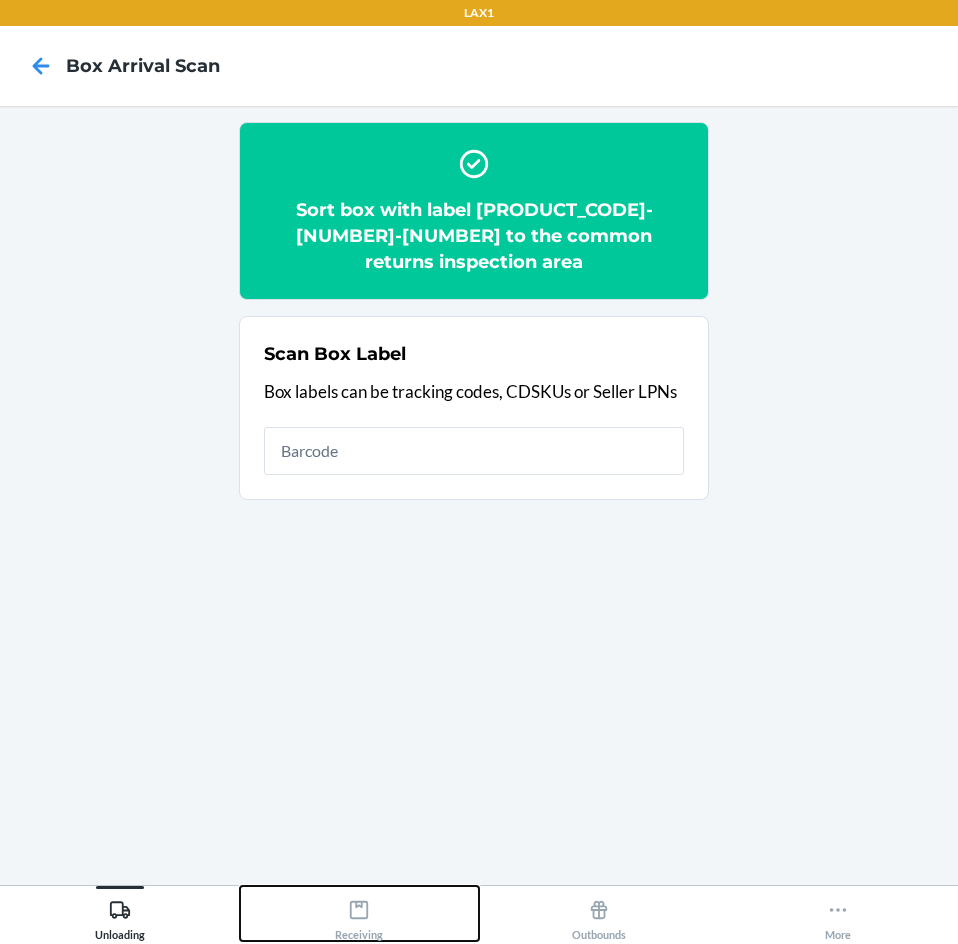 click on "Receiving" at bounding box center (360, 913) 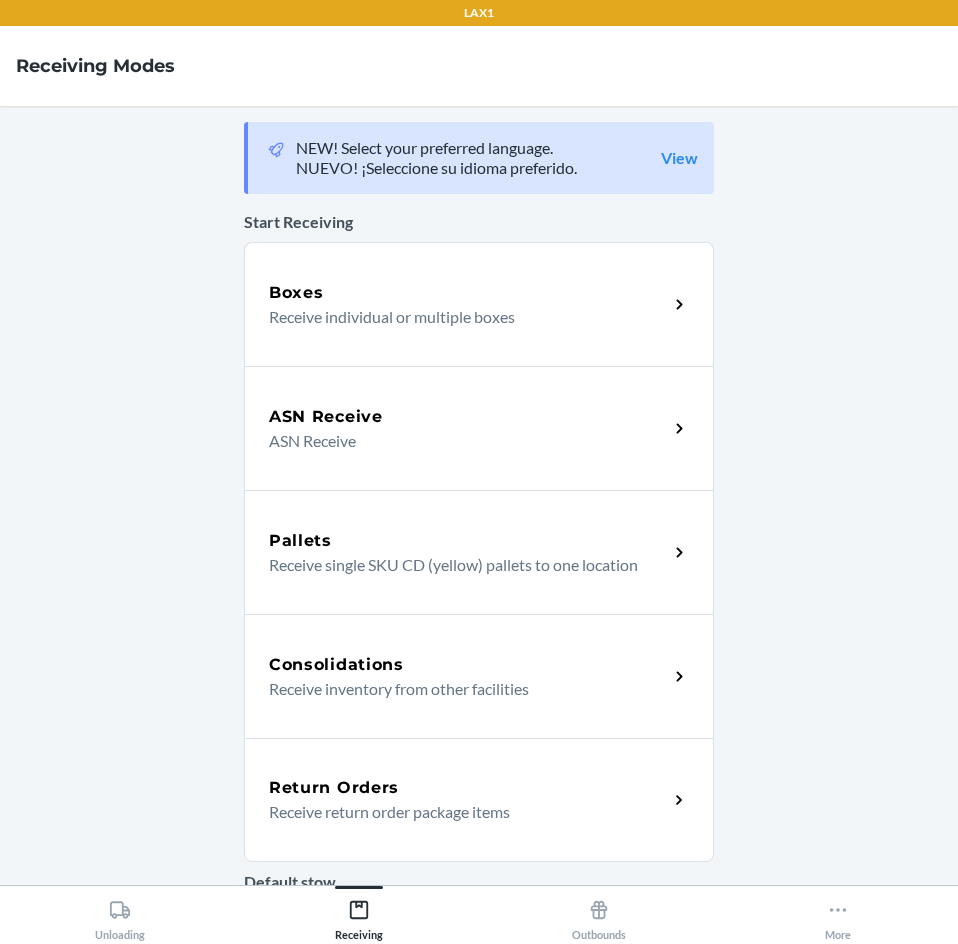 click on "Receive return order package items" at bounding box center [460, 812] 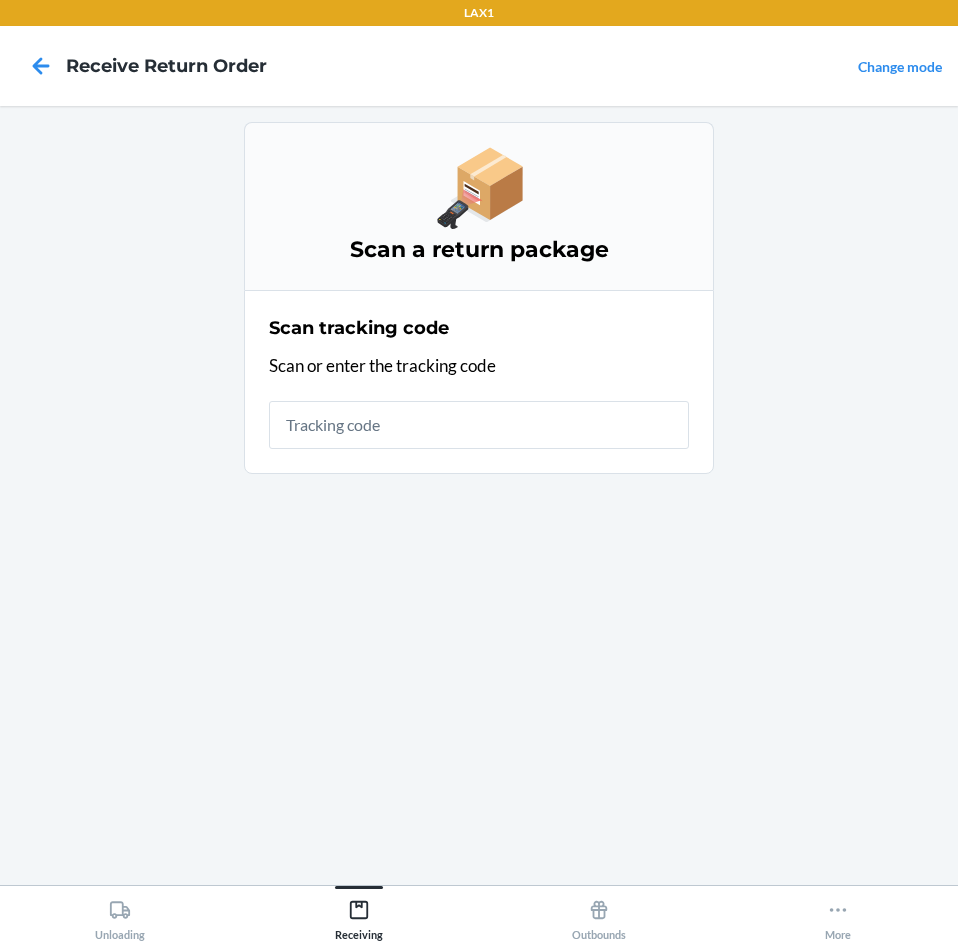 click at bounding box center (479, 425) 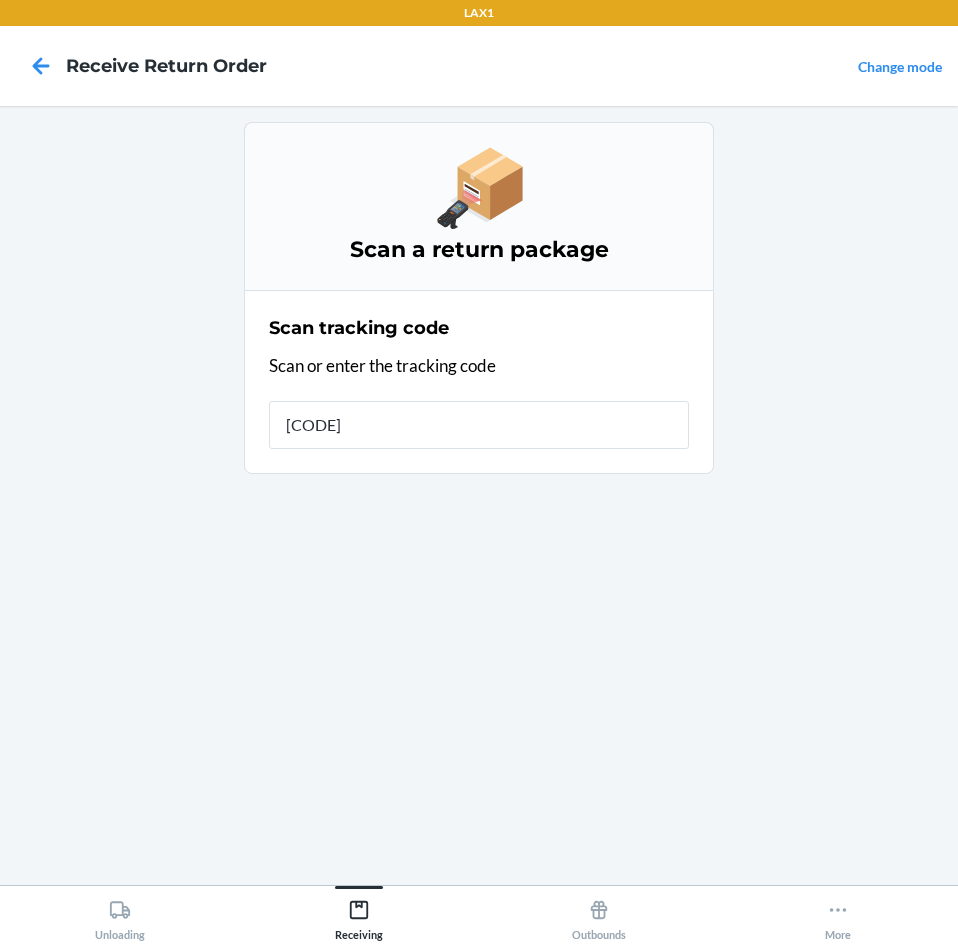 type on "[CODE]" 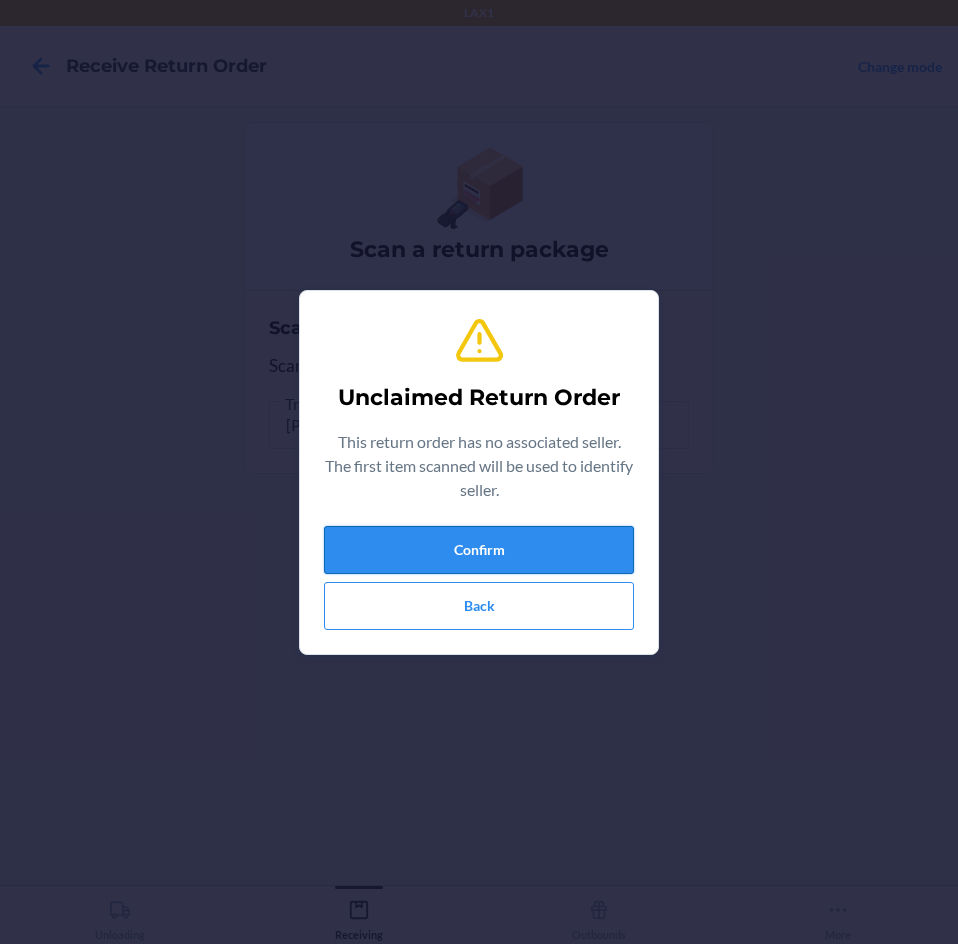click on "Confirm" at bounding box center [479, 550] 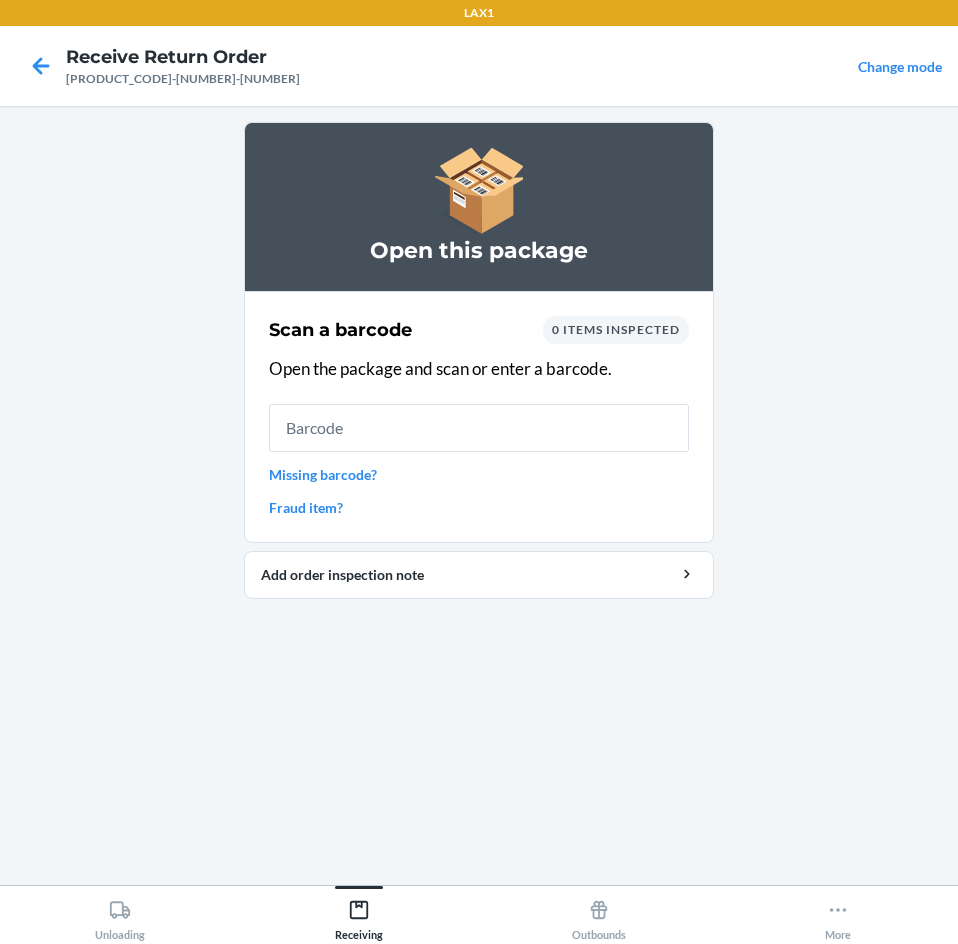 click at bounding box center (479, 428) 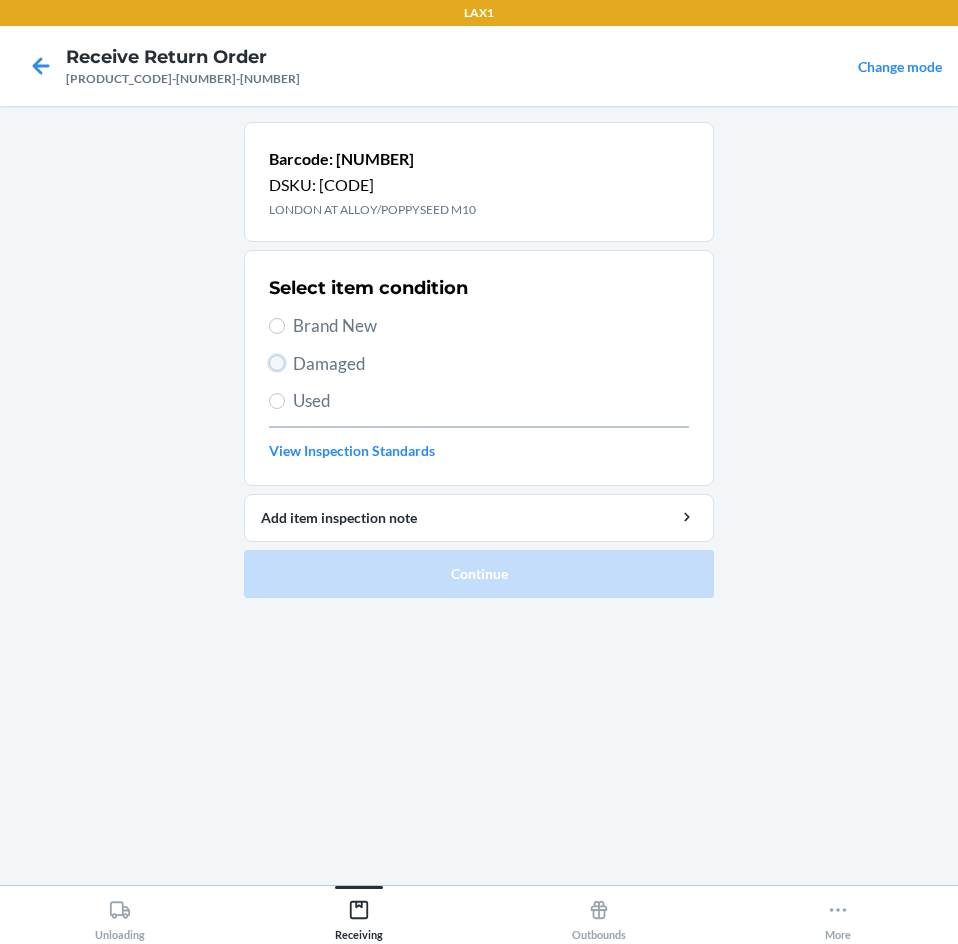click on "Damaged" at bounding box center [277, 363] 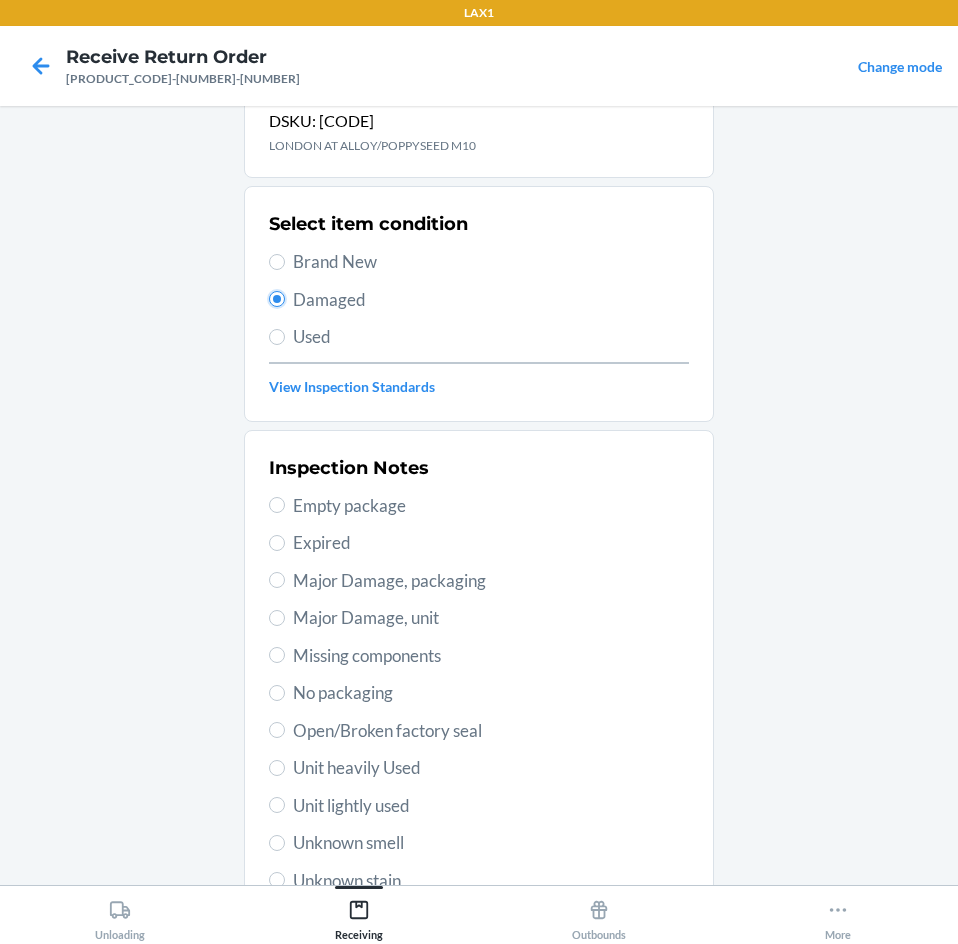 scroll, scrollTop: 100, scrollLeft: 0, axis: vertical 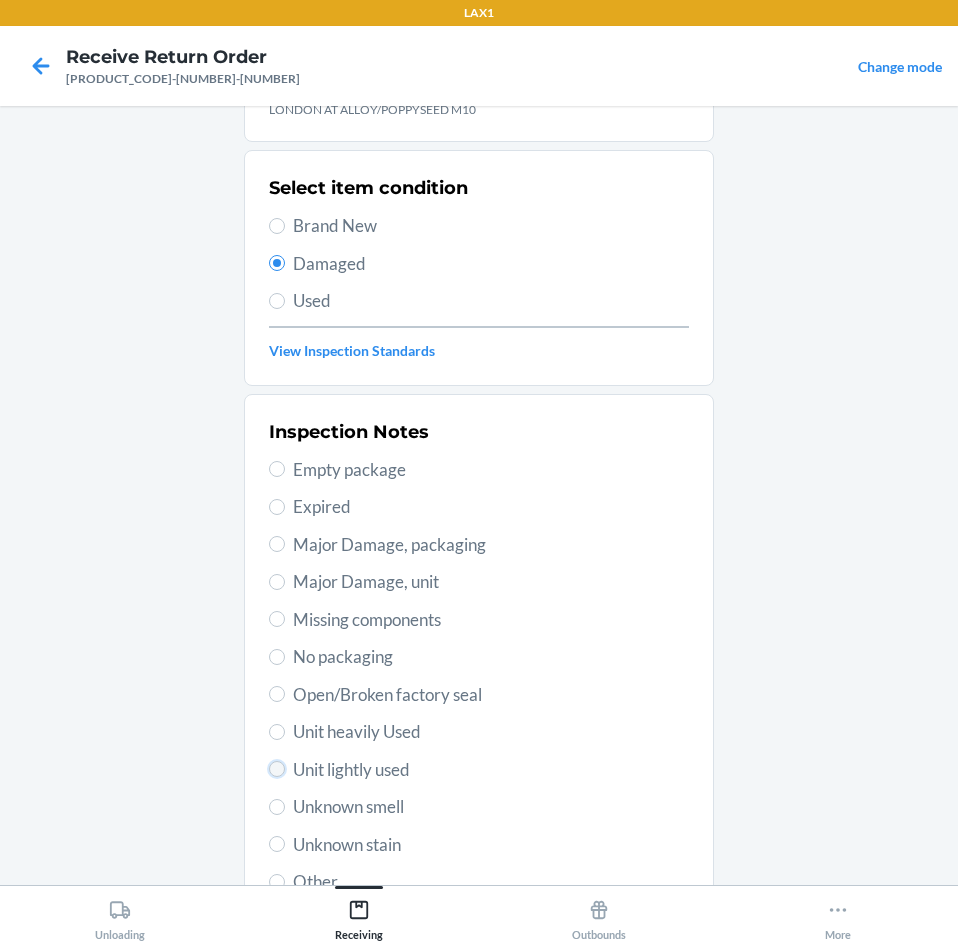 click on "Unit lightly used" at bounding box center [277, 769] 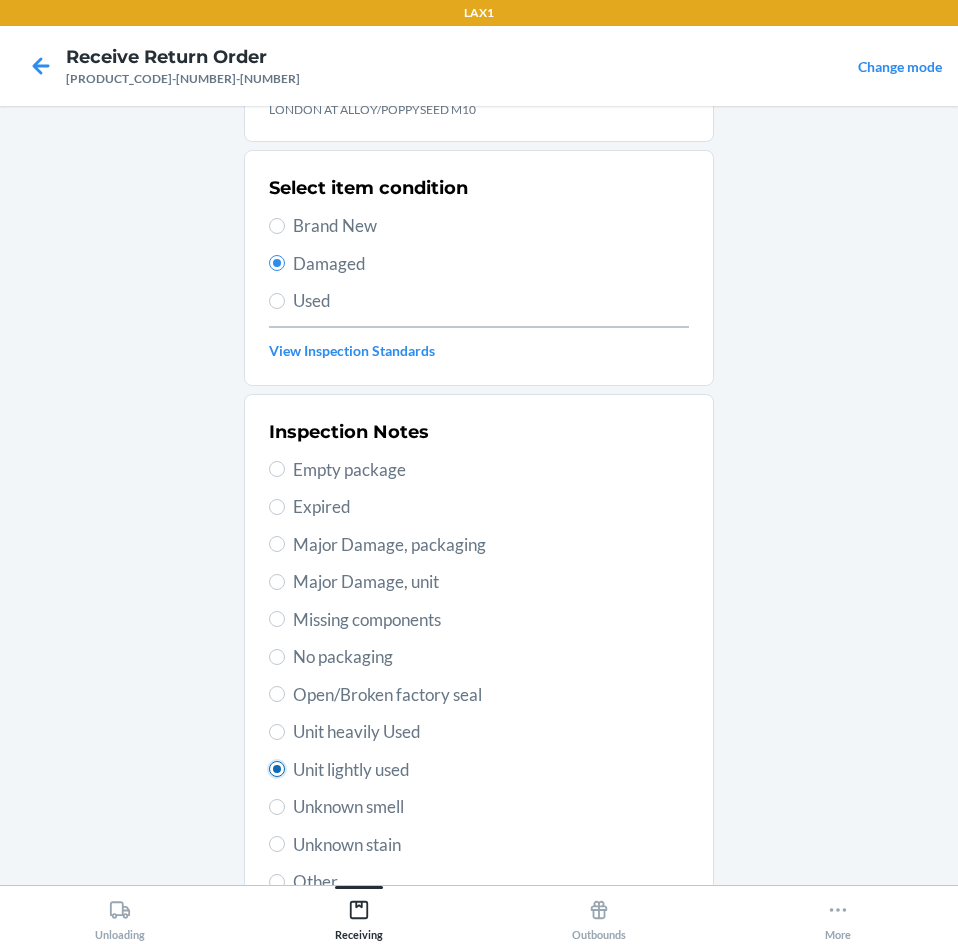 radio on "true" 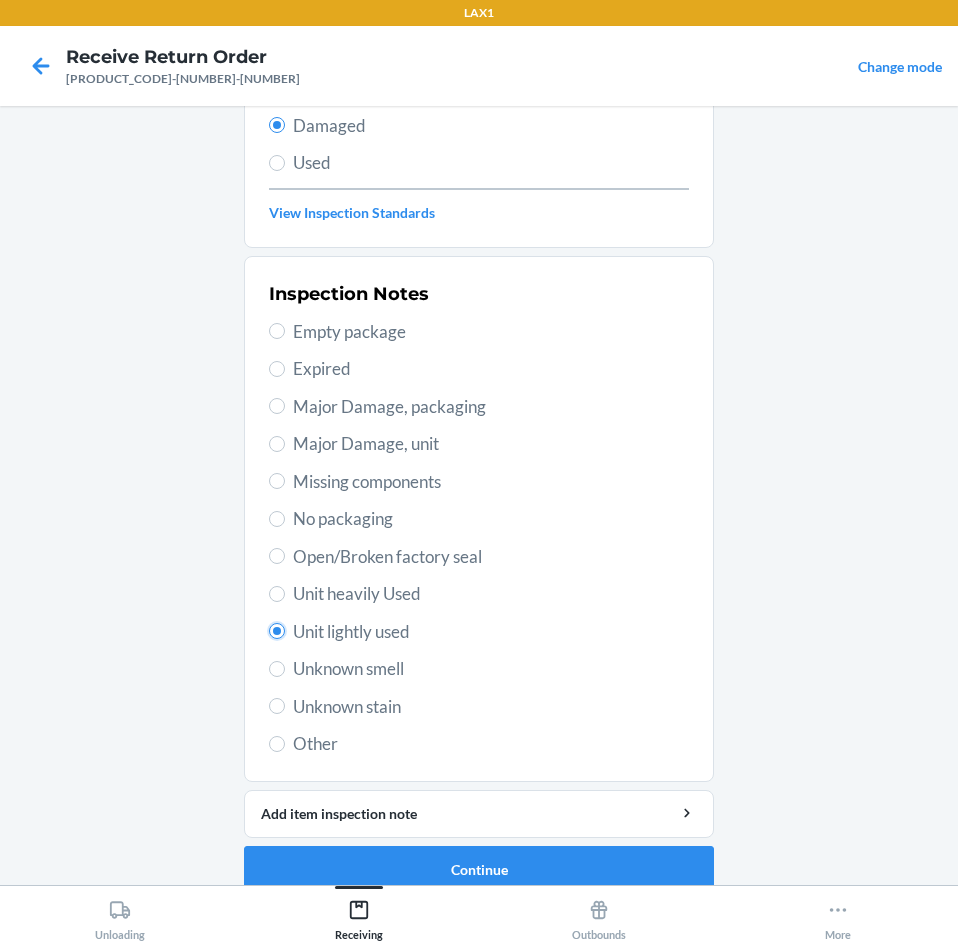 scroll, scrollTop: 263, scrollLeft: 0, axis: vertical 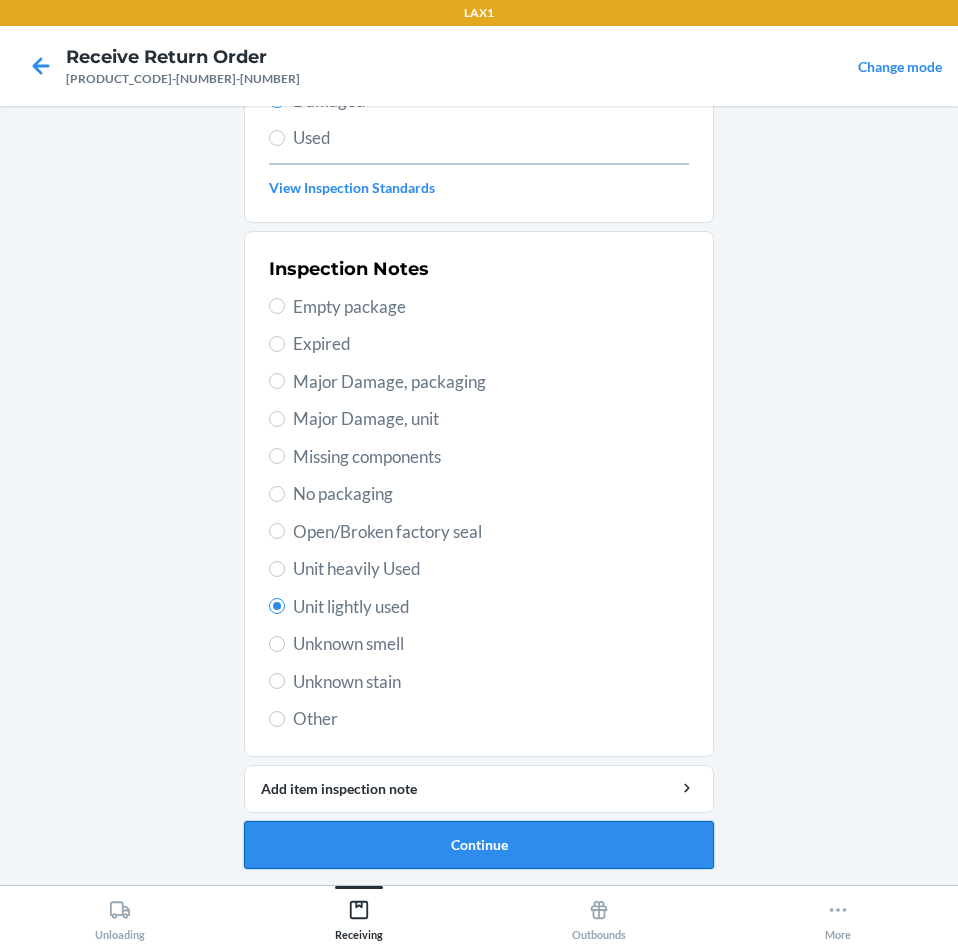 click on "Continue" at bounding box center (479, 845) 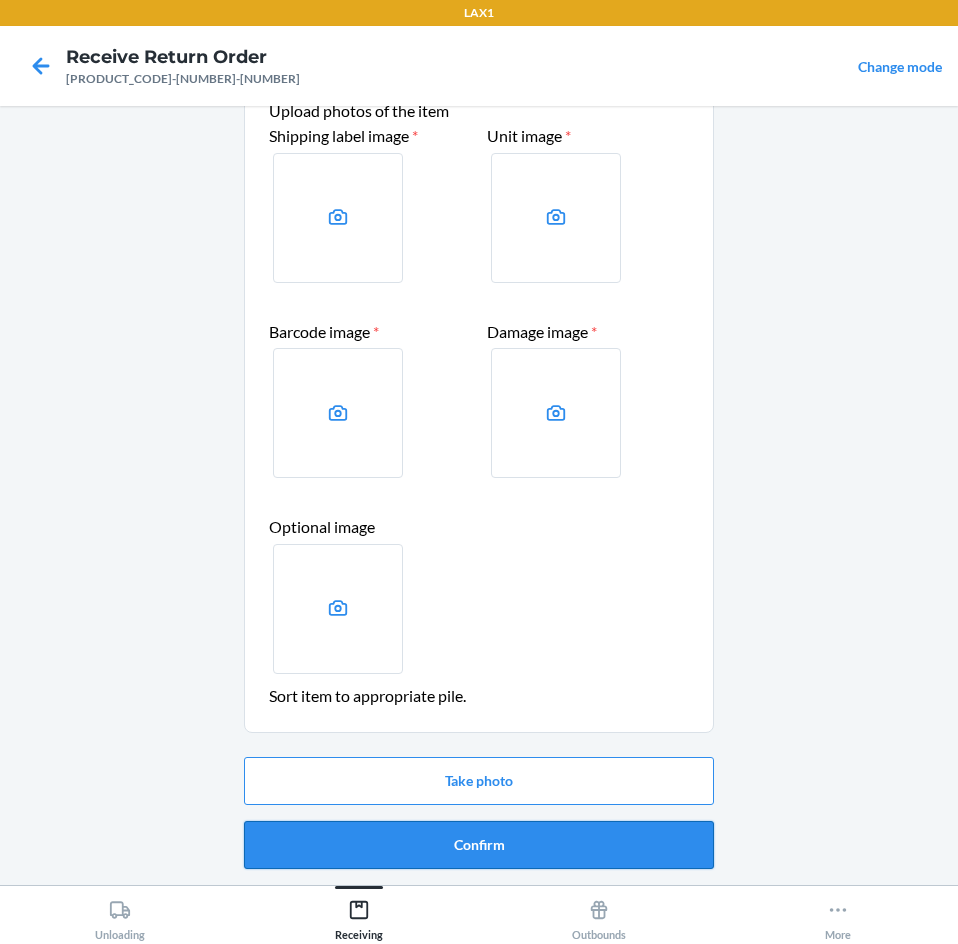 click on "Confirm" at bounding box center (479, 845) 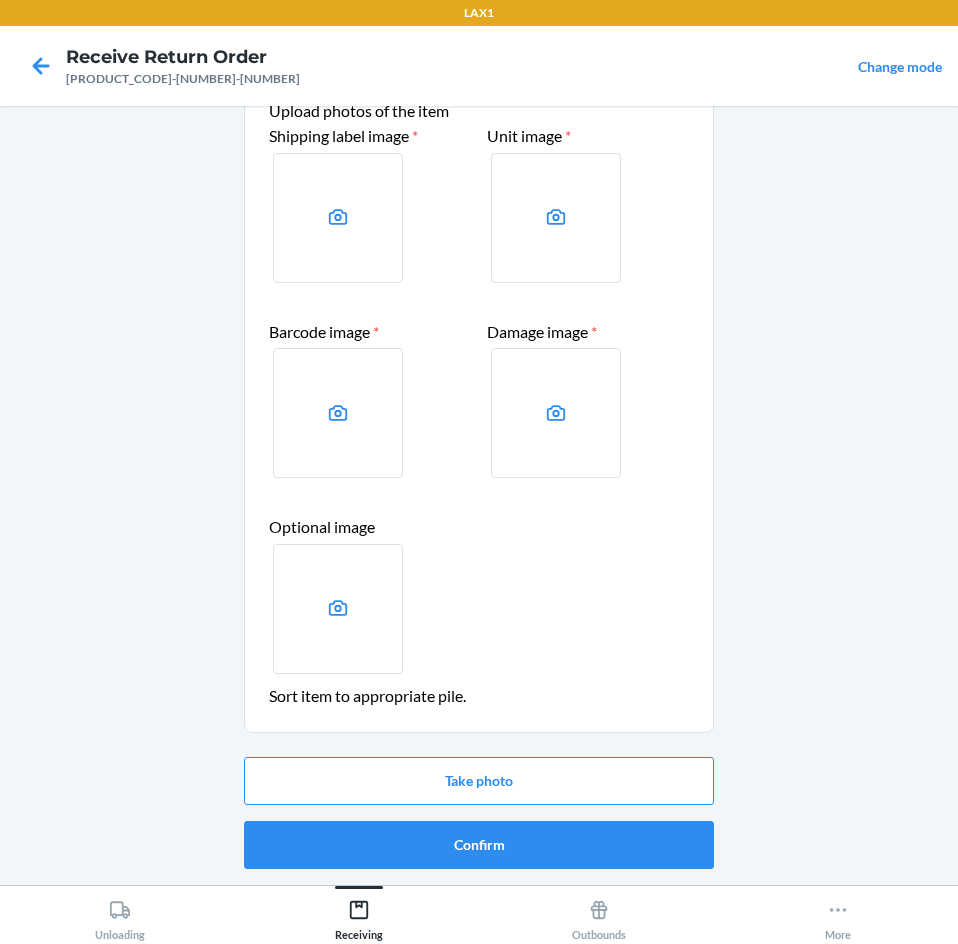scroll, scrollTop: 0, scrollLeft: 0, axis: both 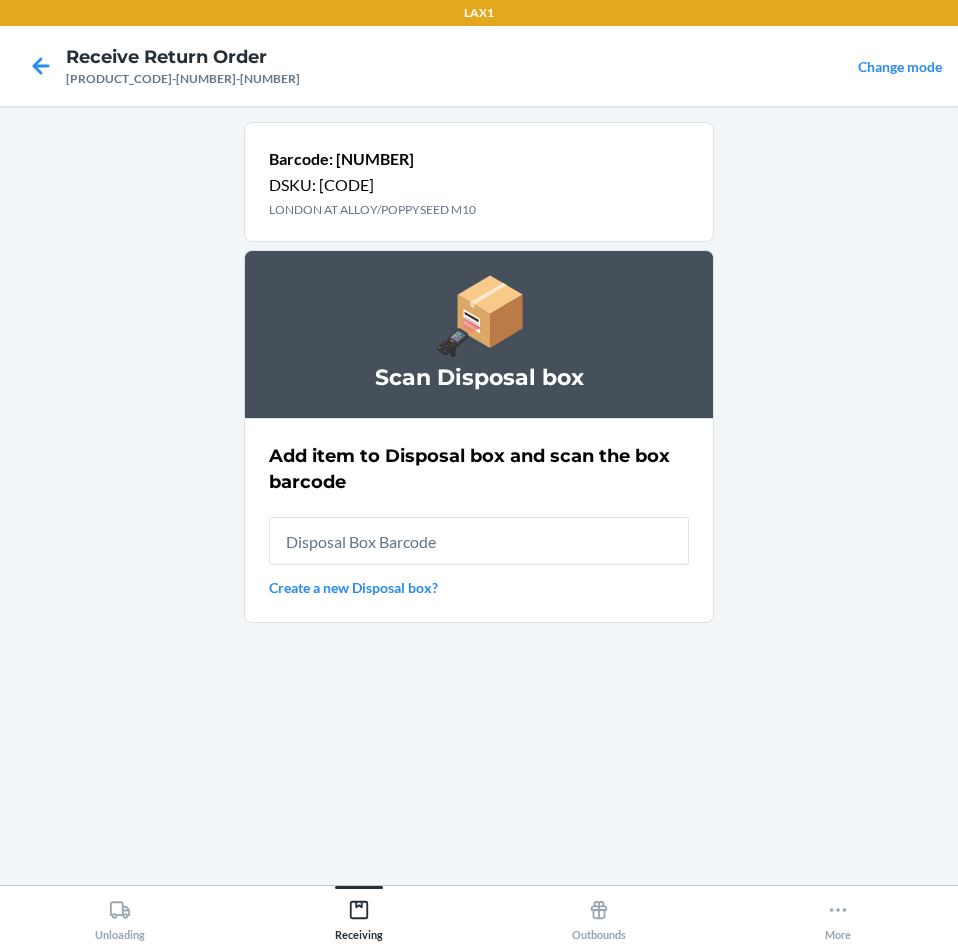 click at bounding box center [479, 541] 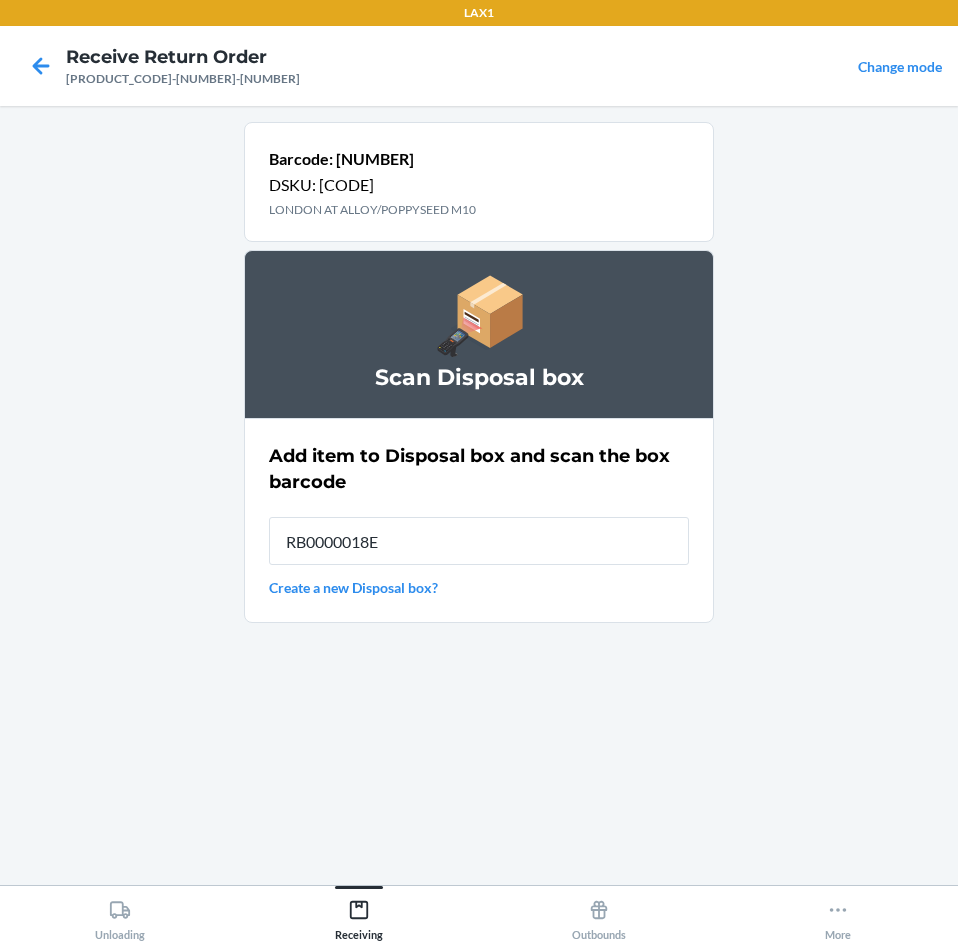 type on "[PRODUCT_CODE]" 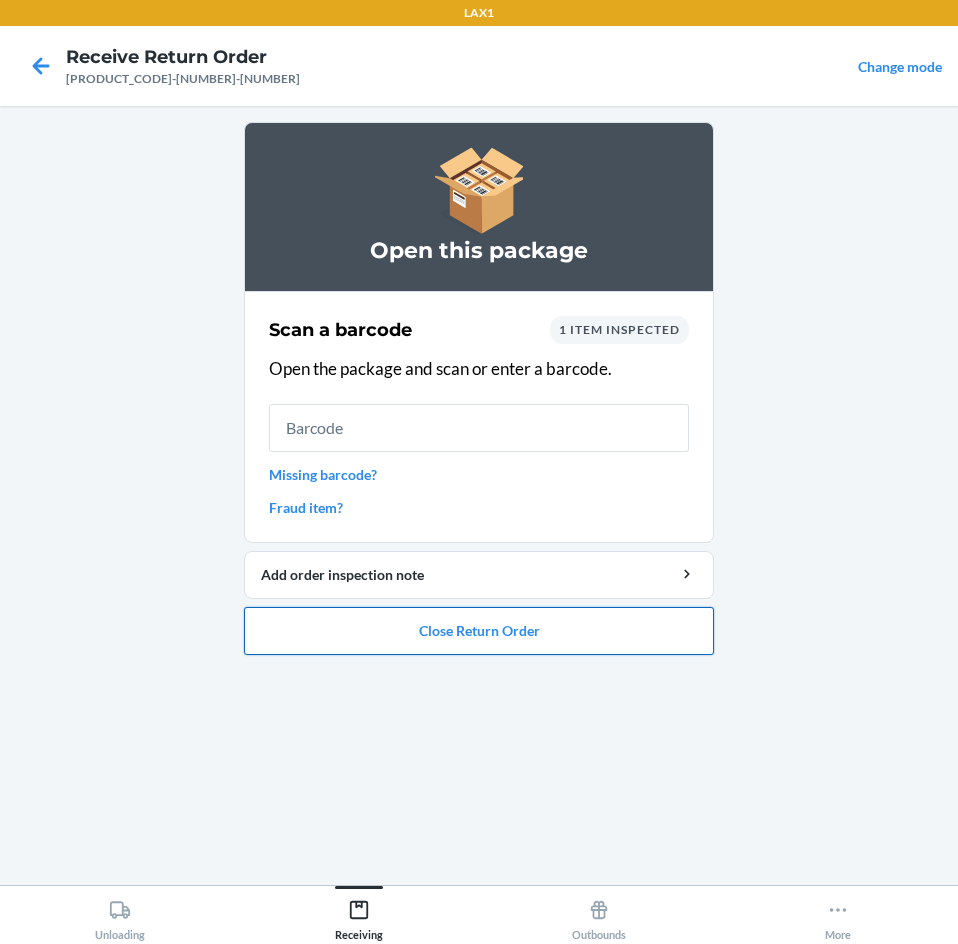 click on "Close Return Order" at bounding box center (479, 631) 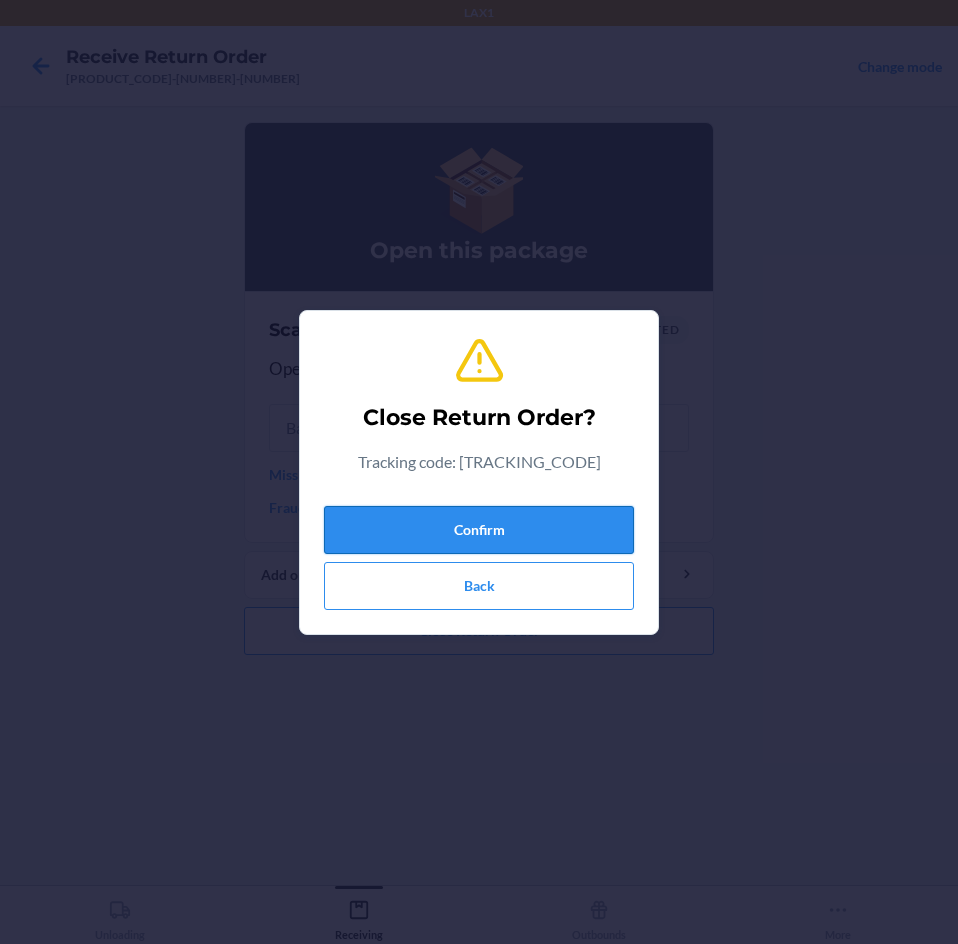 click on "Confirm" at bounding box center [479, 530] 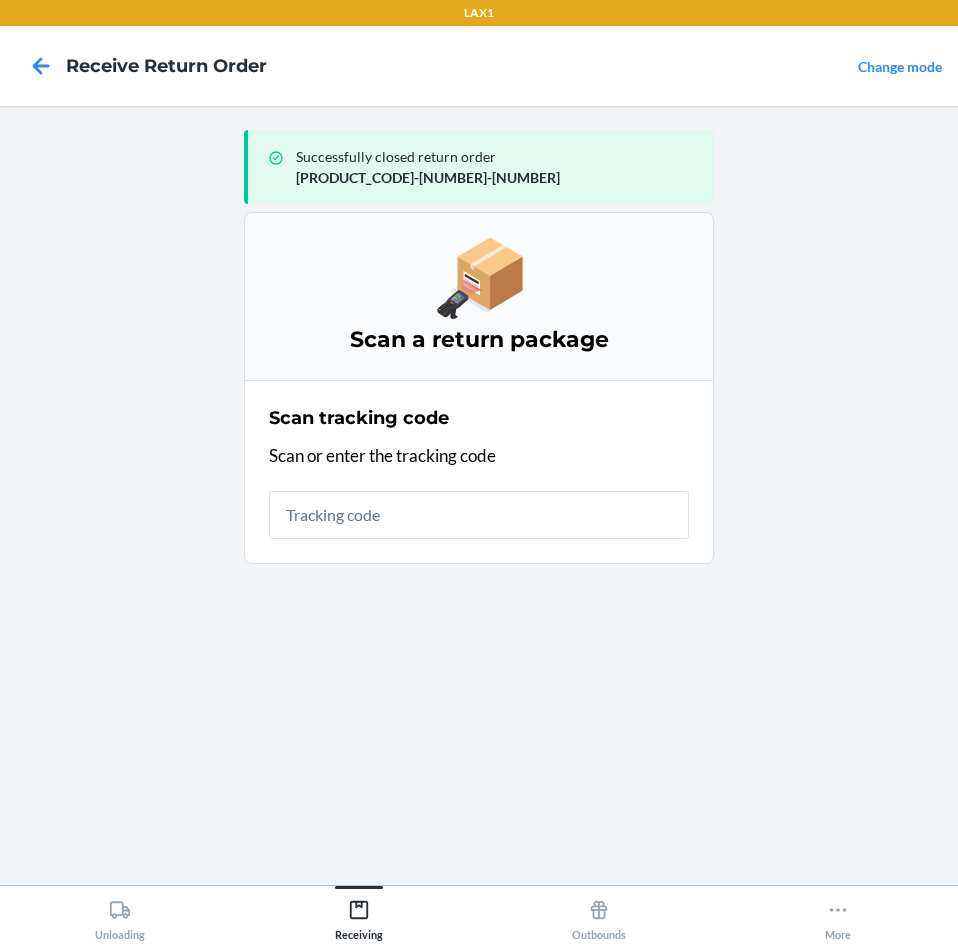 click at bounding box center (479, 515) 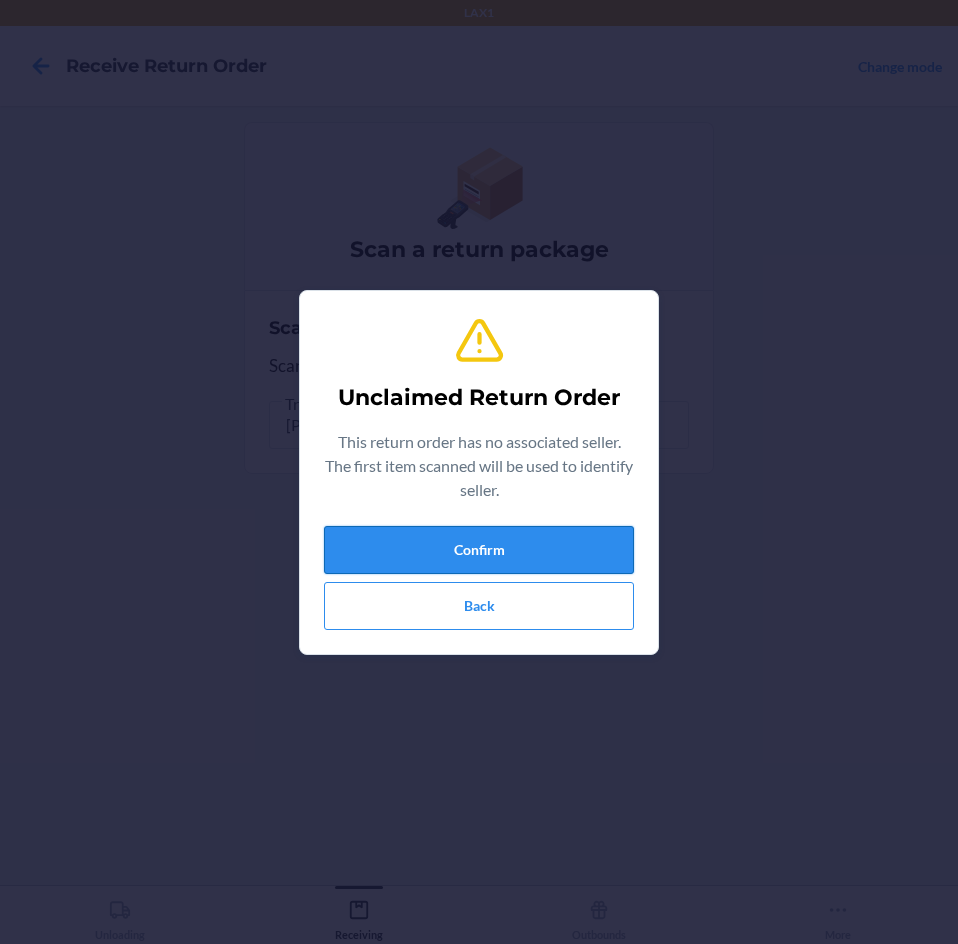 click on "Confirm" at bounding box center (479, 550) 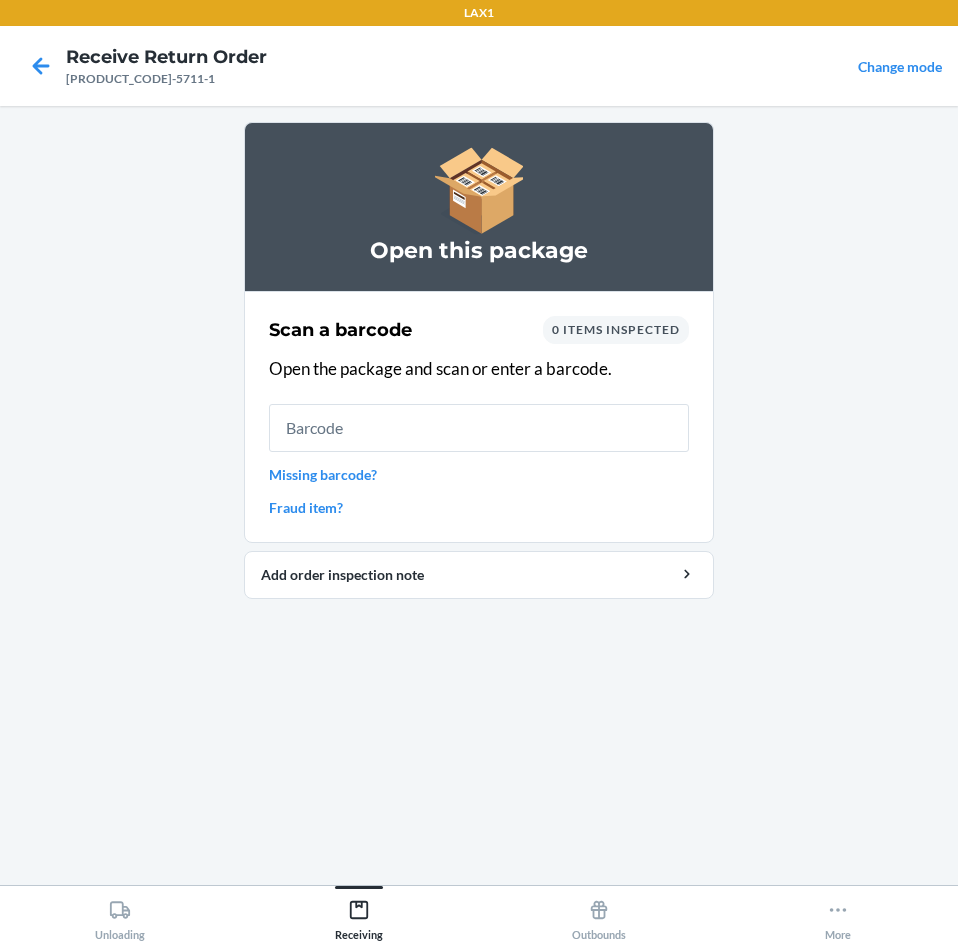 click at bounding box center (479, 428) 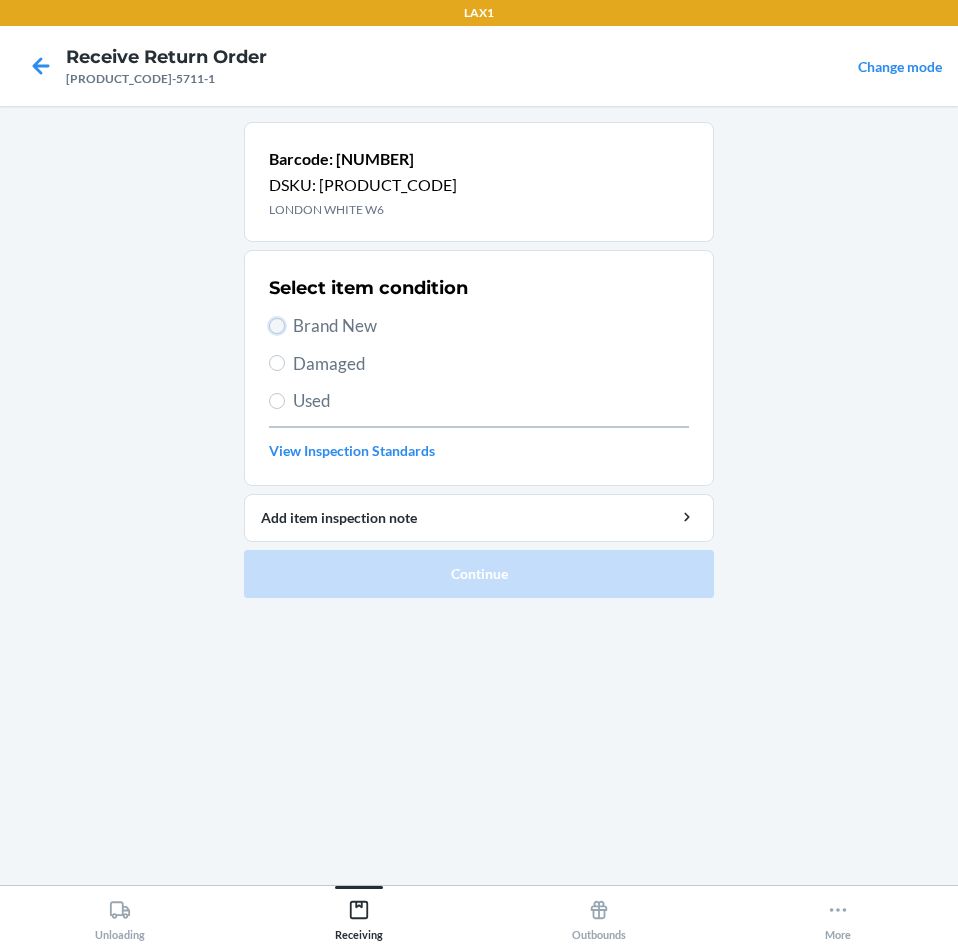 click on "Brand New" at bounding box center [277, 326] 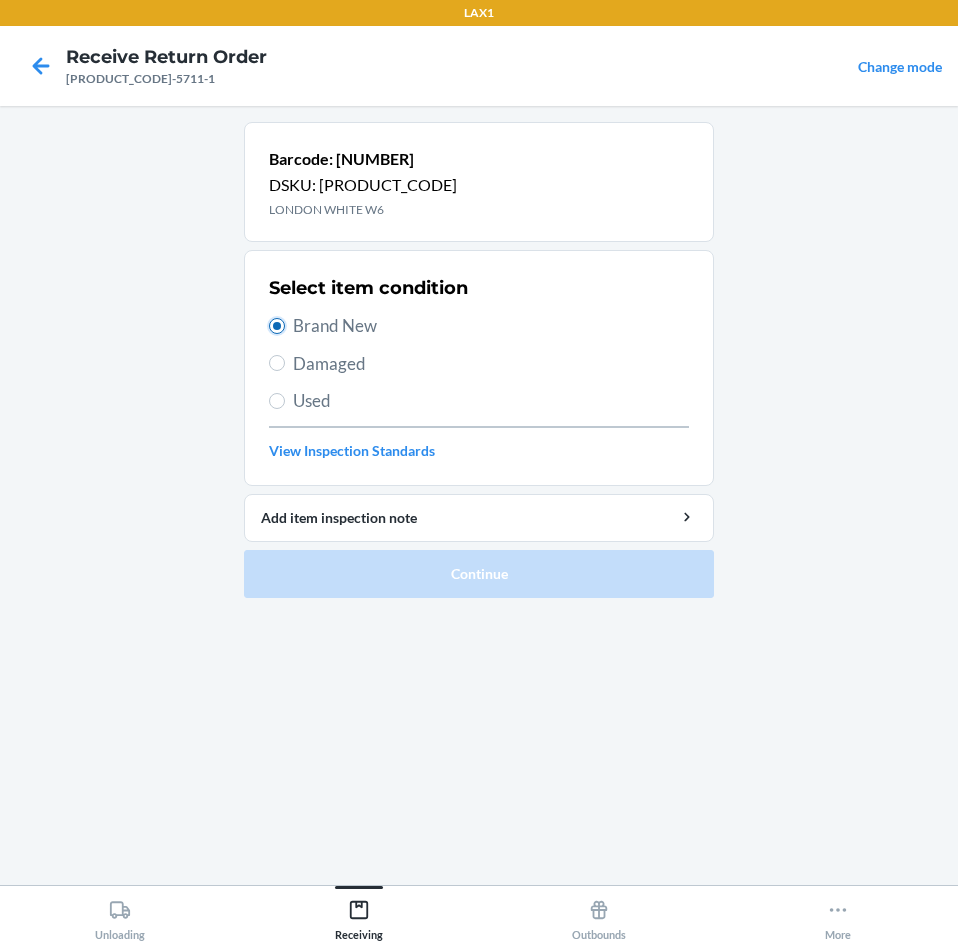 radio on "true" 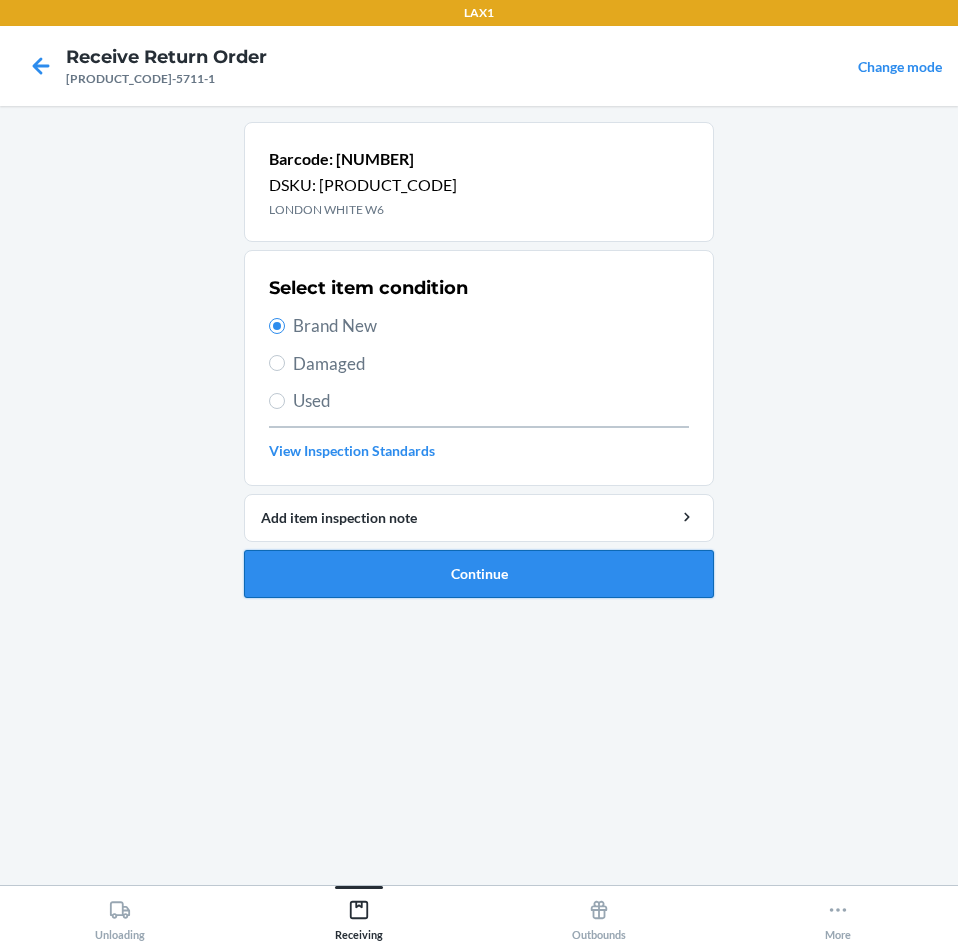 click on "Continue" at bounding box center [479, 574] 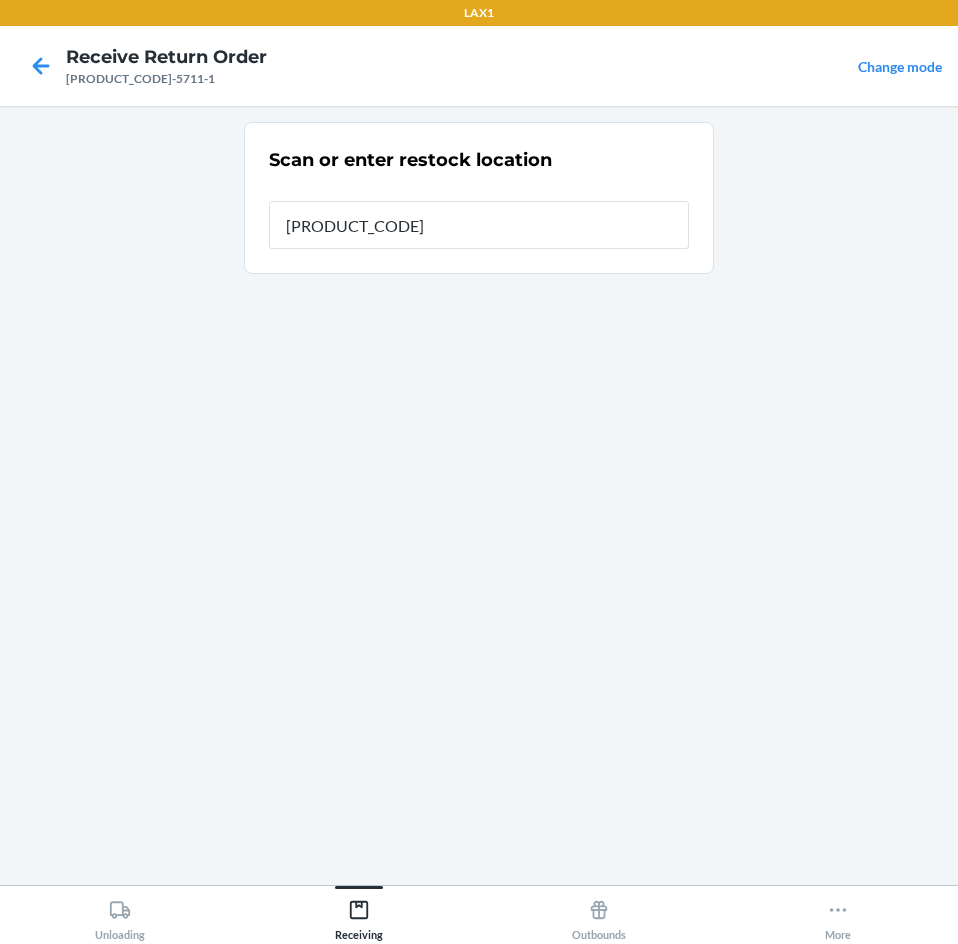 type on "[PRODUCT_CODE]" 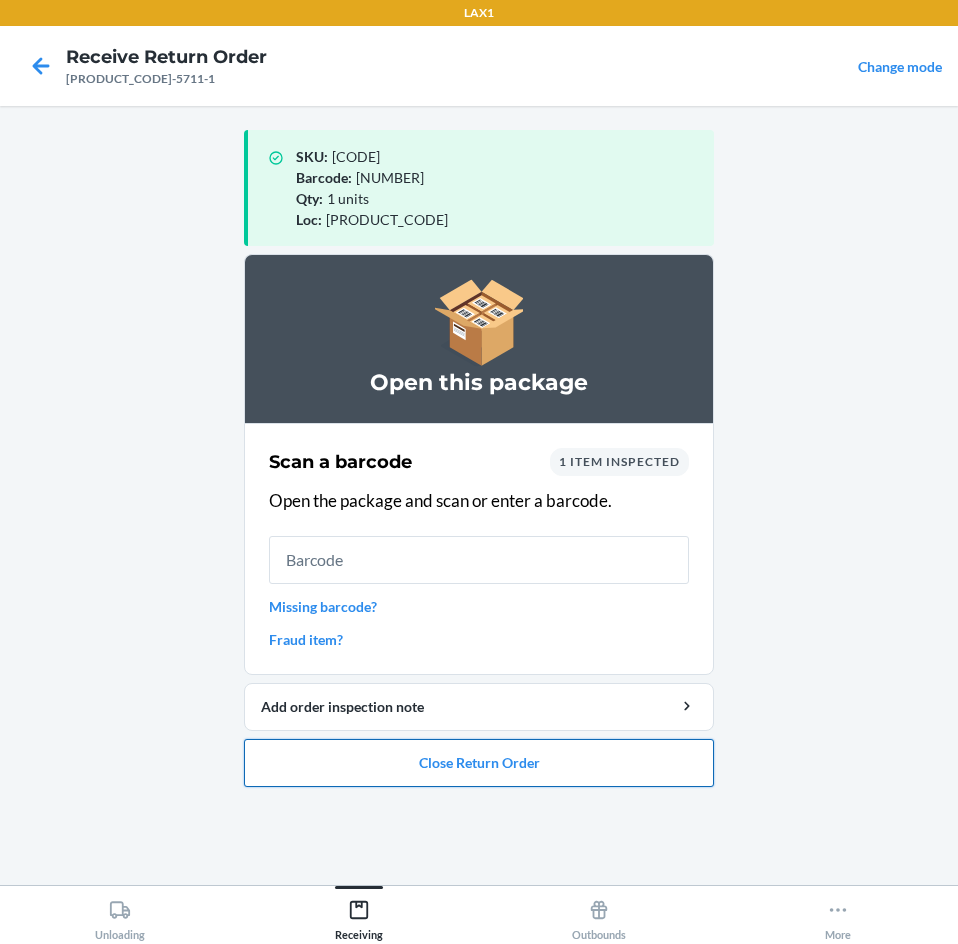click on "Close Return Order" at bounding box center [479, 763] 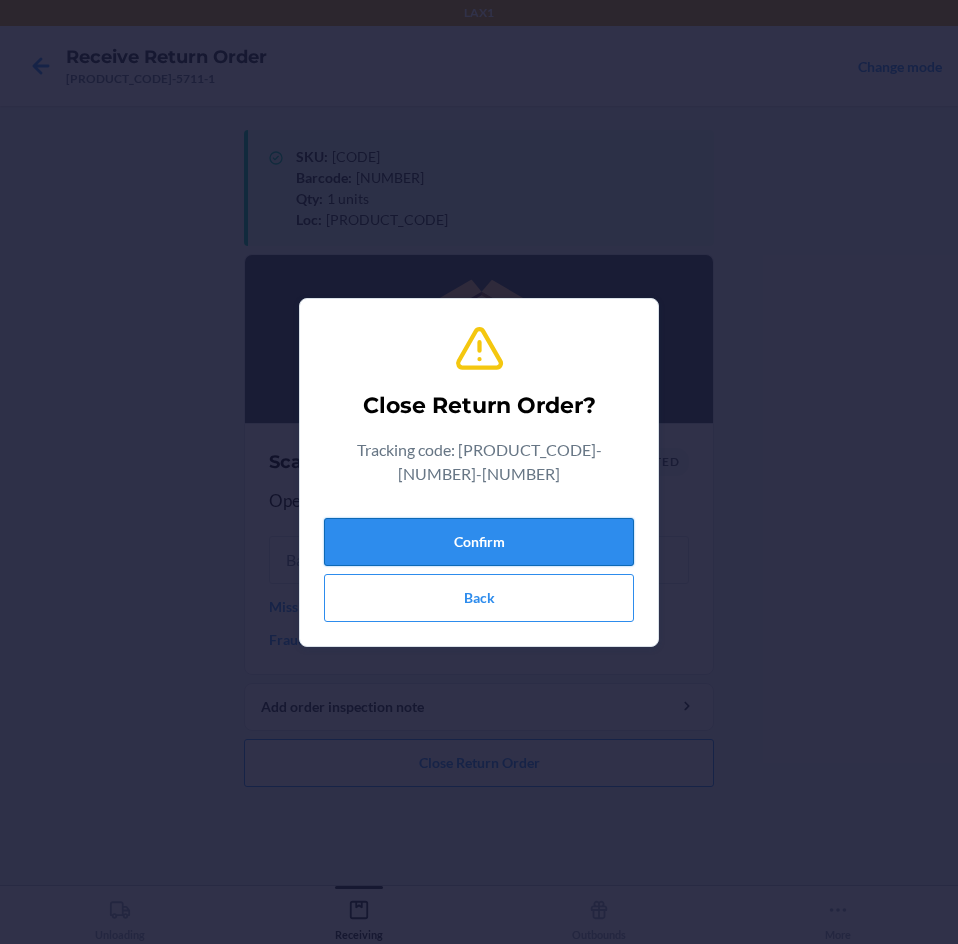 click on "Confirm" at bounding box center (479, 542) 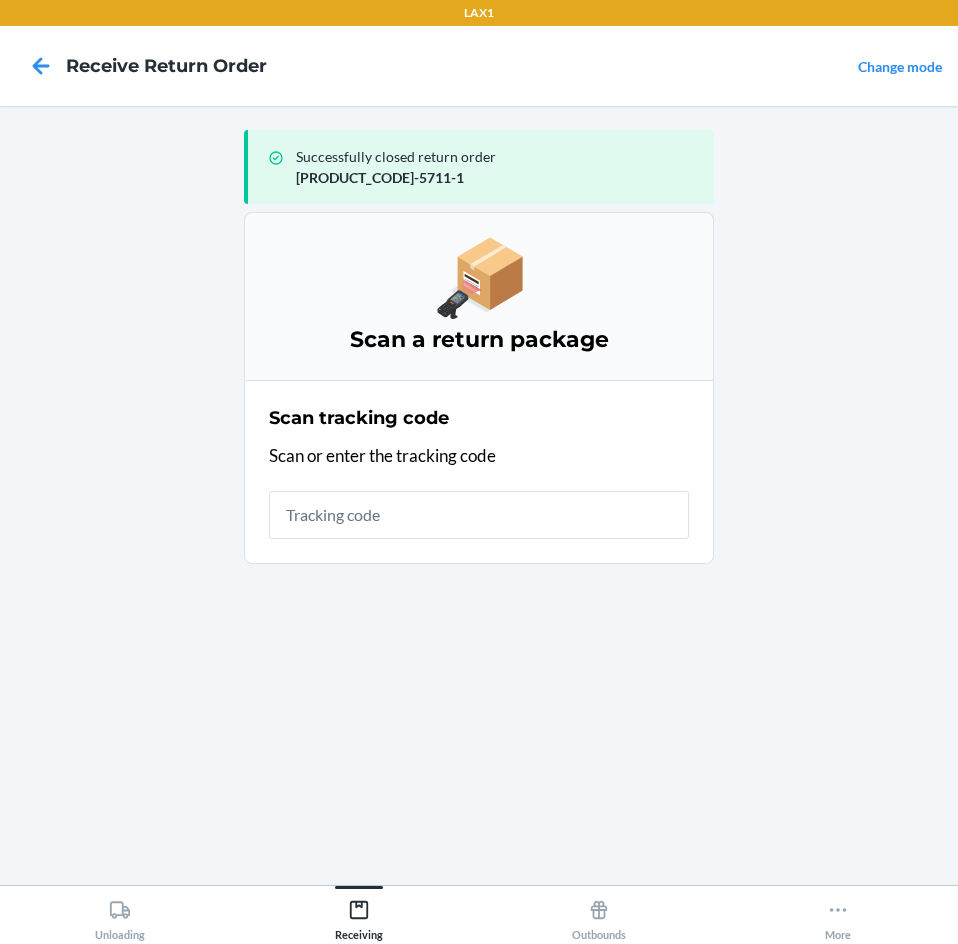 click at bounding box center (479, 515) 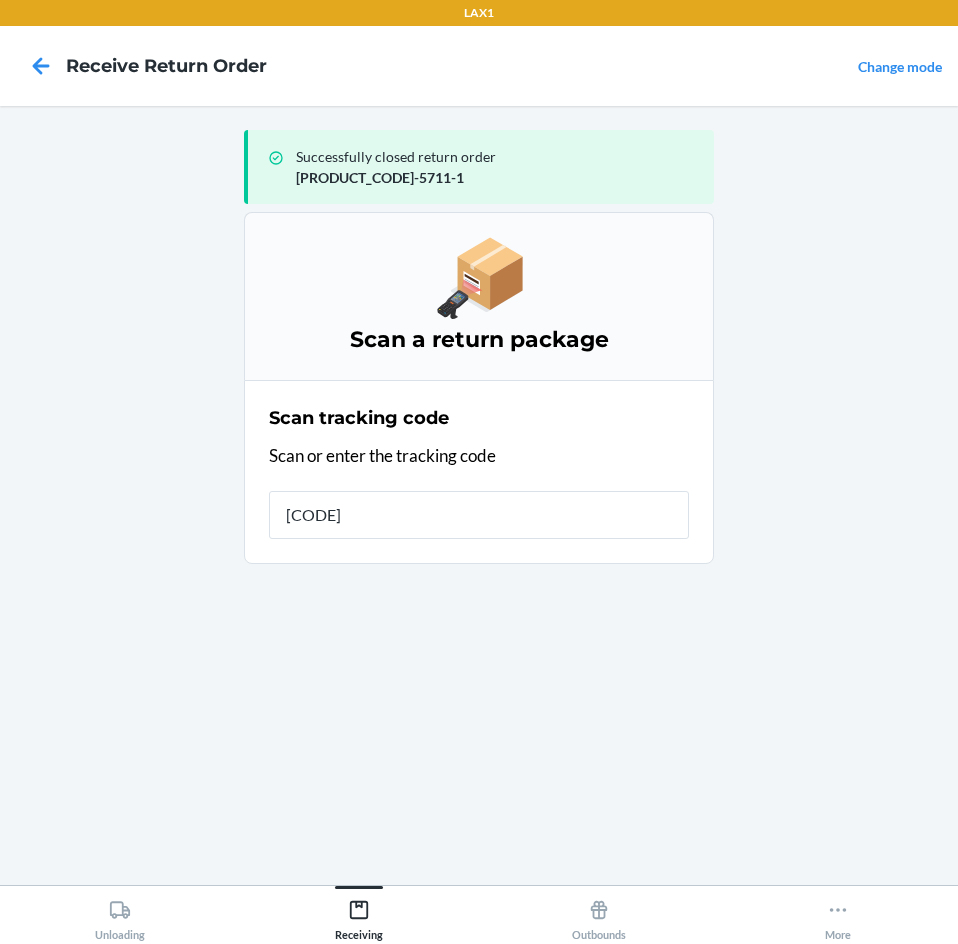 type on "[PRODUCT_CODE]-[NUMBER]-" 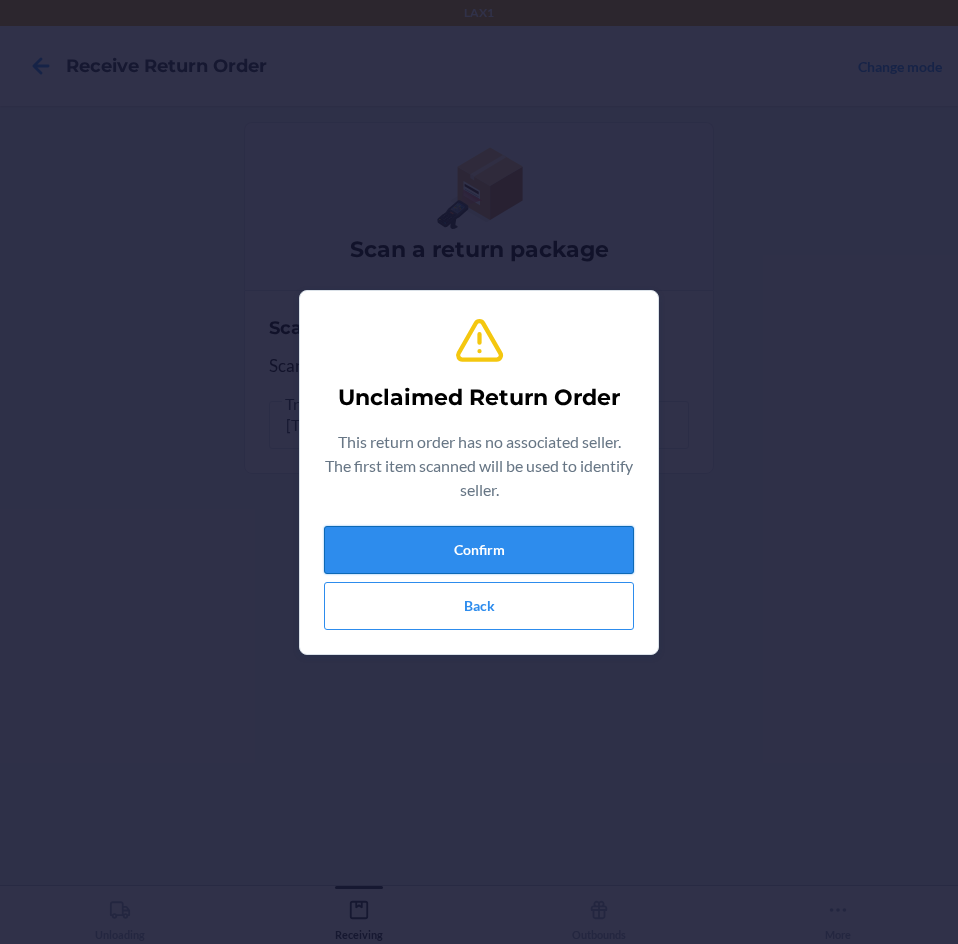 click on "Confirm" at bounding box center (479, 550) 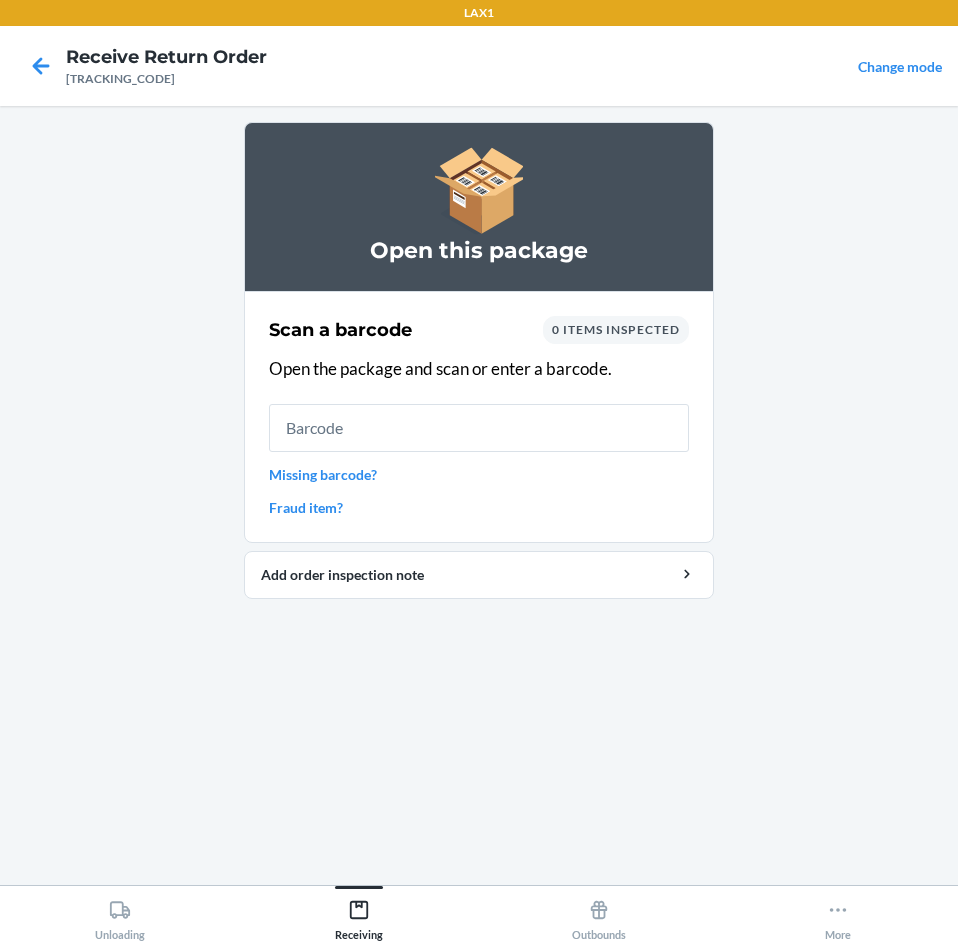 click at bounding box center [479, 428] 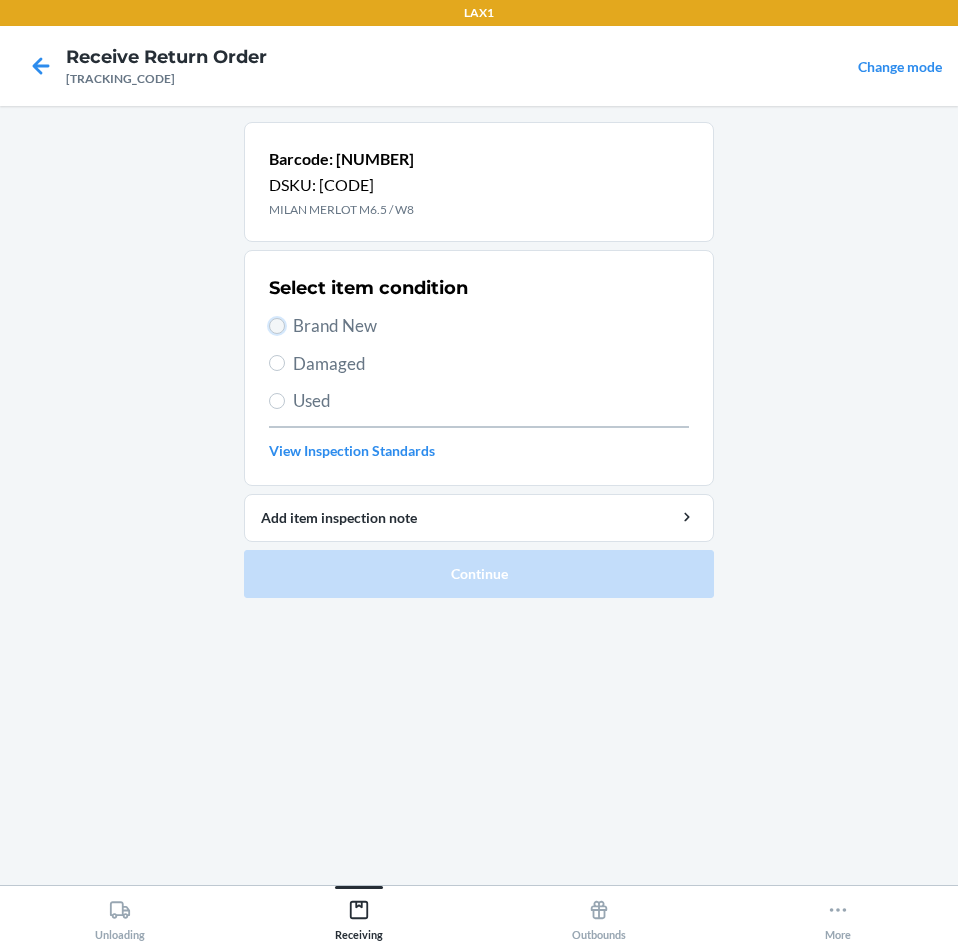 click on "Brand New" at bounding box center (277, 326) 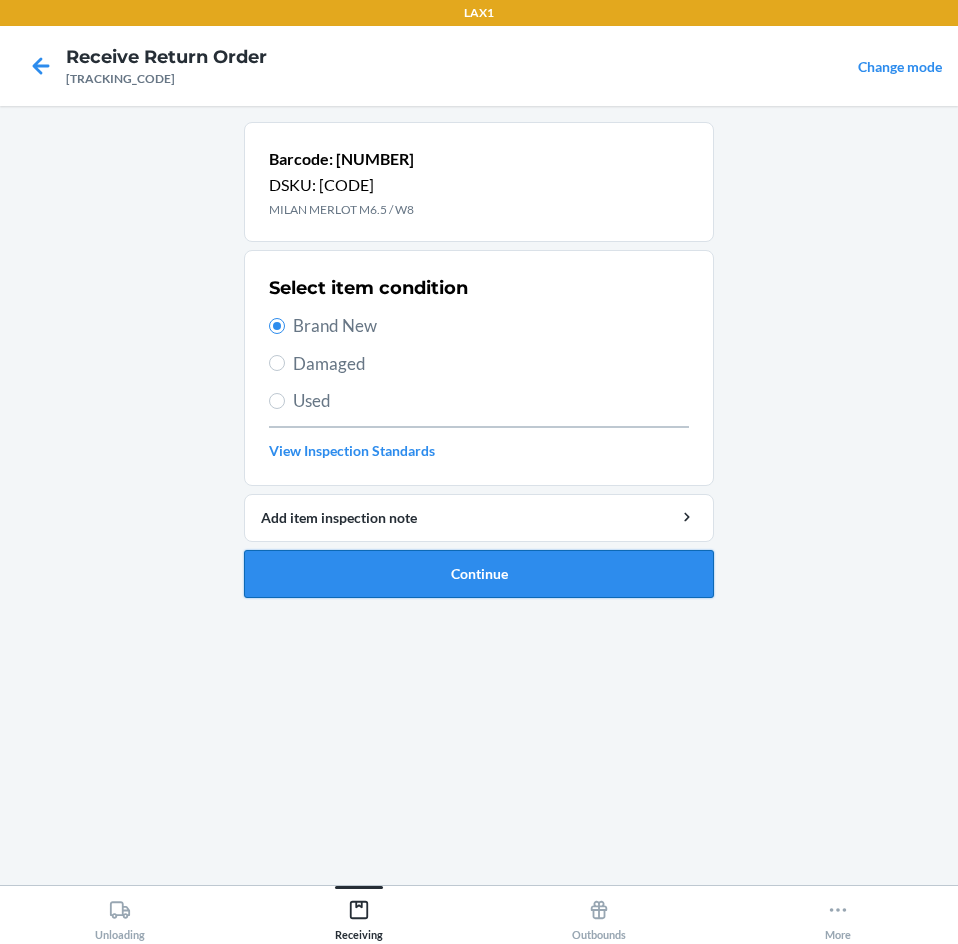 click on "Continue" at bounding box center (479, 574) 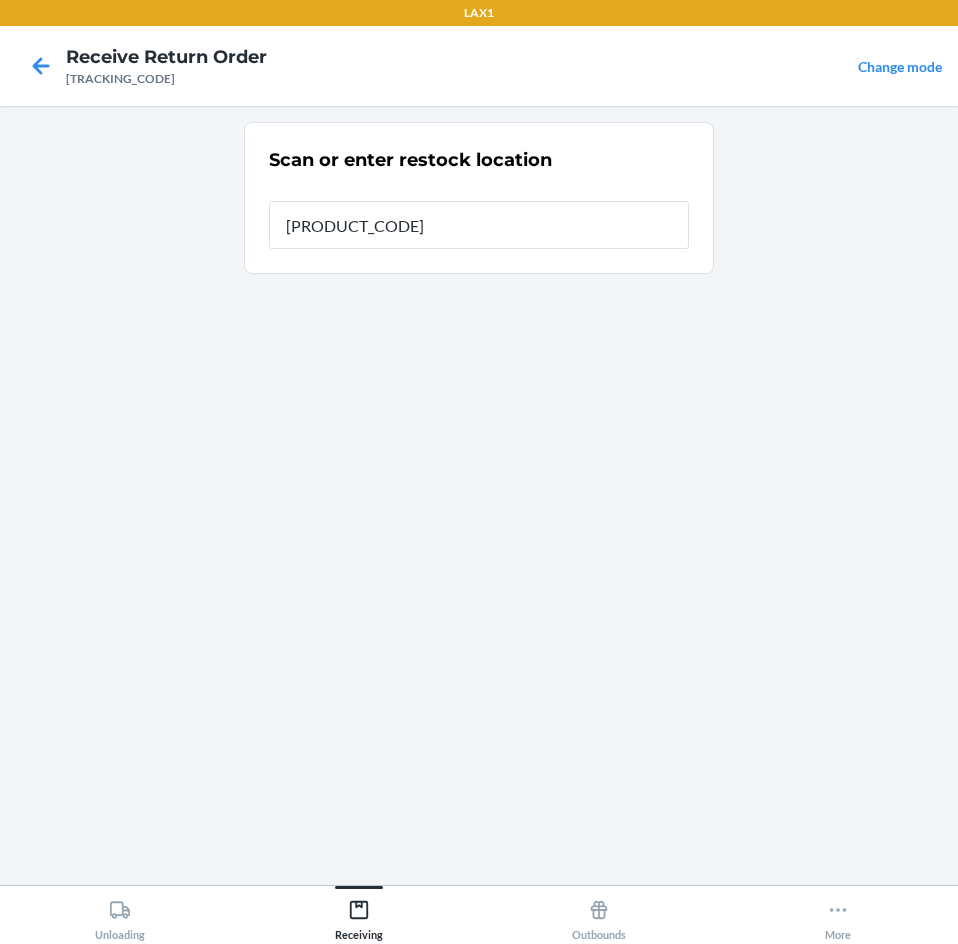 type on "[PRODUCT_CODE]" 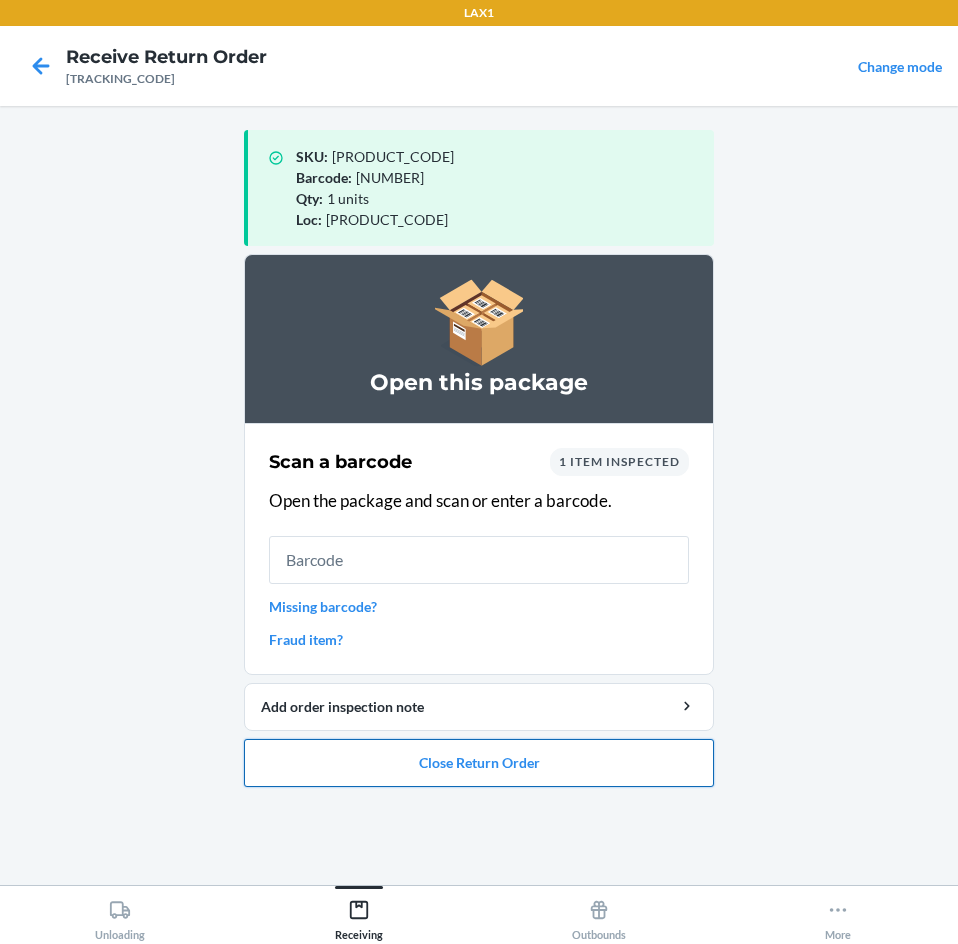 click on "Close Return Order" at bounding box center (479, 763) 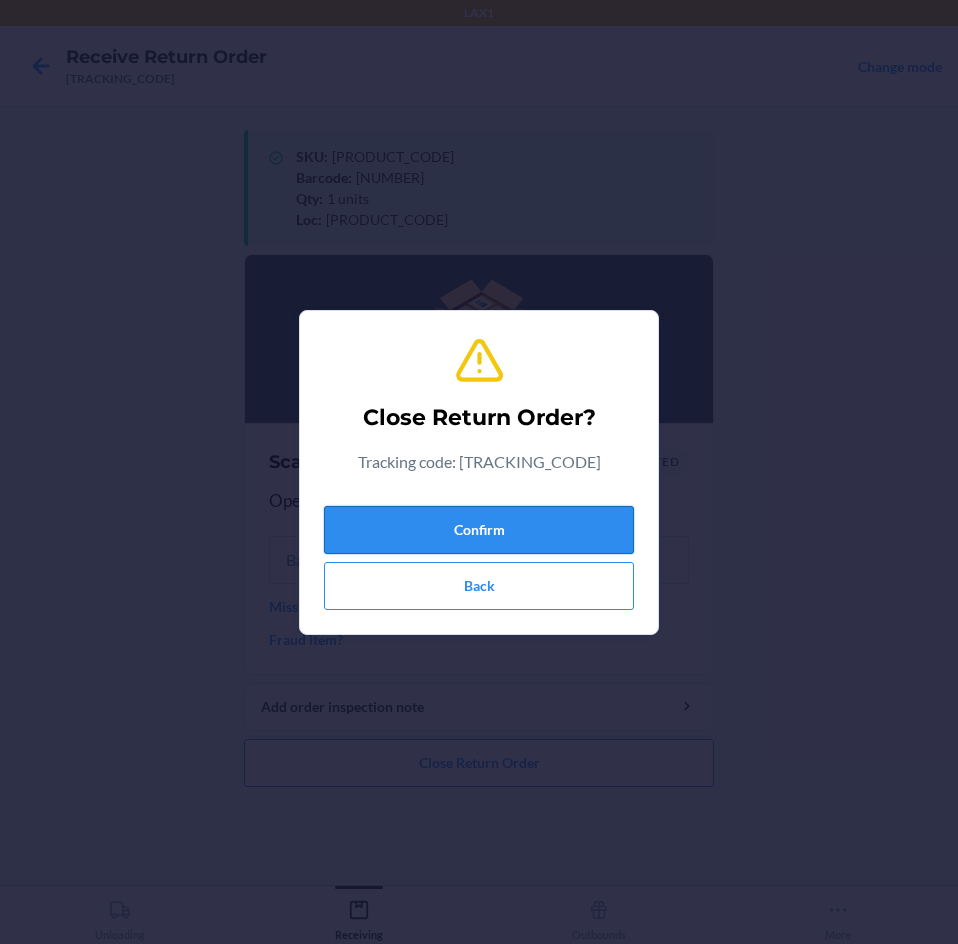 click on "Confirm" at bounding box center [479, 530] 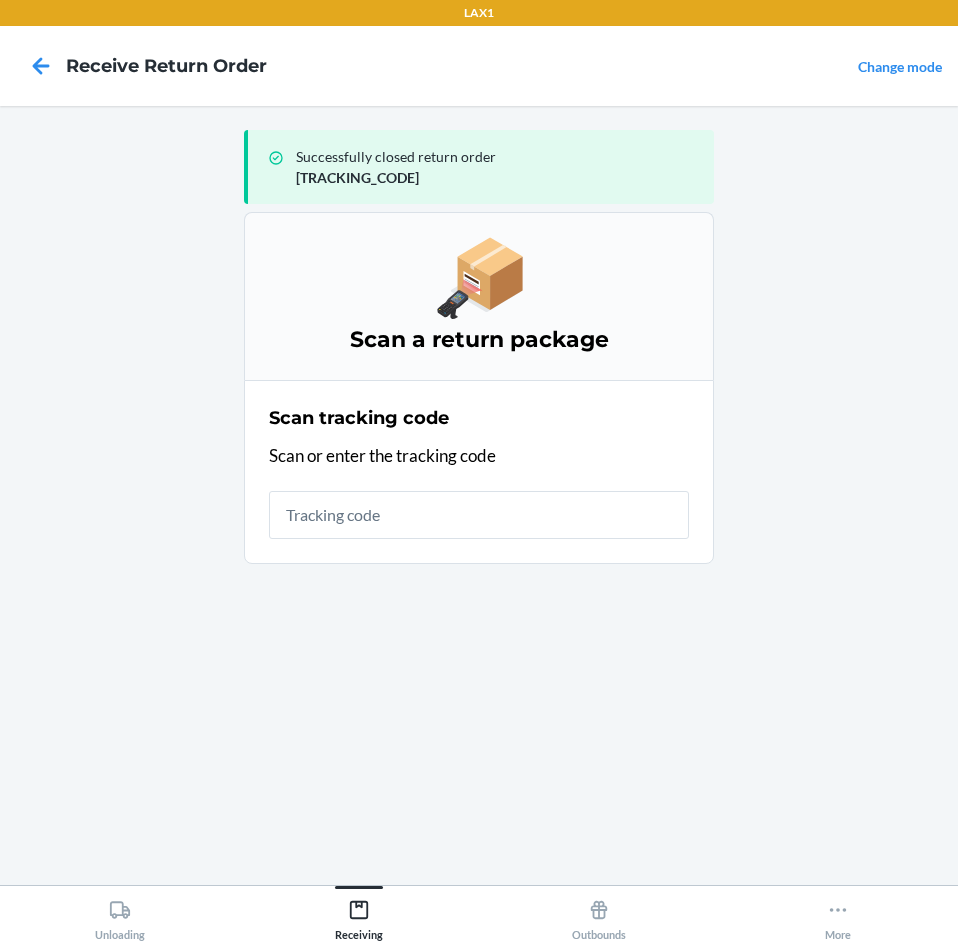 click at bounding box center (479, 515) 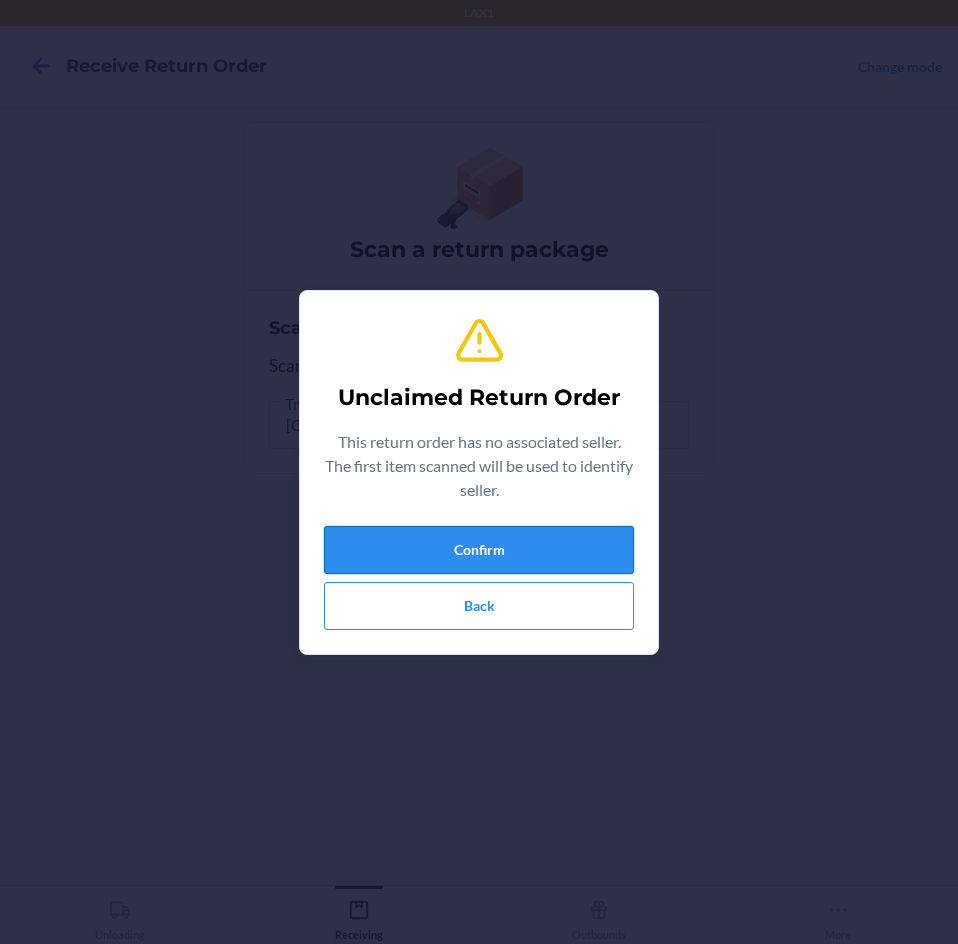 click on "Confirm" at bounding box center [479, 550] 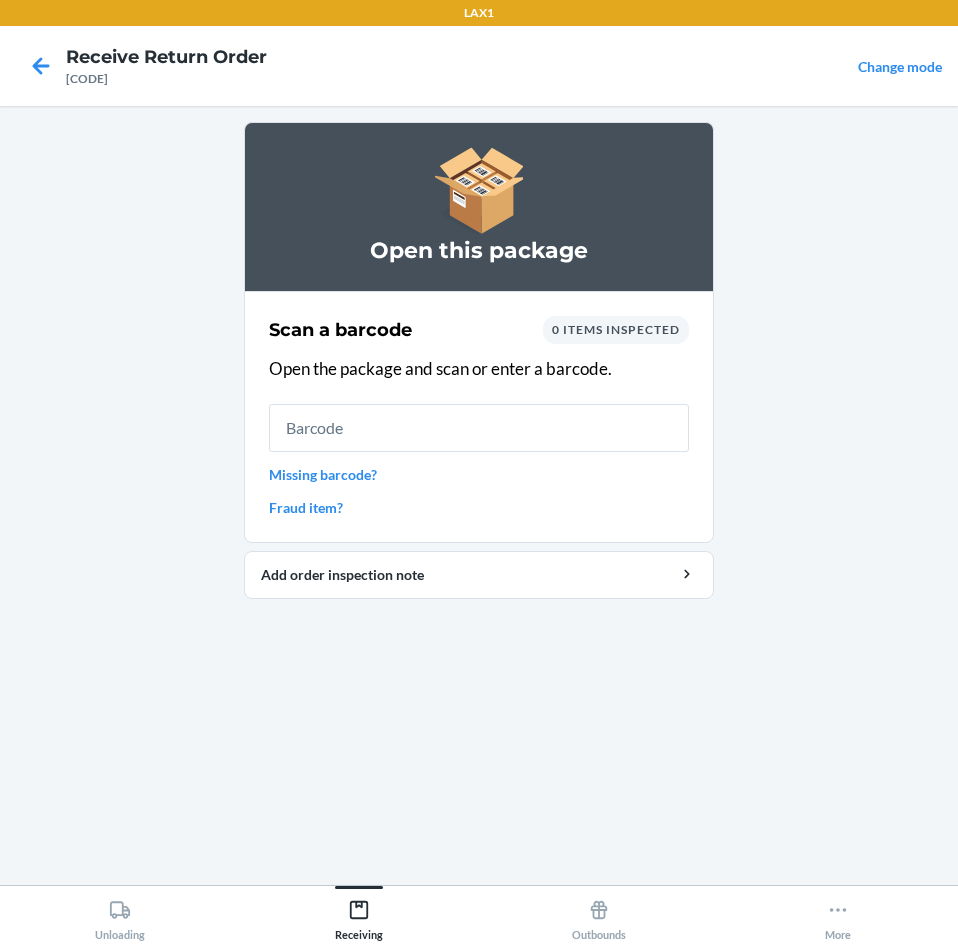 click at bounding box center [479, 428] 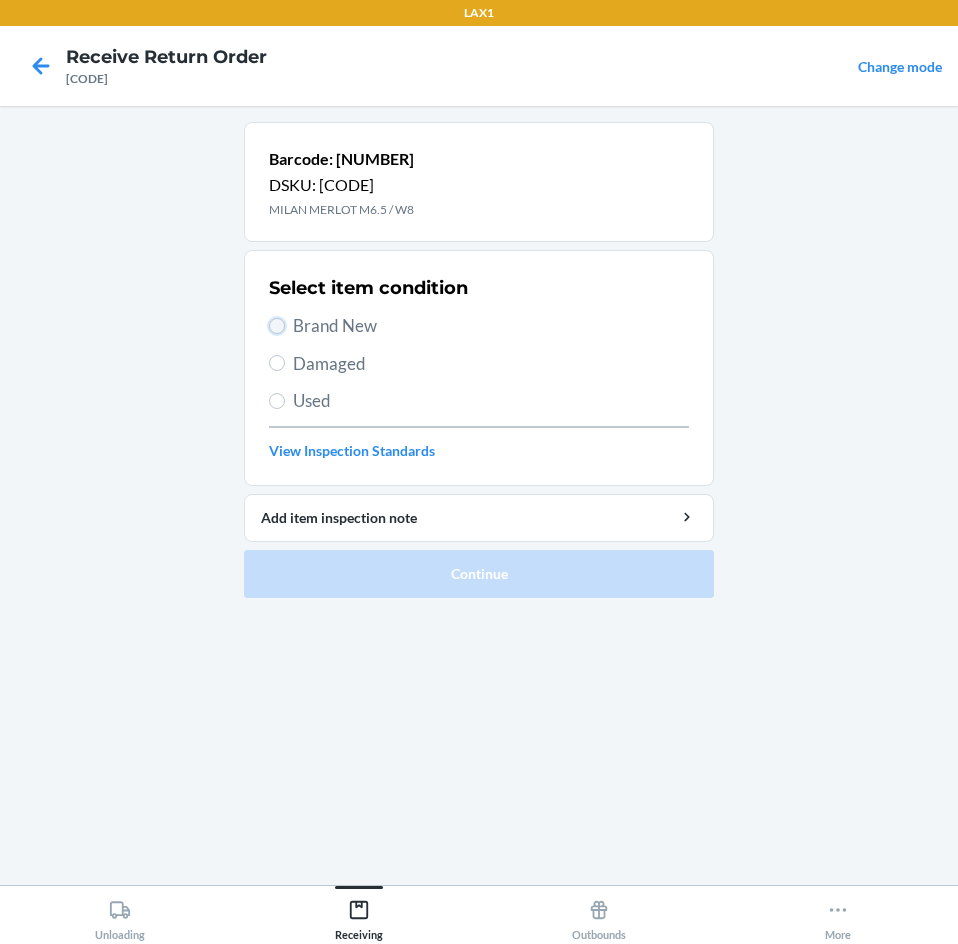click on "Brand New" at bounding box center (277, 326) 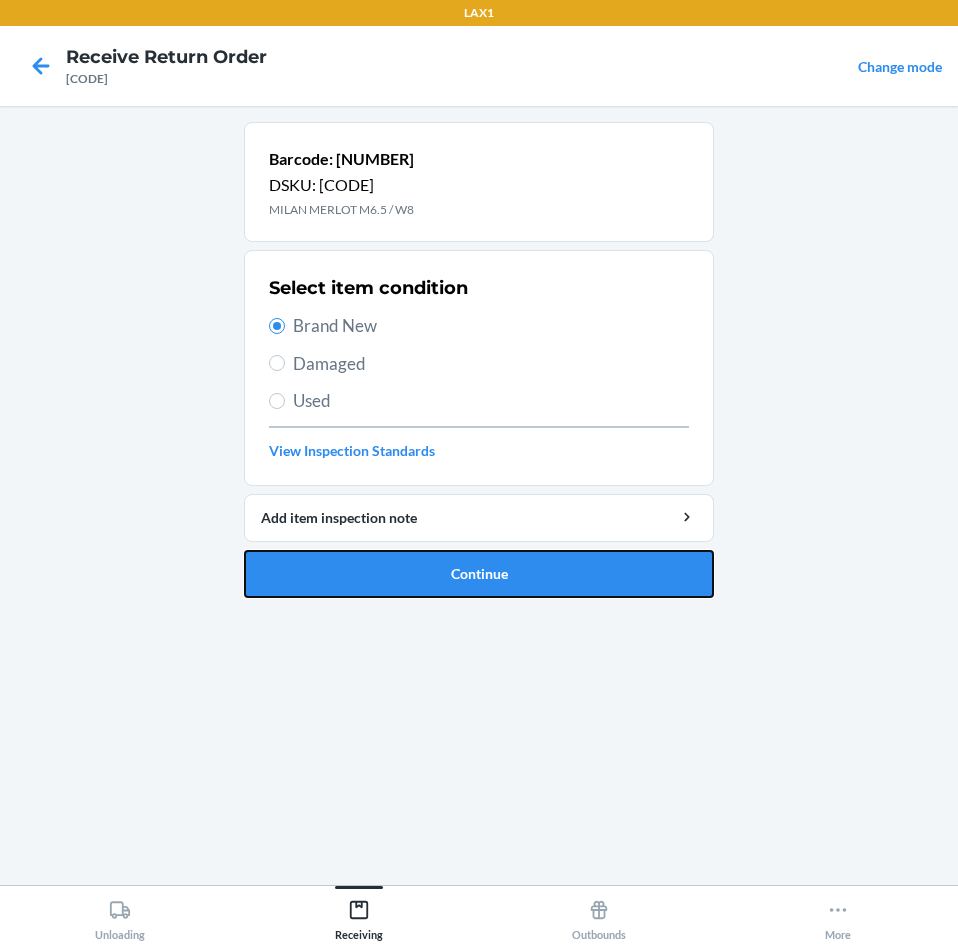 drag, startPoint x: 432, startPoint y: 574, endPoint x: 439, endPoint y: 560, distance: 15.652476 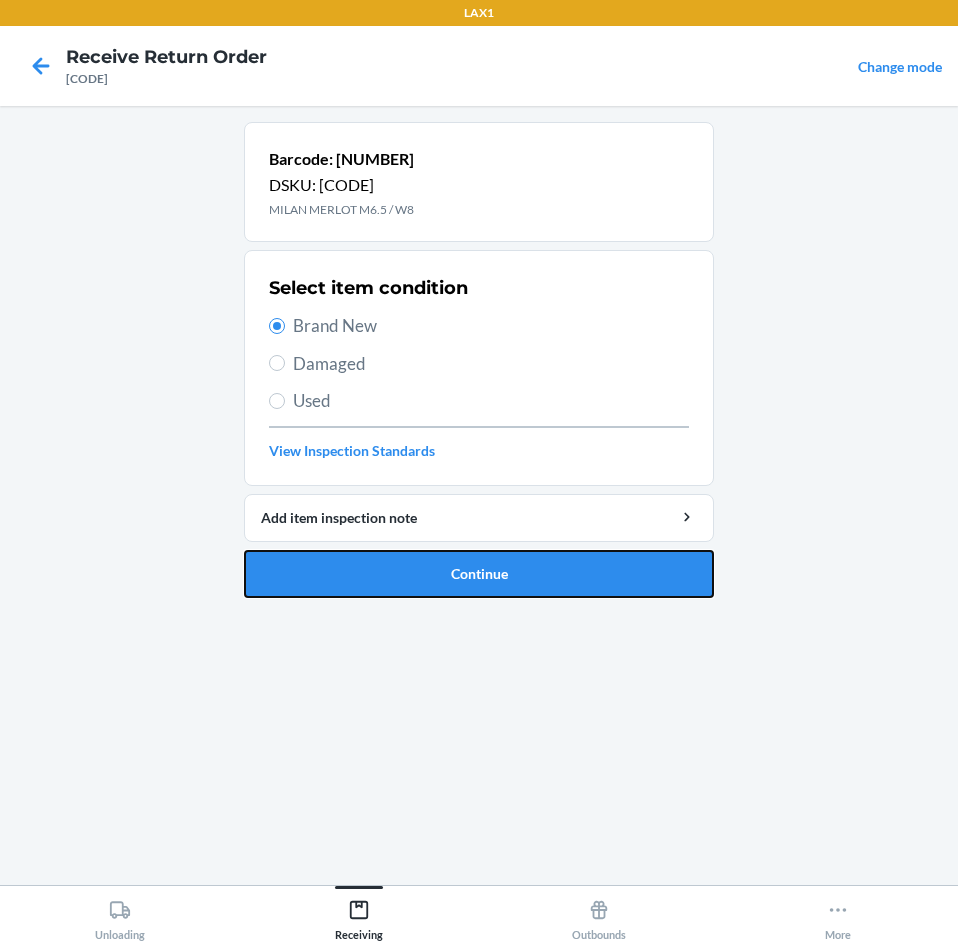 click on "Continue" at bounding box center (479, 574) 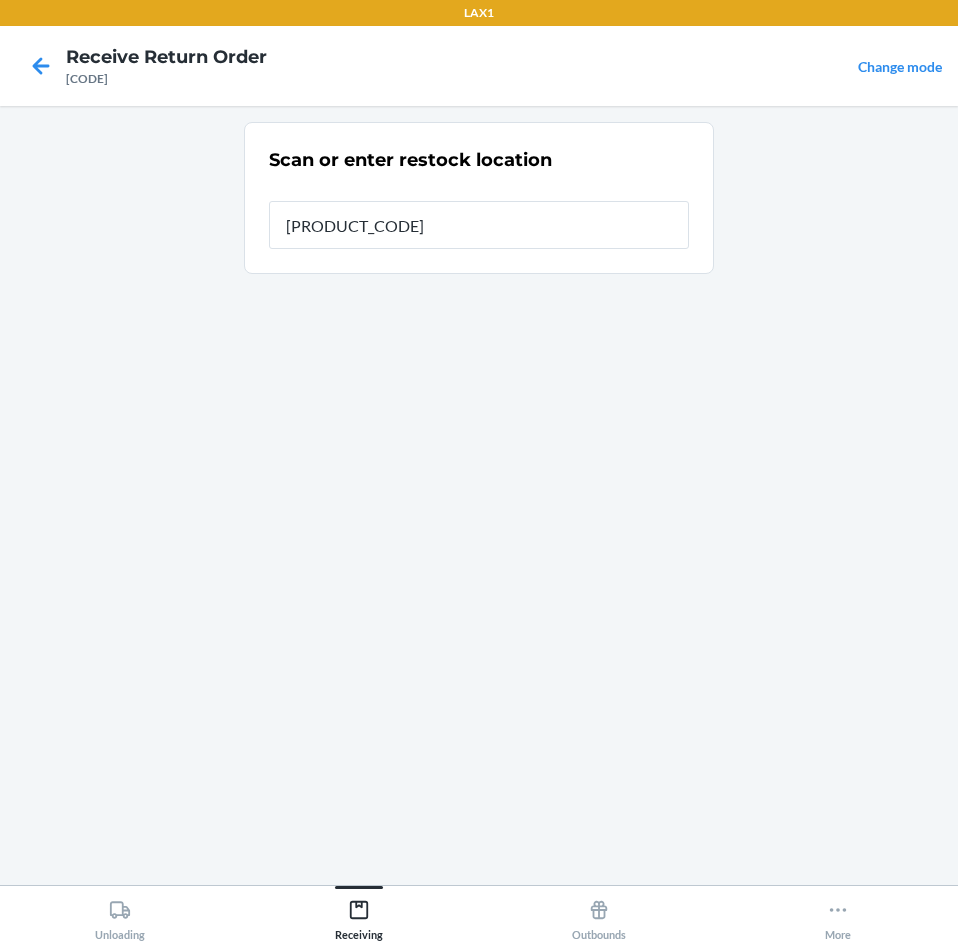 type on "[PRODUCT_CODE]" 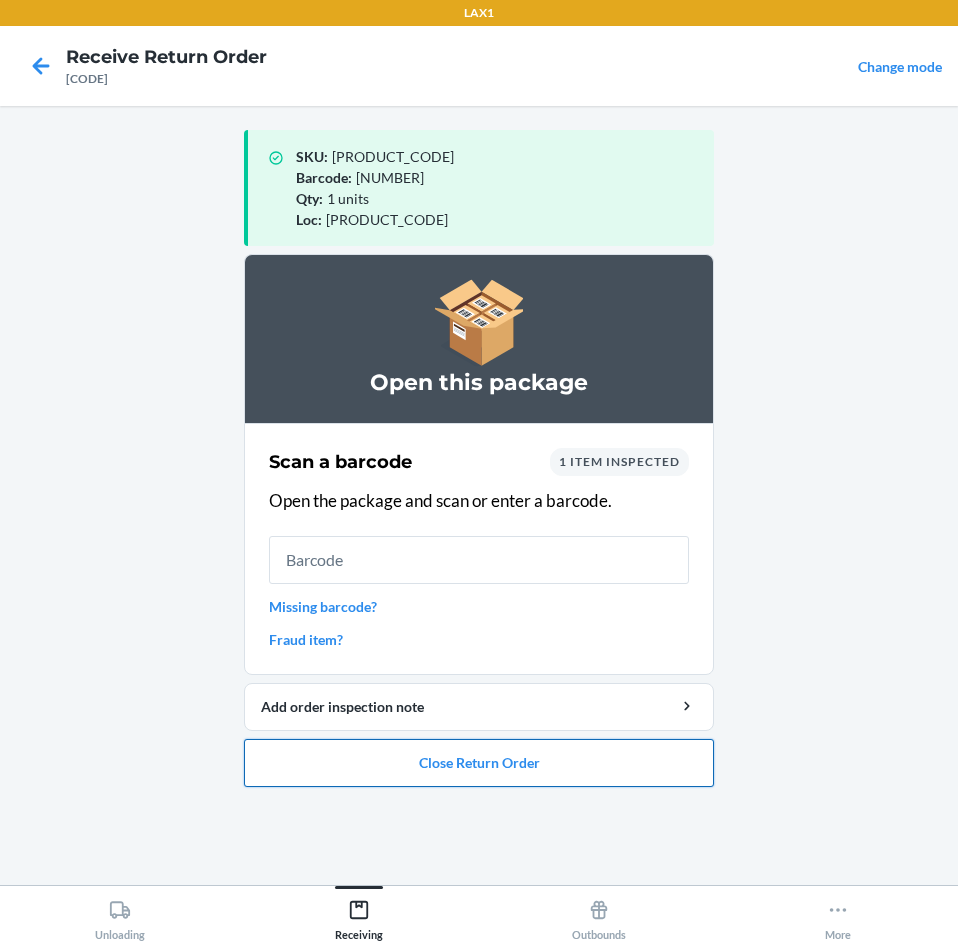click on "Close Return Order" at bounding box center (479, 763) 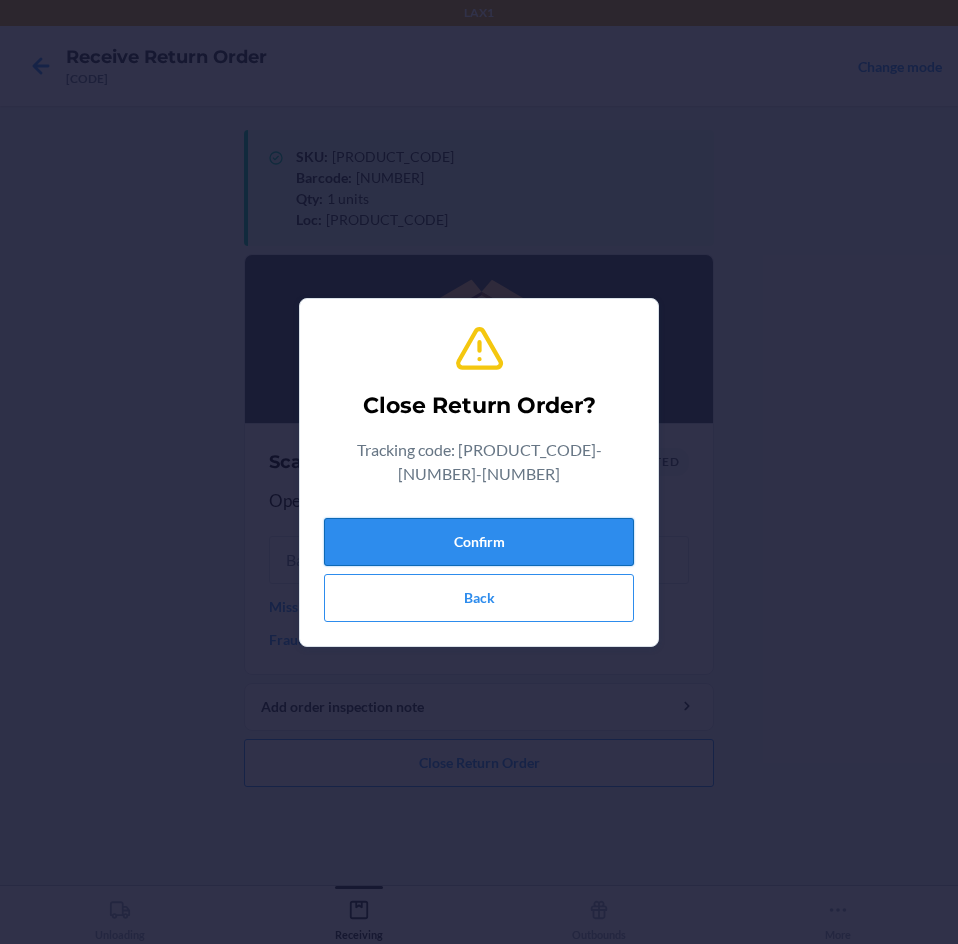 click on "Confirm" at bounding box center (479, 542) 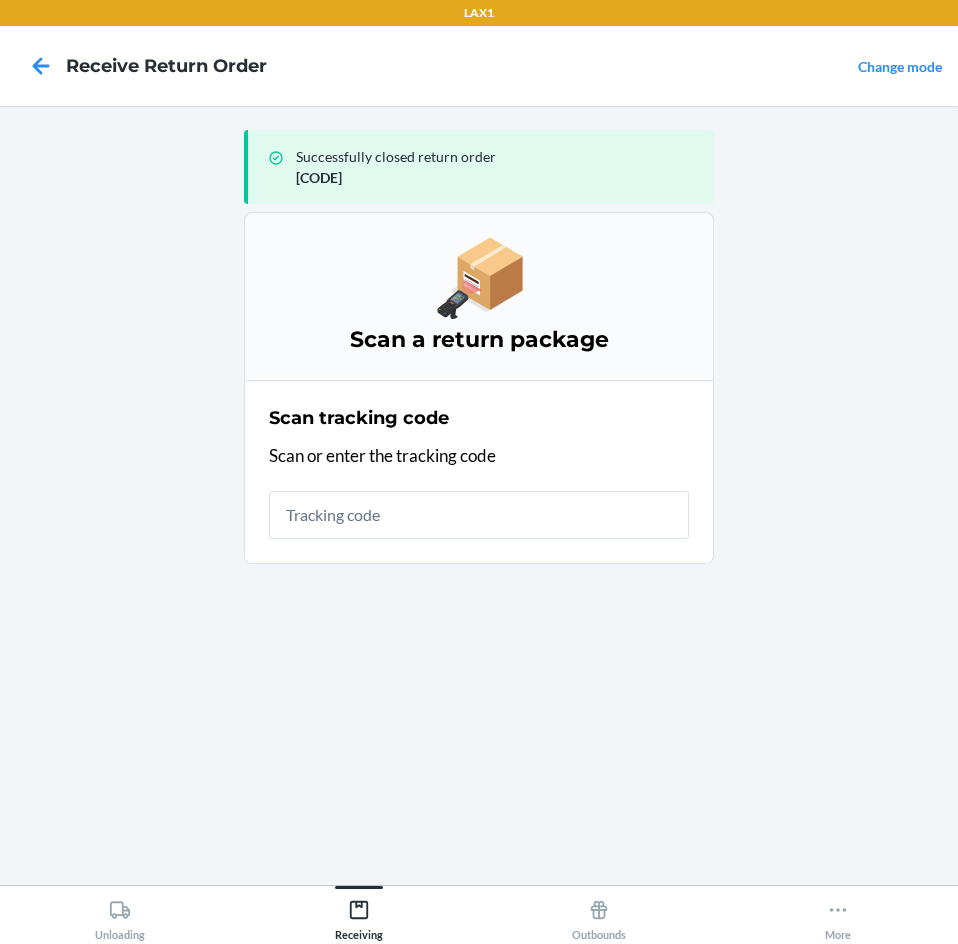 click at bounding box center [479, 515] 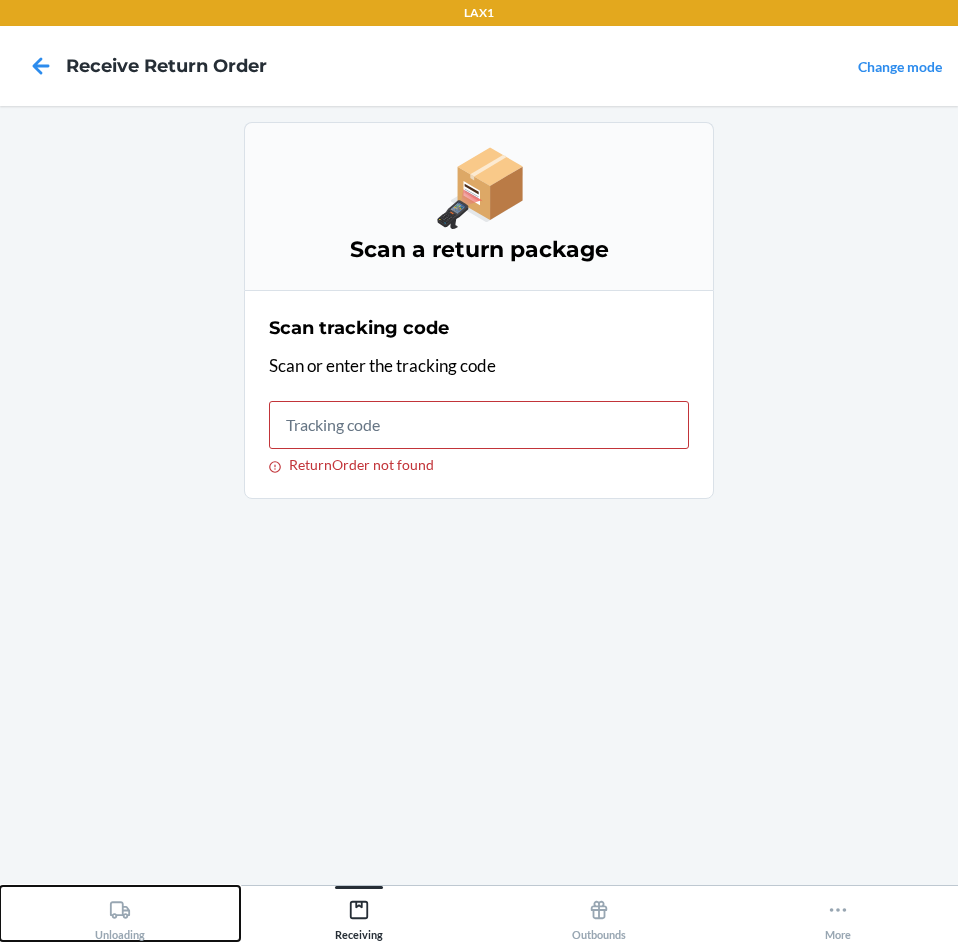 click on "Unloading" at bounding box center [120, 916] 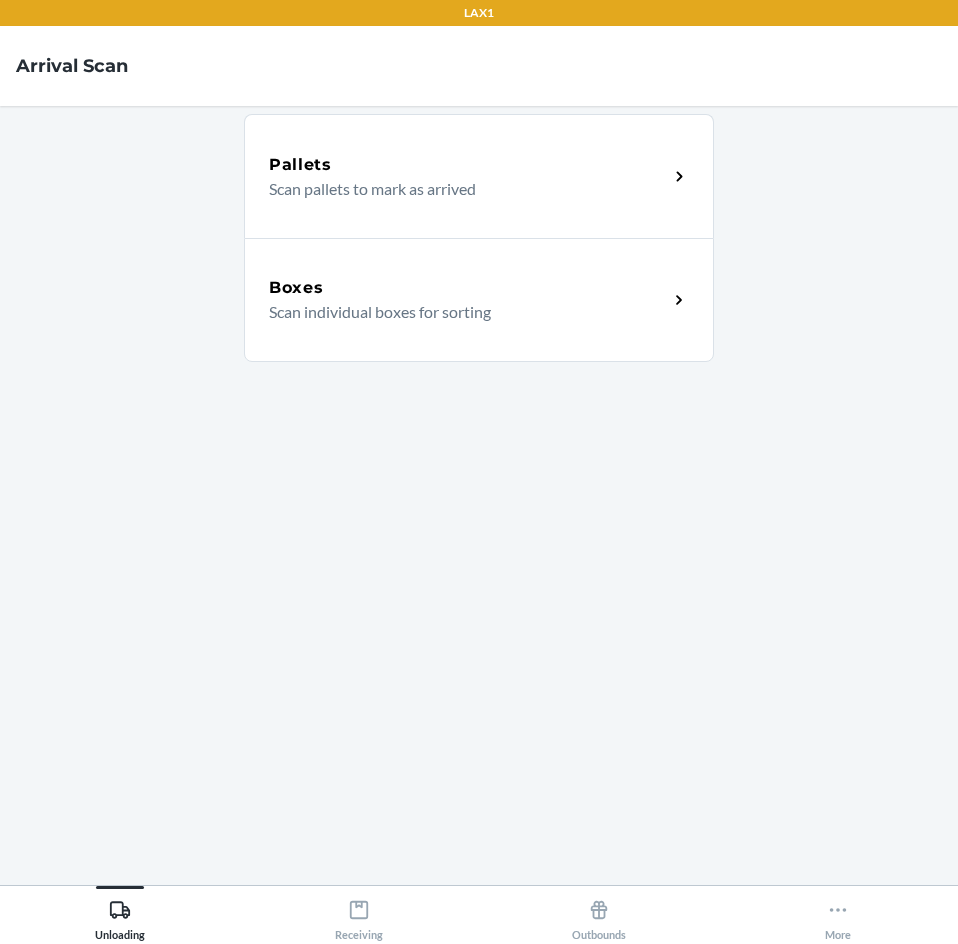 click on "Scan individual boxes for sorting" at bounding box center (460, 312) 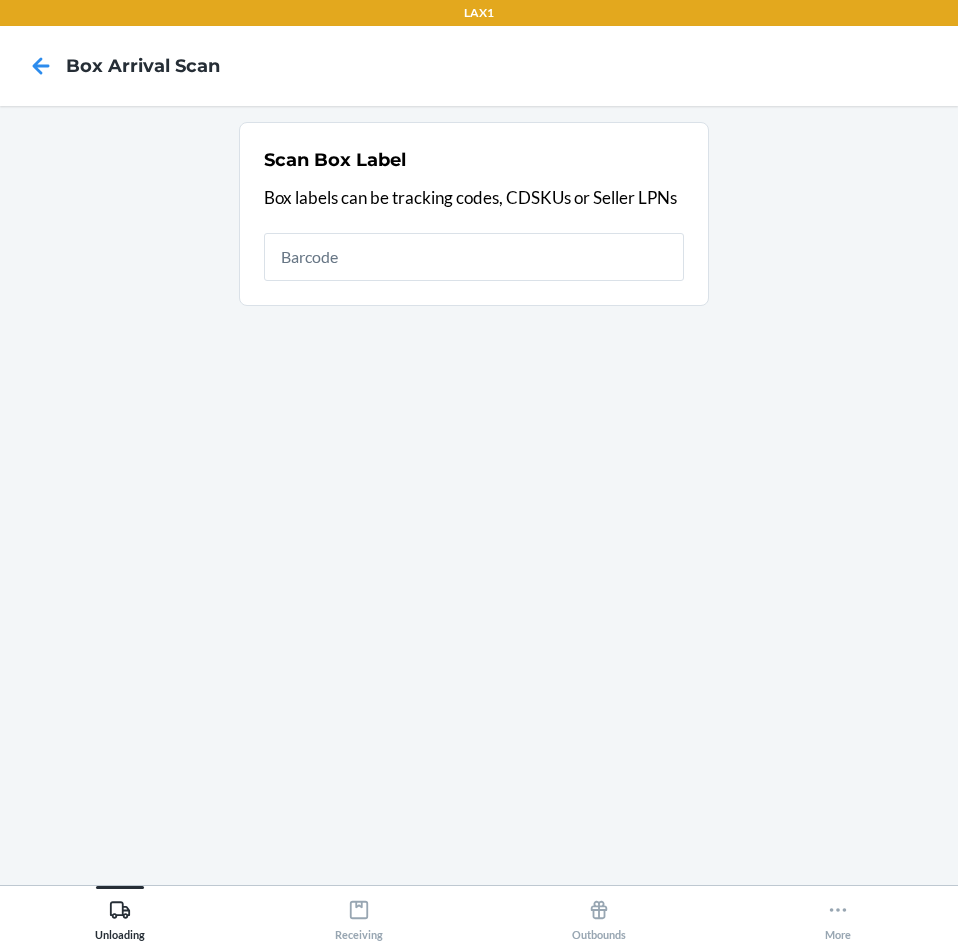 click at bounding box center [474, 257] 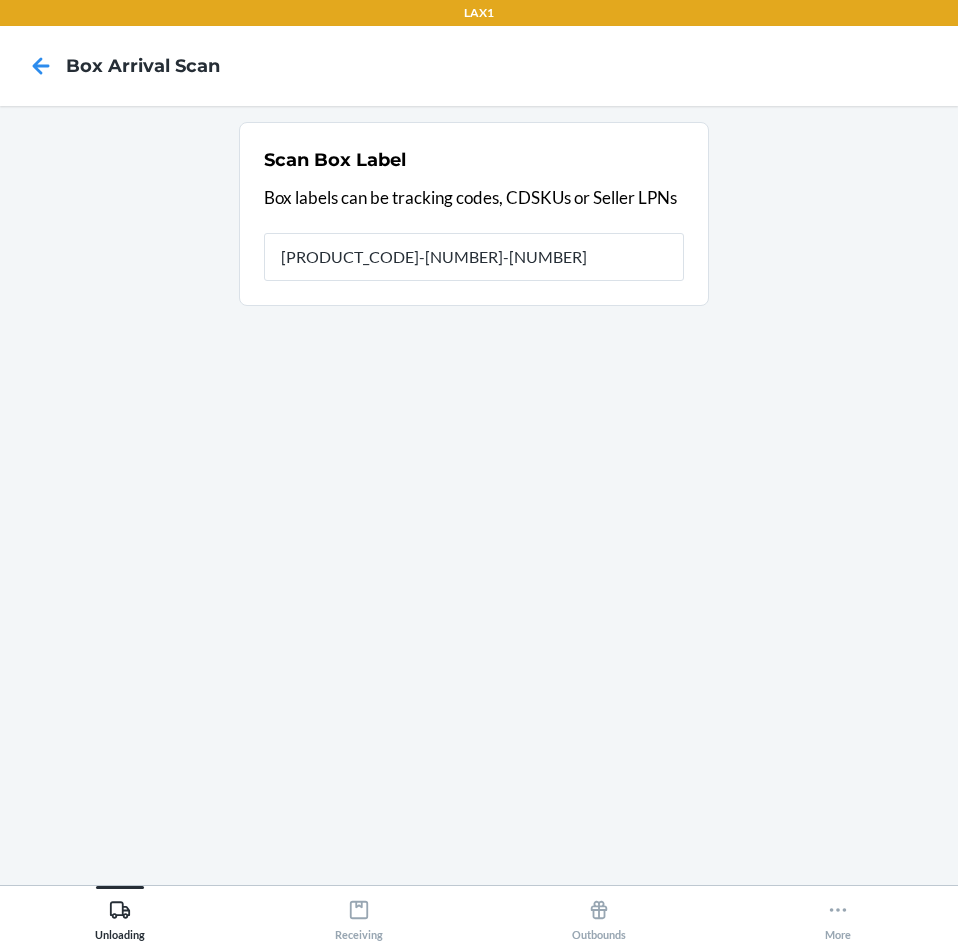 type on "[PRODUCT_CODE]-[NUMBER]-[NUMBER]" 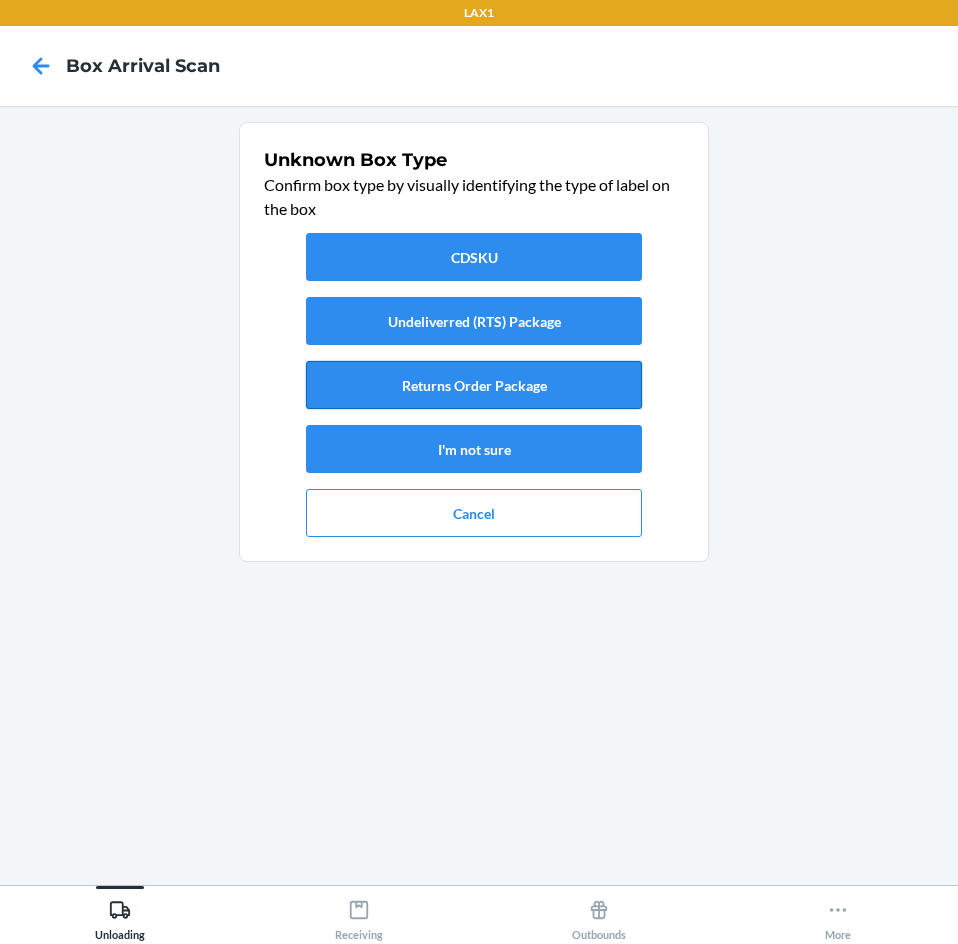 click on "Returns Order Package" at bounding box center [474, 385] 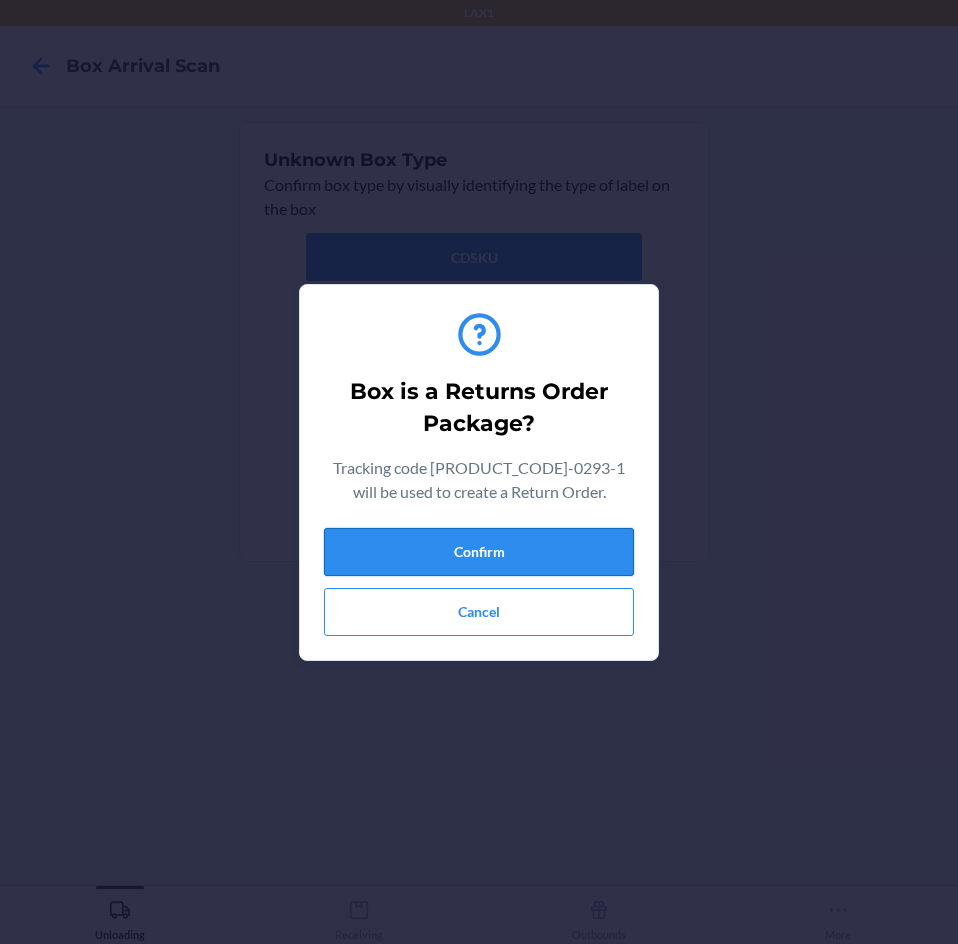 click on "Confirm" at bounding box center [479, 552] 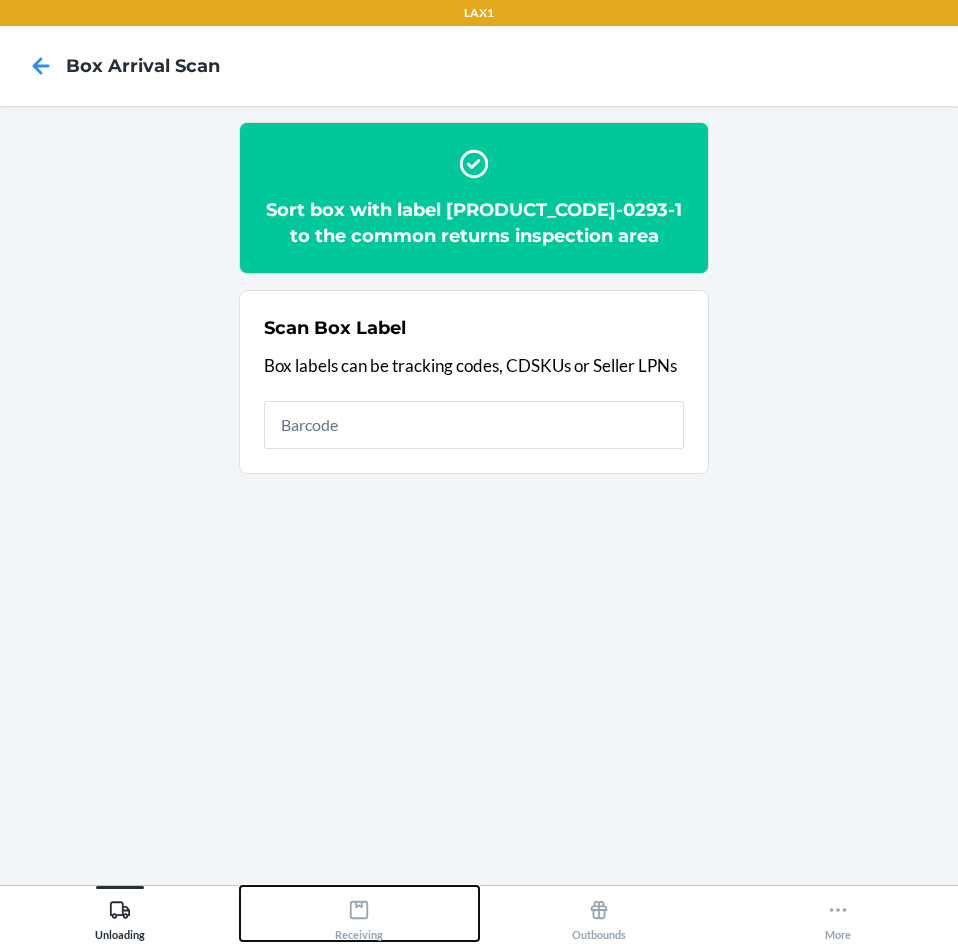 click 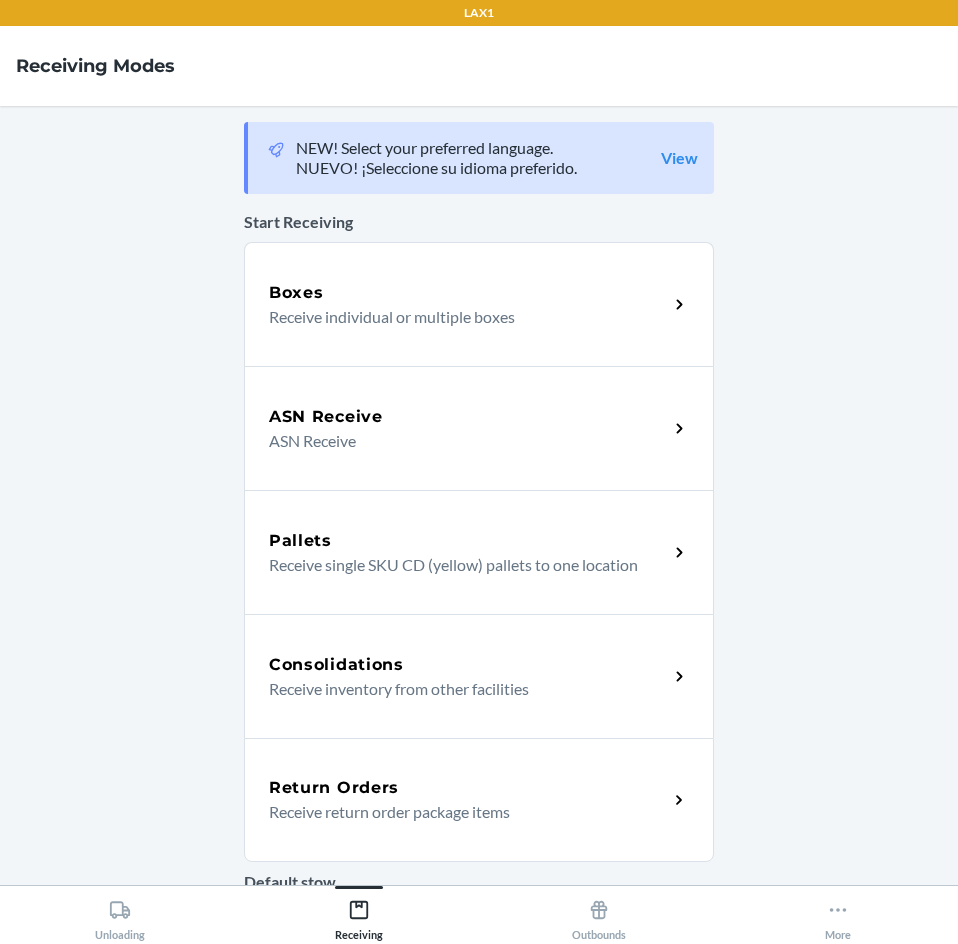 click on "Receive return order package items" at bounding box center (460, 812) 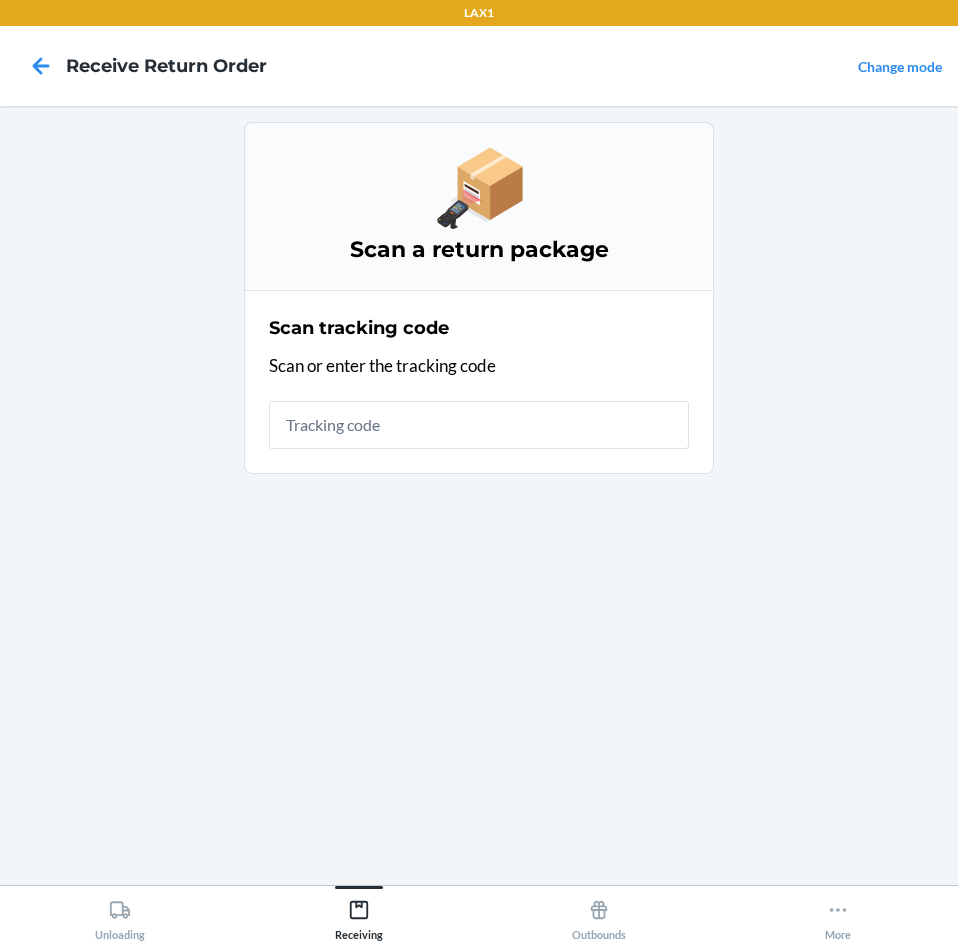 click at bounding box center (479, 425) 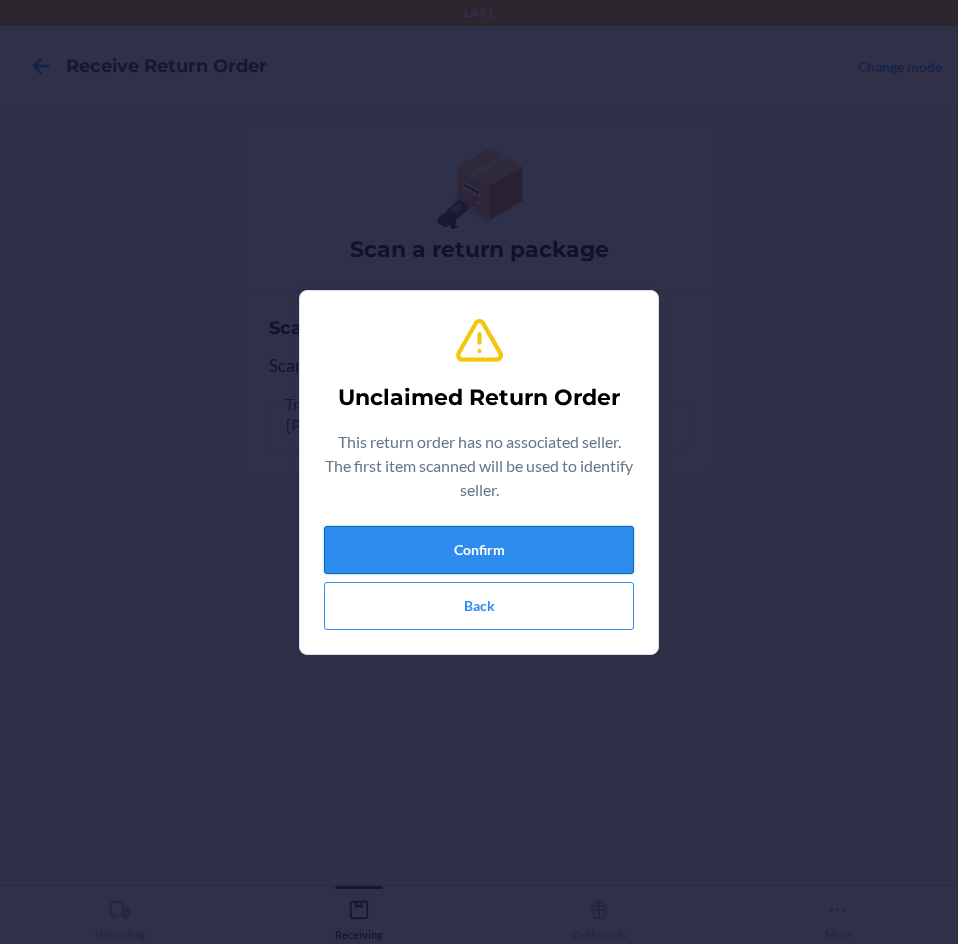 click on "Confirm" at bounding box center [479, 550] 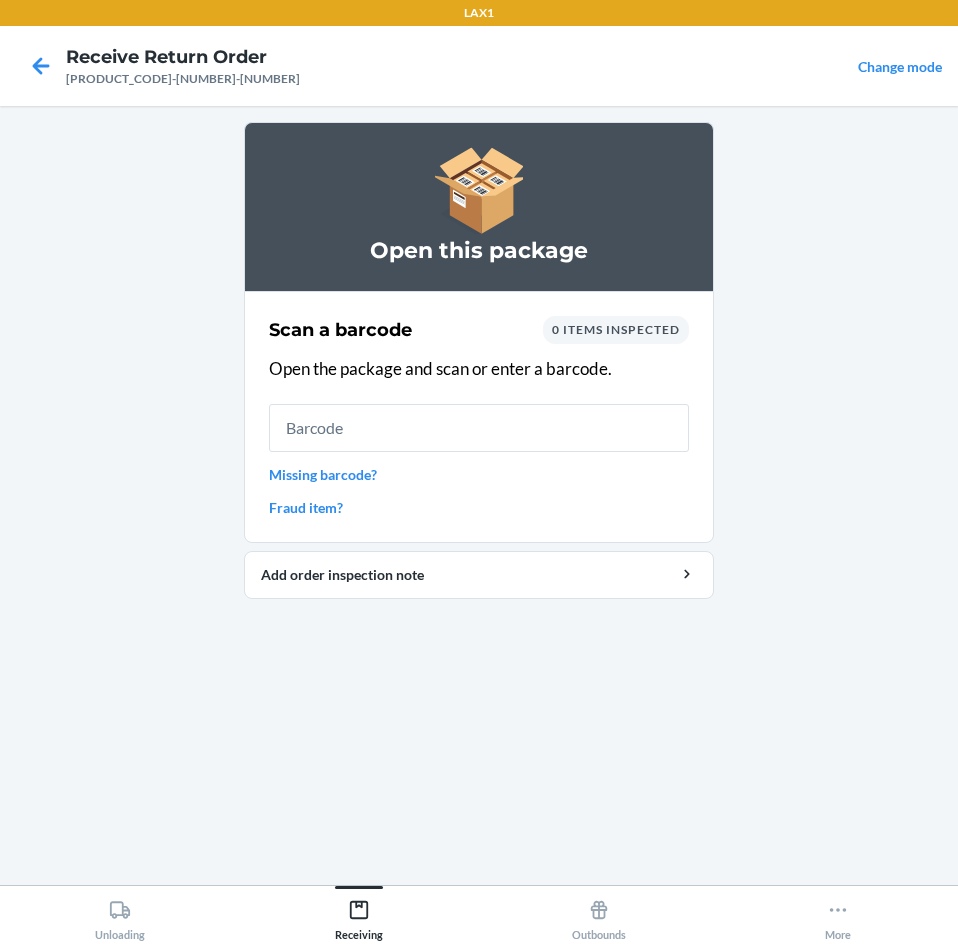click at bounding box center (479, 428) 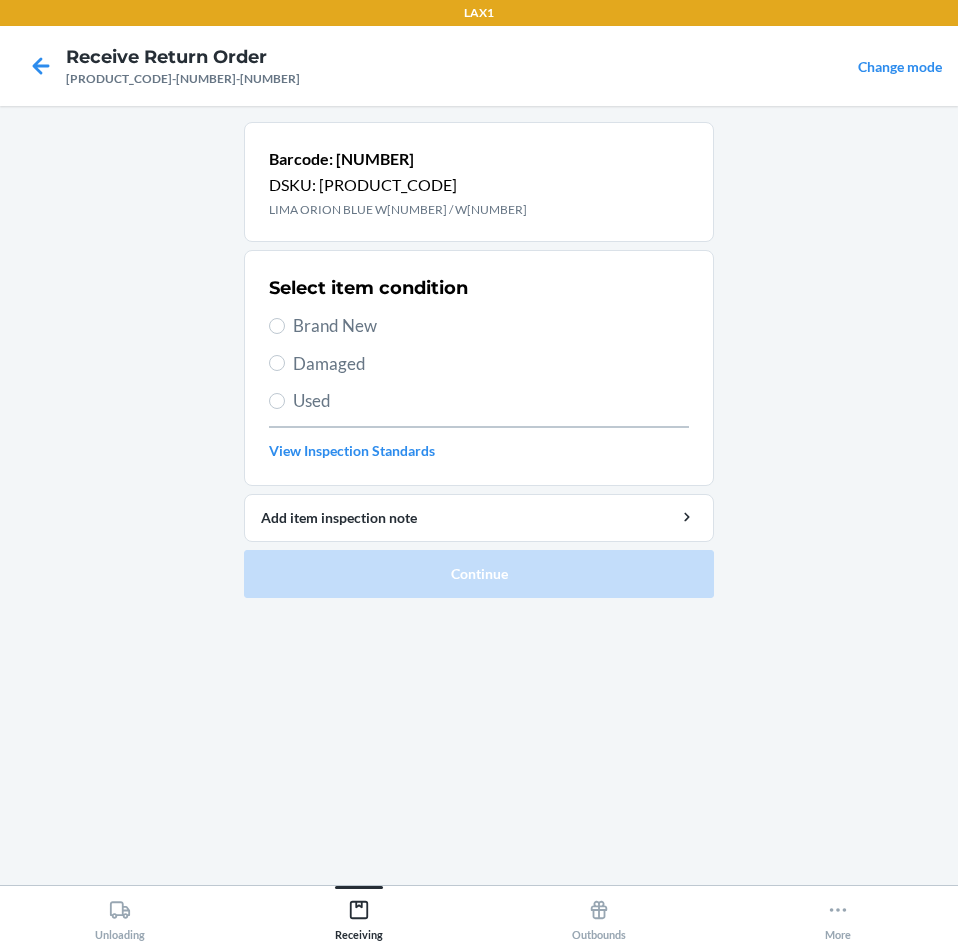 click on "Brand New" at bounding box center [479, 326] 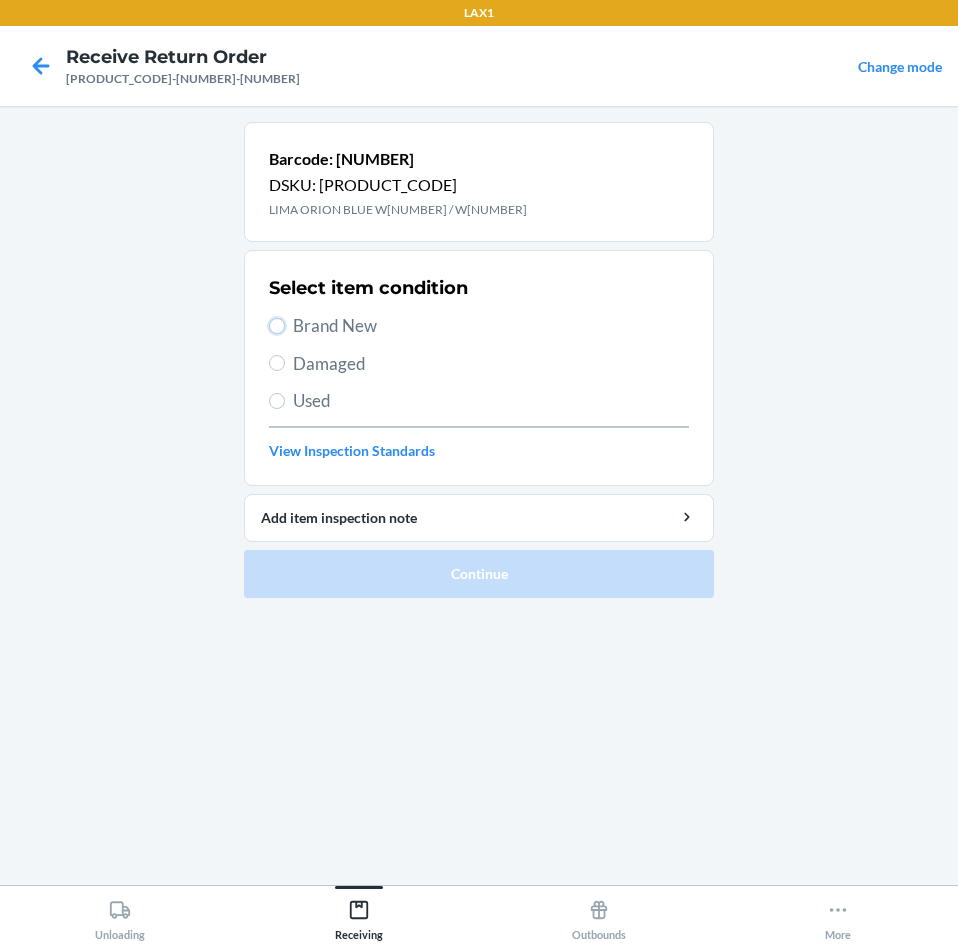 click on "Brand New" at bounding box center (277, 326) 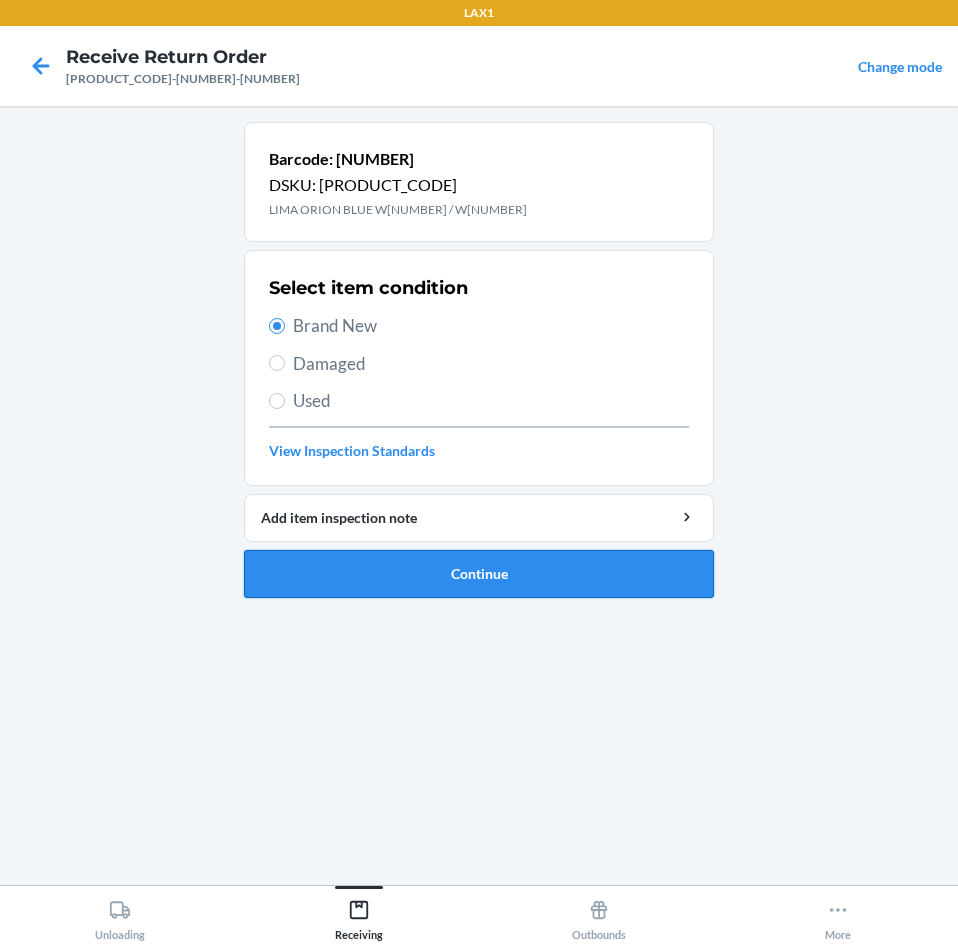 click on "Continue" at bounding box center (479, 574) 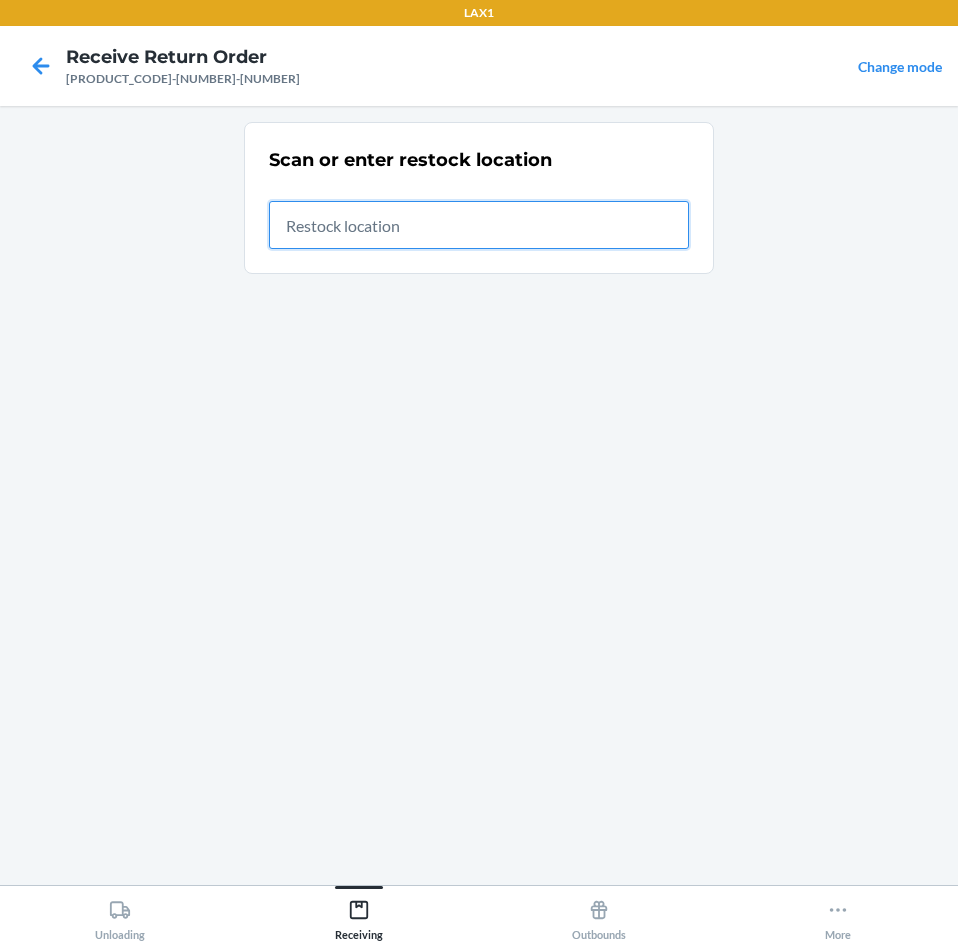 click at bounding box center (479, 225) 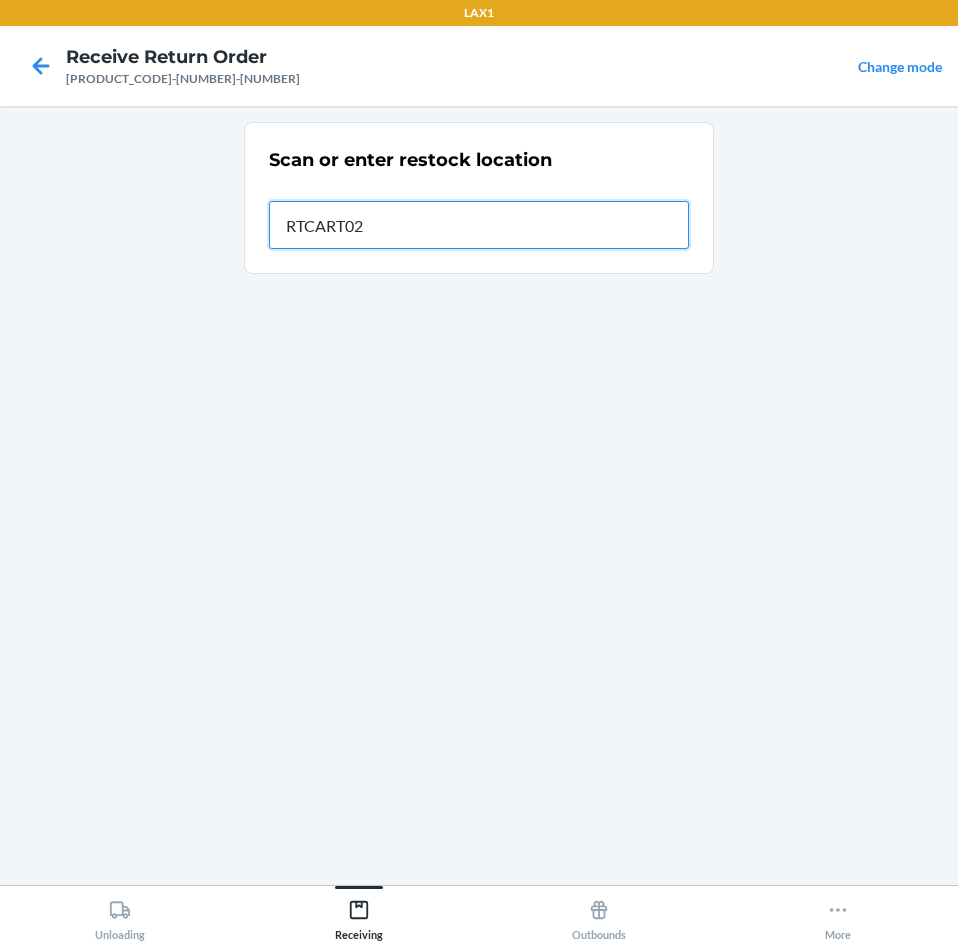type on "[PRODUCT_CODE]" 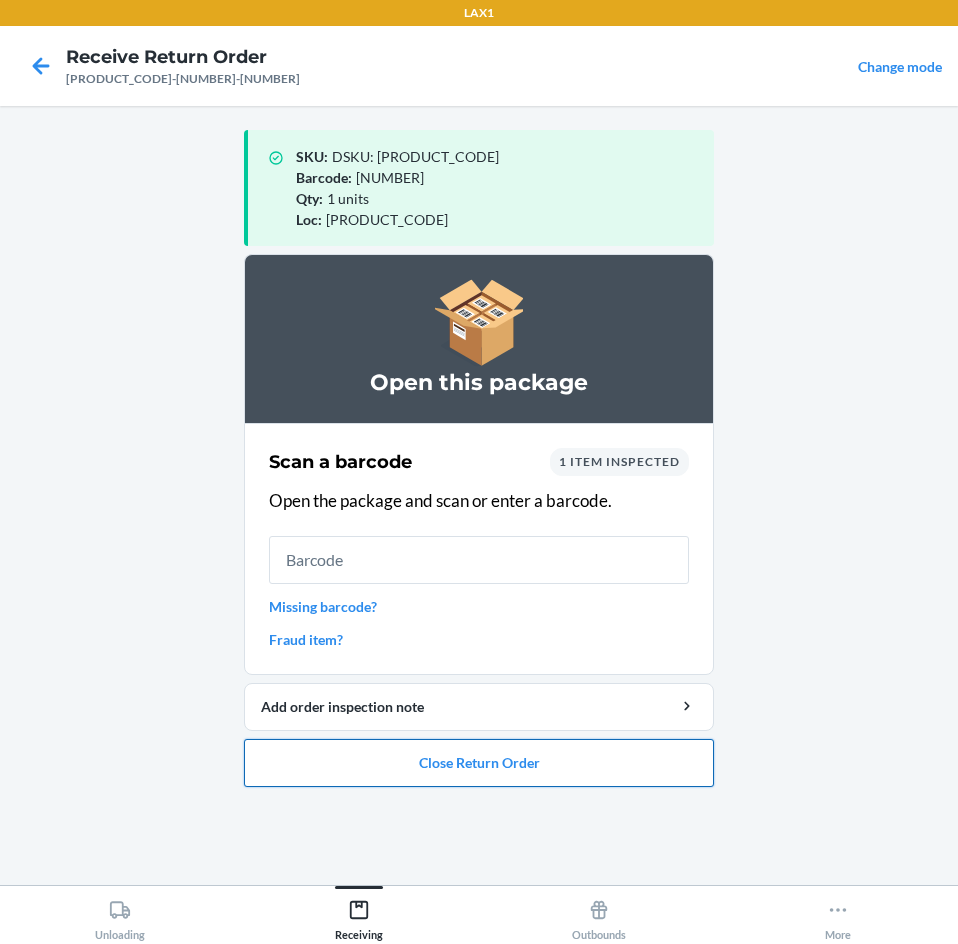 click on "Close Return Order" at bounding box center [479, 763] 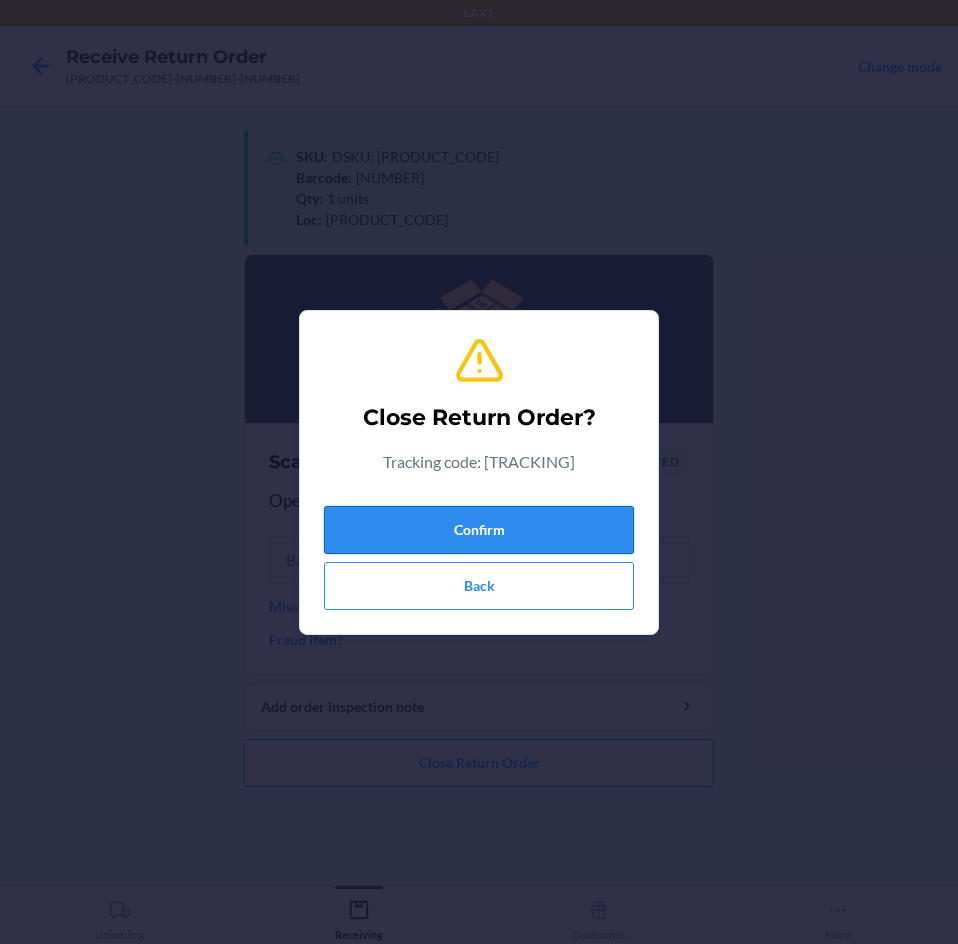 click on "Confirm" at bounding box center (479, 530) 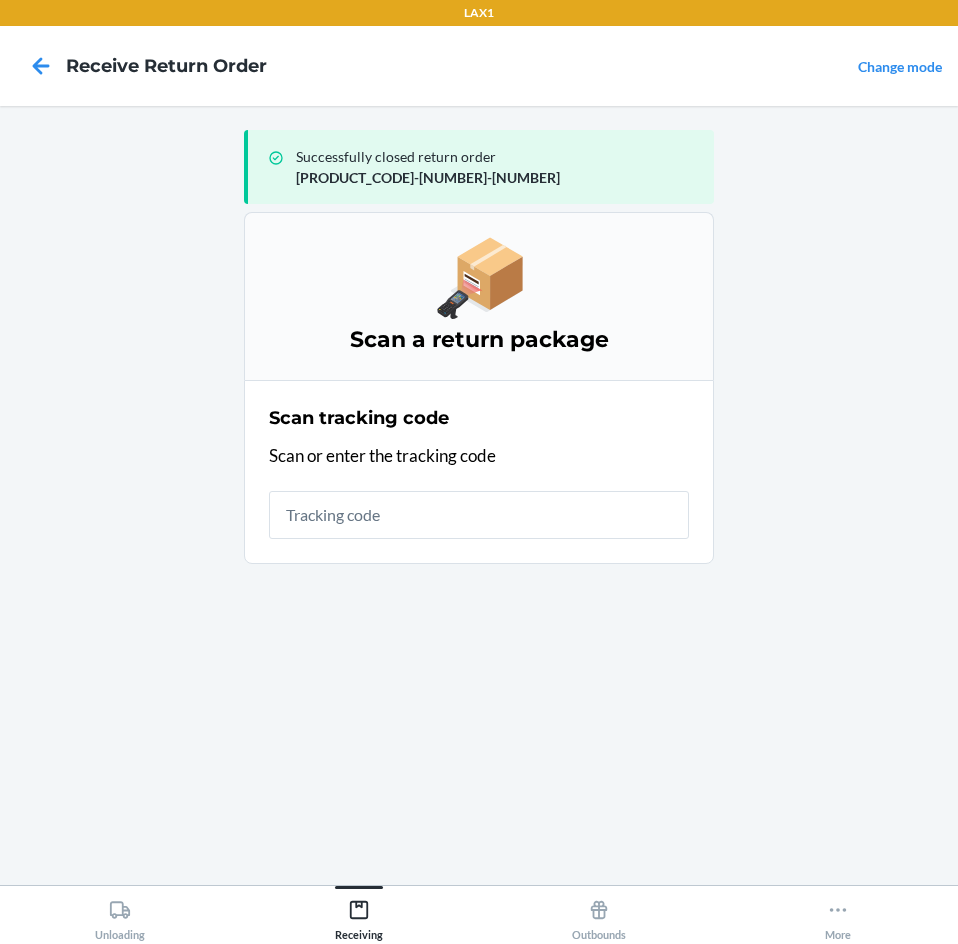 click at bounding box center [479, 515] 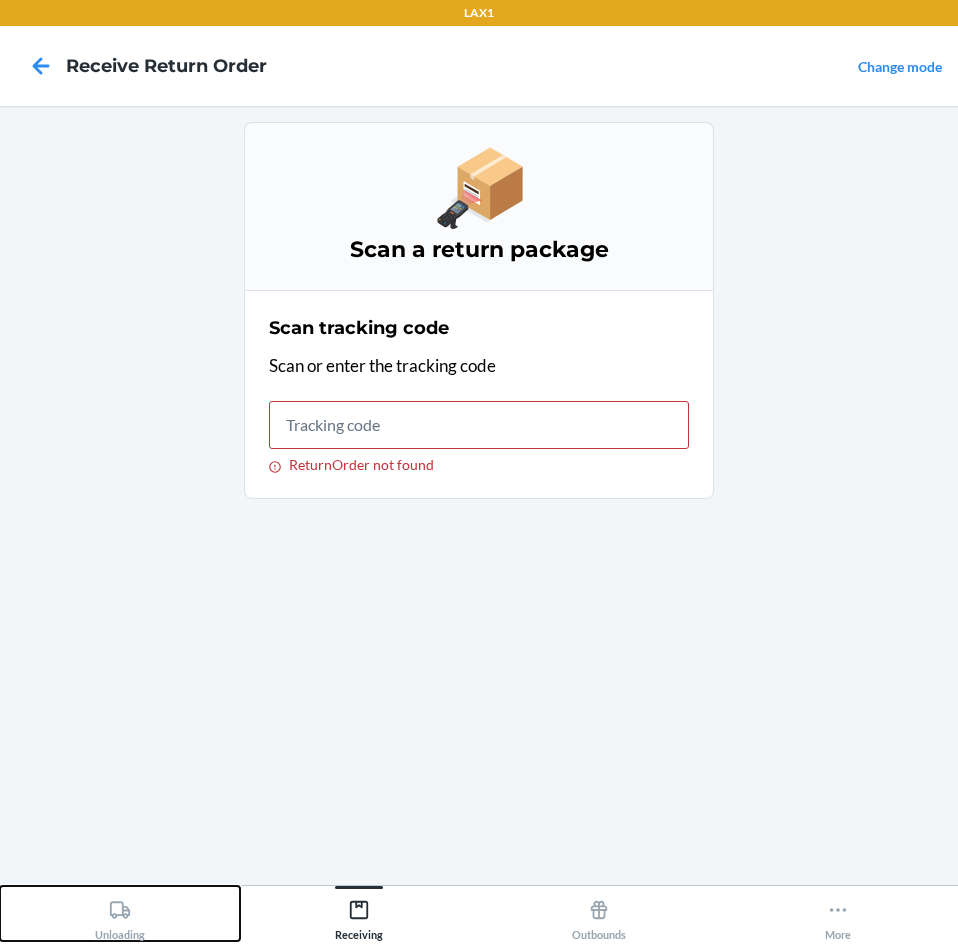click 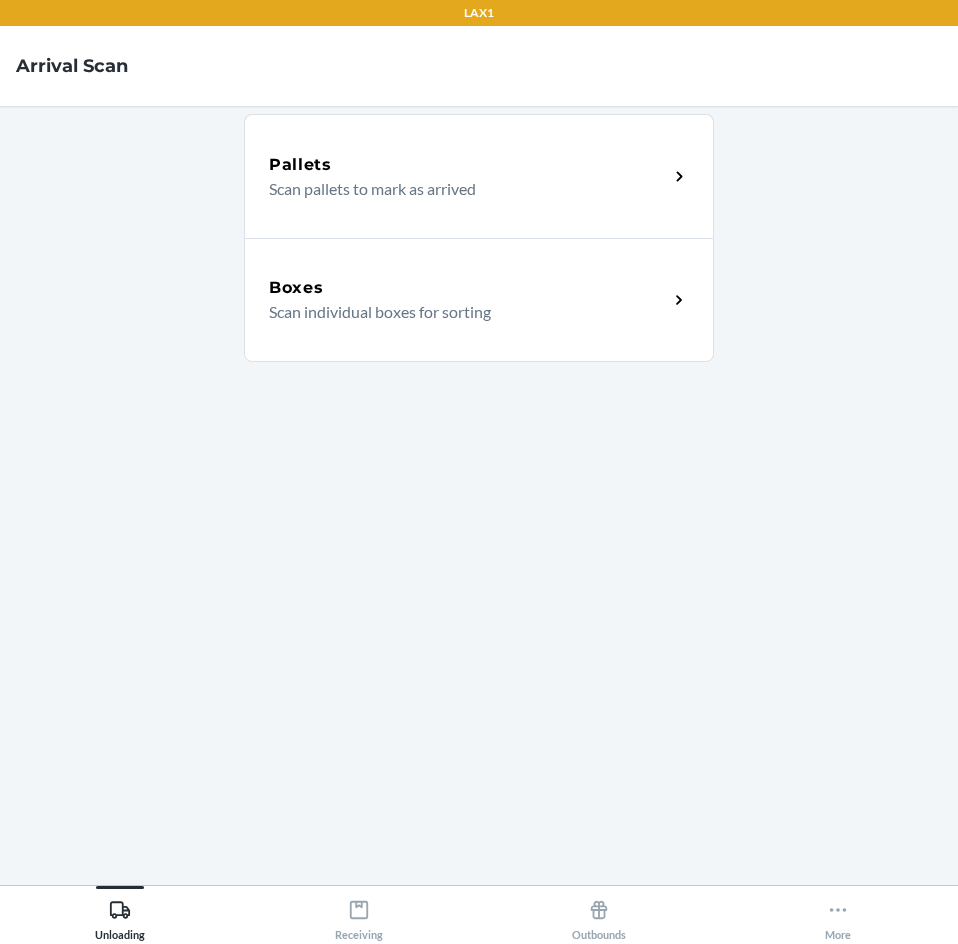 click on "Scan individual boxes for sorting" at bounding box center (460, 312) 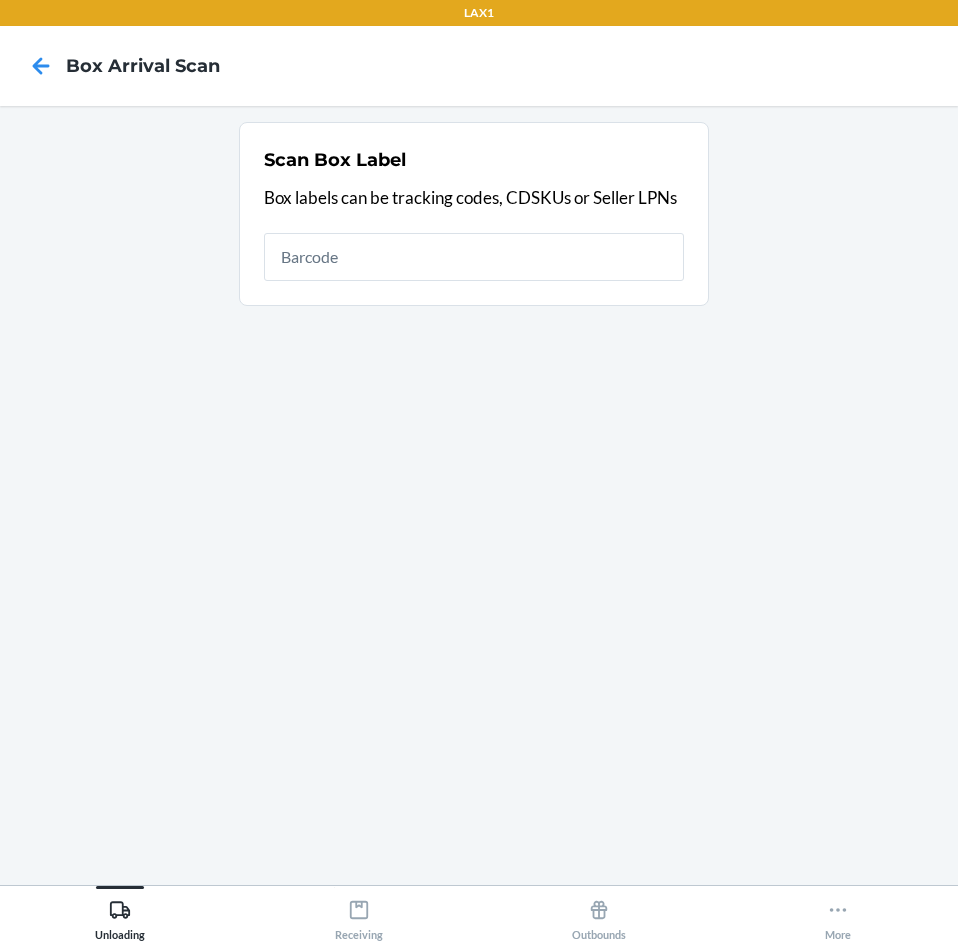 click at bounding box center (474, 257) 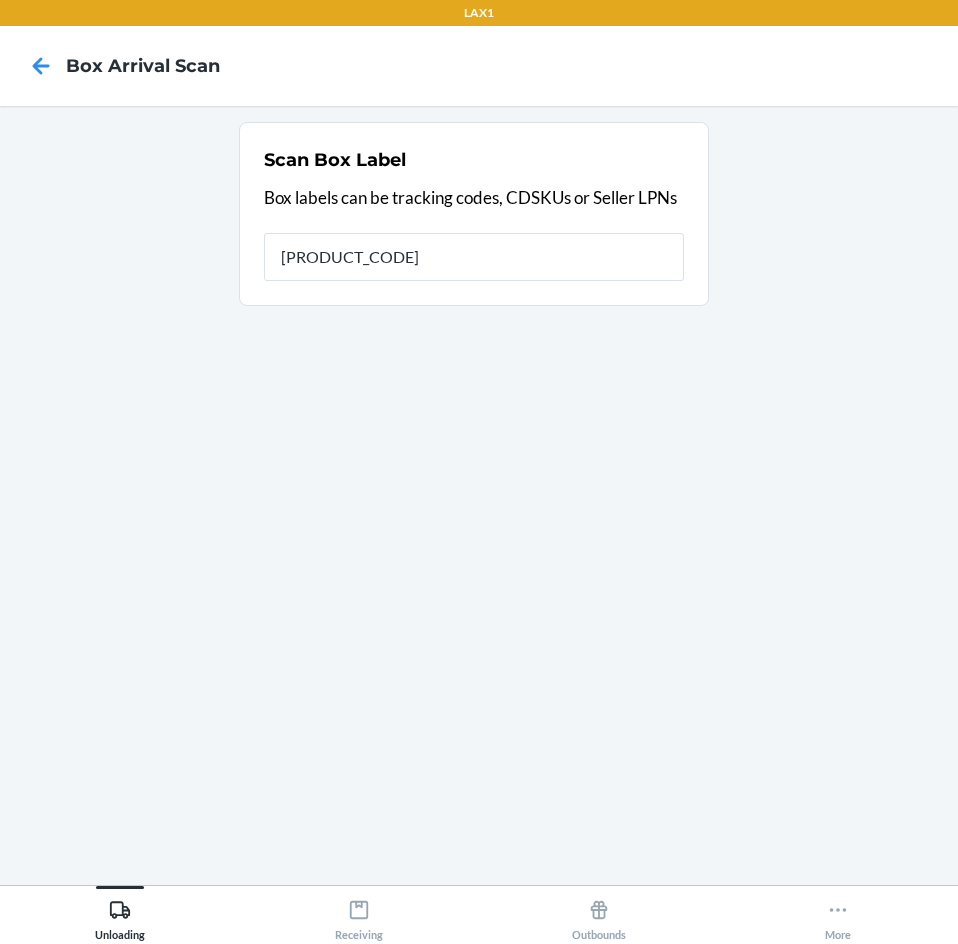type on "[PRODUCT_CODE]" 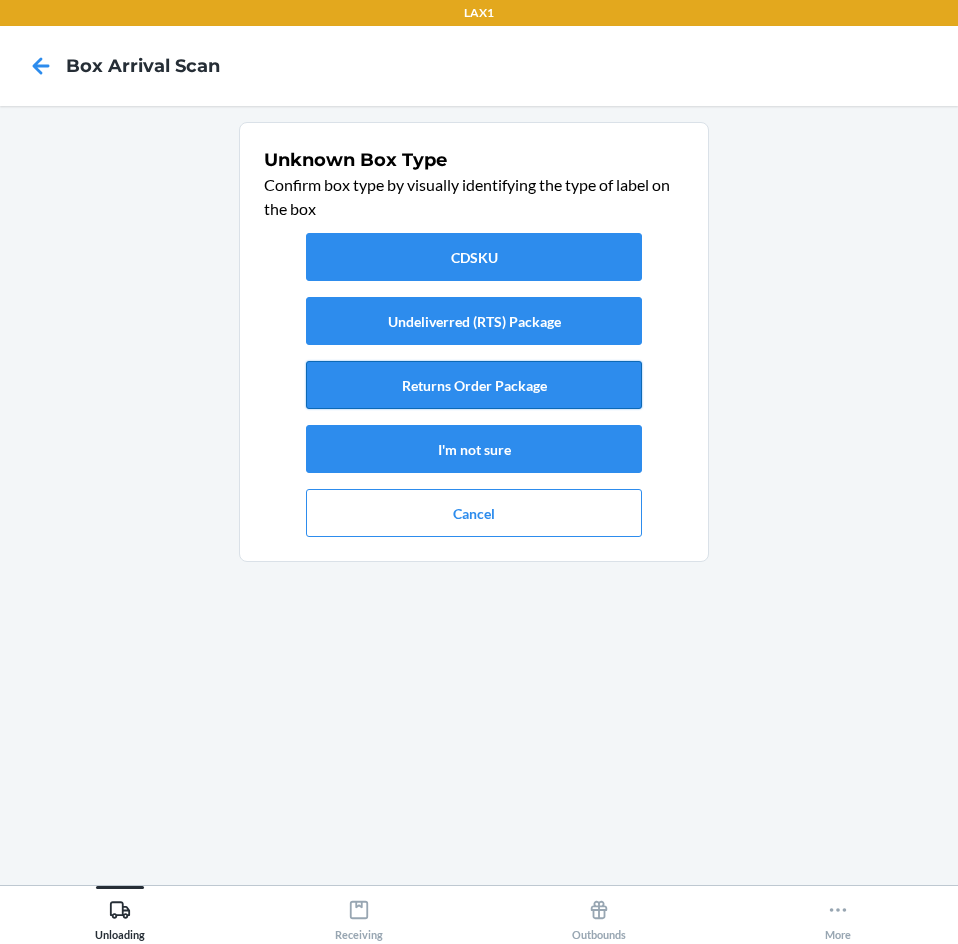 click on "Returns Order Package" at bounding box center [474, 385] 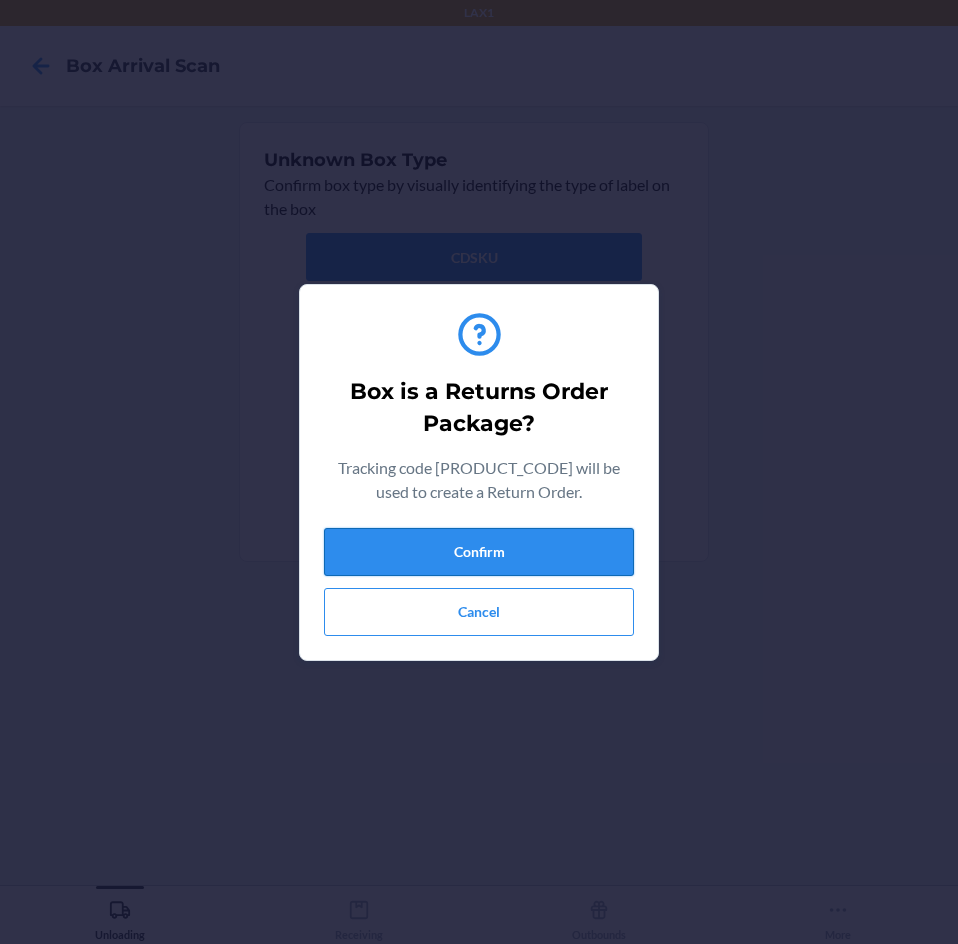 click on "Confirm" at bounding box center [479, 552] 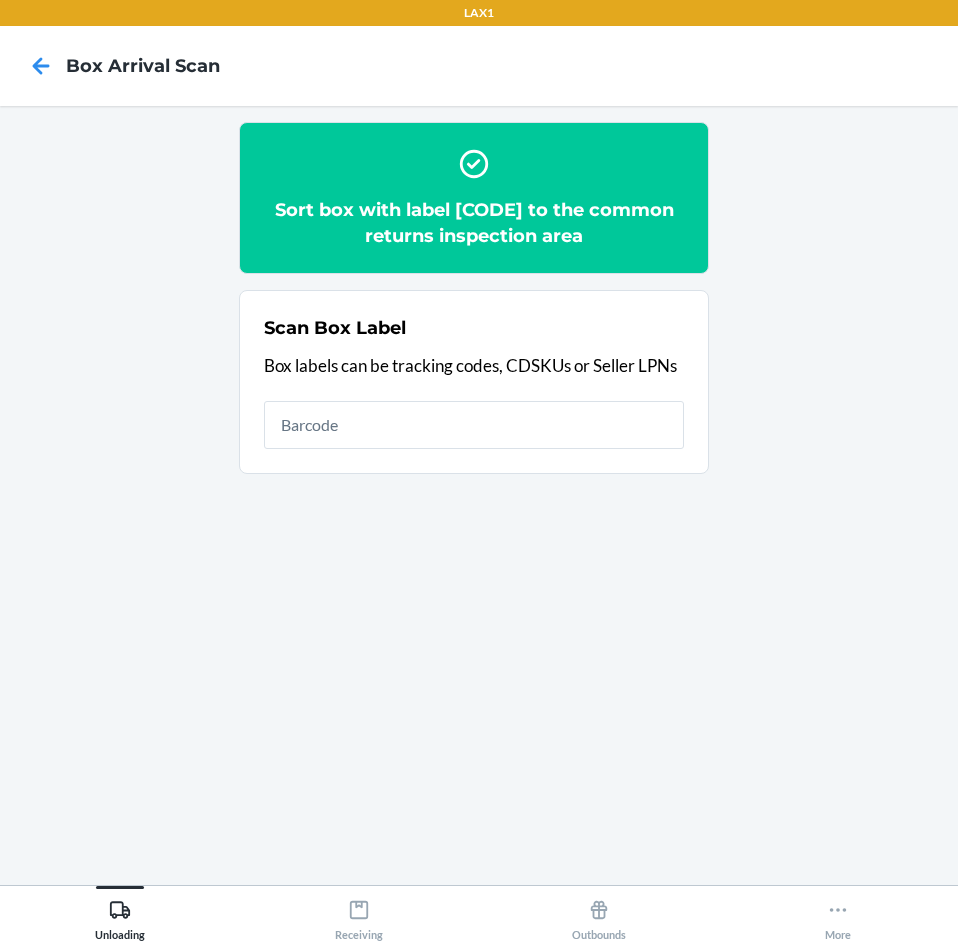 click at bounding box center (474, 425) 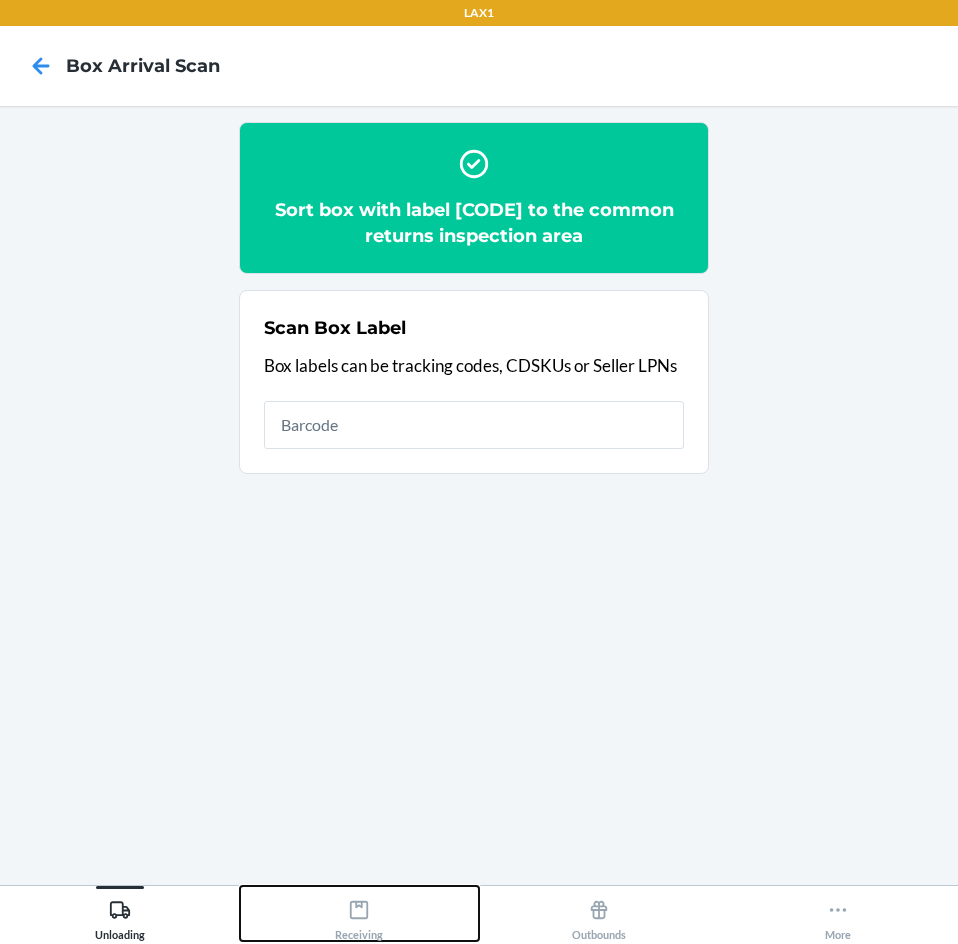 drag, startPoint x: 361, startPoint y: 923, endPoint x: 362, endPoint y: 894, distance: 29.017237 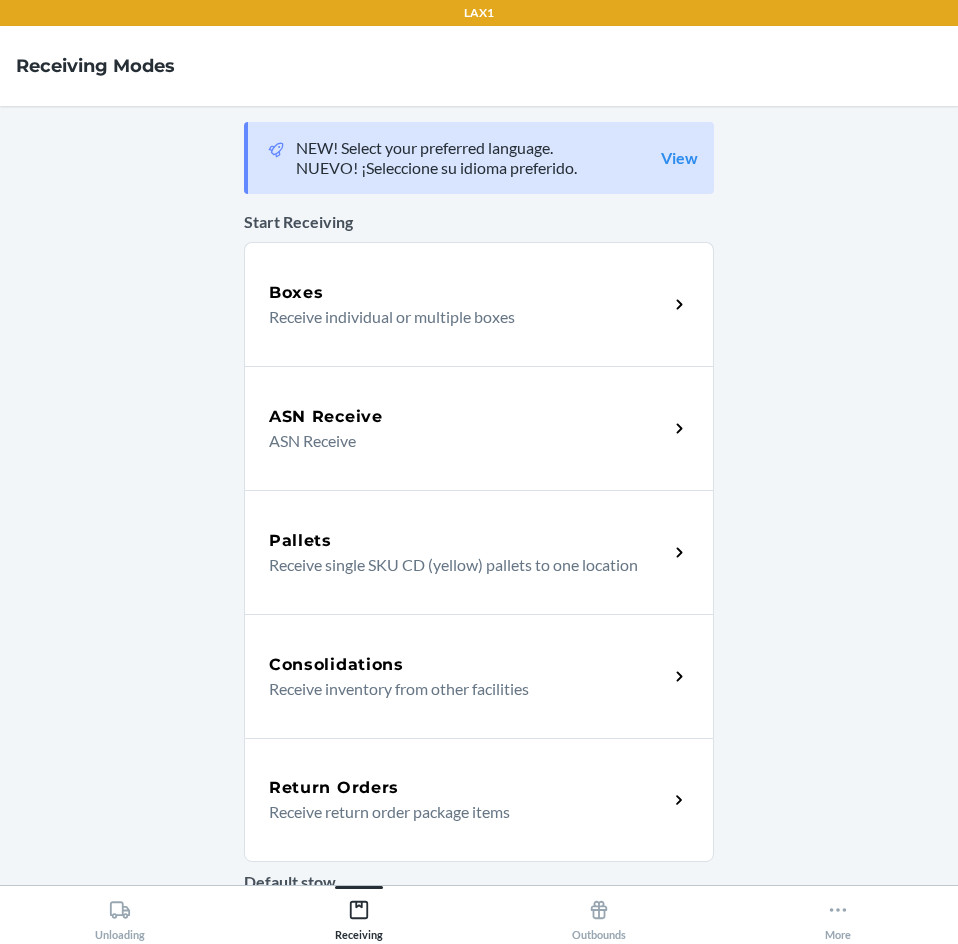 click on "Receive return order package items" at bounding box center (460, 812) 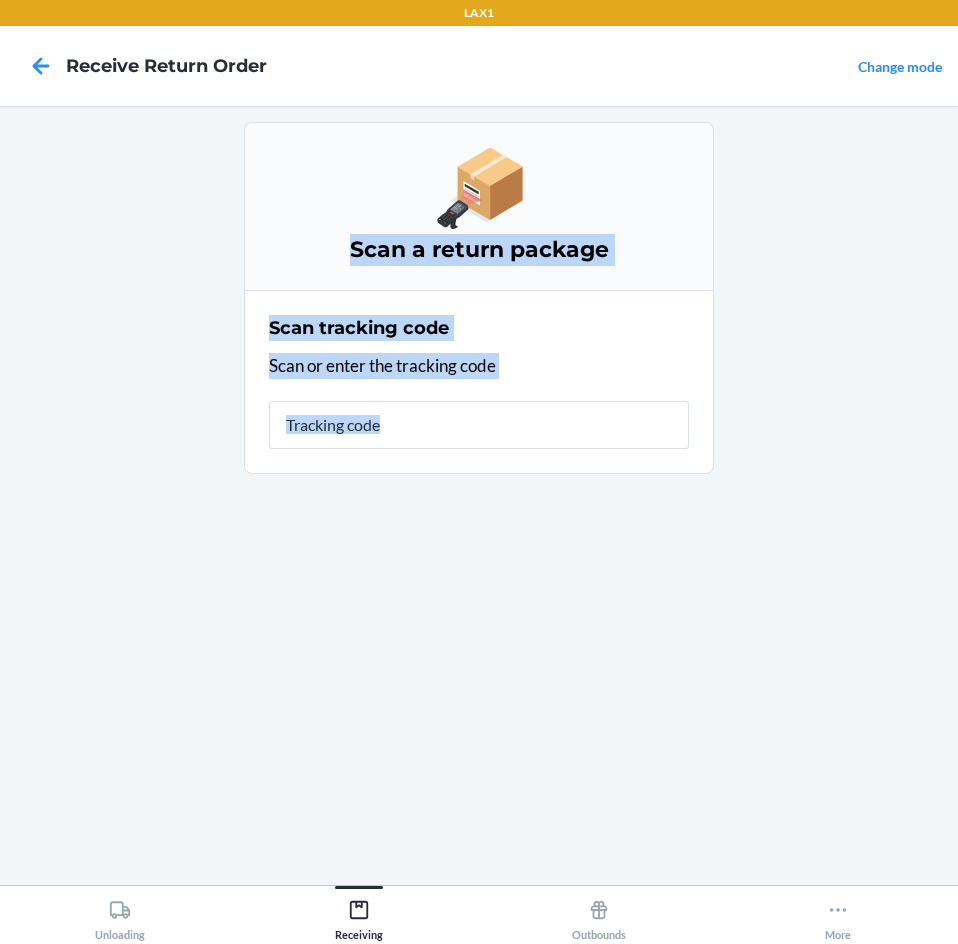 click on "Scan a return package Scan tracking code Scan or enter the tracking code" at bounding box center (479, 495) 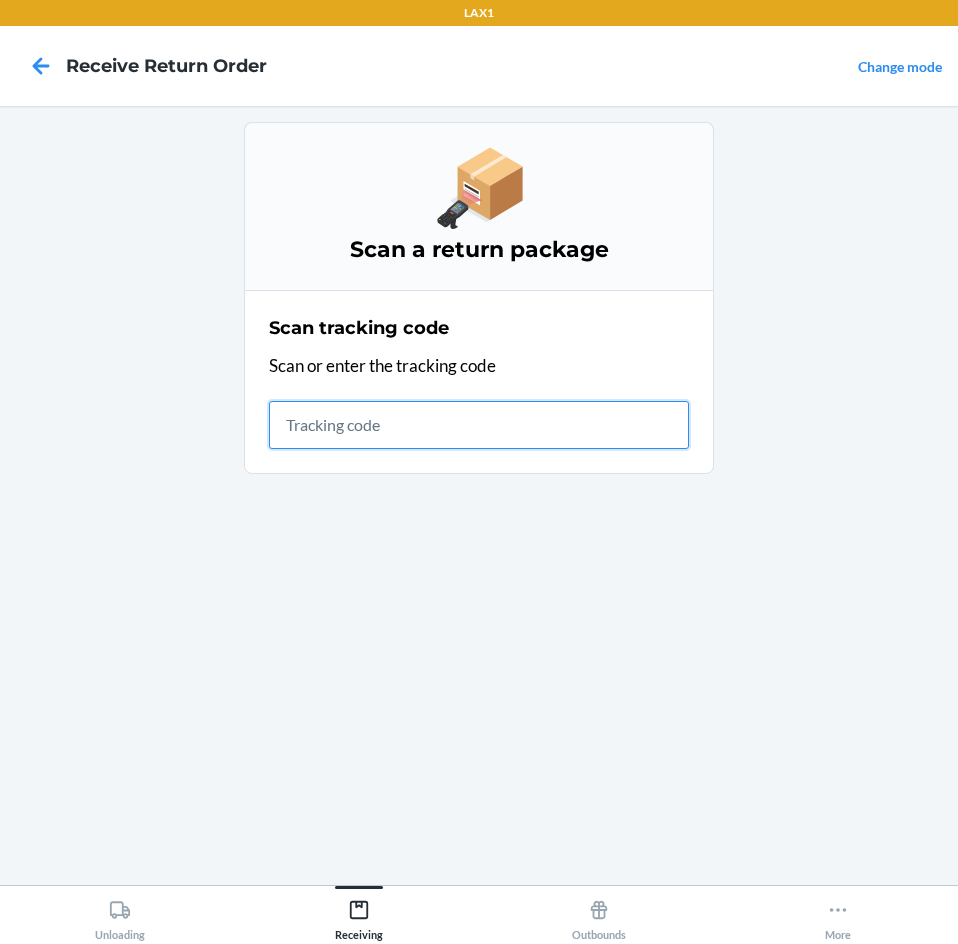 click at bounding box center (479, 425) 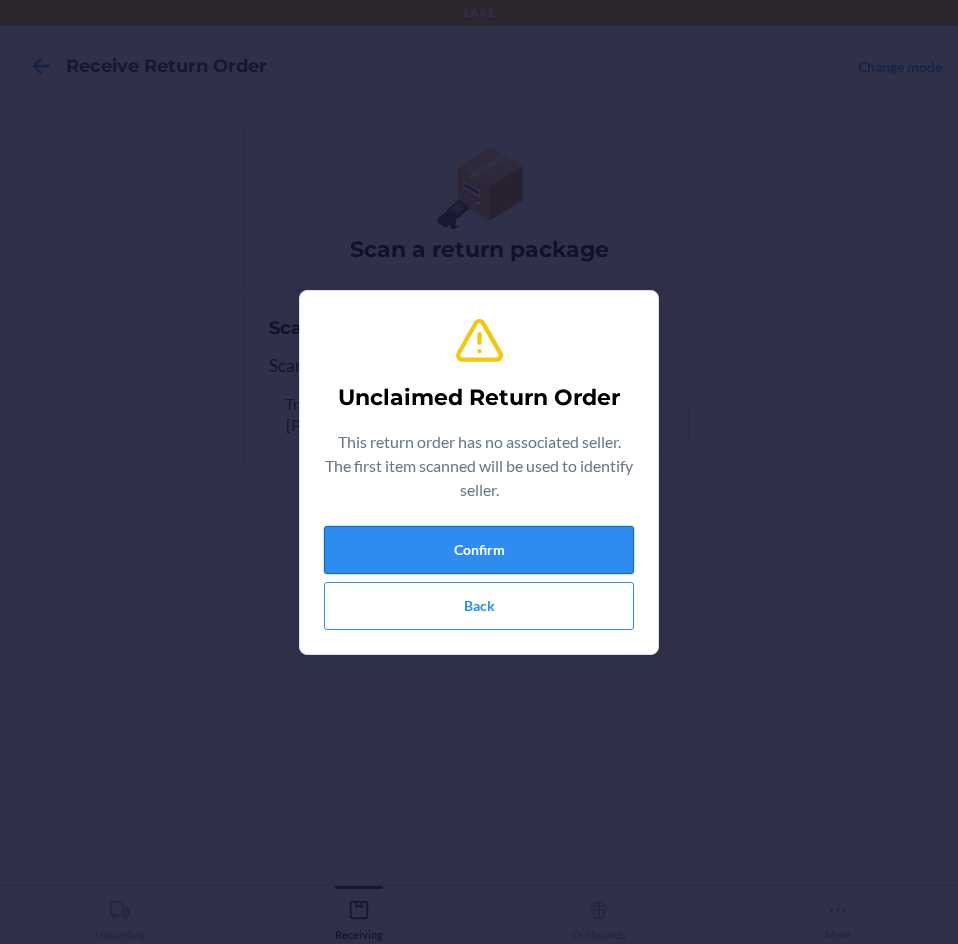 click on "Confirm" at bounding box center [479, 550] 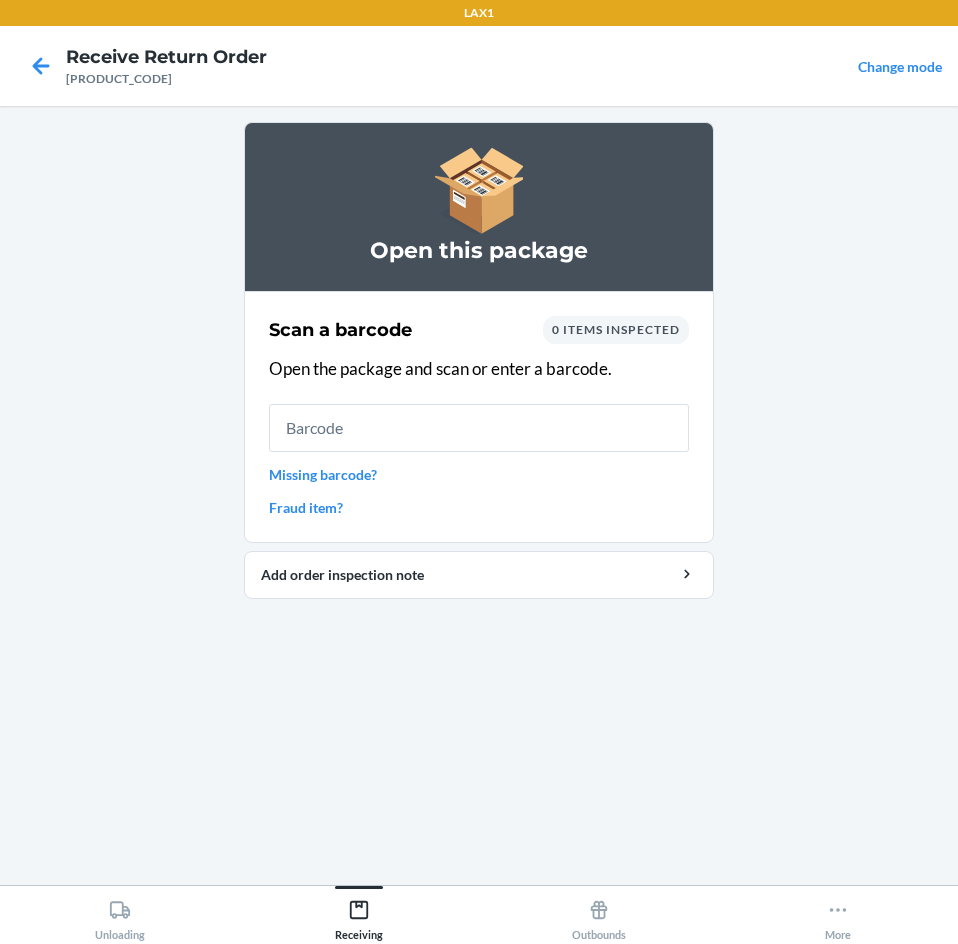 click at bounding box center (479, 428) 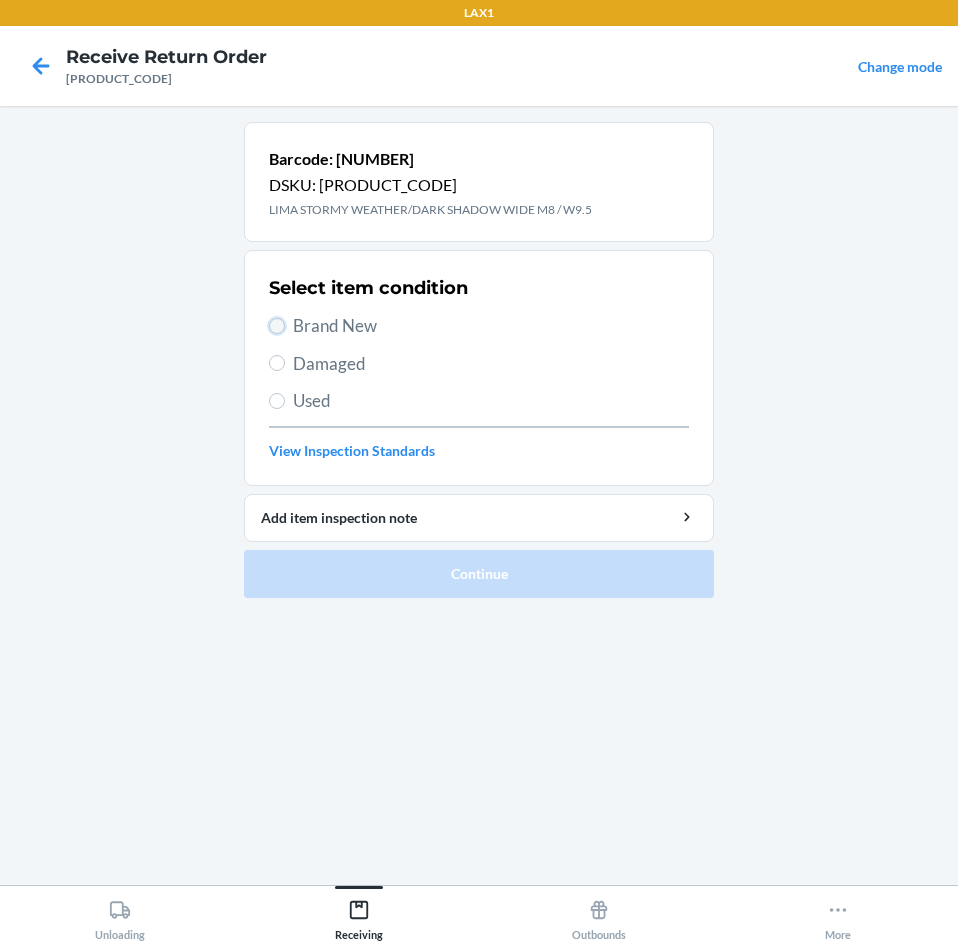 click on "Brand New" at bounding box center [277, 326] 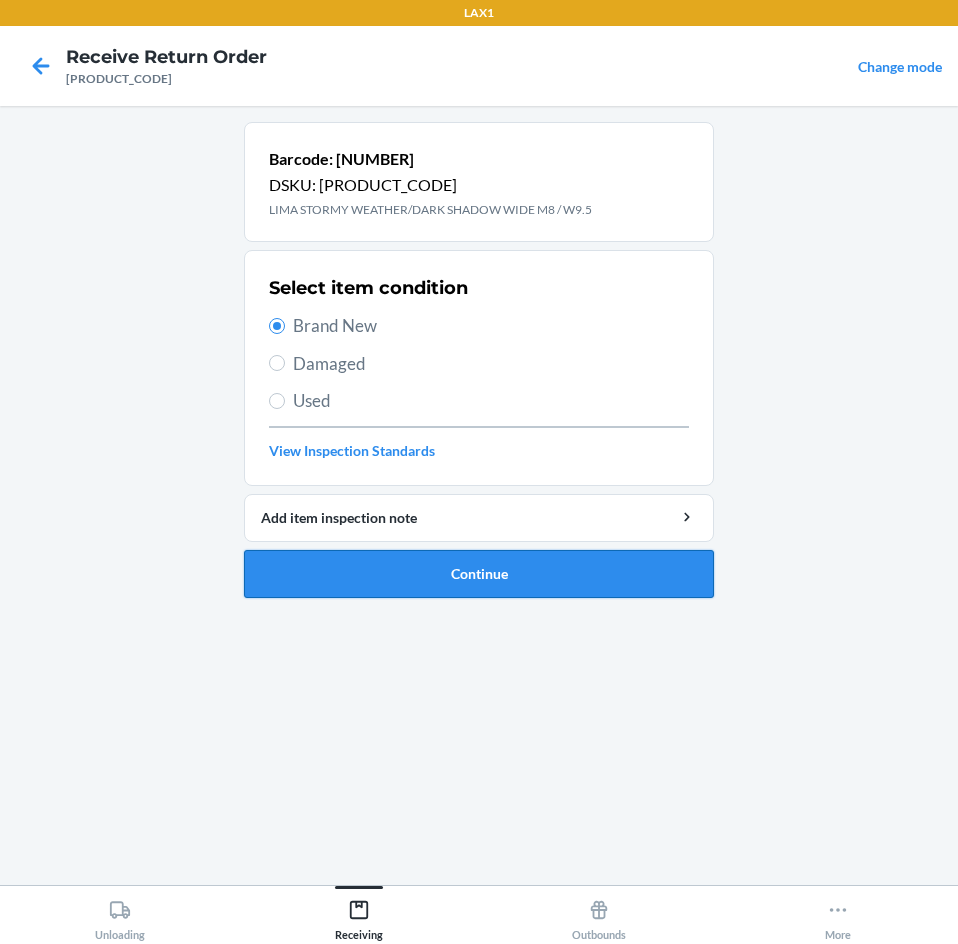 click on "Continue" at bounding box center [479, 574] 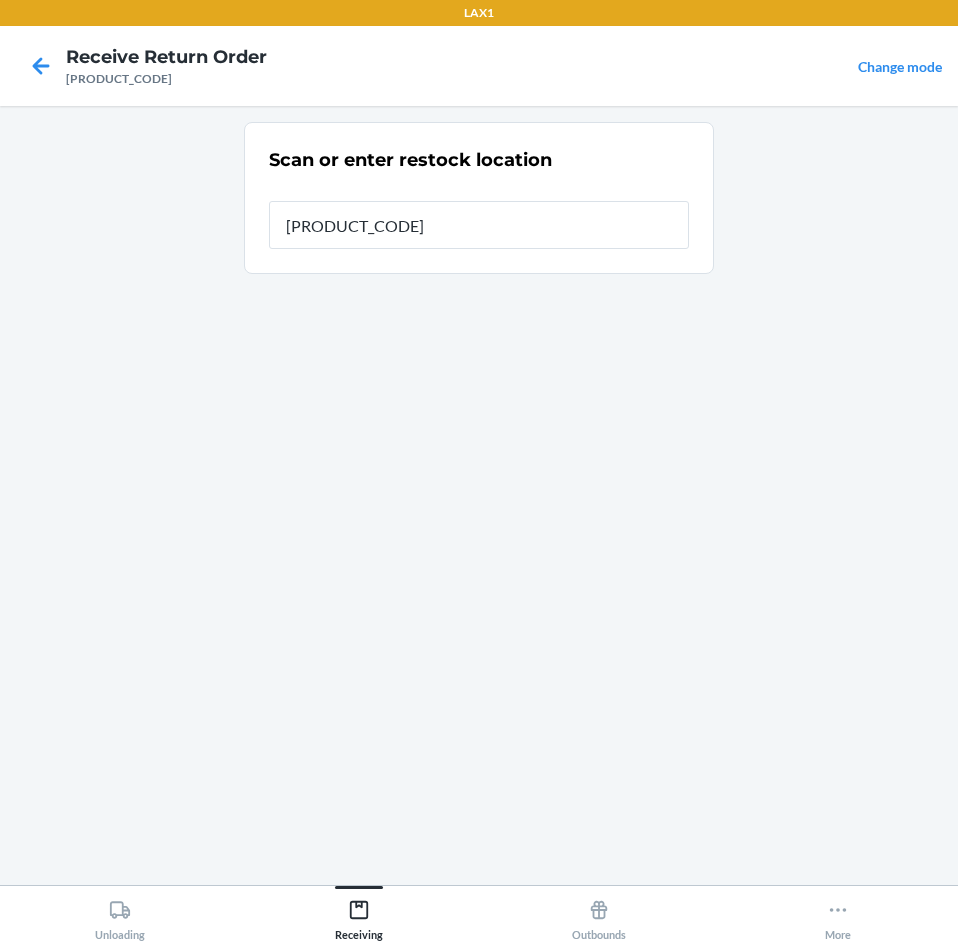 type on "[PRODUCT_CODE]" 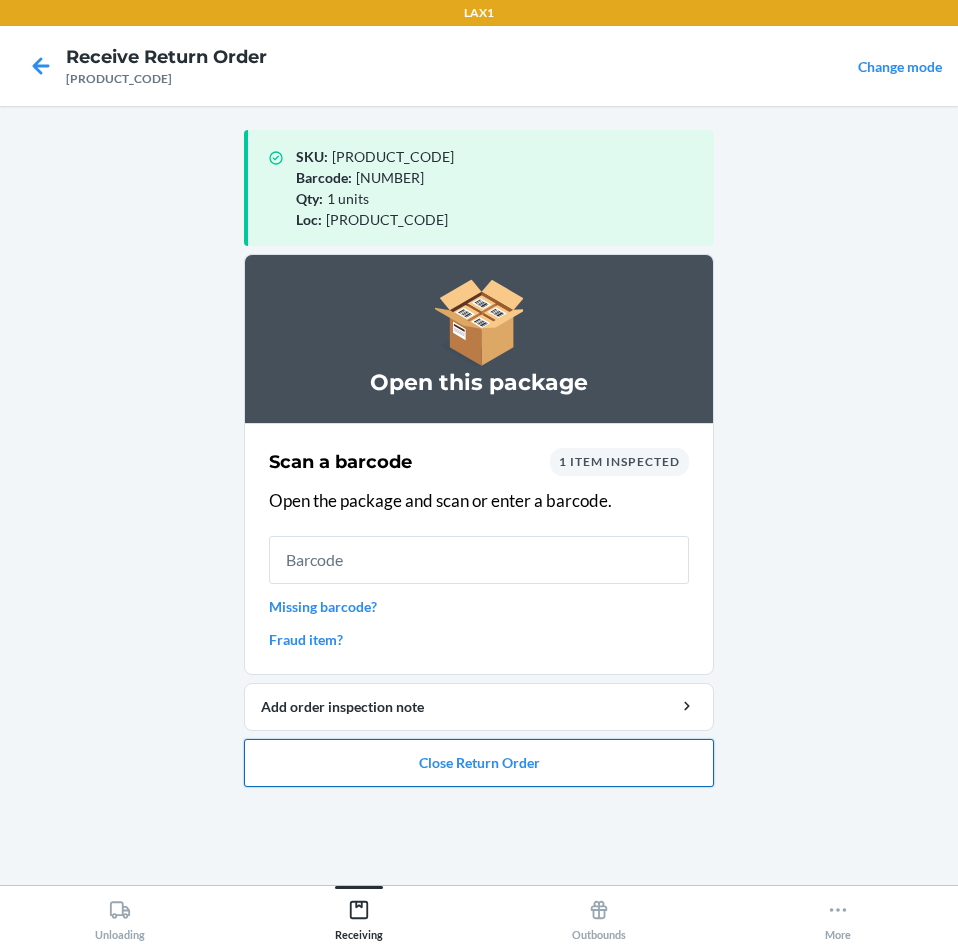 click on "Close Return Order" at bounding box center [479, 763] 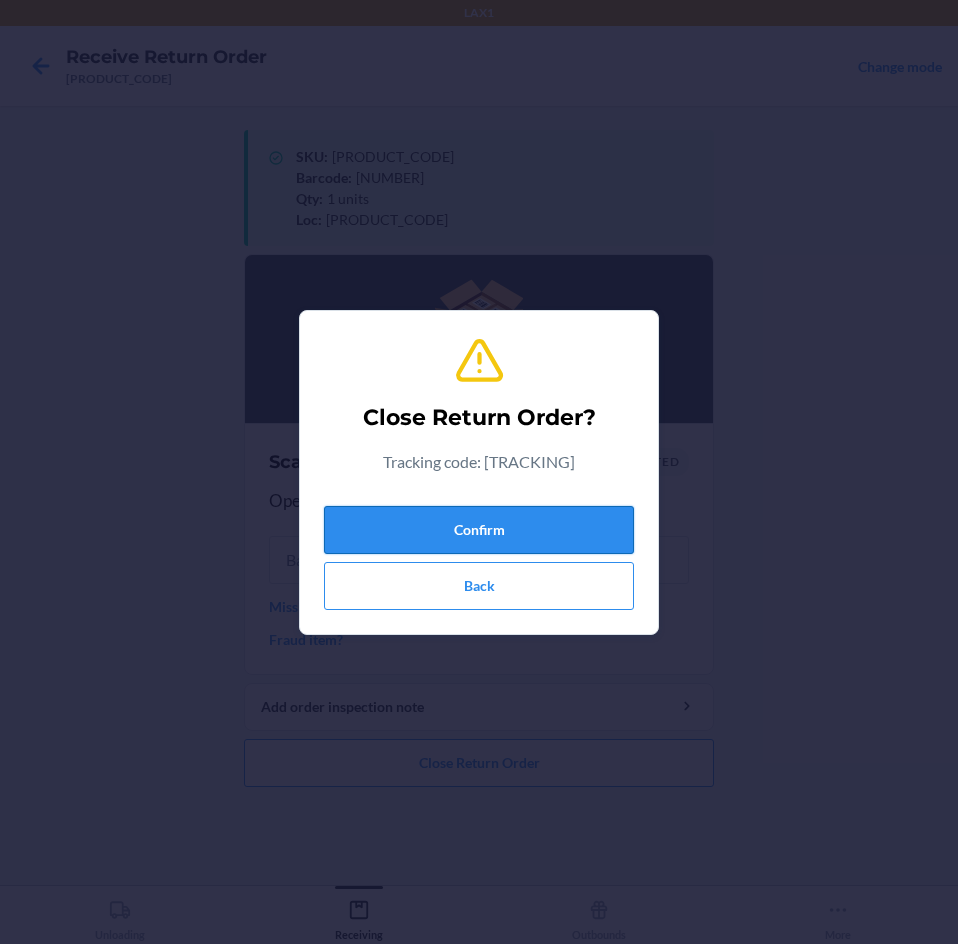 click on "Confirm" at bounding box center [479, 530] 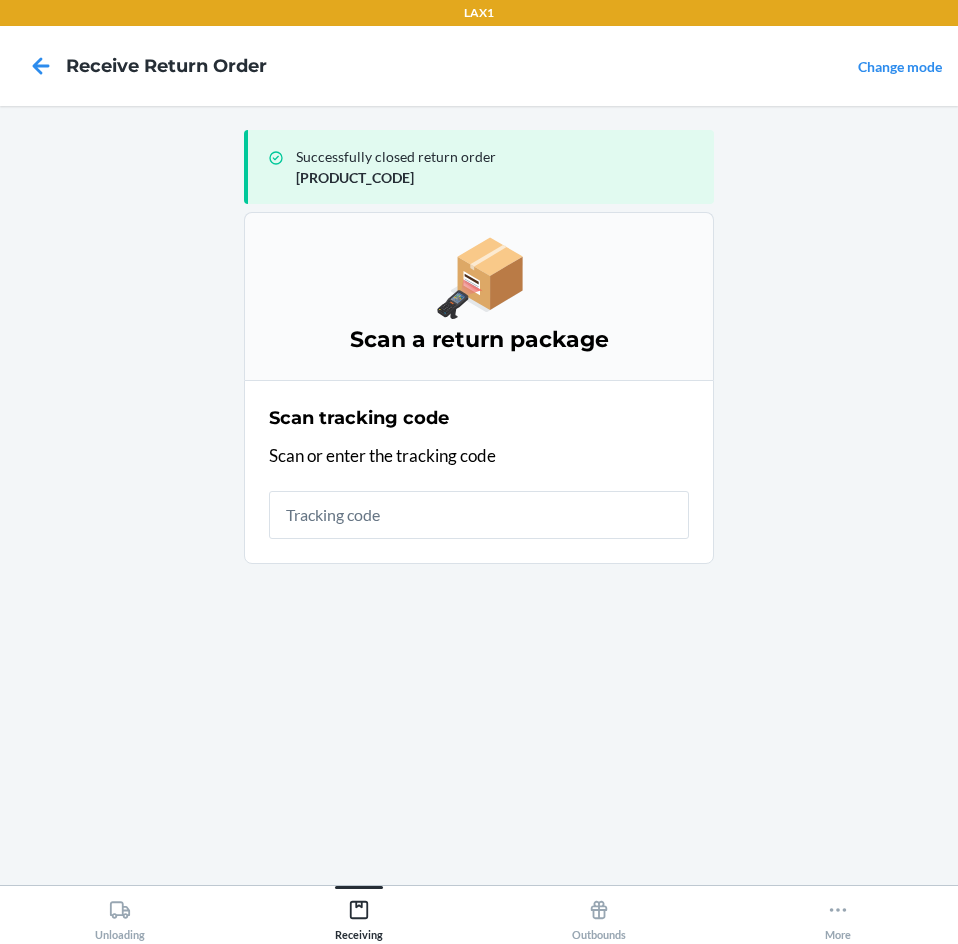 click at bounding box center [479, 515] 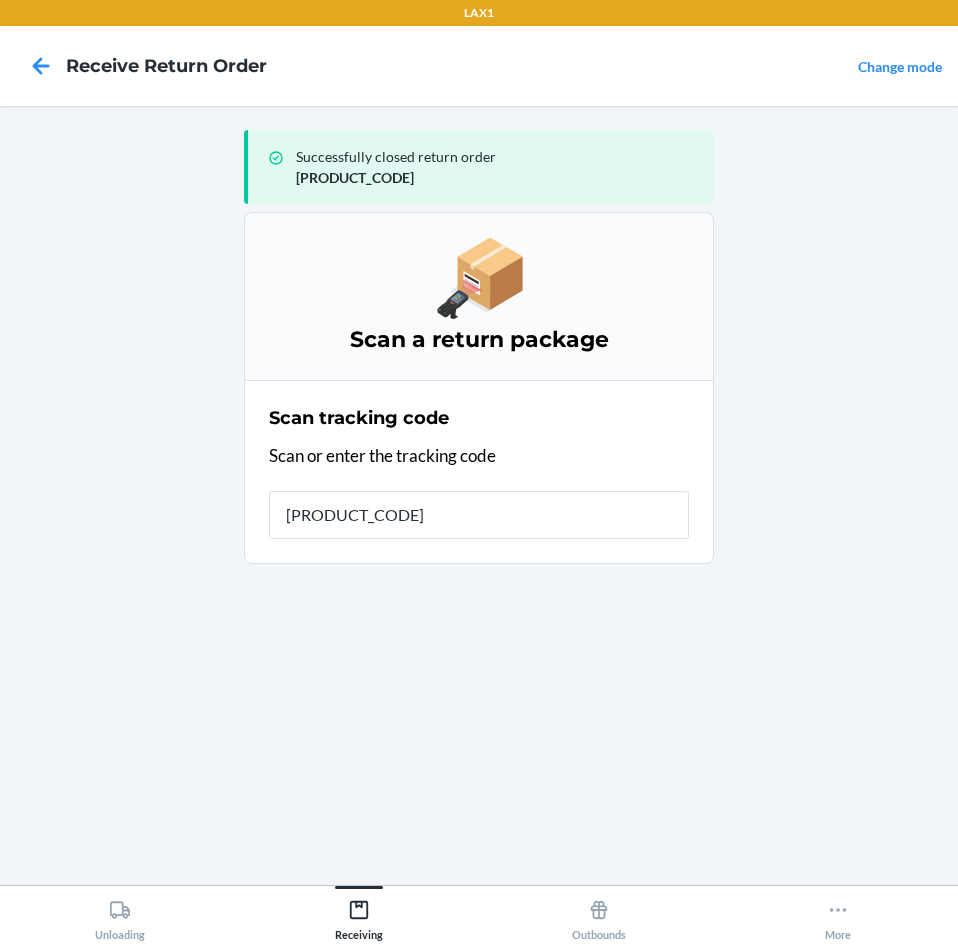 type on "[CODE]" 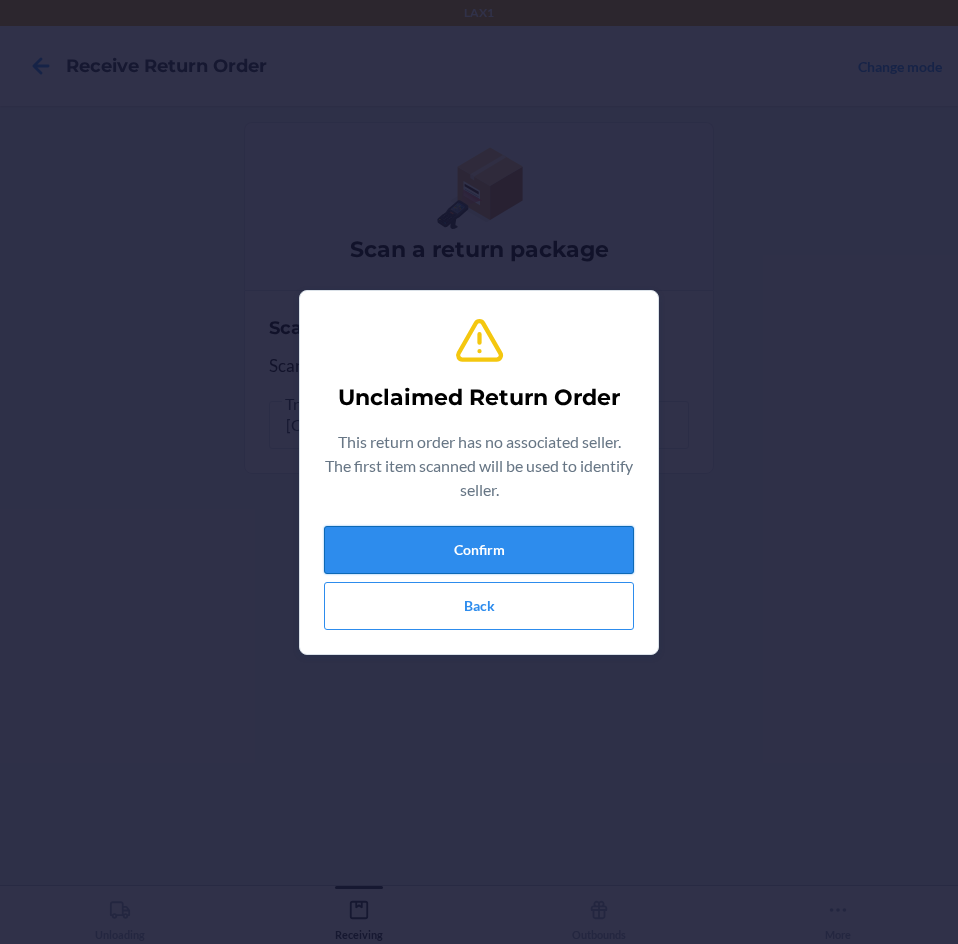 click on "Confirm" at bounding box center (479, 550) 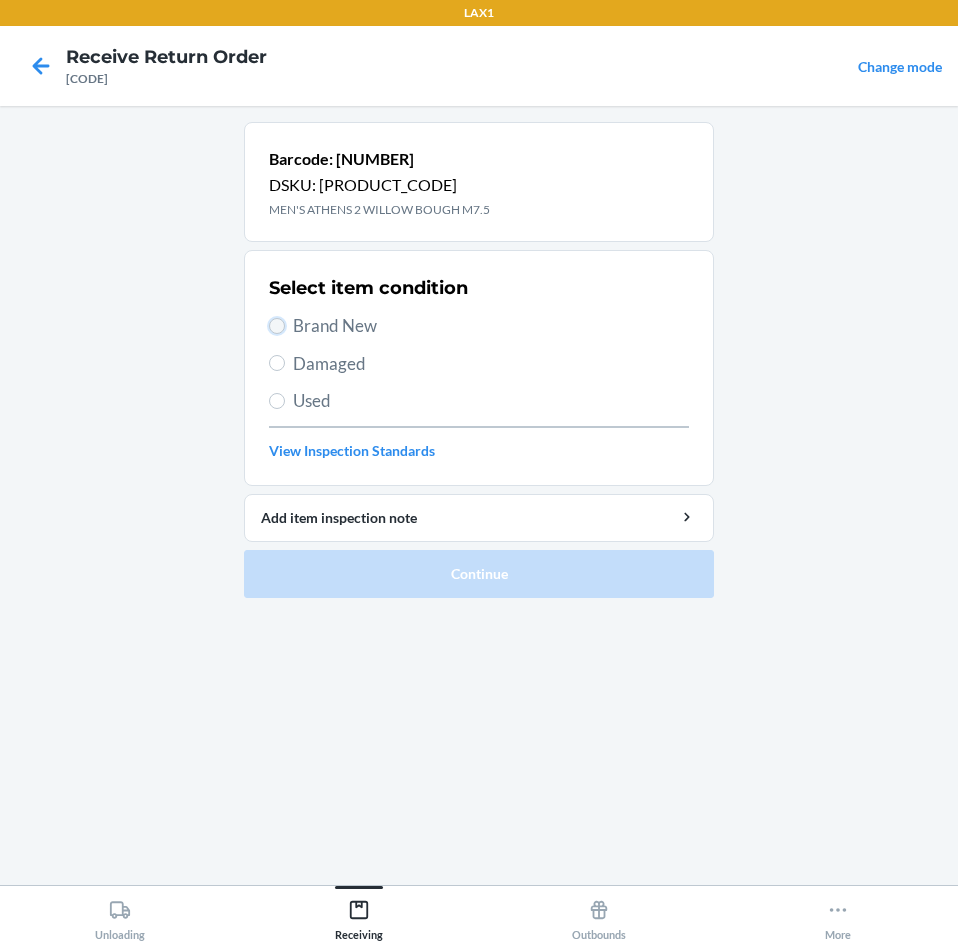 click on "Brand New" at bounding box center [277, 326] 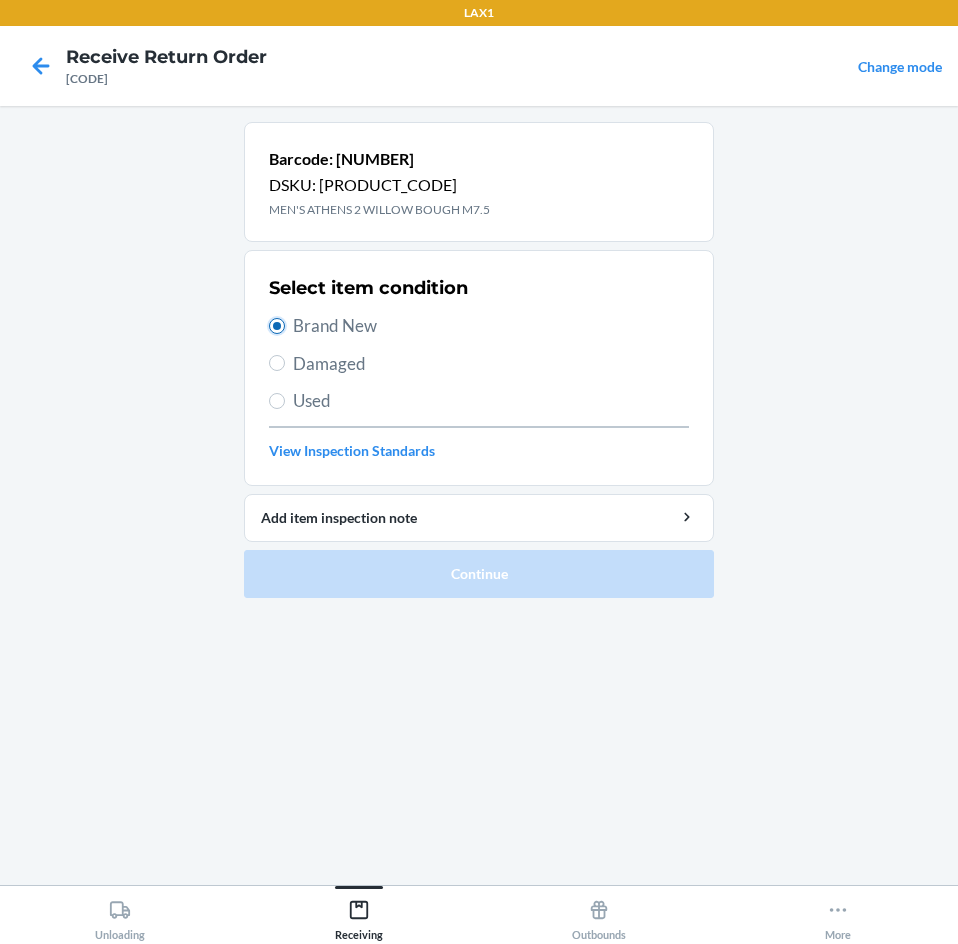 radio on "true" 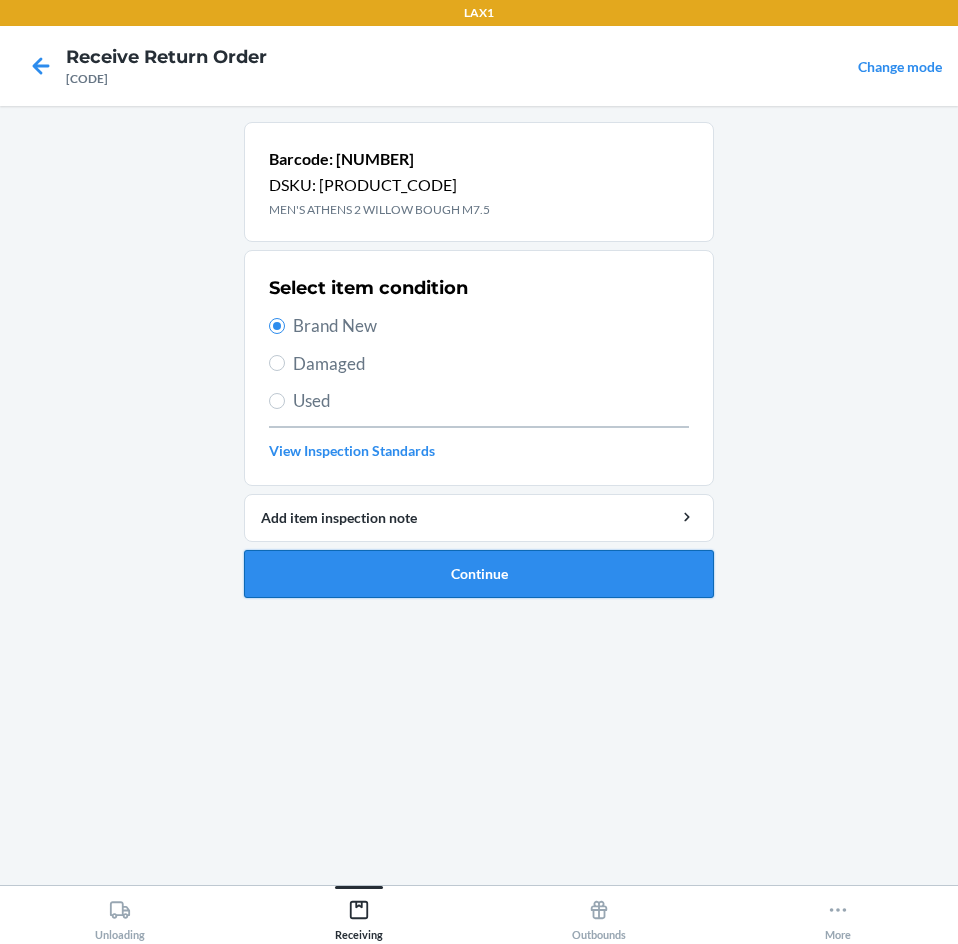 click on "Continue" at bounding box center [479, 574] 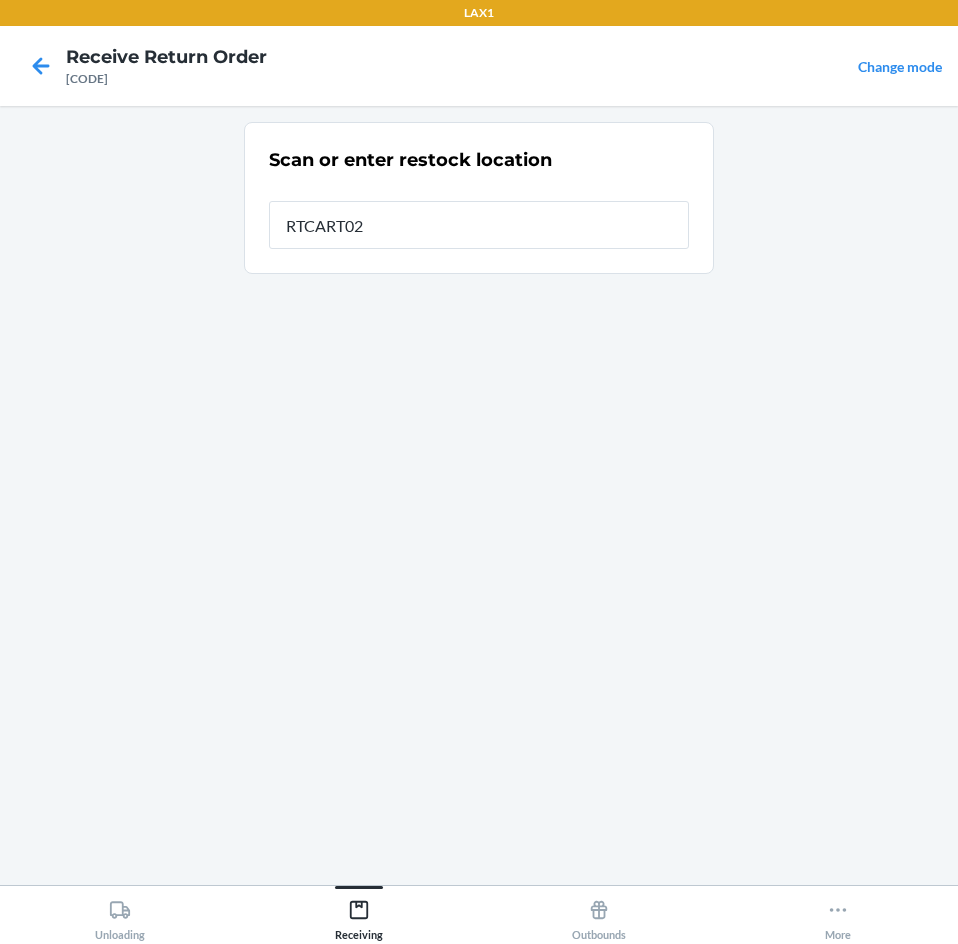 type on "[PRODUCT_CODE]" 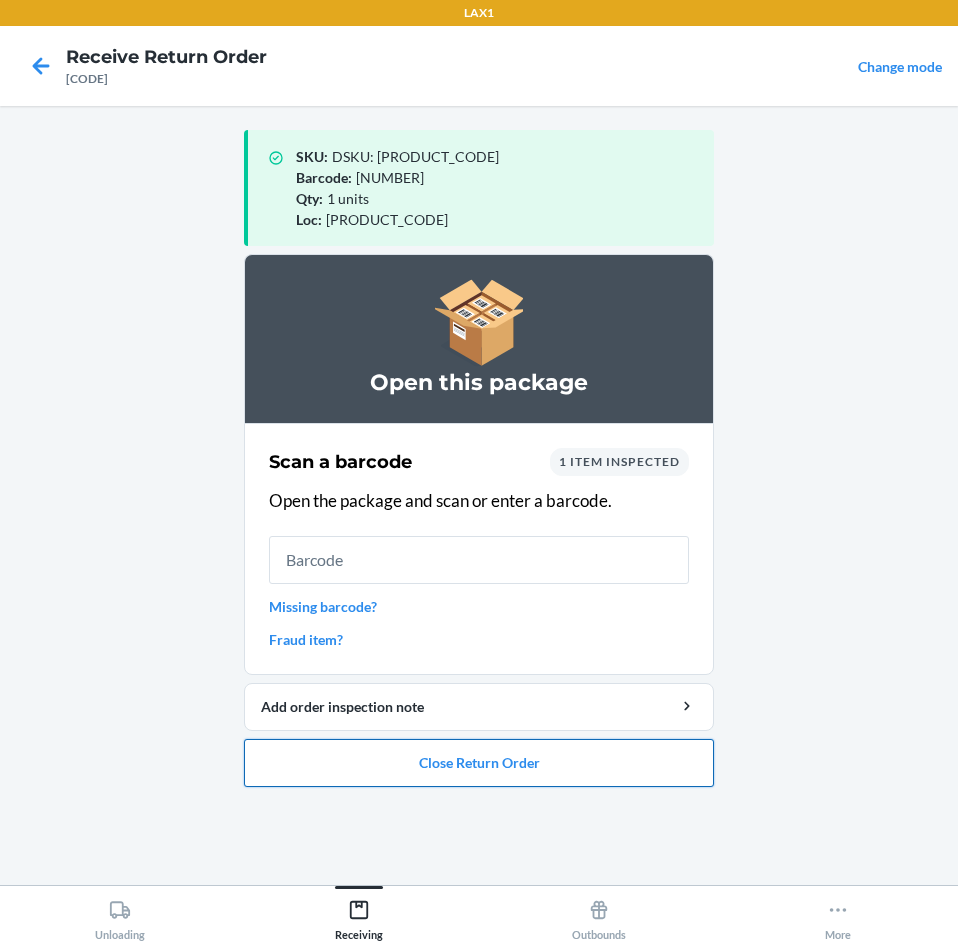click on "Close Return Order" at bounding box center (479, 763) 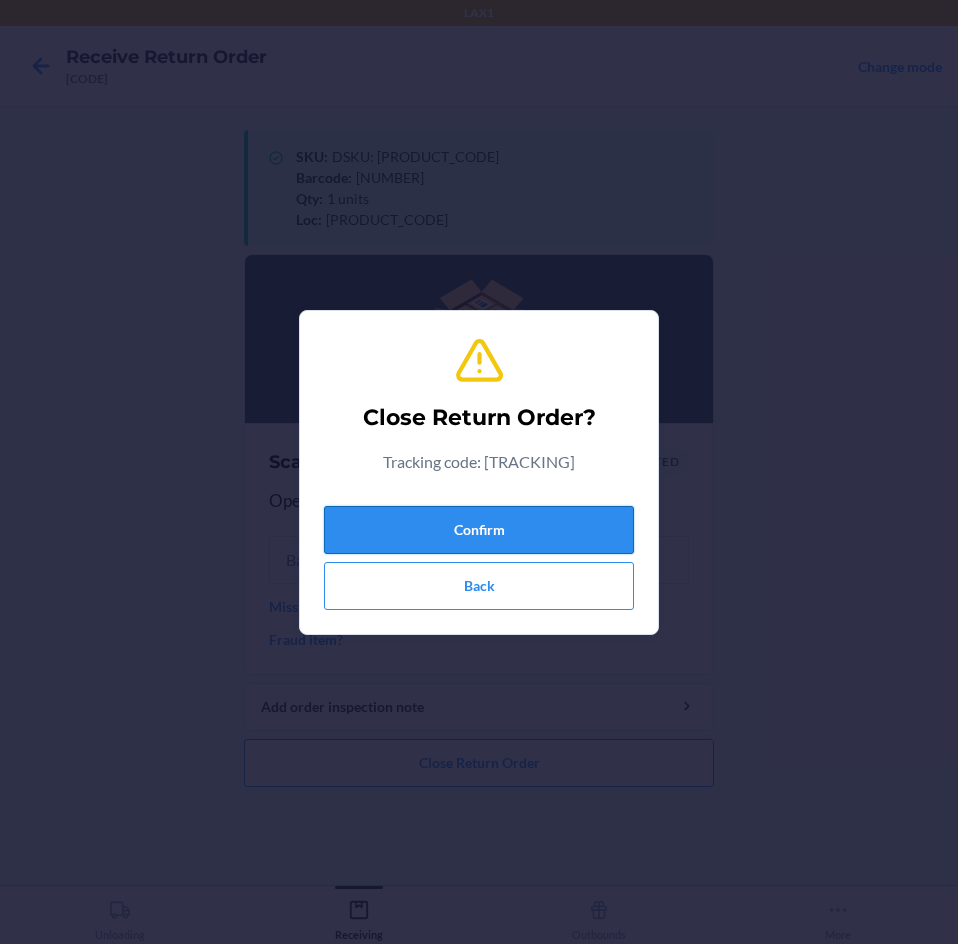 click on "Confirm" at bounding box center (479, 530) 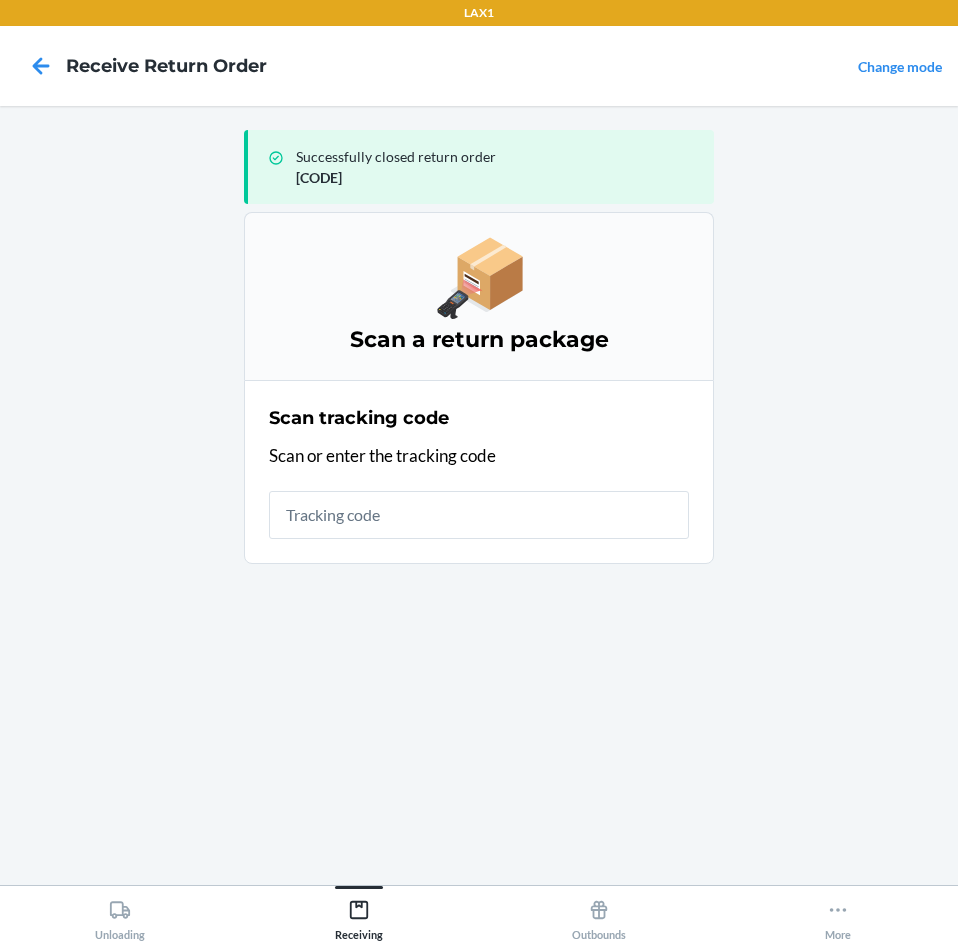 click at bounding box center (479, 515) 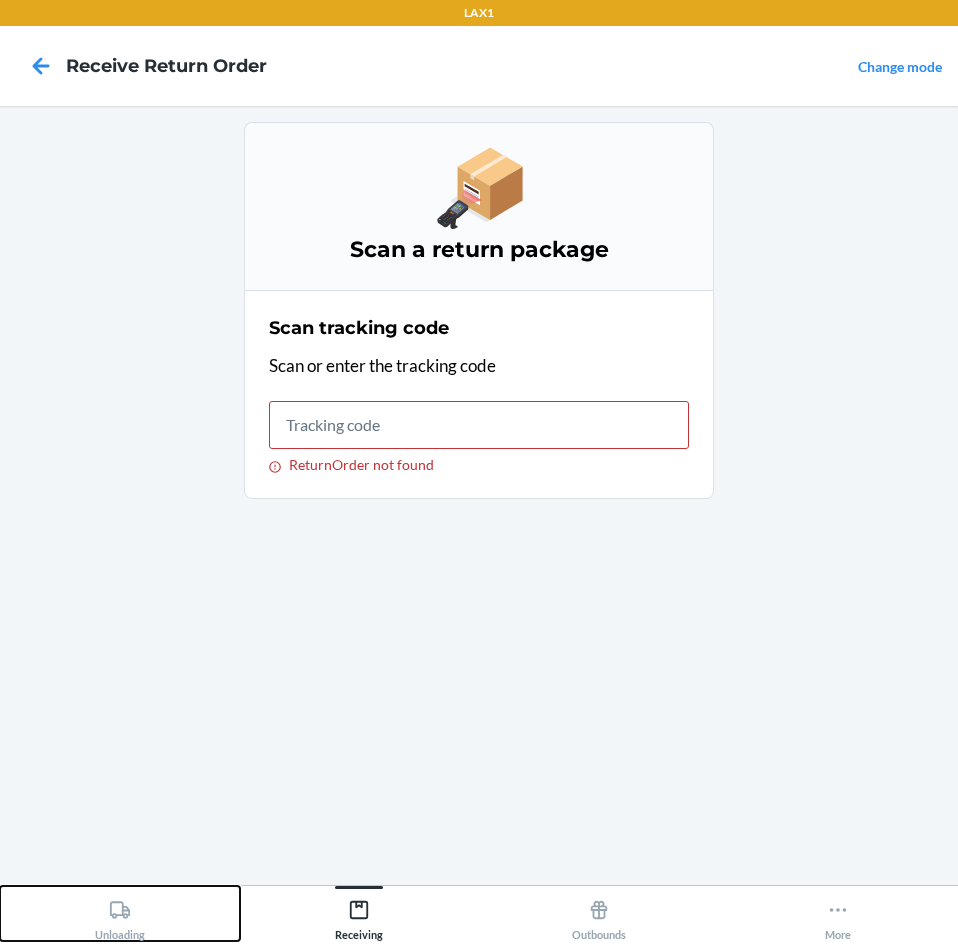click on "Unloading" at bounding box center [120, 916] 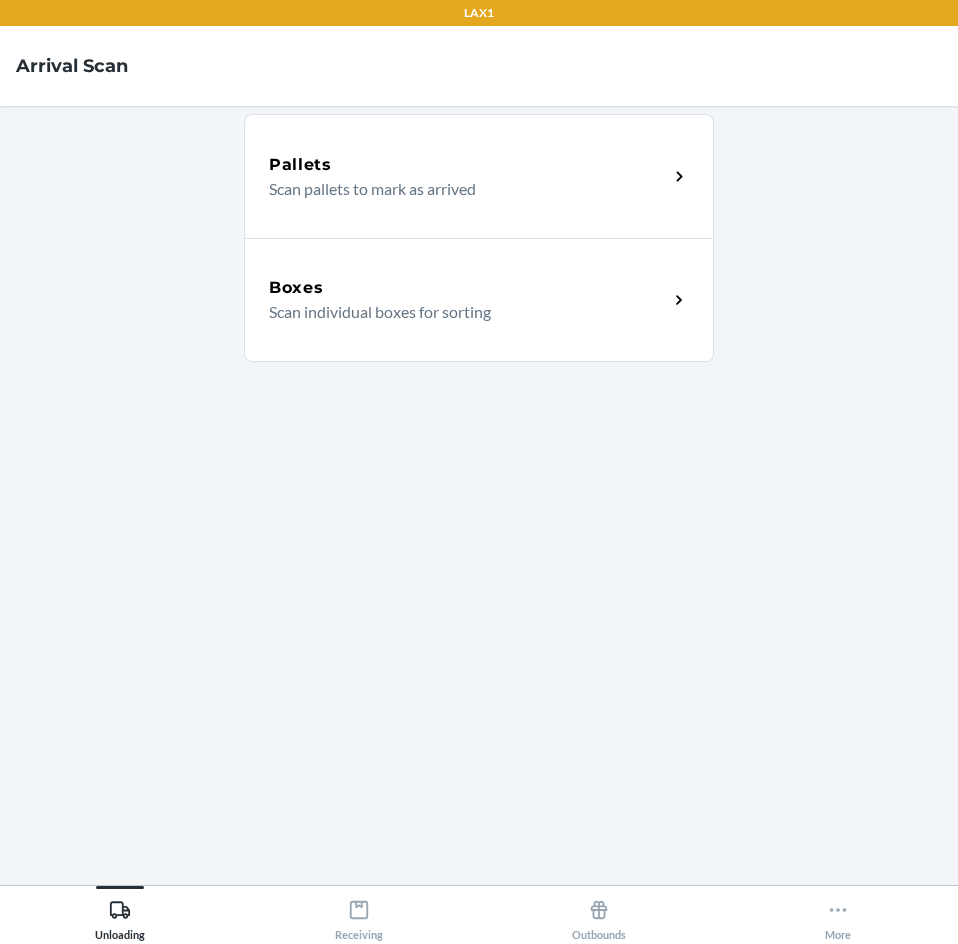 click on "Boxes" at bounding box center [468, 288] 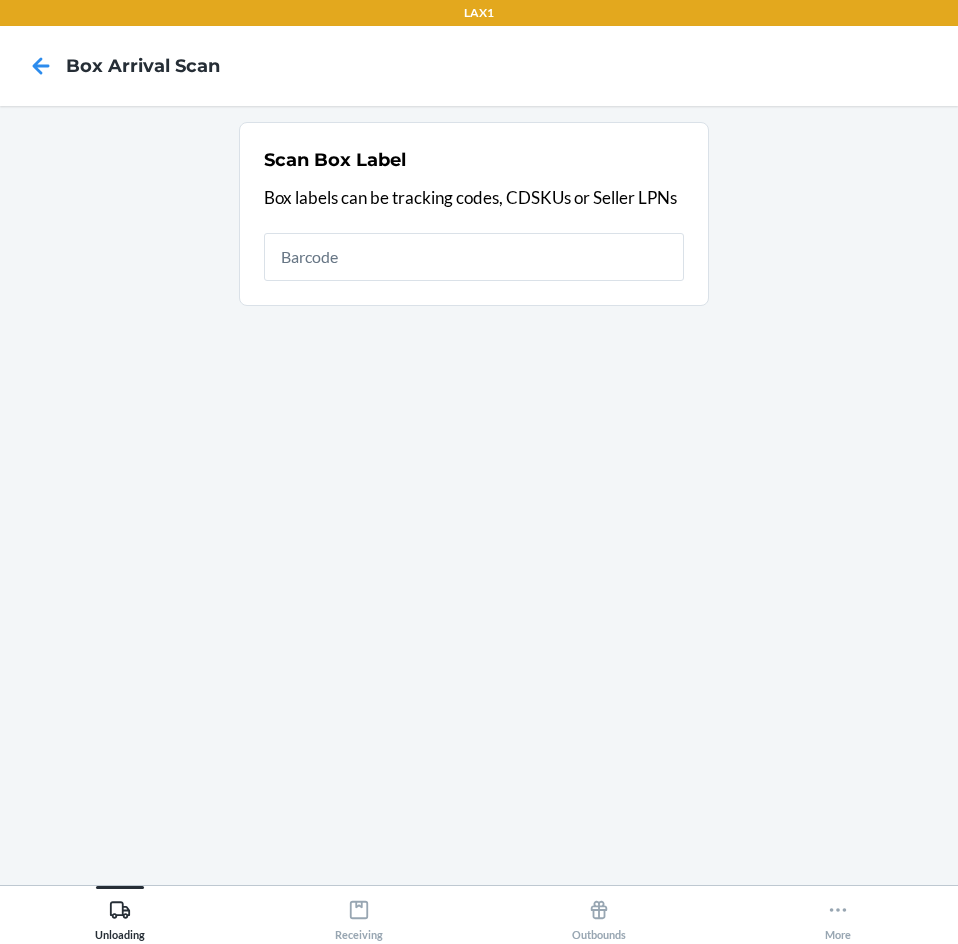 click at bounding box center [474, 257] 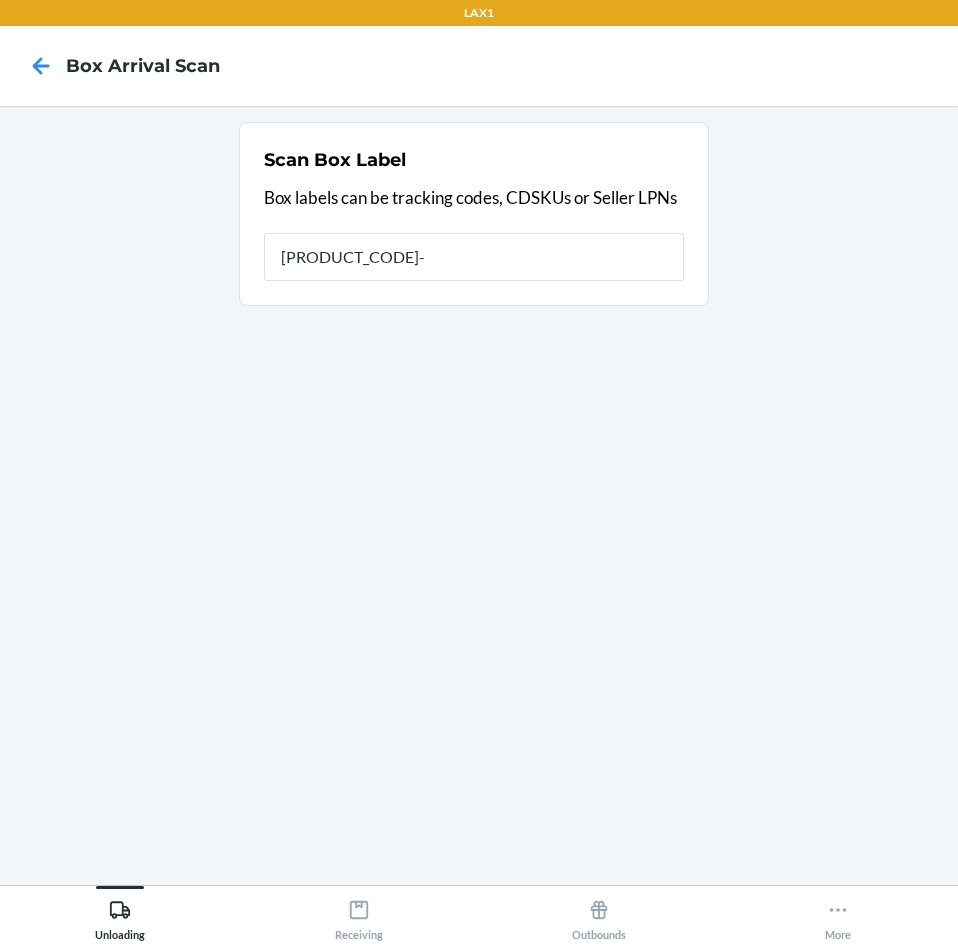 type on "[CODE]" 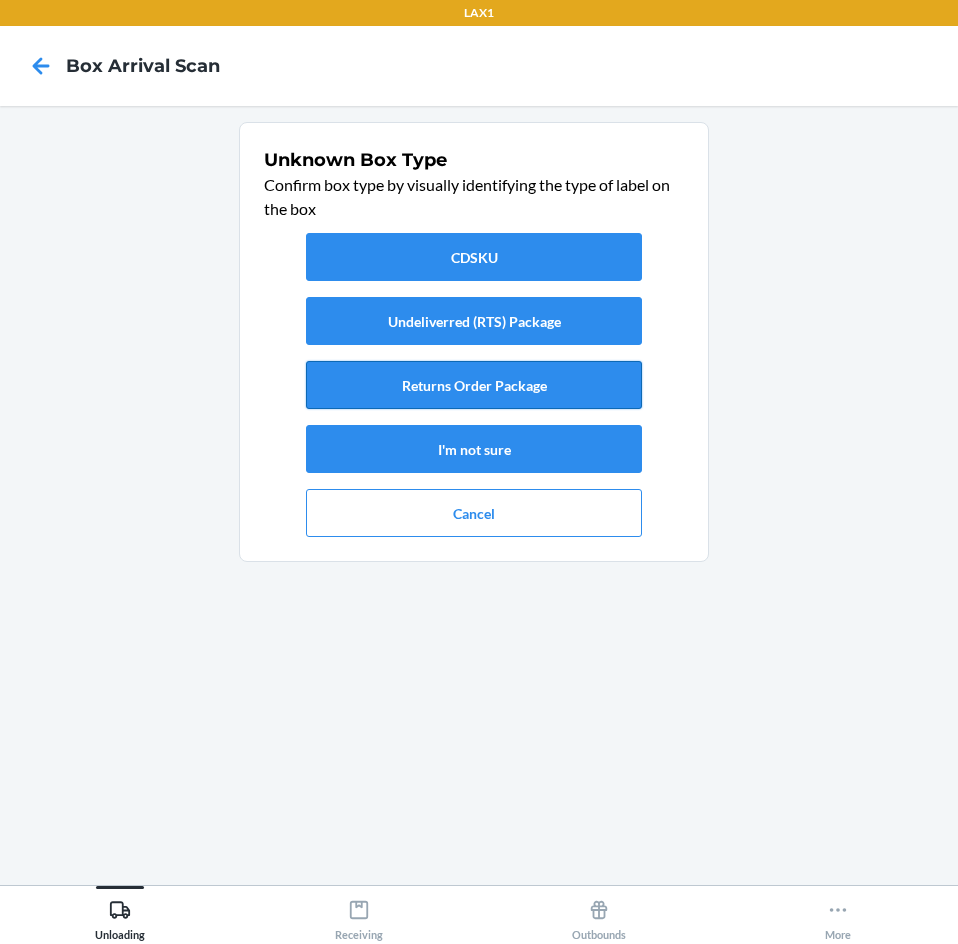 click on "Returns Order Package" at bounding box center [474, 385] 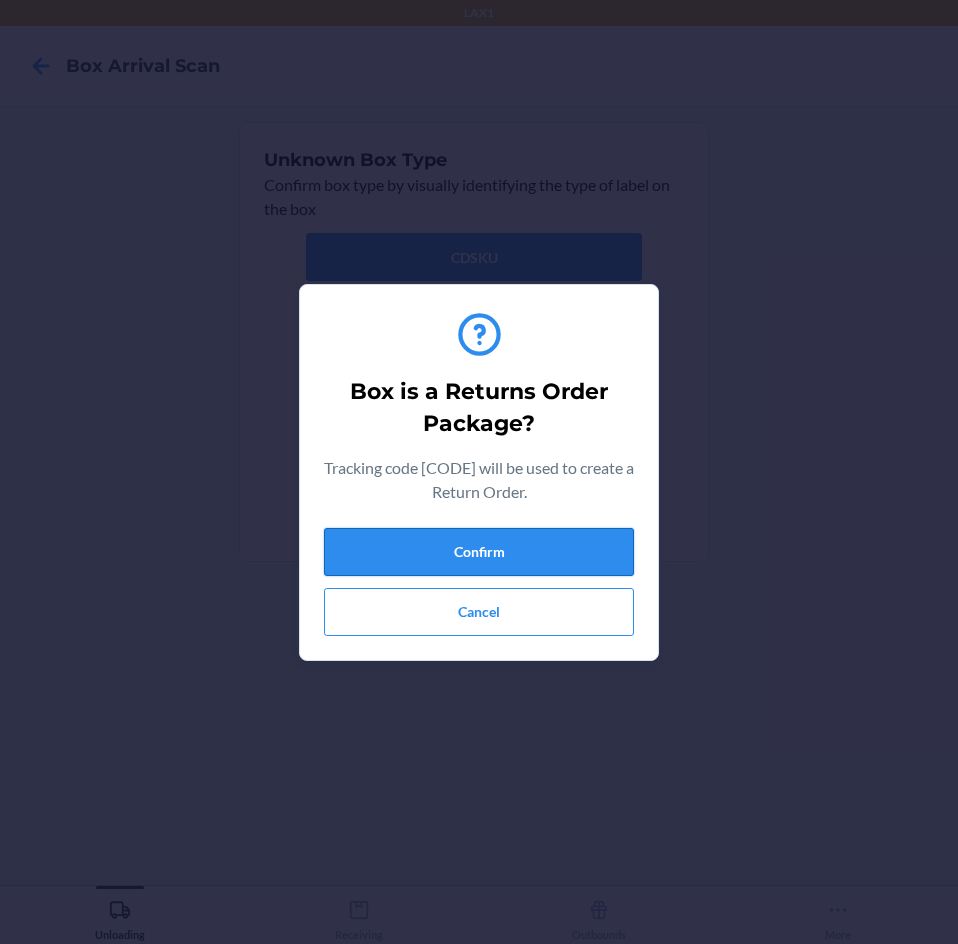 click on "Confirm" at bounding box center (479, 552) 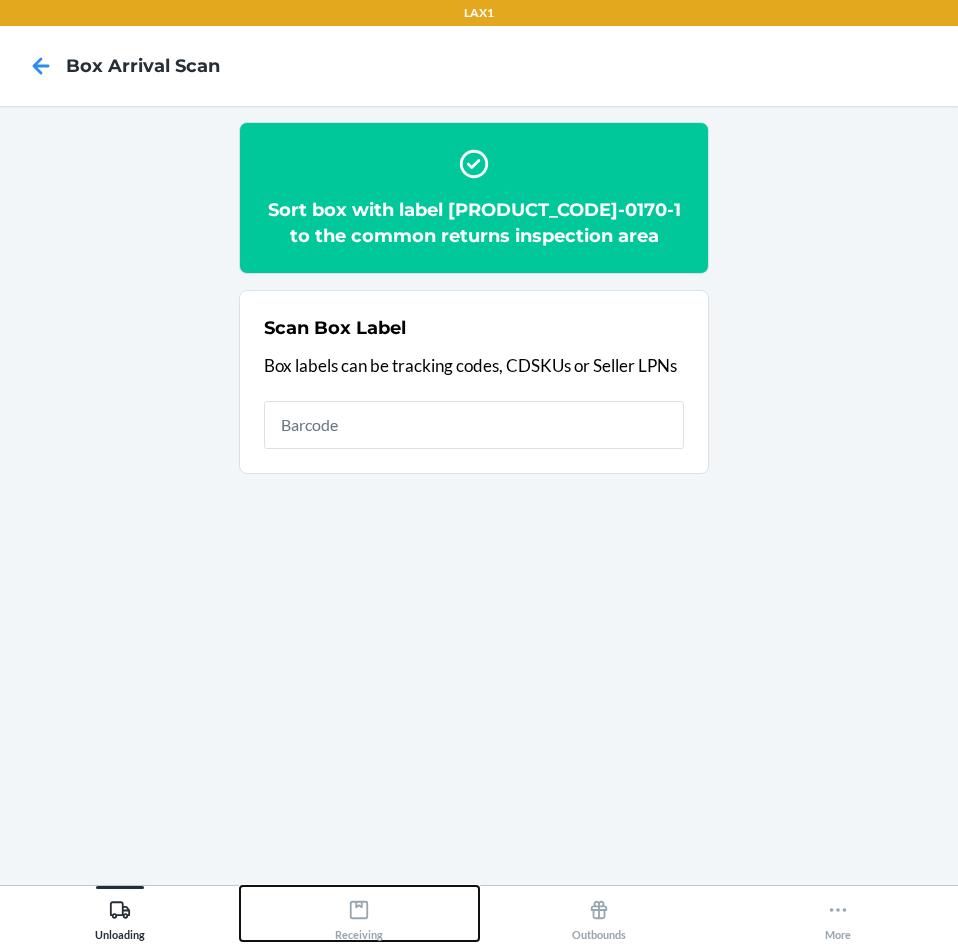 click 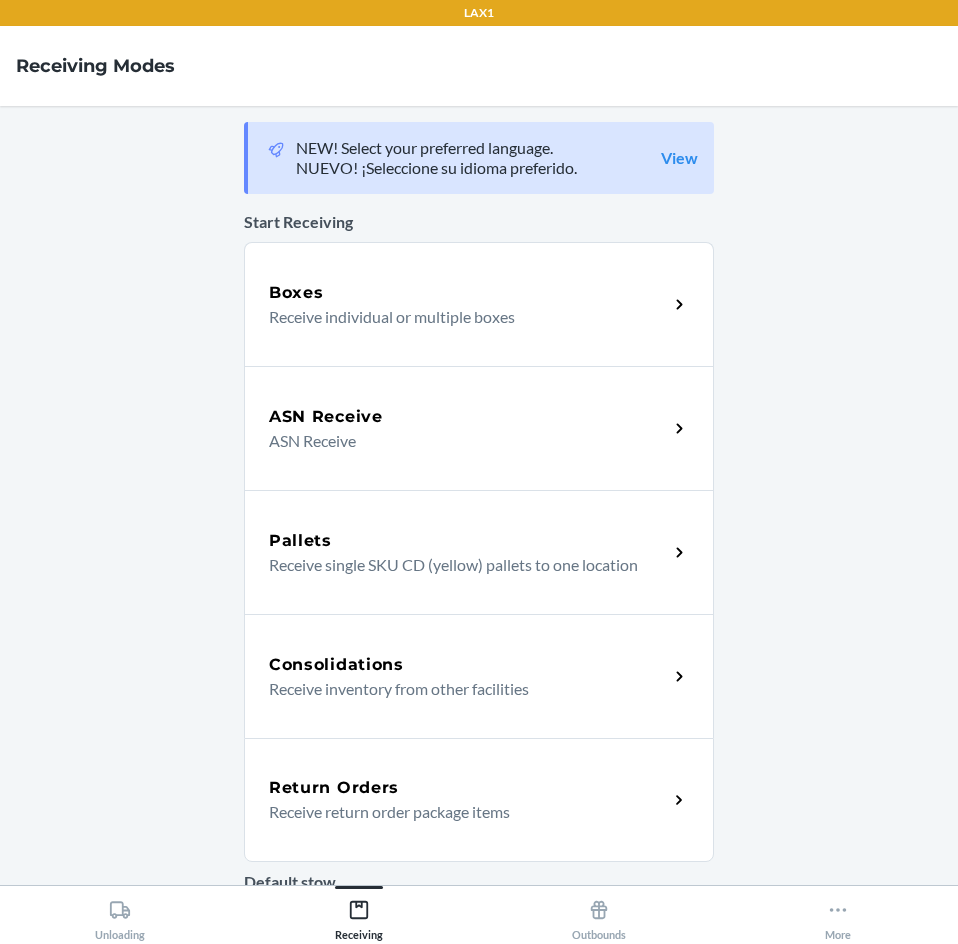 click on "Return Orders" at bounding box center (468, 788) 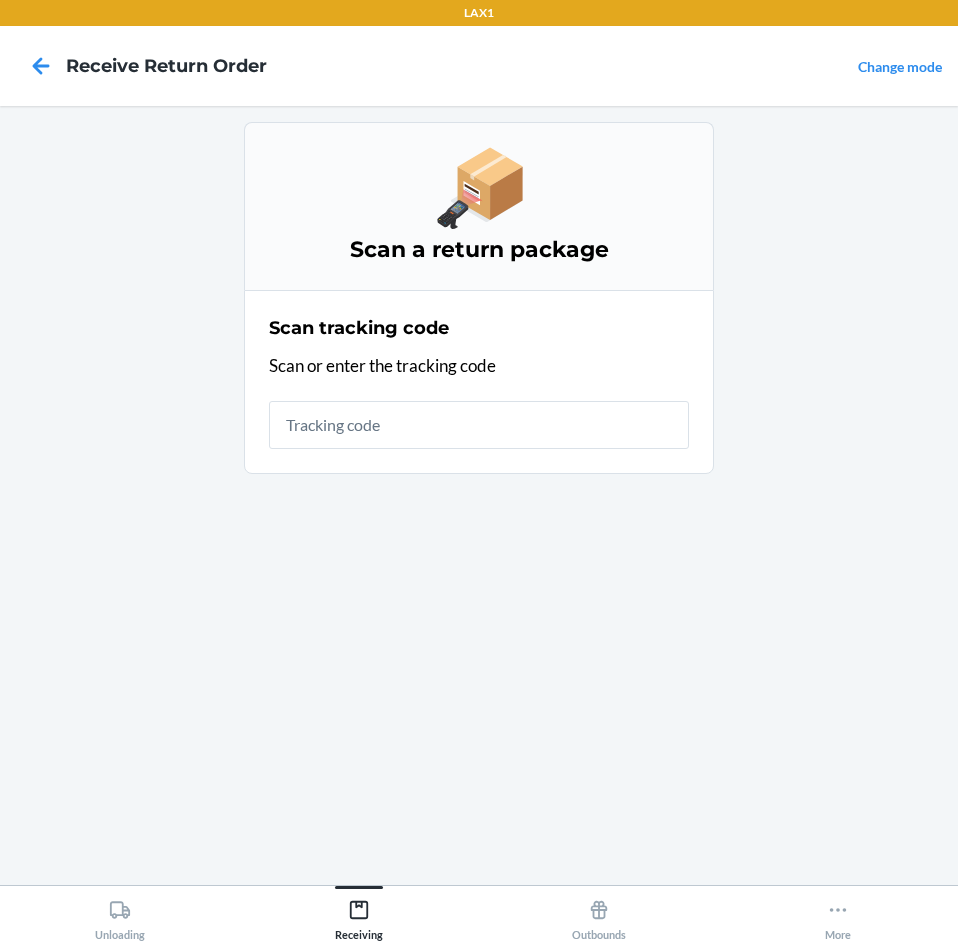click at bounding box center [479, 425] 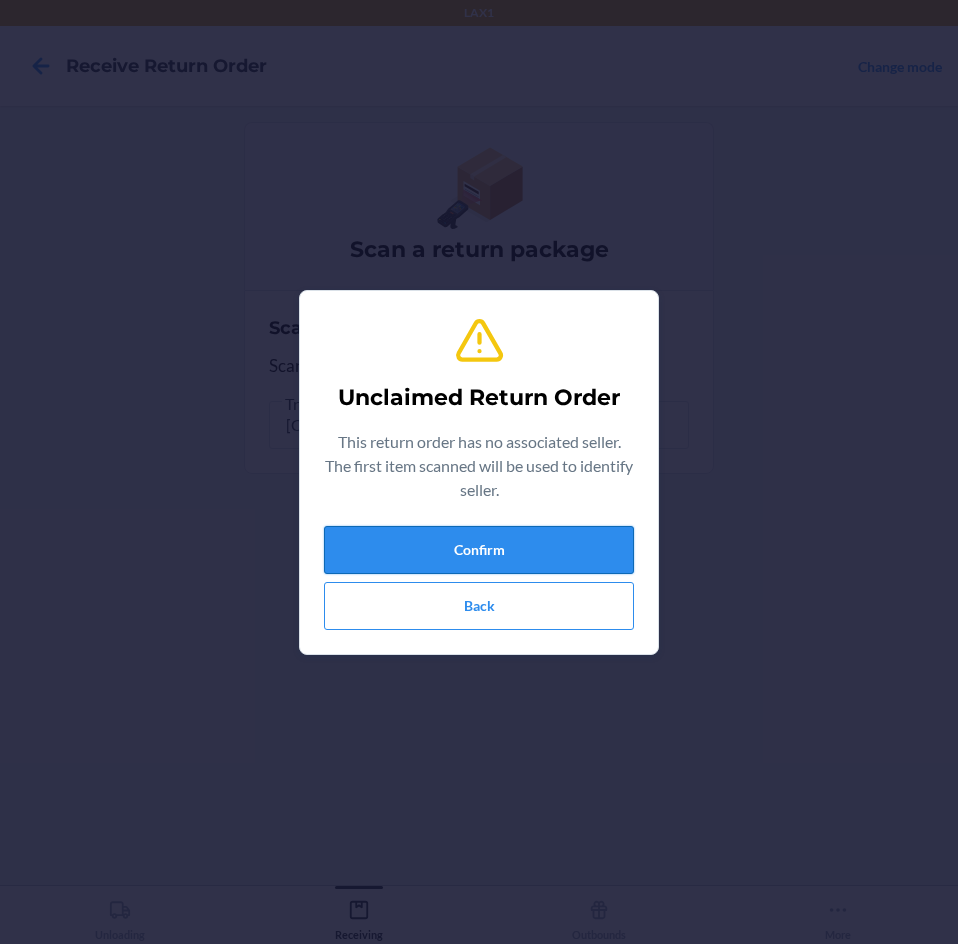 click on "Confirm" at bounding box center (479, 550) 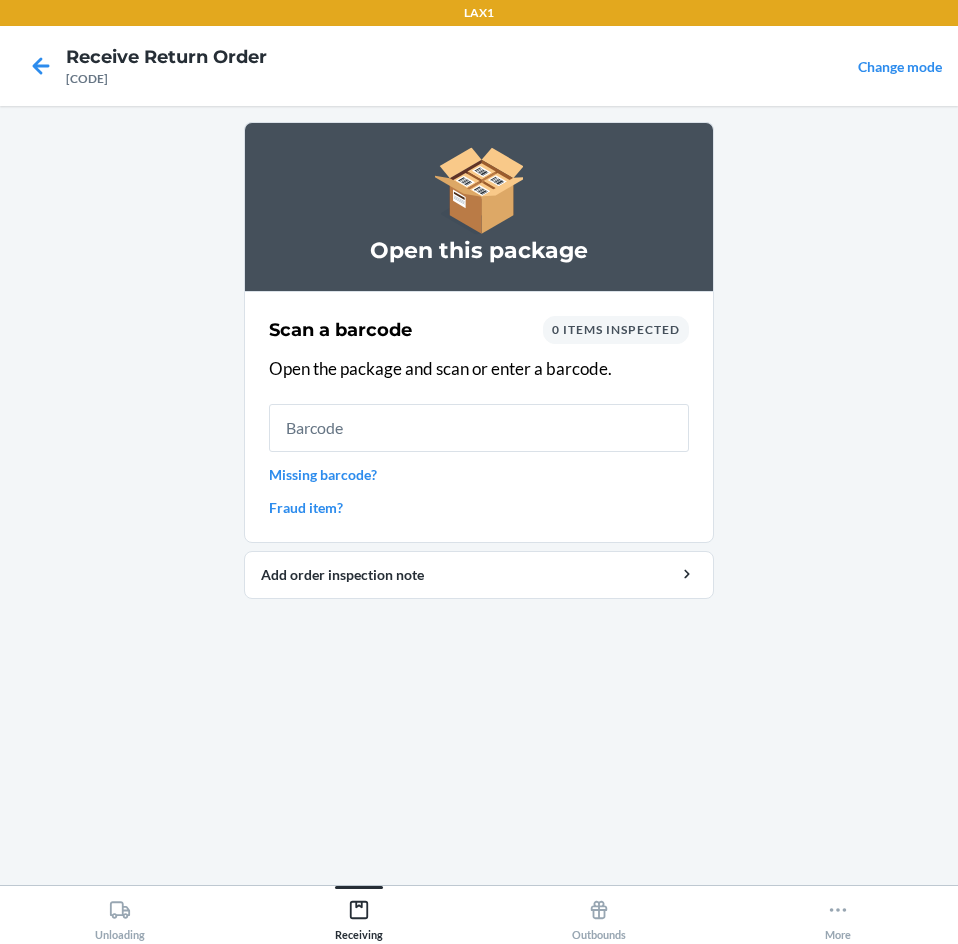 click at bounding box center [479, 428] 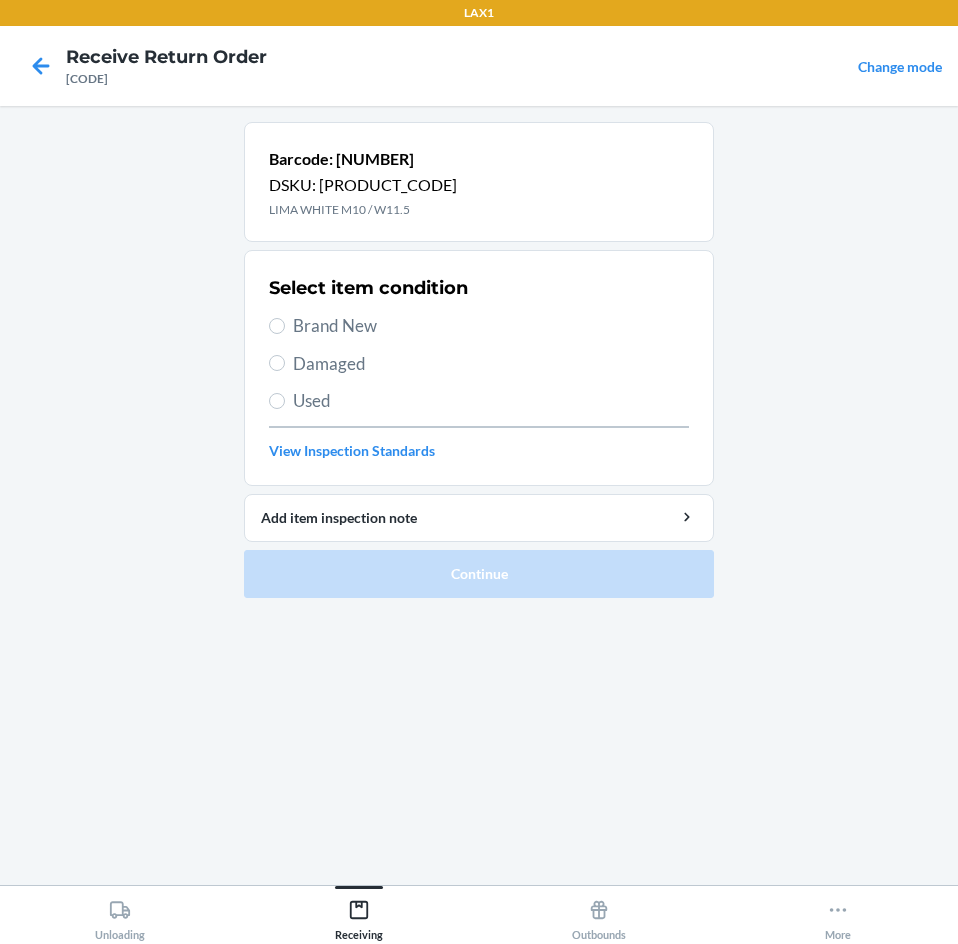 click on "Damaged" at bounding box center (491, 364) 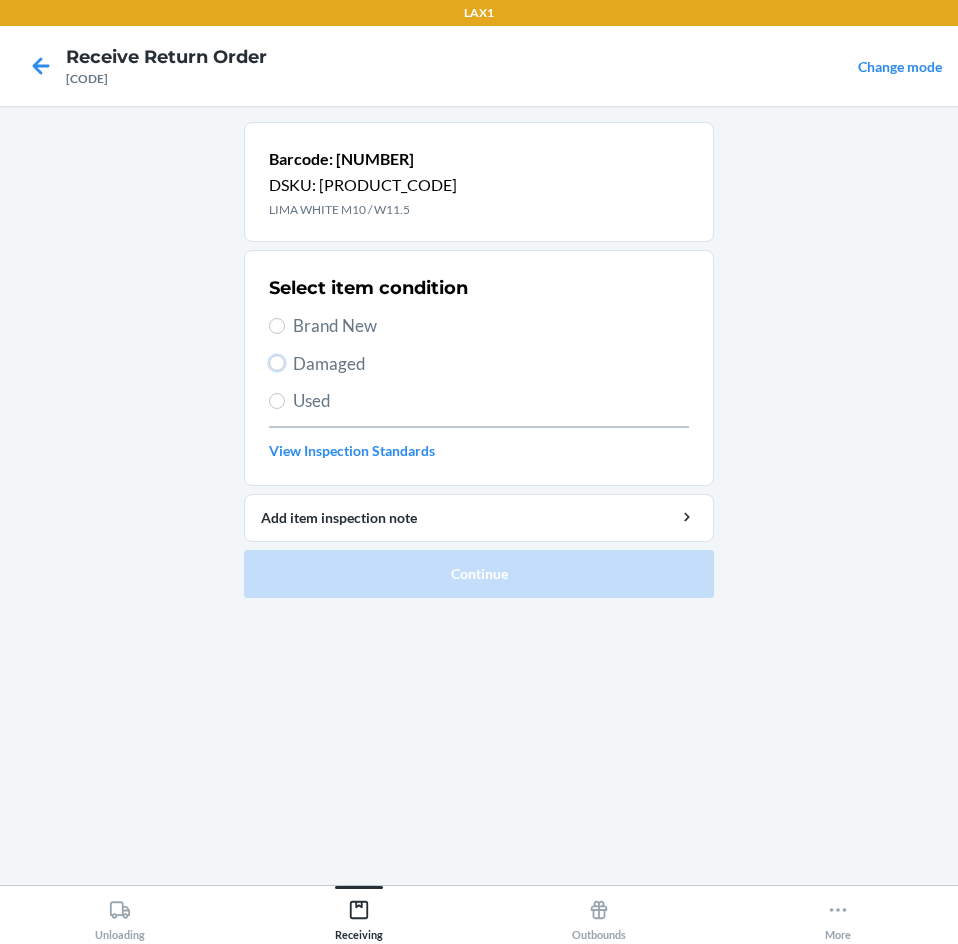 click on "Damaged" at bounding box center (277, 363) 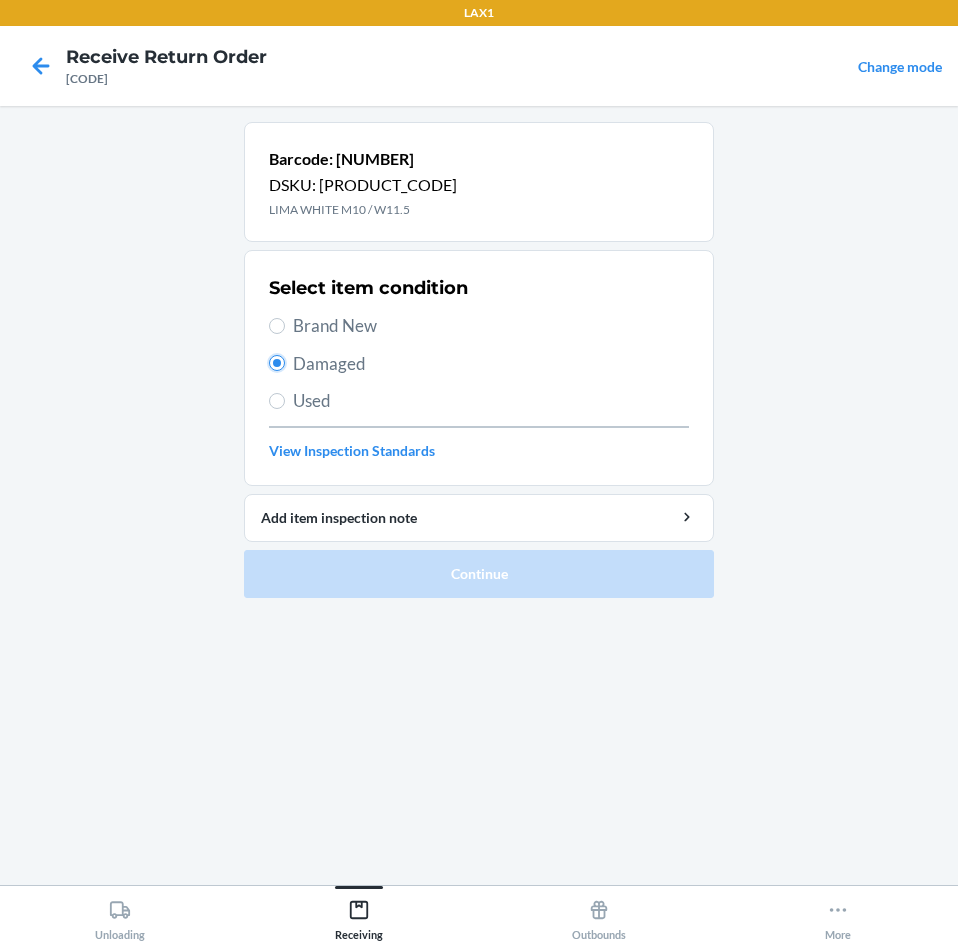 radio on "true" 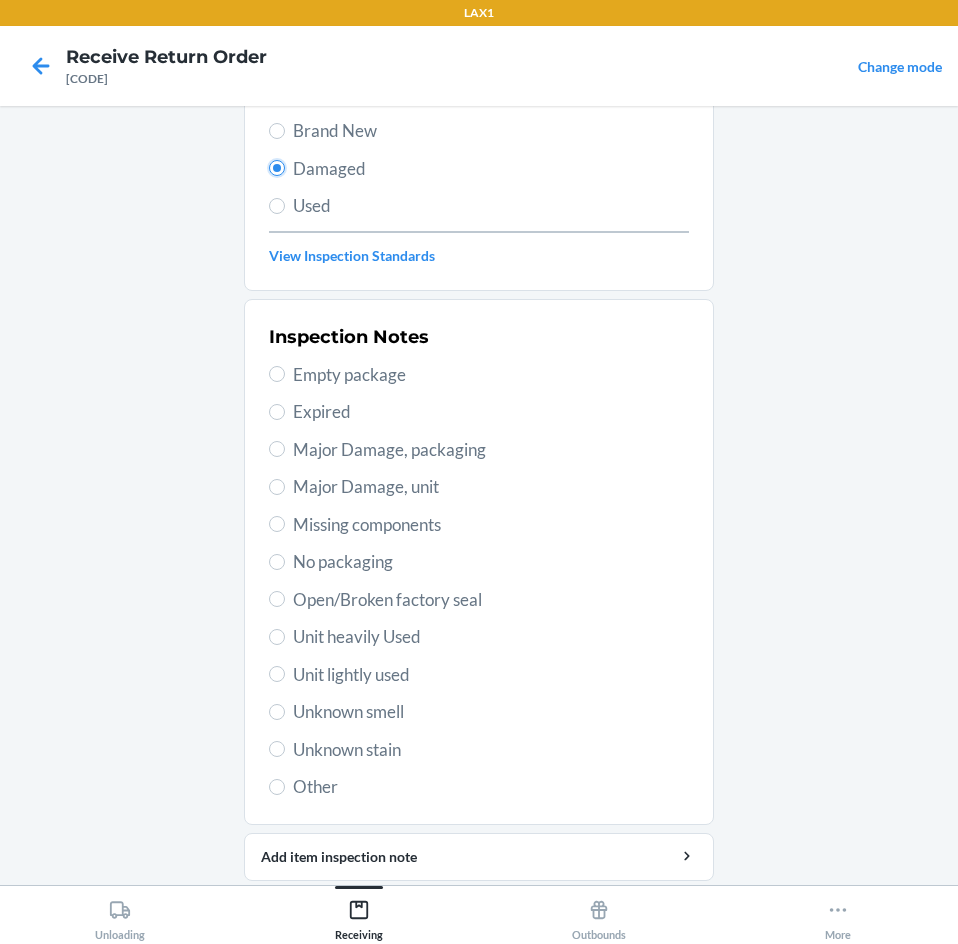 scroll, scrollTop: 200, scrollLeft: 0, axis: vertical 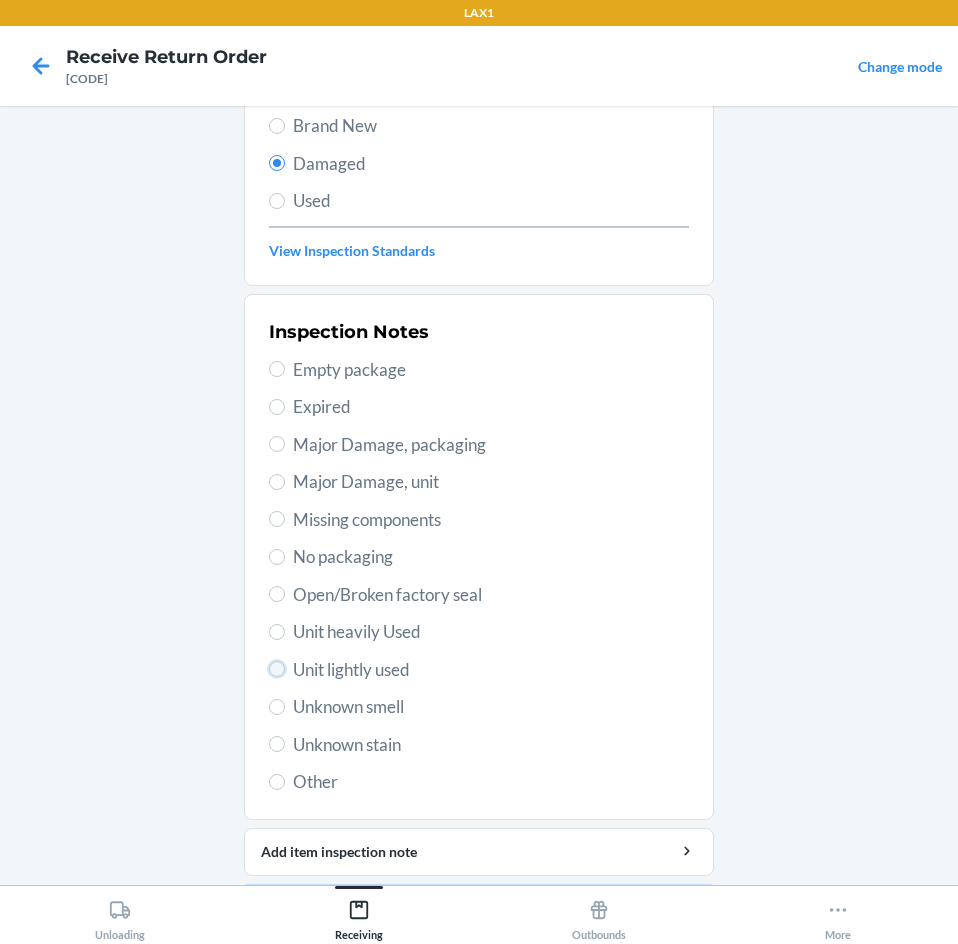click on "Unit lightly used" at bounding box center (277, 669) 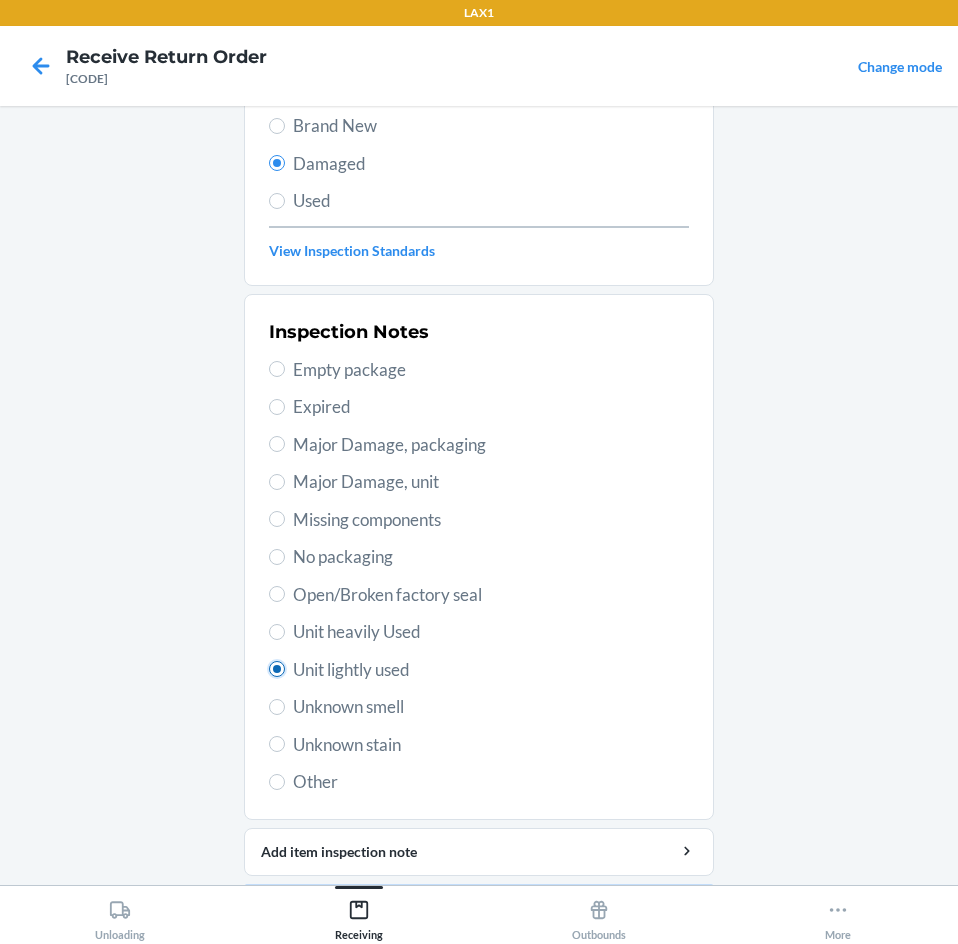 radio on "true" 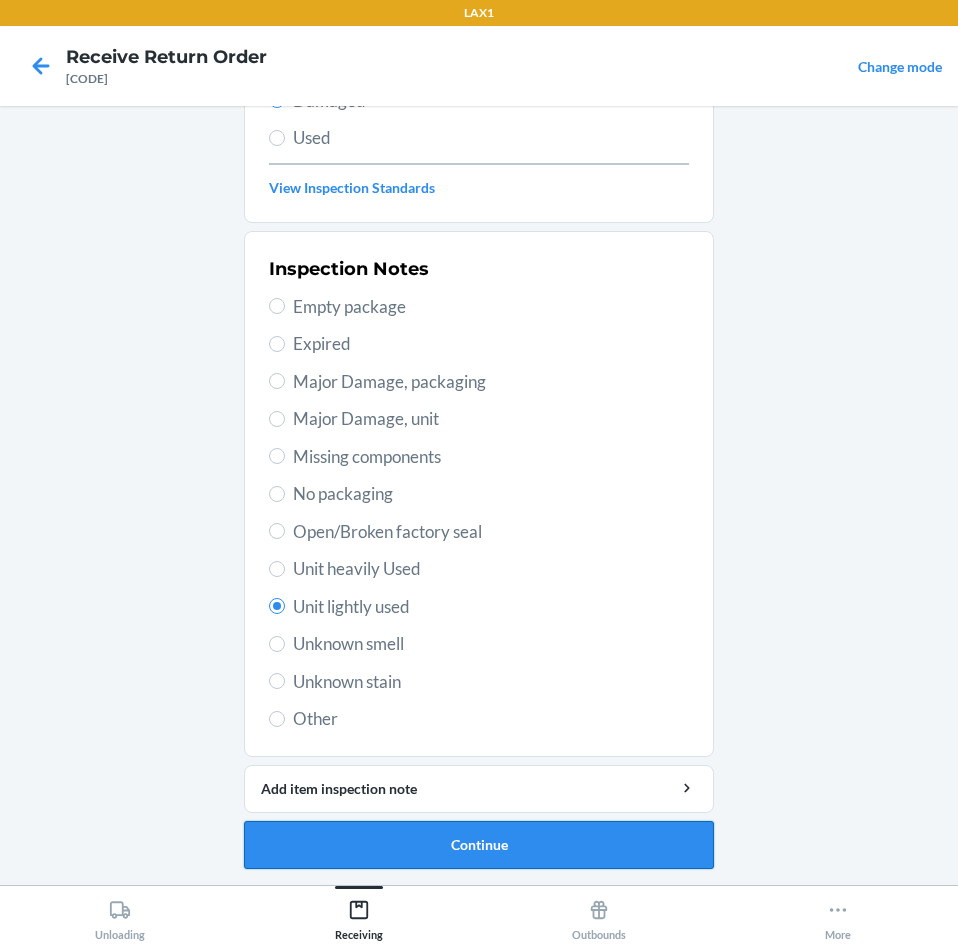 click on "Continue" at bounding box center (479, 845) 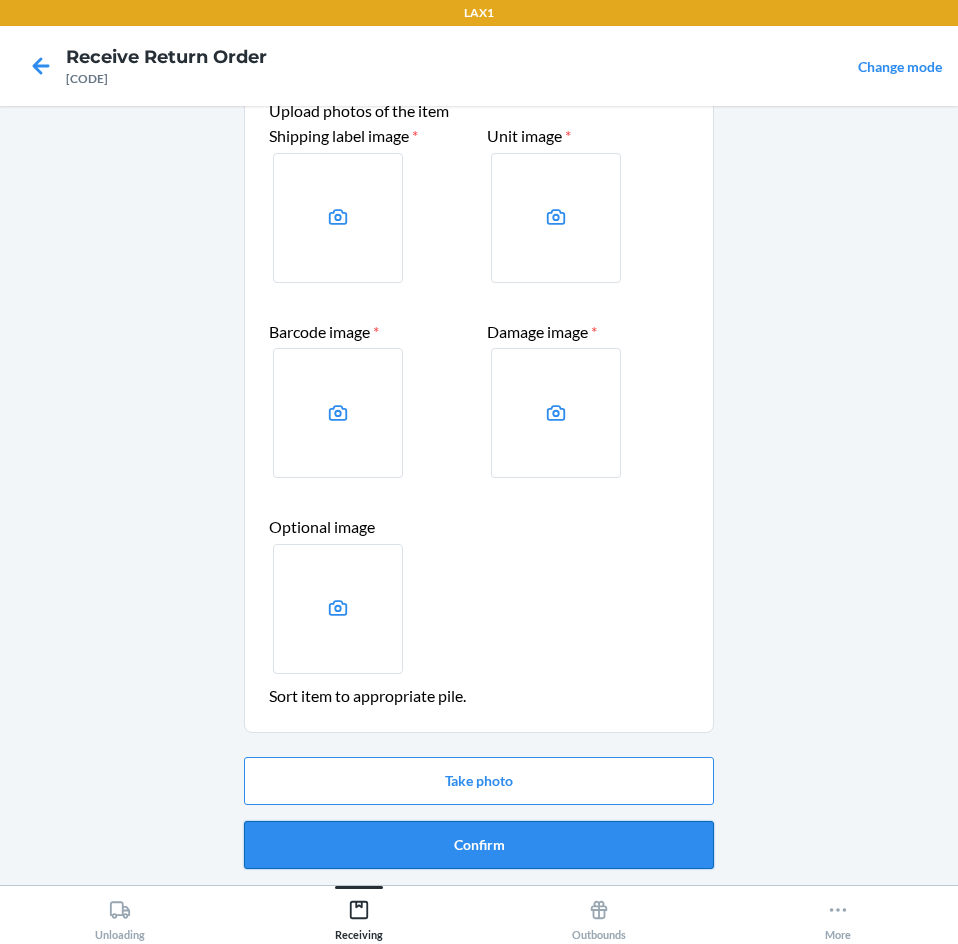 click on "Confirm" at bounding box center (479, 845) 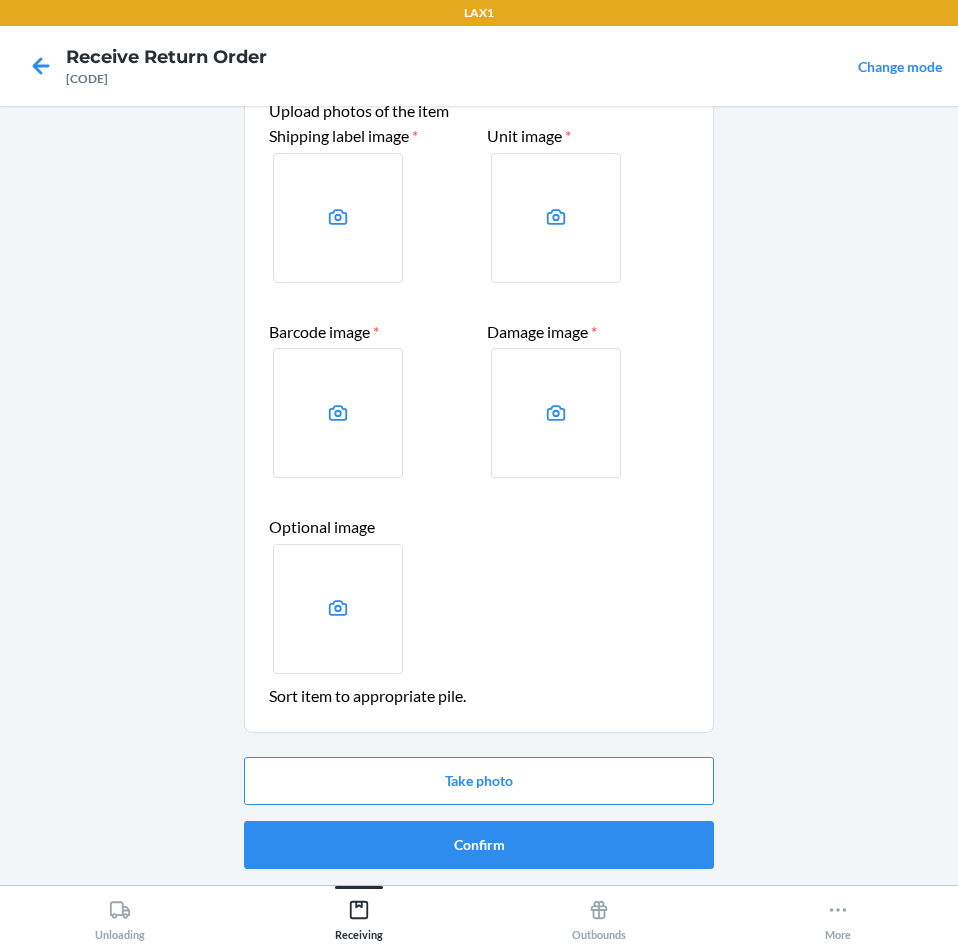 scroll, scrollTop: 0, scrollLeft: 0, axis: both 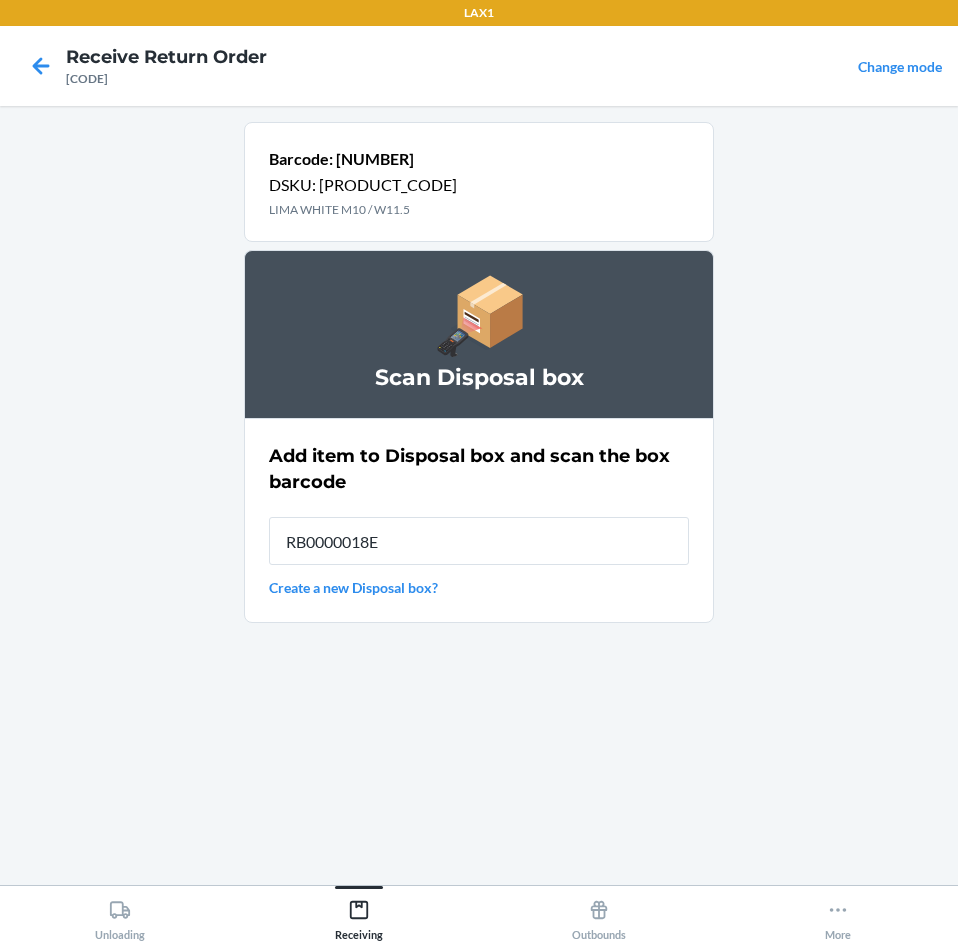 type on "[PRODUCT_CODE]" 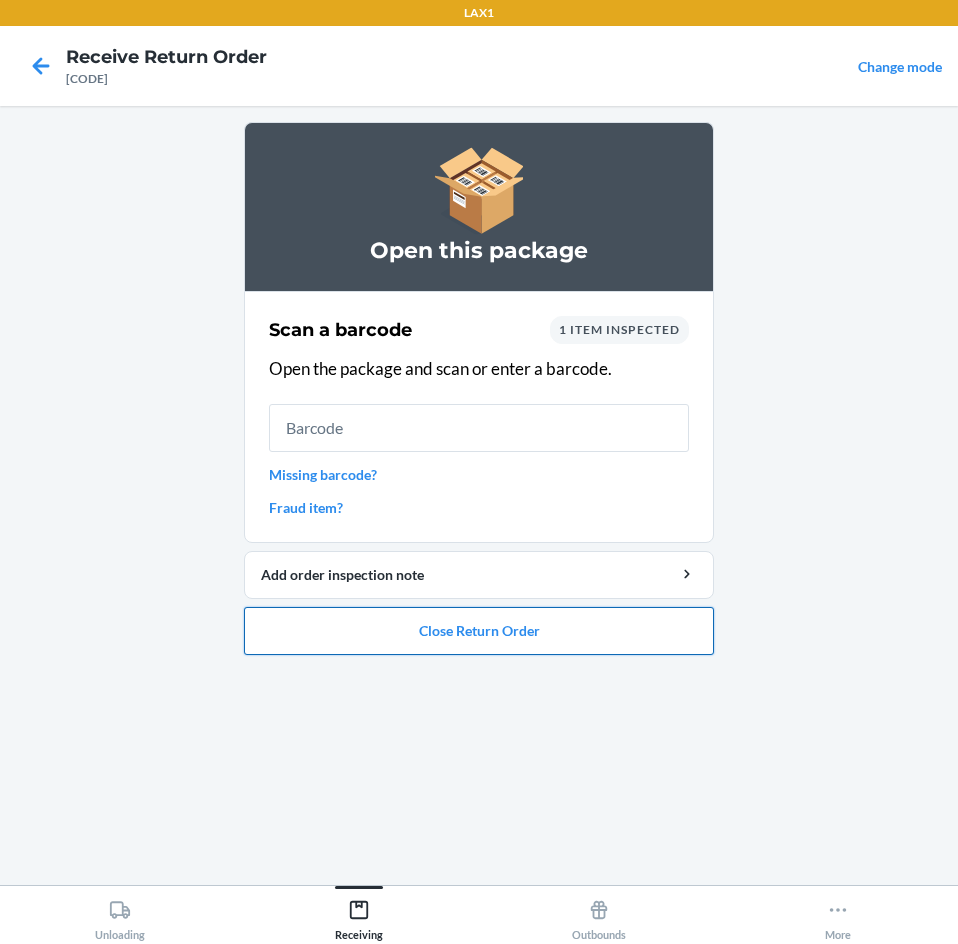 click on "Close Return Order" at bounding box center [479, 631] 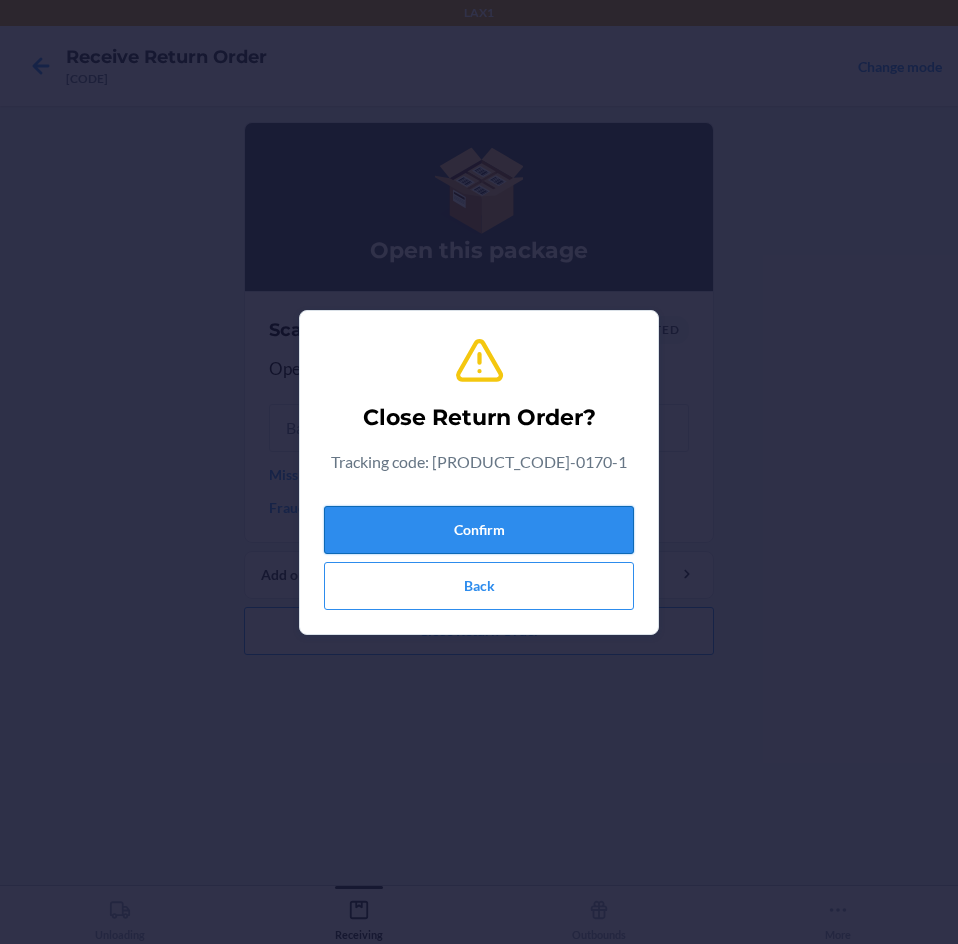 click on "Confirm" at bounding box center [479, 530] 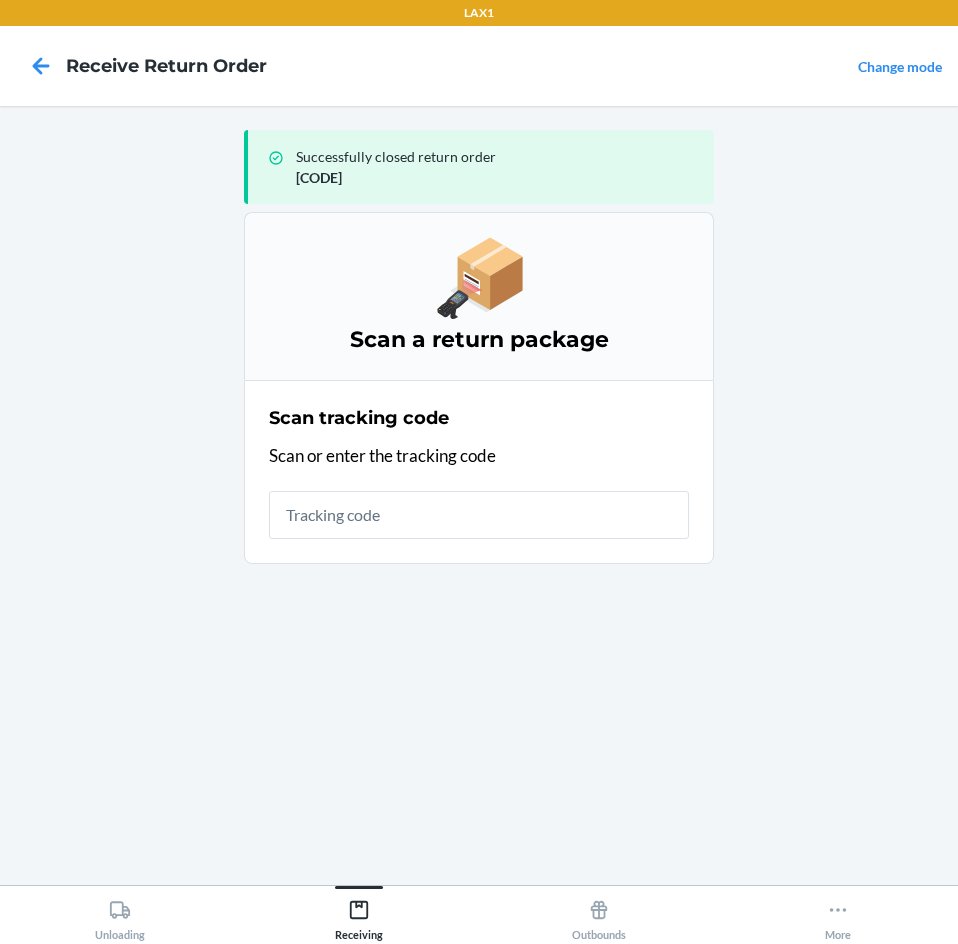 click at bounding box center [479, 515] 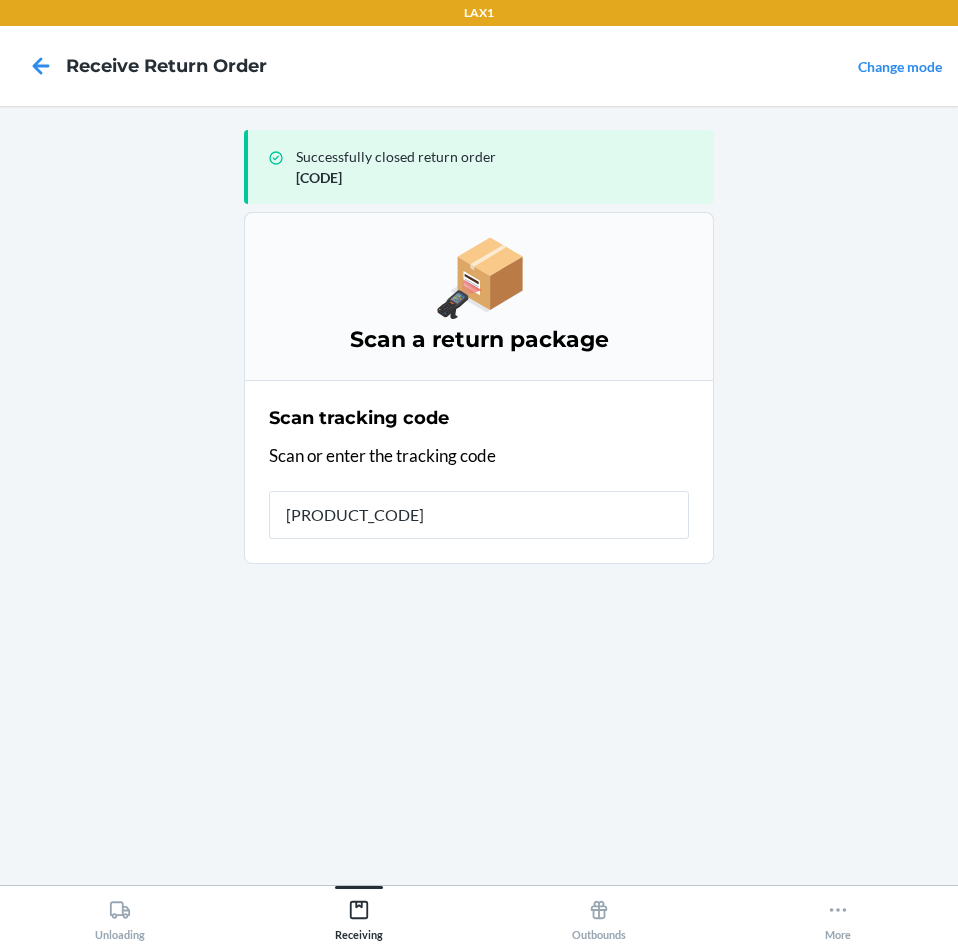 type on "[PRODUCT_CODE]" 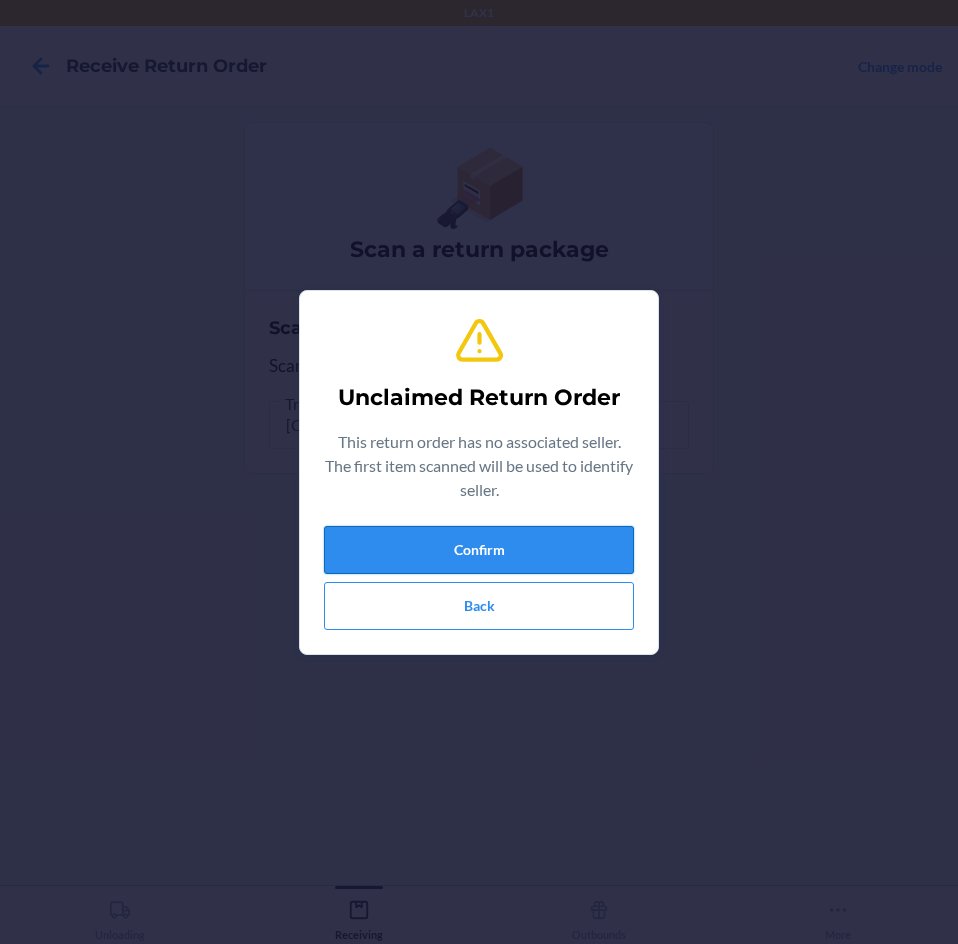 click on "Confirm" at bounding box center (479, 550) 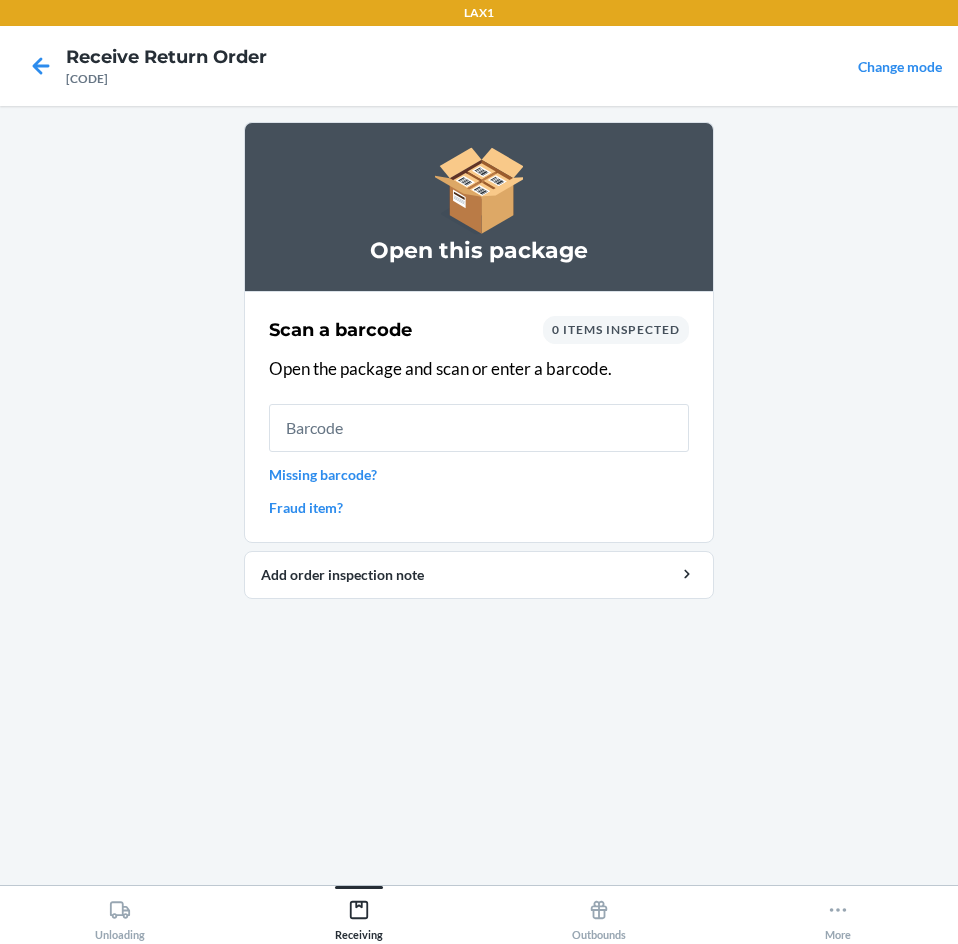click at bounding box center [479, 428] 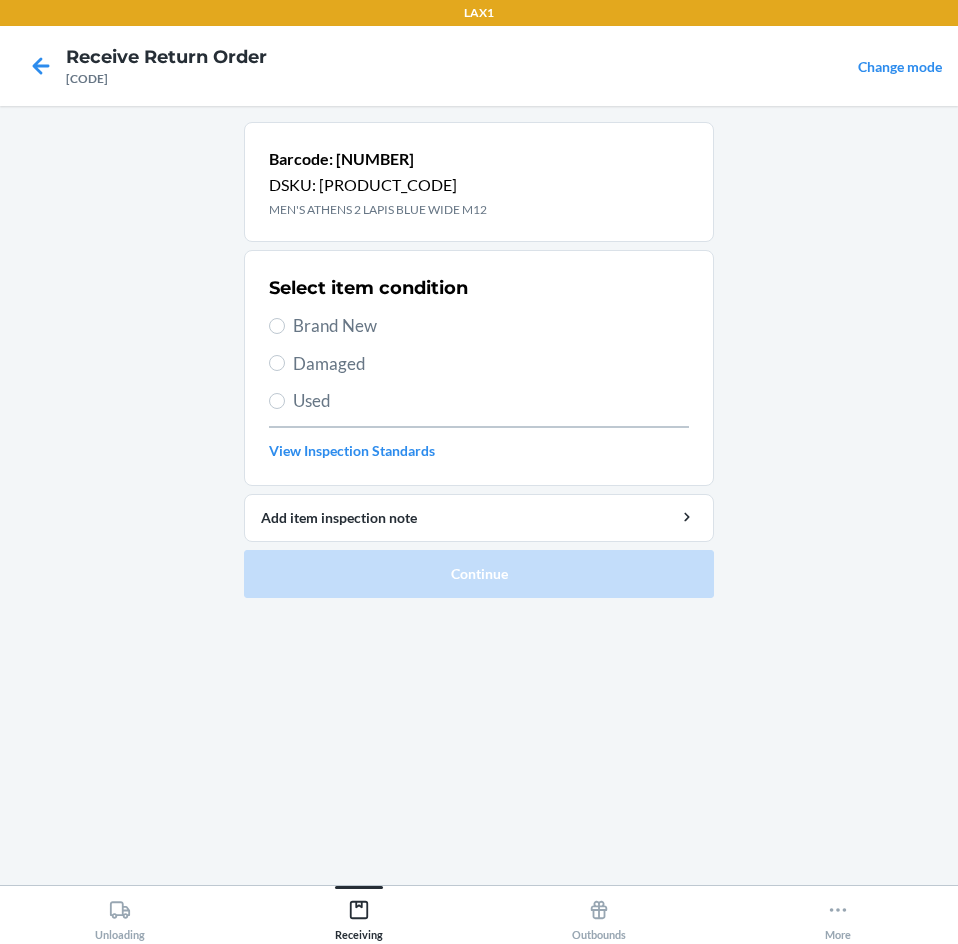 click on "Damaged" at bounding box center (479, 364) 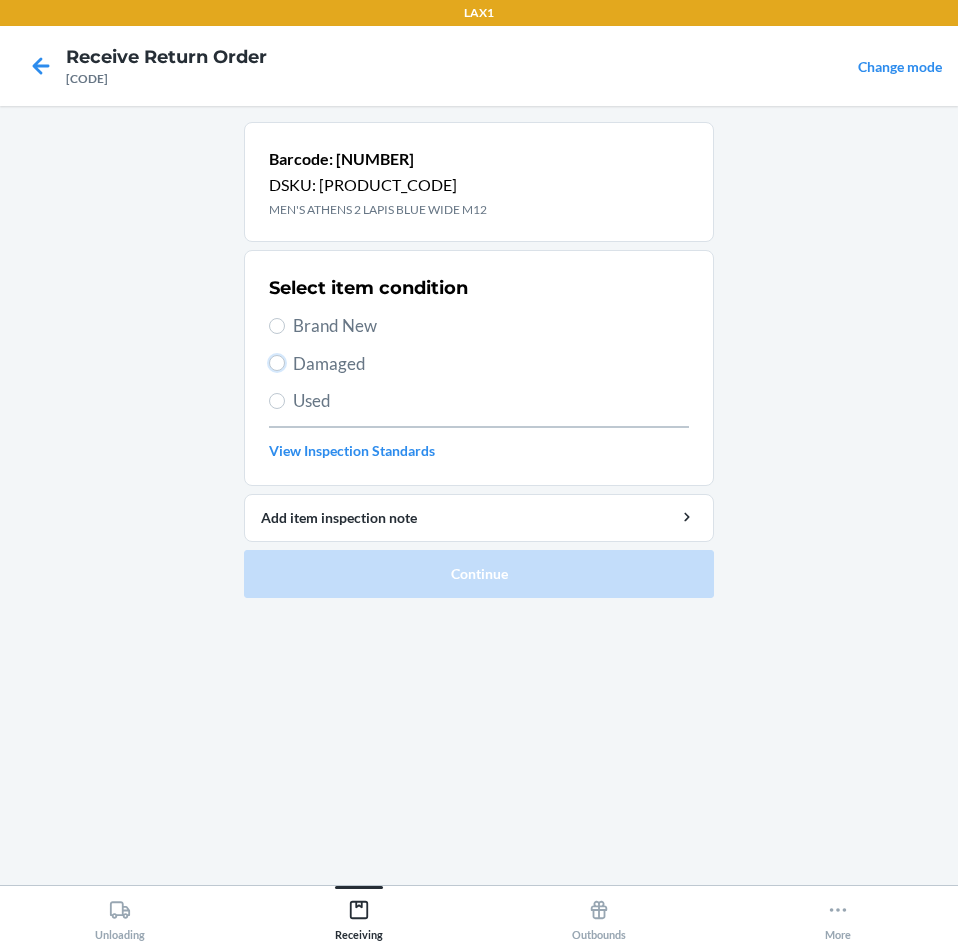 click on "Damaged" at bounding box center [277, 363] 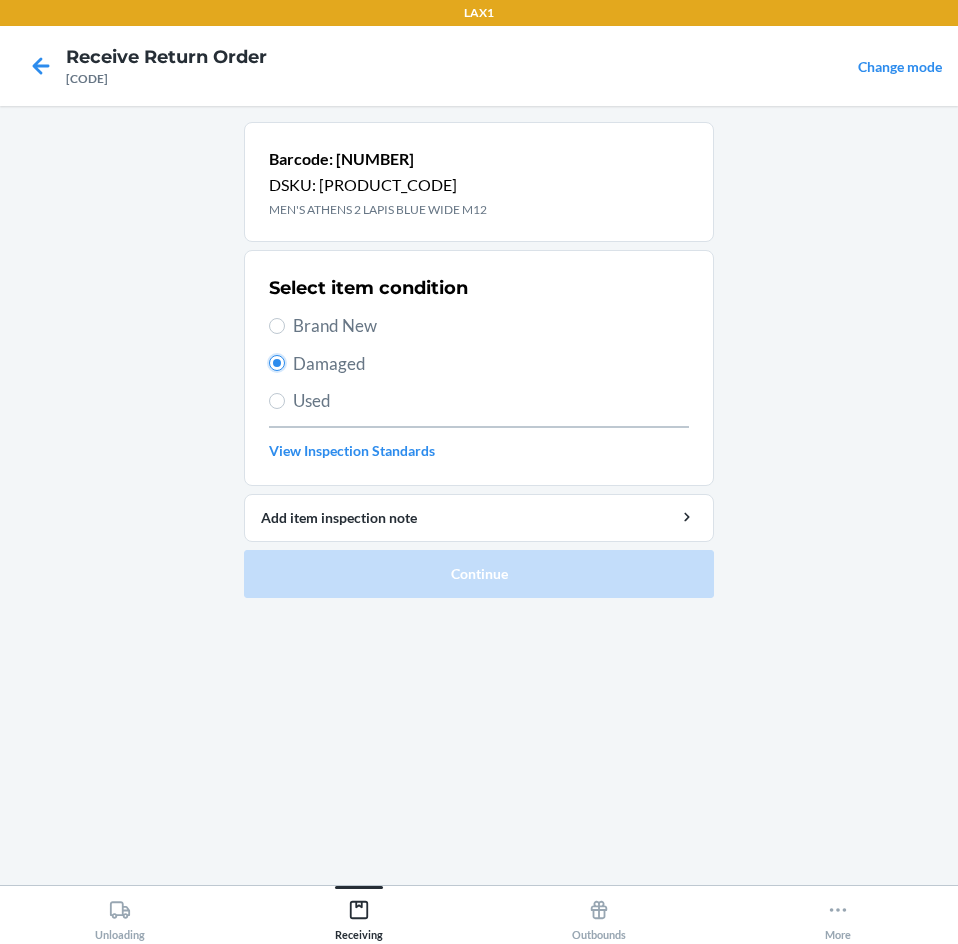 radio on "true" 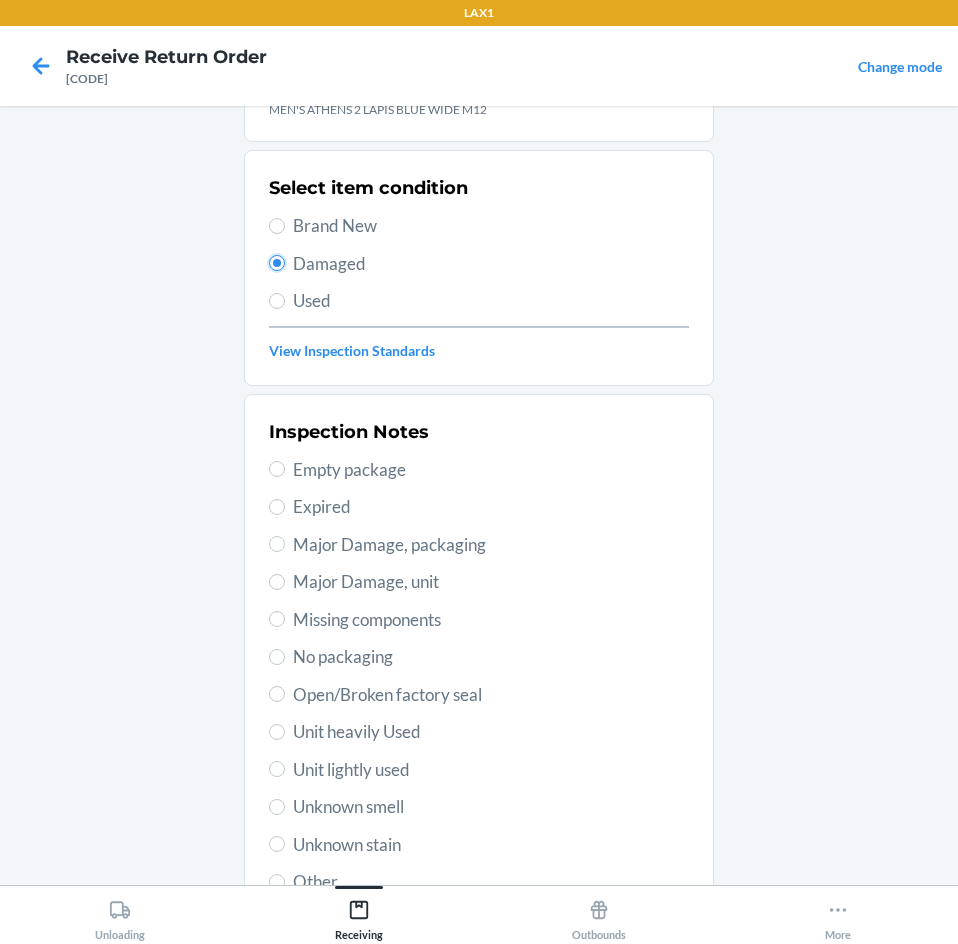scroll, scrollTop: 200, scrollLeft: 0, axis: vertical 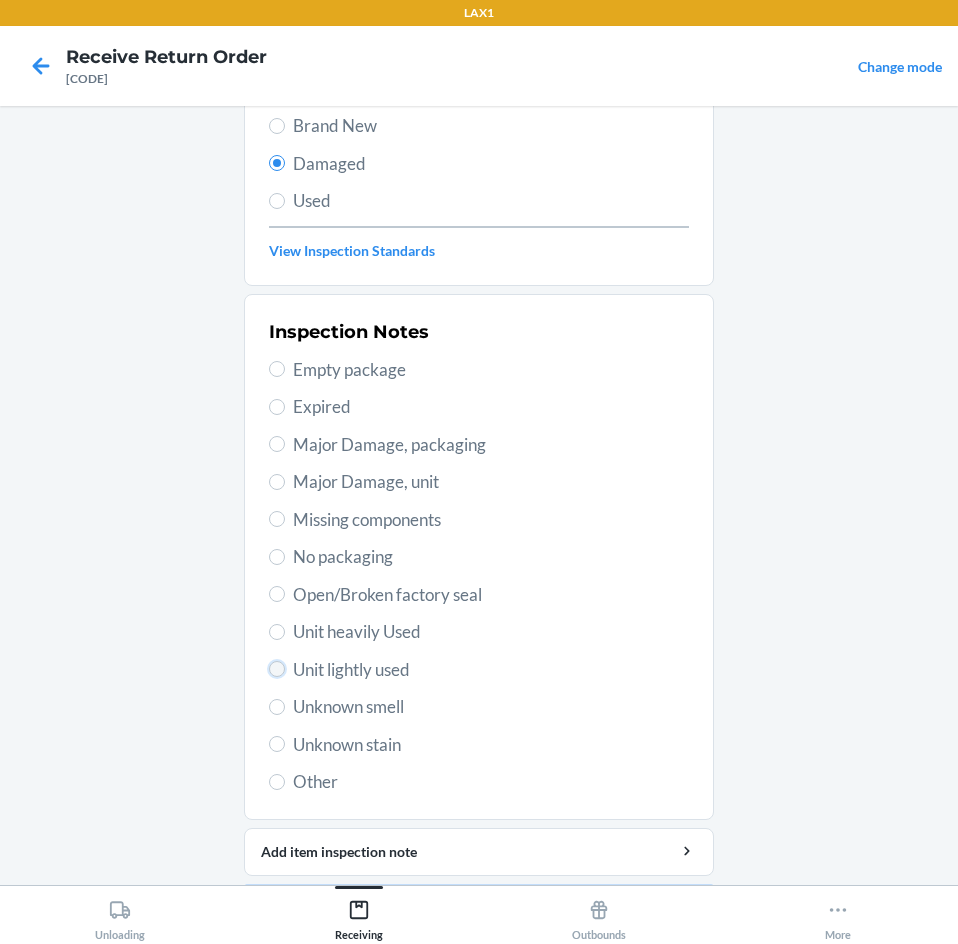 click on "Unit lightly used" at bounding box center [277, 669] 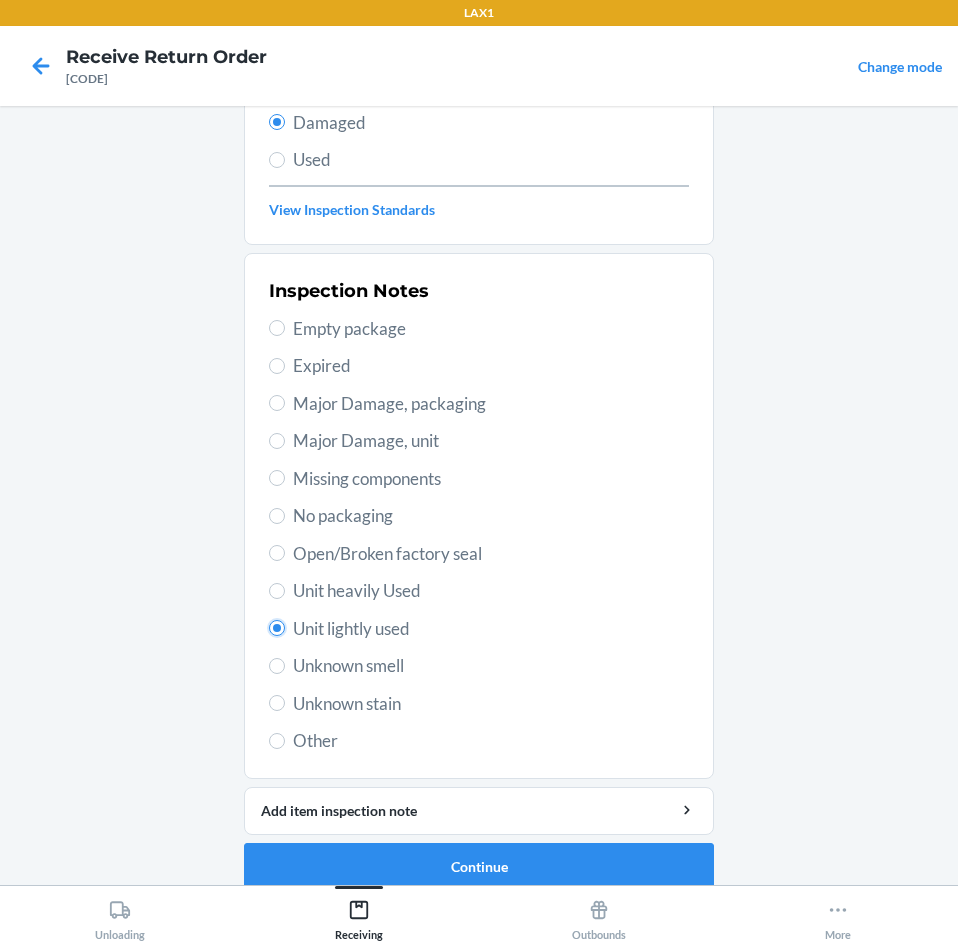 scroll, scrollTop: 263, scrollLeft: 0, axis: vertical 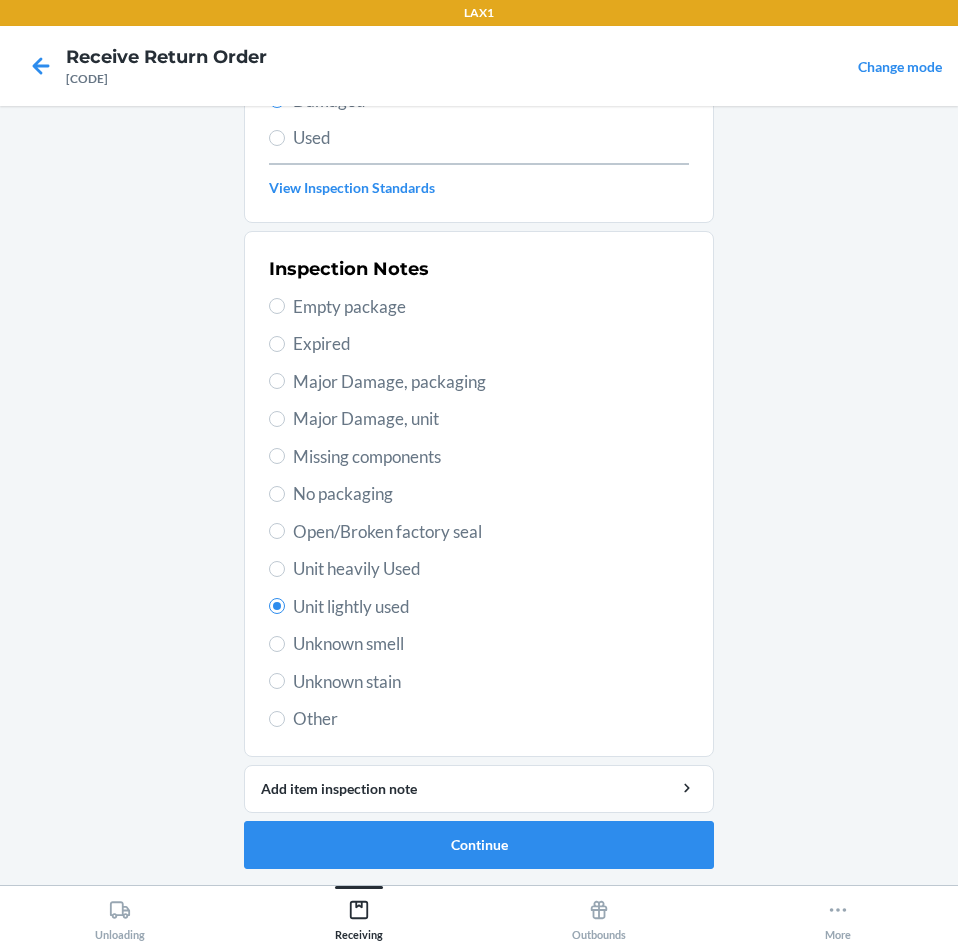 click on "Barcode: [NUMBER] DSKU: [PRODUCT_CODE] MEN'S ATHENS 2 LAPIS BLUE WIDE M[NUMBER] Select item condition Brand New Damaged Used View Inspection Standards Inspection Notes Empty package Expired Major Damage, packaging Major Damage, unit Missing components No packaging Open/Broken factory seal Unit heavily used Unit lightly used Unknown smell Unknown stain Other Add item inspection note Continue" at bounding box center [479, 372] 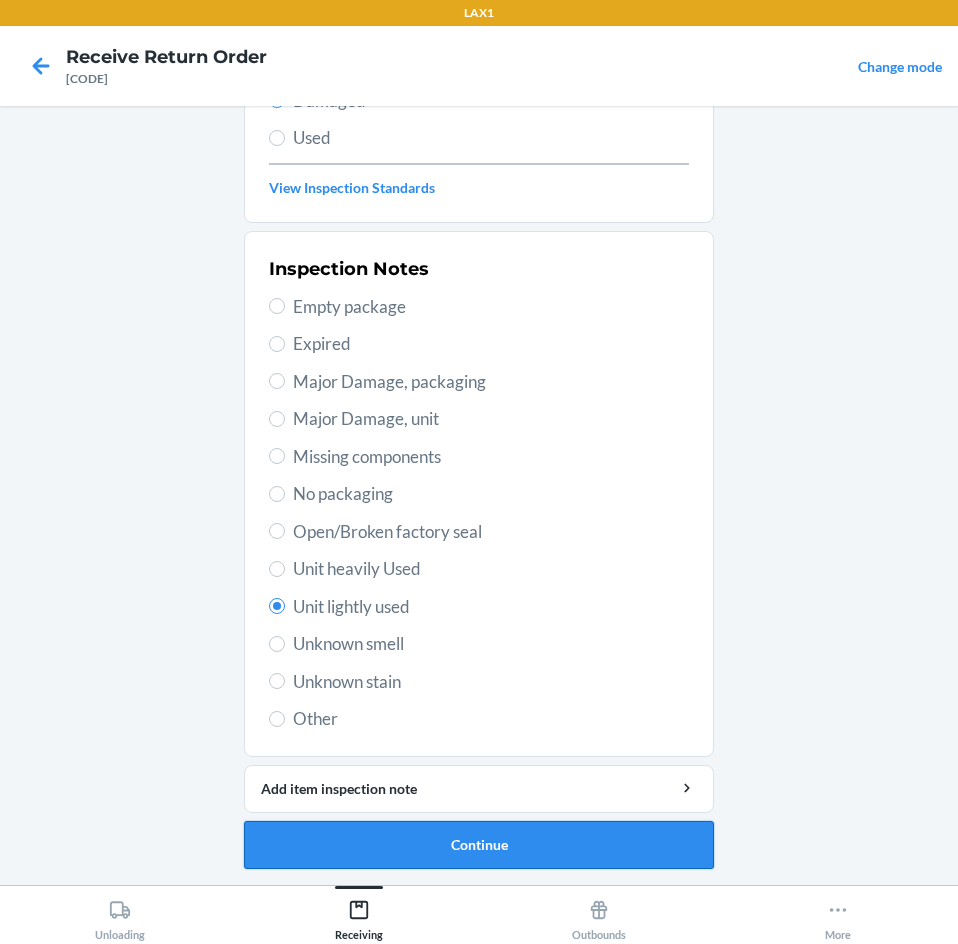 click on "Continue" at bounding box center [479, 845] 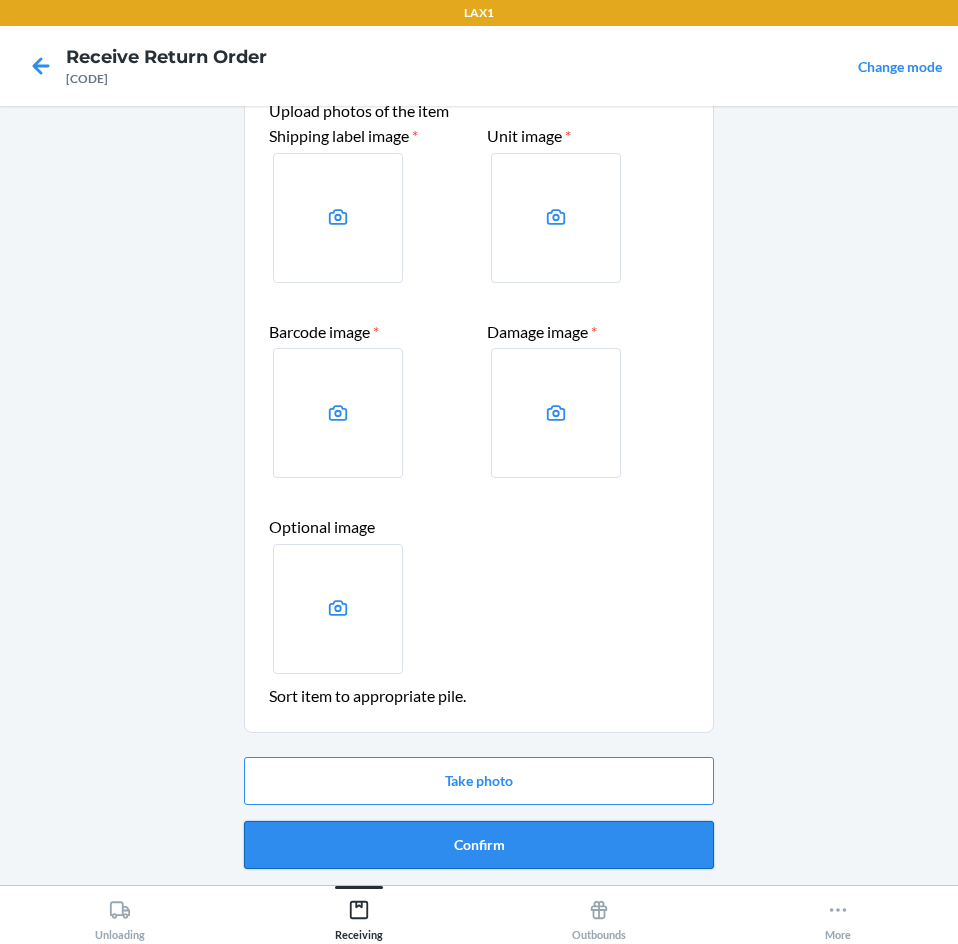 click on "Confirm" at bounding box center [479, 845] 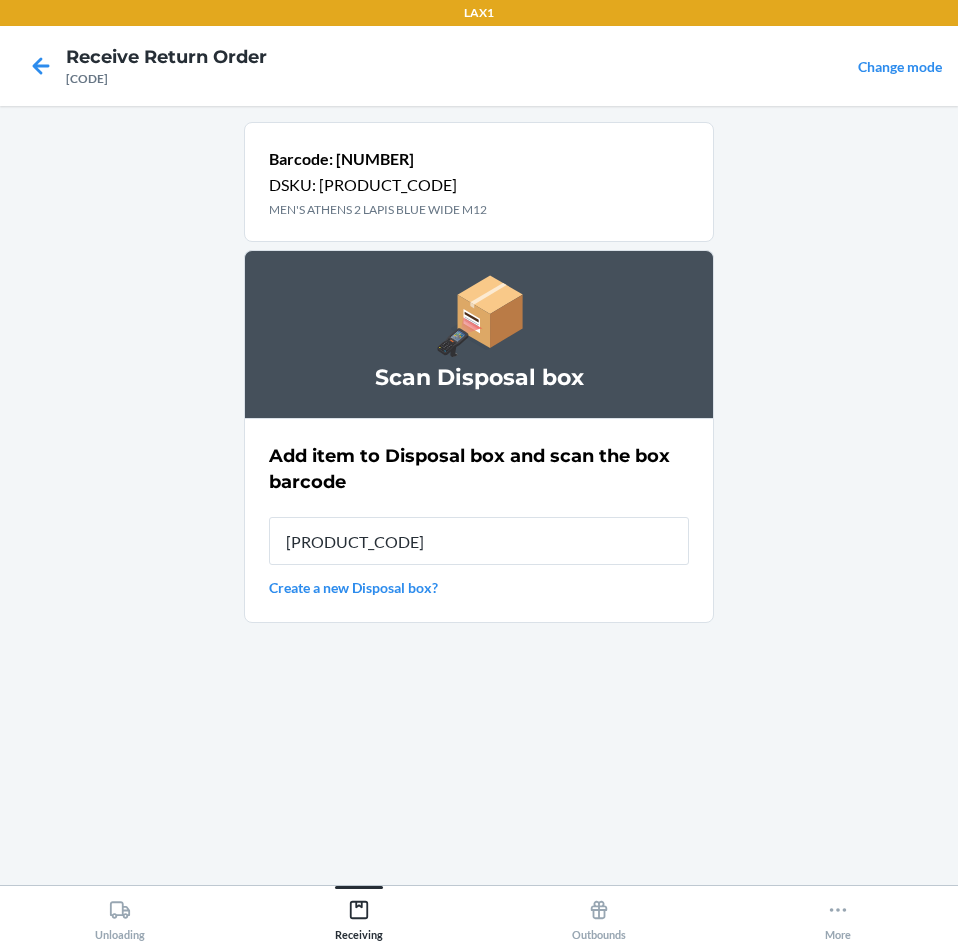 type on "[PRODUCT_CODE]" 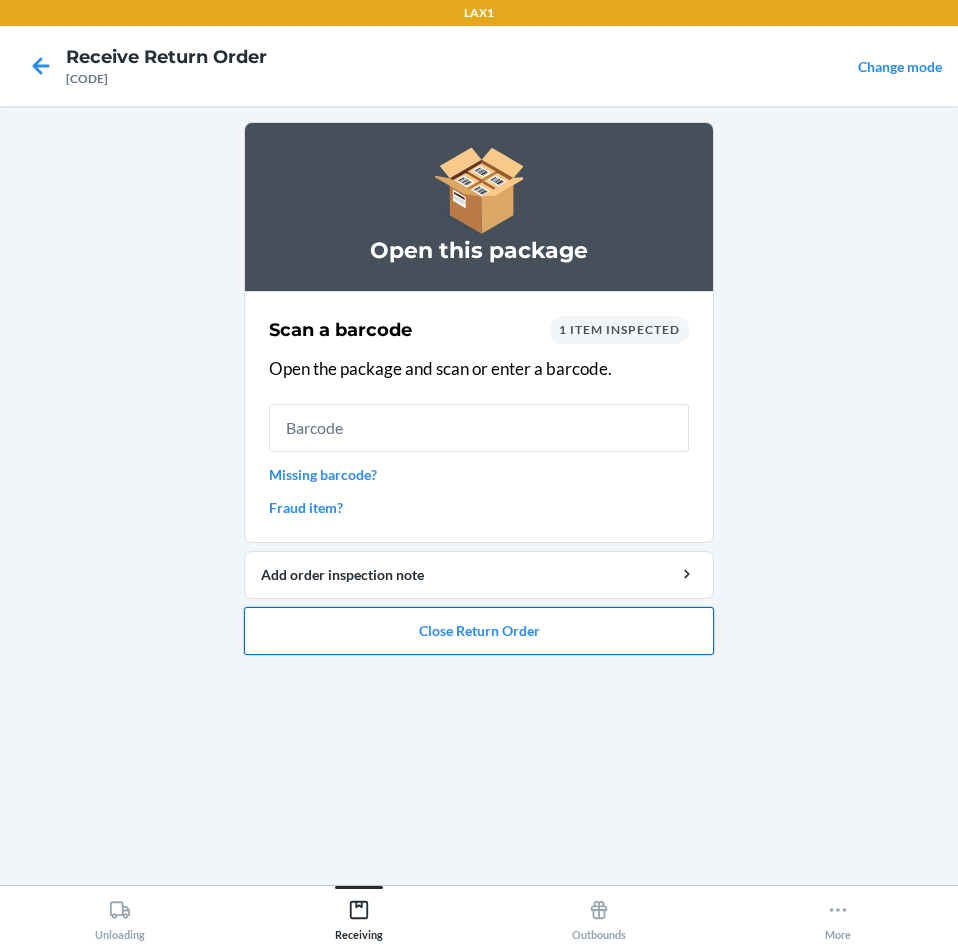 click on "Close Return Order" at bounding box center (479, 631) 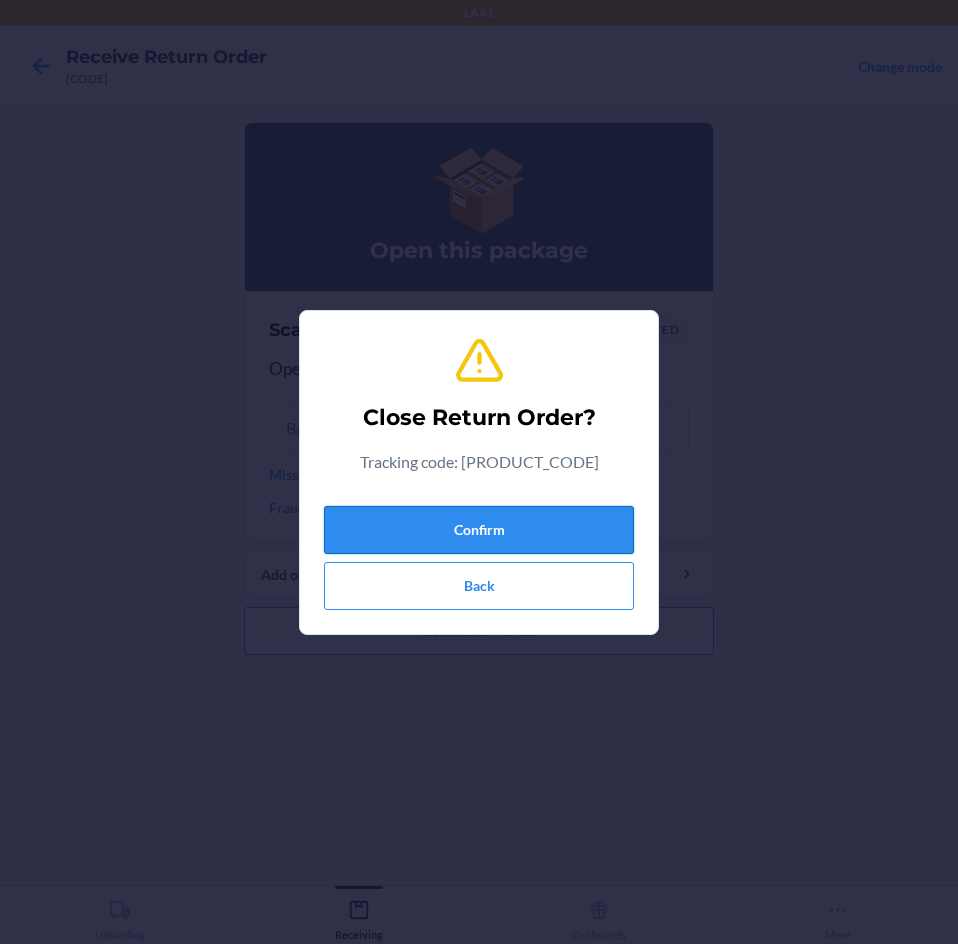 click on "Confirm" at bounding box center (479, 530) 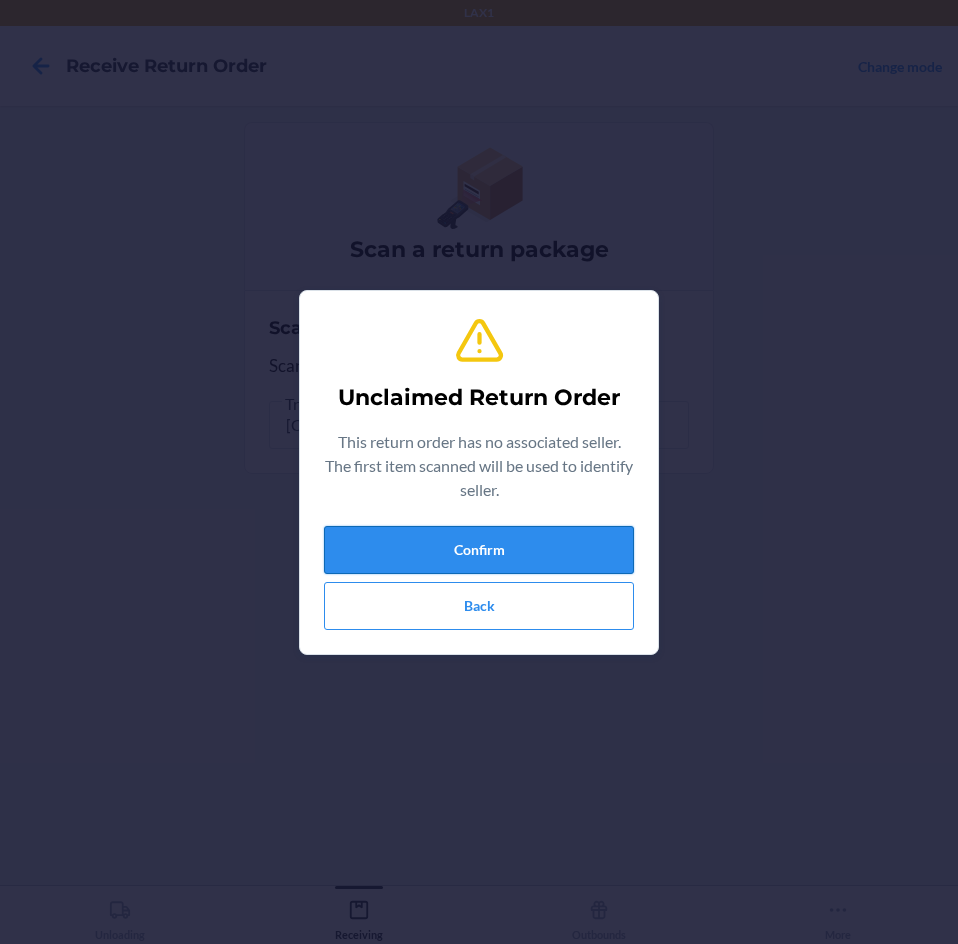 click on "Confirm" at bounding box center [479, 550] 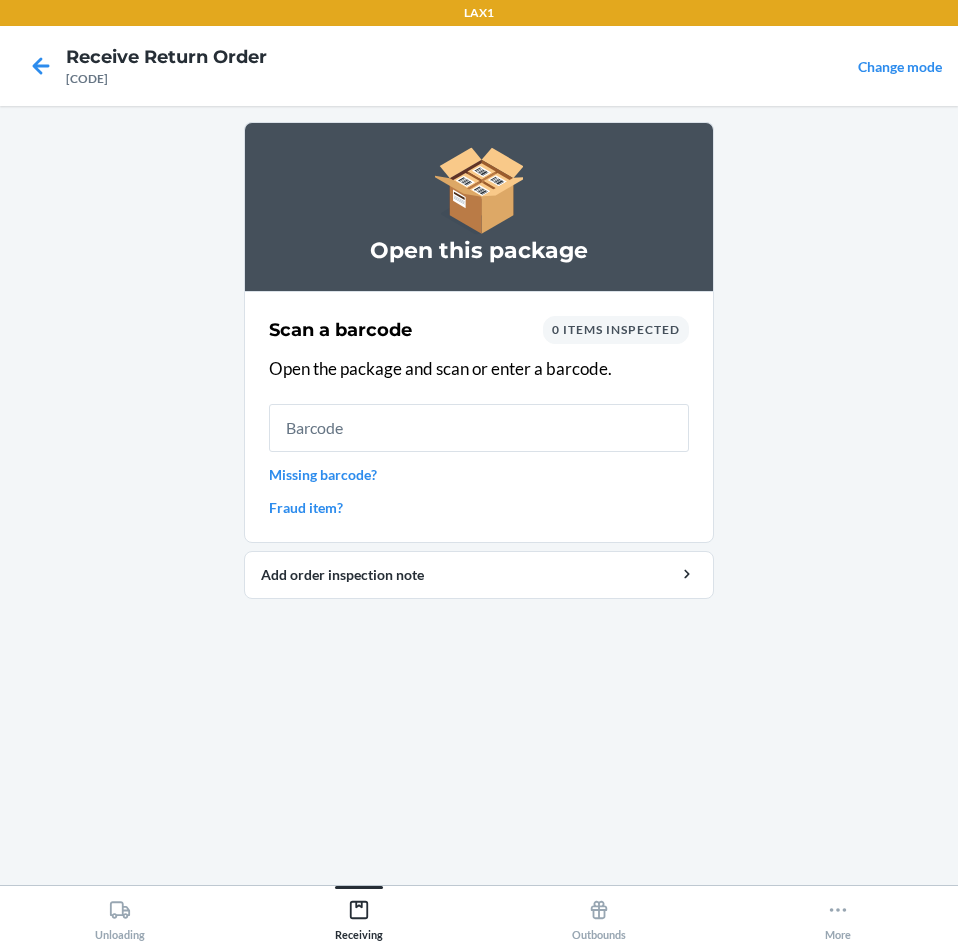 click at bounding box center [479, 428] 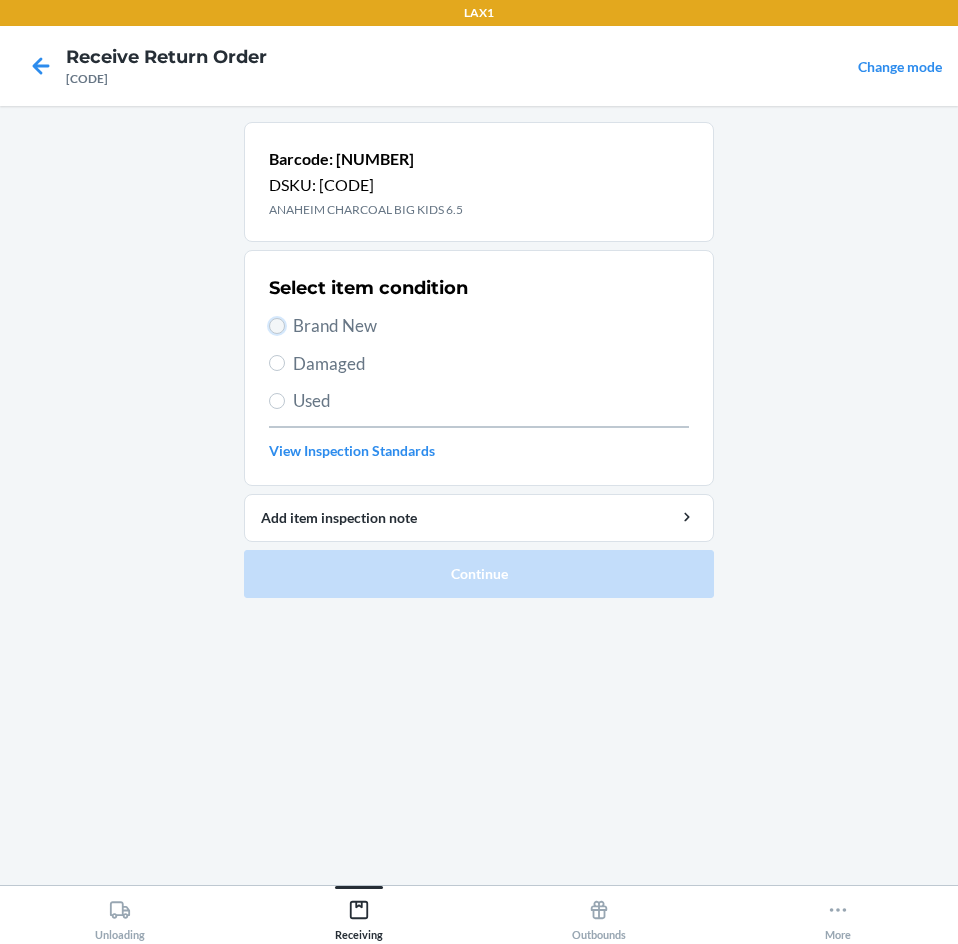 click on "Brand New" at bounding box center [277, 326] 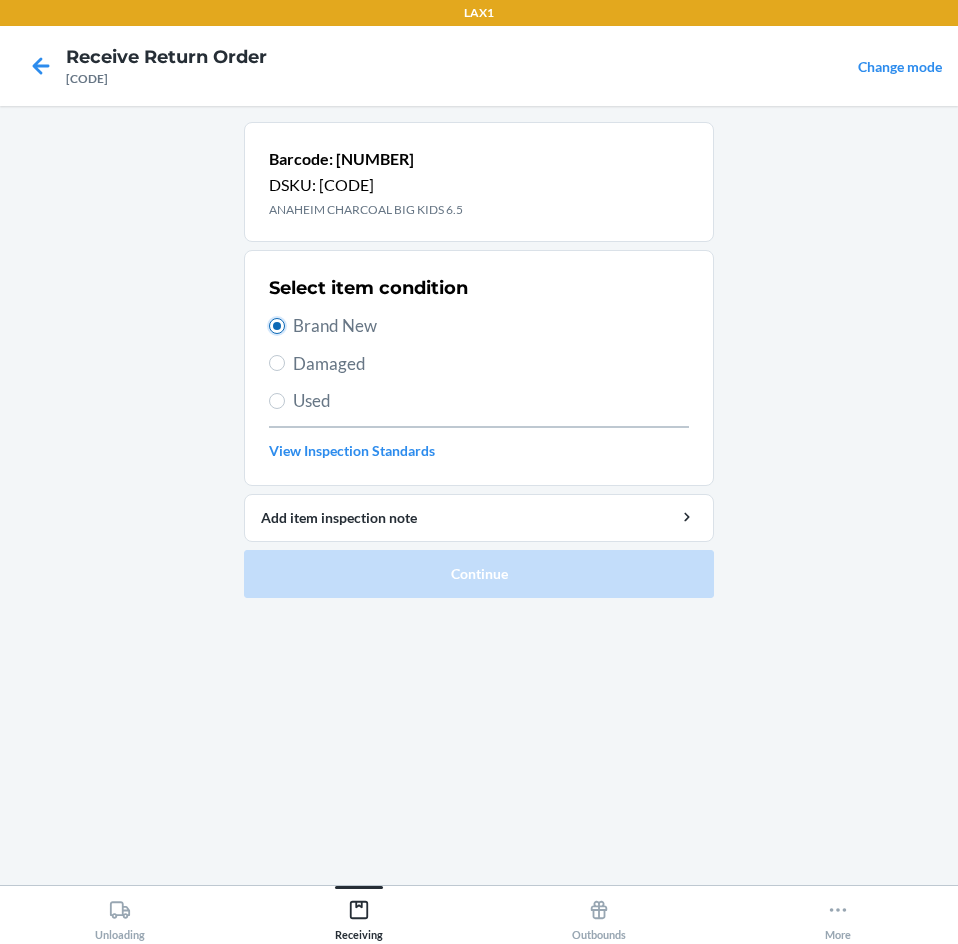 radio on "true" 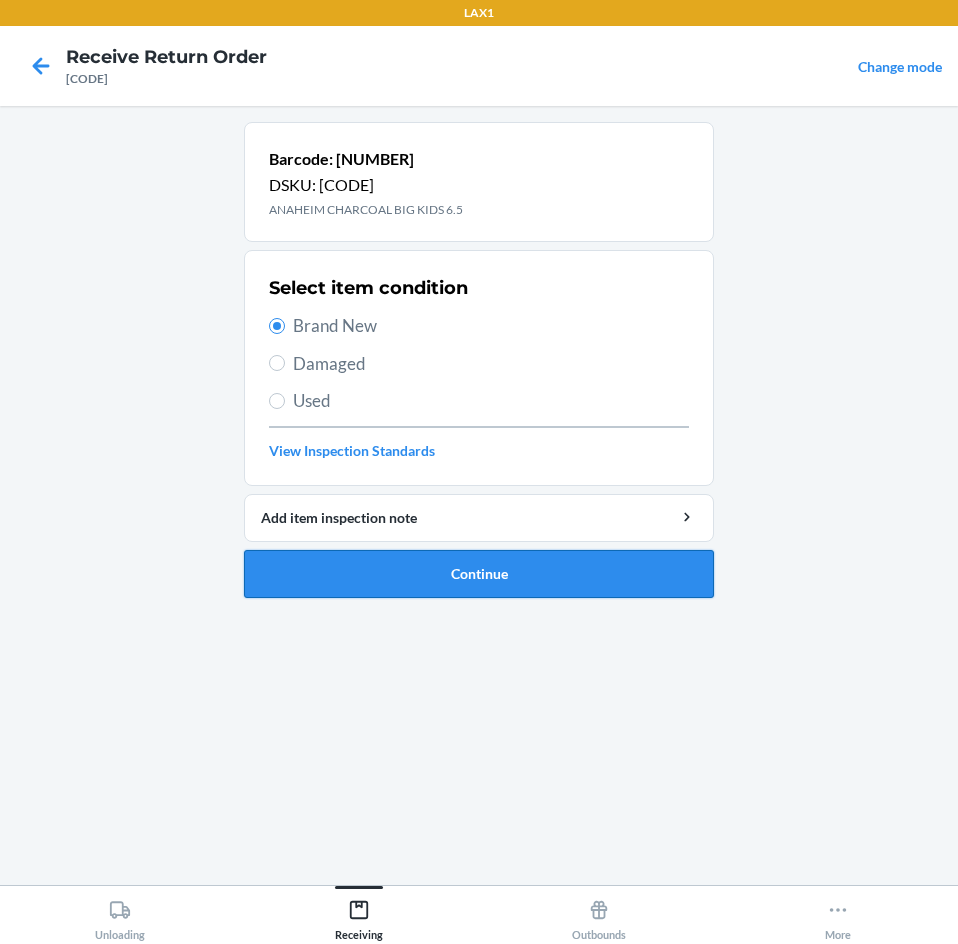 click on "Continue" at bounding box center [479, 574] 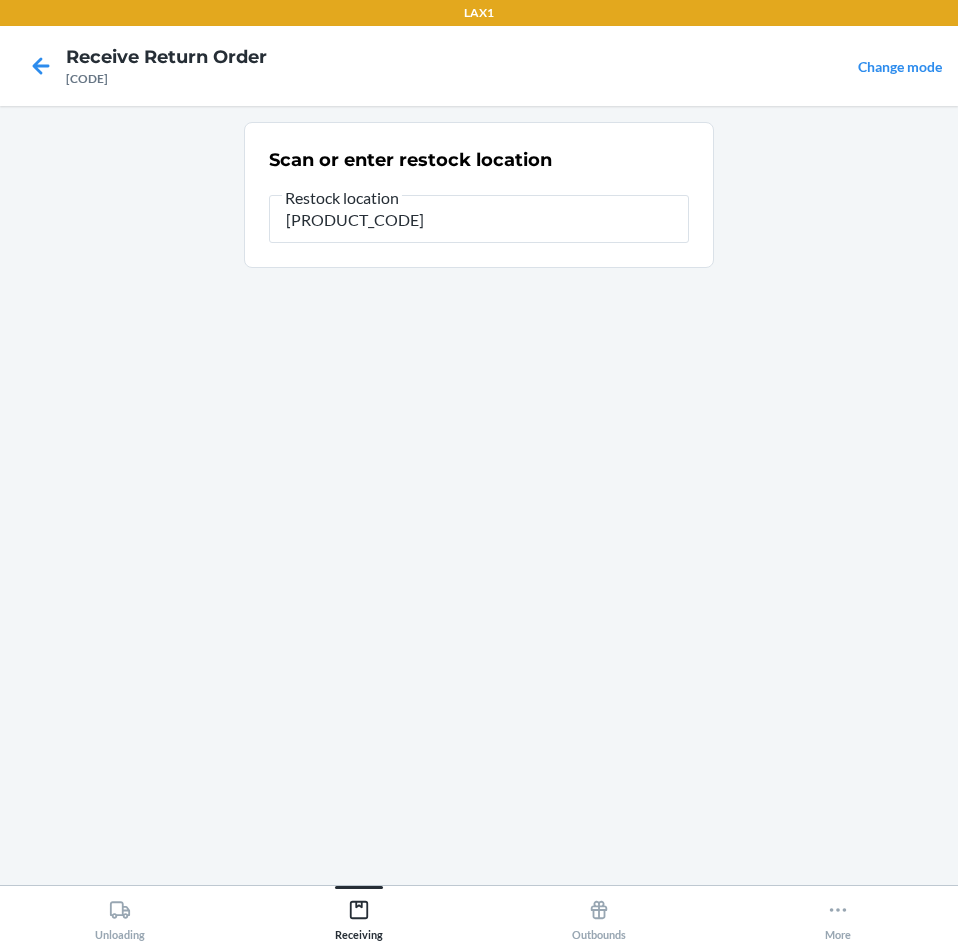 type on "[PRODUCT_CODE]" 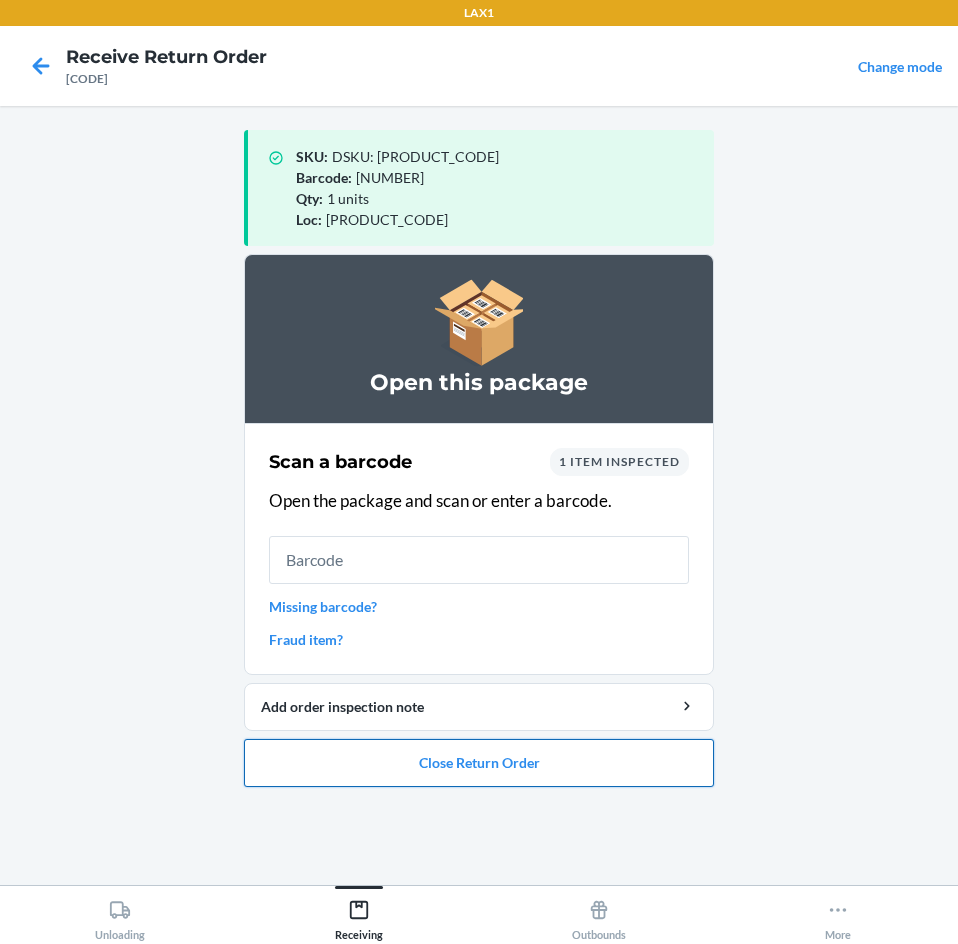 click on "Close Return Order" at bounding box center (479, 763) 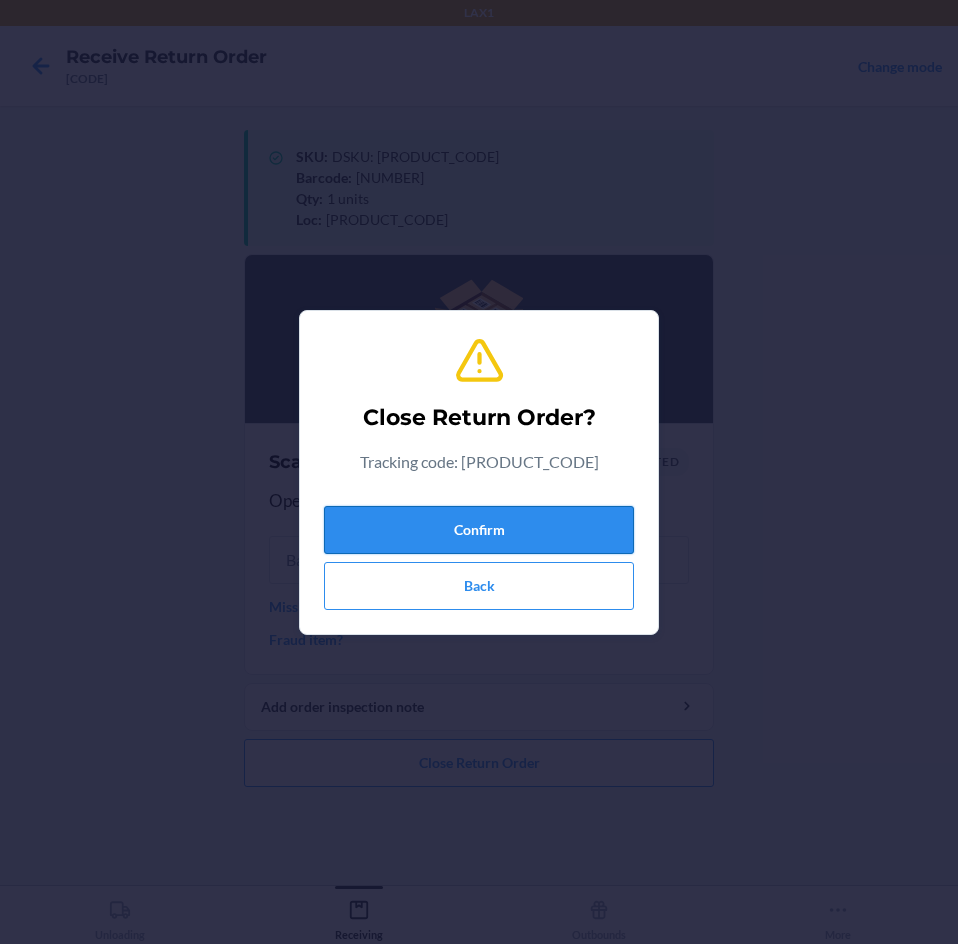 click on "Confirm" at bounding box center (479, 530) 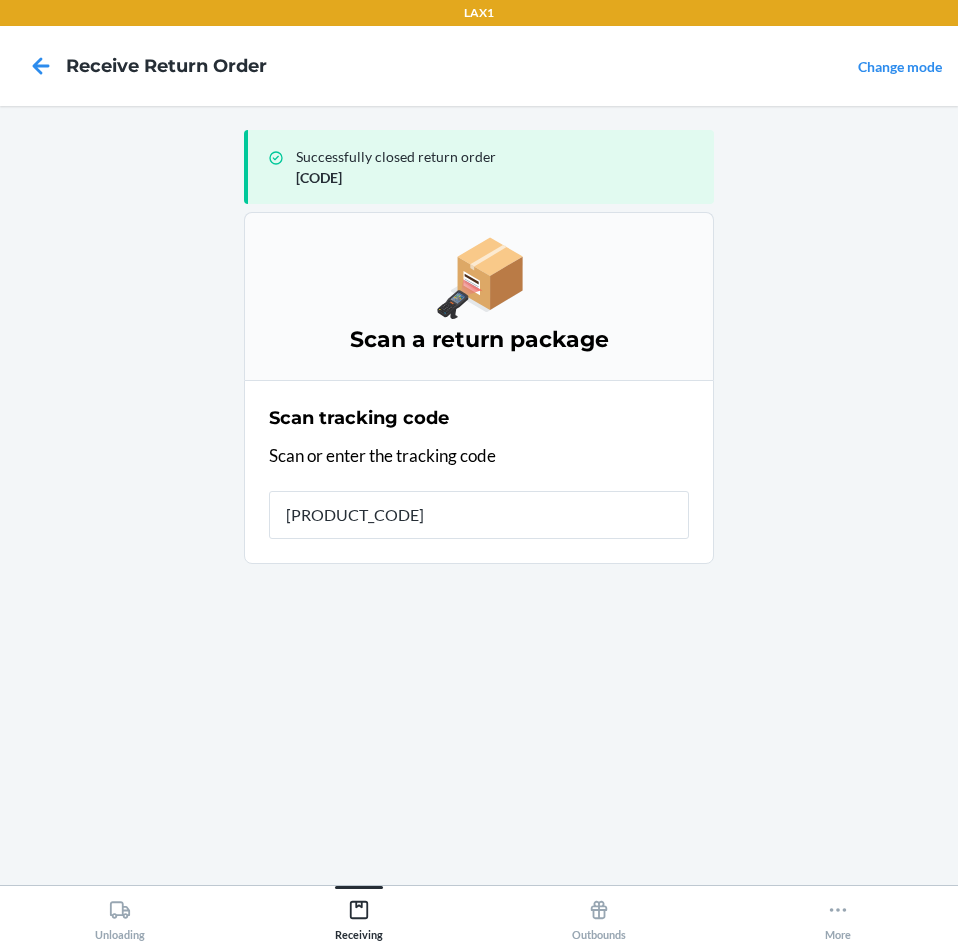 type on "[PRODUCT_CODE]" 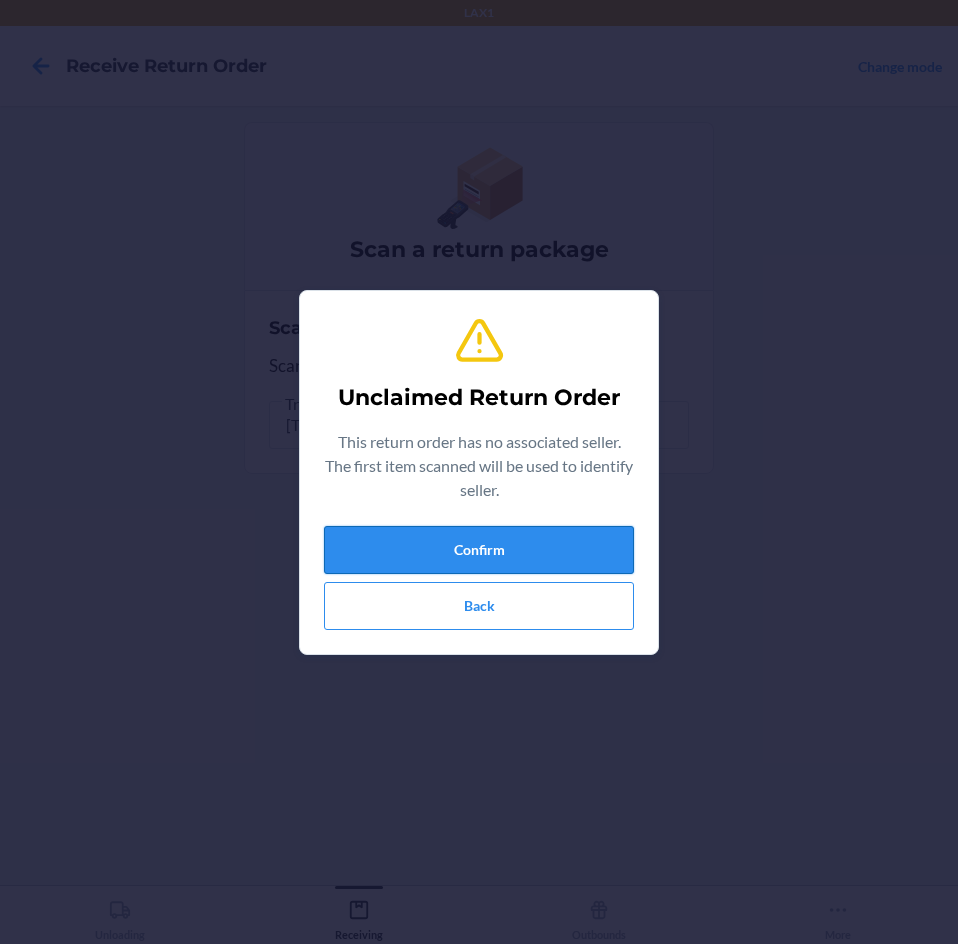 click on "Confirm" at bounding box center (479, 550) 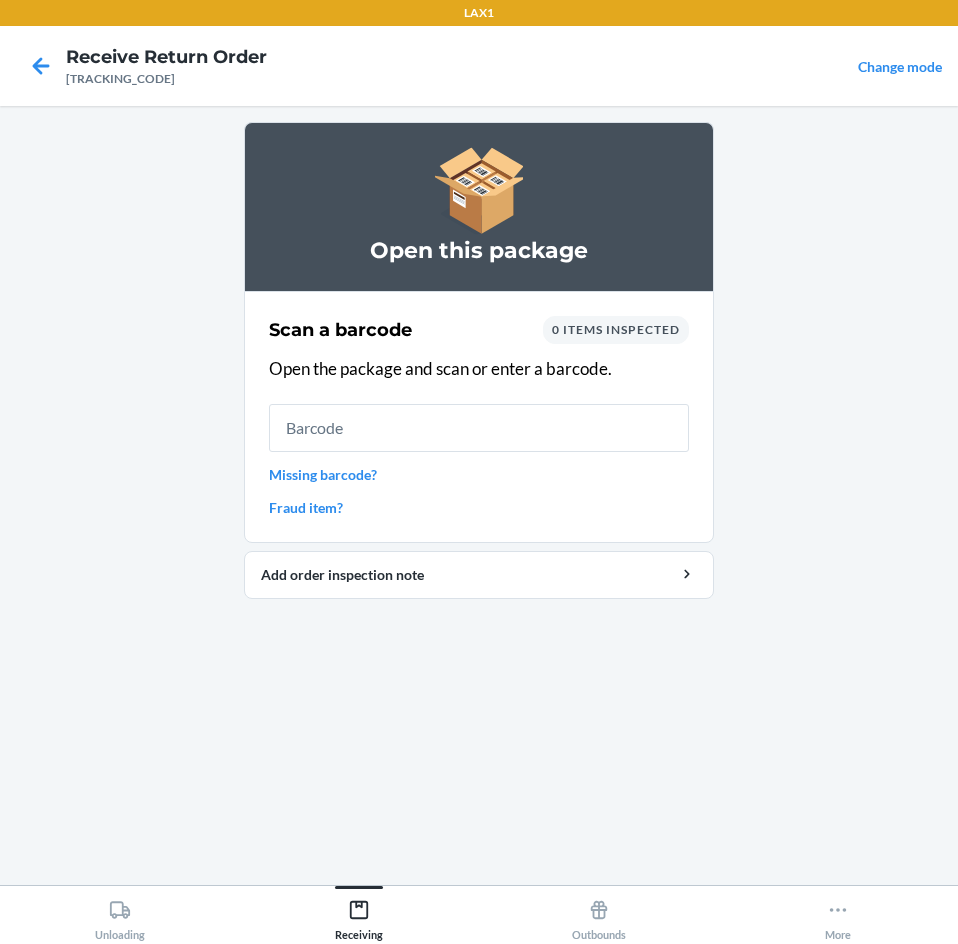 click at bounding box center (479, 428) 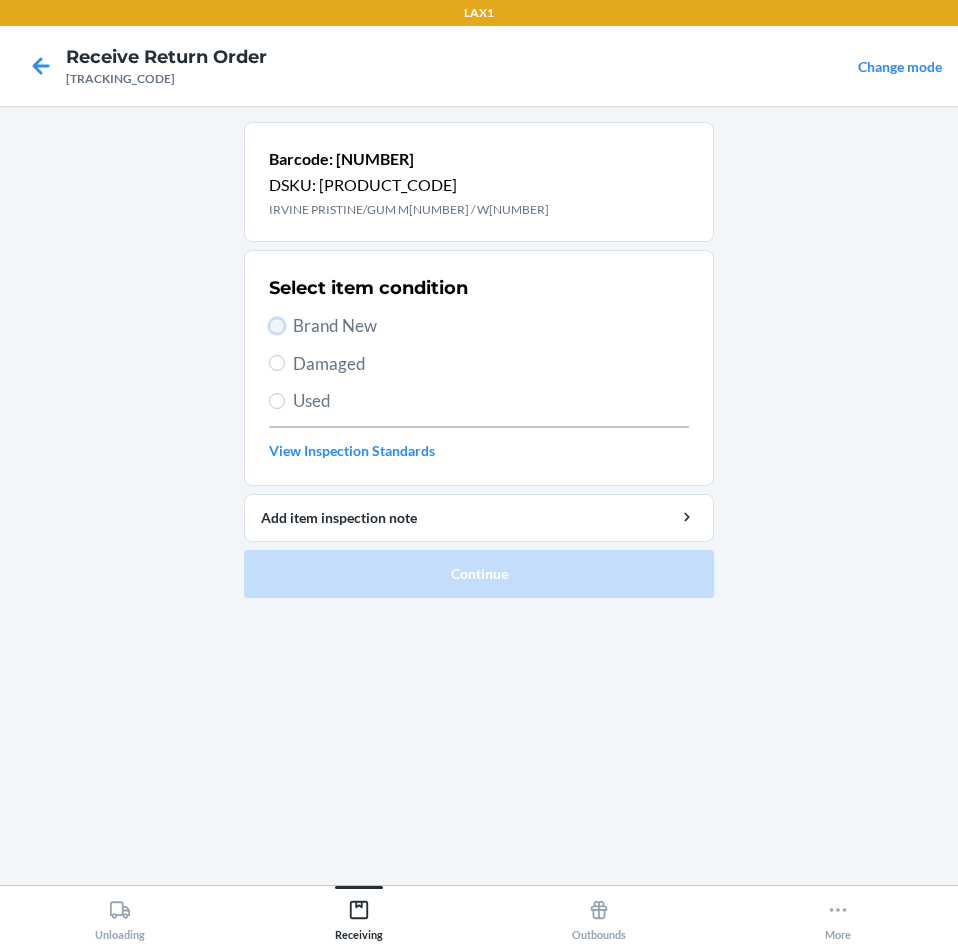 click on "Brand New" at bounding box center [277, 326] 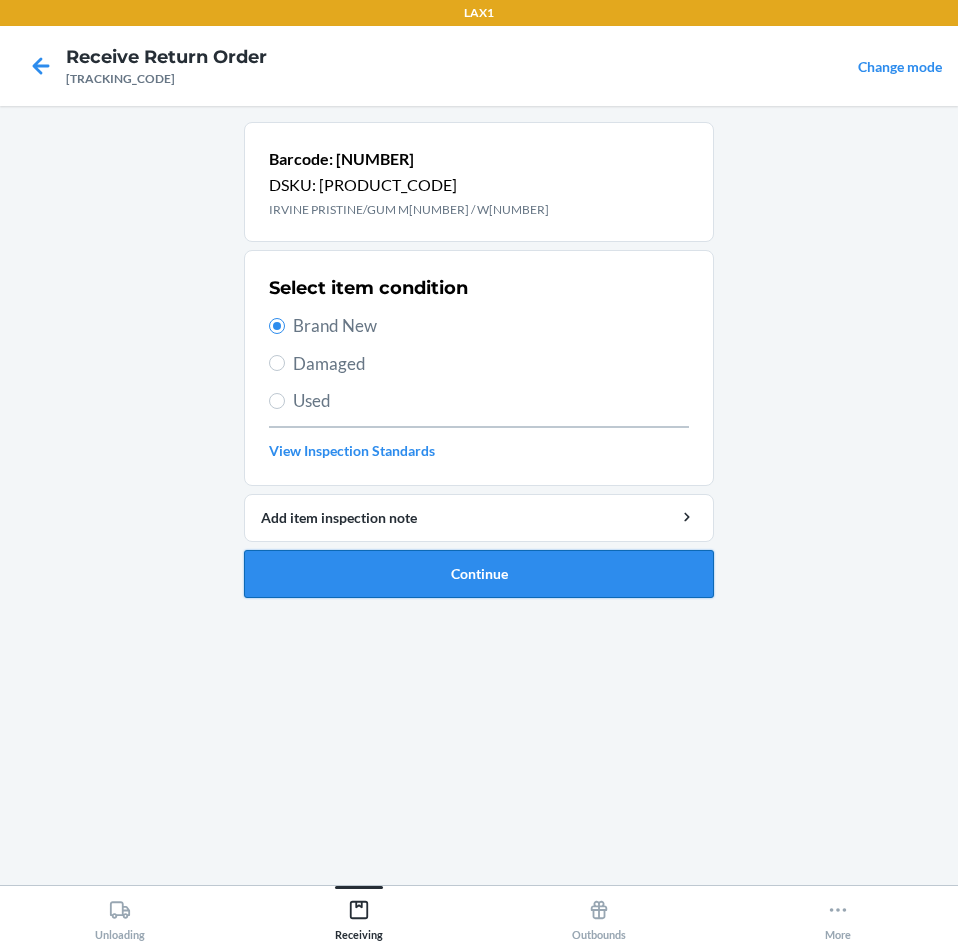 click on "Continue" at bounding box center [479, 574] 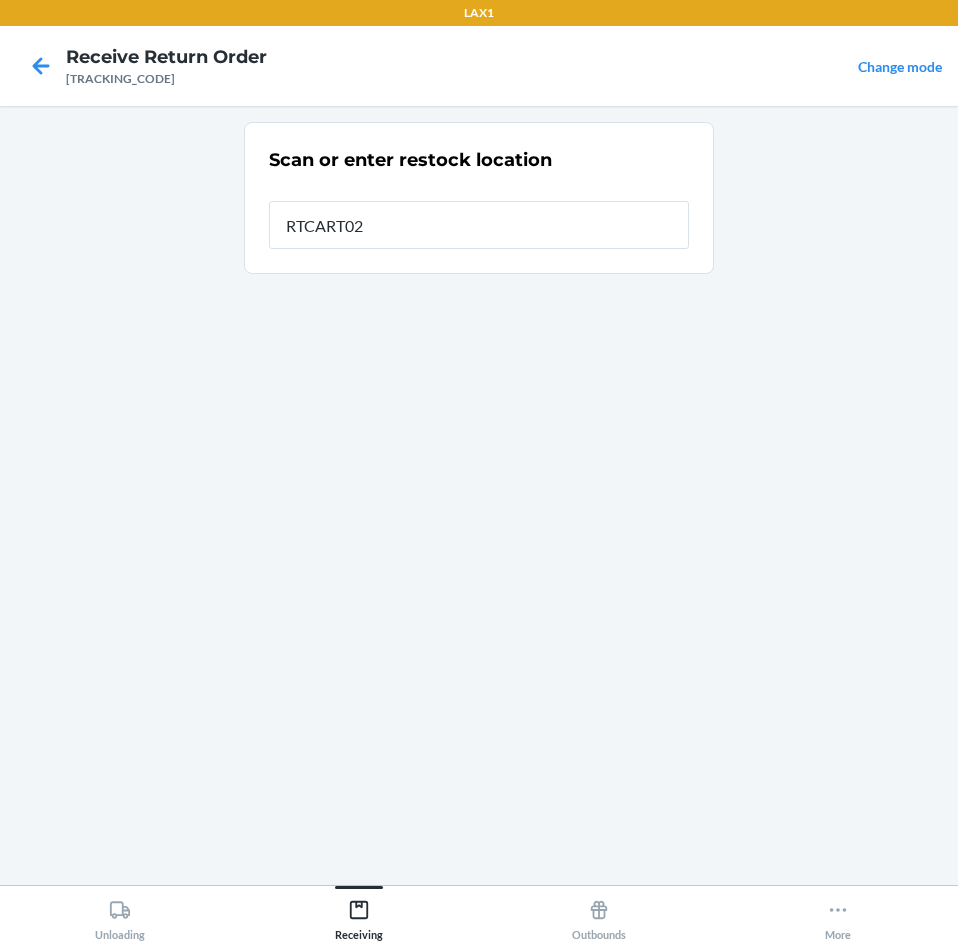 type on "[PRODUCT_CODE]" 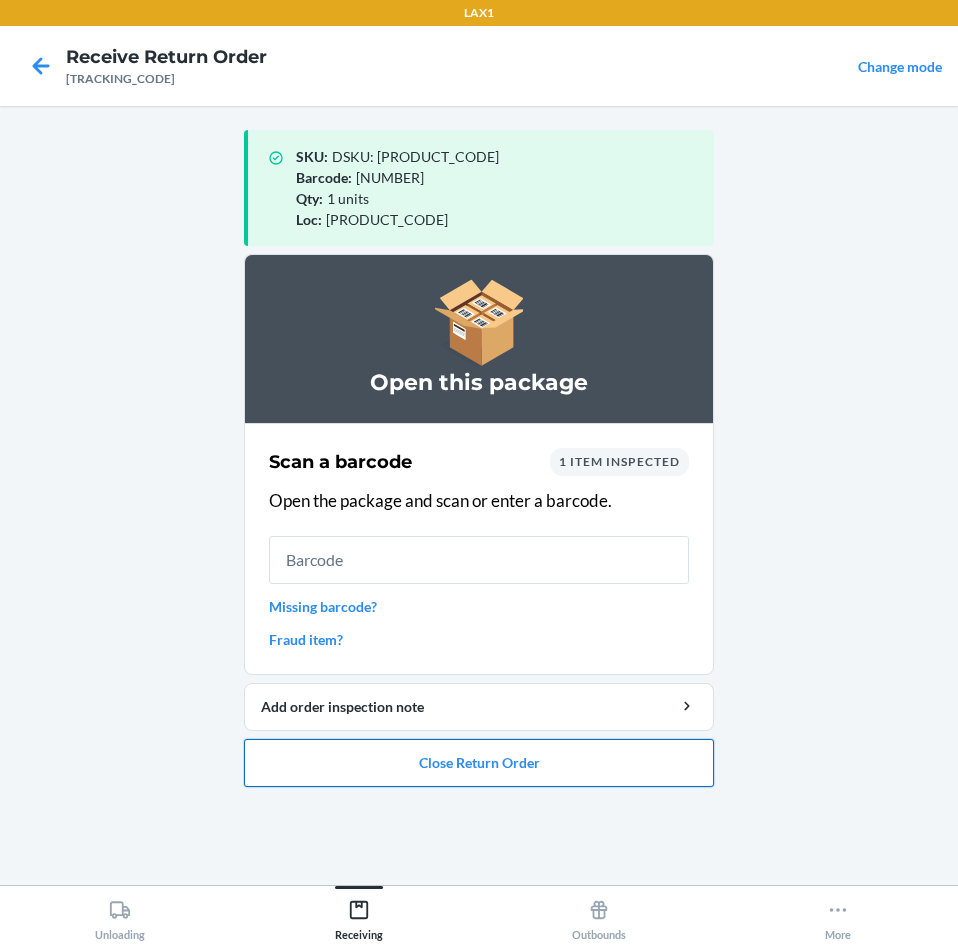 click on "Close Return Order" at bounding box center [479, 763] 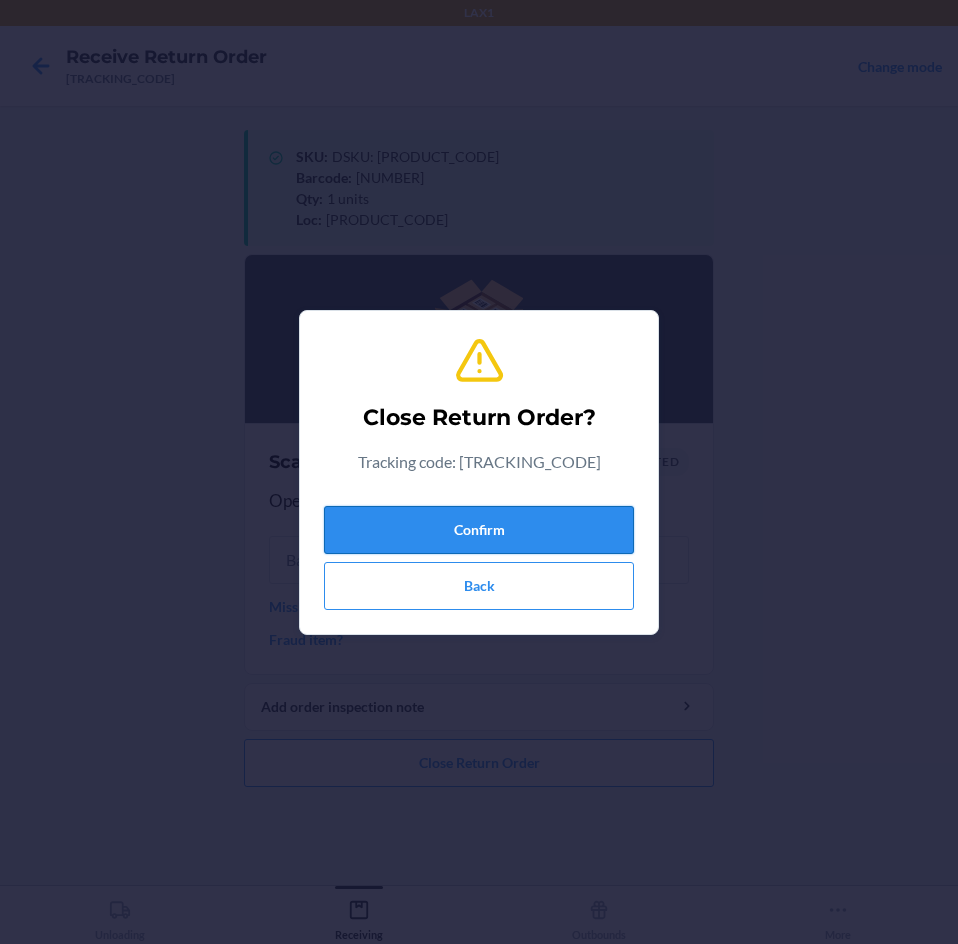 click on "Confirm" at bounding box center (479, 530) 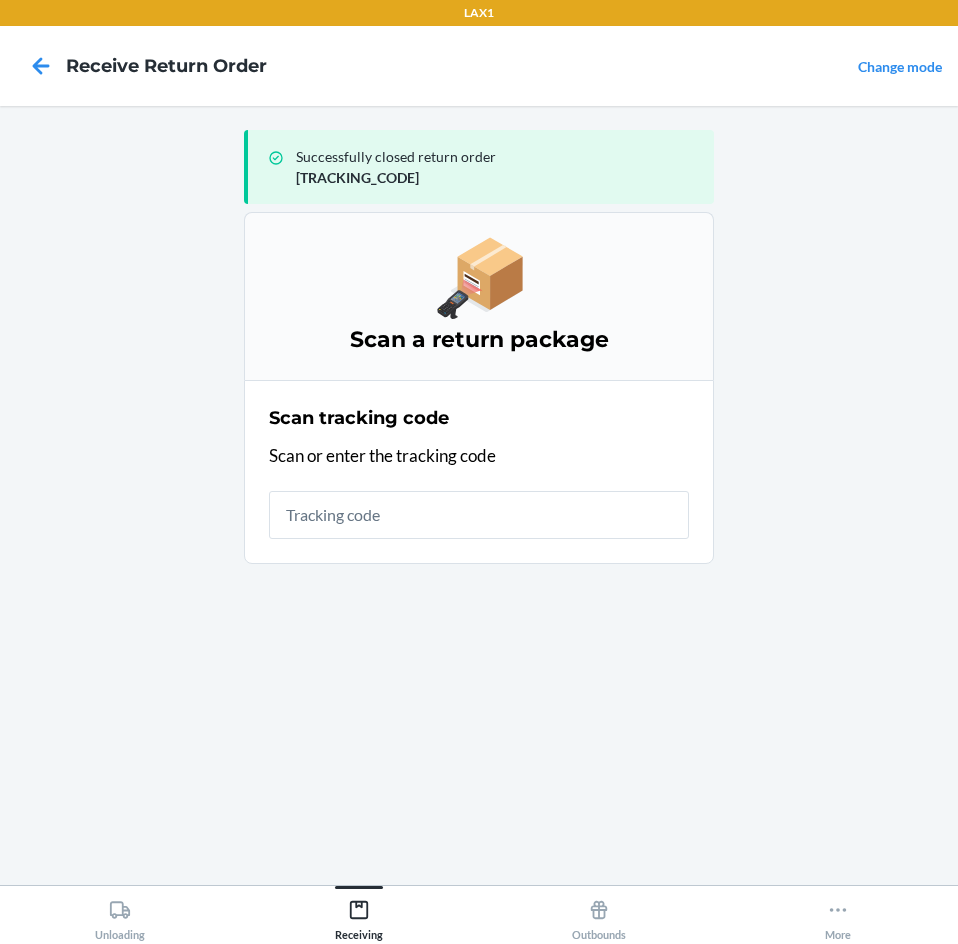 click at bounding box center (479, 515) 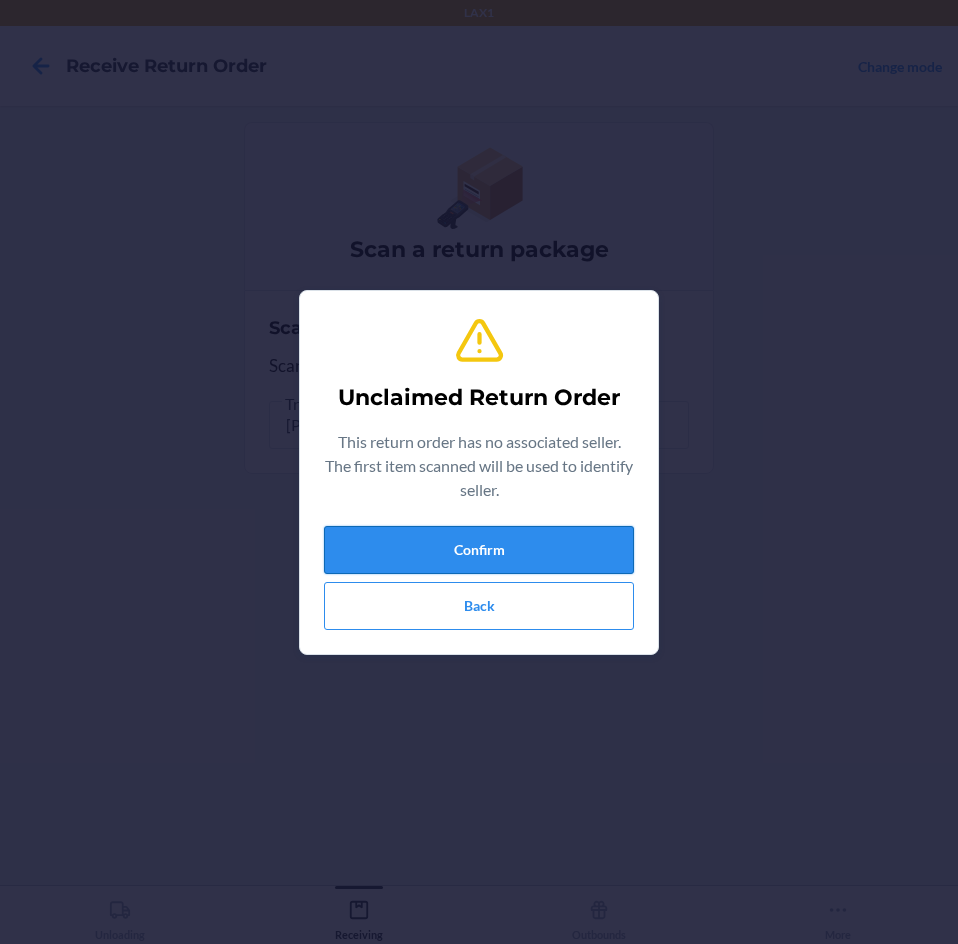 click on "Confirm" at bounding box center (479, 550) 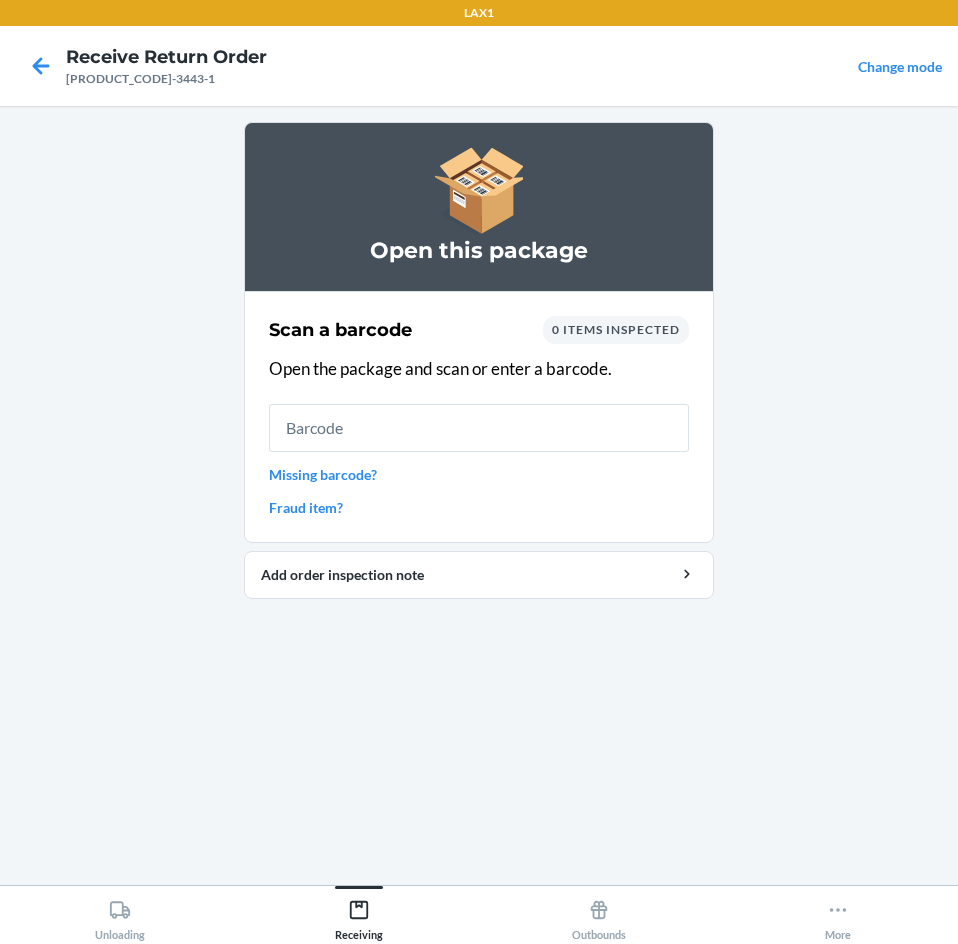 click at bounding box center (479, 428) 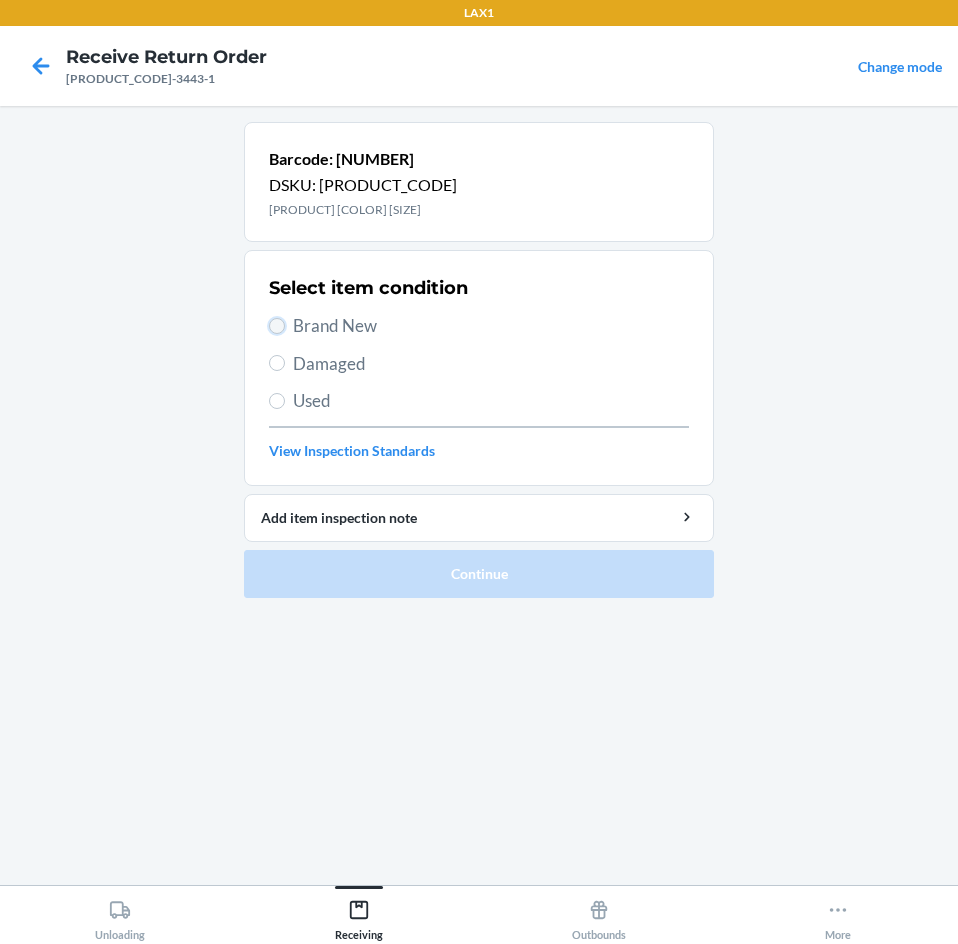 click on "Brand New" at bounding box center [277, 326] 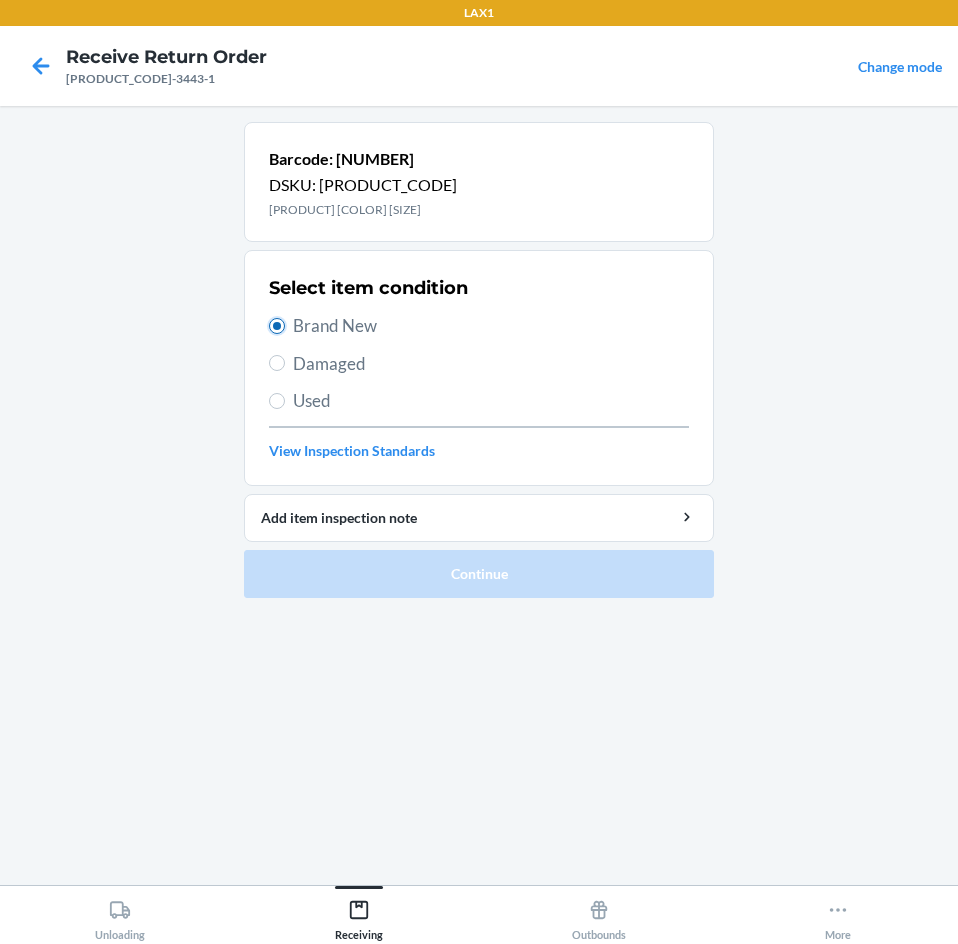 radio on "true" 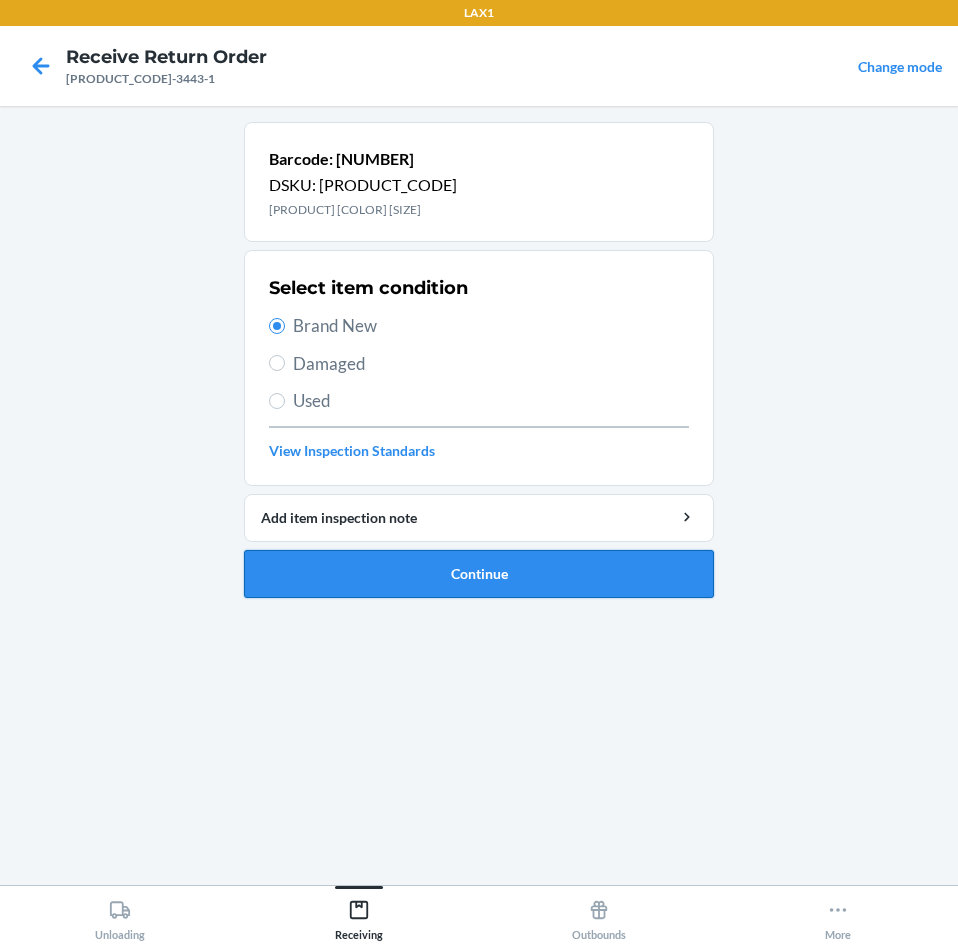 click on "Continue" at bounding box center (479, 574) 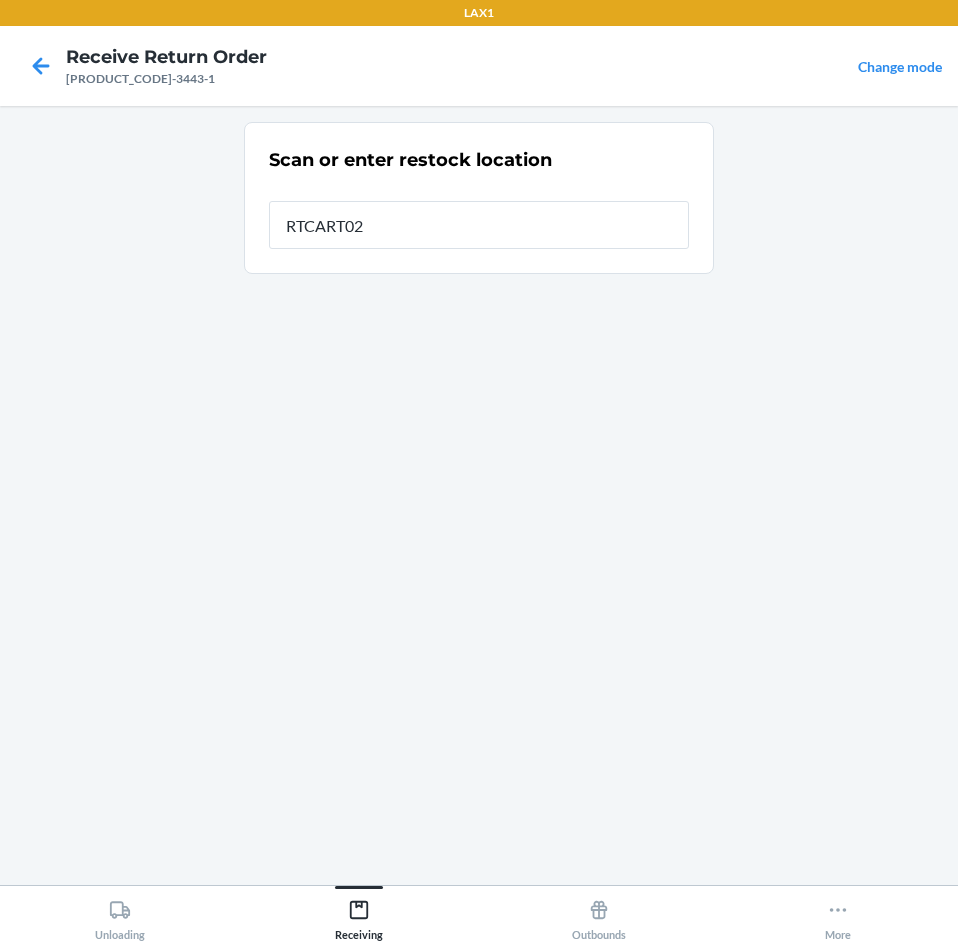 type on "[PRODUCT_CODE]" 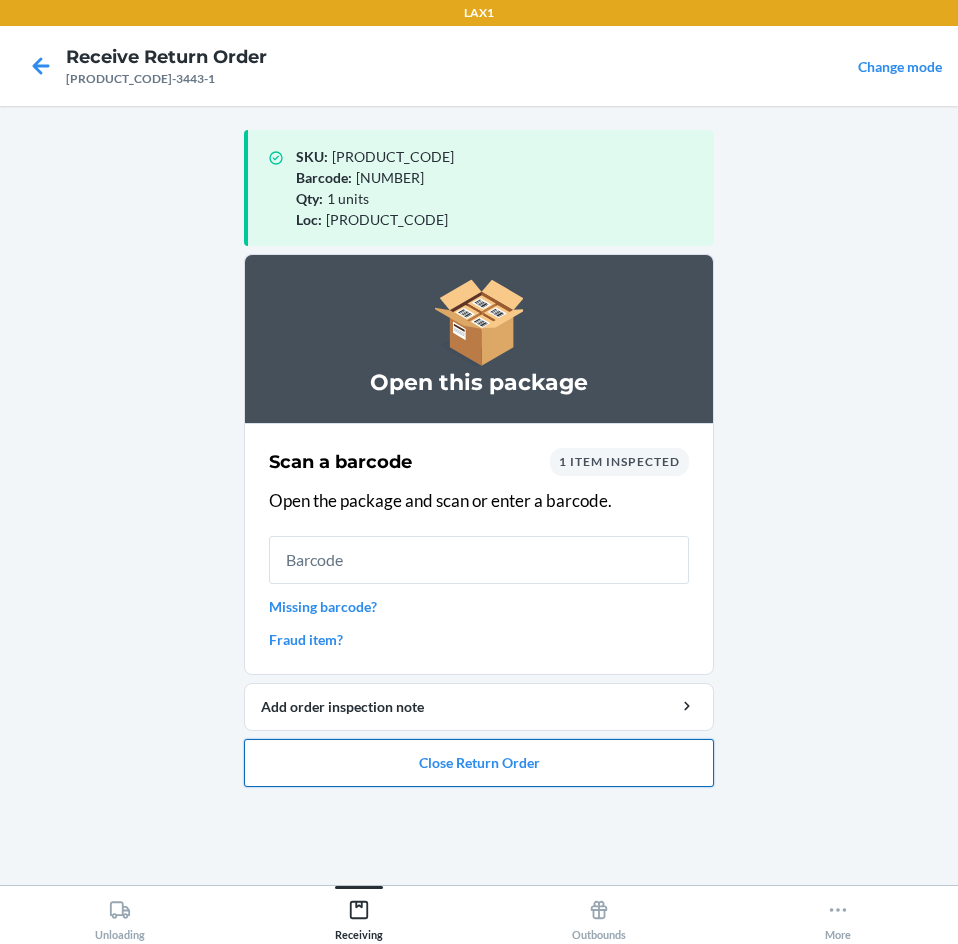 click on "Close Return Order" at bounding box center (479, 763) 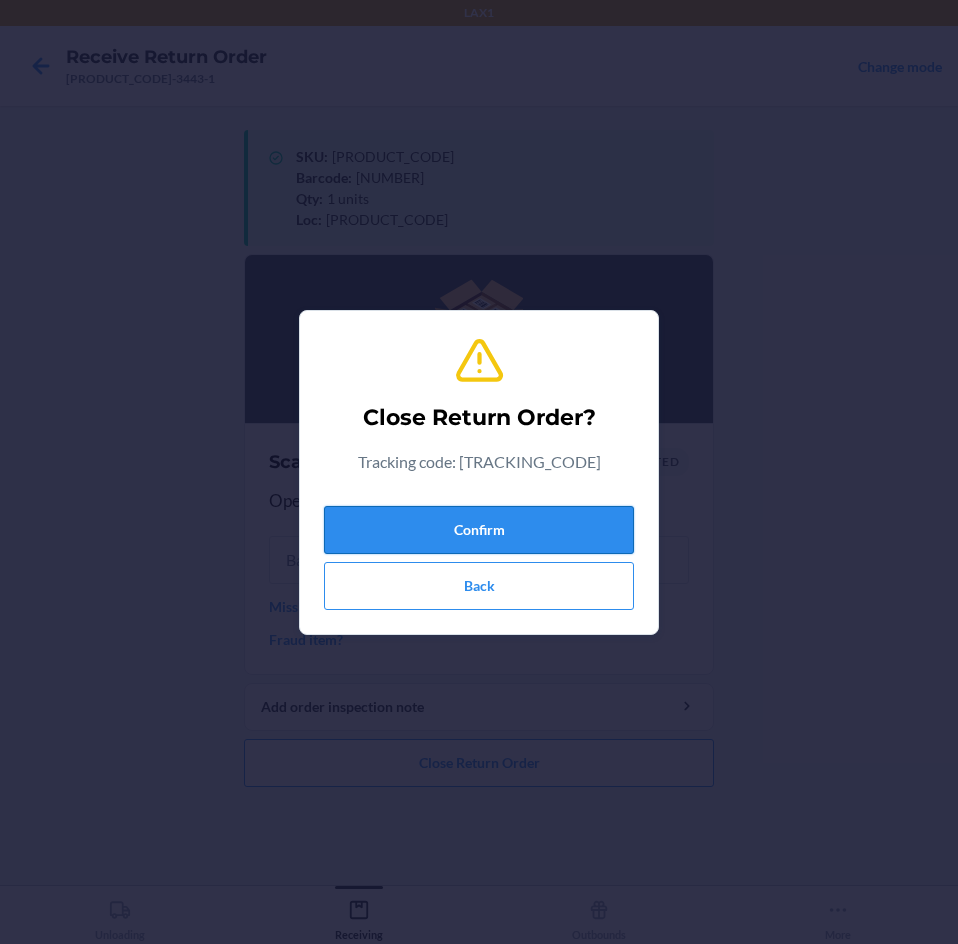 click on "Confirm" at bounding box center (479, 530) 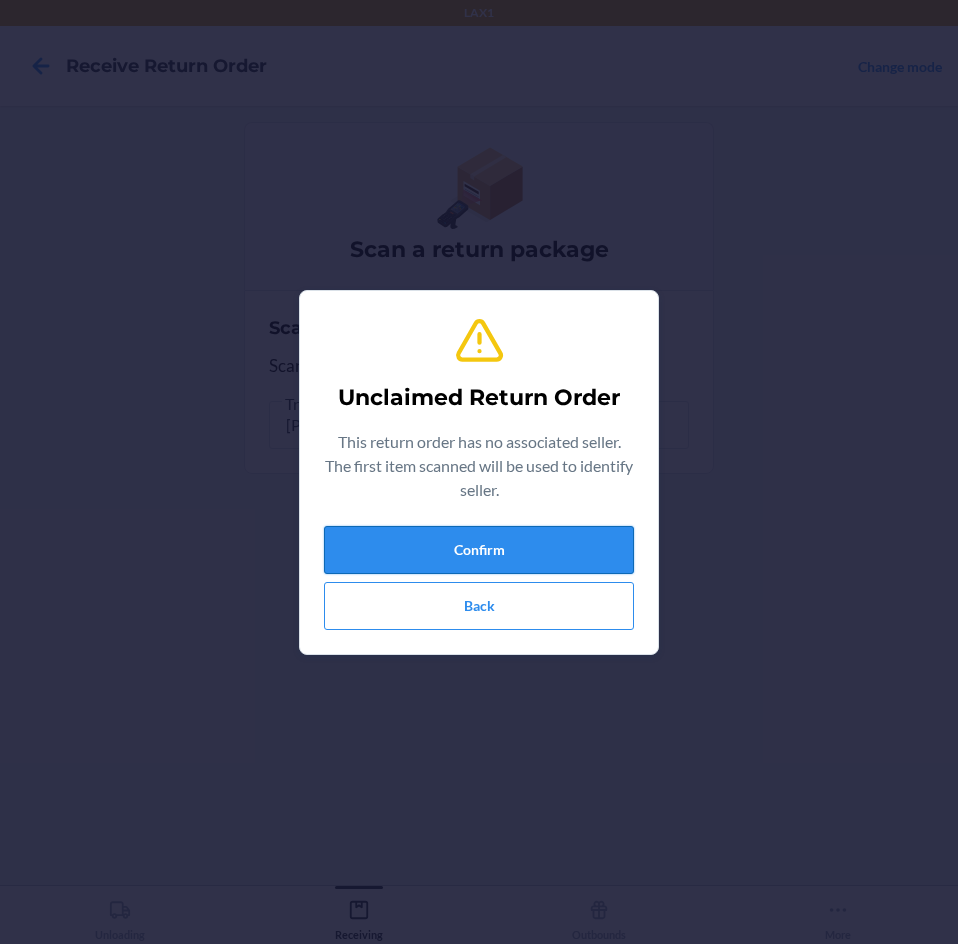 click on "Confirm" at bounding box center (479, 550) 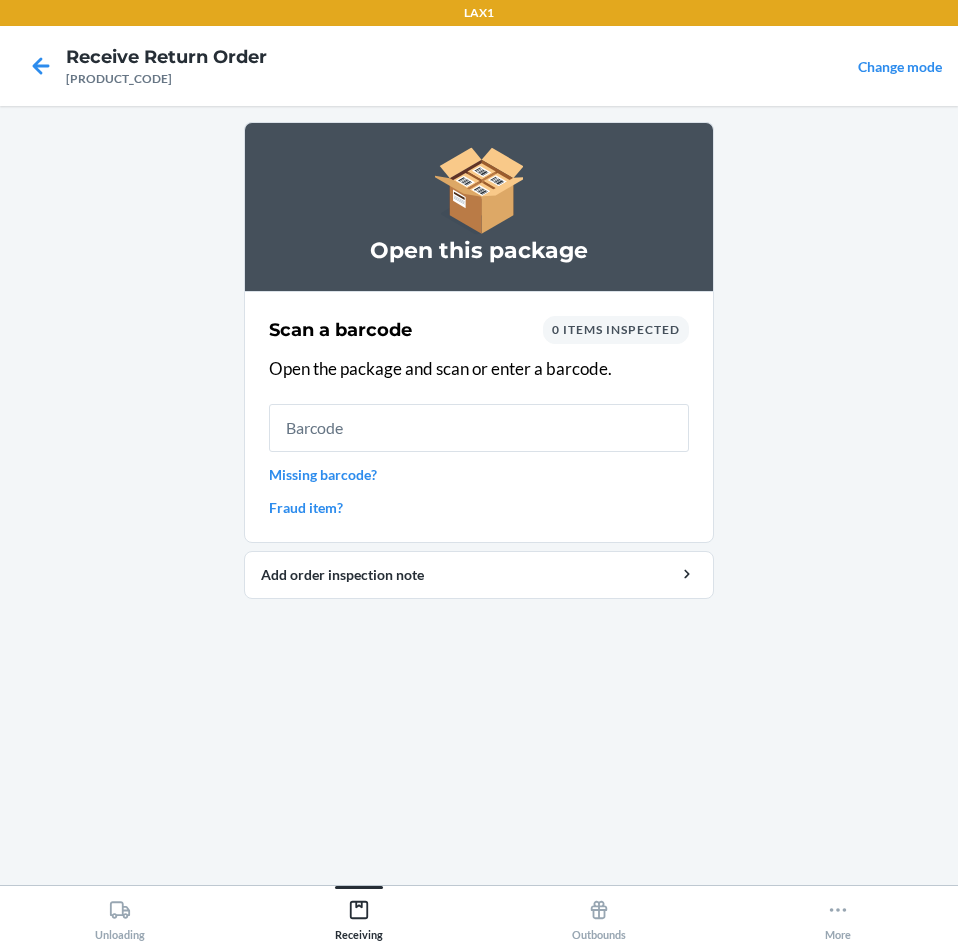click at bounding box center [479, 428] 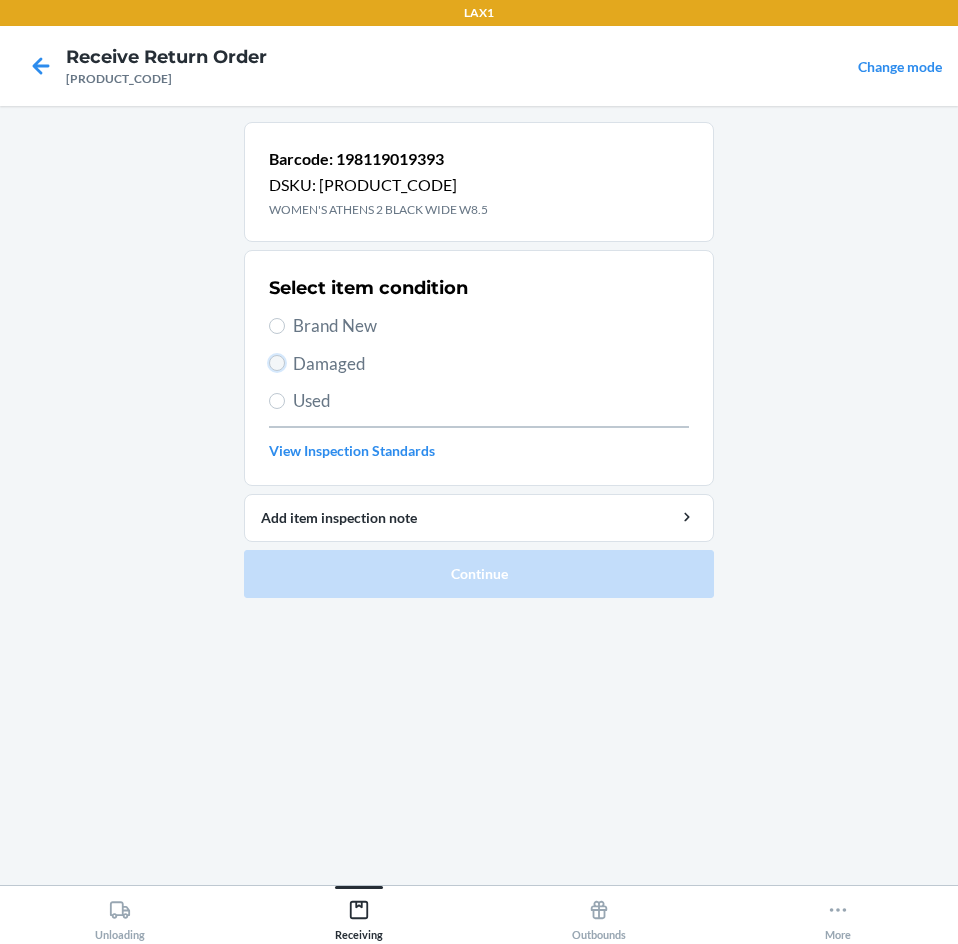 click on "Damaged" at bounding box center (277, 363) 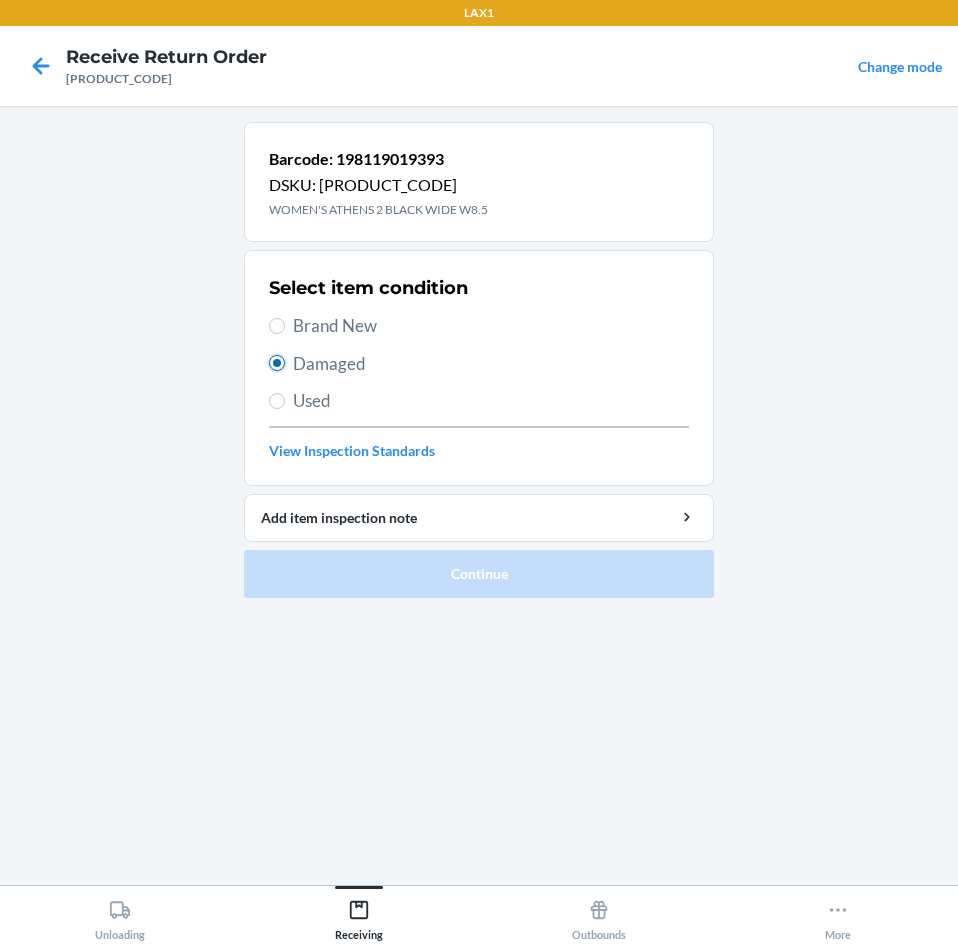 radio on "true" 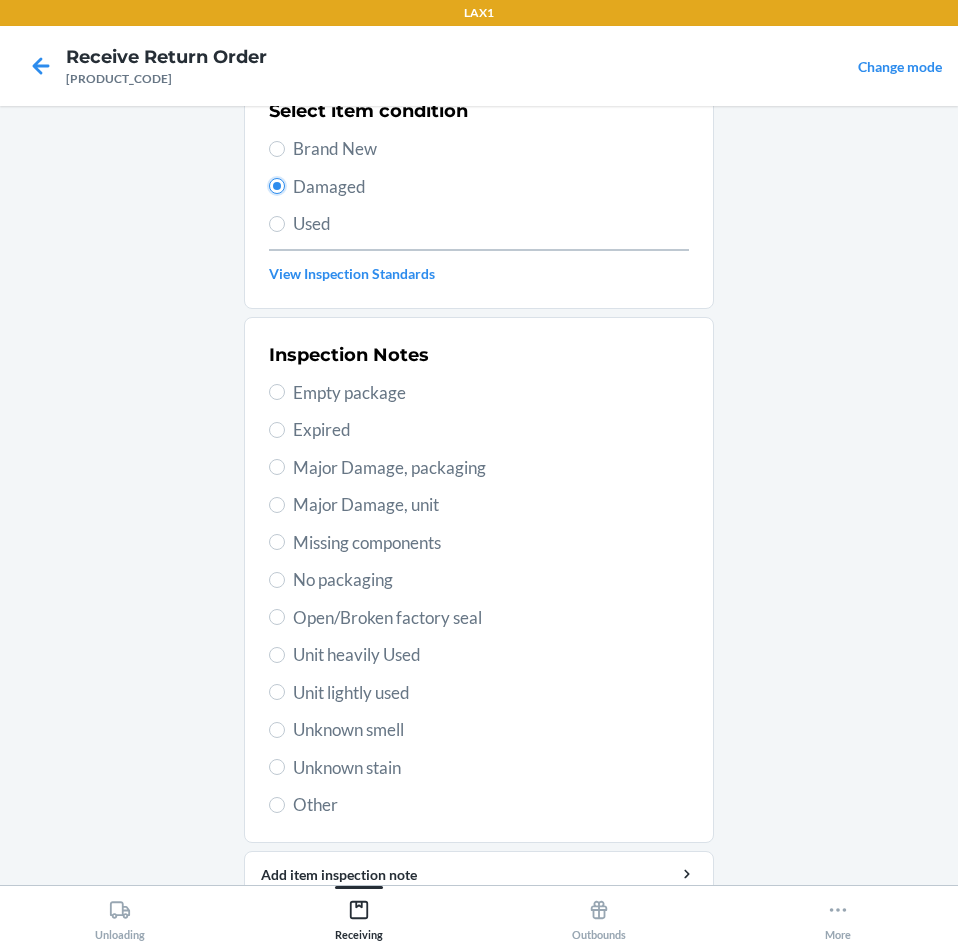 scroll, scrollTop: 200, scrollLeft: 0, axis: vertical 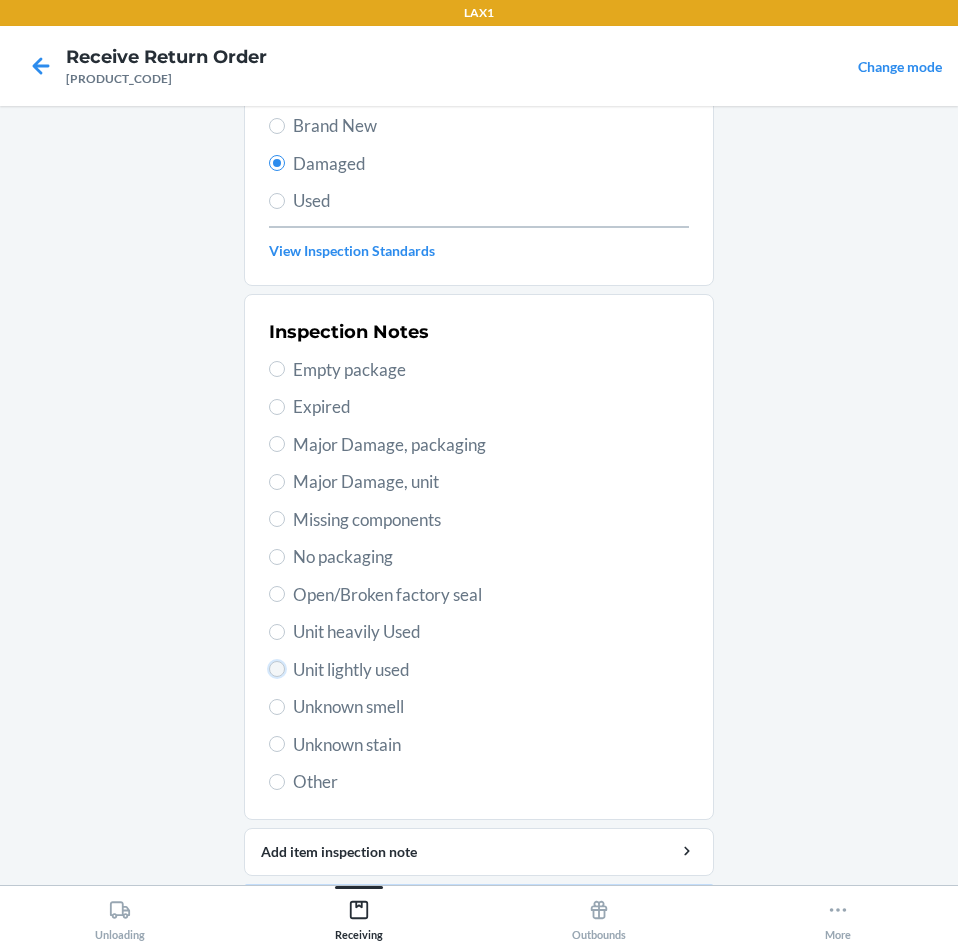 click on "Unit lightly used" at bounding box center [277, 669] 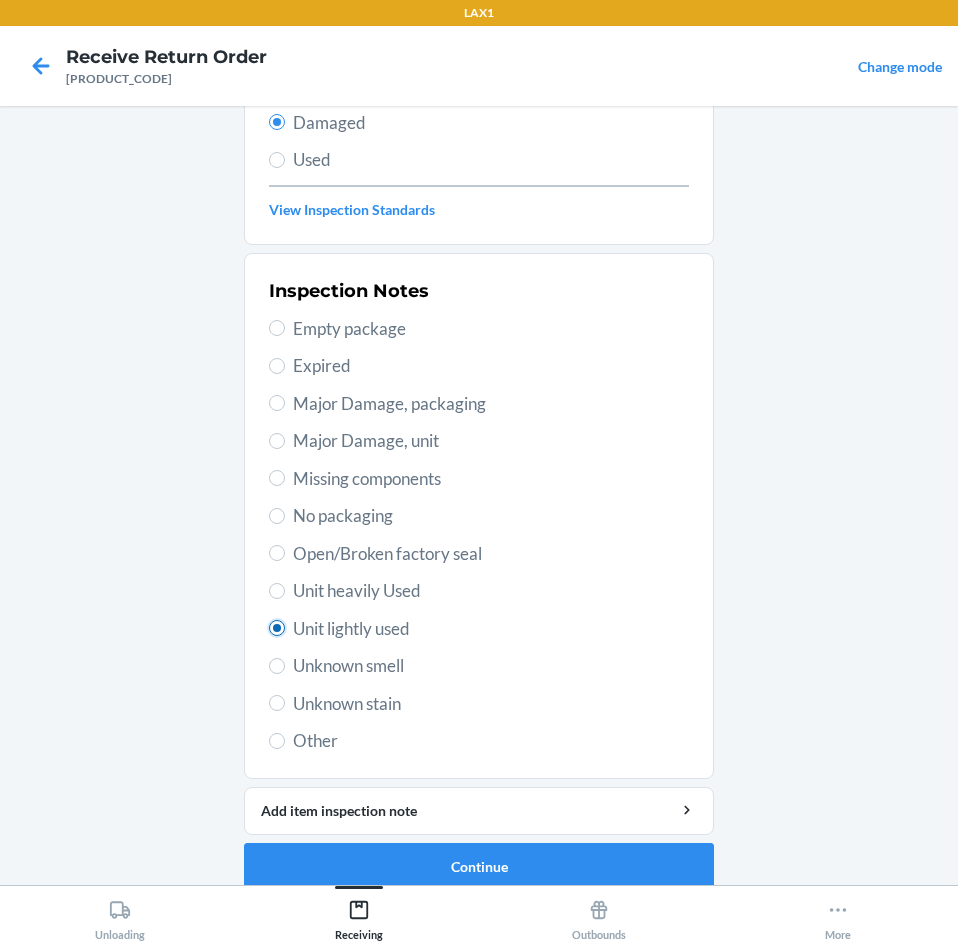 scroll, scrollTop: 263, scrollLeft: 0, axis: vertical 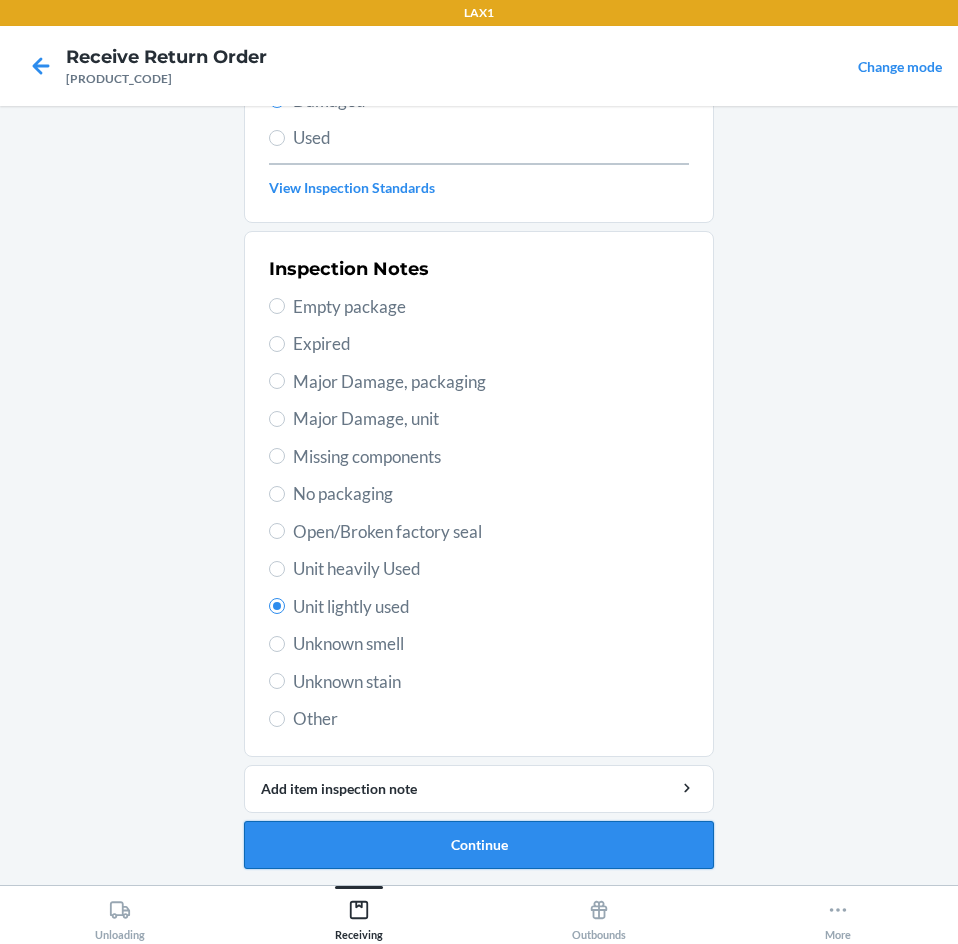 click on "Continue" at bounding box center (479, 845) 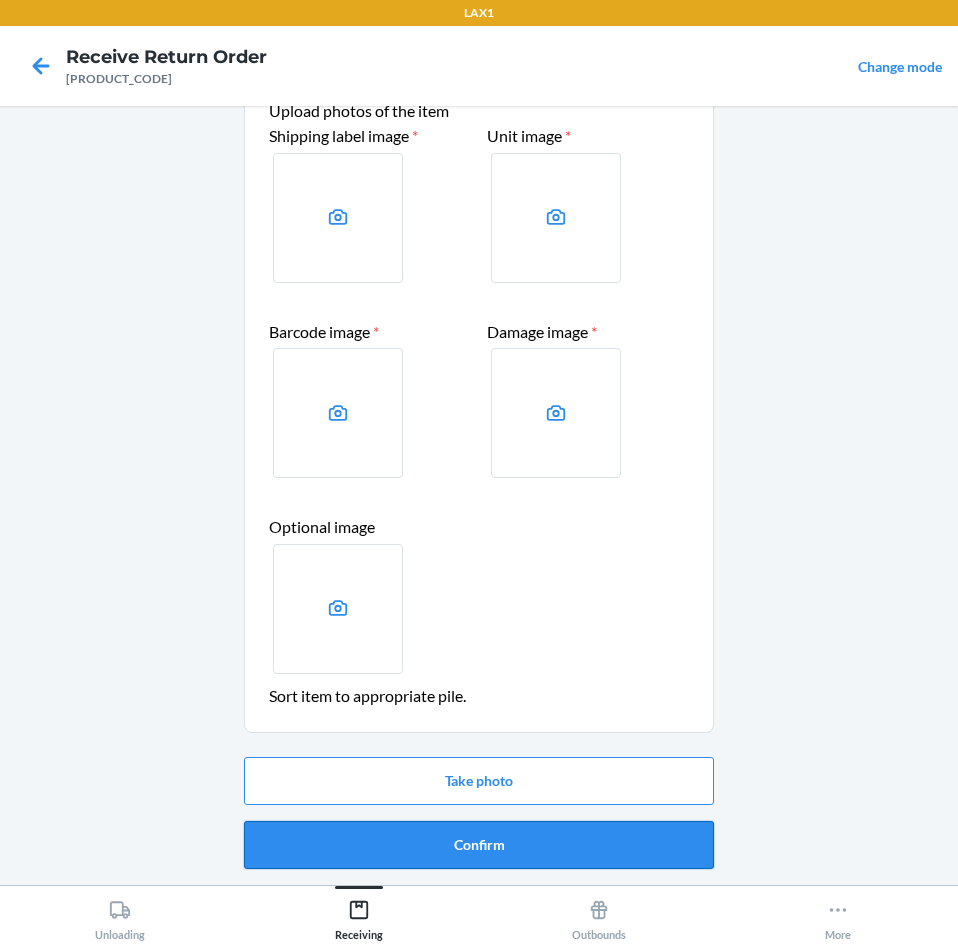 click on "Confirm" at bounding box center (479, 845) 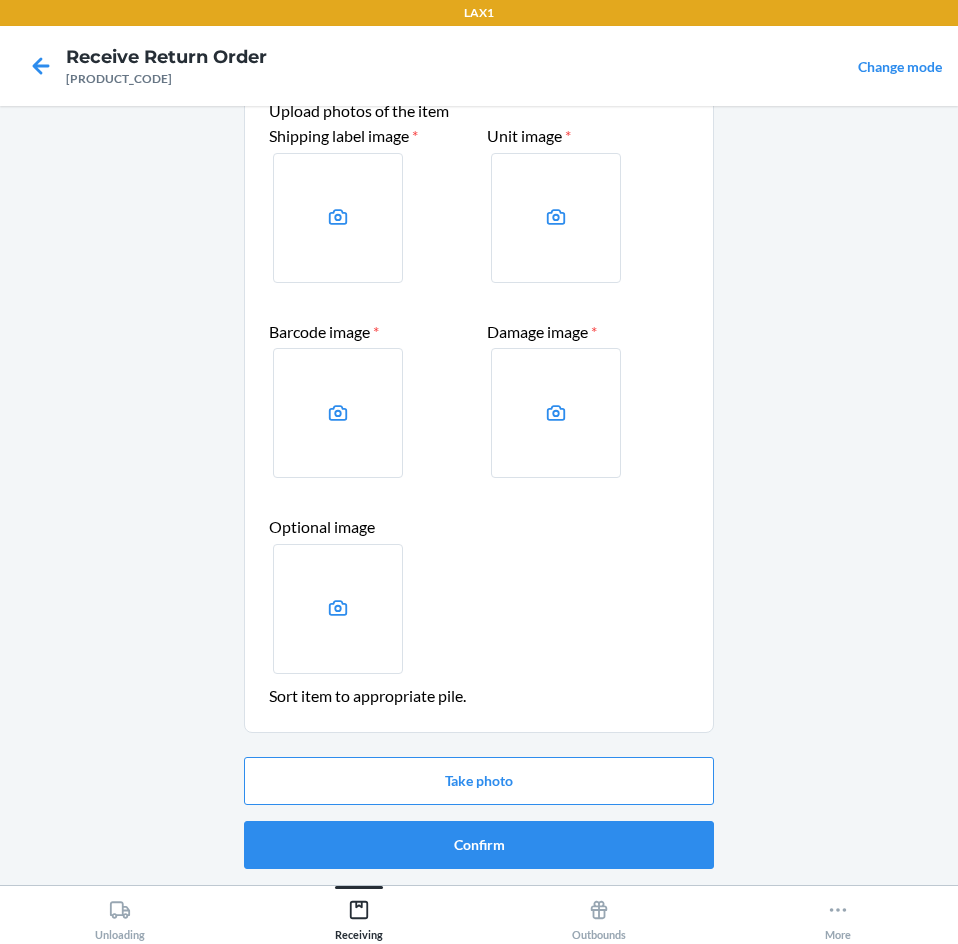 scroll, scrollTop: 0, scrollLeft: 0, axis: both 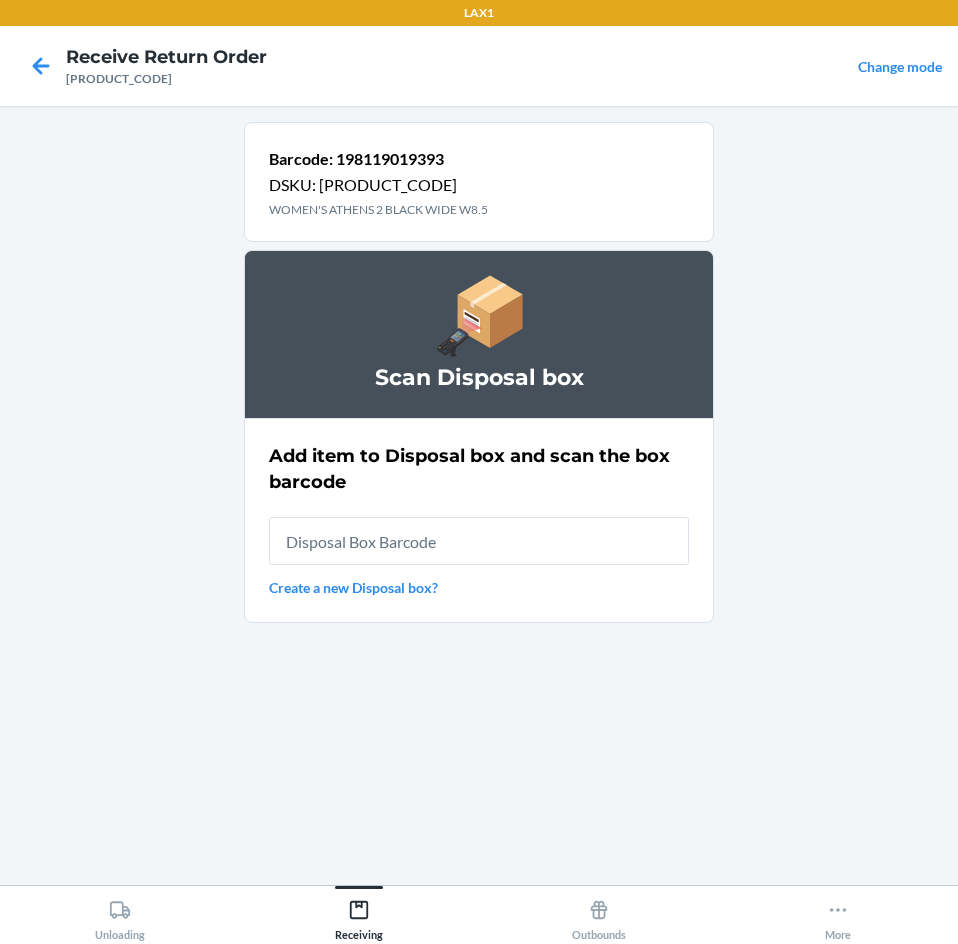 click at bounding box center (479, 541) 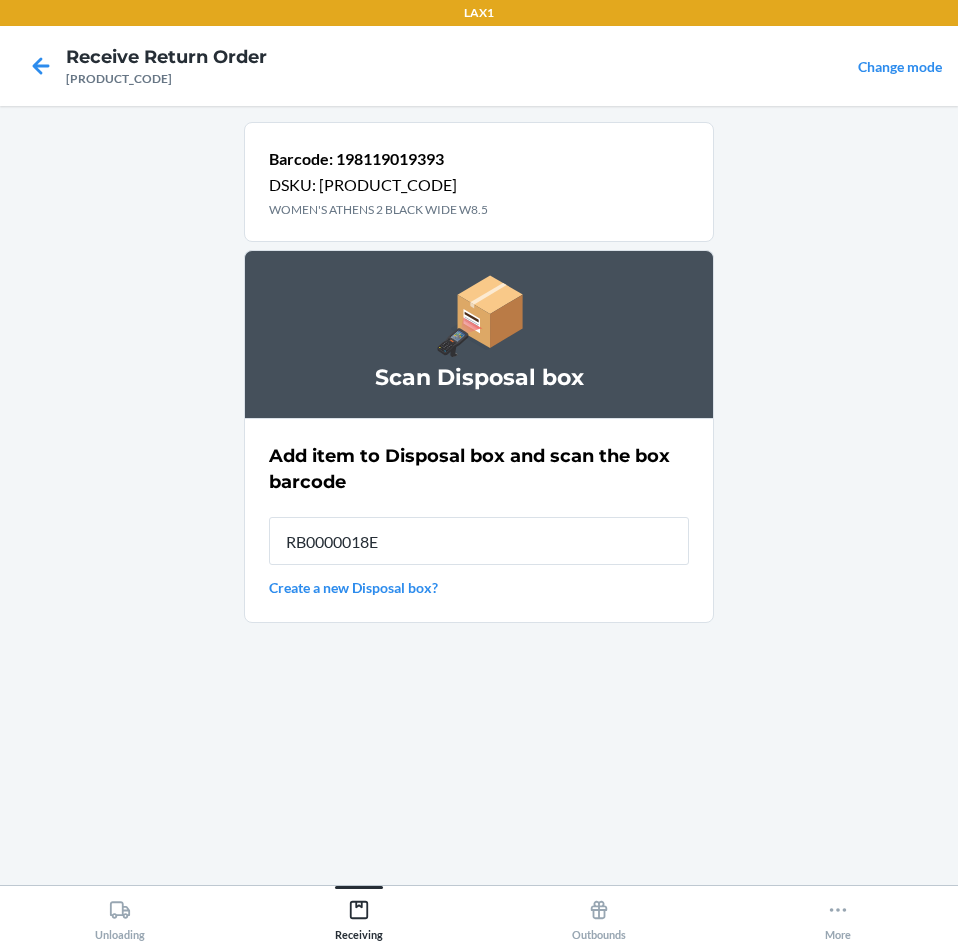 type on "[PRODUCT_CODE]" 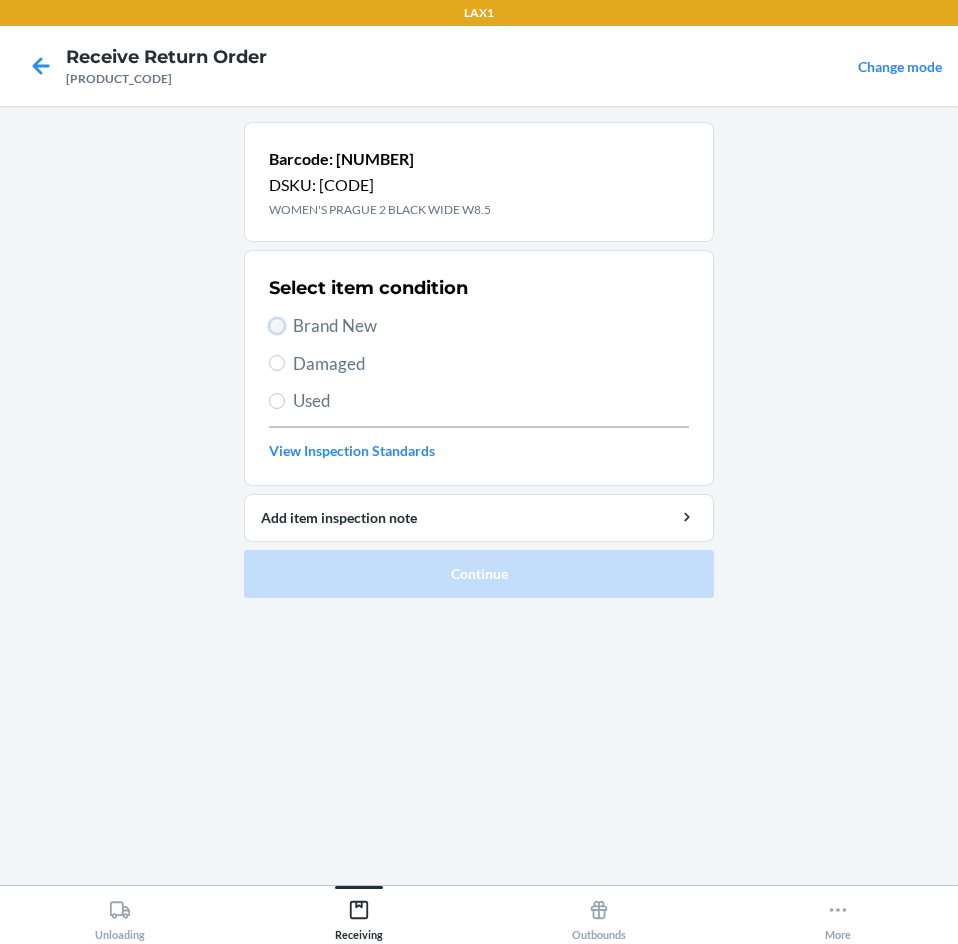 click on "Brand New" at bounding box center [277, 326] 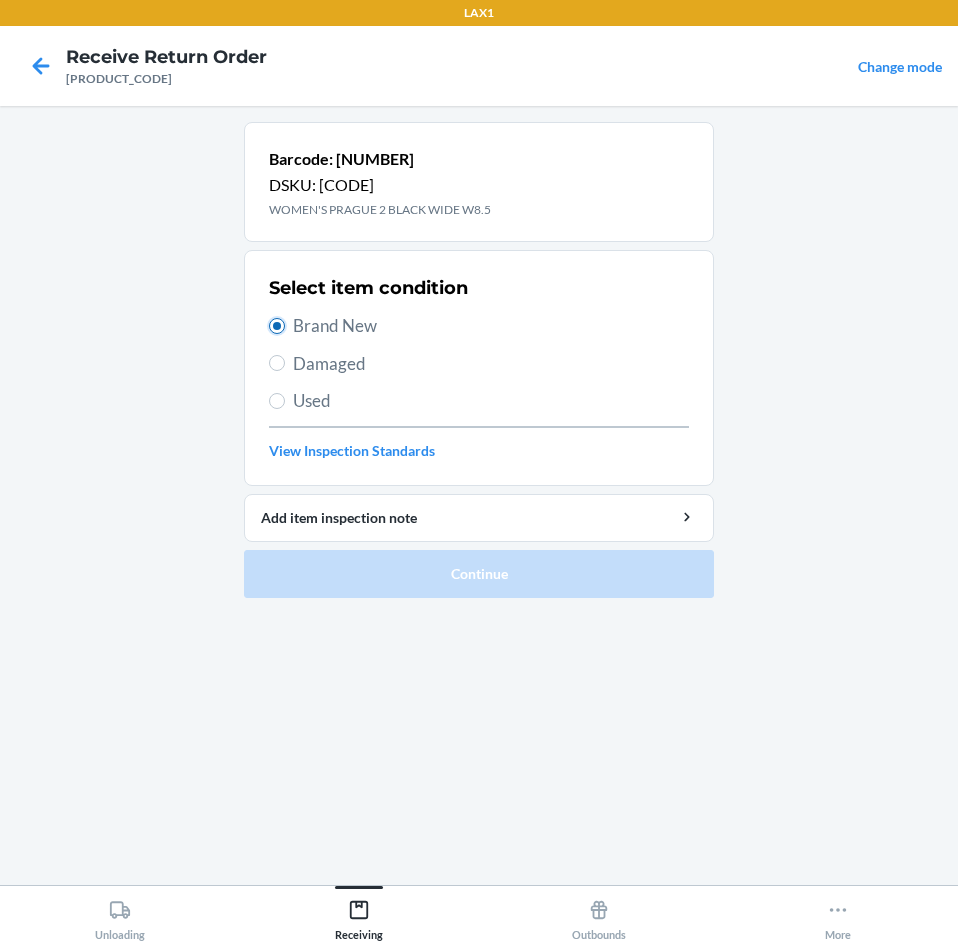 radio on "true" 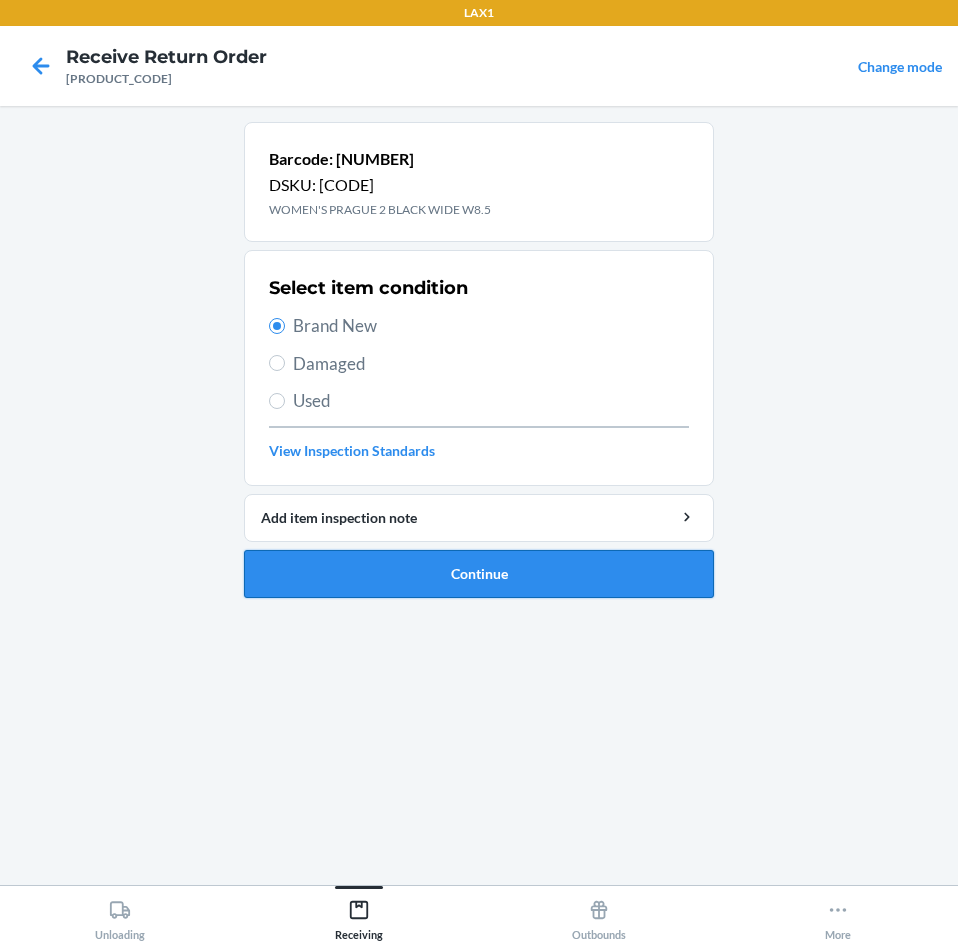 click on "Continue" at bounding box center (479, 574) 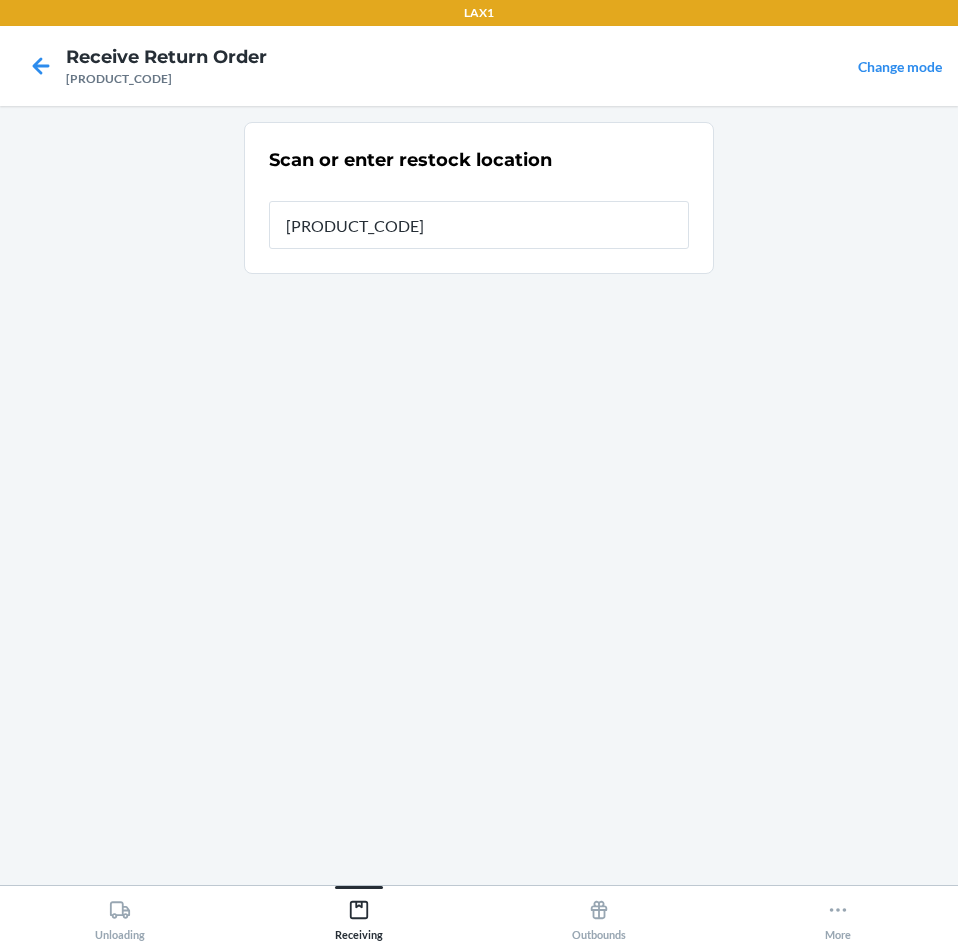 type on "[PRODUCT_CODE]" 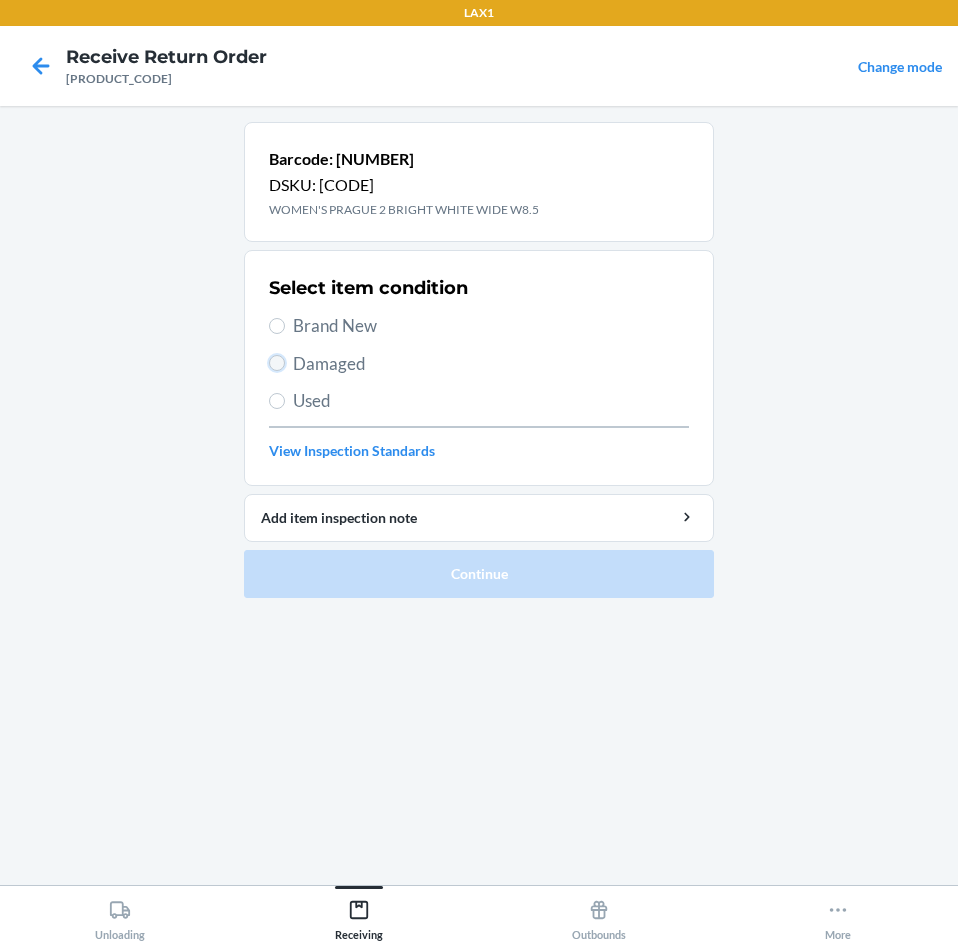 click on "Damaged" at bounding box center [277, 363] 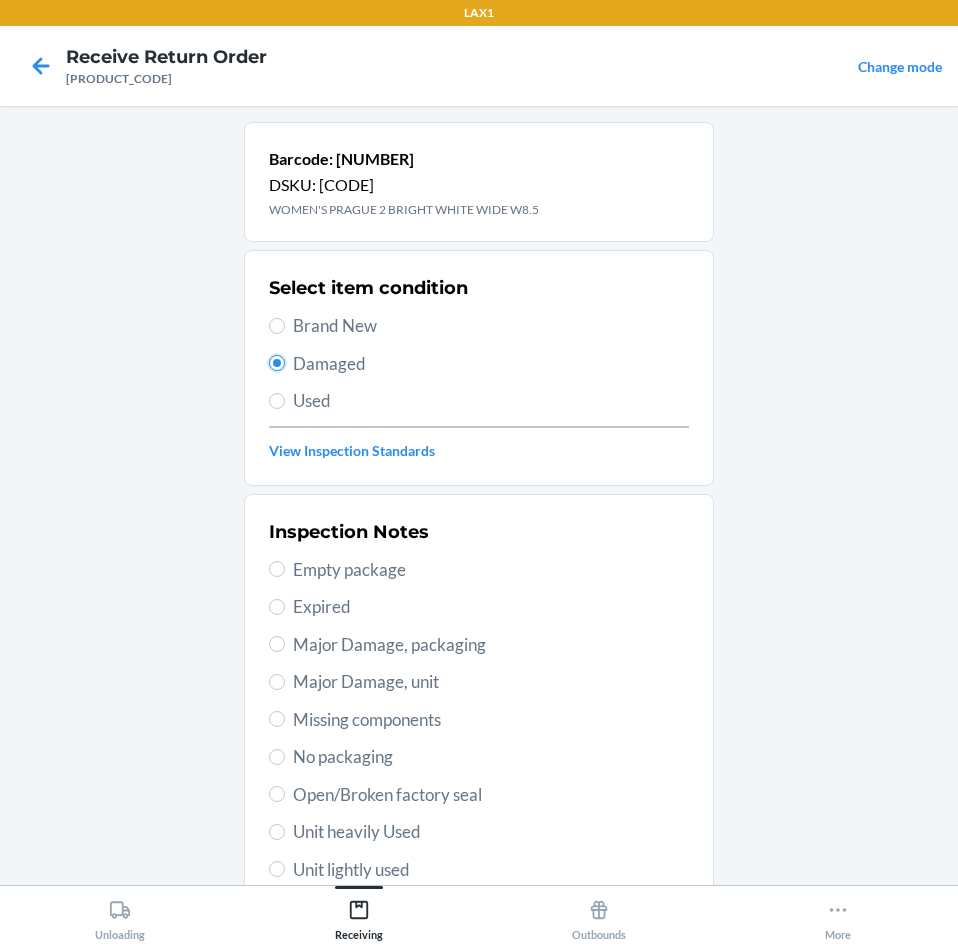 scroll, scrollTop: 200, scrollLeft: 0, axis: vertical 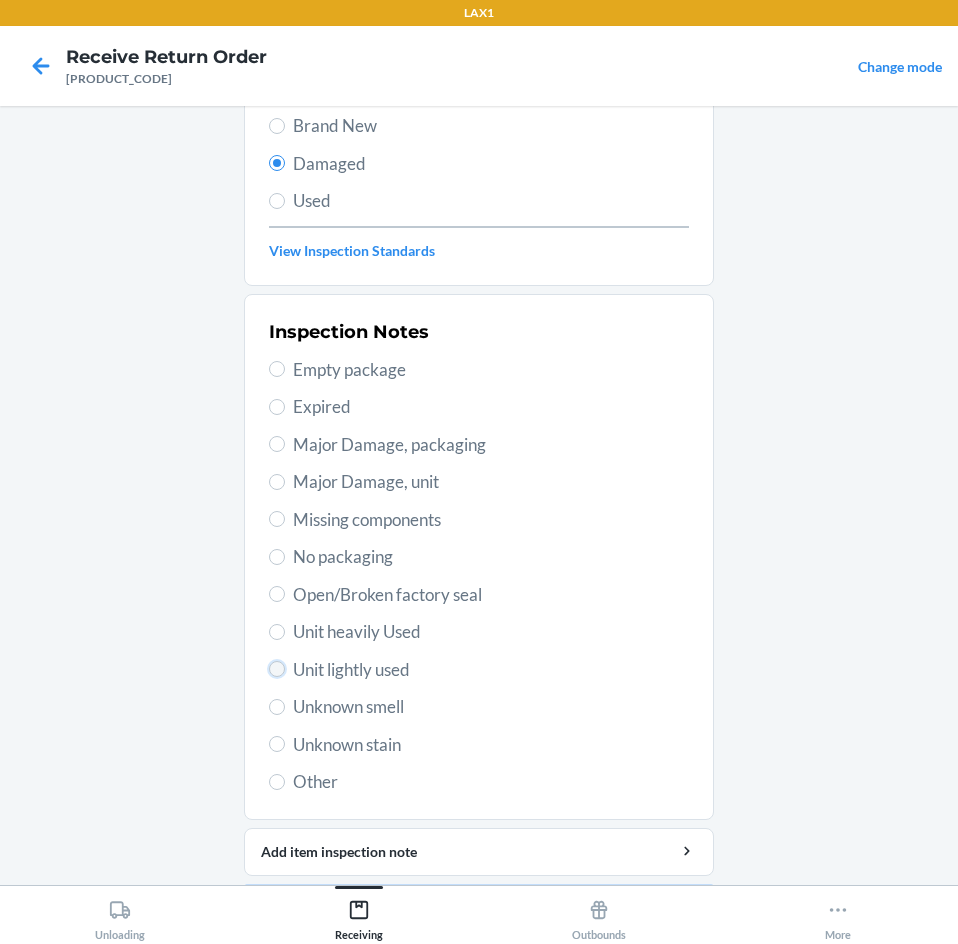 click on "Unit lightly used" at bounding box center (277, 669) 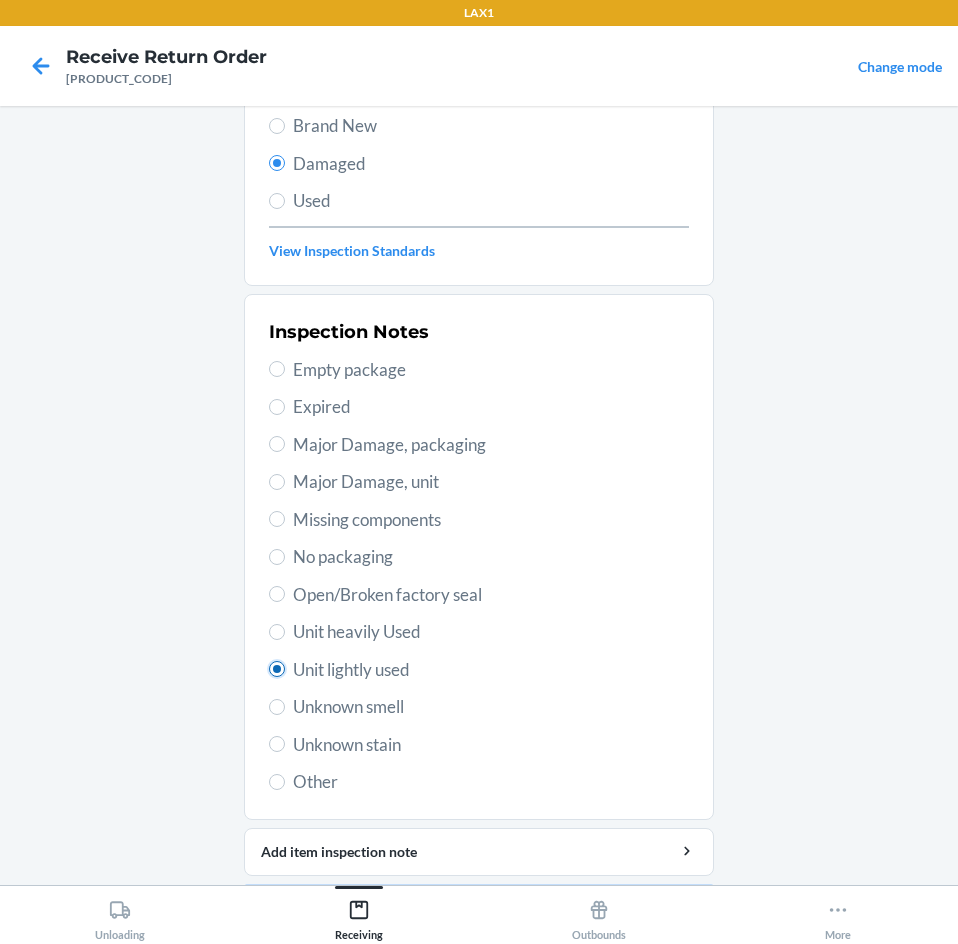 radio on "true" 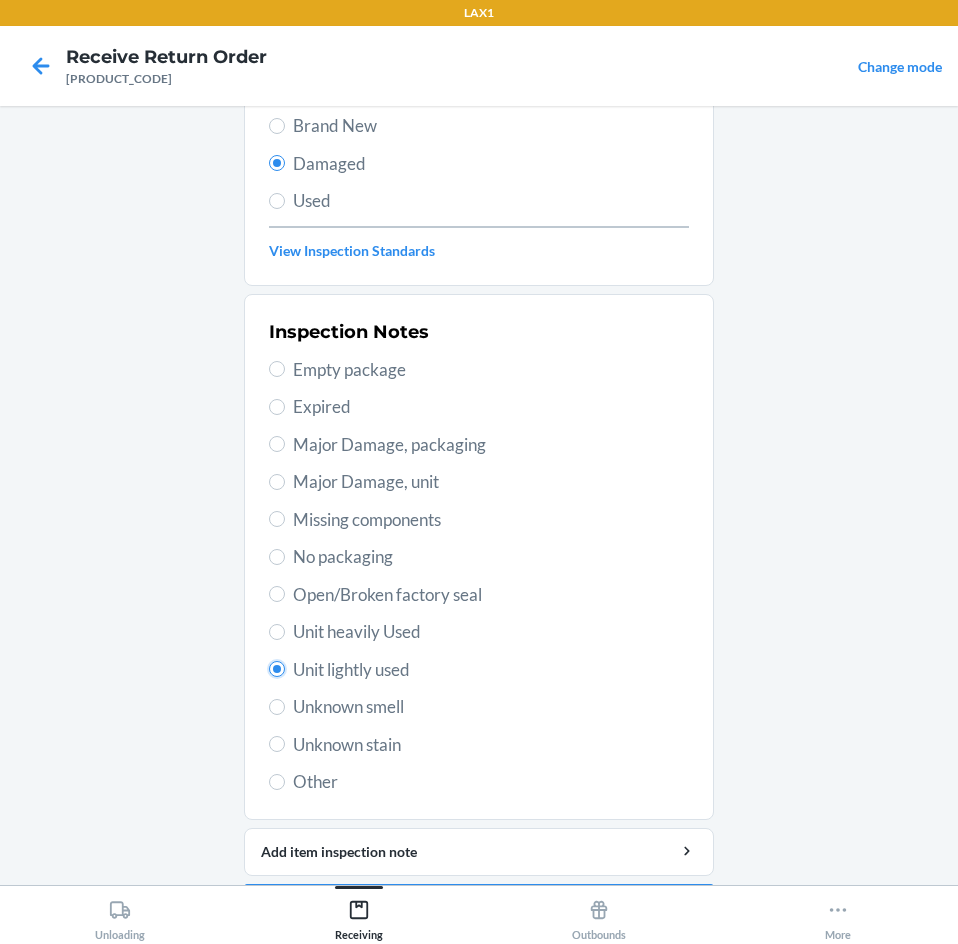 scroll, scrollTop: 263, scrollLeft: 0, axis: vertical 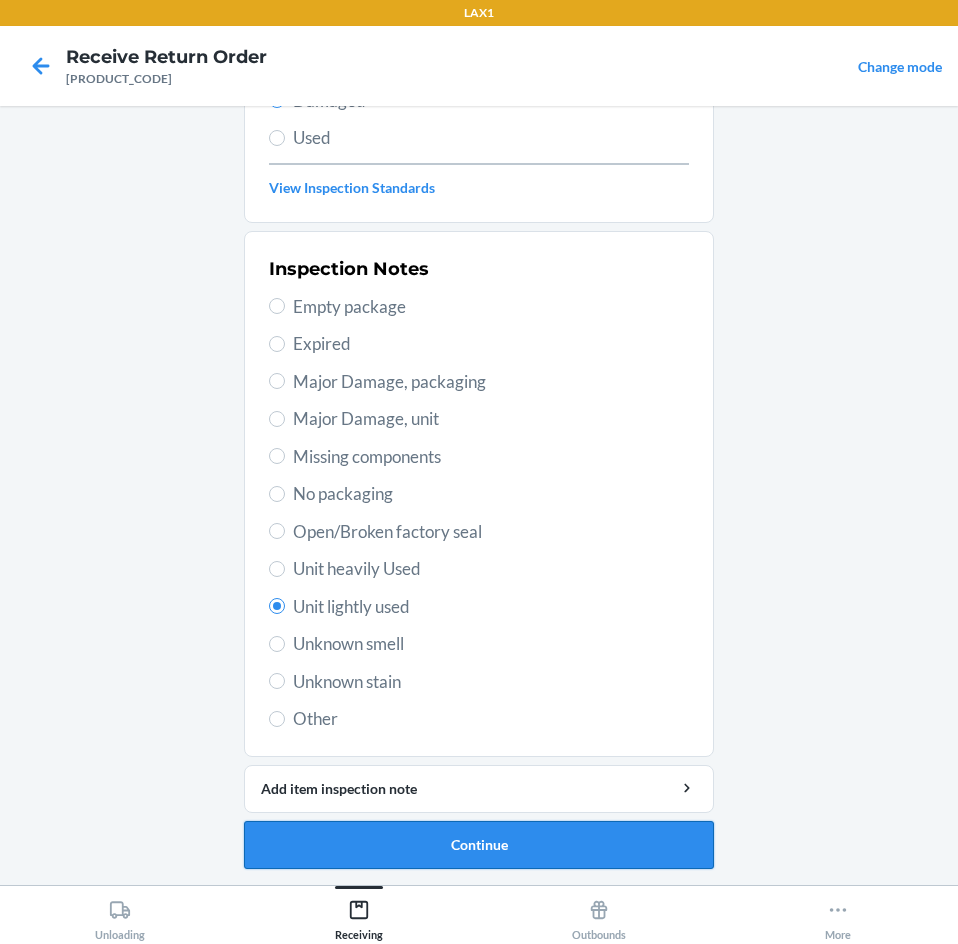 click on "Continue" at bounding box center (479, 845) 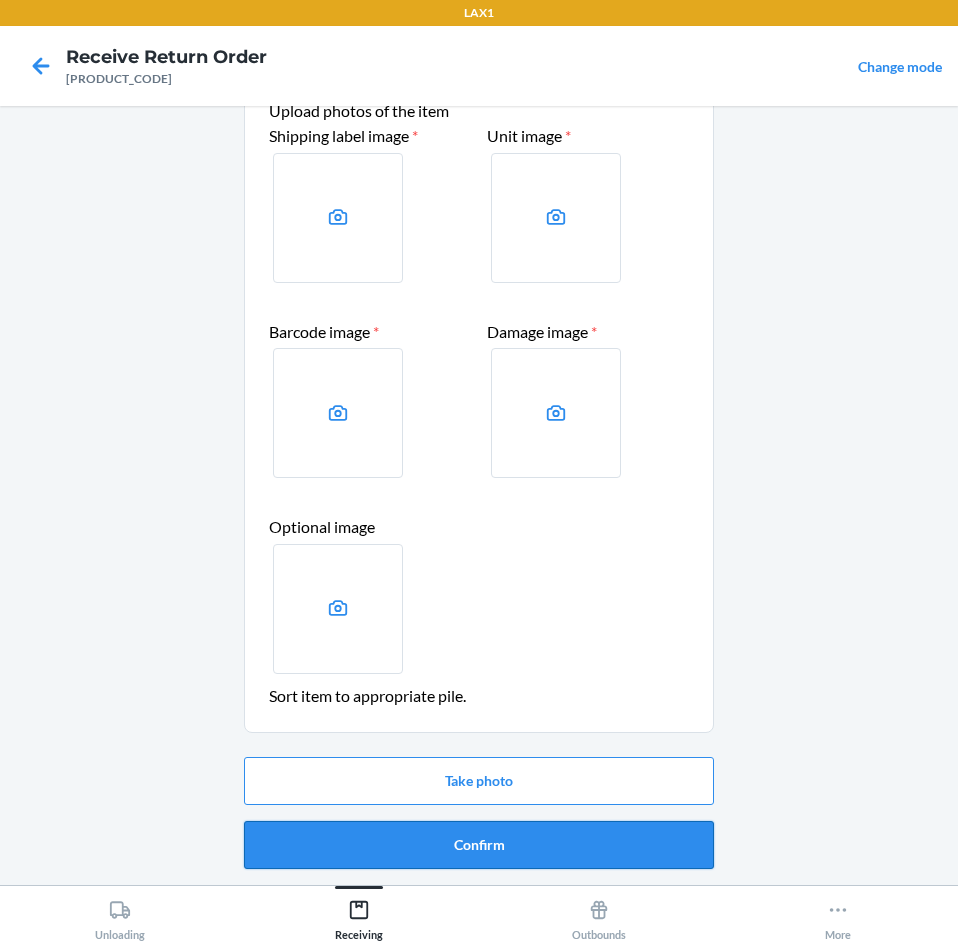 click on "Confirm" at bounding box center (479, 845) 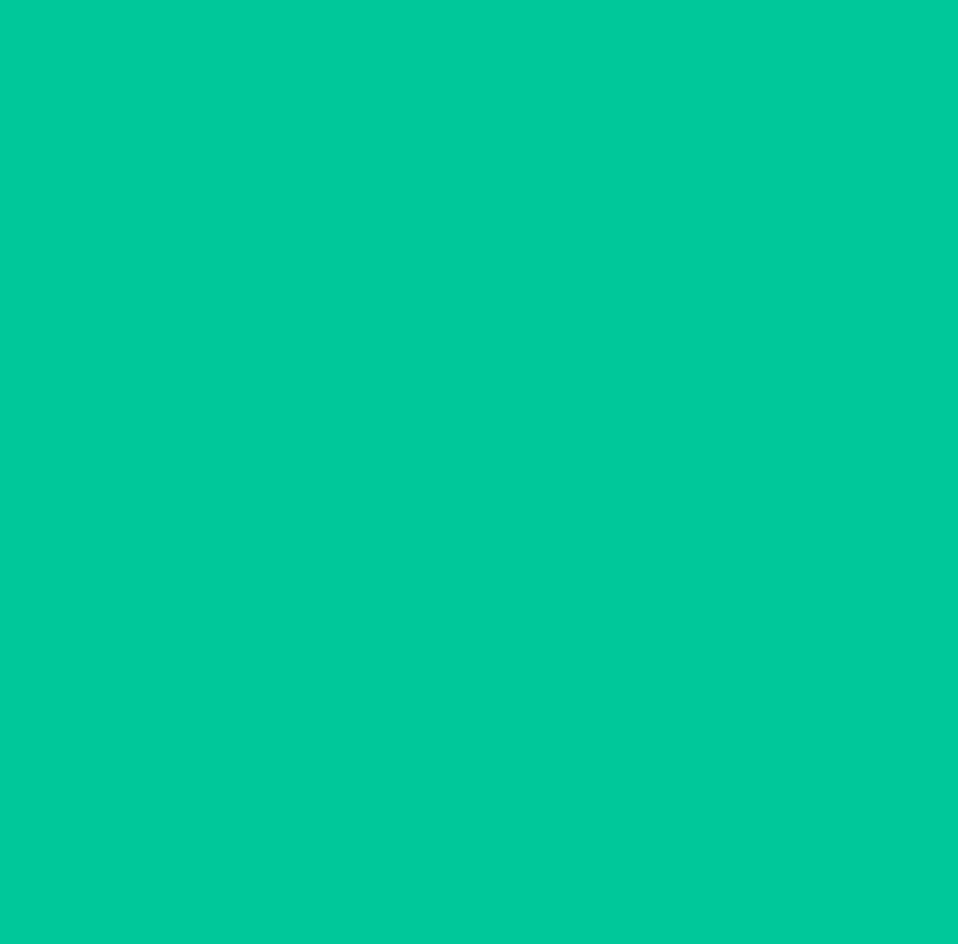 scroll, scrollTop: 0, scrollLeft: 0, axis: both 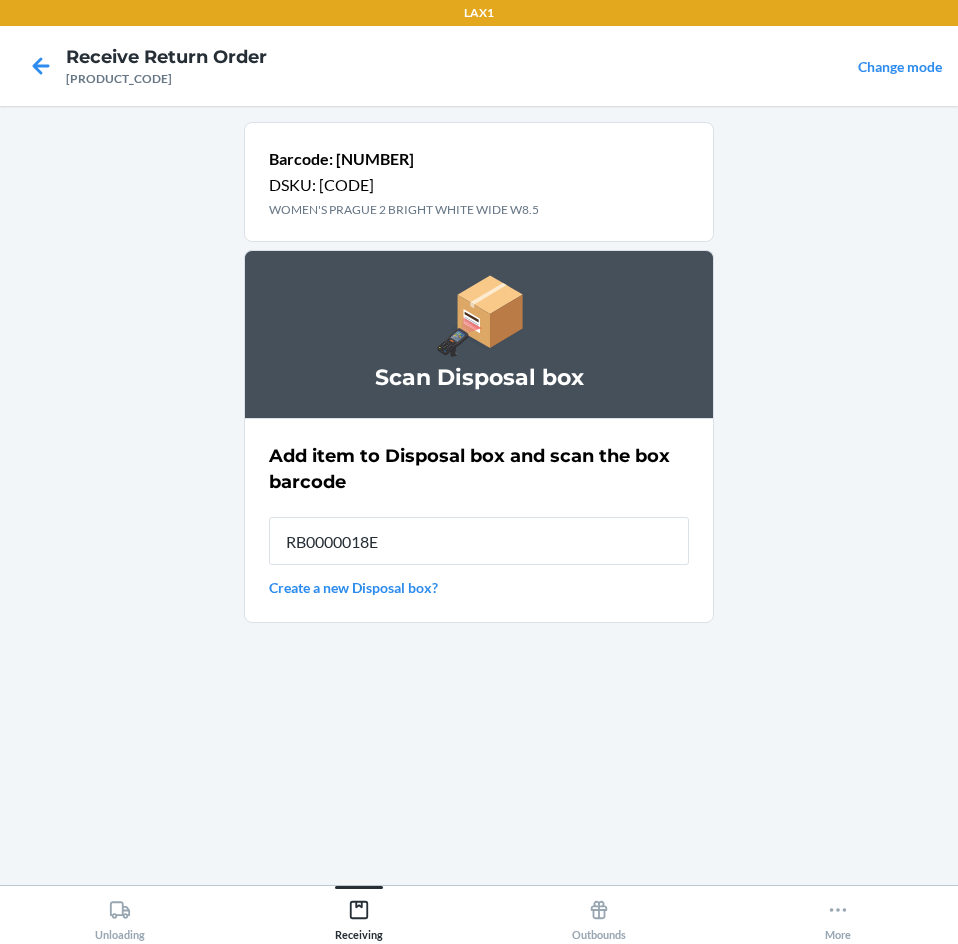 type on "[PRODUCT_CODE]" 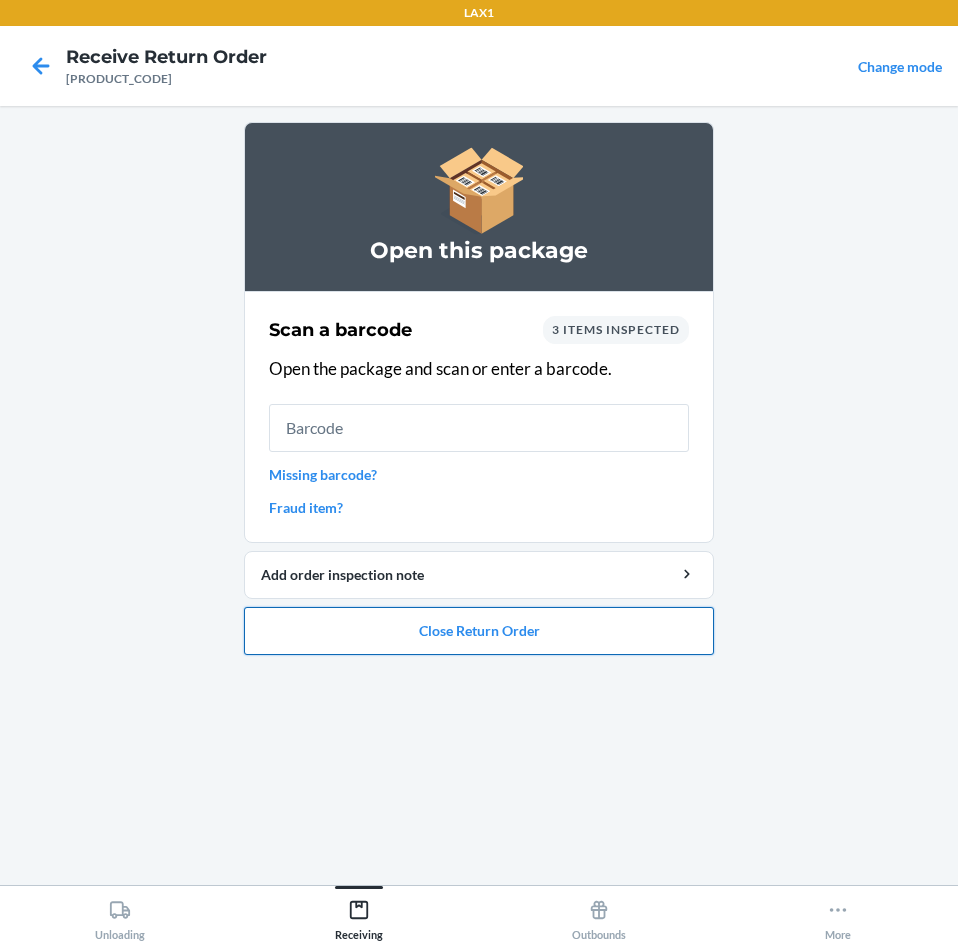 click on "Close Return Order" at bounding box center [479, 631] 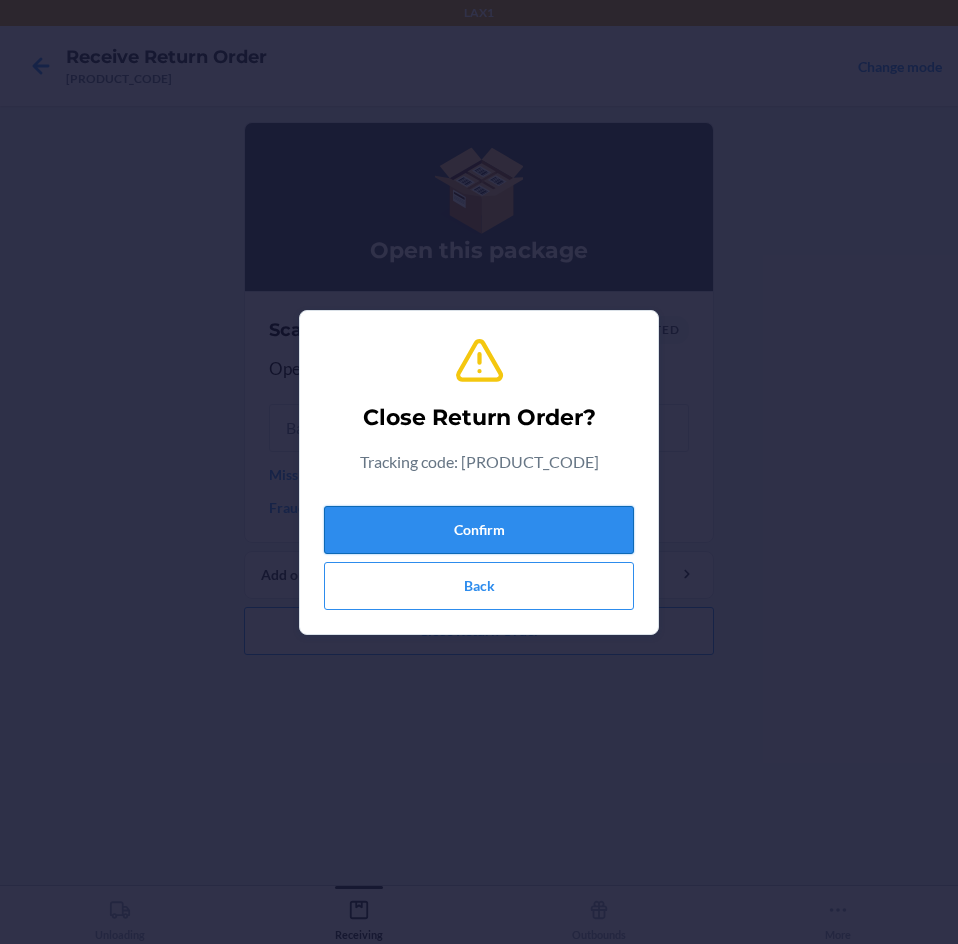 click on "Confirm" at bounding box center [479, 530] 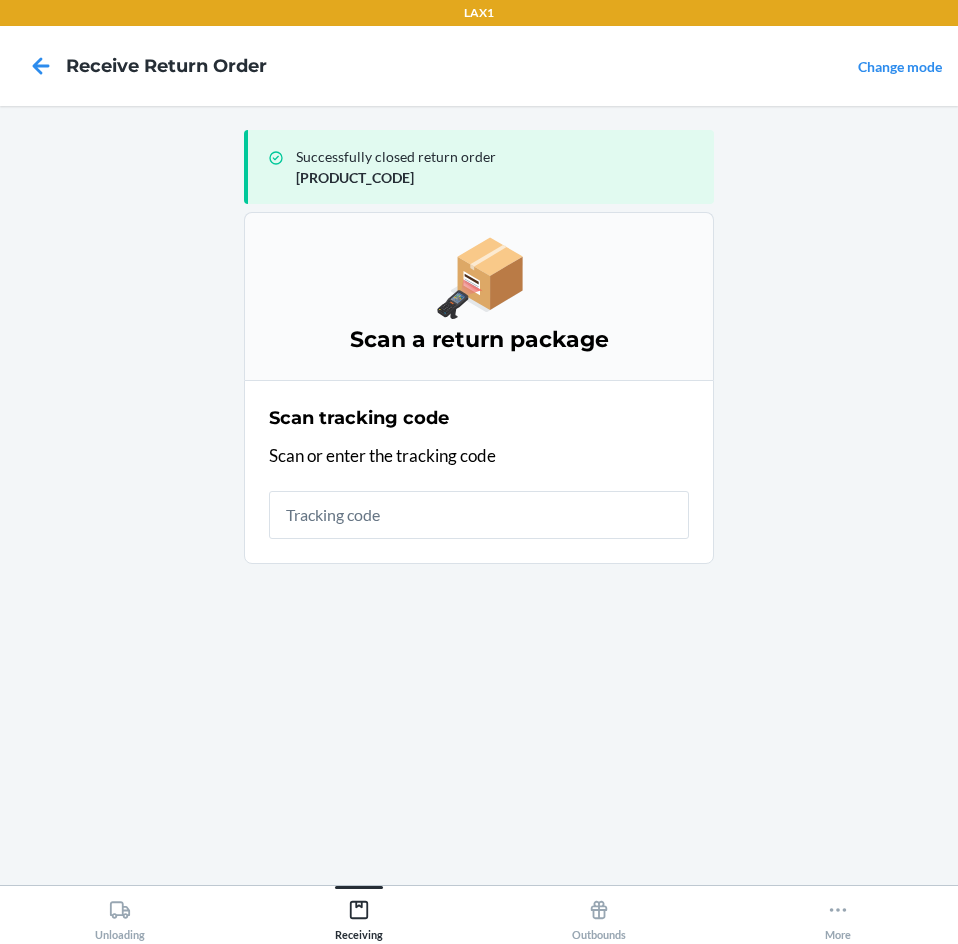 click at bounding box center [479, 515] 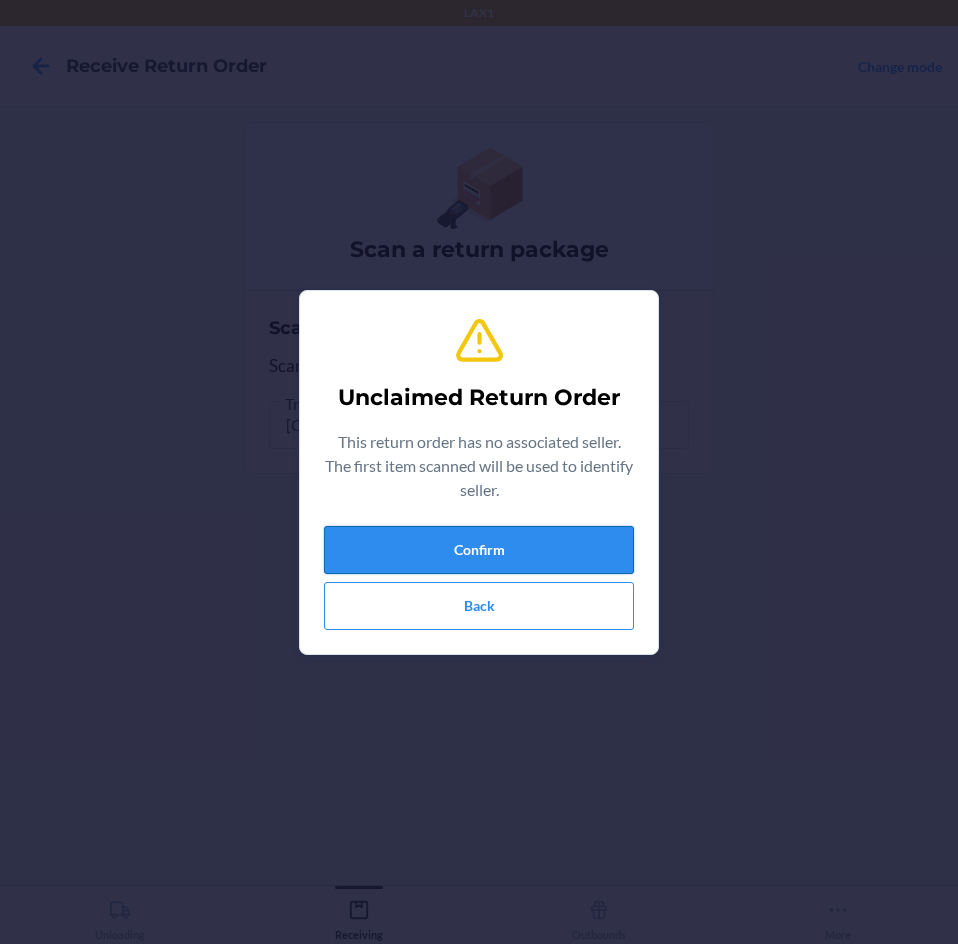 click on "Confirm" at bounding box center [479, 550] 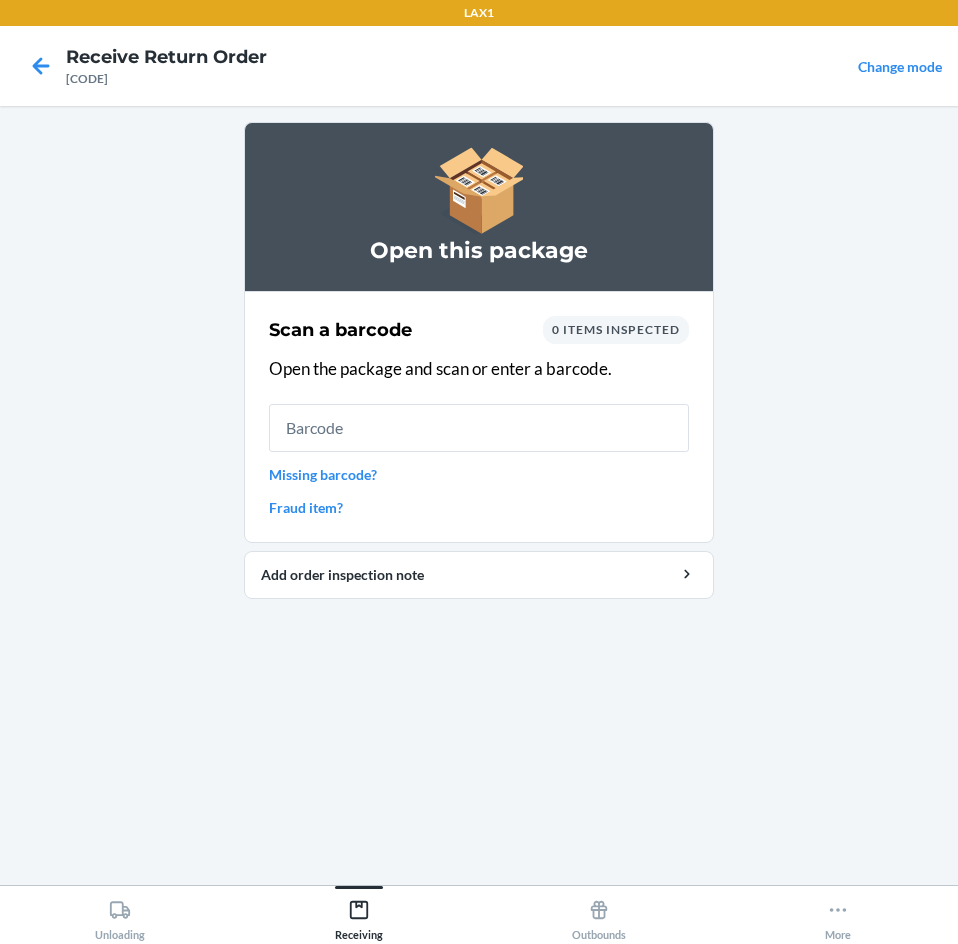 click at bounding box center [479, 428] 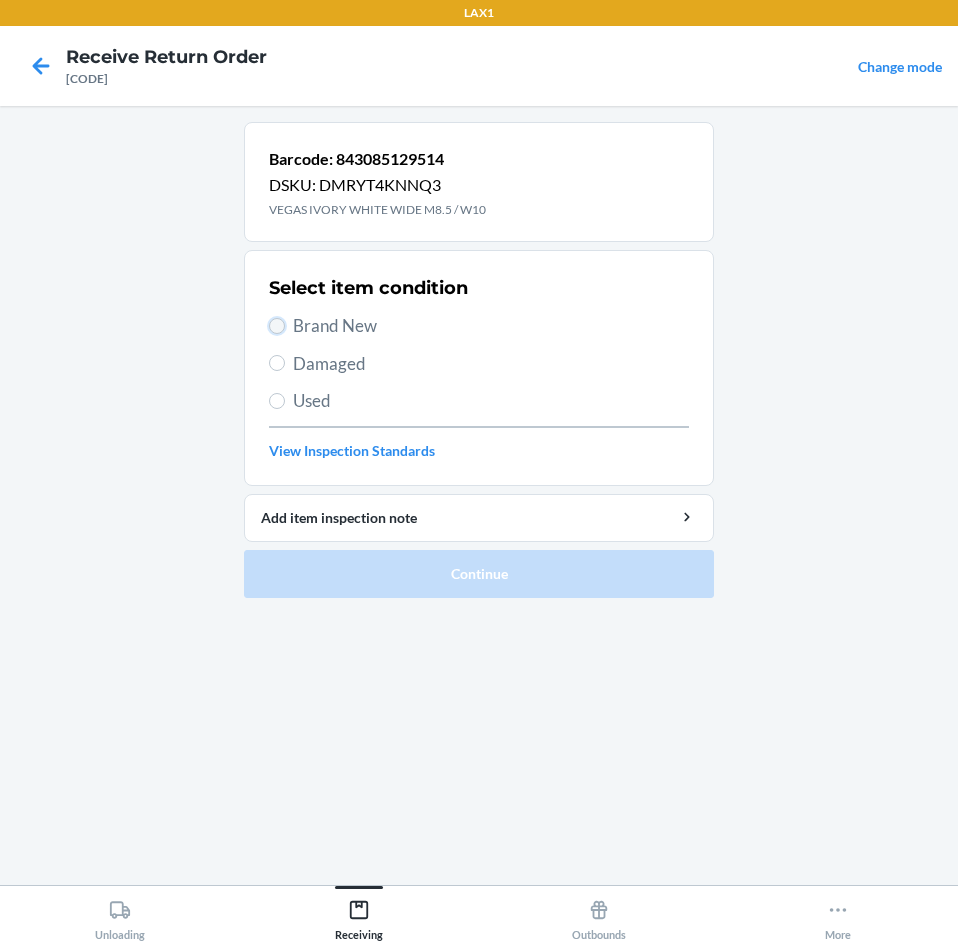 click on "Brand New" at bounding box center (277, 326) 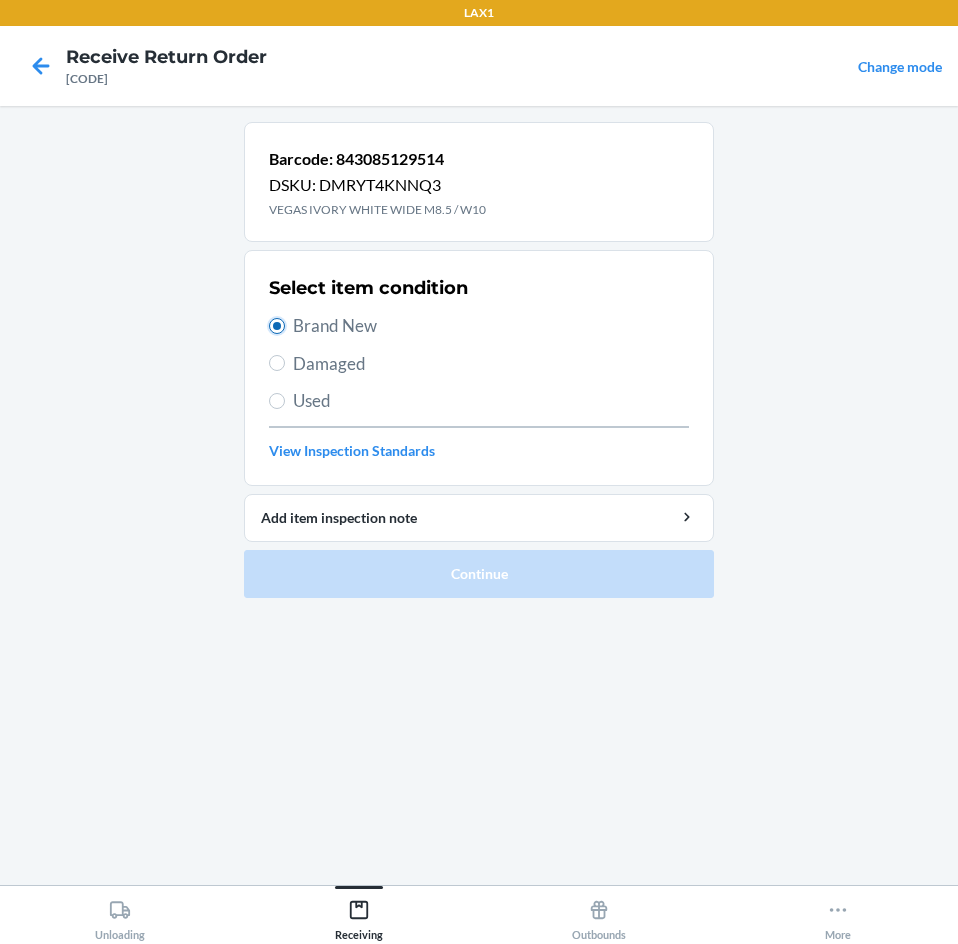 radio on "true" 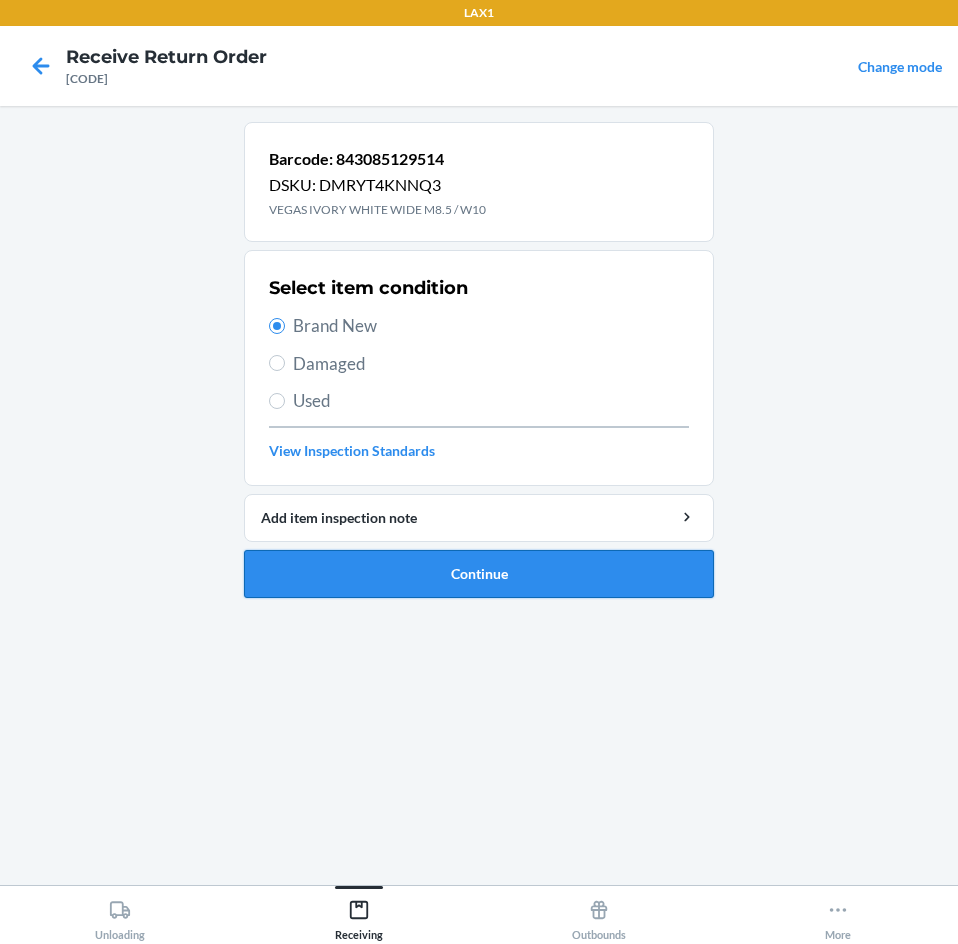 click on "Continue" at bounding box center [479, 574] 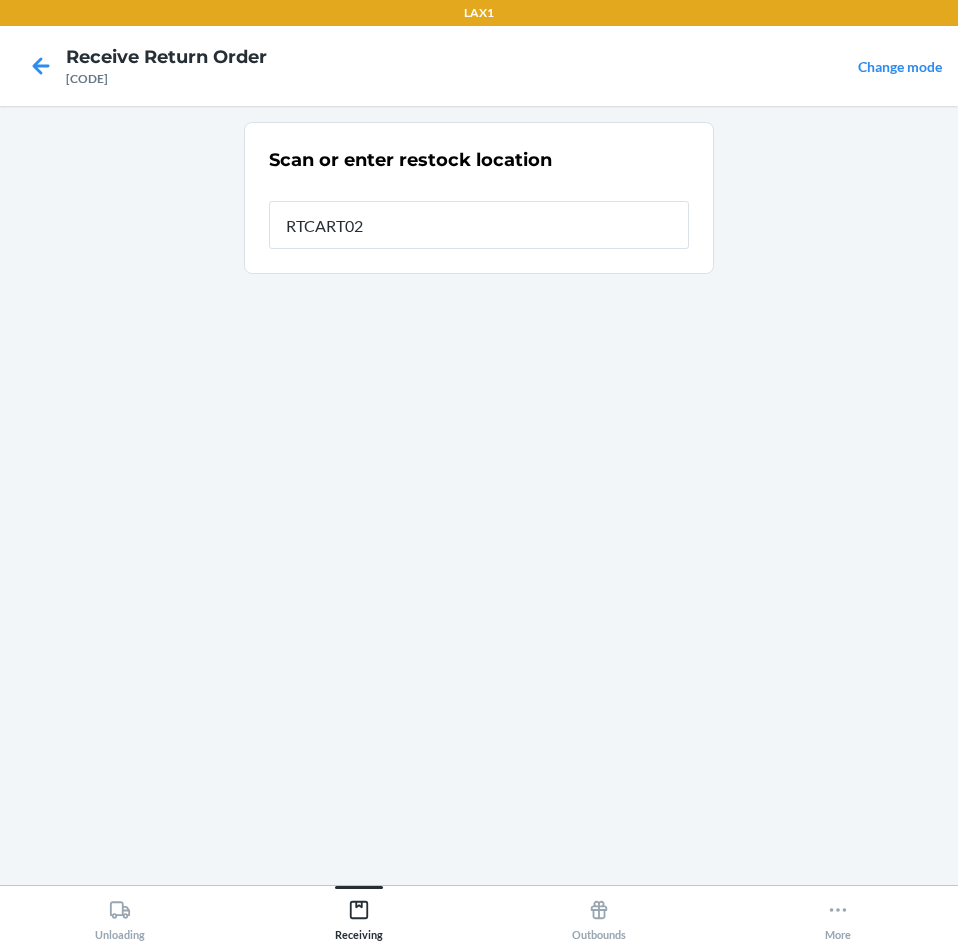 type on "[PRODUCT_CODE]" 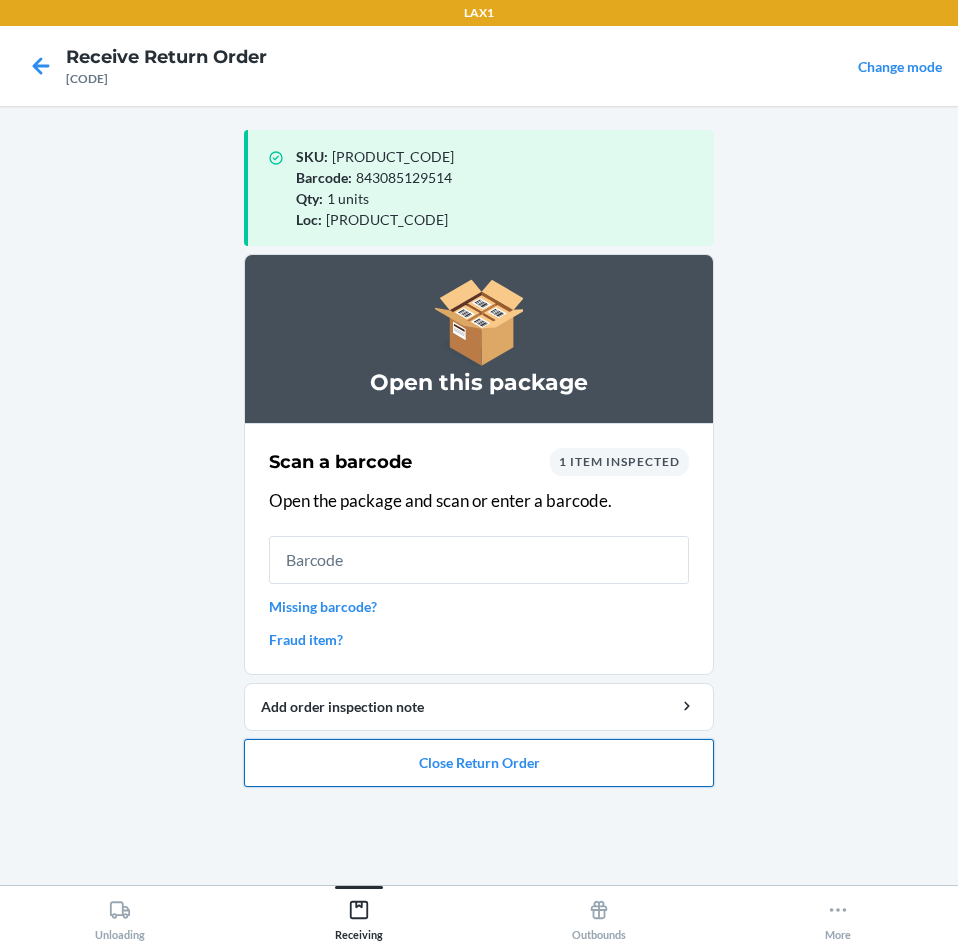 click on "Close Return Order" at bounding box center (479, 763) 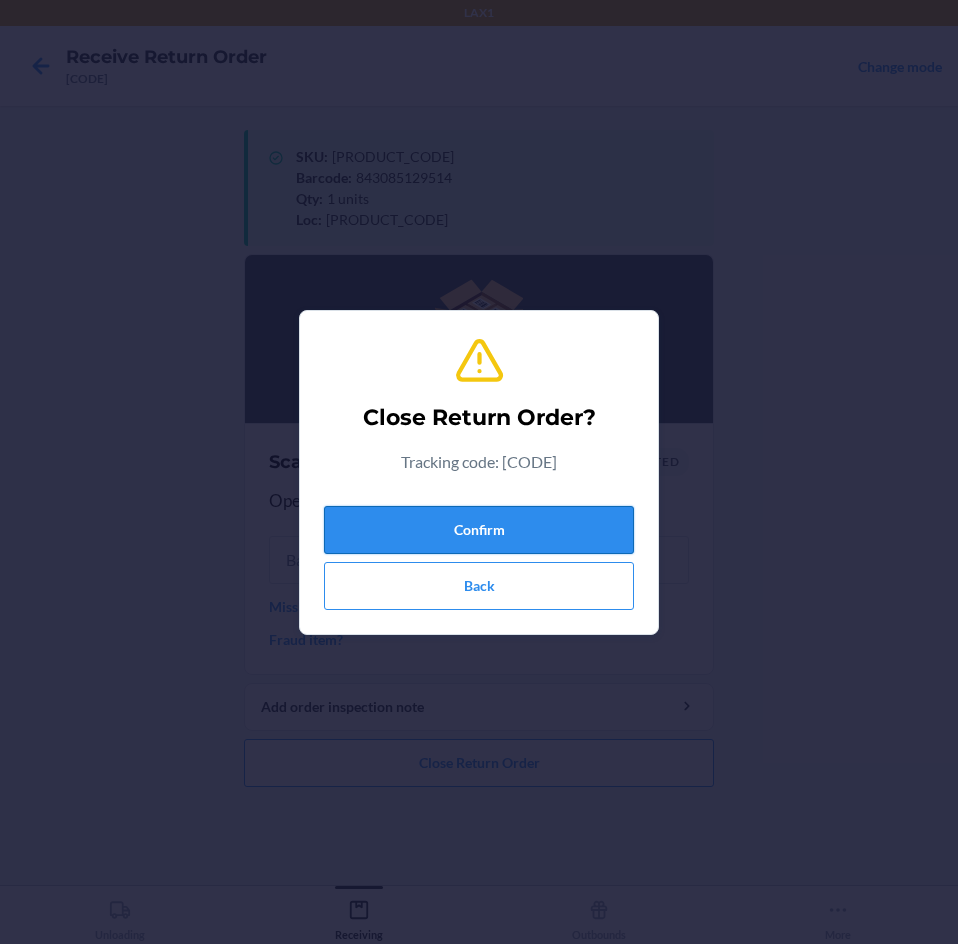 click on "Confirm" at bounding box center (479, 530) 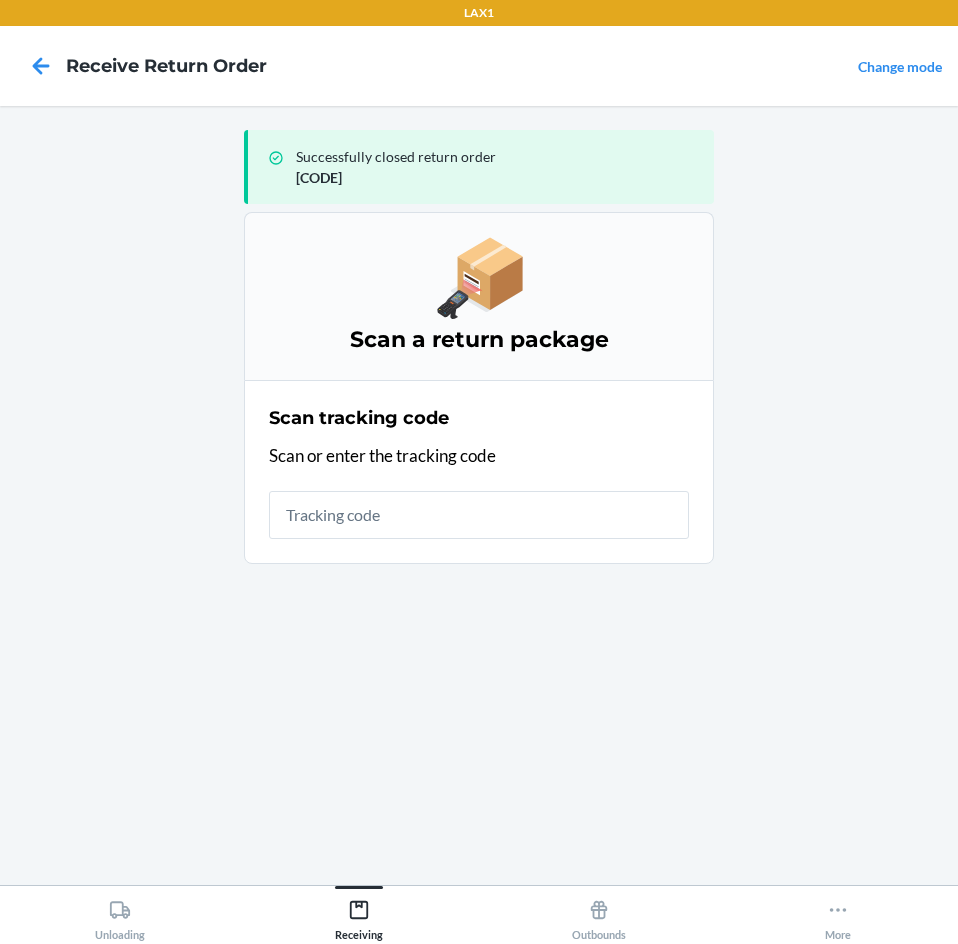 click at bounding box center [479, 515] 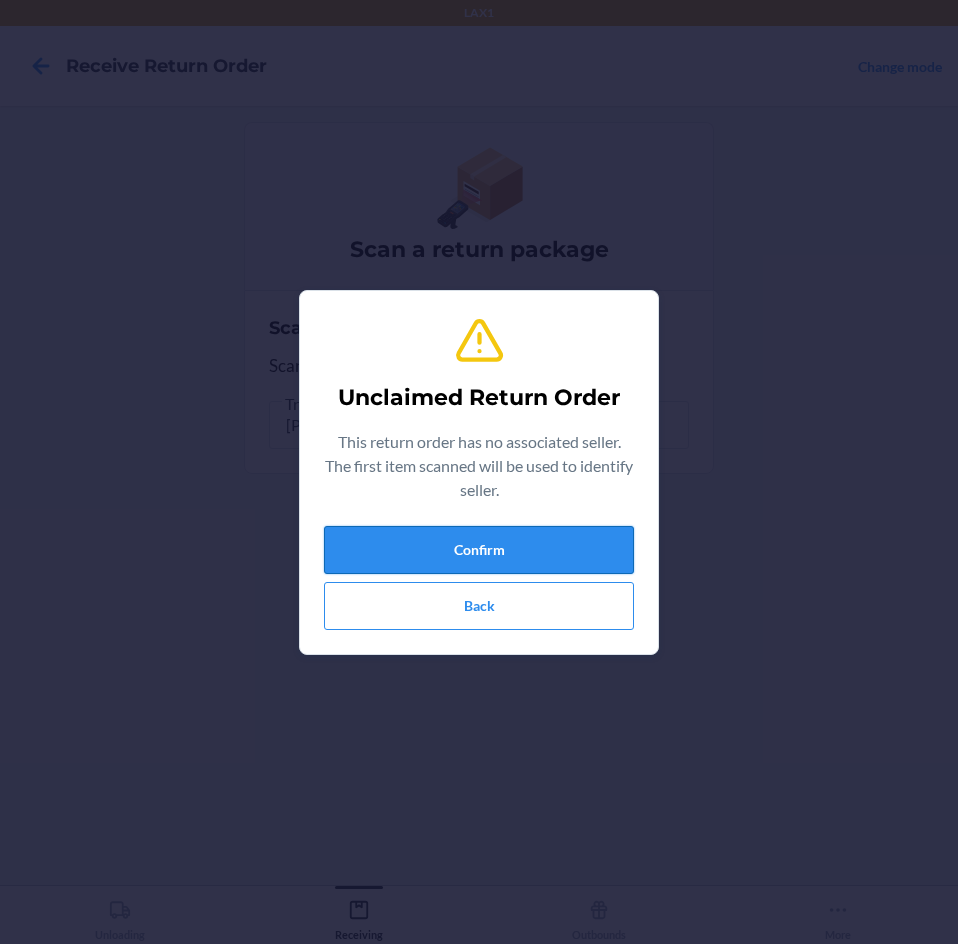 click on "Confirm" at bounding box center (479, 550) 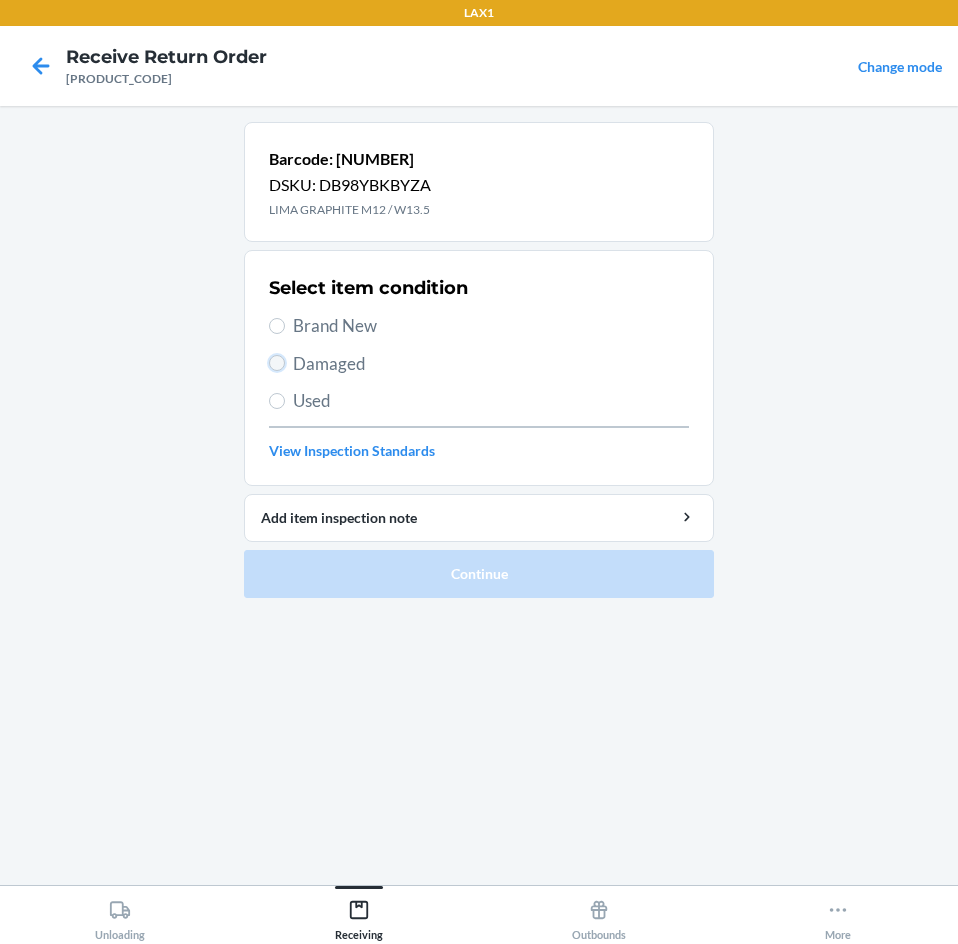 click on "Damaged" at bounding box center (277, 363) 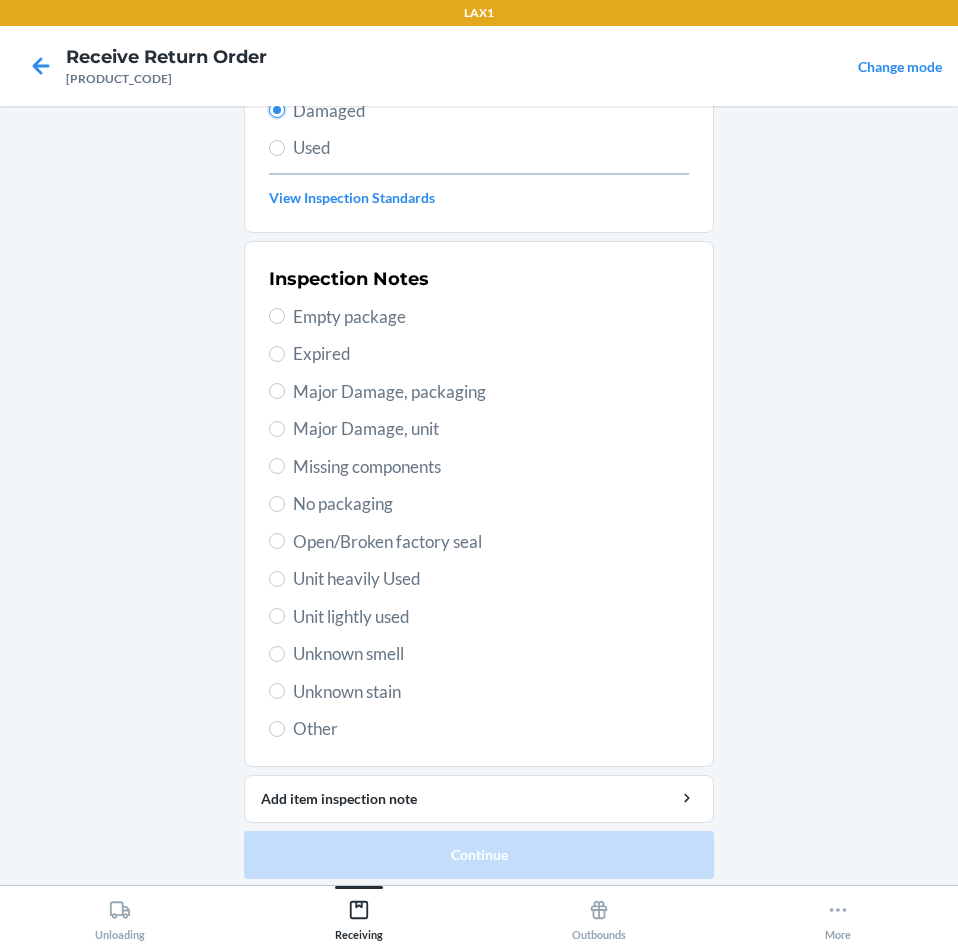 scroll, scrollTop: 263, scrollLeft: 0, axis: vertical 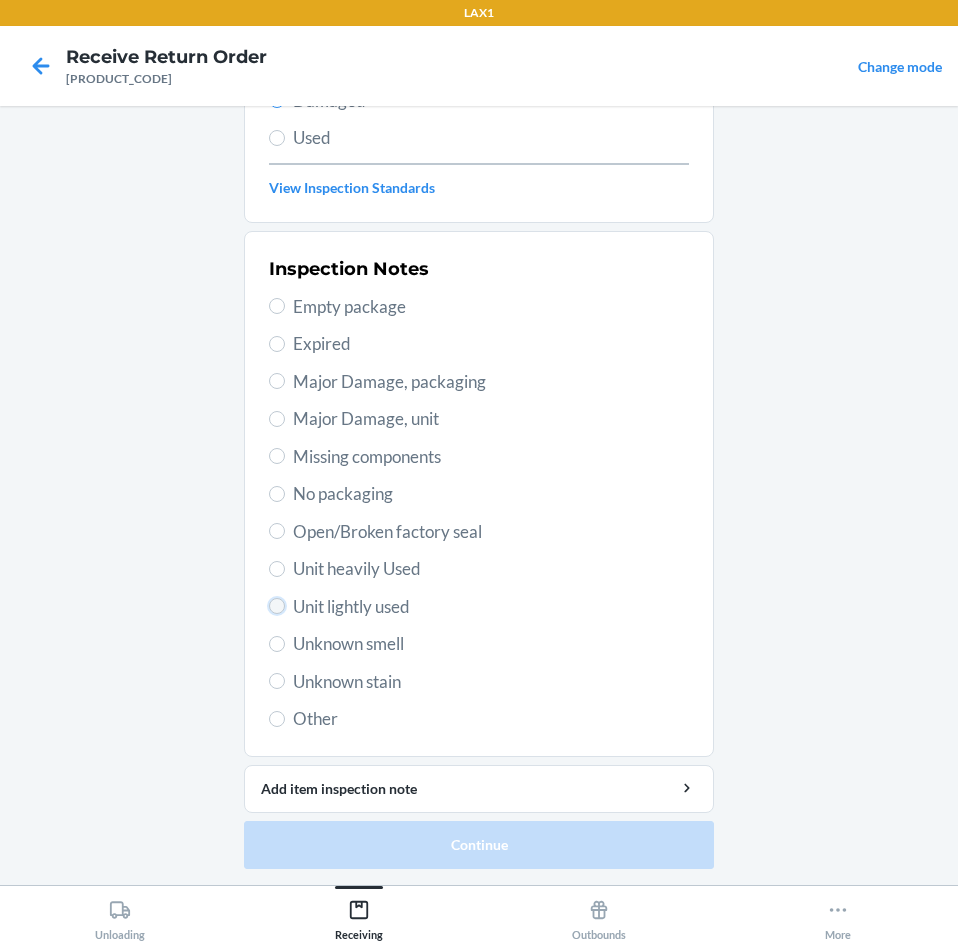 click on "Unit lightly used" at bounding box center [277, 606] 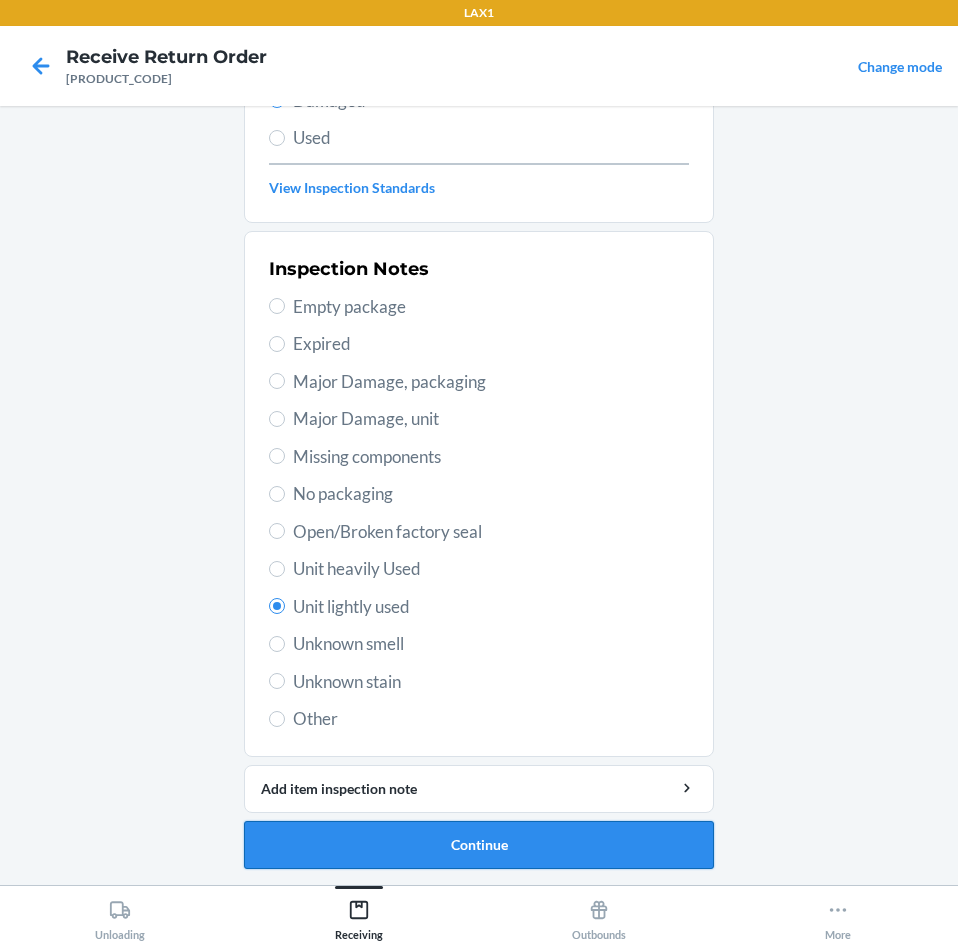 click on "Continue" at bounding box center (479, 845) 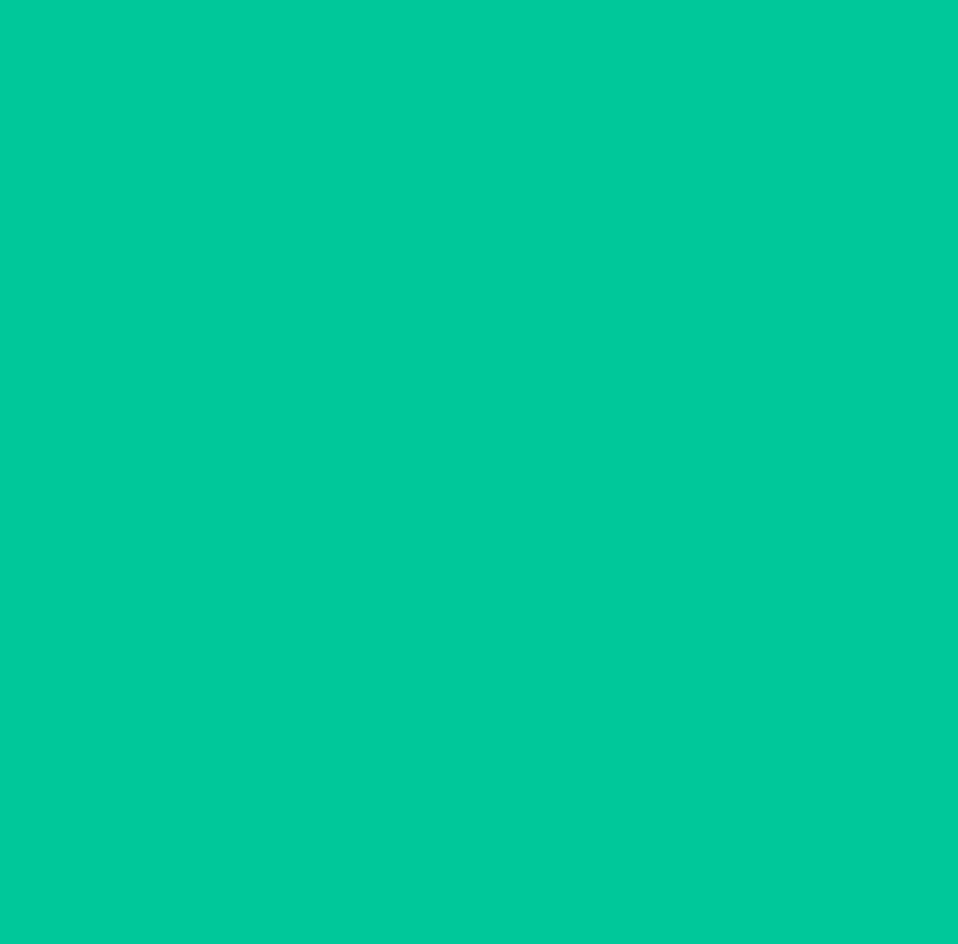 scroll, scrollTop: 86, scrollLeft: 0, axis: vertical 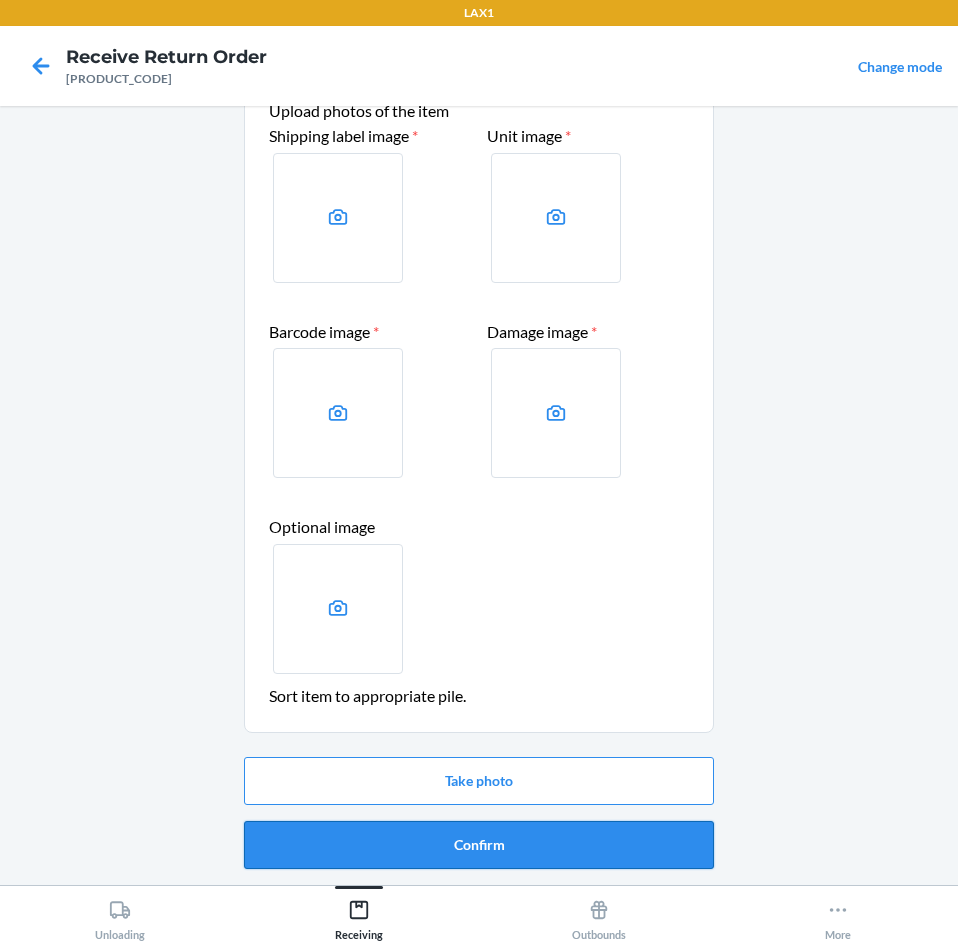 click on "Confirm" at bounding box center (479, 845) 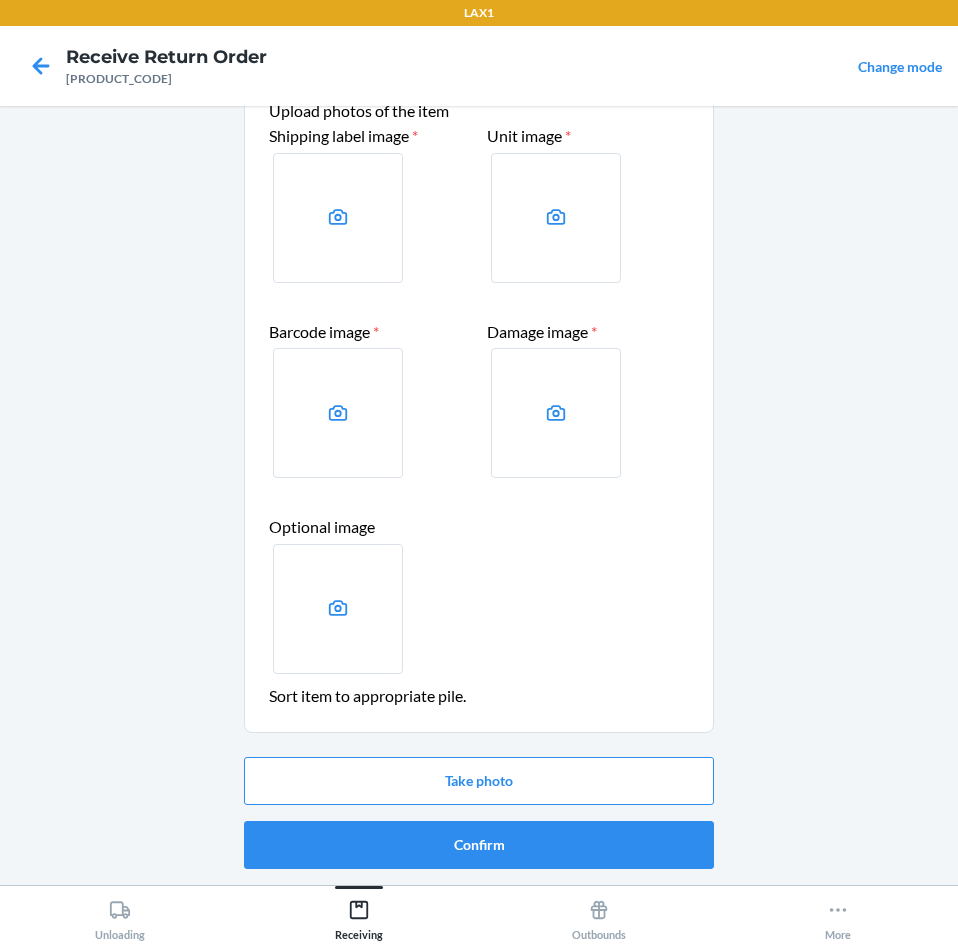 scroll, scrollTop: 0, scrollLeft: 0, axis: both 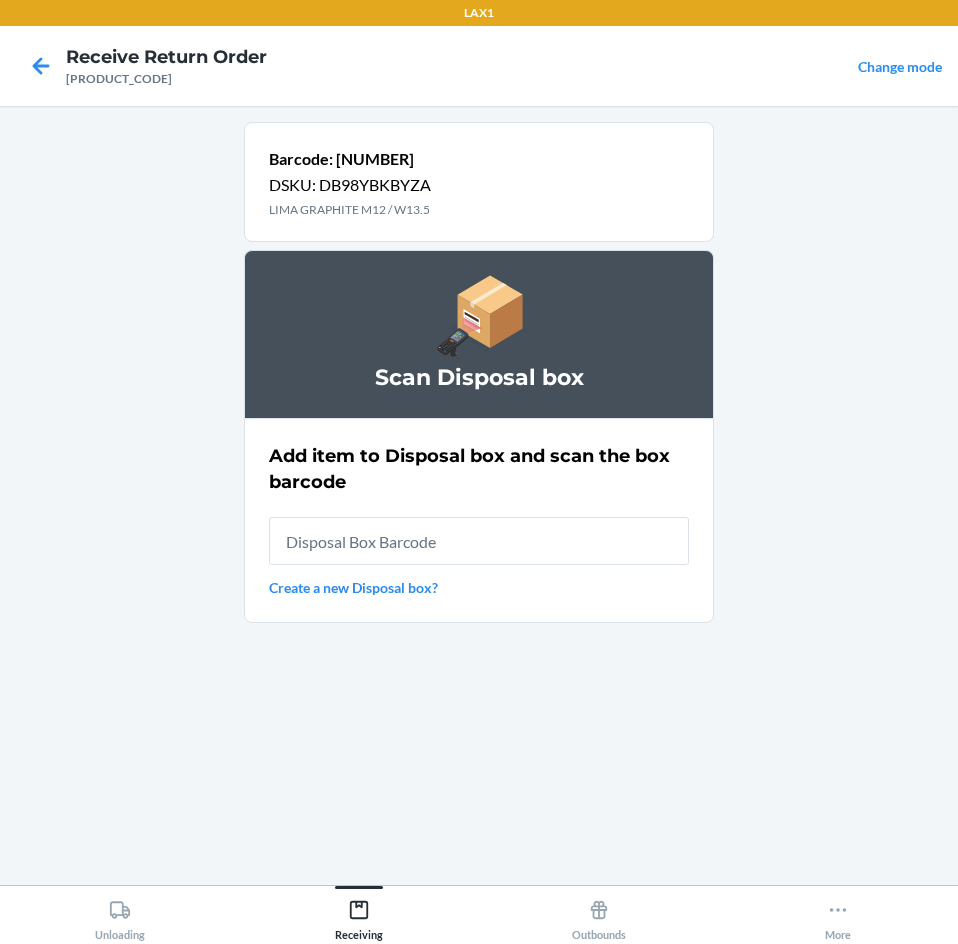 click at bounding box center [479, 541] 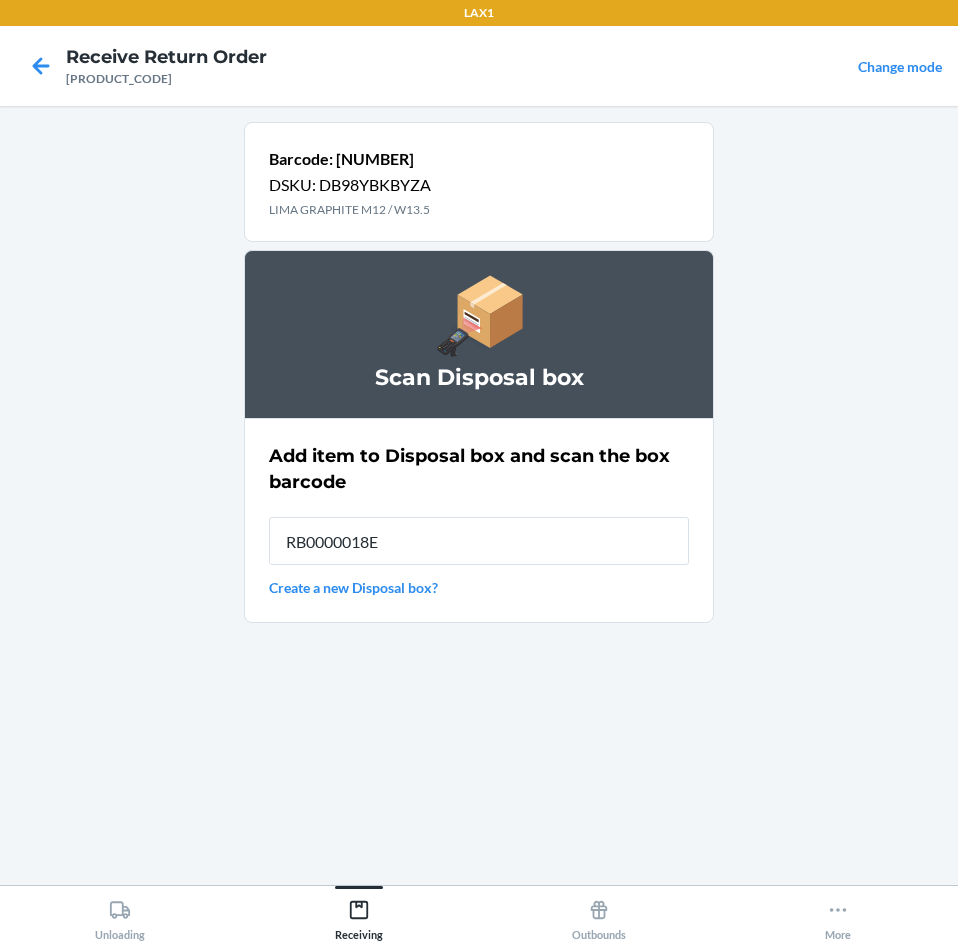 type on "[PRODUCT_CODE]" 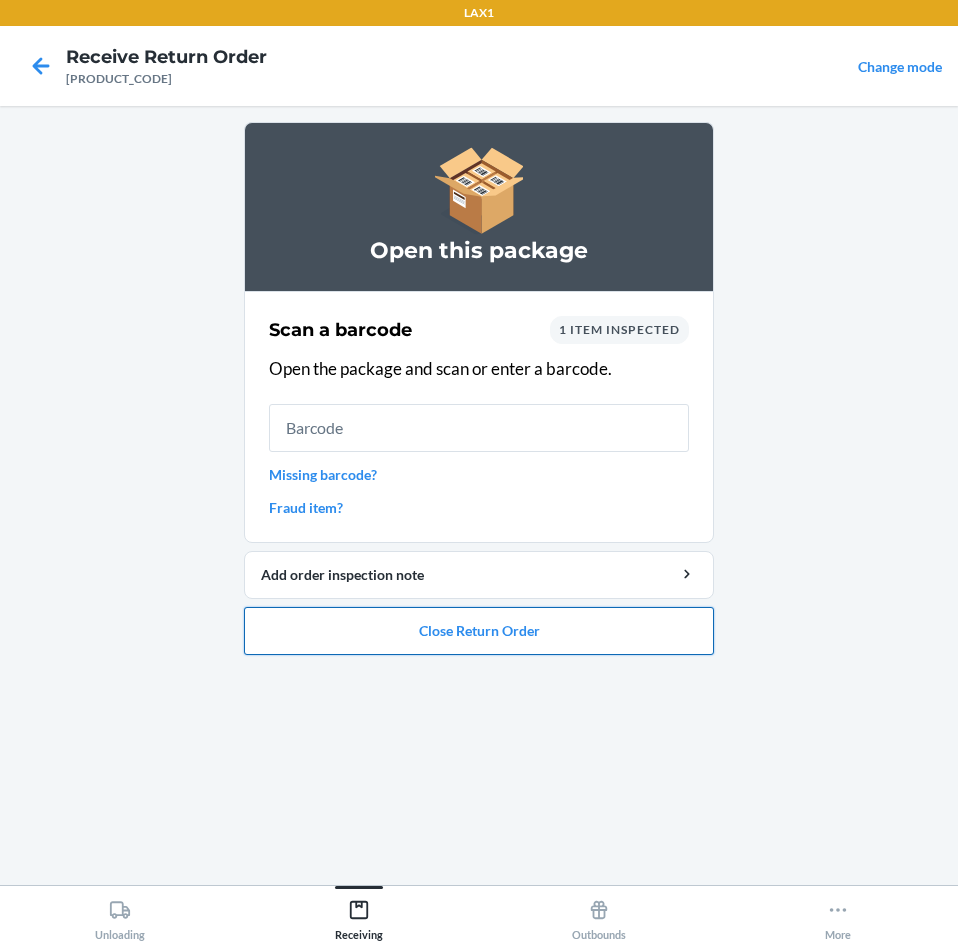 click on "Close Return Order" at bounding box center [479, 631] 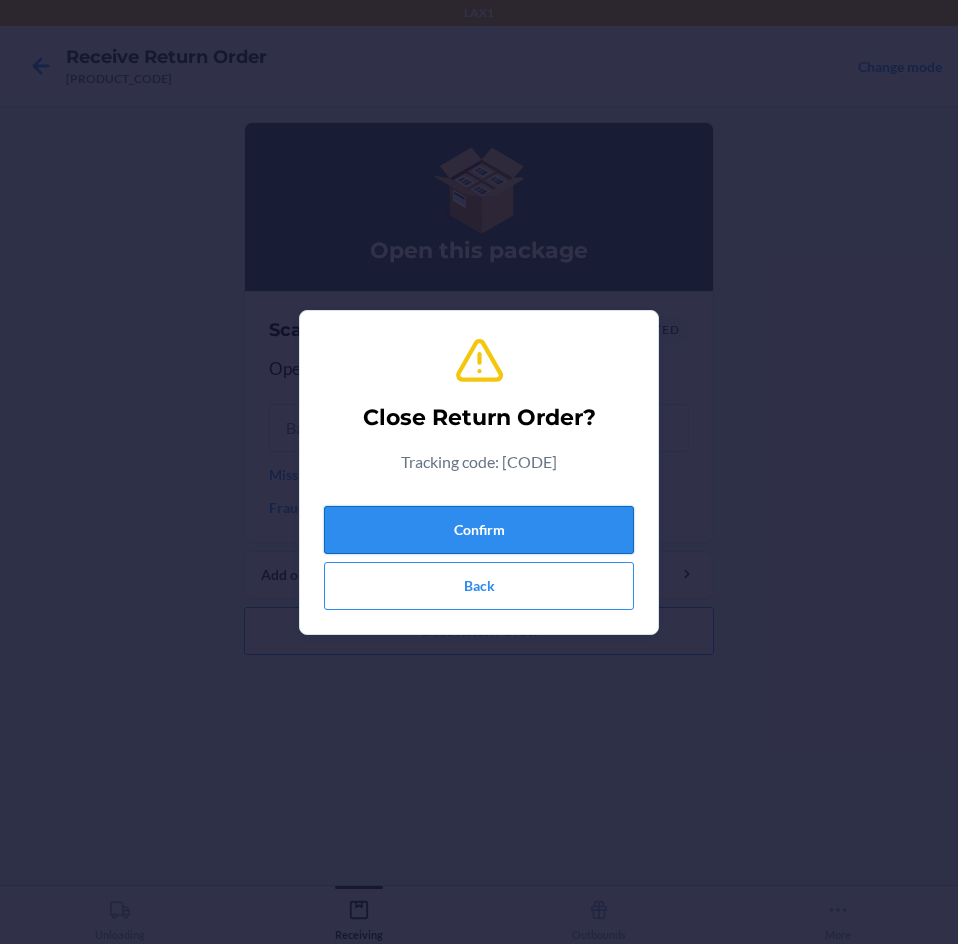 click on "Confirm" at bounding box center [479, 530] 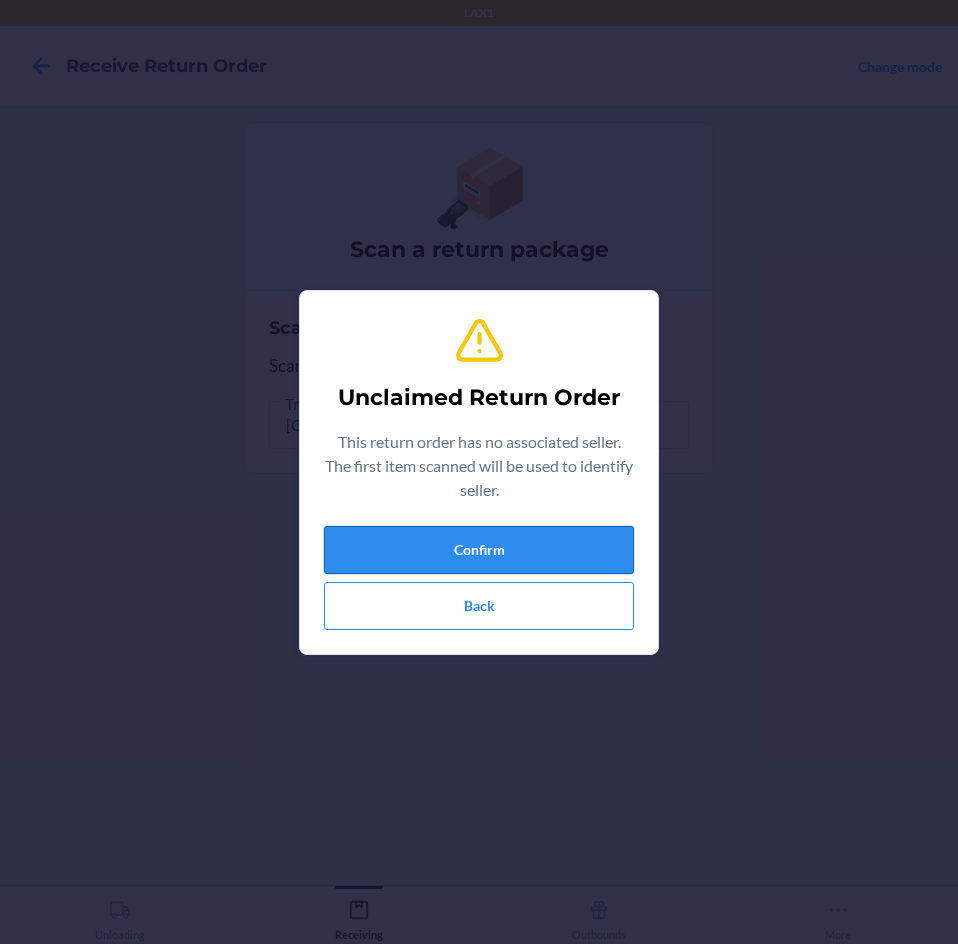 click on "Confirm" at bounding box center (479, 550) 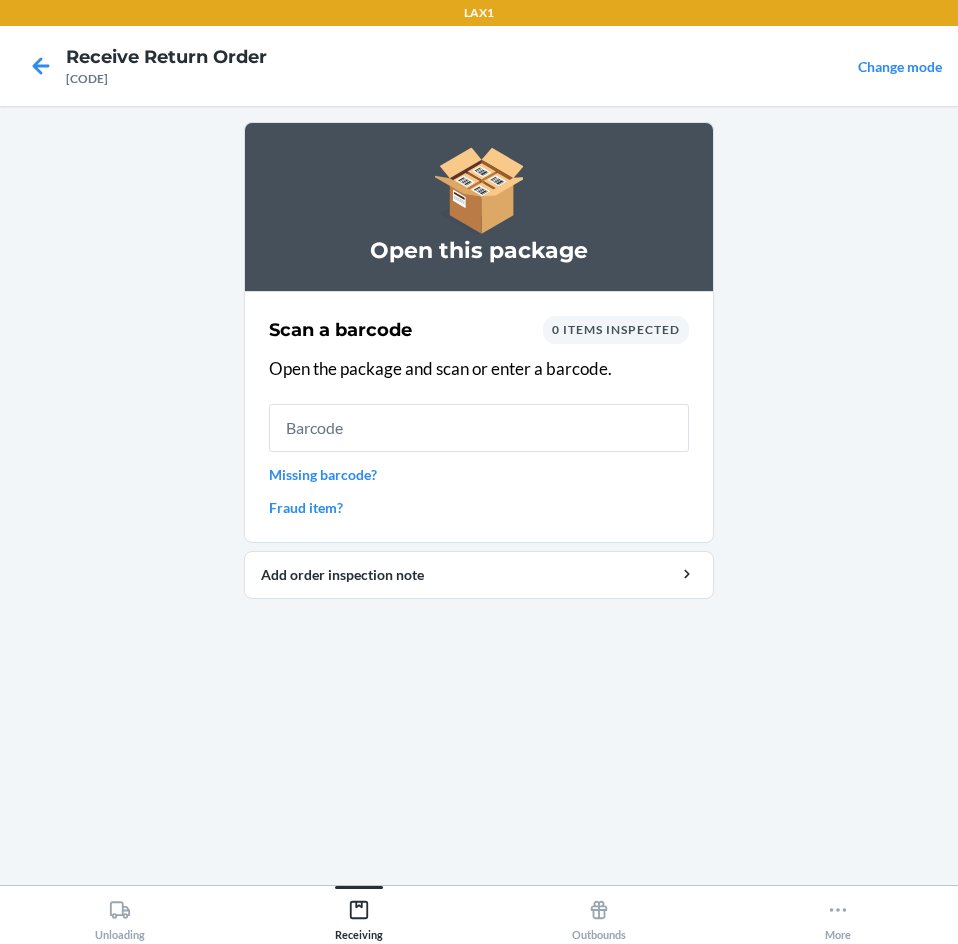 click at bounding box center (479, 428) 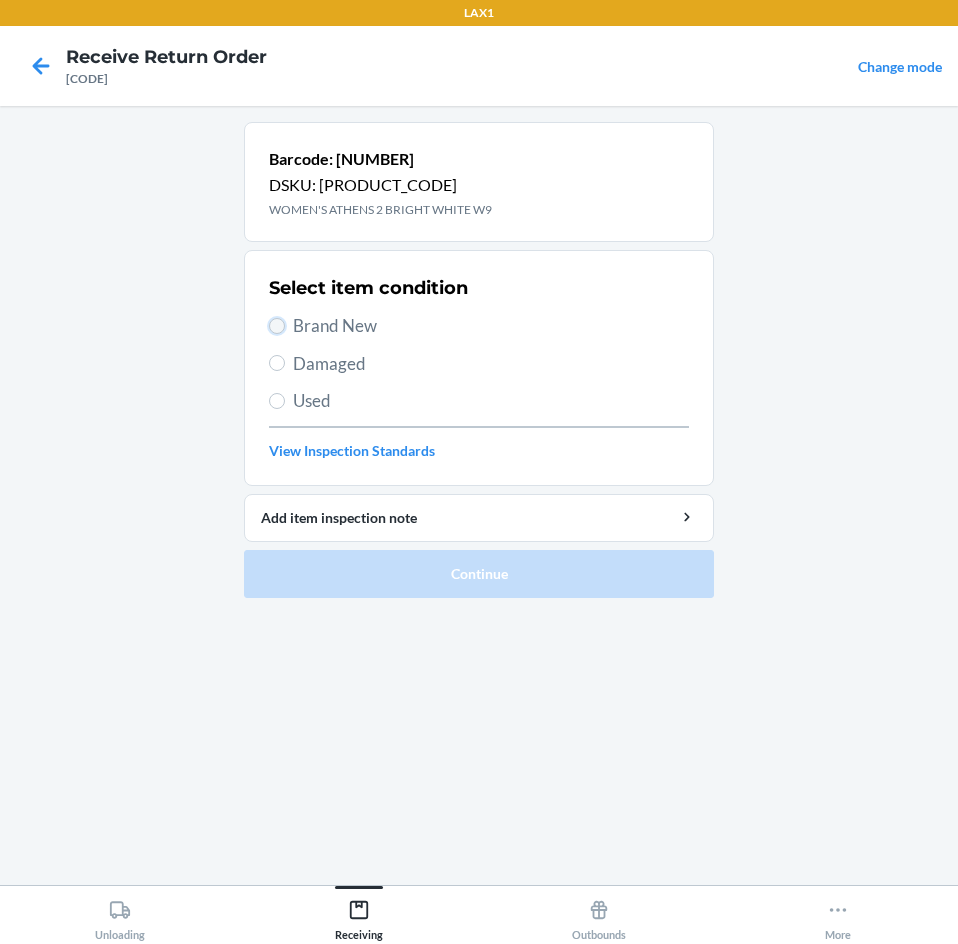 click on "Brand New" at bounding box center (277, 326) 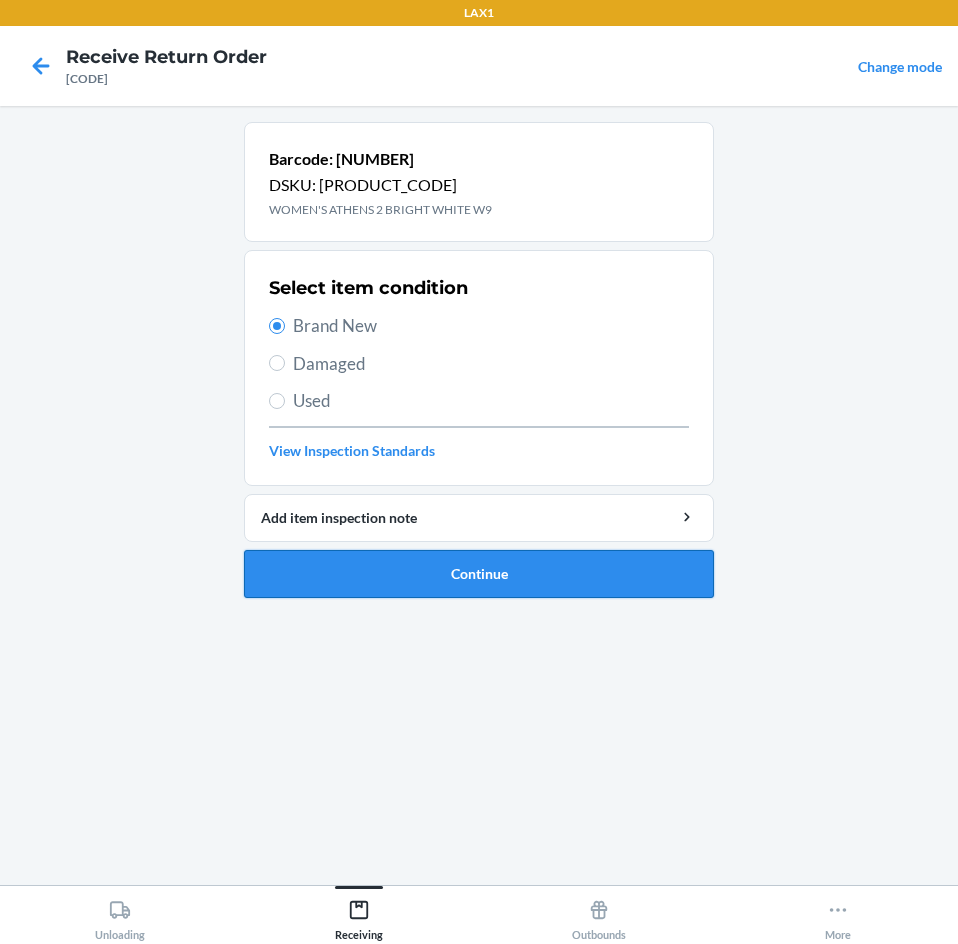 click on "Continue" at bounding box center [479, 574] 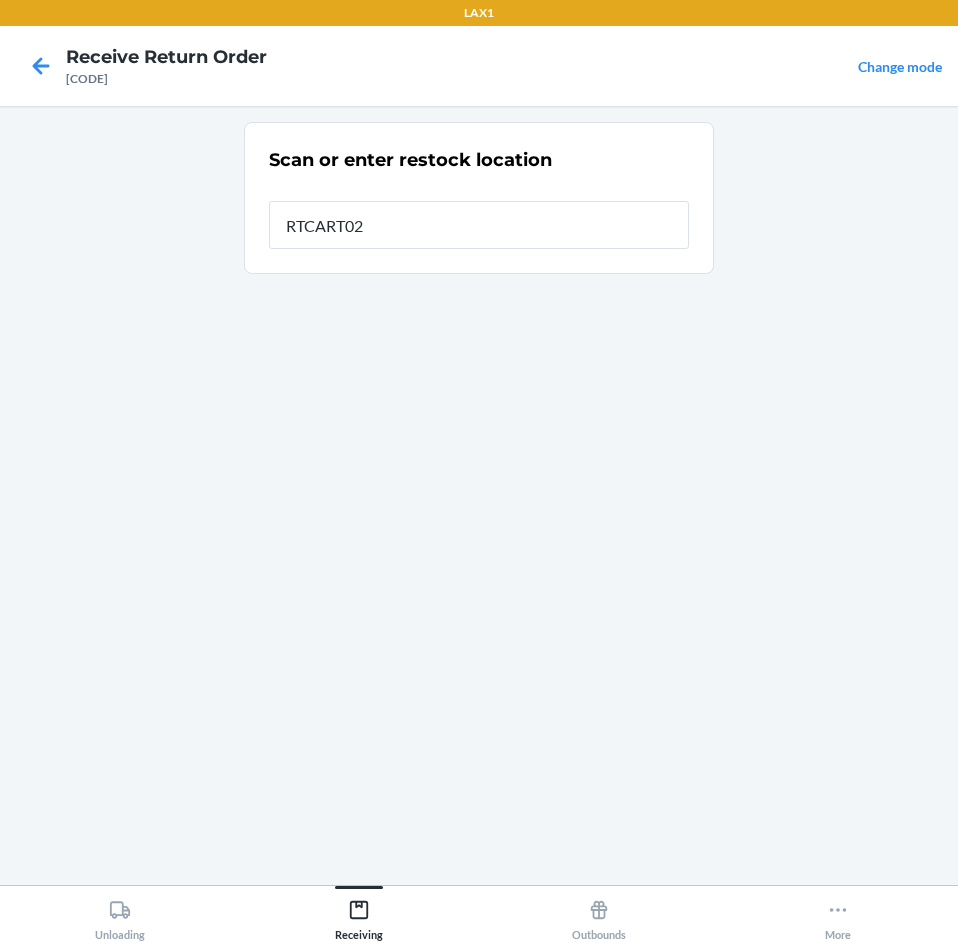 type on "[PRODUCT_CODE]" 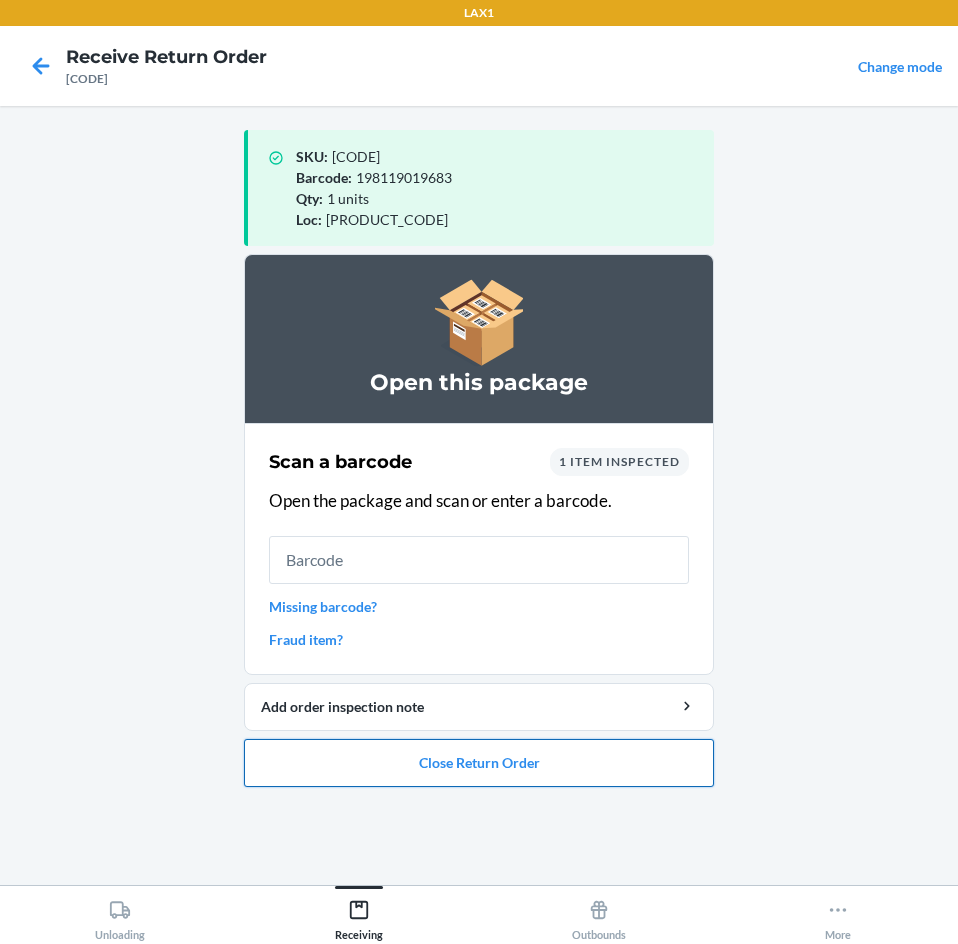 click on "Close Return Order" at bounding box center (479, 763) 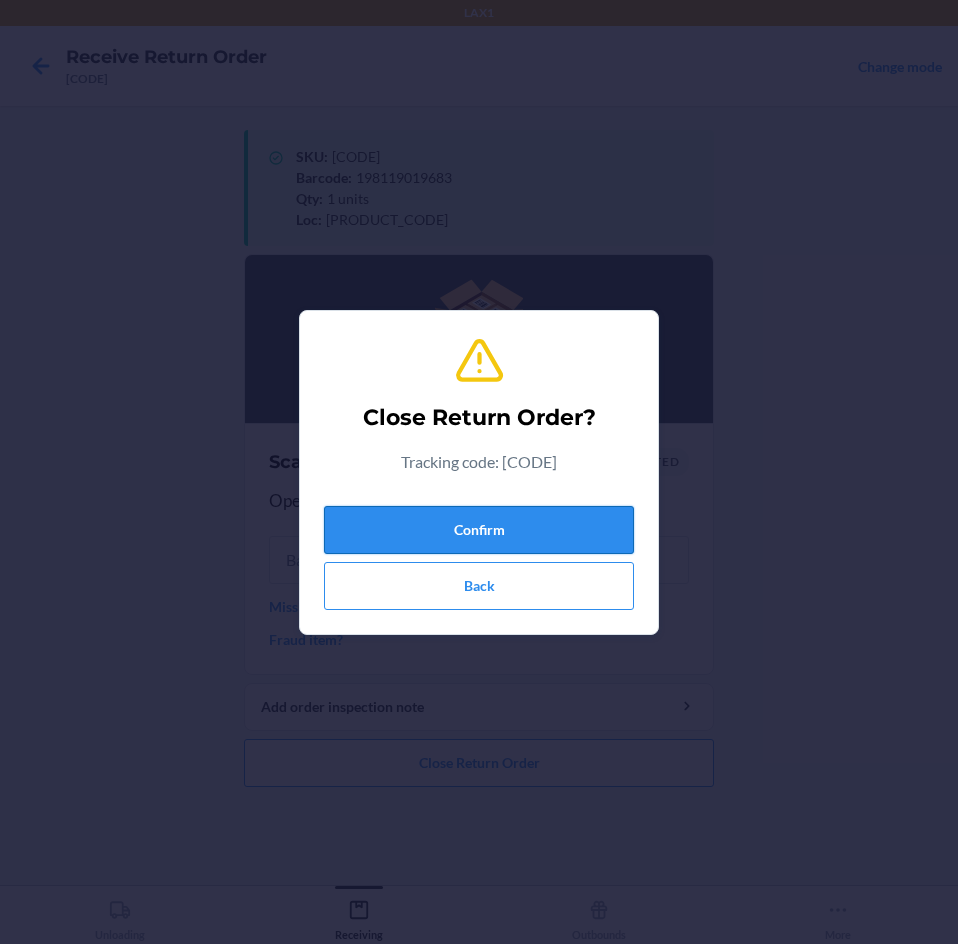 click on "Confirm" at bounding box center (479, 530) 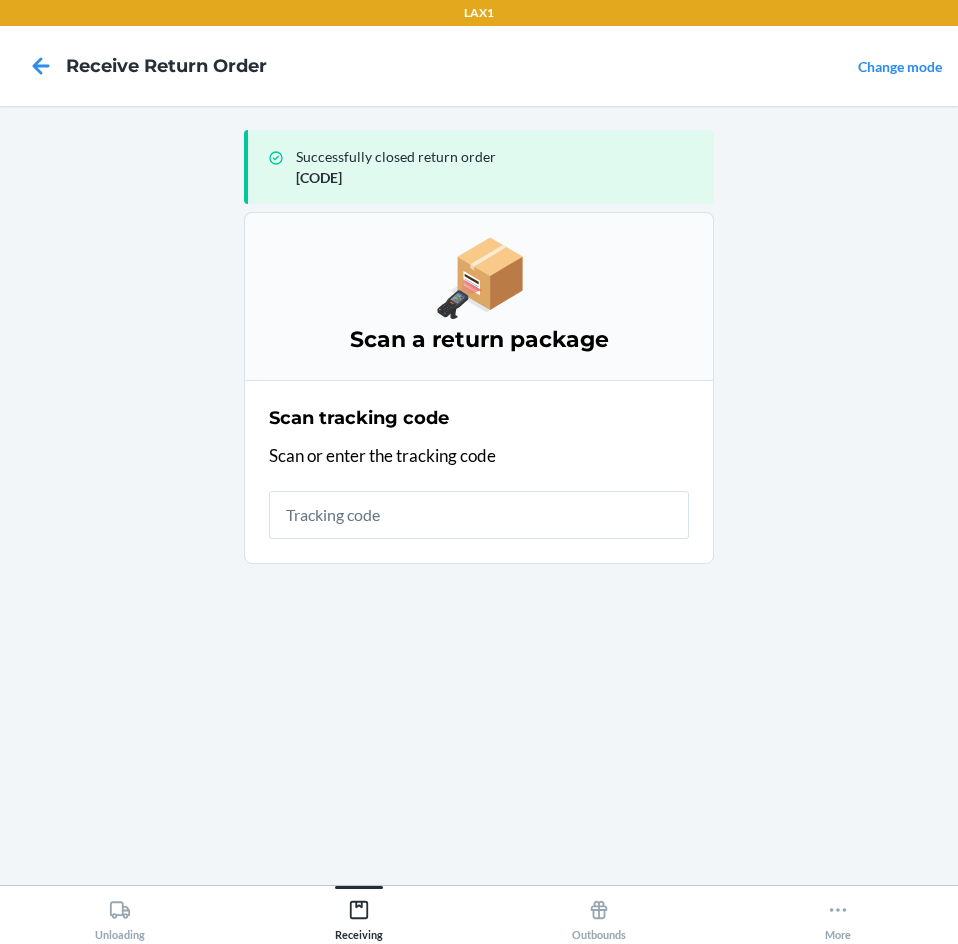 click at bounding box center [479, 515] 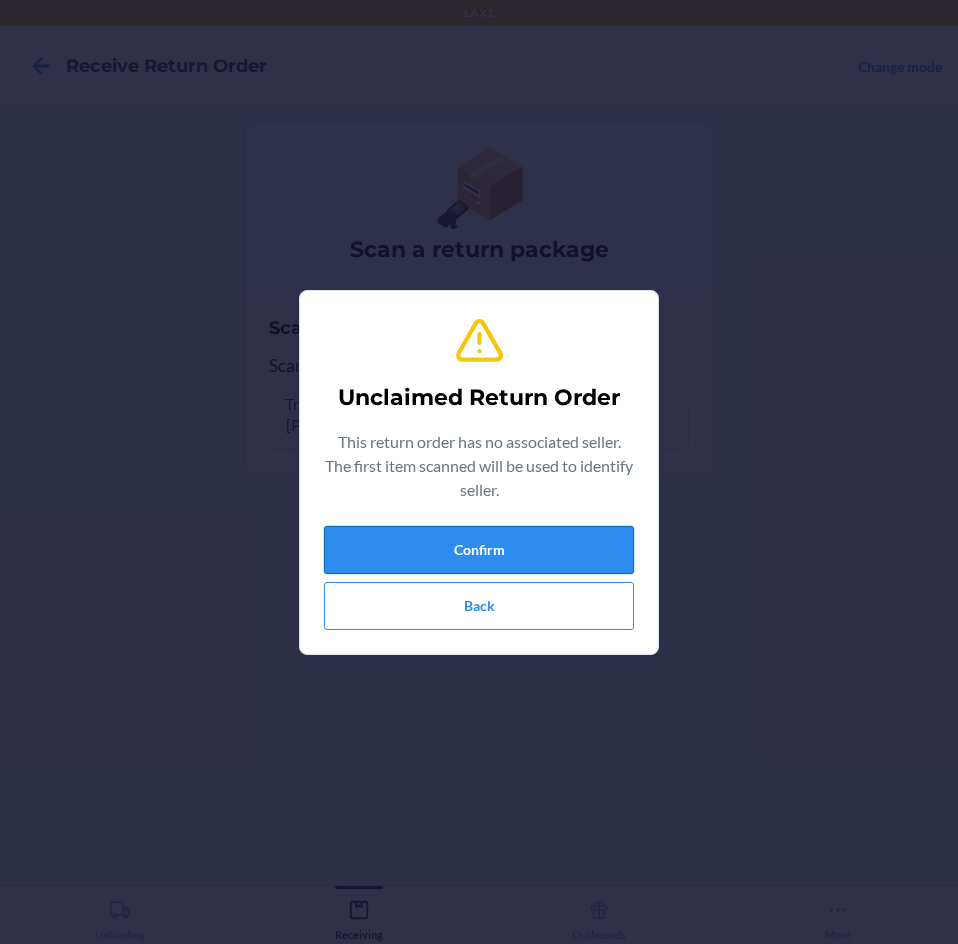 click on "Confirm" at bounding box center (479, 550) 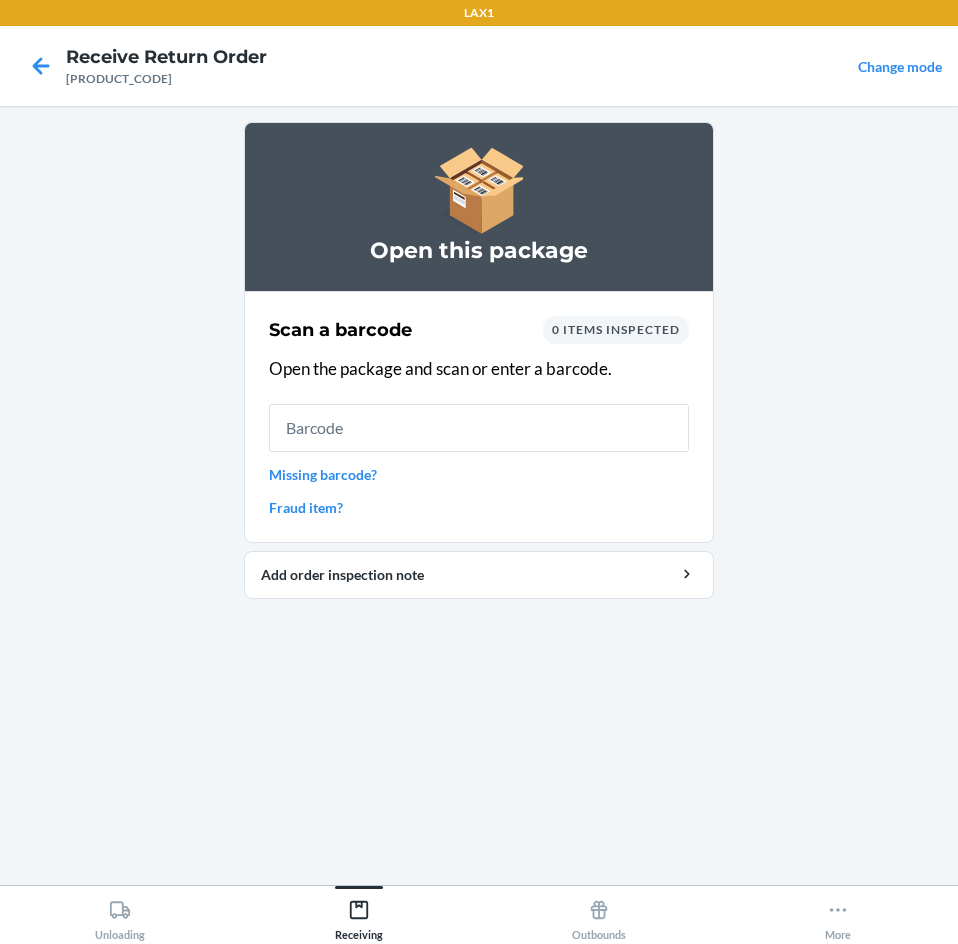 click at bounding box center [479, 428] 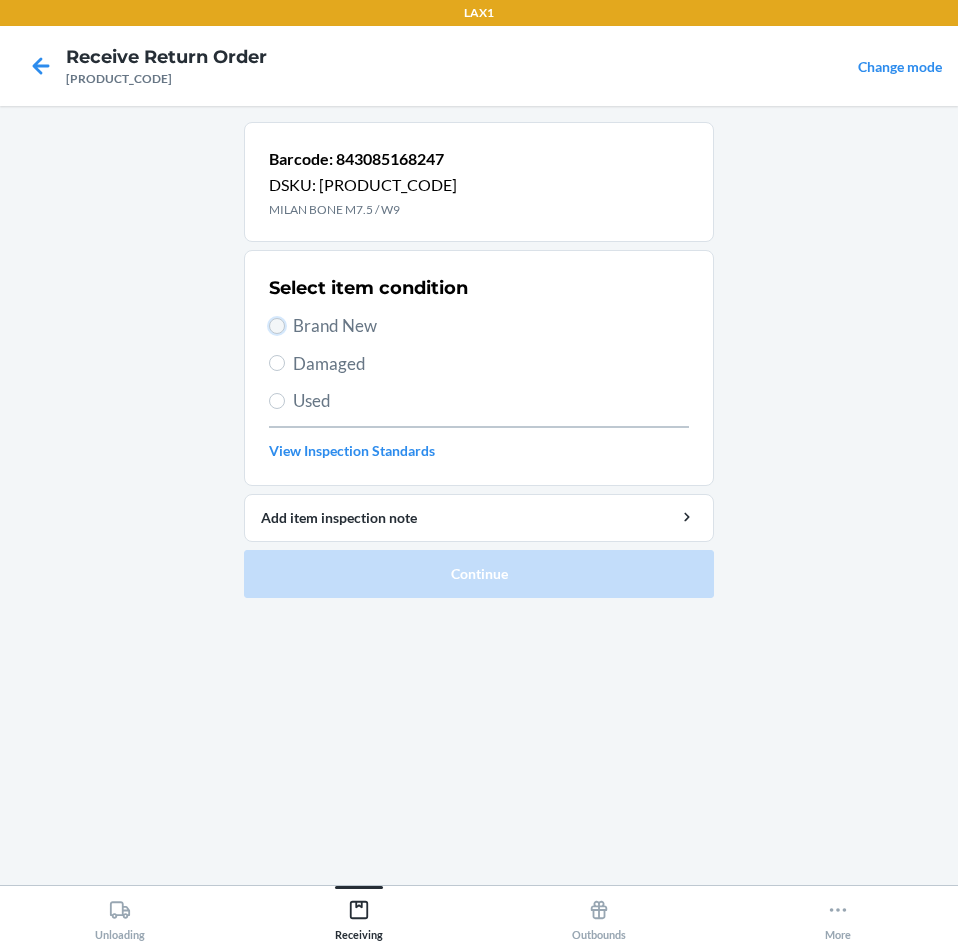 click on "Brand New" at bounding box center (277, 326) 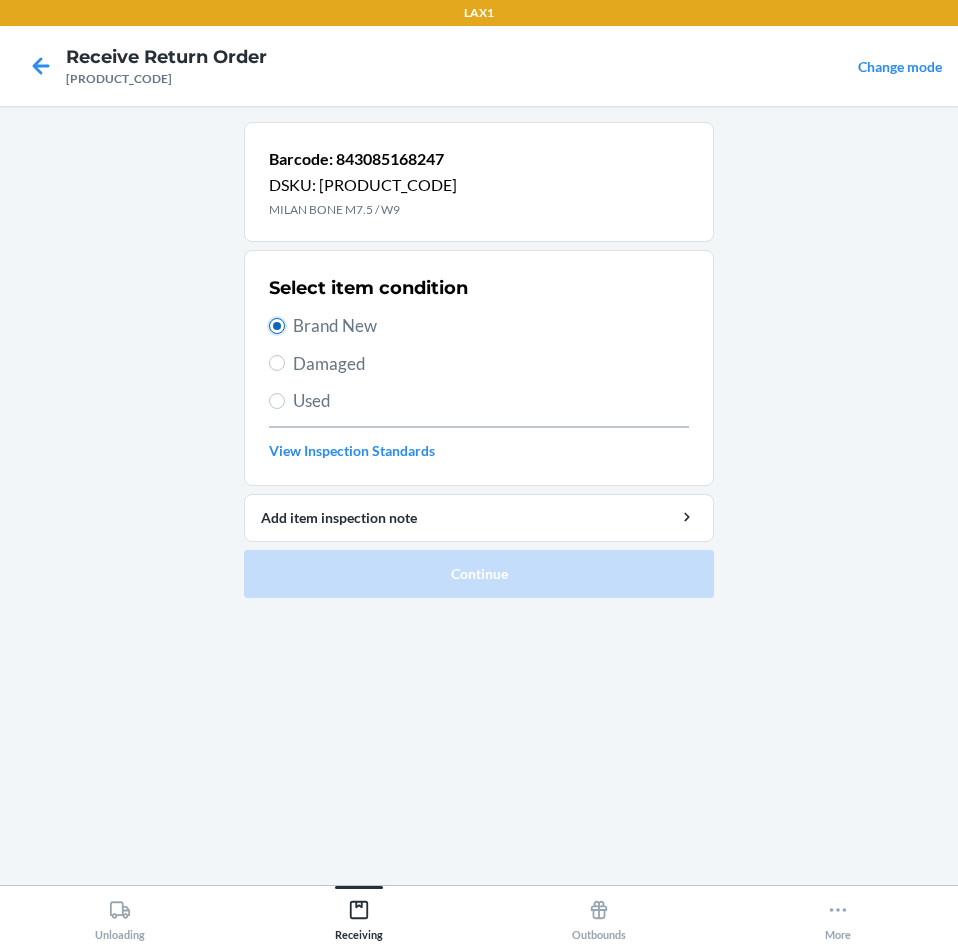radio on "true" 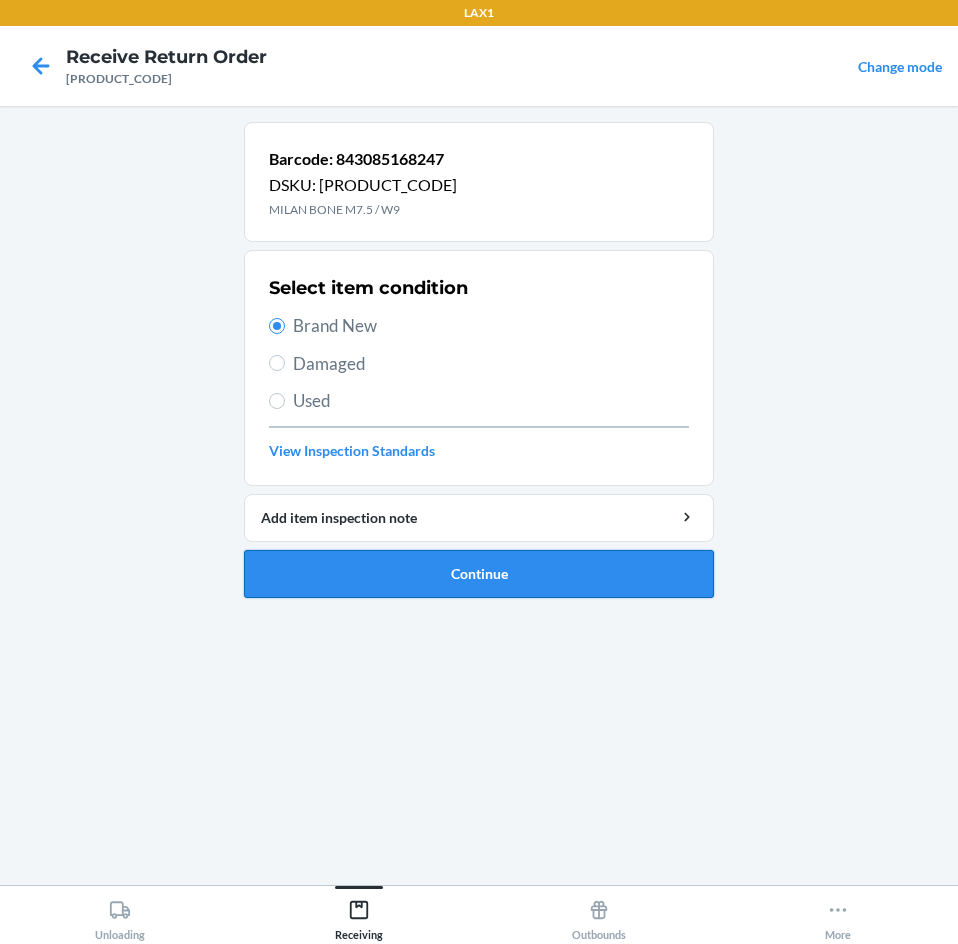 click on "Continue" at bounding box center (479, 574) 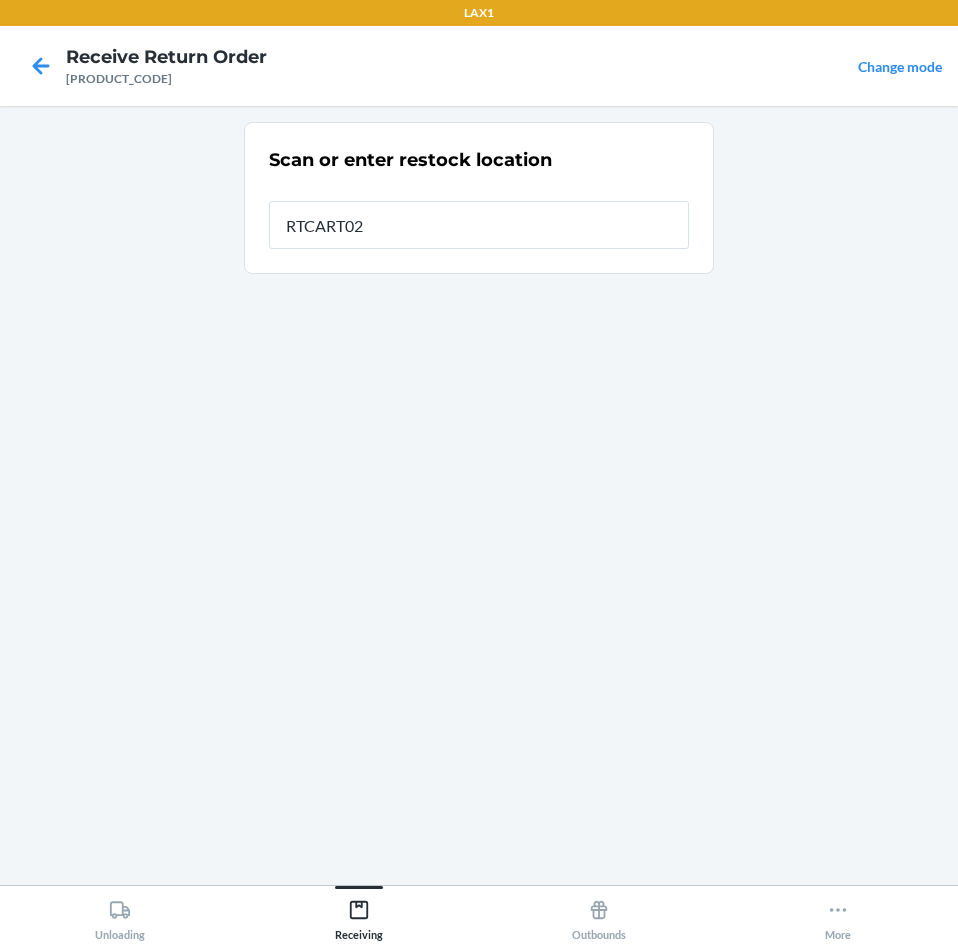 type on "[PRODUCT_CODE]" 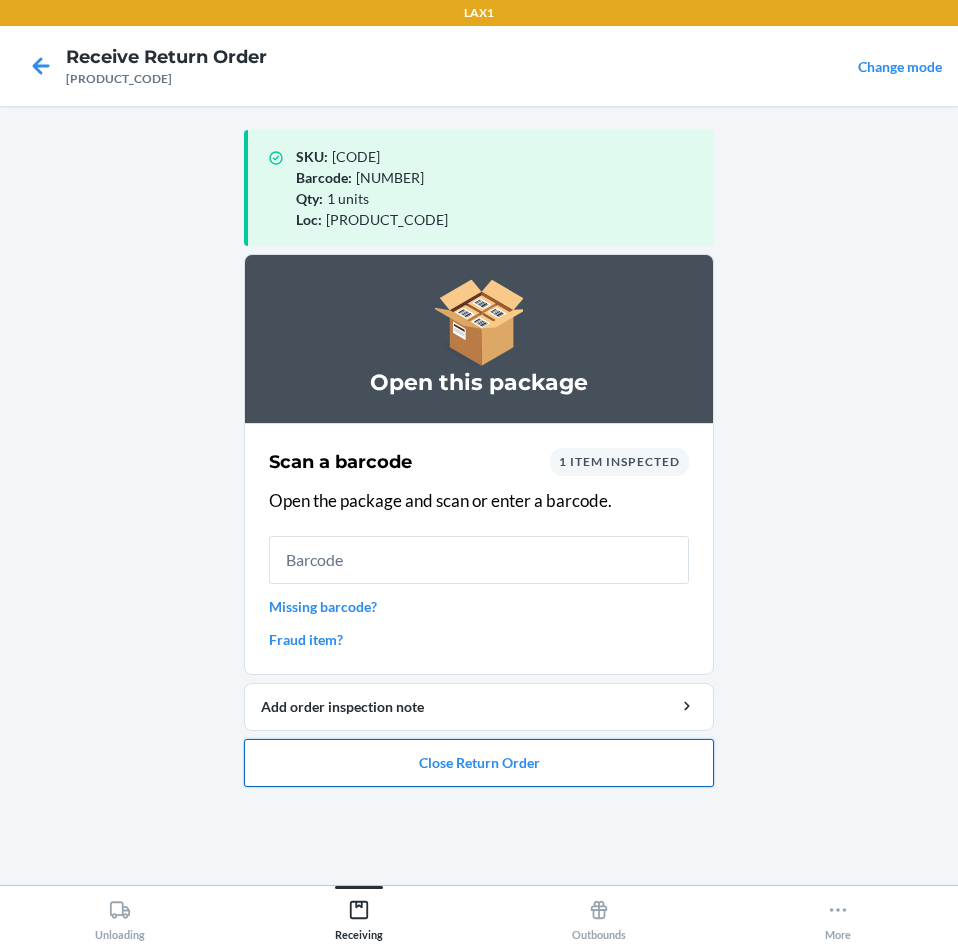 click on "Close Return Order" at bounding box center (479, 763) 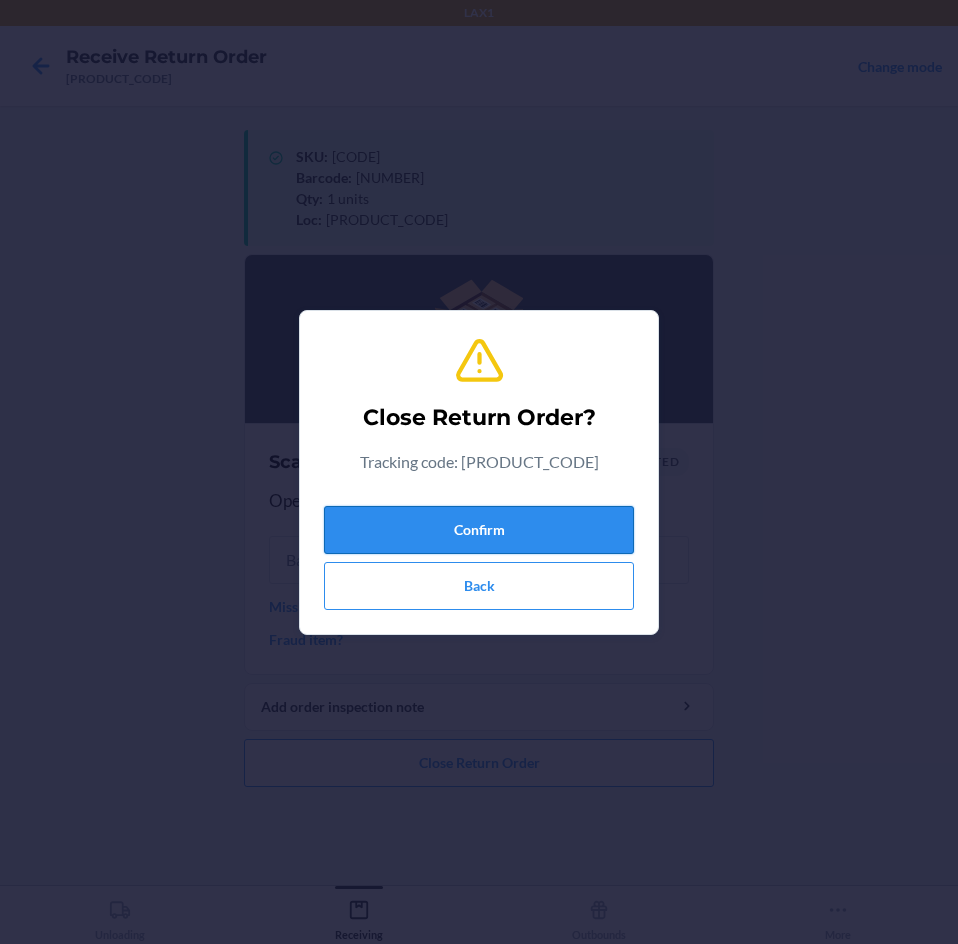 click on "Confirm" at bounding box center (479, 530) 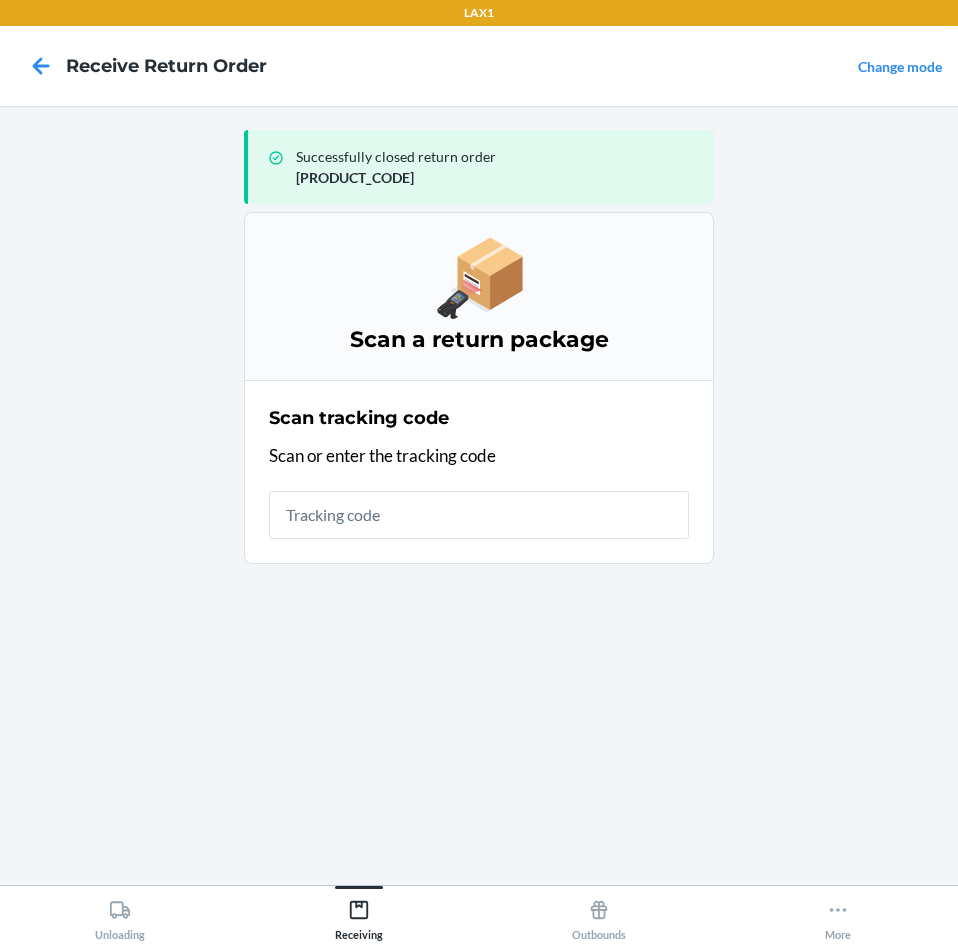 click at bounding box center (479, 515) 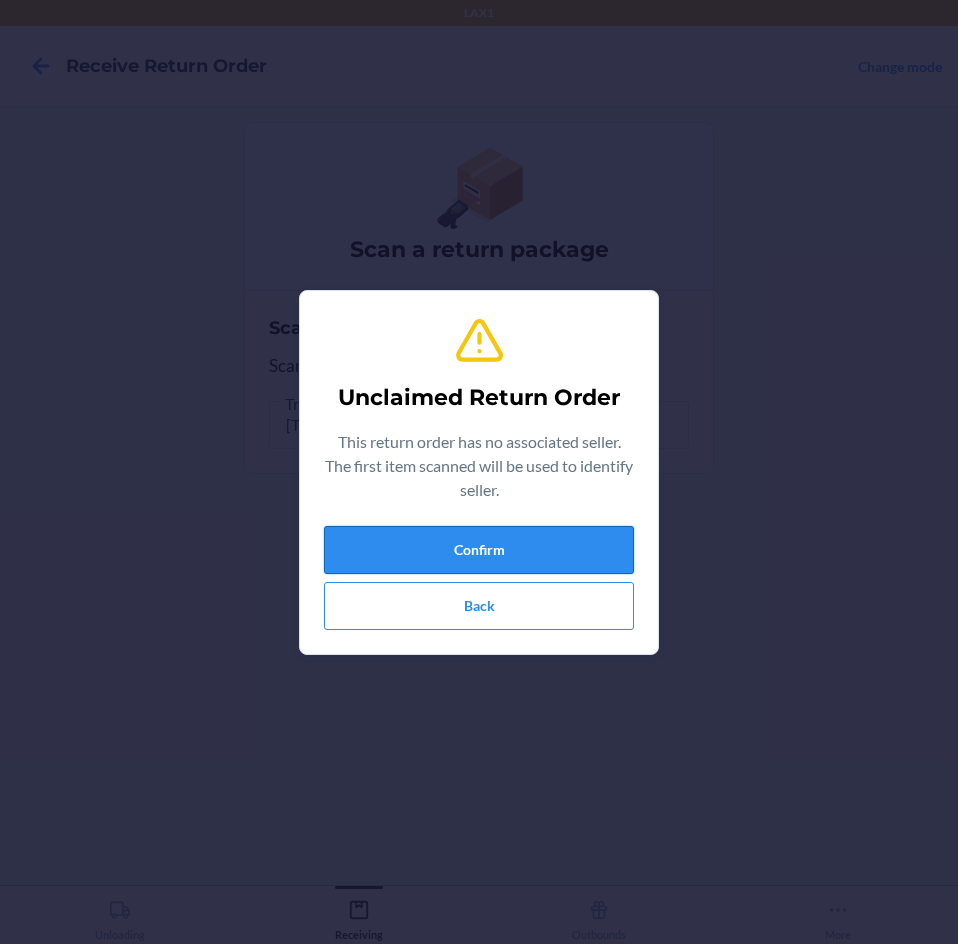click on "Confirm" at bounding box center [479, 550] 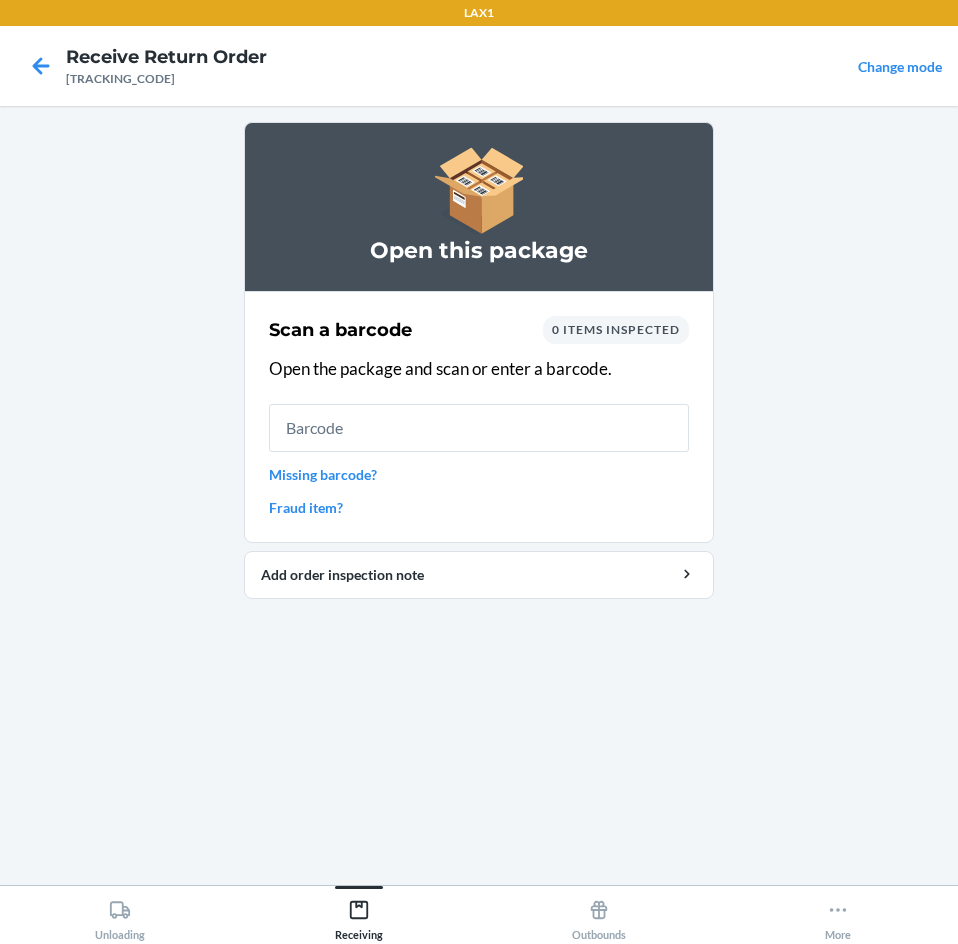 click at bounding box center [479, 428] 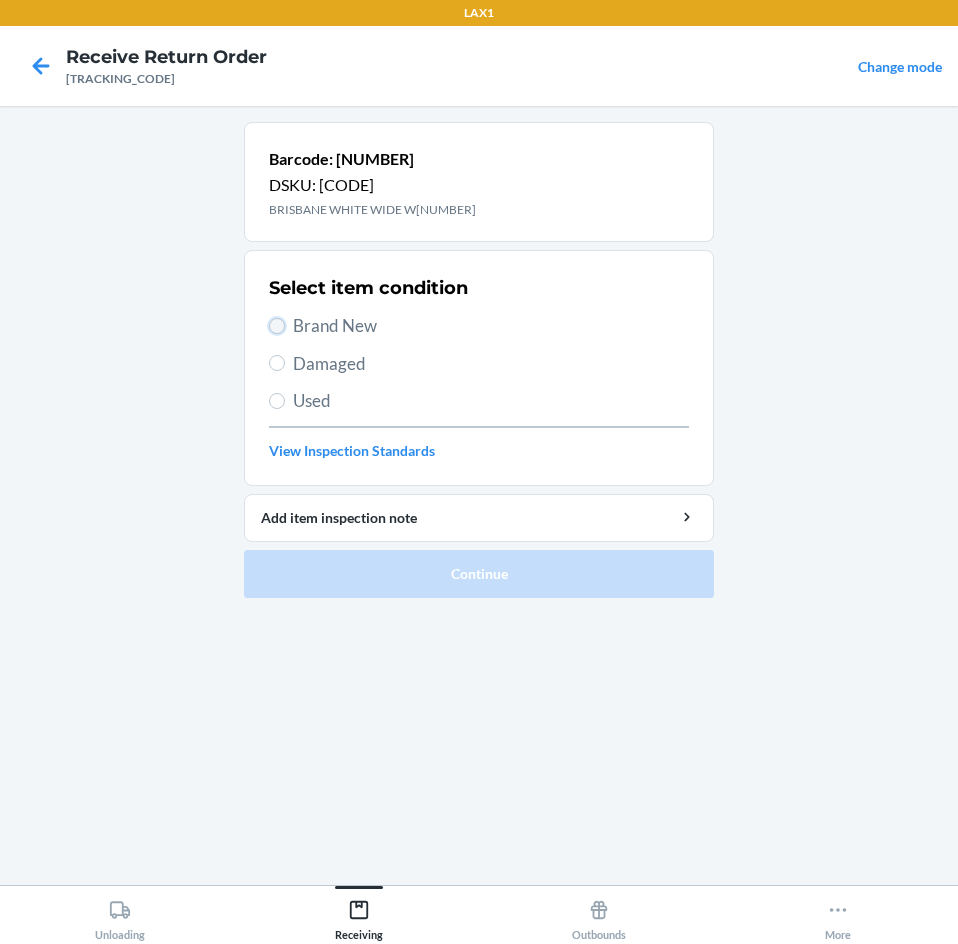 click on "Brand New" at bounding box center (277, 326) 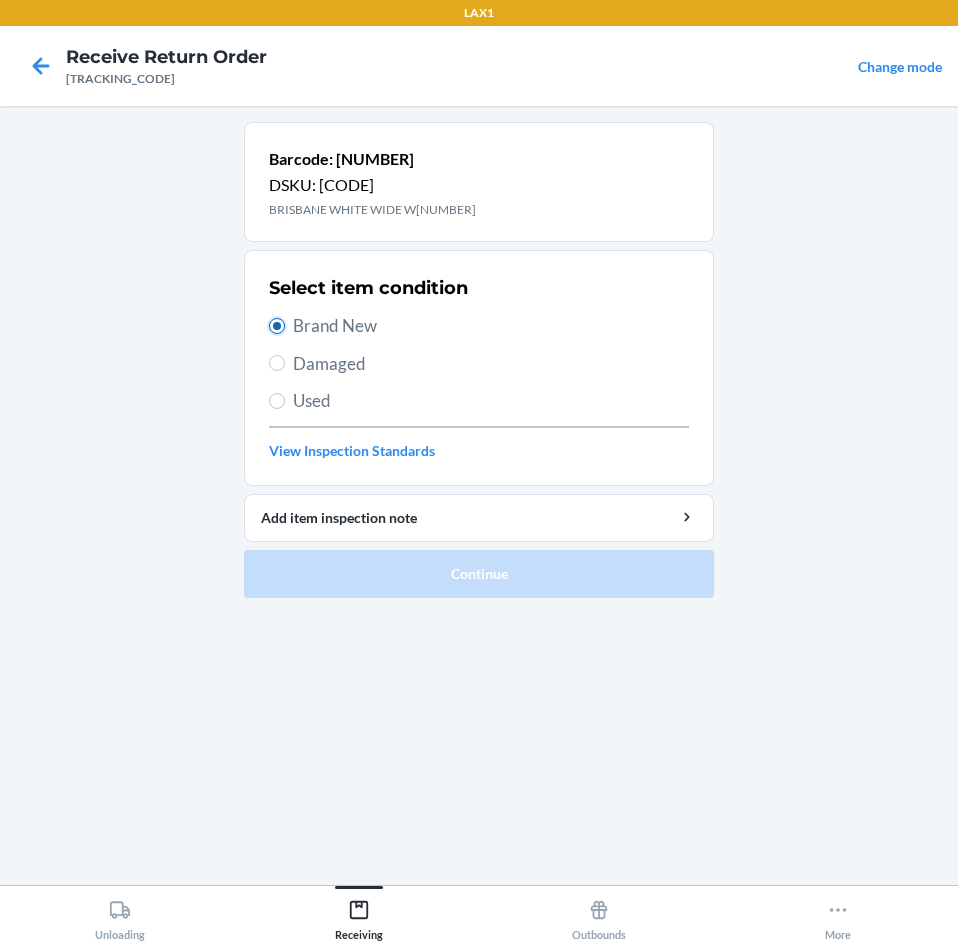 radio on "true" 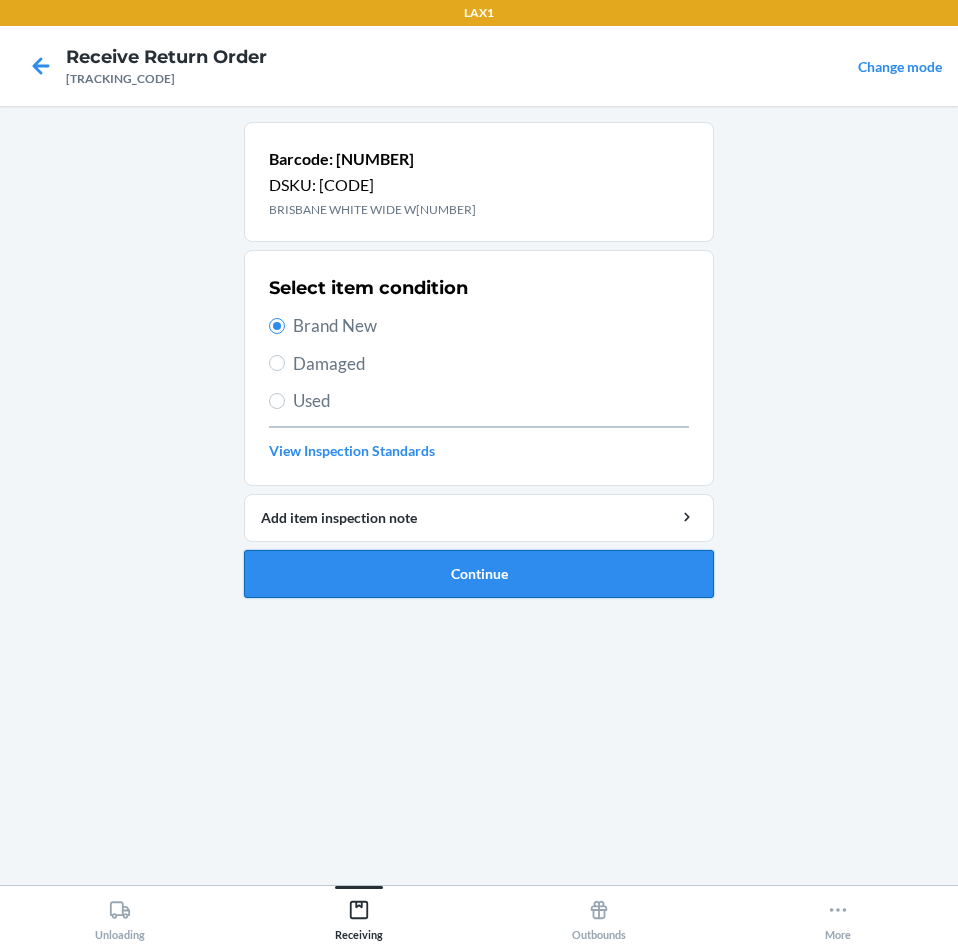 click on "Continue" at bounding box center [479, 574] 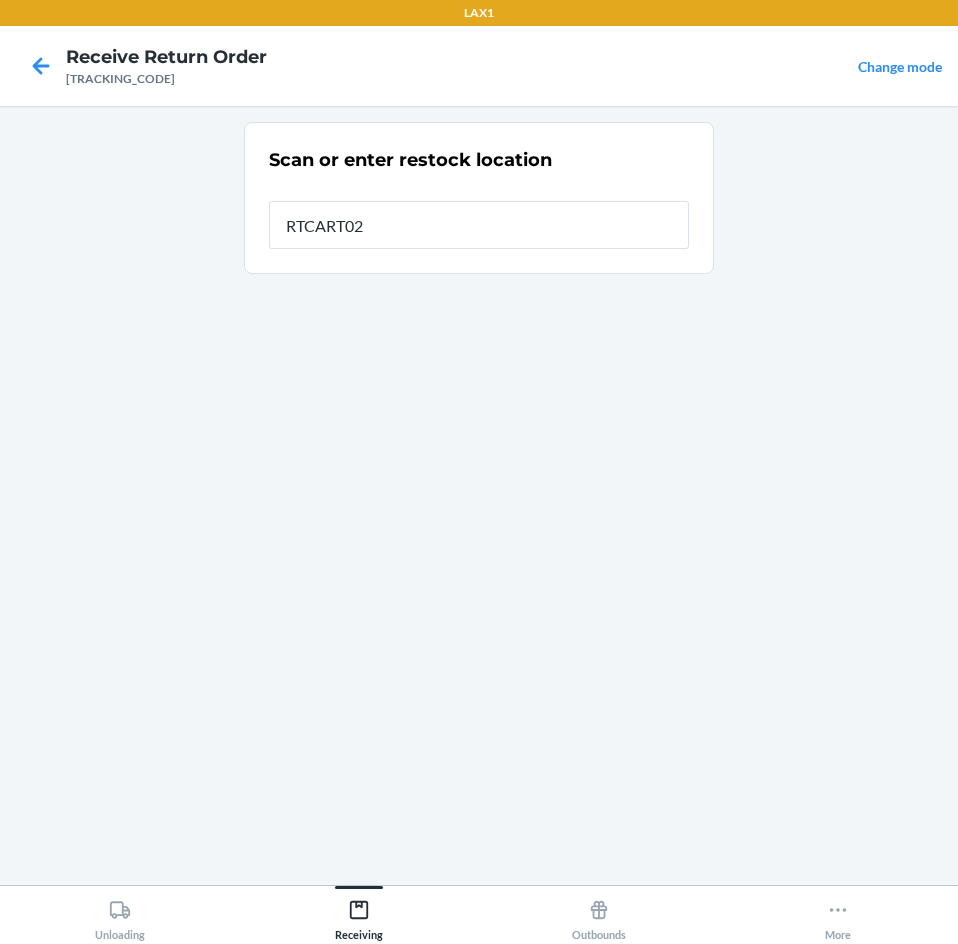 type on "[PRODUCT_CODE]" 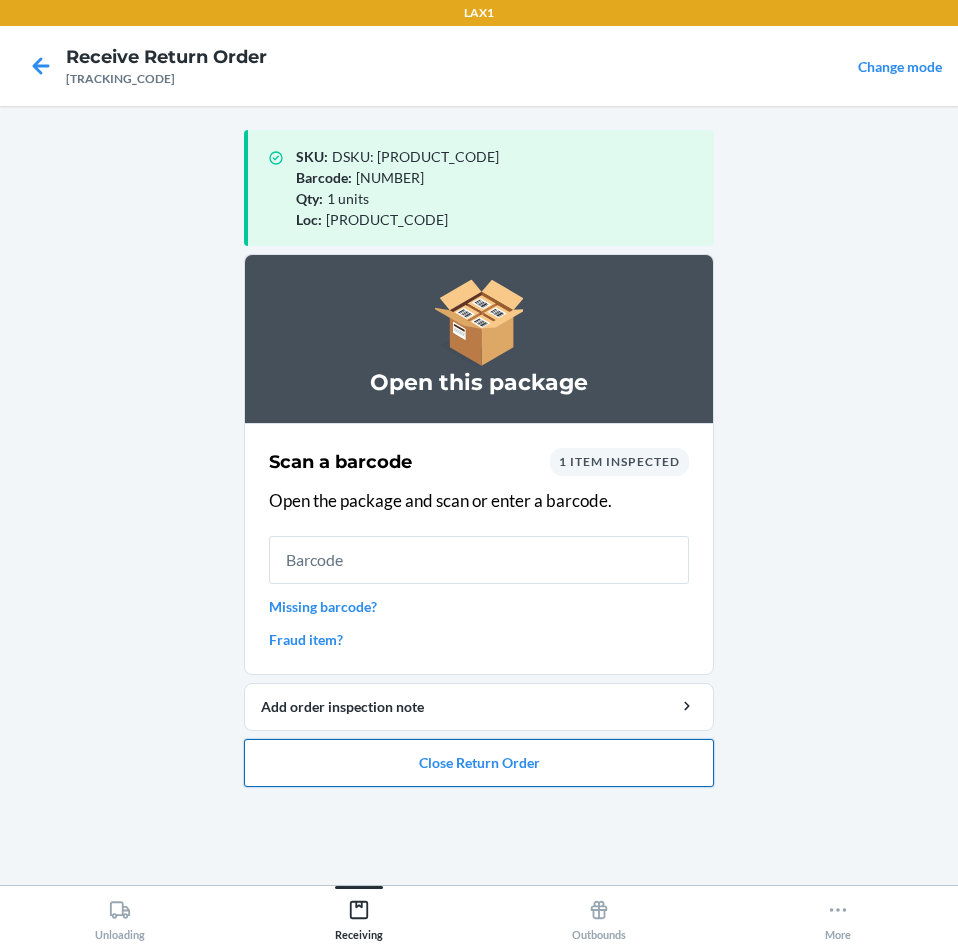click on "Close Return Order" at bounding box center [479, 763] 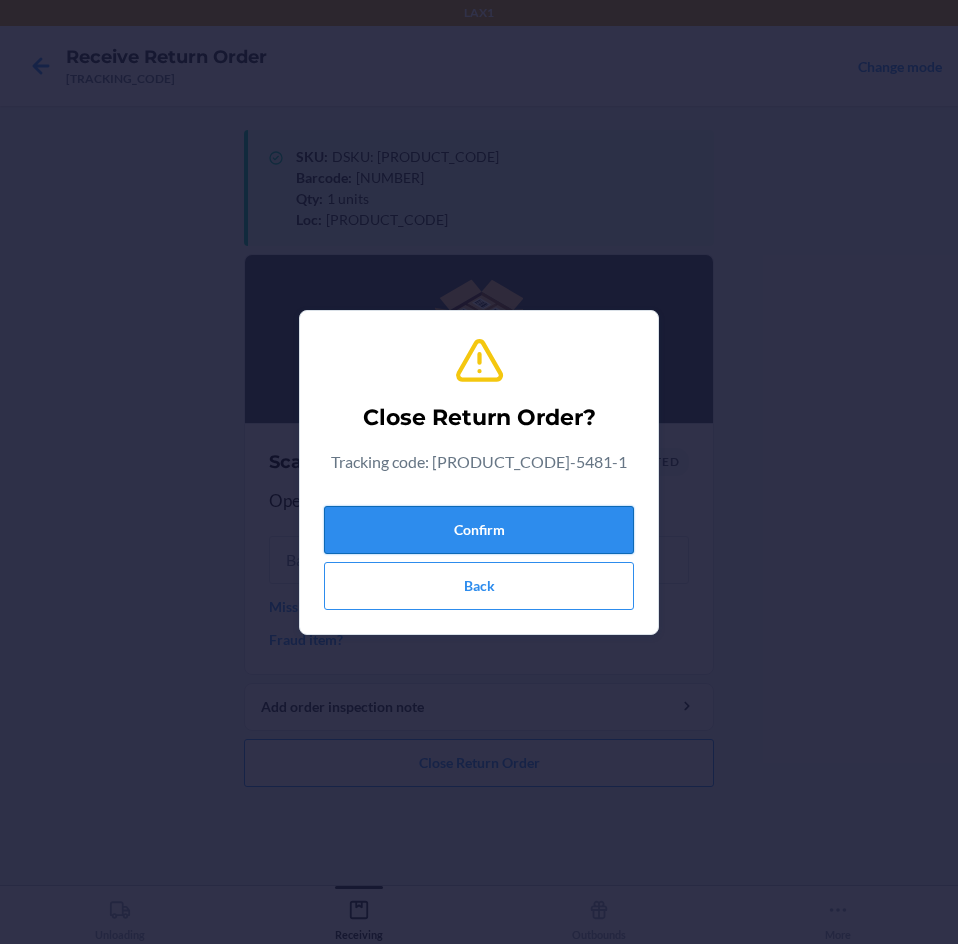 click on "Confirm" at bounding box center (479, 530) 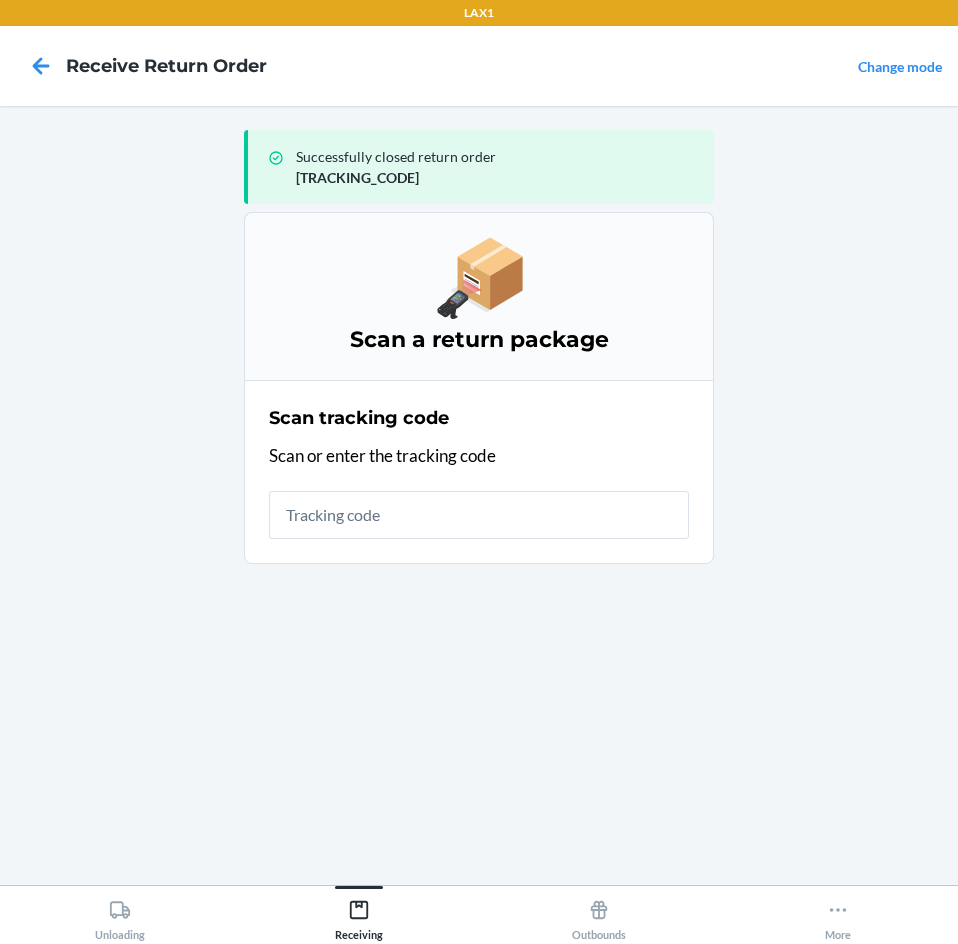 click at bounding box center (479, 515) 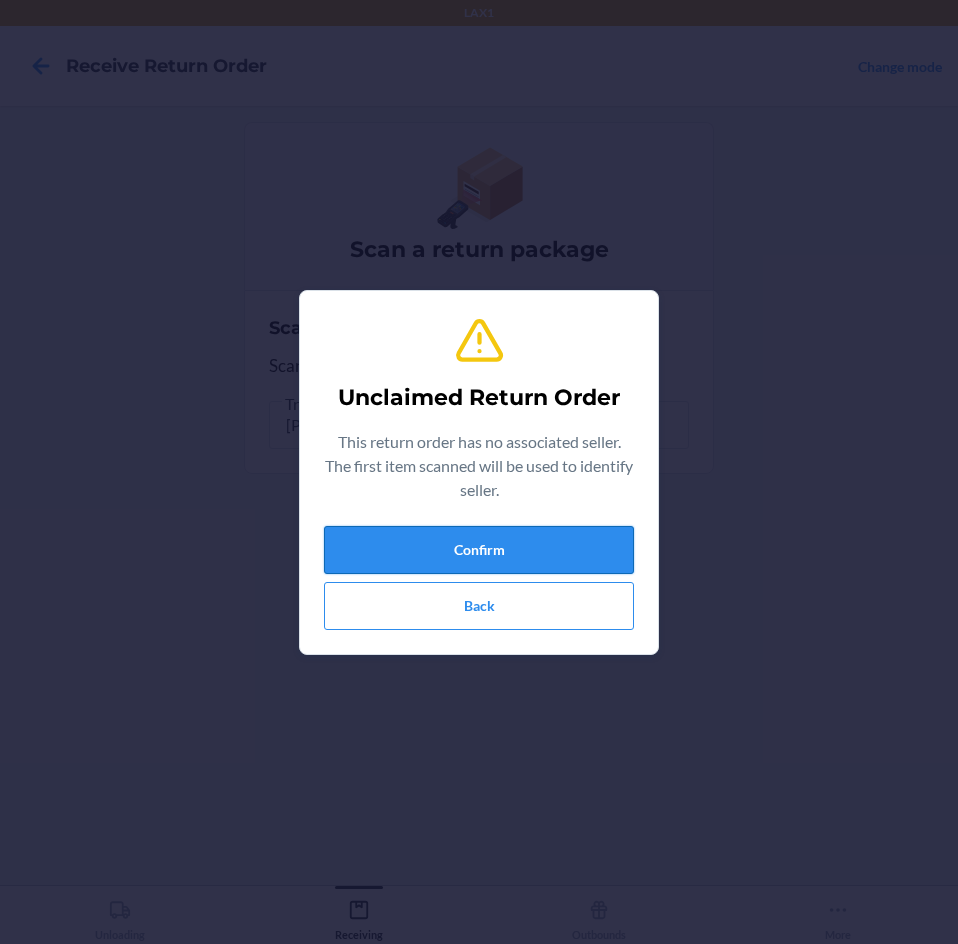 click on "Confirm" at bounding box center [479, 550] 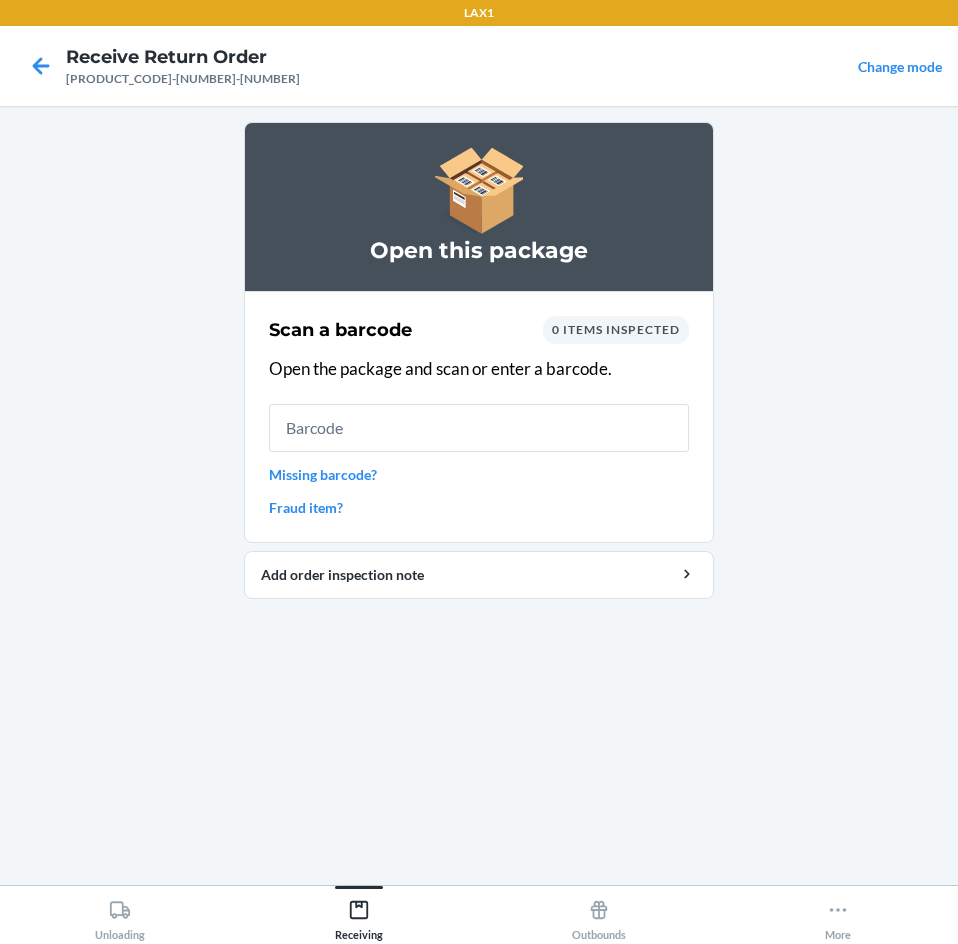 click at bounding box center (479, 428) 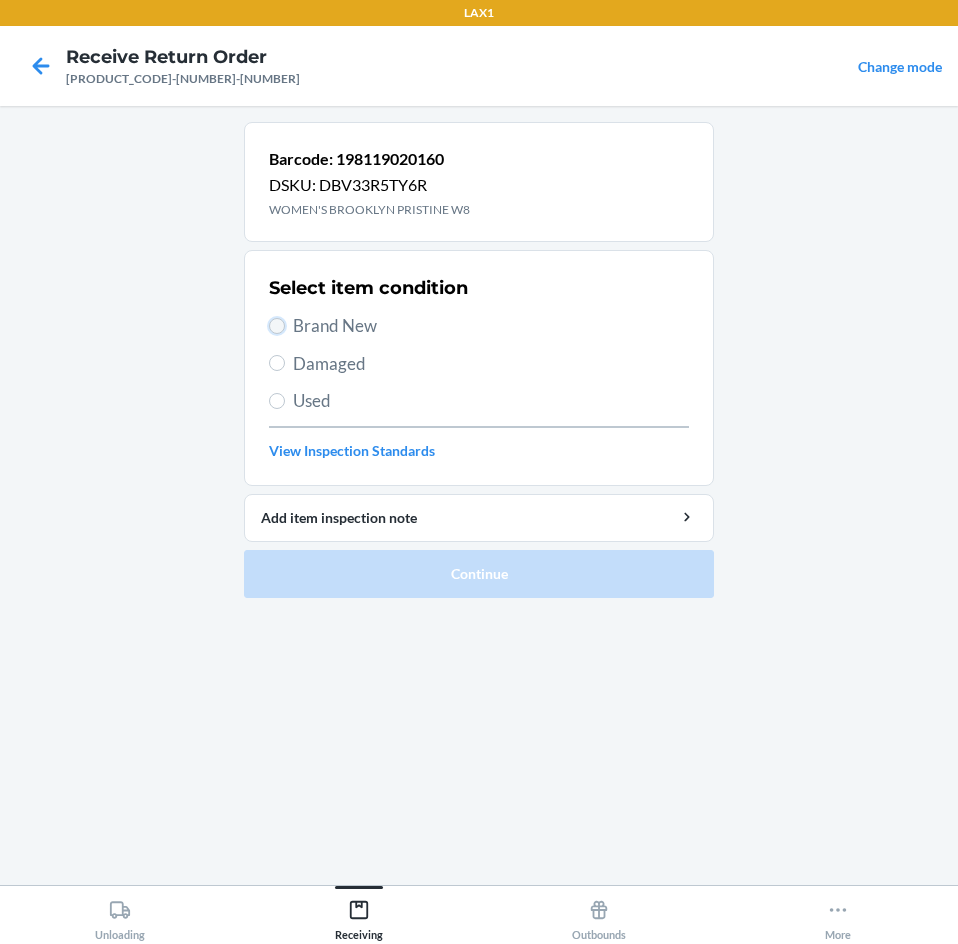 click on "Brand New" at bounding box center (277, 326) 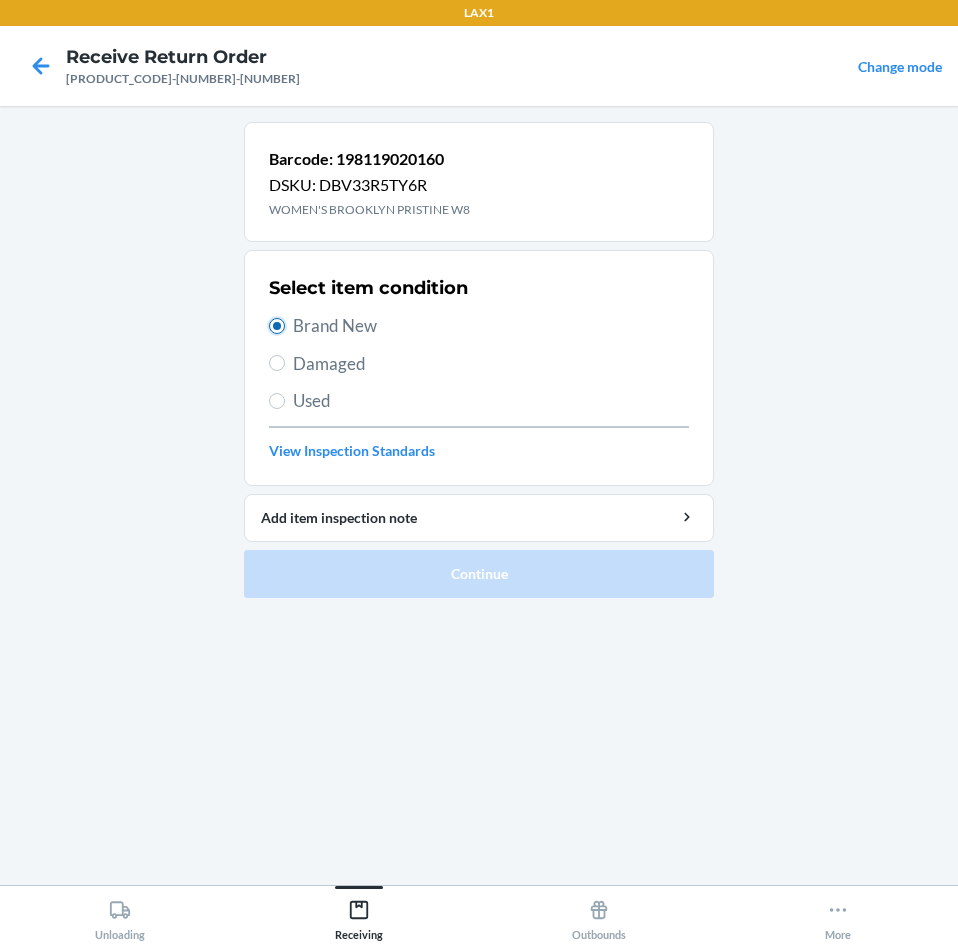 radio on "true" 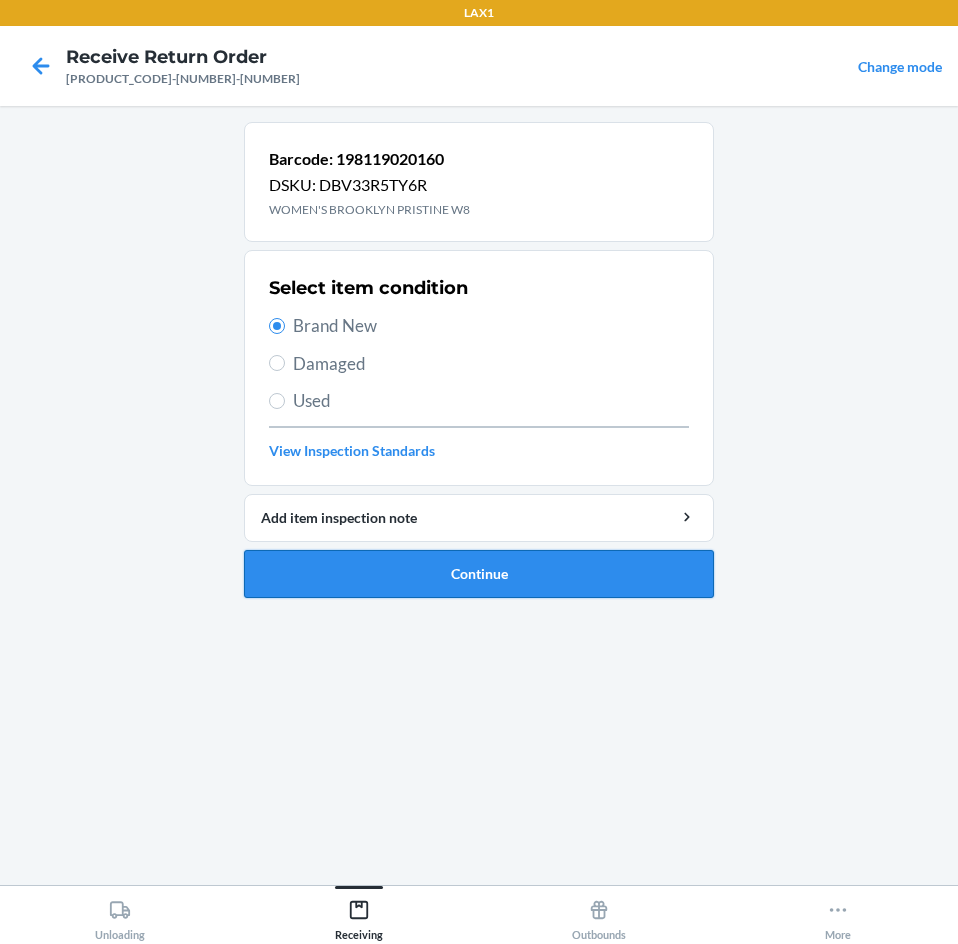 click on "Continue" at bounding box center [479, 574] 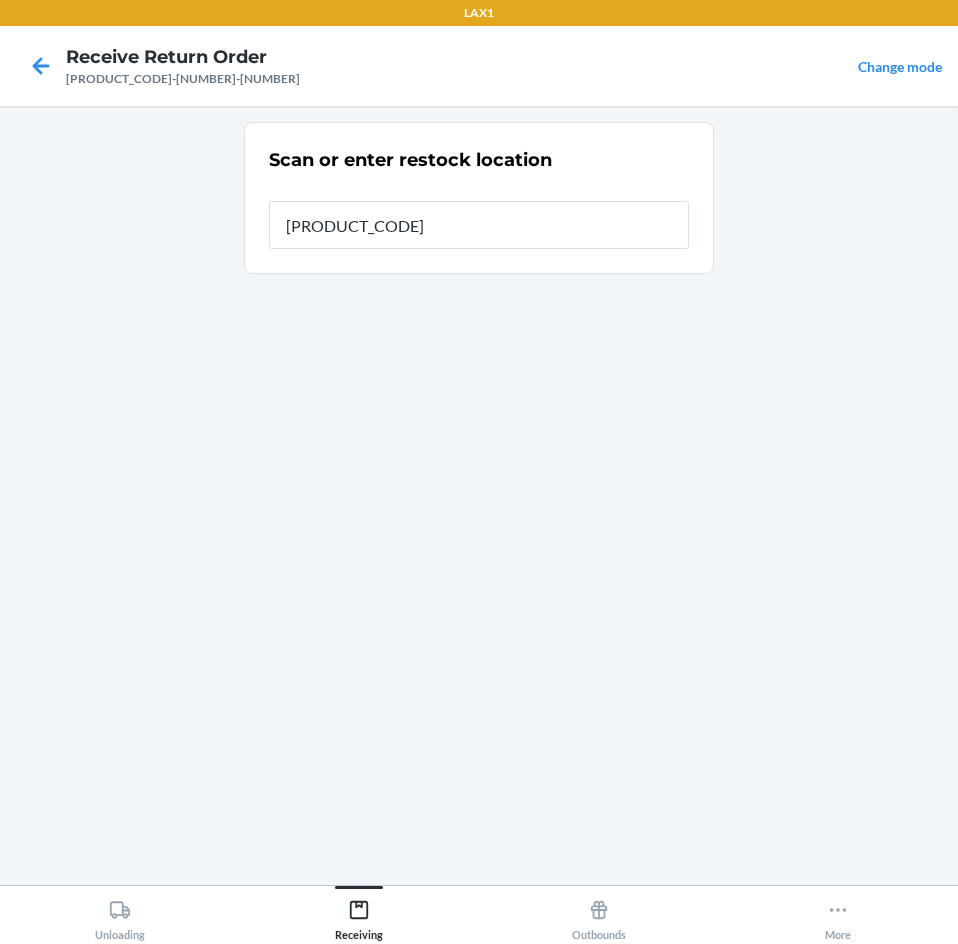 type on "[PRODUCT_CODE]" 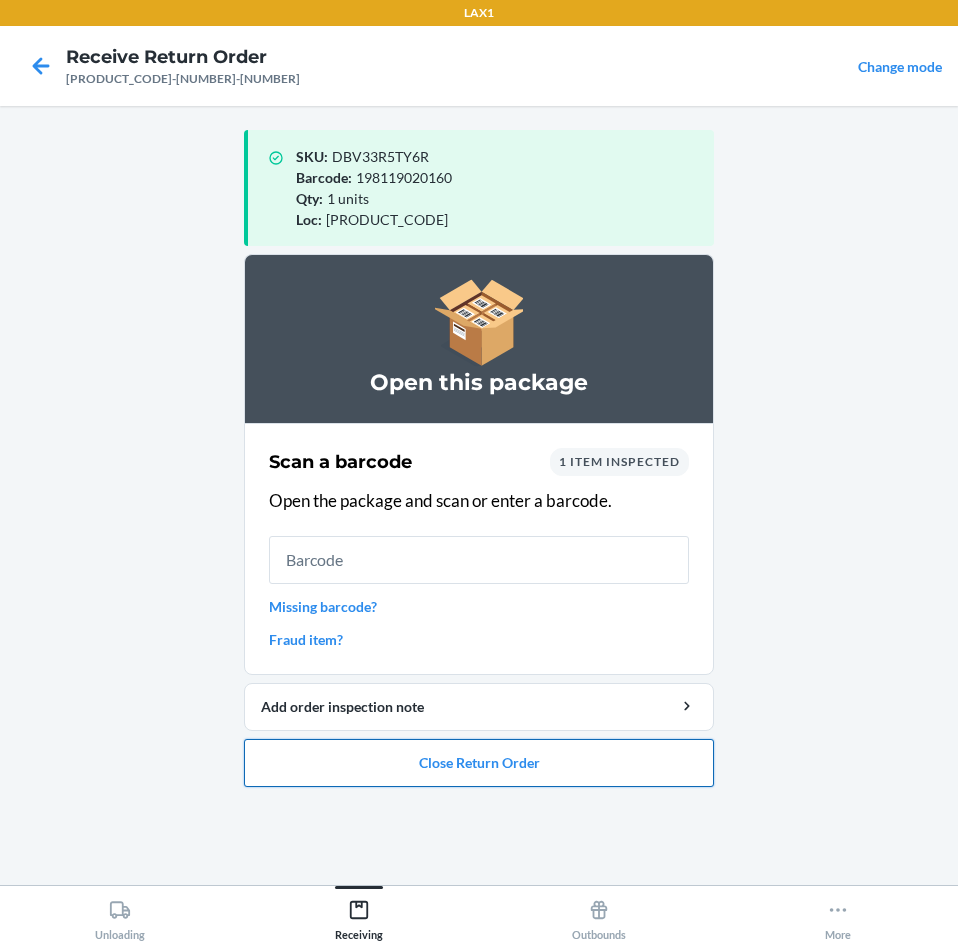 click on "Close Return Order" at bounding box center (479, 763) 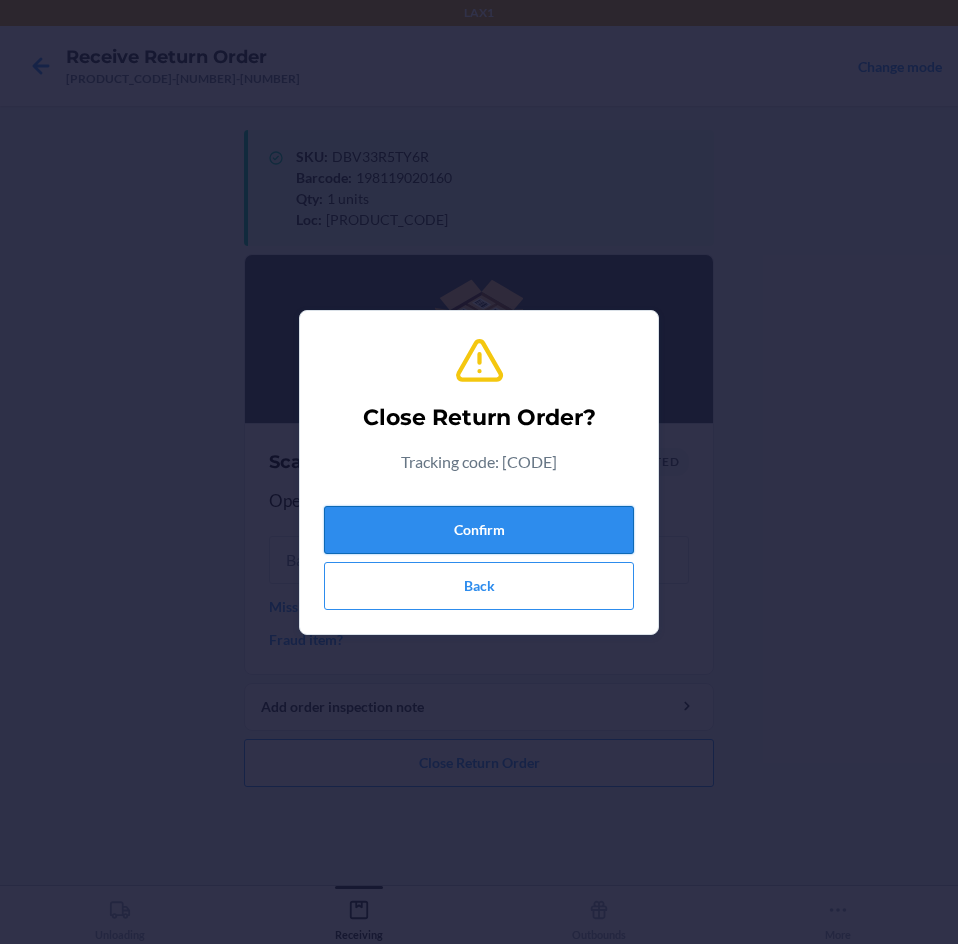 click on "Confirm" at bounding box center (479, 530) 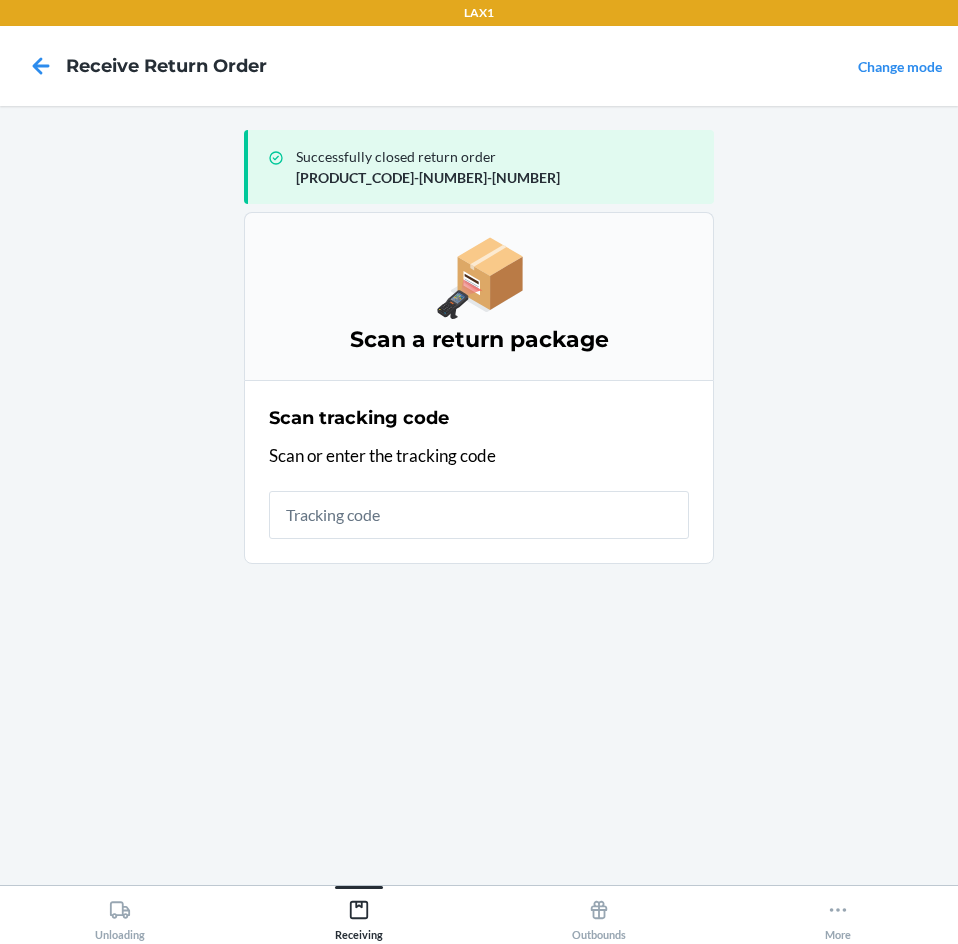 click at bounding box center (479, 515) 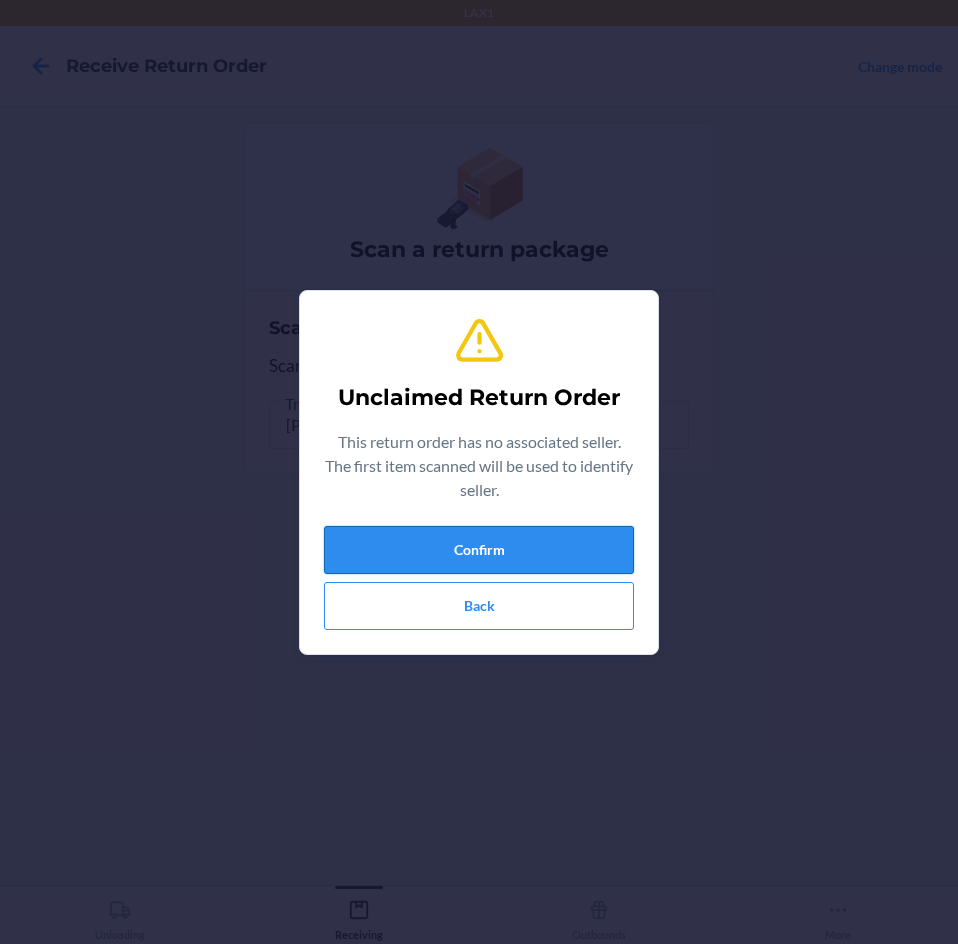 click on "Confirm" at bounding box center (479, 550) 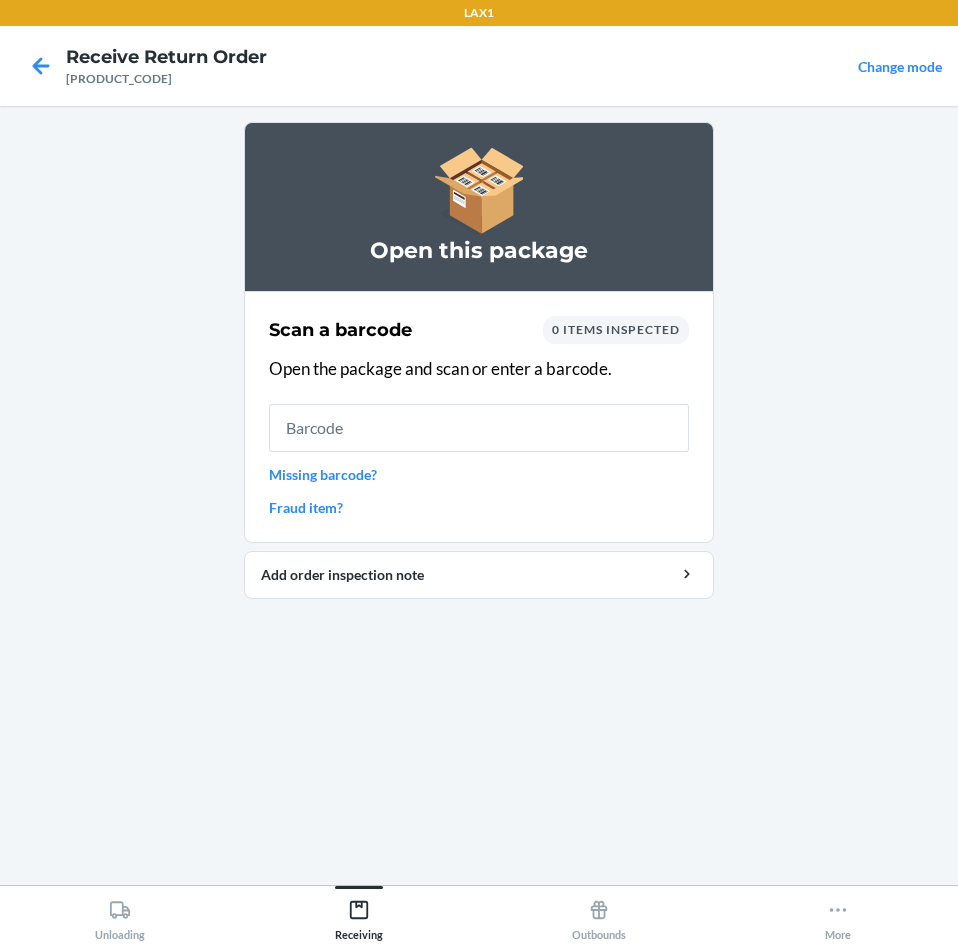 click at bounding box center (479, 428) 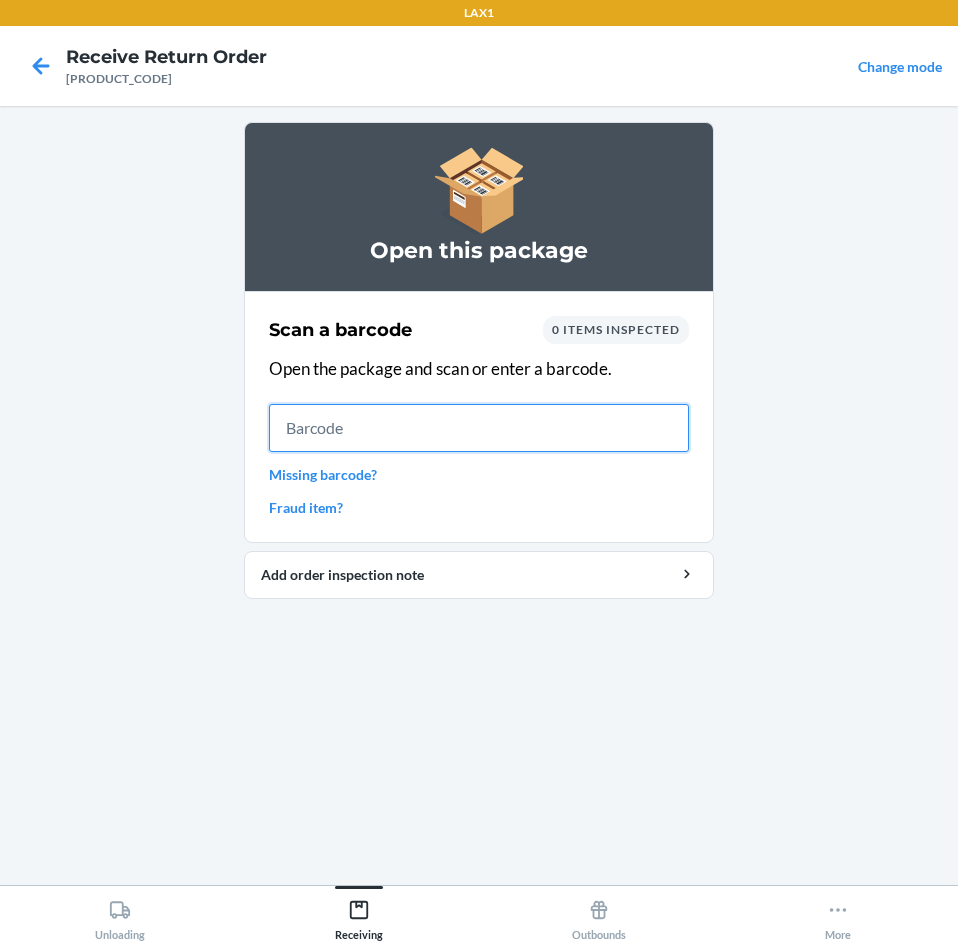 click at bounding box center [479, 428] 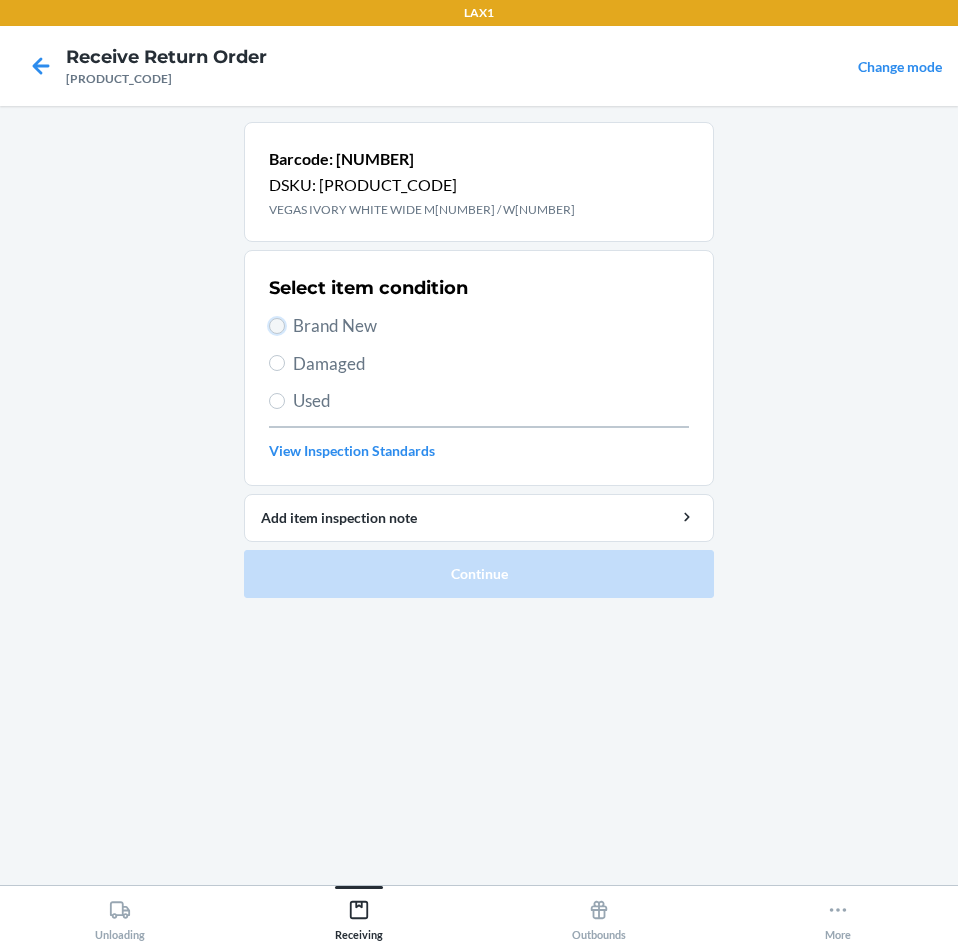 click on "Brand New" at bounding box center (277, 326) 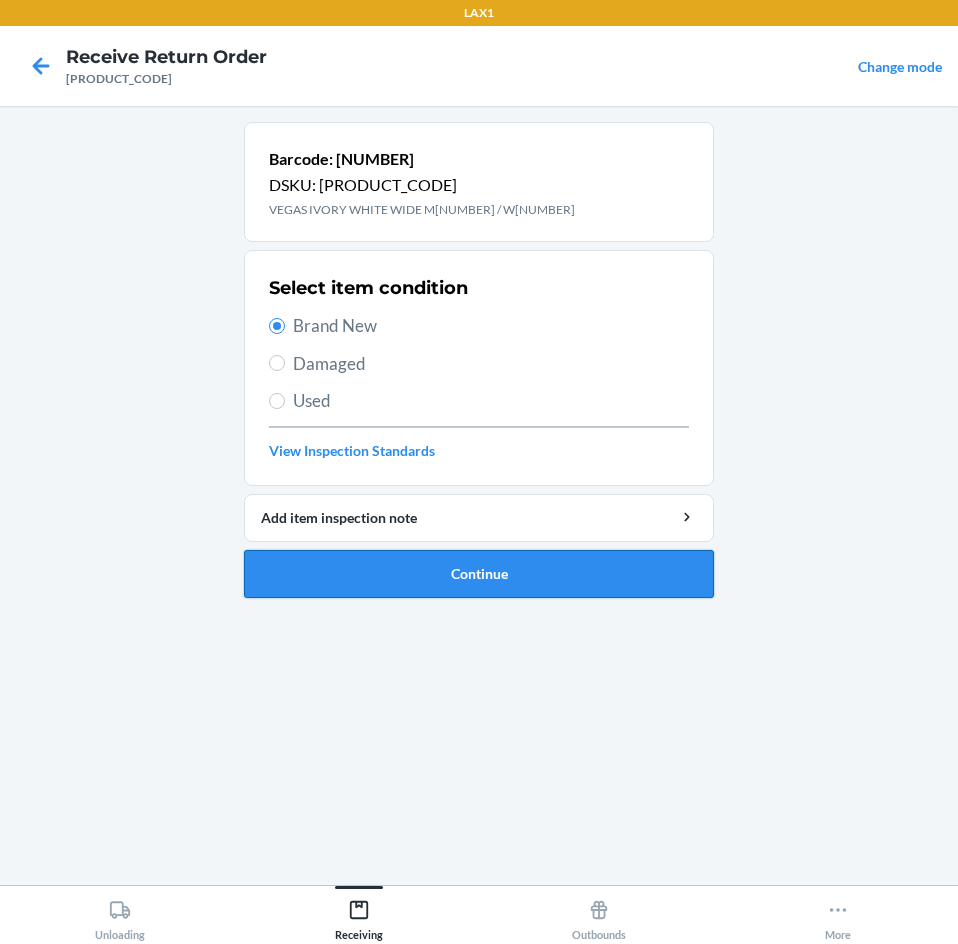 click on "Continue" at bounding box center [479, 574] 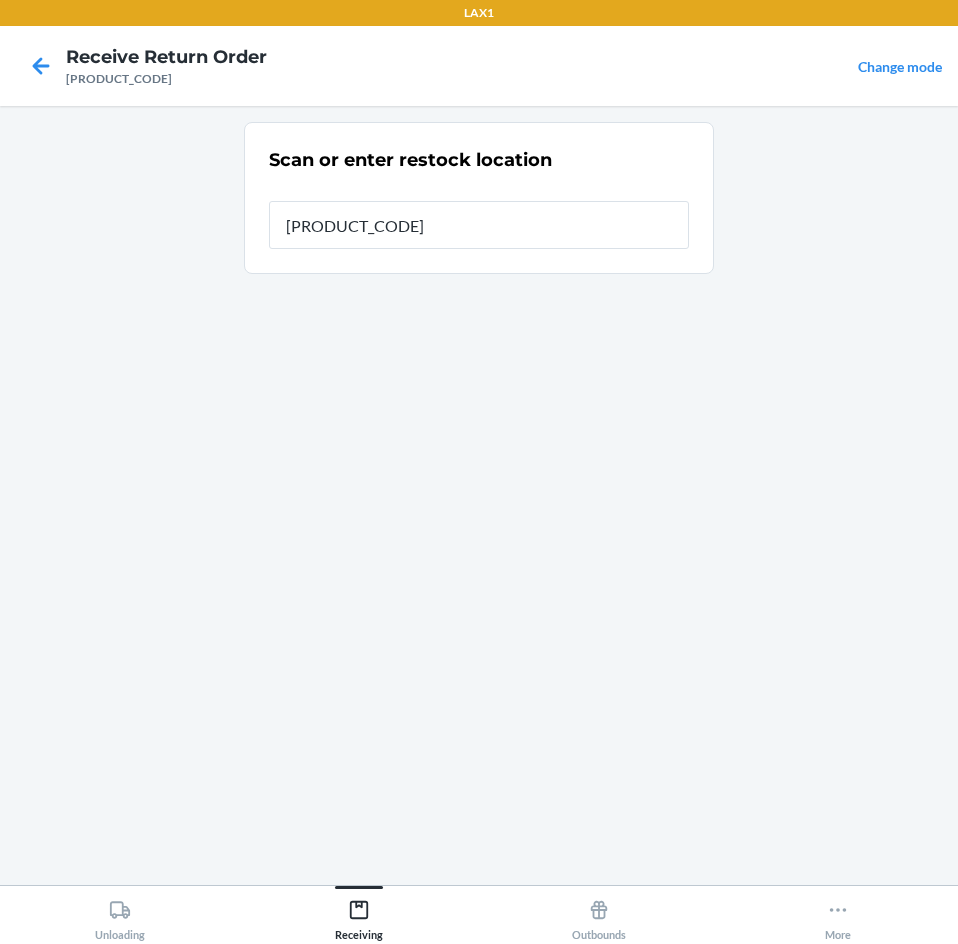 type on "[PRODUCT_CODE]" 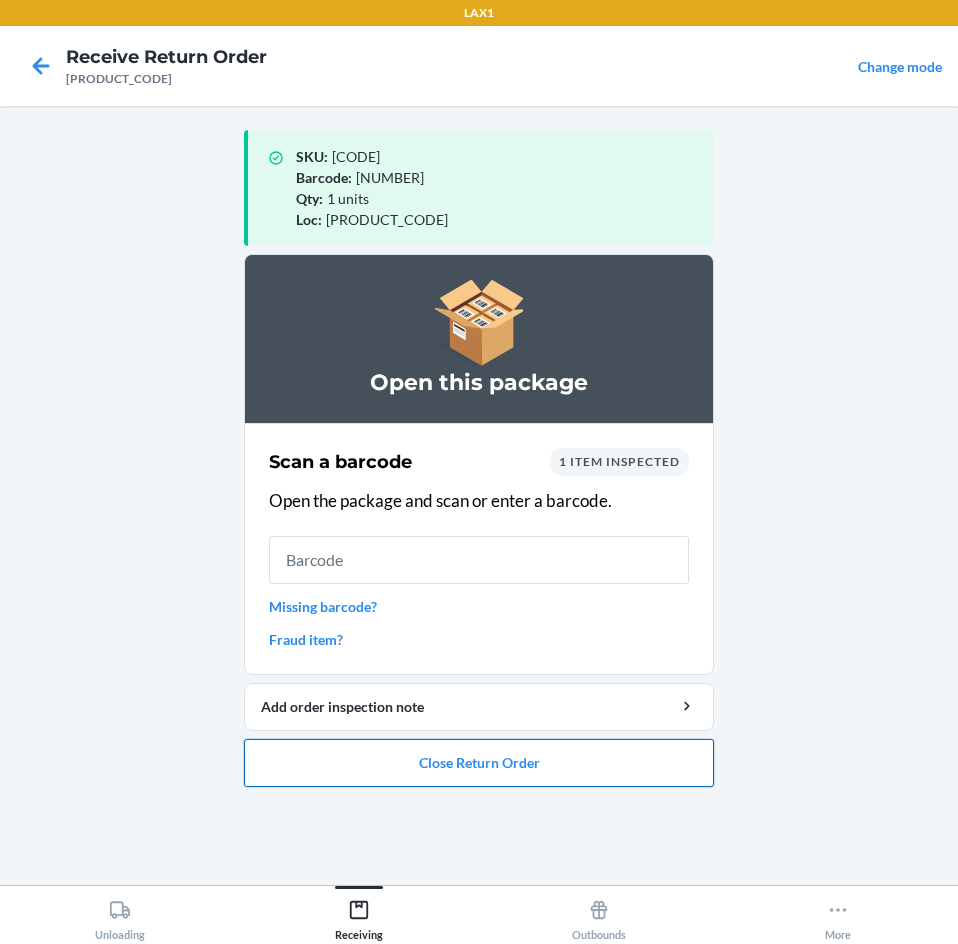 click on "Close Return Order" at bounding box center [479, 763] 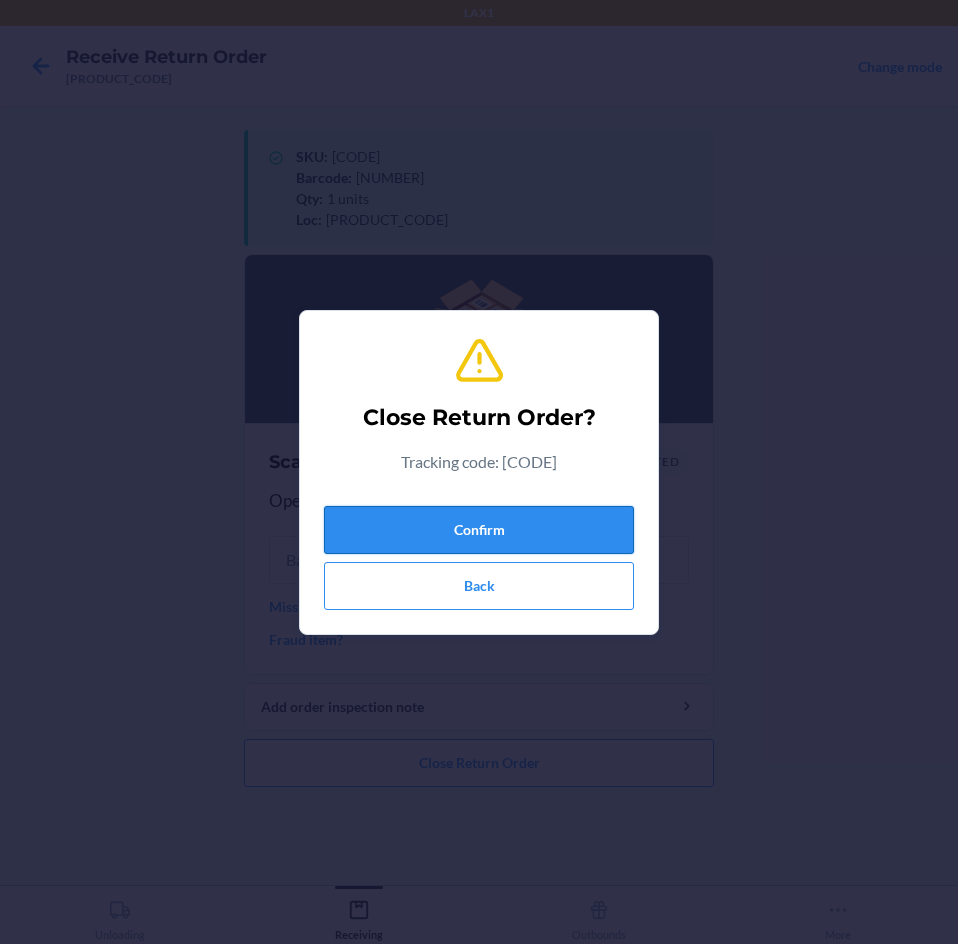 click on "Confirm" at bounding box center (479, 530) 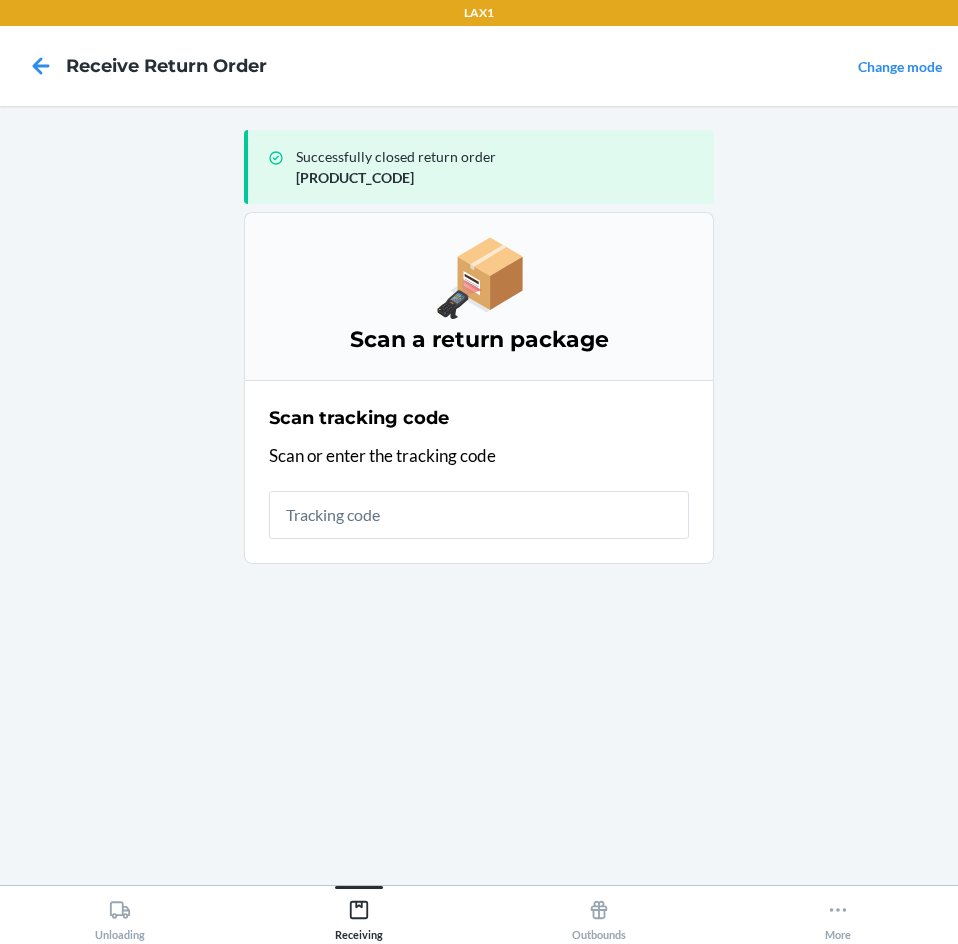 click at bounding box center [479, 515] 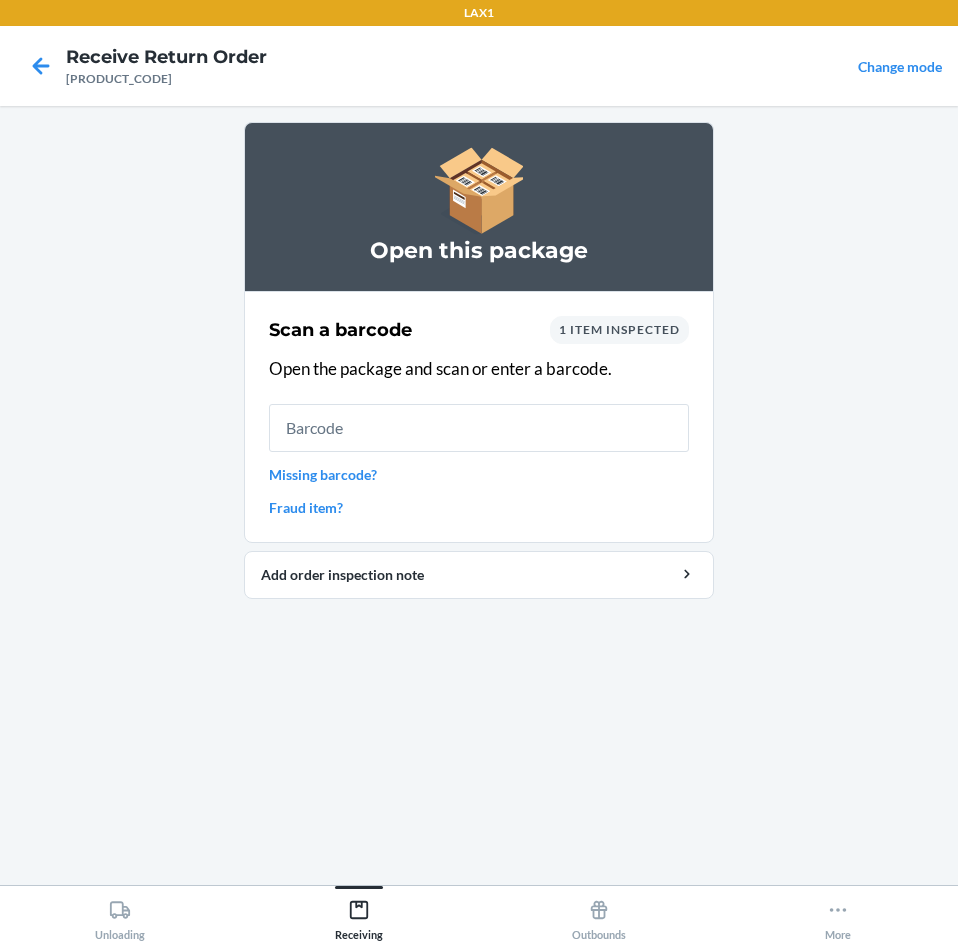 click at bounding box center [479, 428] 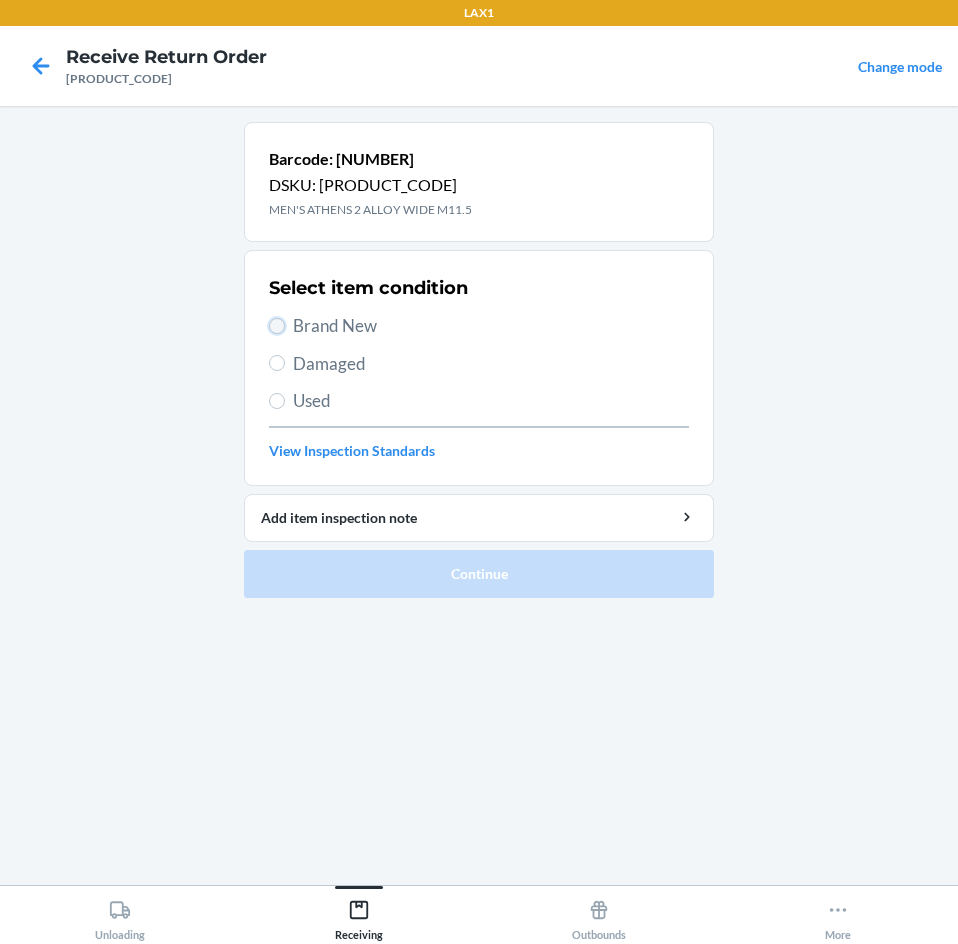 click on "Brand New" at bounding box center (277, 326) 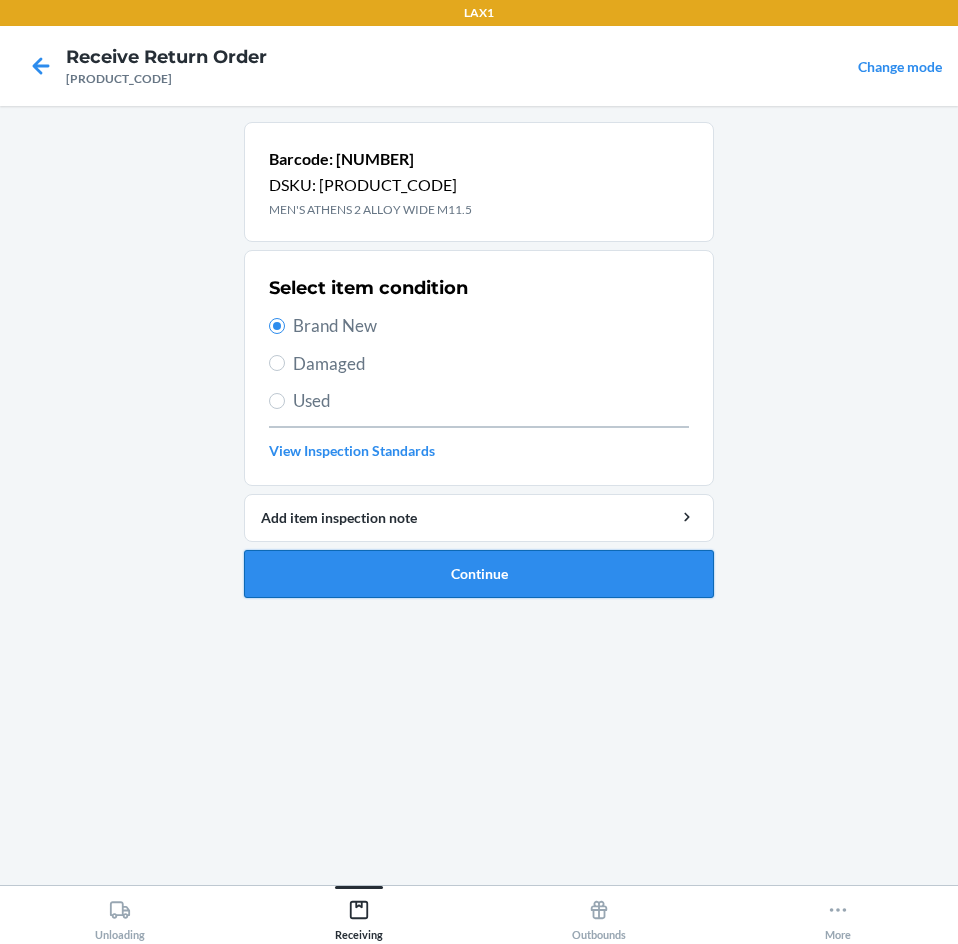 click on "Continue" at bounding box center [479, 574] 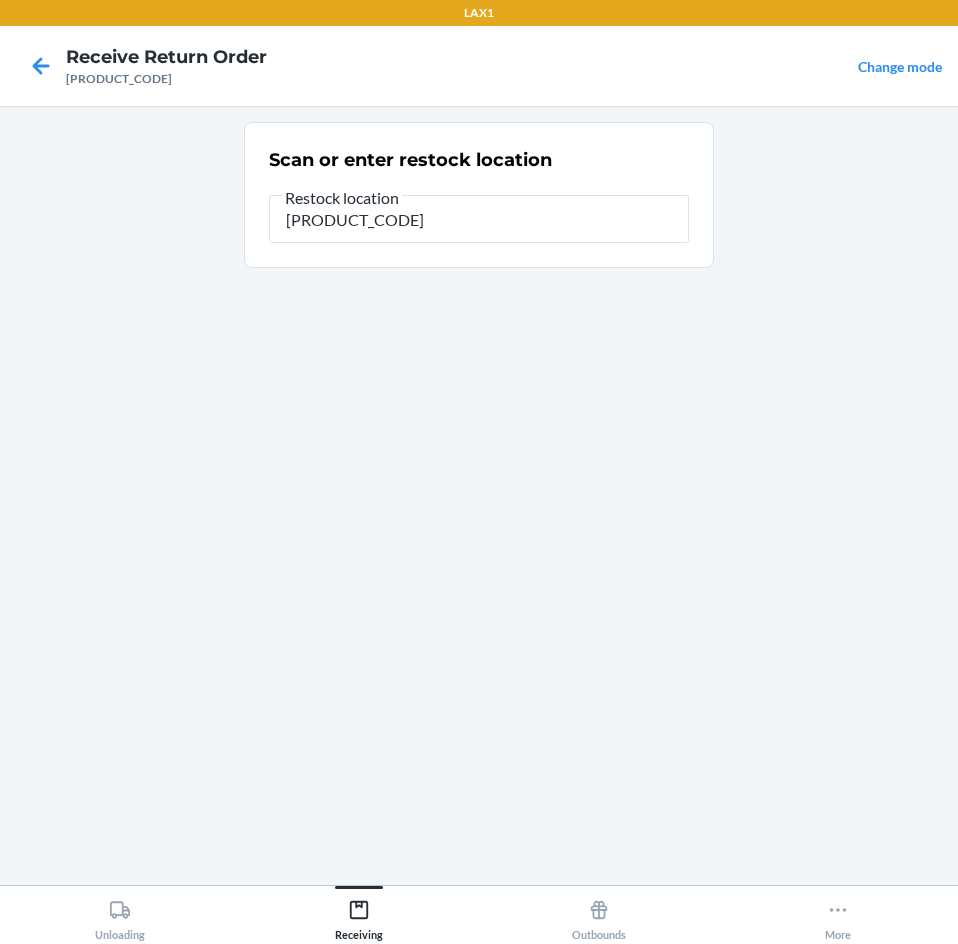 type on "[PRODUCT_CODE]" 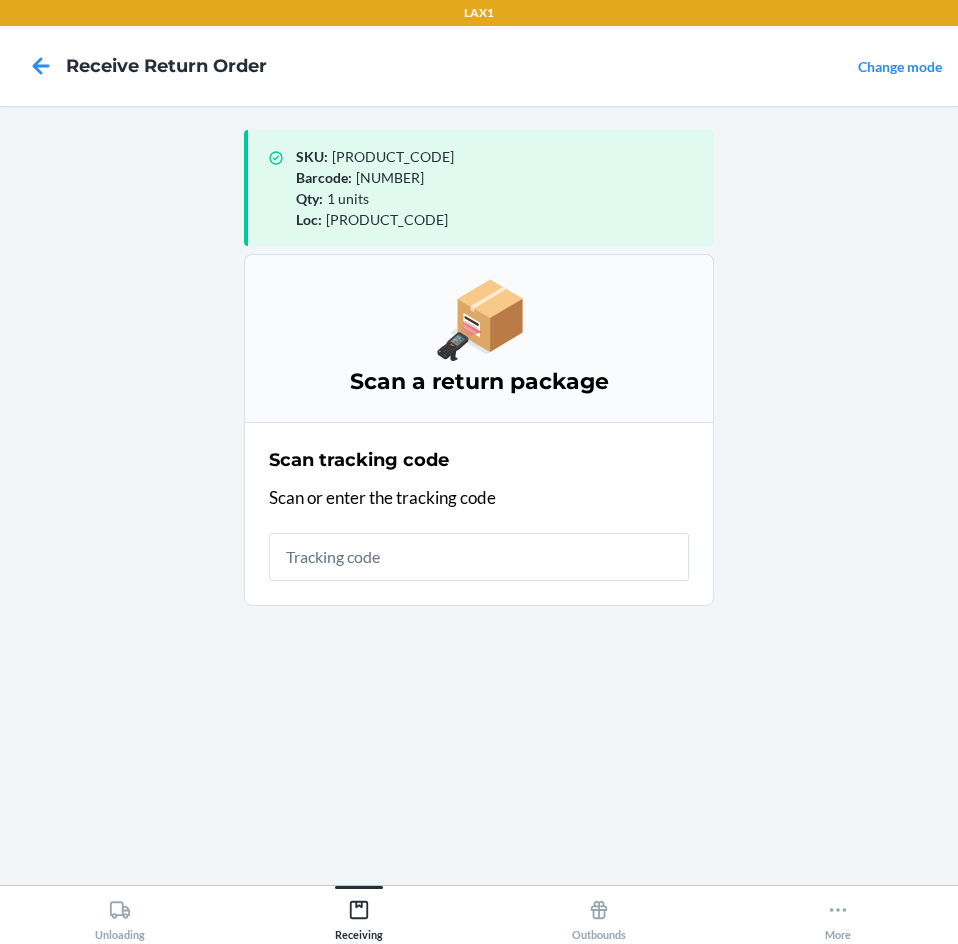 click at bounding box center (479, 557) 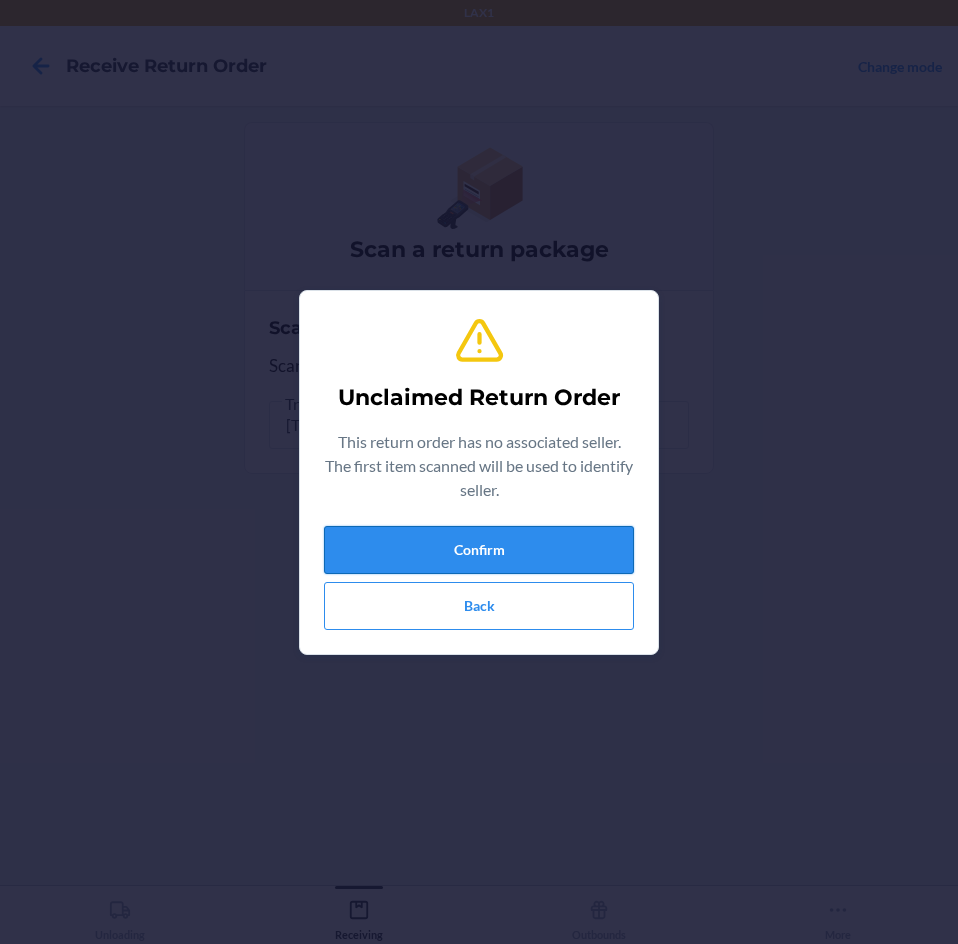 click on "Confirm" at bounding box center [479, 550] 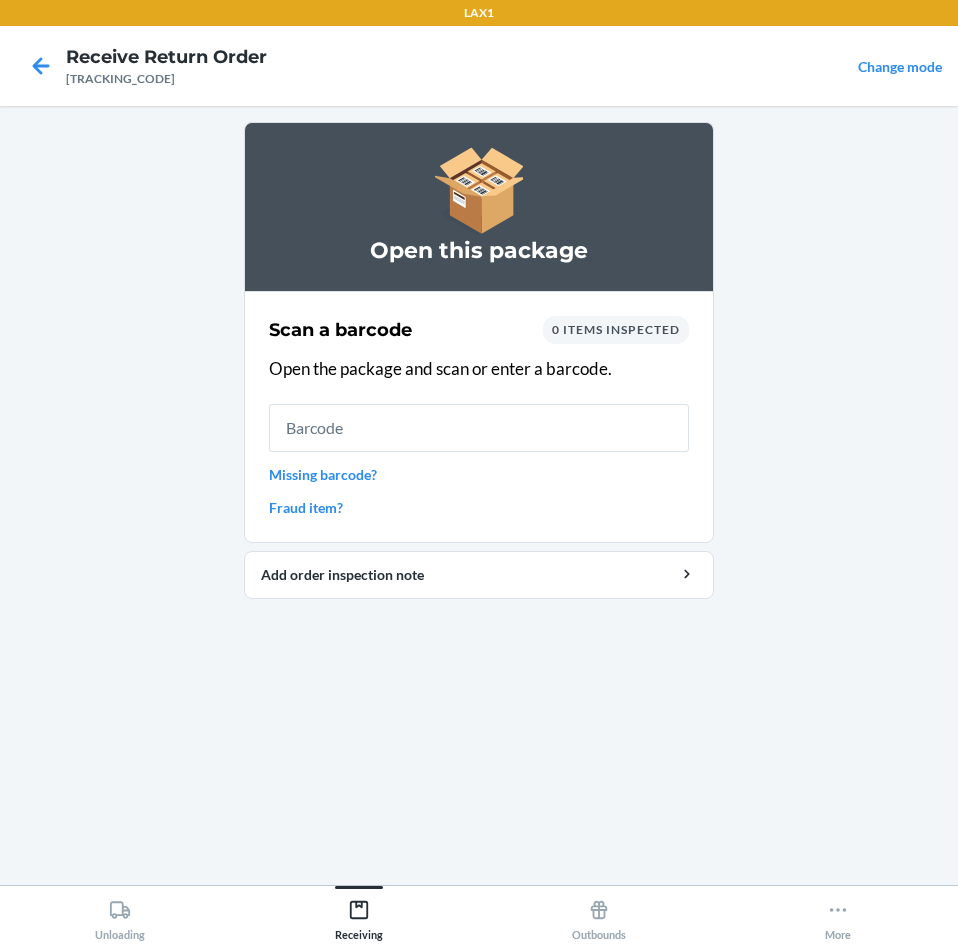 click at bounding box center (479, 428) 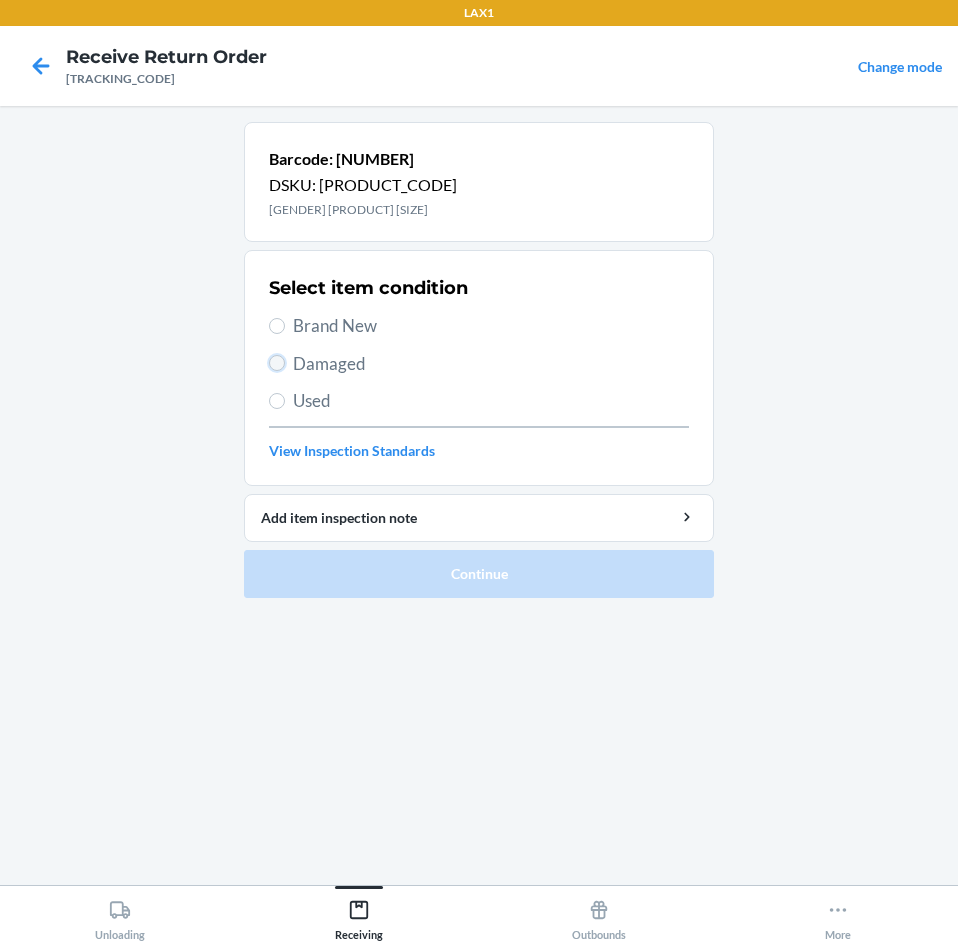 click on "Damaged" at bounding box center [277, 363] 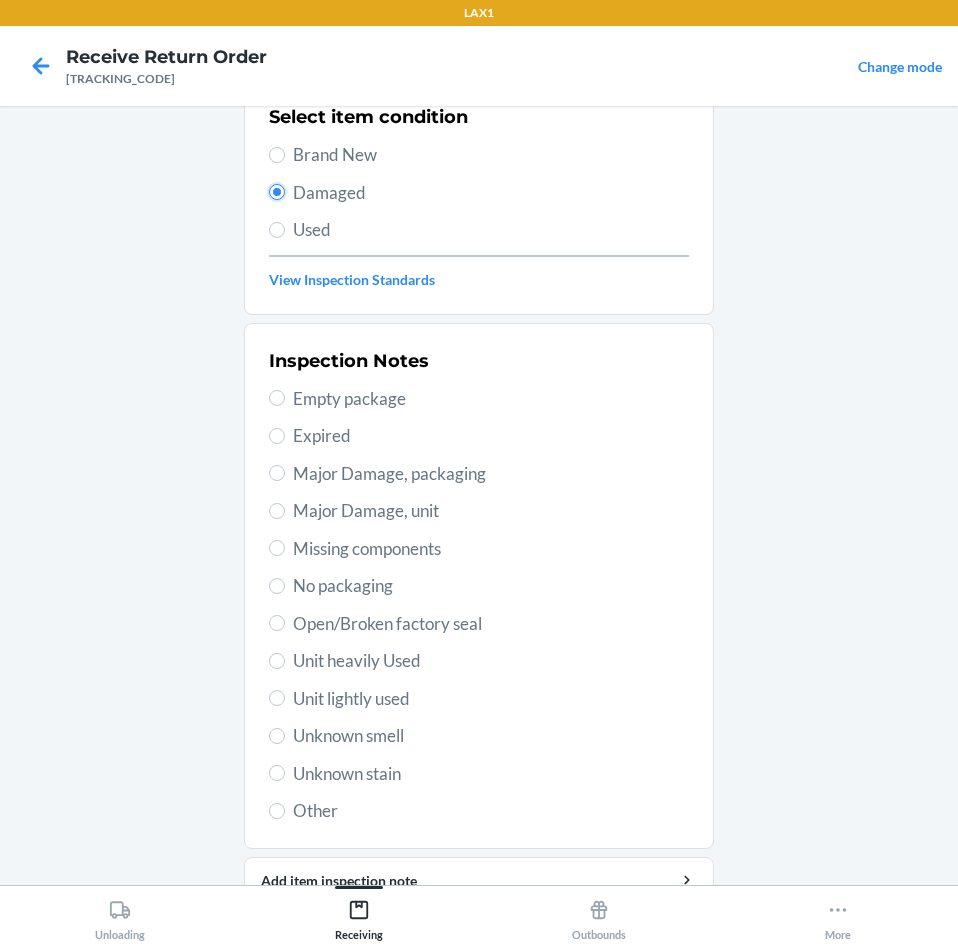 scroll, scrollTop: 200, scrollLeft: 0, axis: vertical 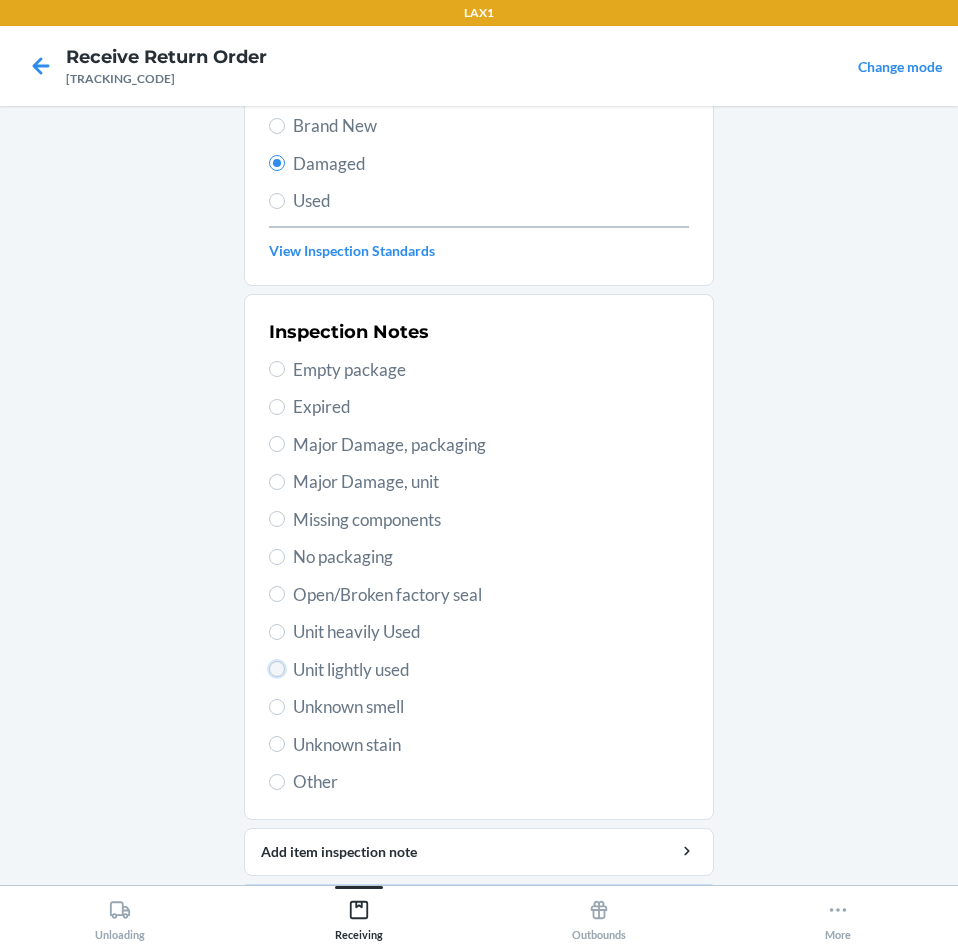 click on "Unit lightly used" at bounding box center (277, 669) 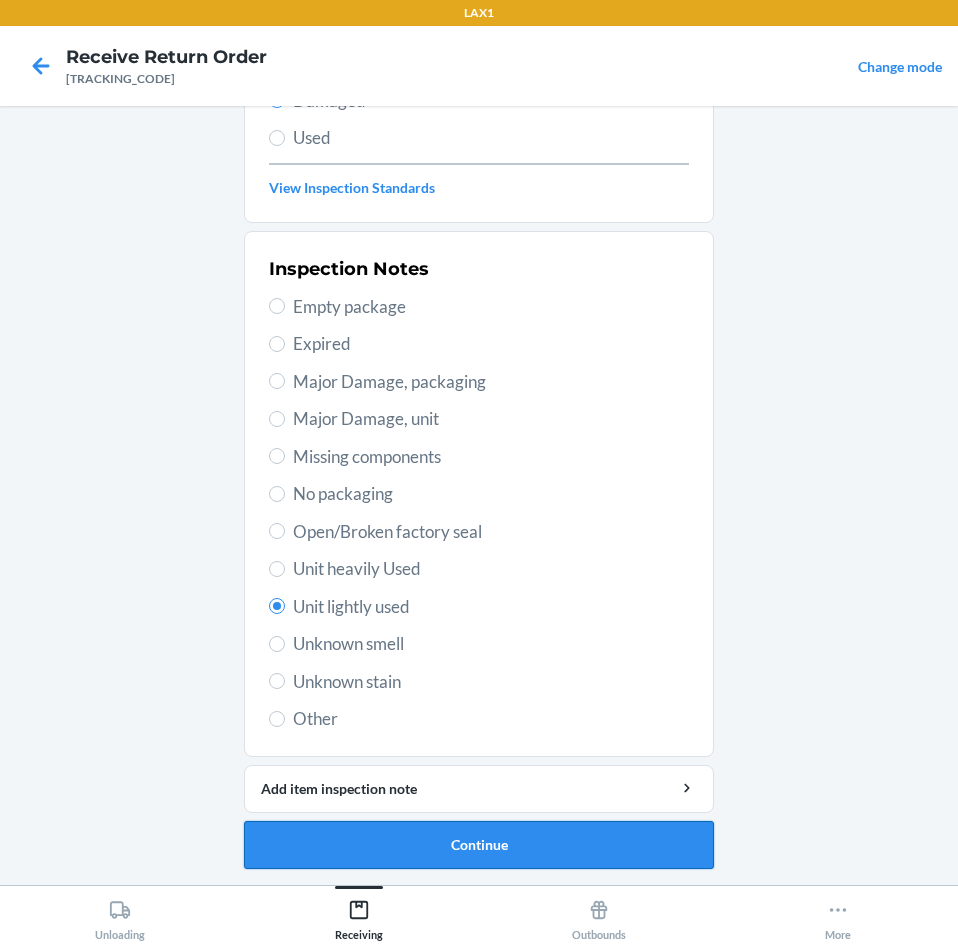 click on "Continue" at bounding box center (479, 845) 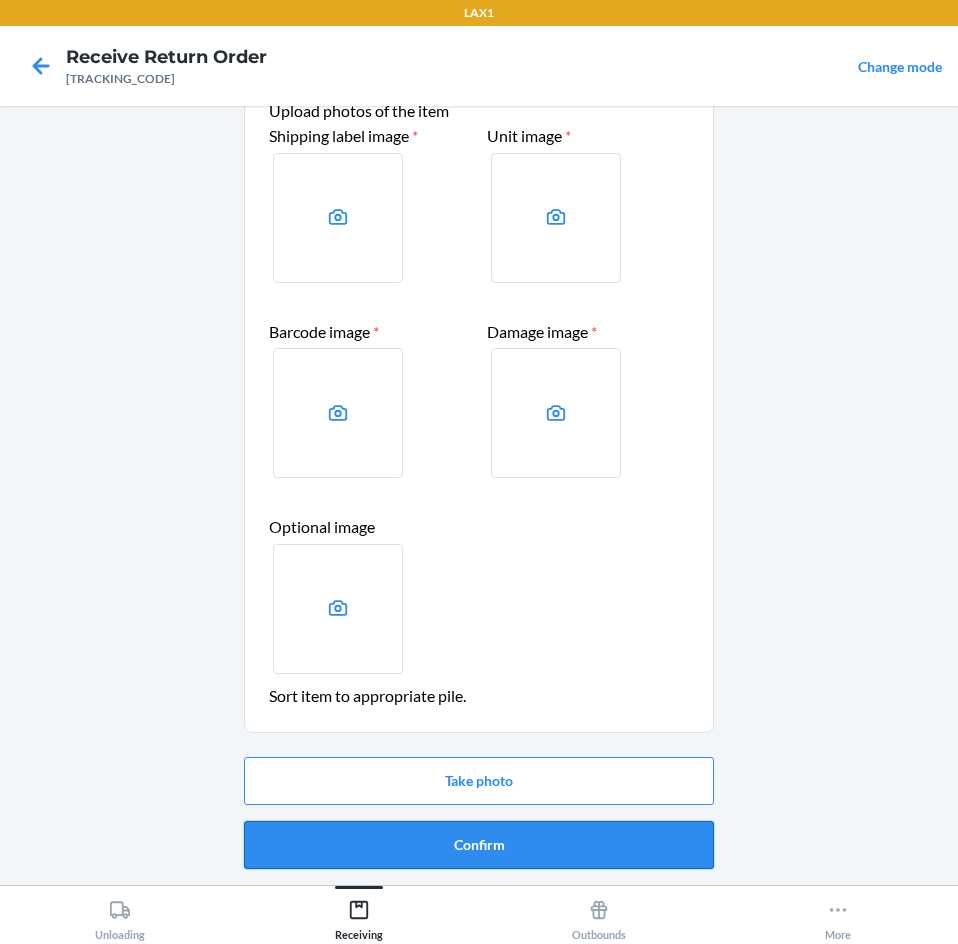 click on "Confirm" at bounding box center [479, 845] 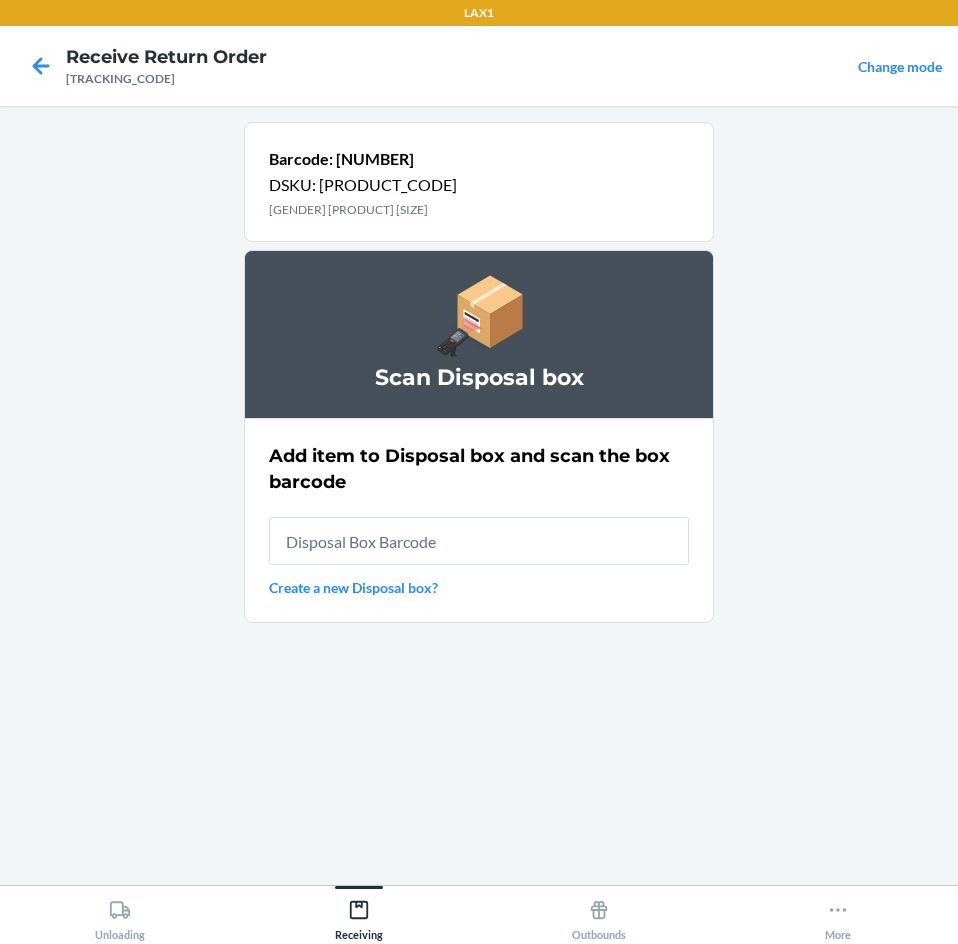 click at bounding box center [479, 541] 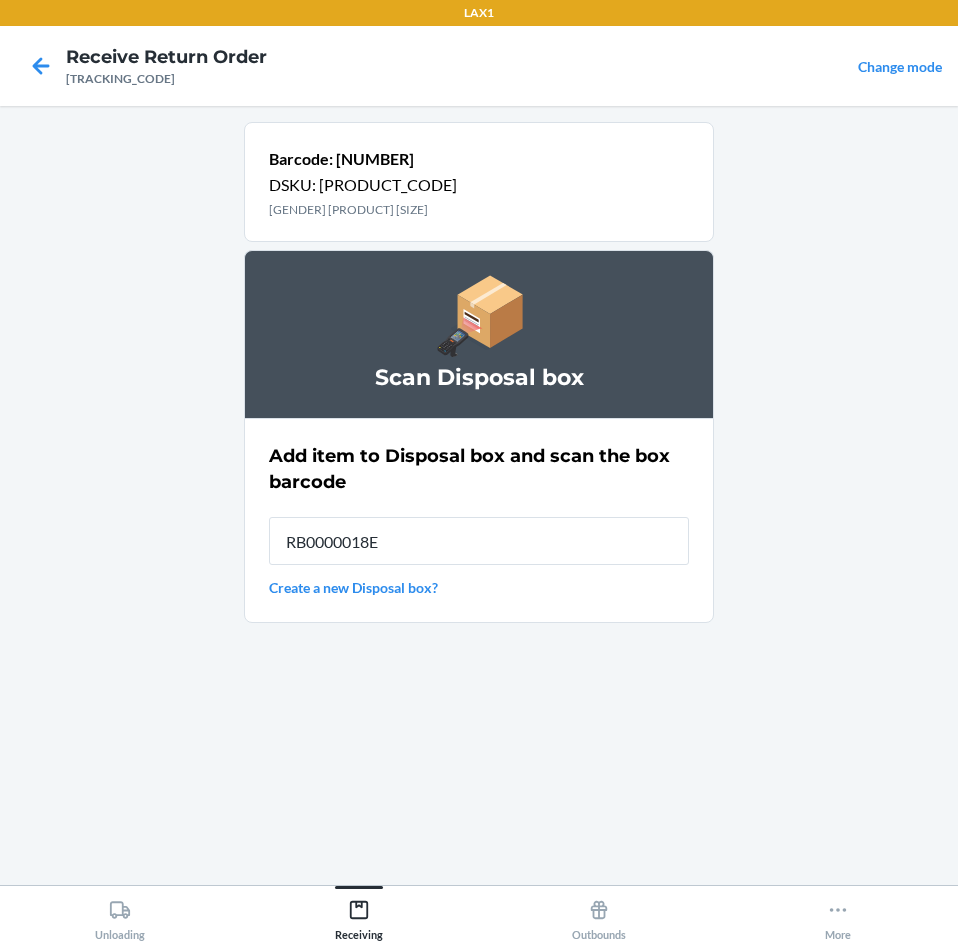 type on "[PRODUCT_CODE]" 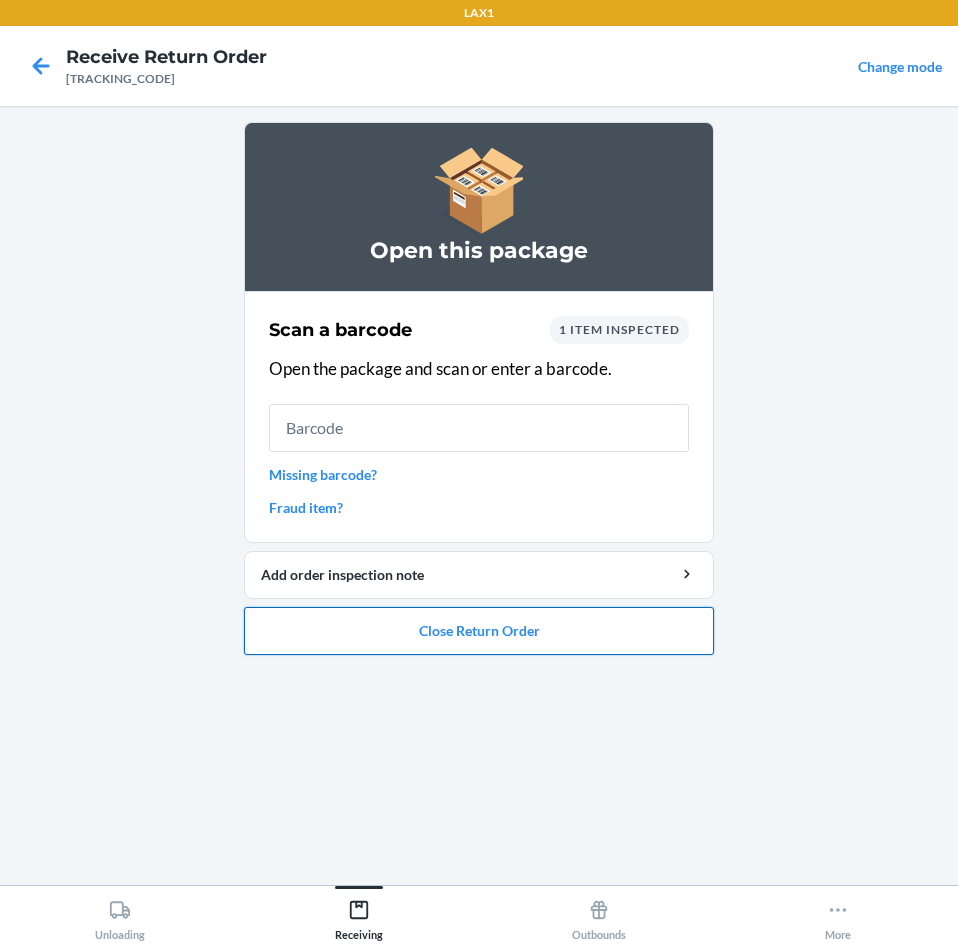 click on "Close Return Order" at bounding box center (479, 631) 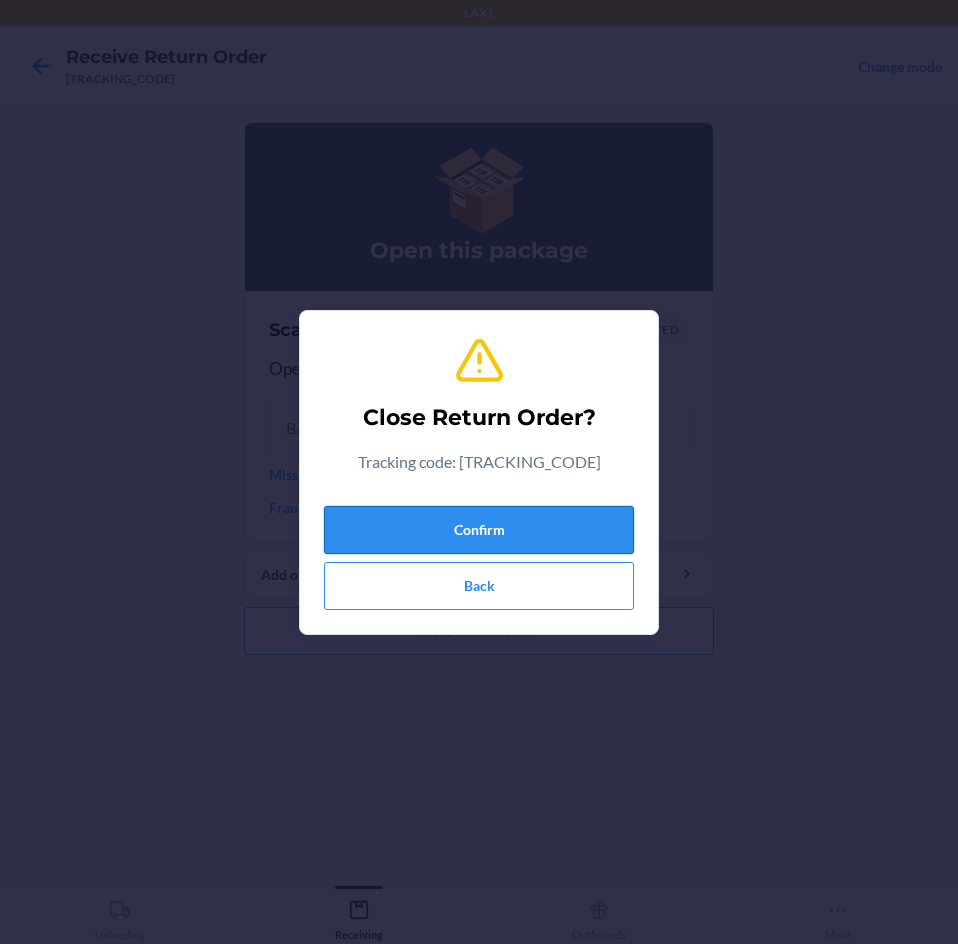 click on "Confirm" at bounding box center (479, 530) 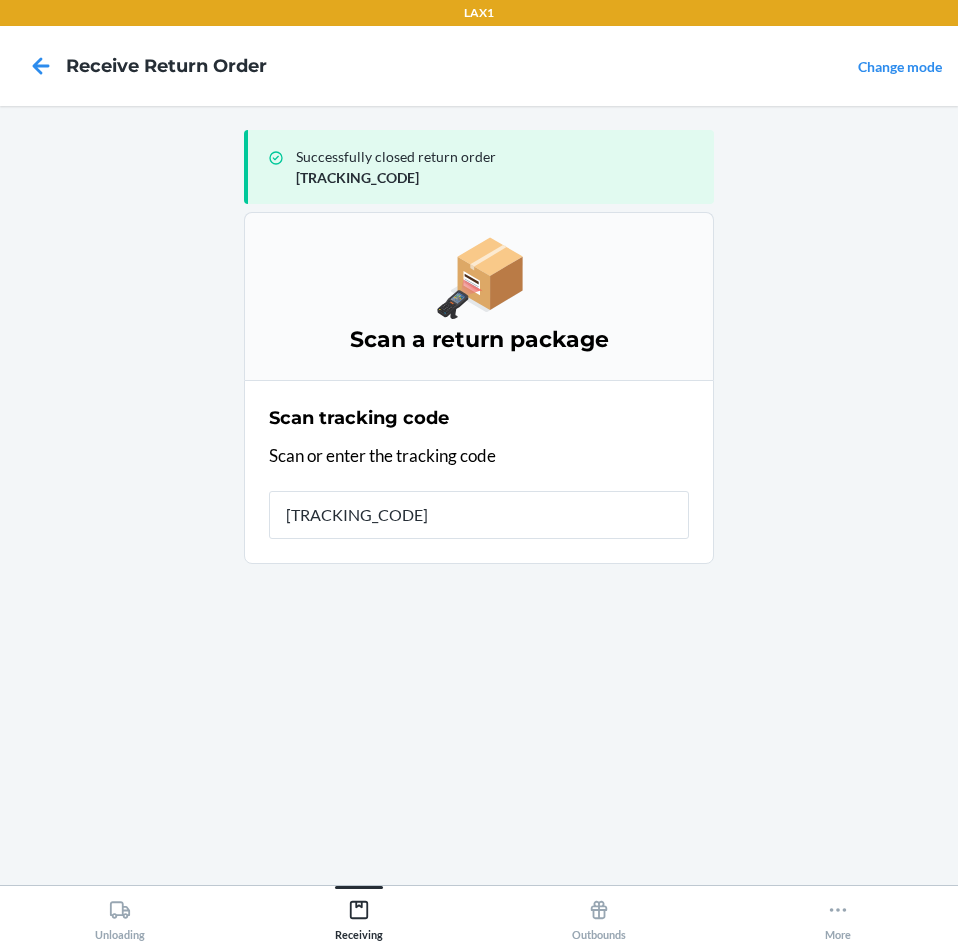 type on "[PRODUCT_CODE]-3614" 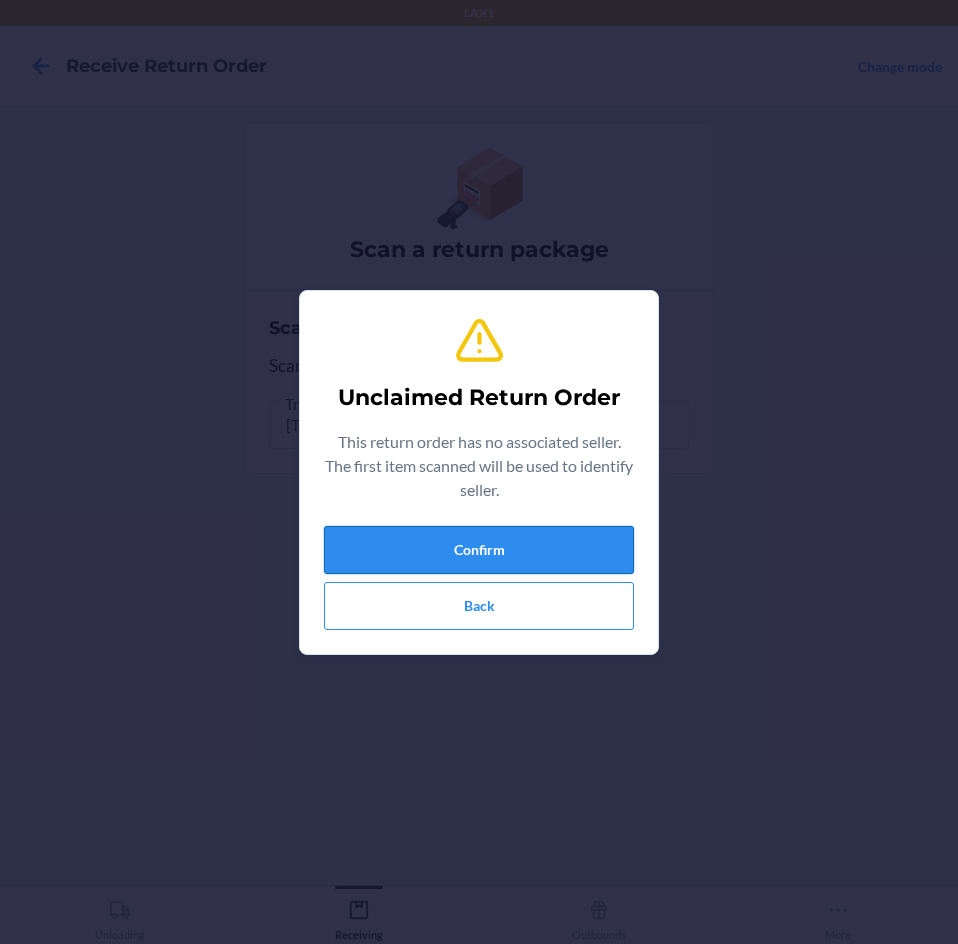 click on "Confirm" at bounding box center (479, 550) 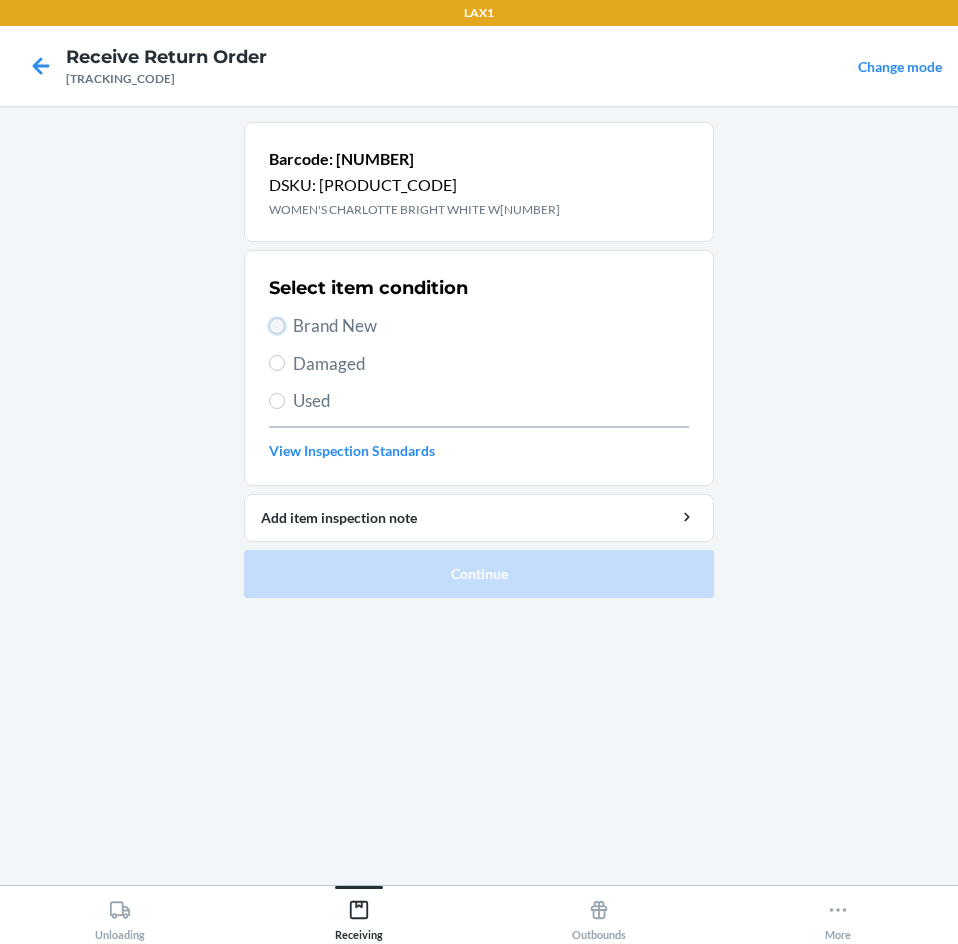 click on "Brand New" at bounding box center (277, 326) 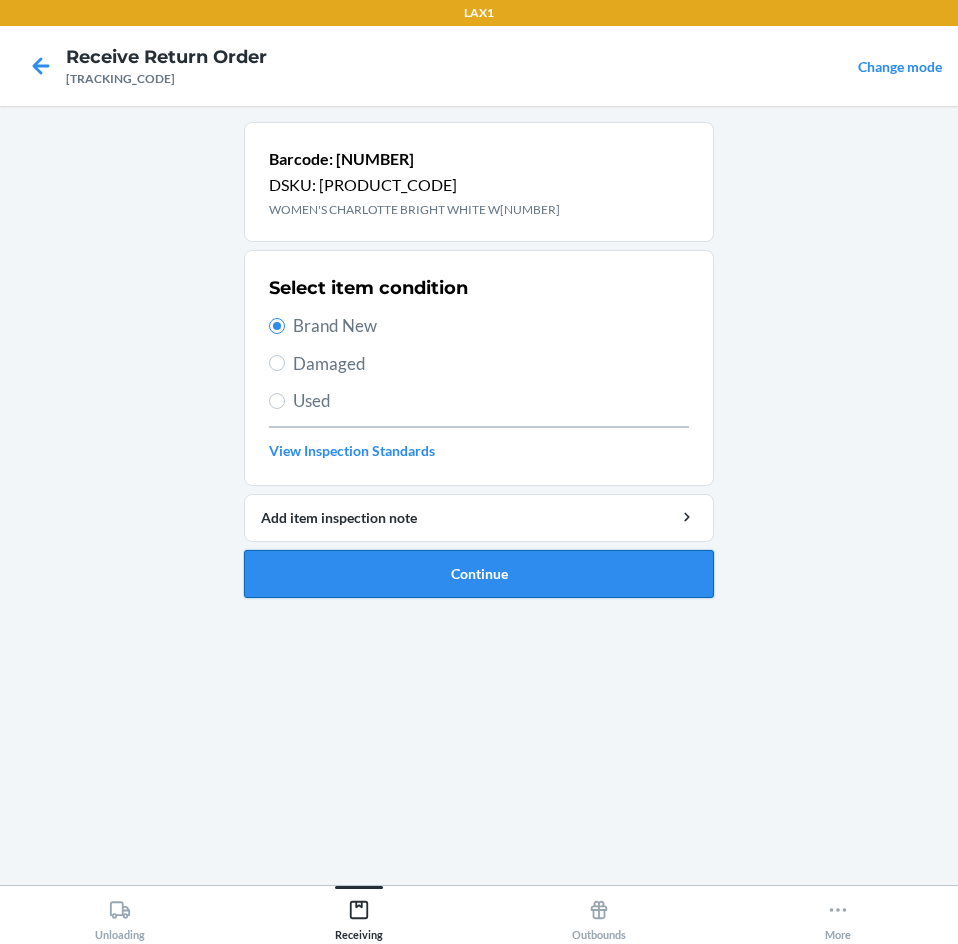 click on "Continue" at bounding box center [479, 574] 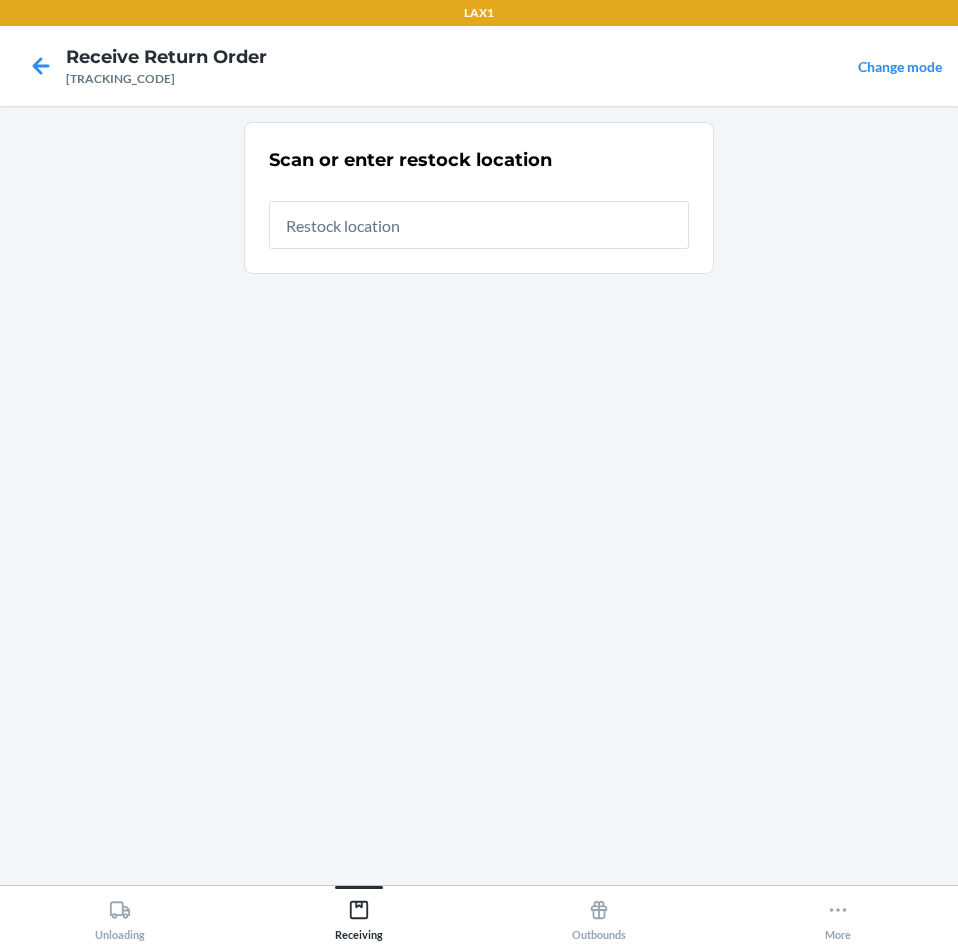 click on "Scan or enter restock location" at bounding box center (479, 198) 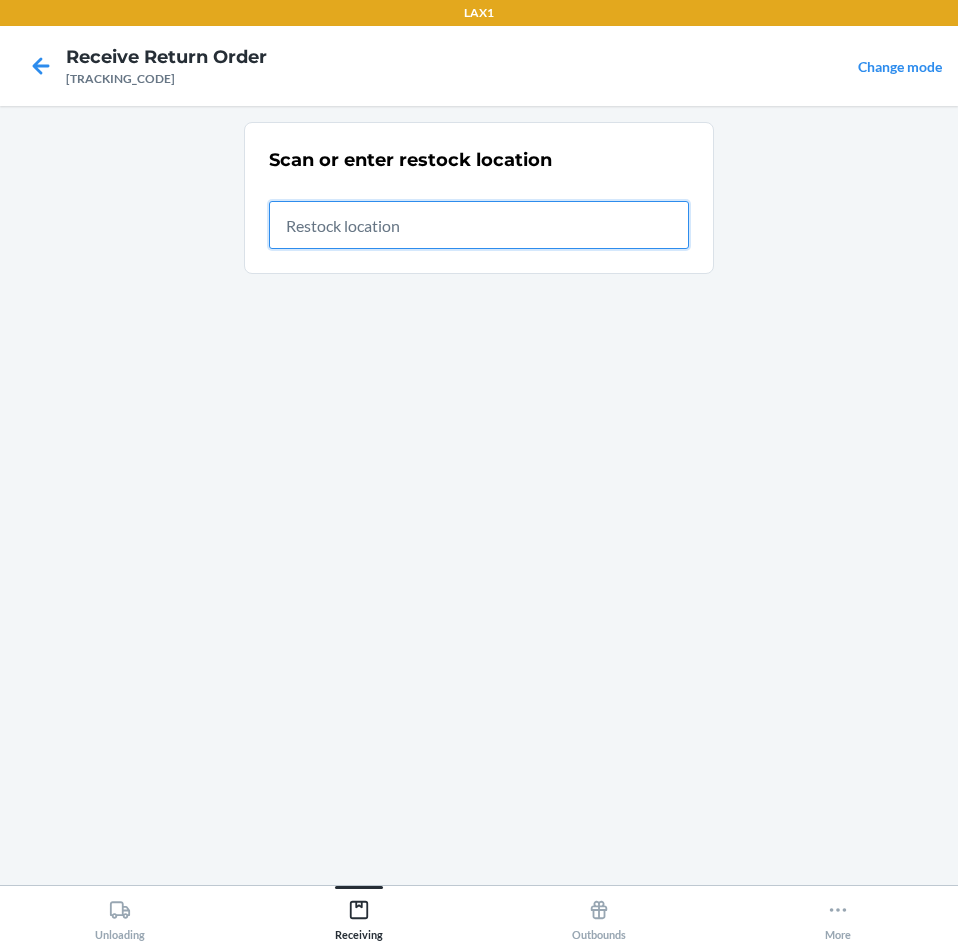 click at bounding box center (479, 225) 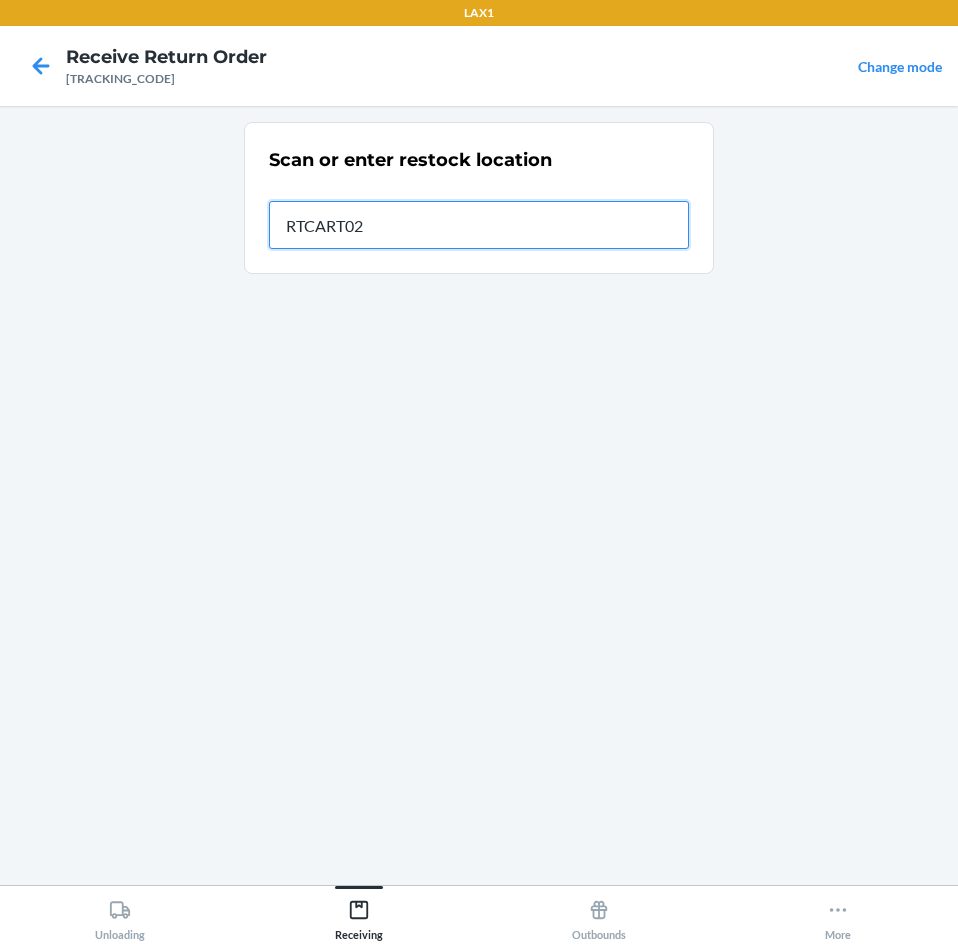 type on "[PRODUCT_CODE]" 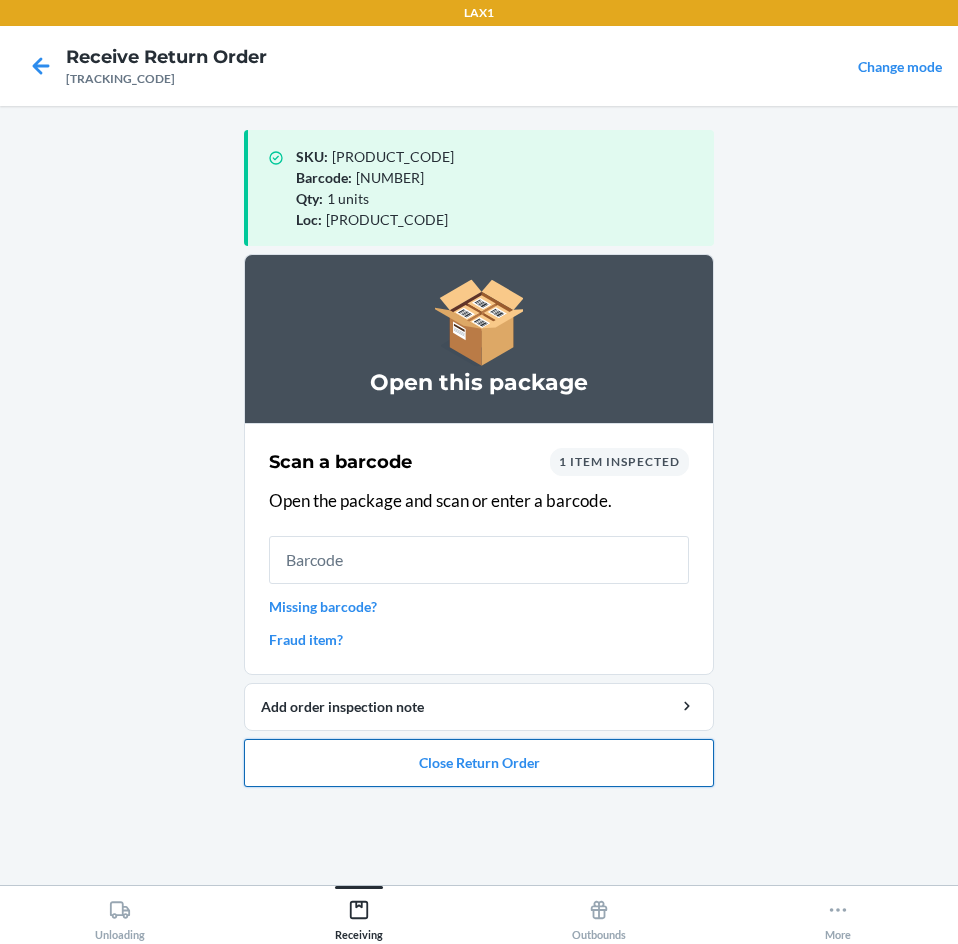 click on "Close Return Order" at bounding box center [479, 763] 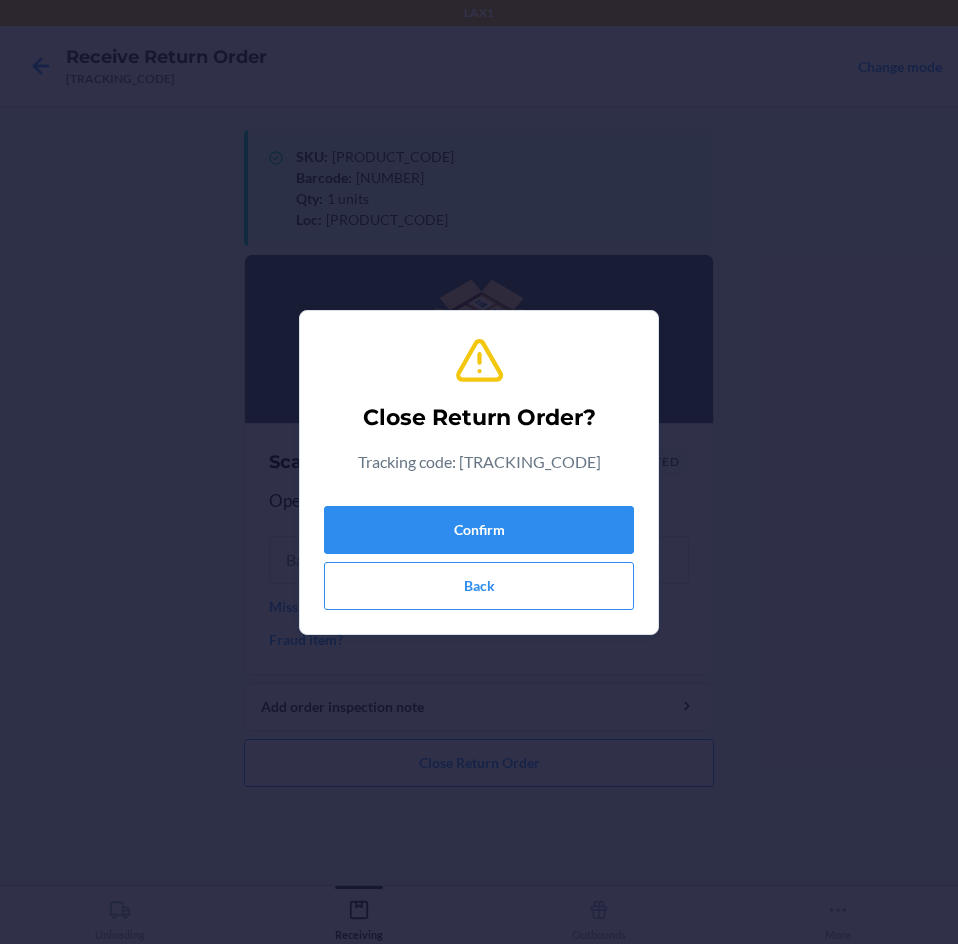 click on "Confirm Back" at bounding box center [479, 554] 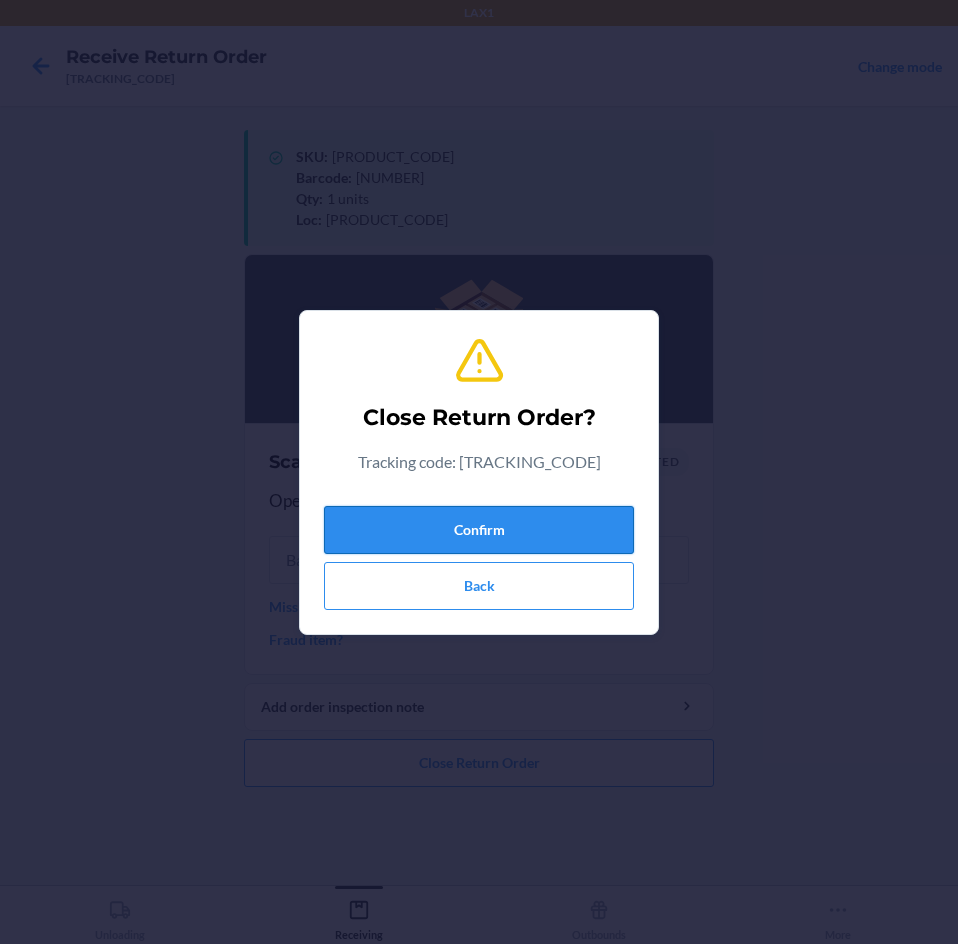 click on "Confirm" at bounding box center [479, 530] 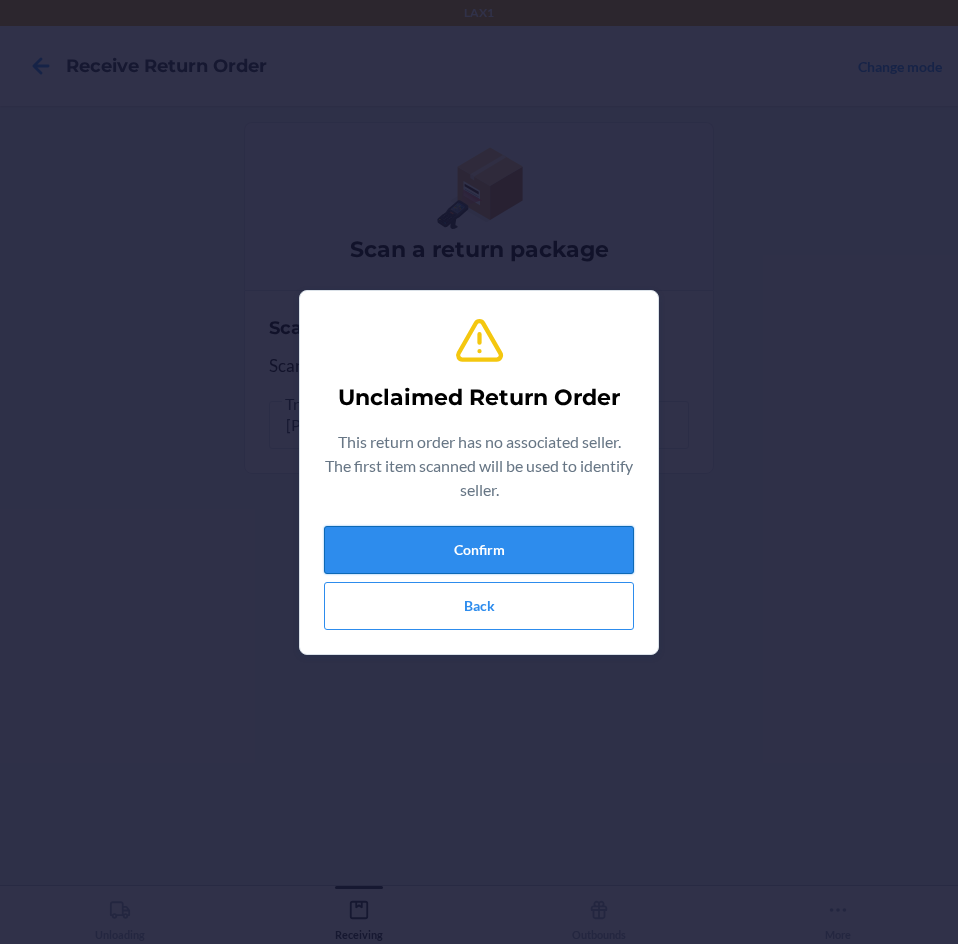 click on "Confirm" at bounding box center [479, 550] 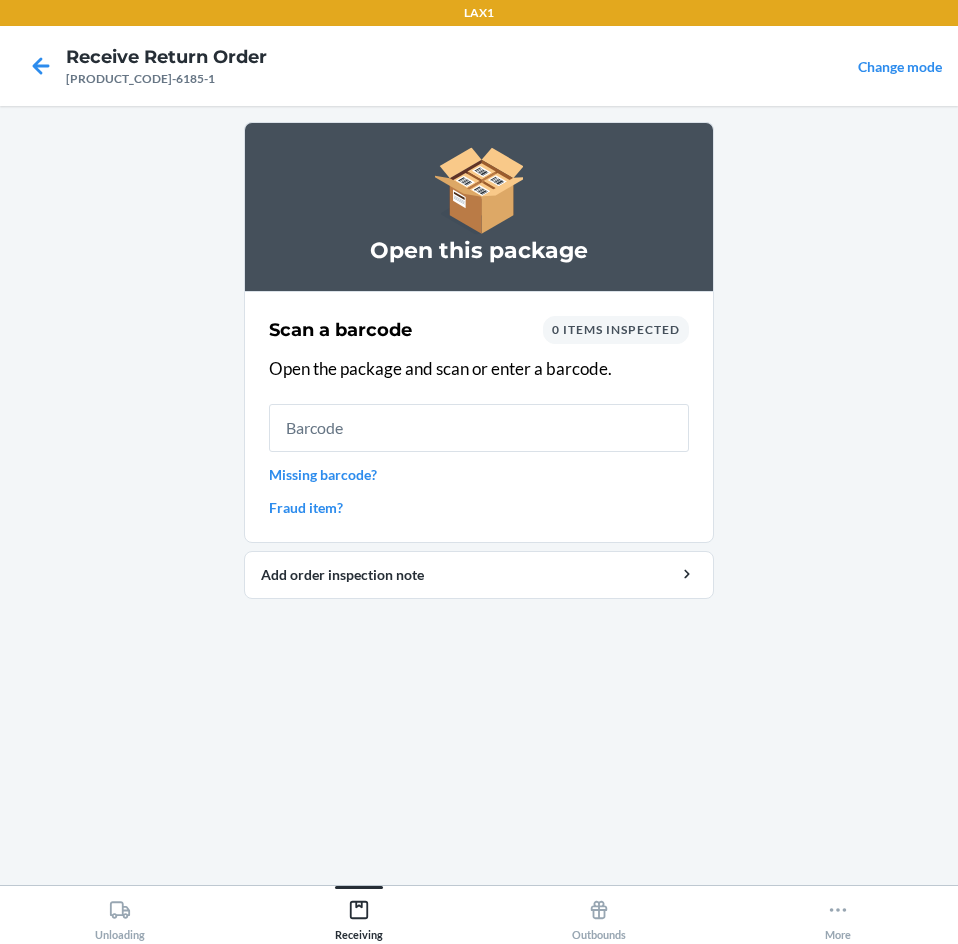 click at bounding box center [479, 428] 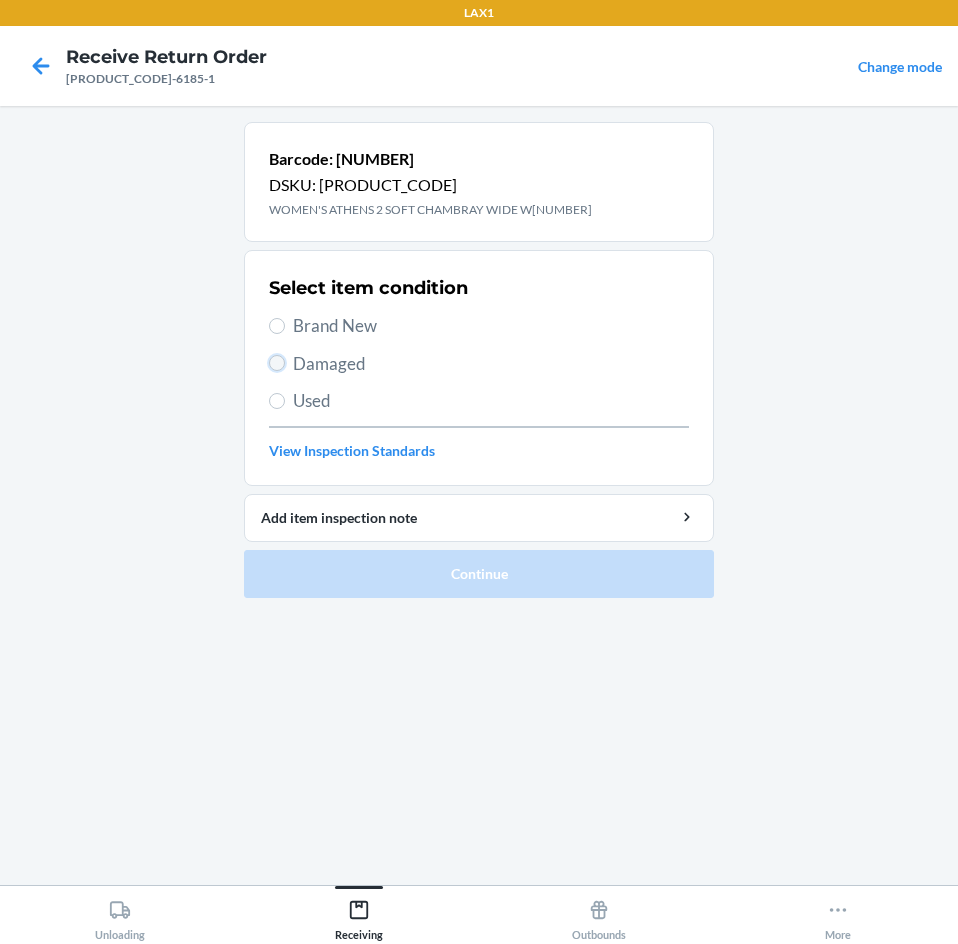 click on "Damaged" at bounding box center (277, 363) 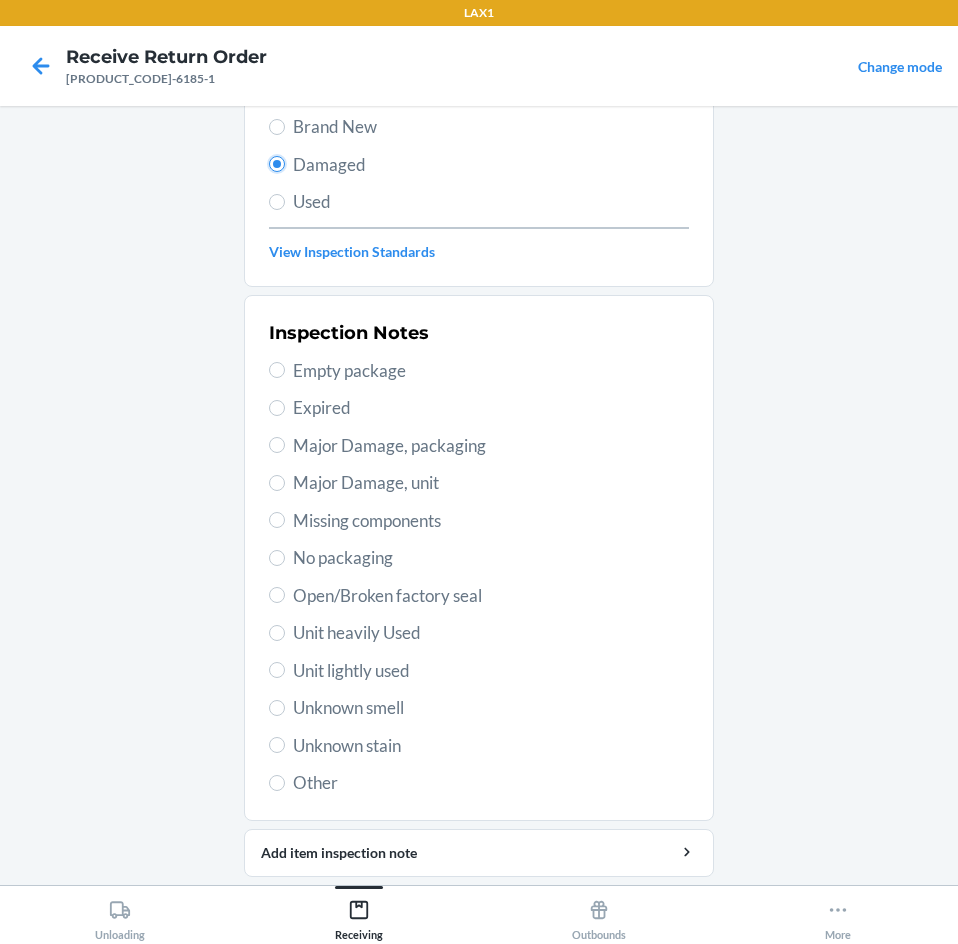 scroll, scrollTop: 200, scrollLeft: 0, axis: vertical 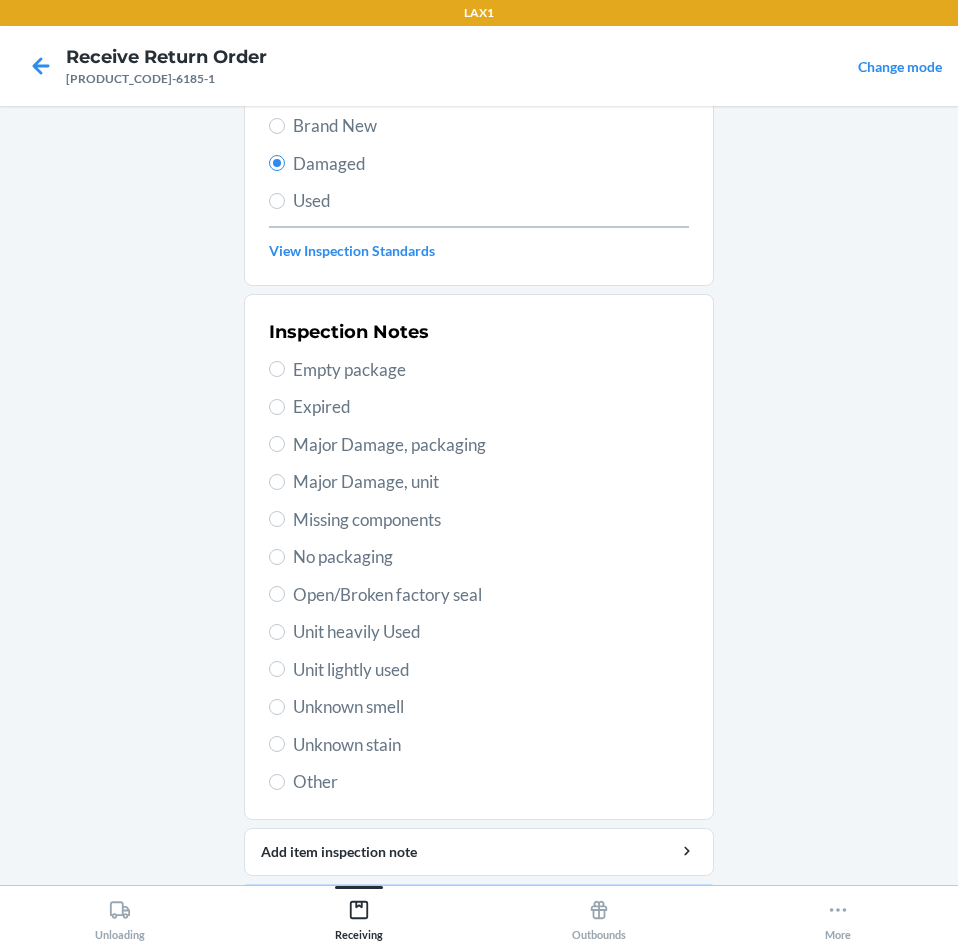 click on "Unit lightly used" at bounding box center (479, 670) 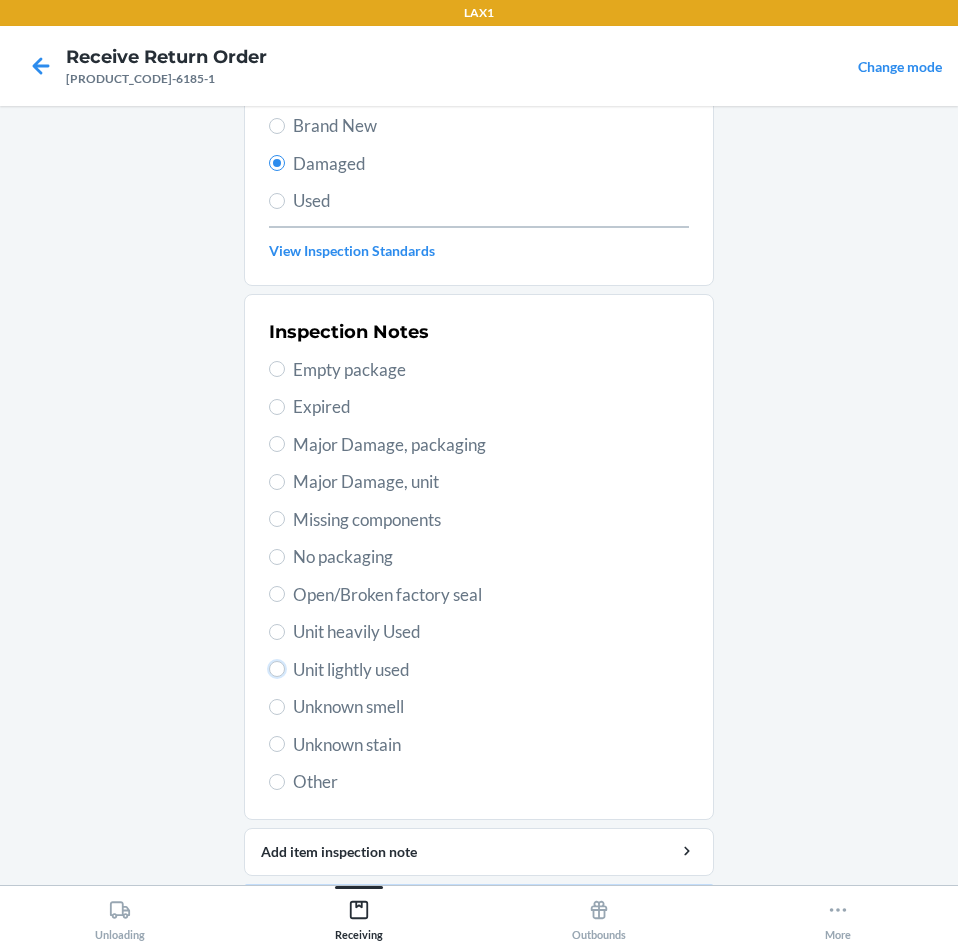 click on "Unit lightly used" at bounding box center (277, 669) 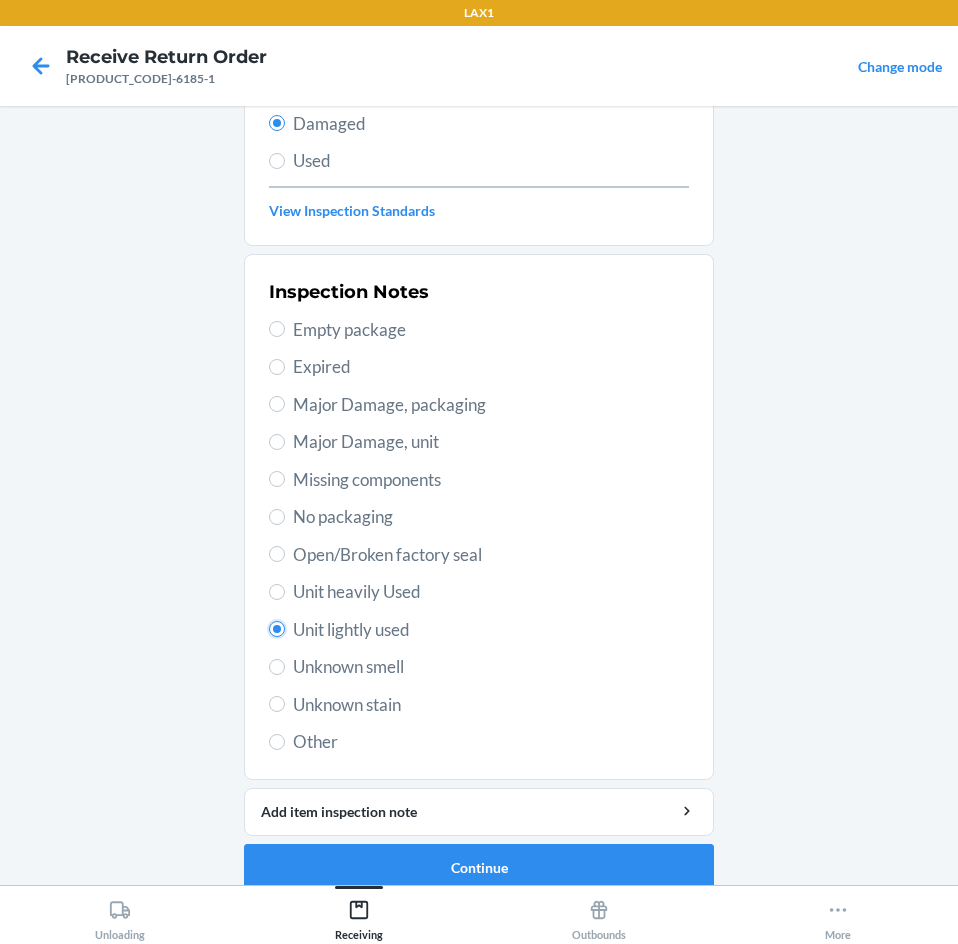 scroll, scrollTop: 263, scrollLeft: 0, axis: vertical 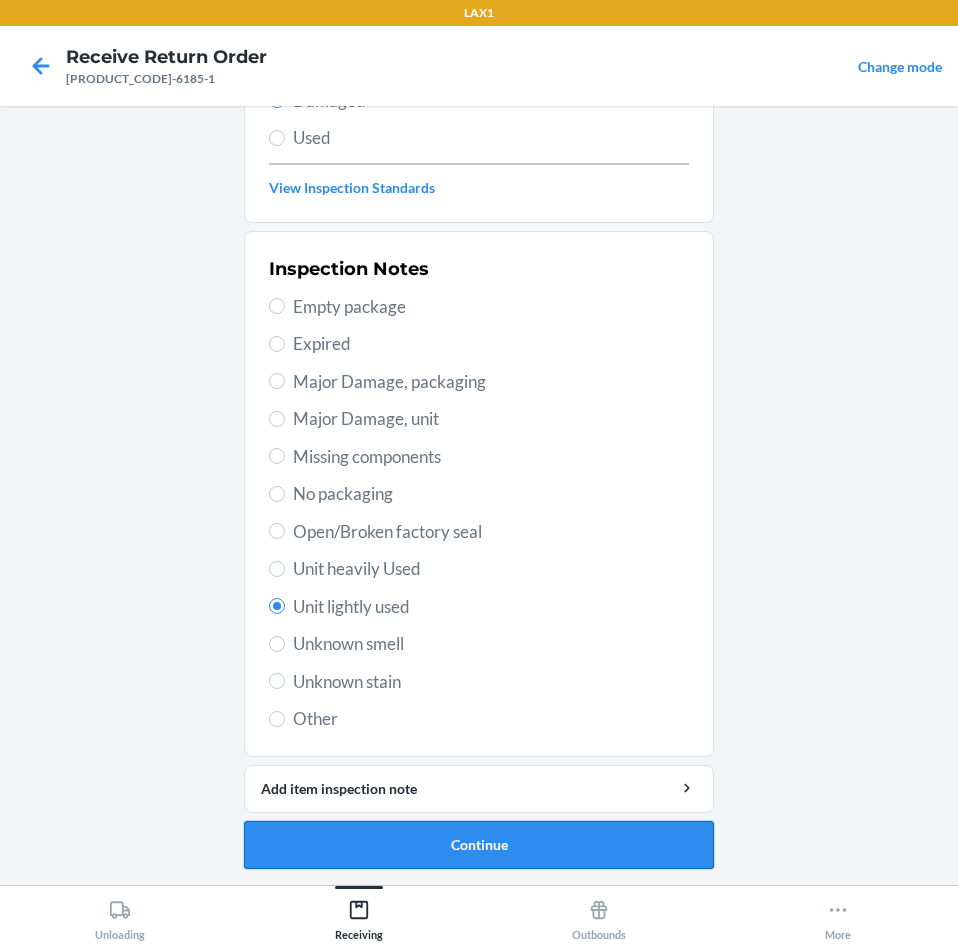click on "Continue" at bounding box center [479, 845] 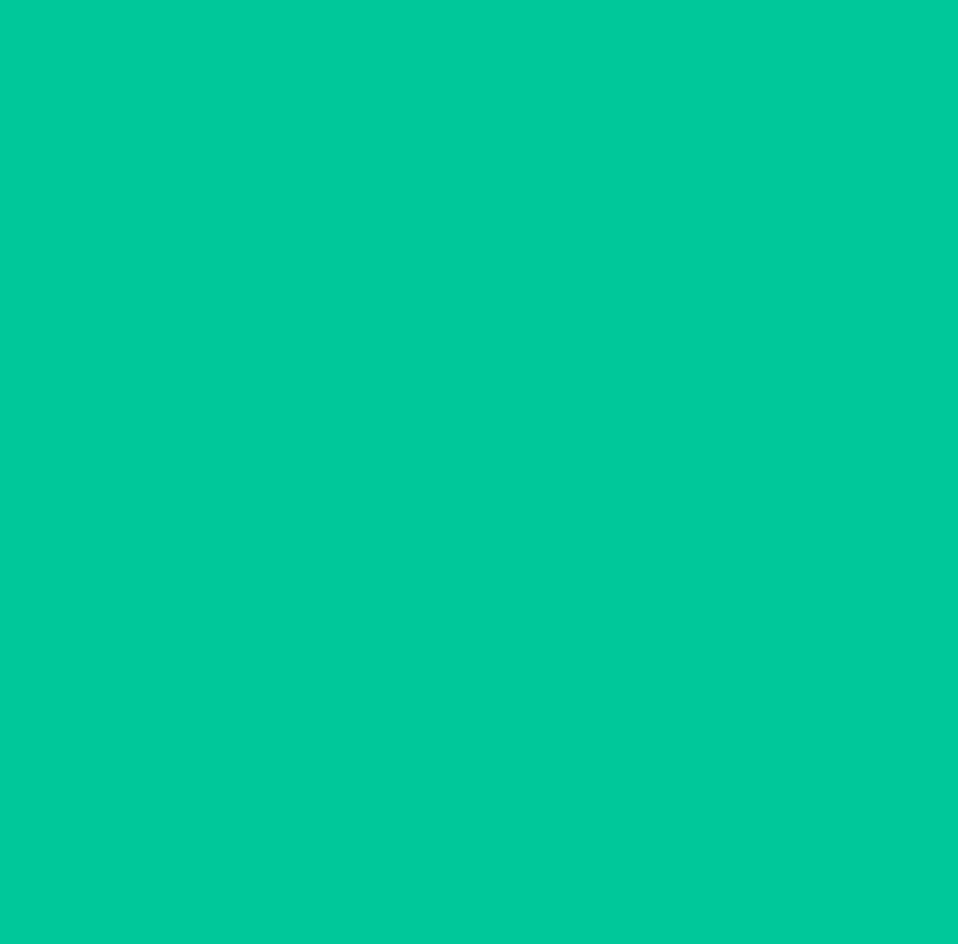 scroll, scrollTop: 86, scrollLeft: 0, axis: vertical 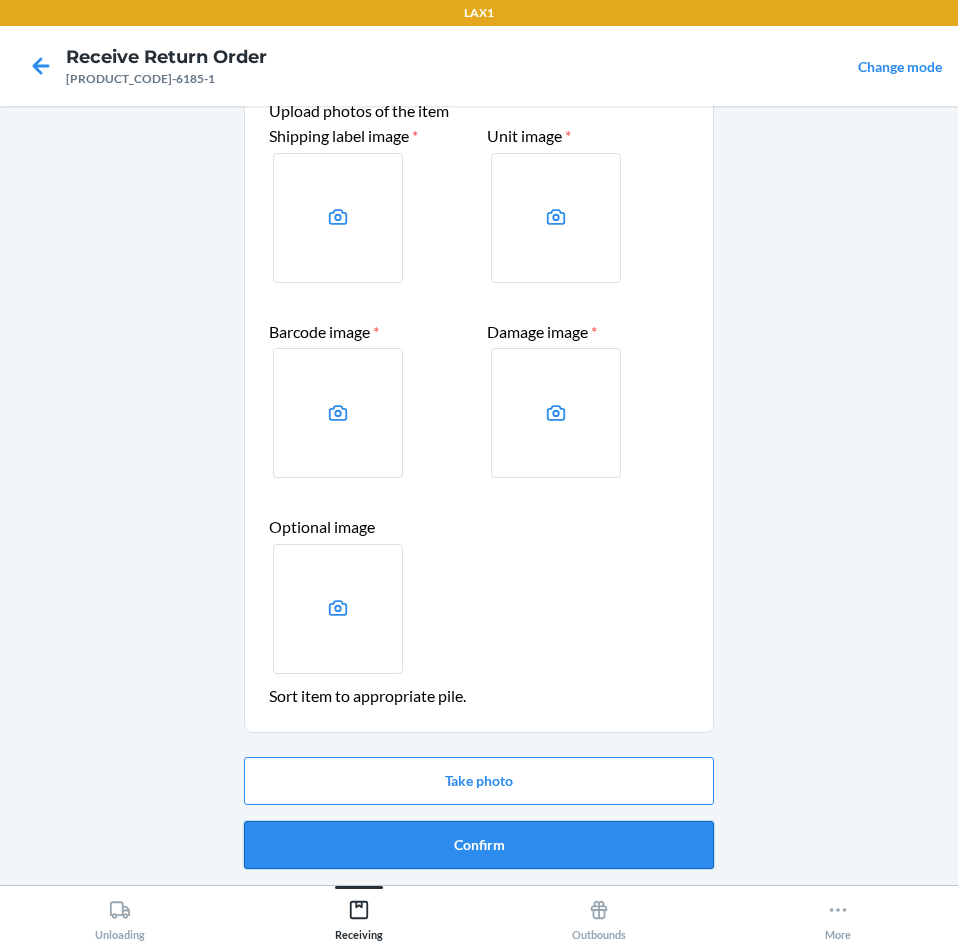 click on "Confirm" at bounding box center [479, 845] 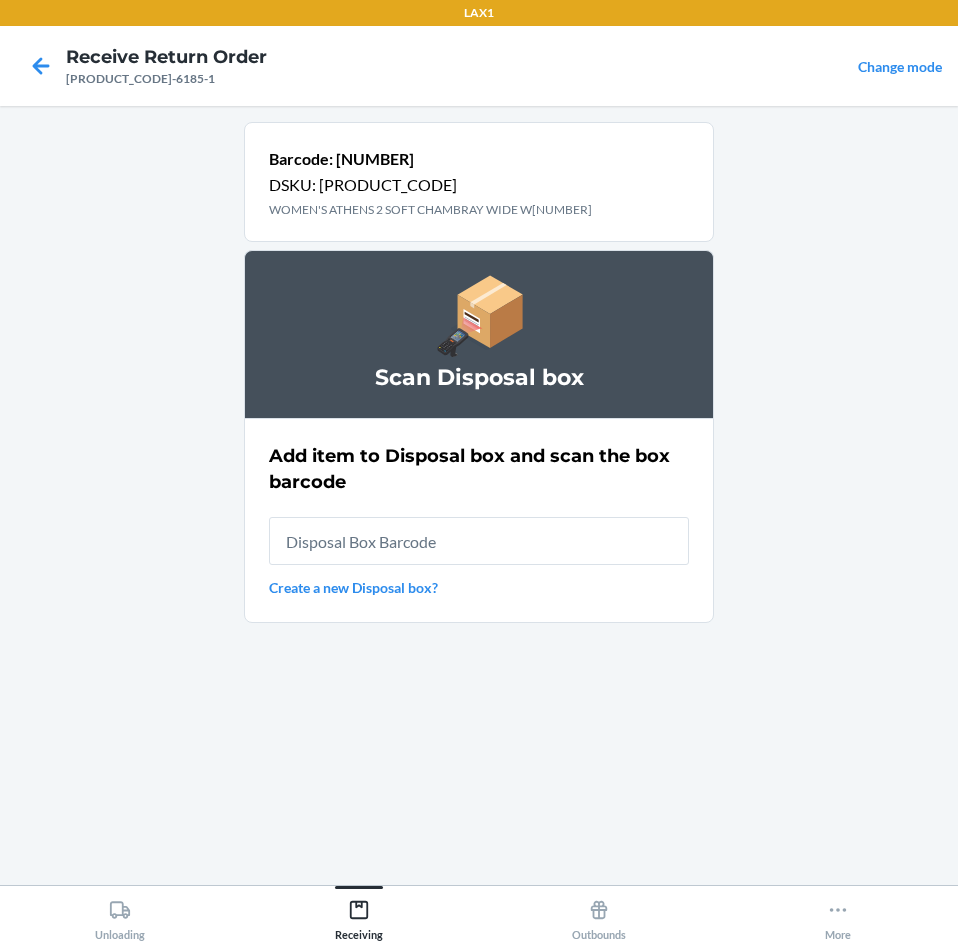 click at bounding box center (479, 541) 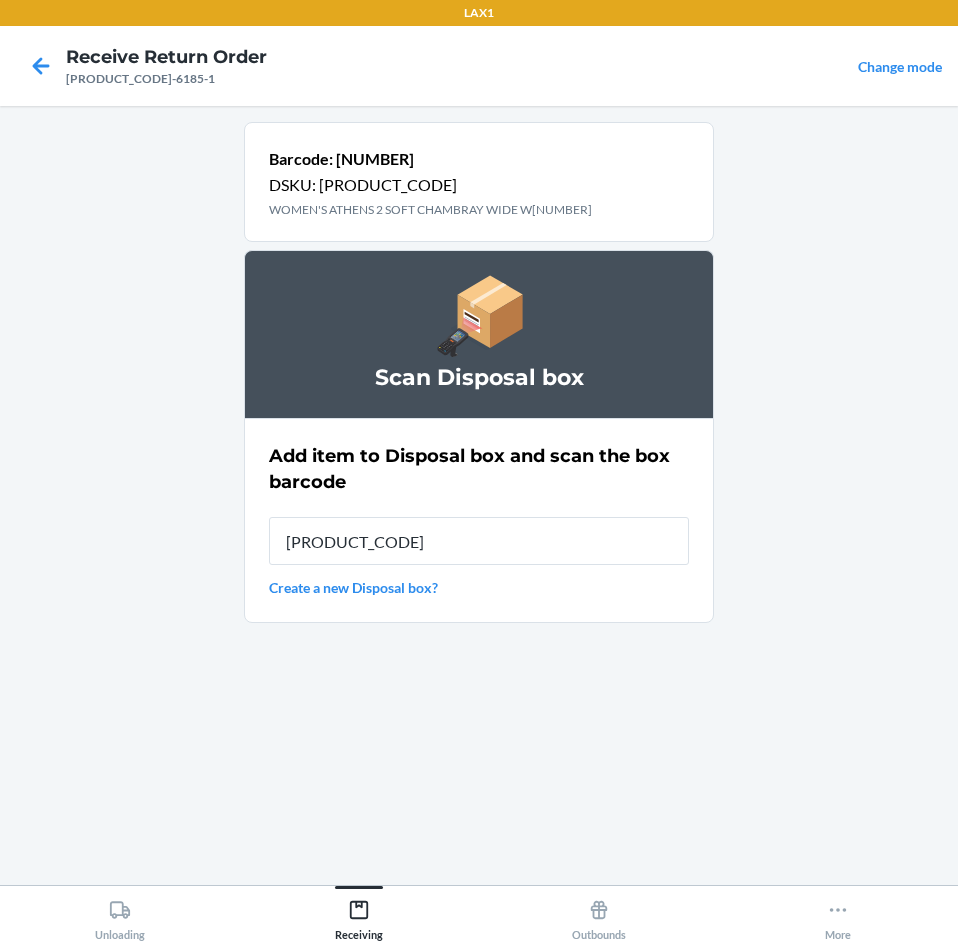 type on "[PRODUCT_CODE]" 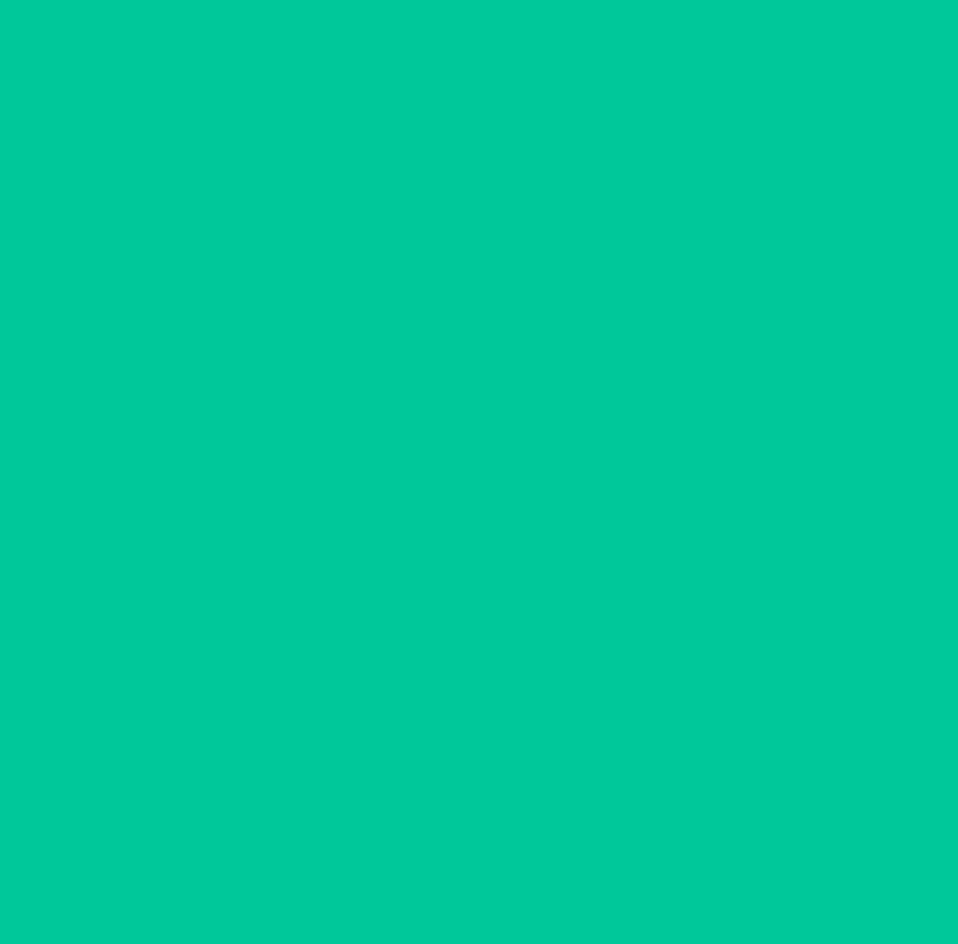 type 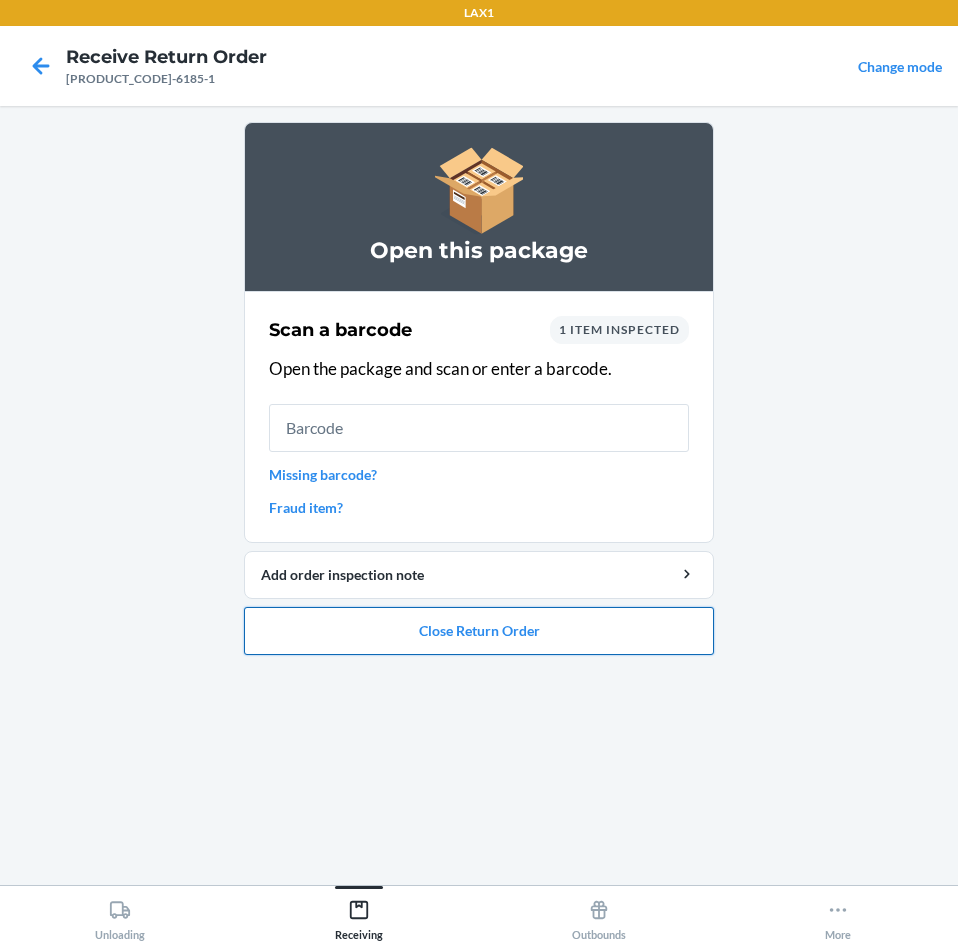 click on "Close Return Order" at bounding box center (479, 631) 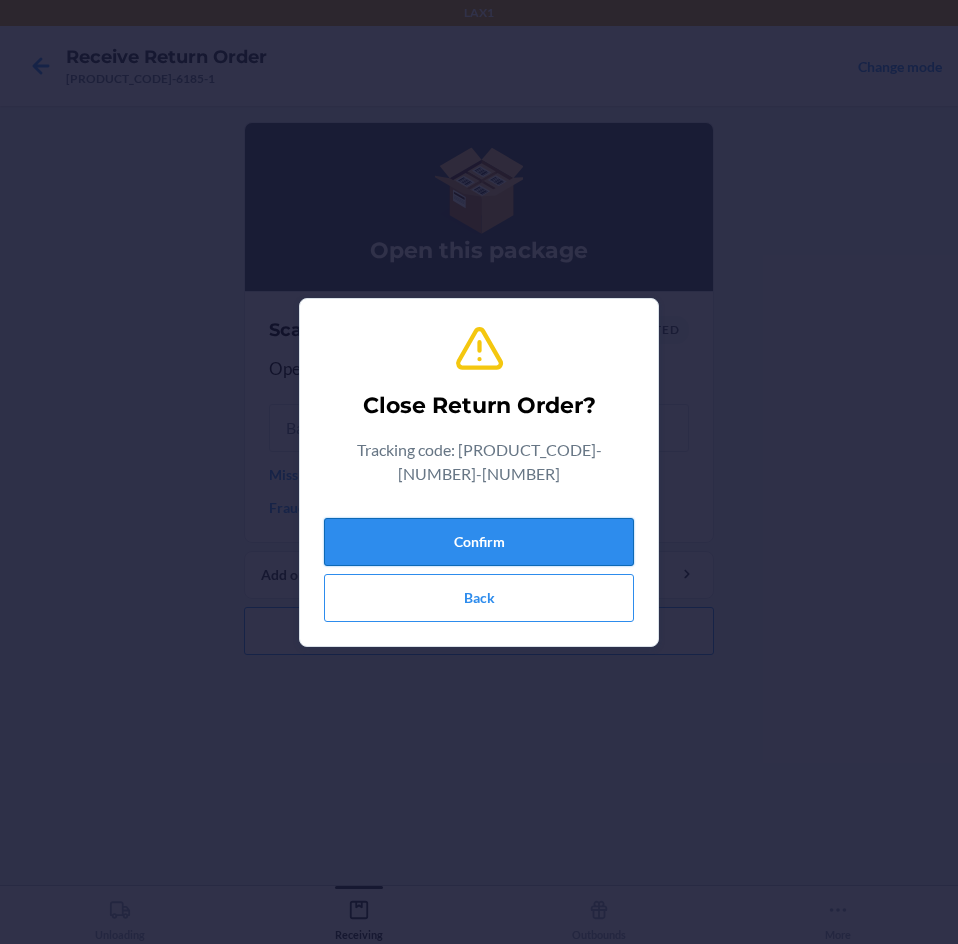 click on "Confirm" at bounding box center (479, 542) 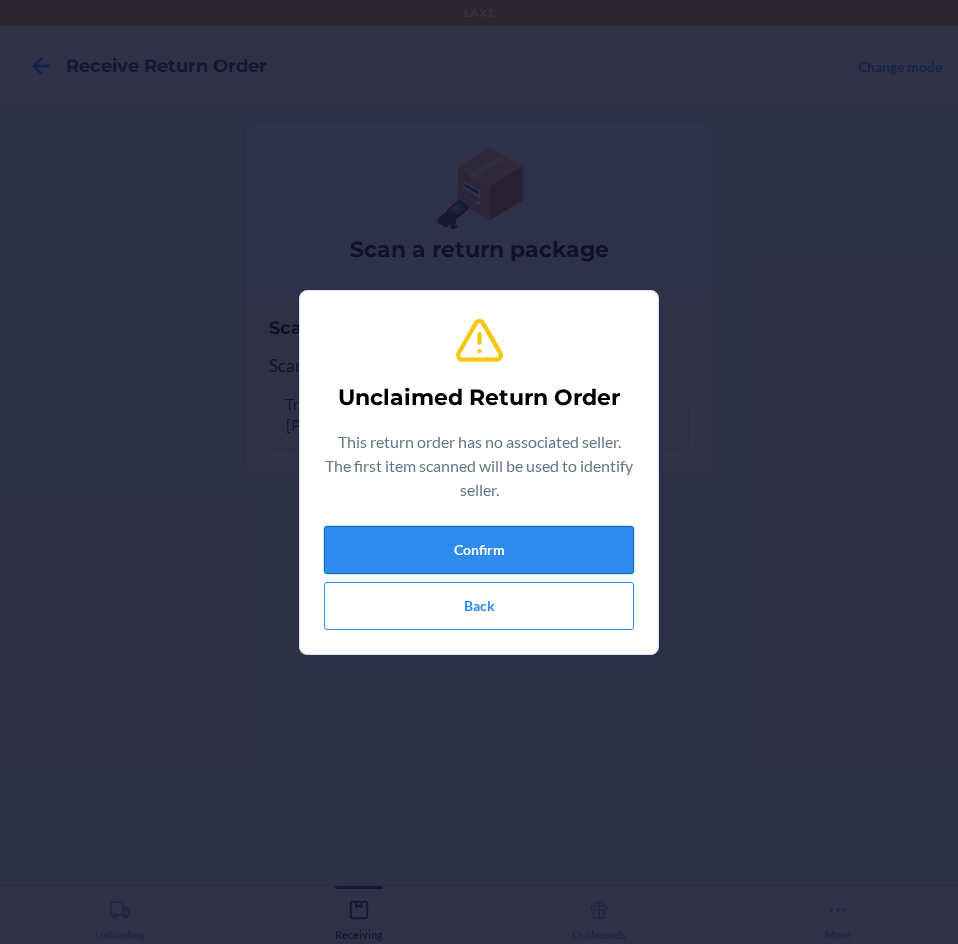 click on "Confirm" at bounding box center [479, 550] 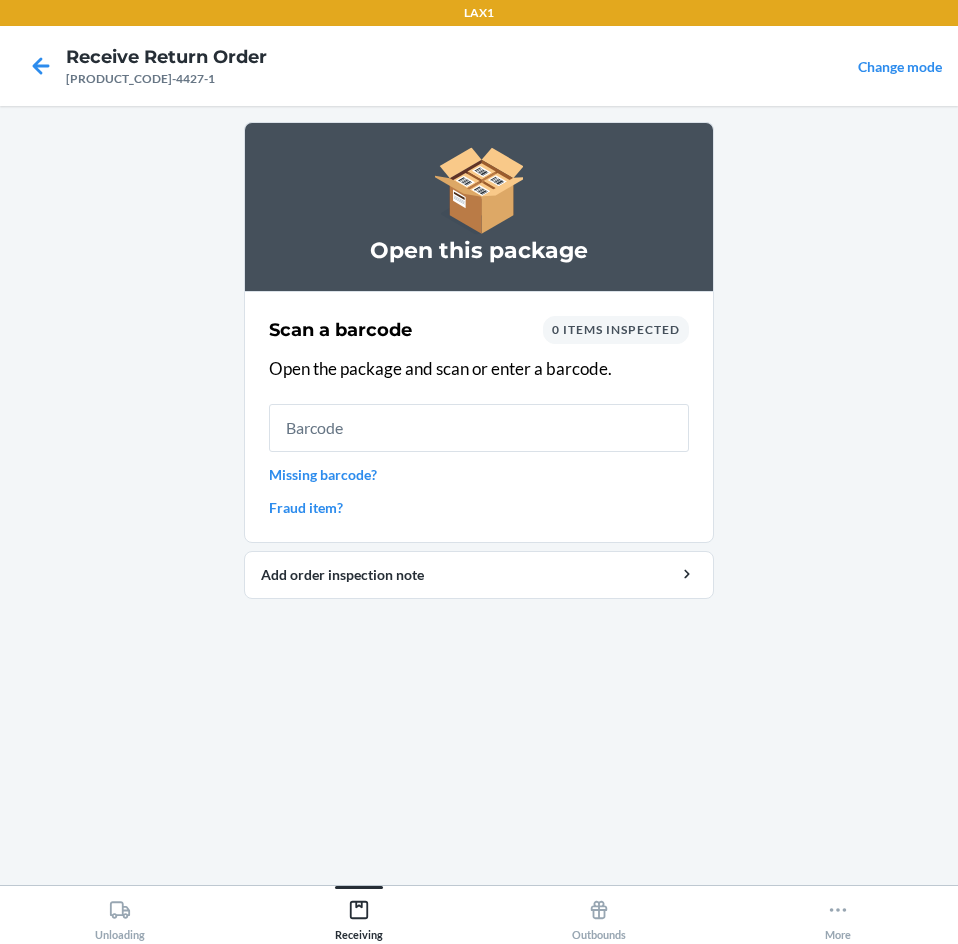 click at bounding box center [479, 428] 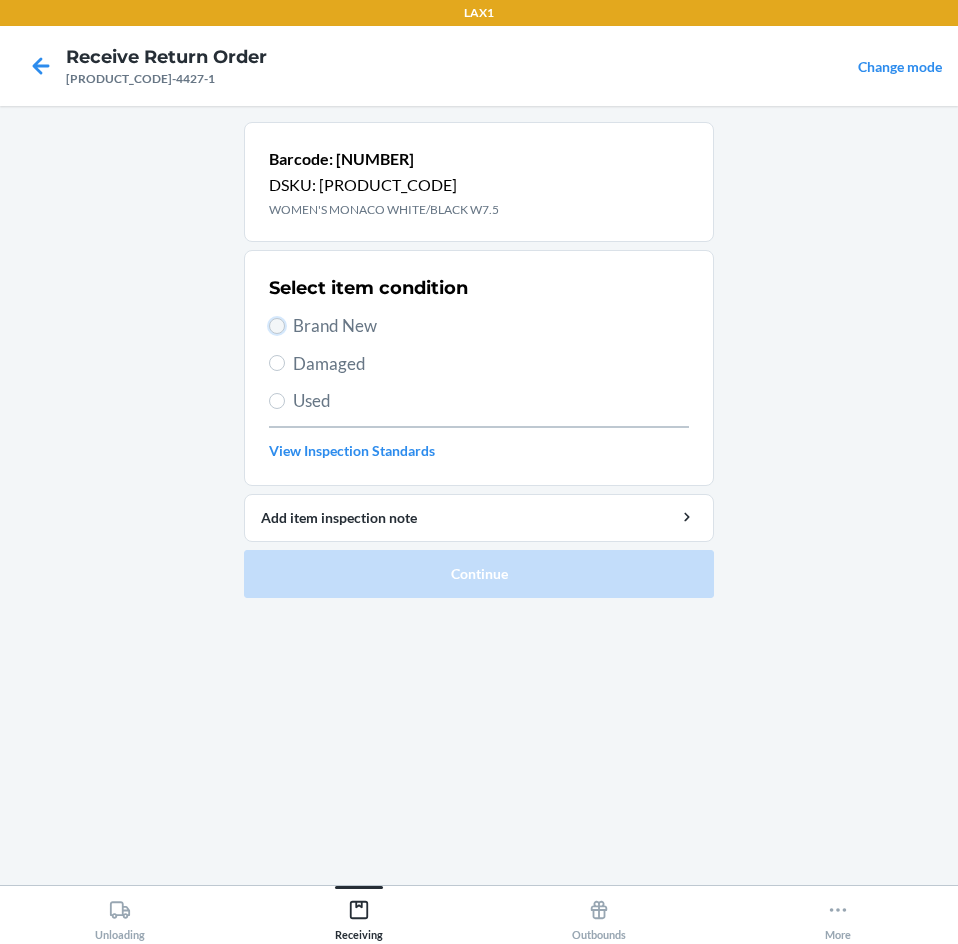click on "Brand New" at bounding box center [277, 326] 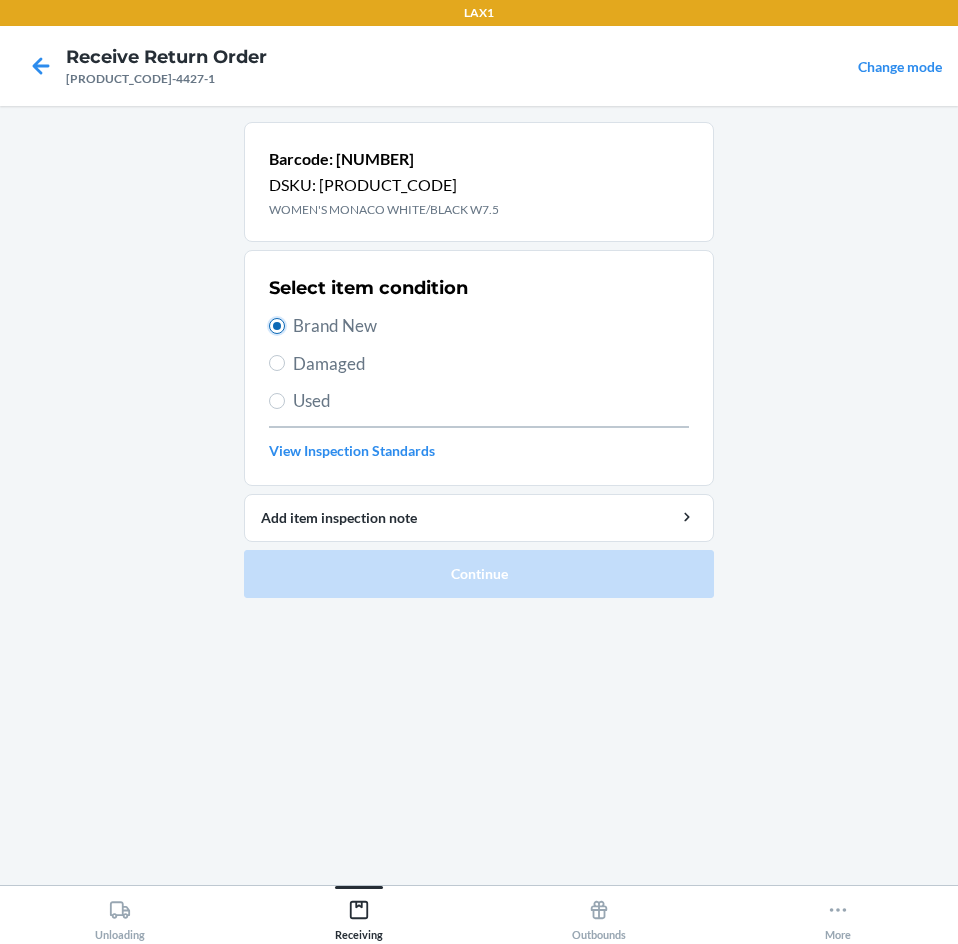 radio on "true" 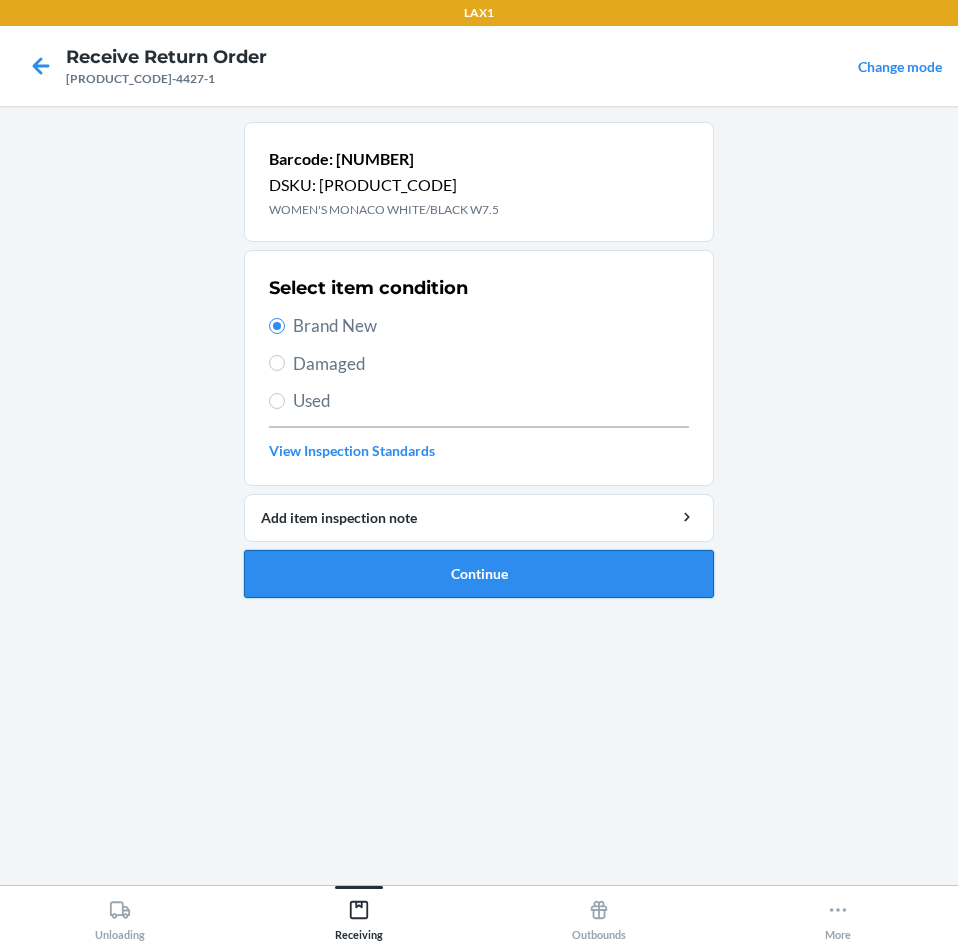 click on "Continue" at bounding box center (479, 574) 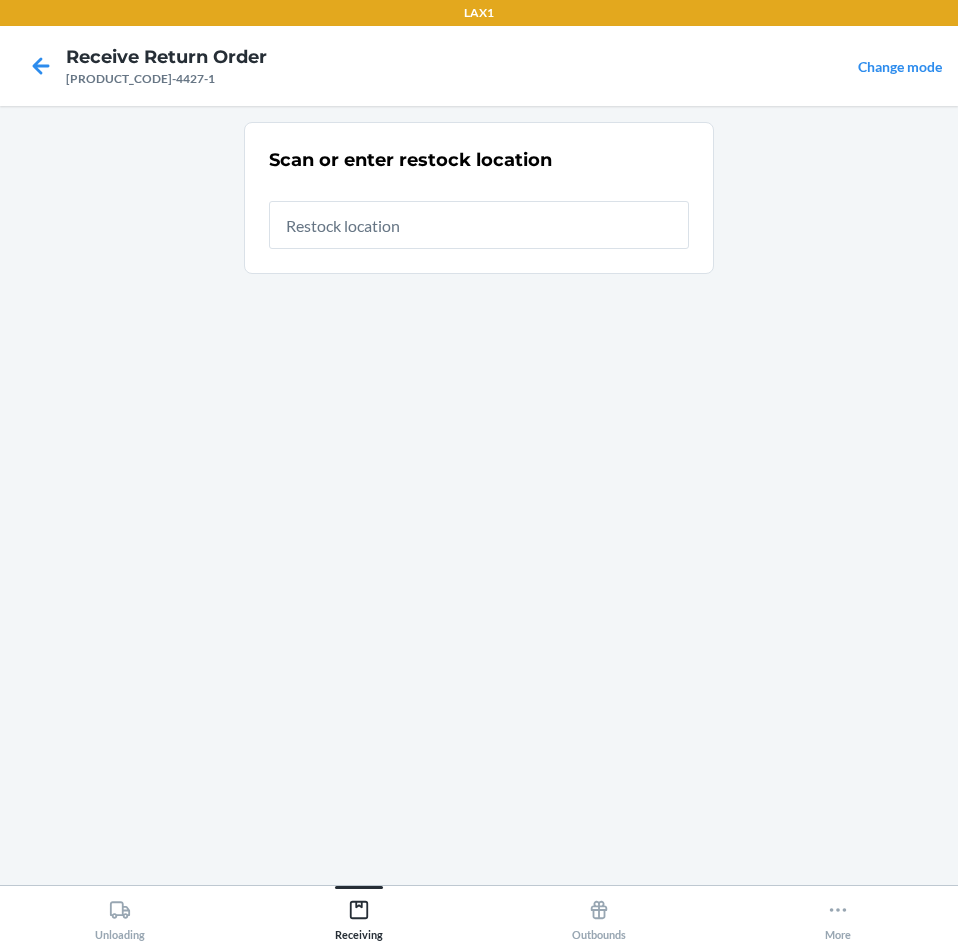 click at bounding box center [479, 225] 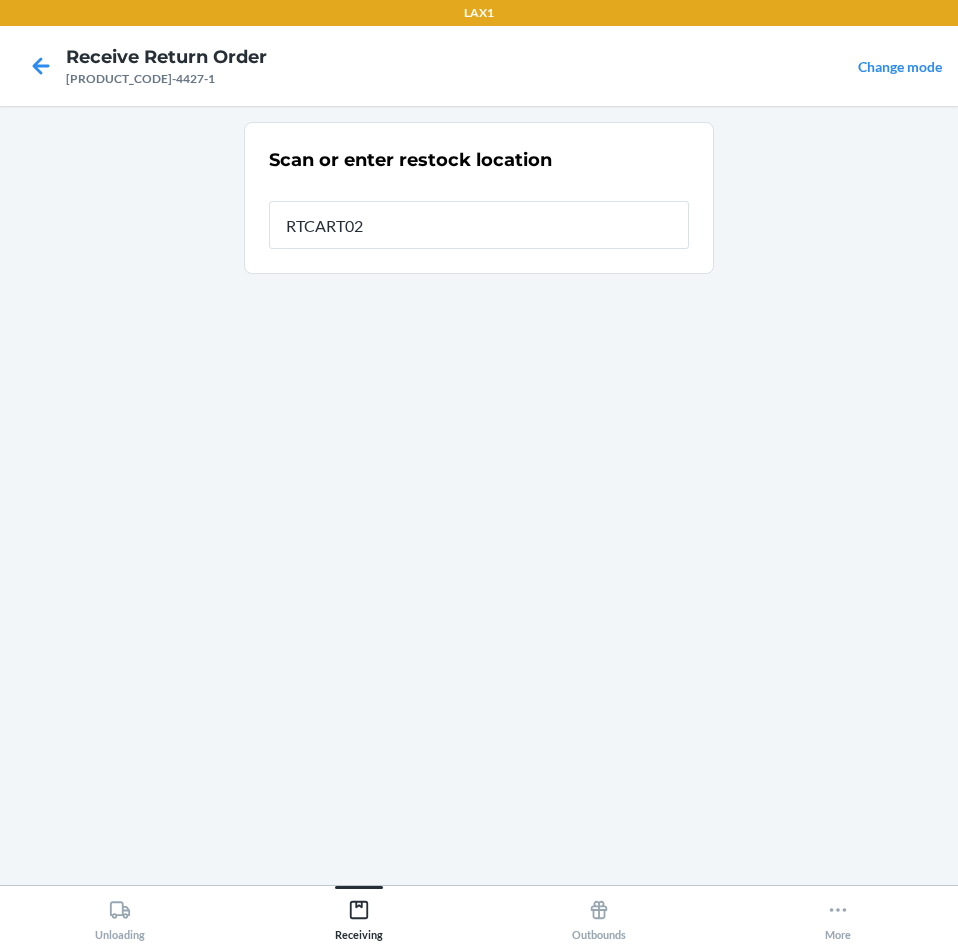 type on "[PRODUCT_CODE]" 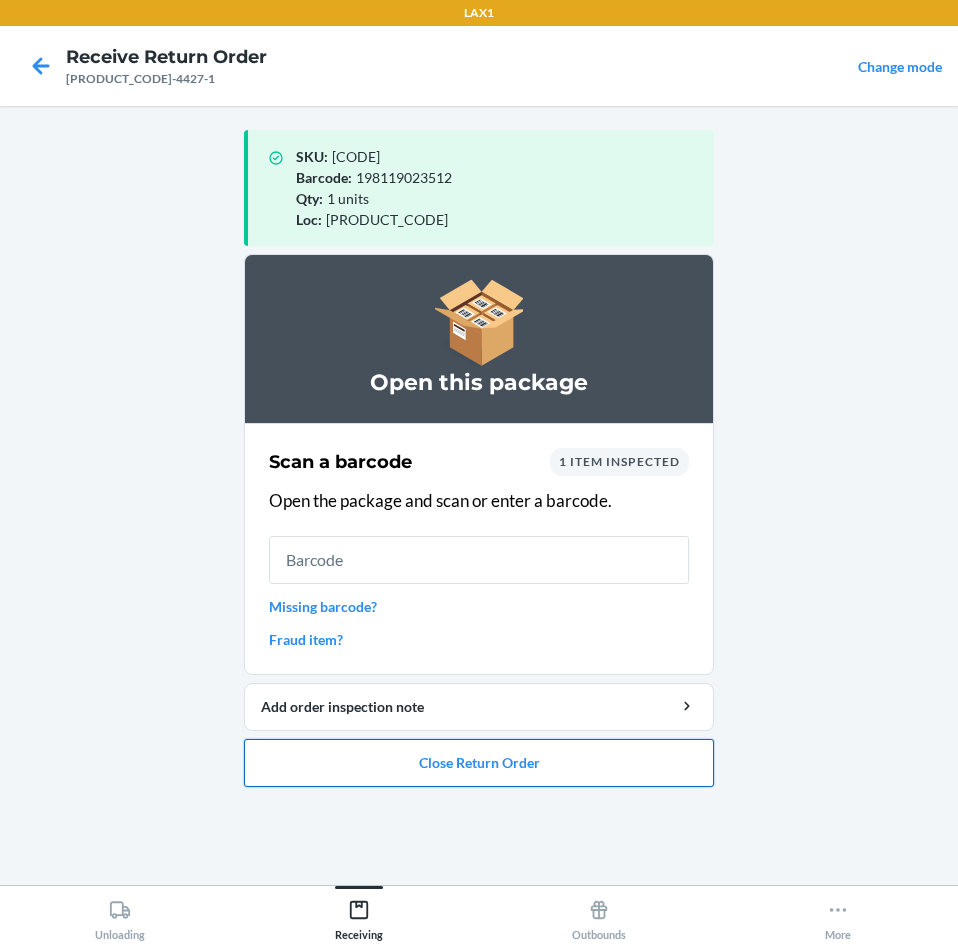 click on "Close Return Order" at bounding box center (479, 763) 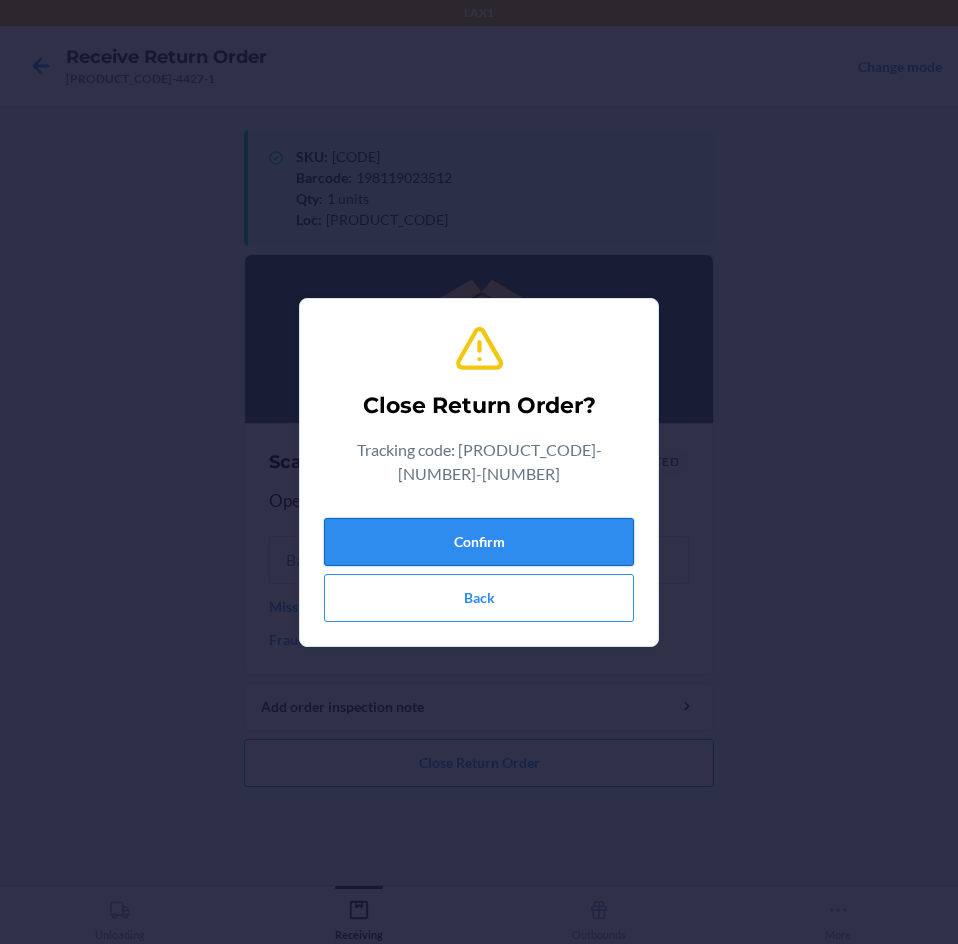 click on "Confirm" at bounding box center (479, 542) 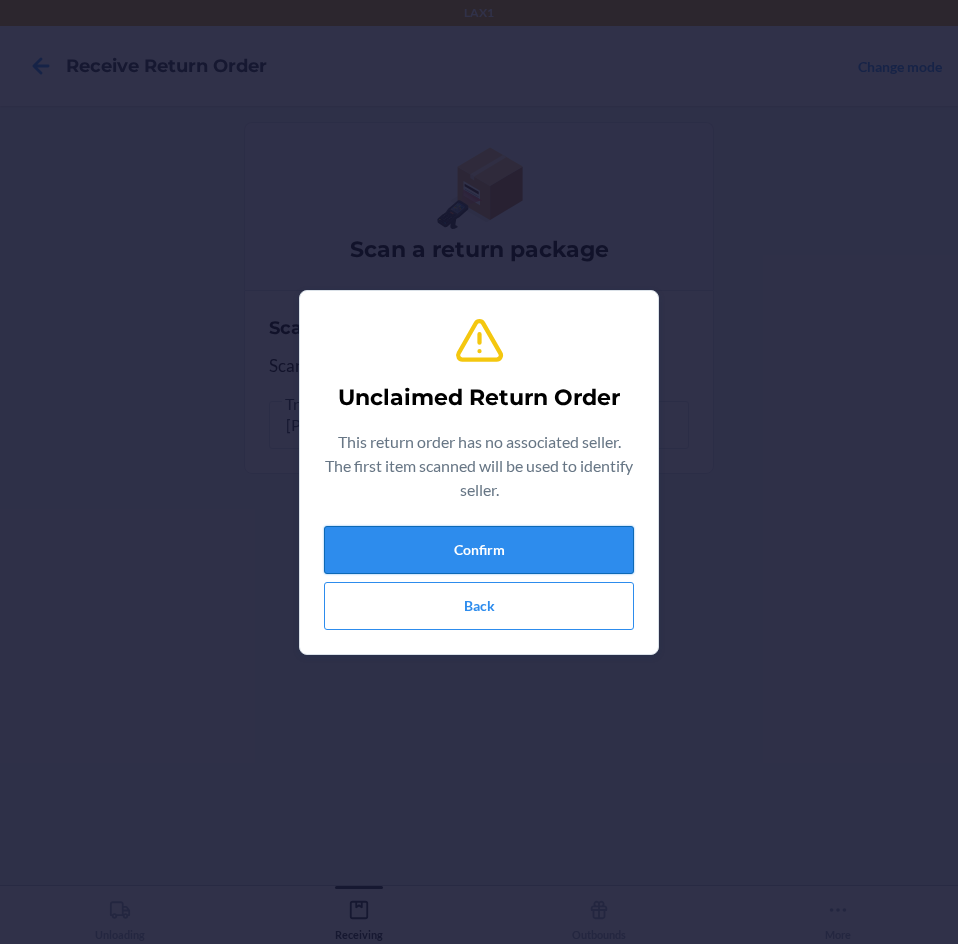 click on "Confirm" at bounding box center (479, 550) 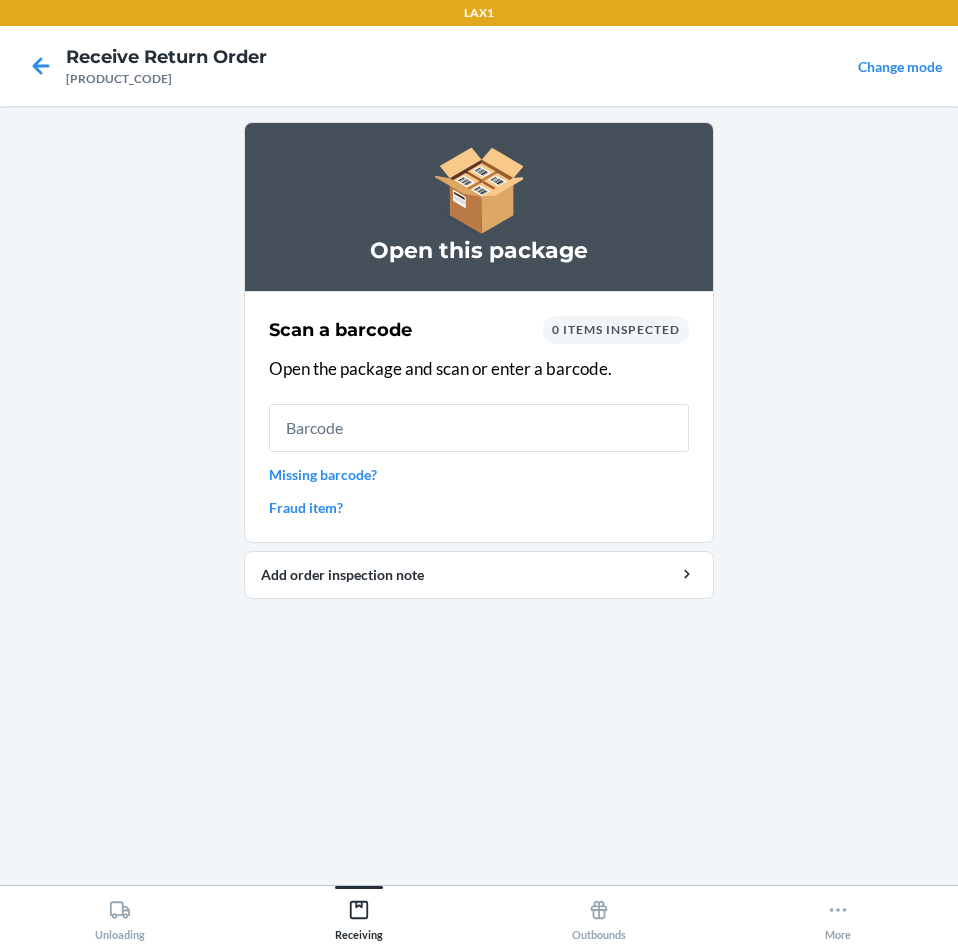 click at bounding box center (479, 428) 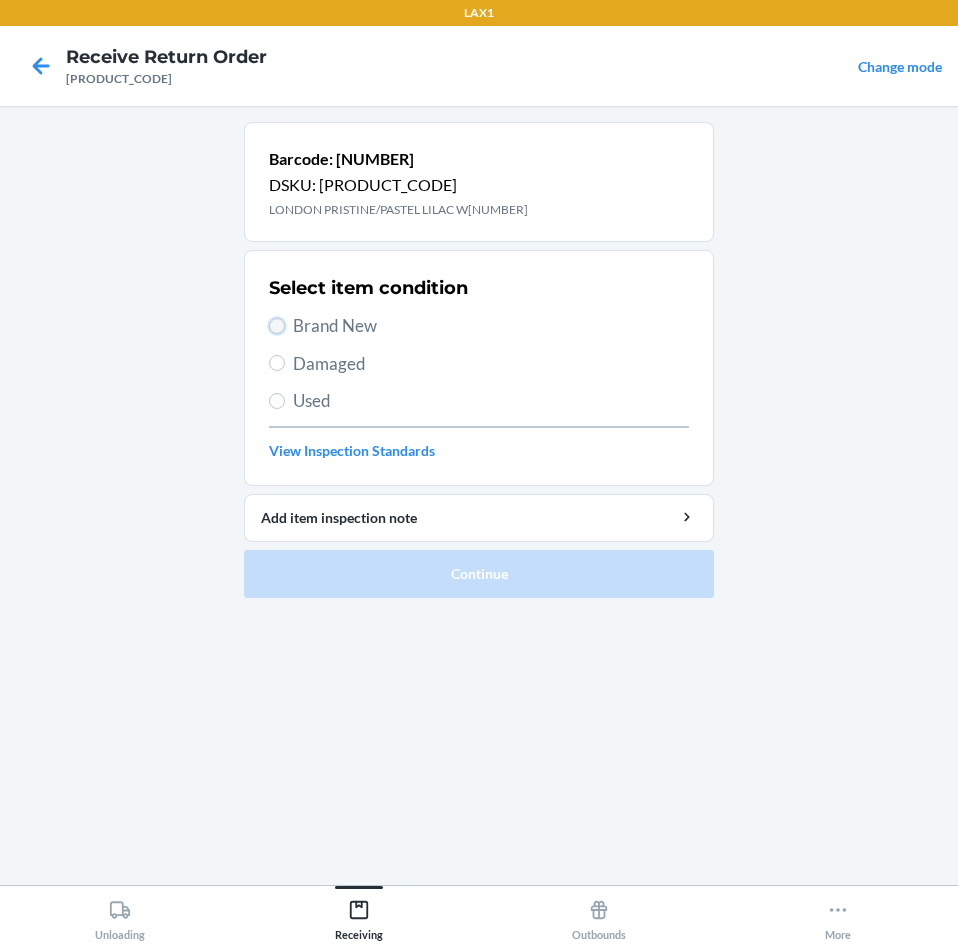 click on "Brand New" at bounding box center [277, 326] 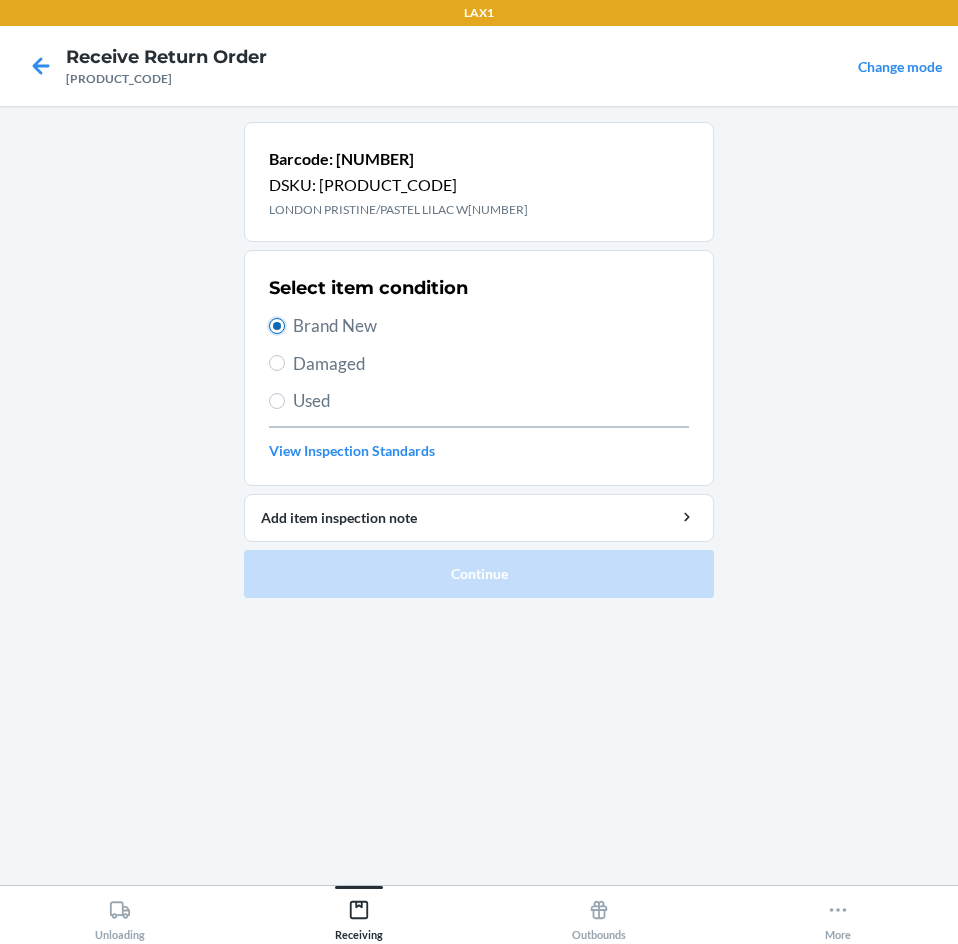 radio on "true" 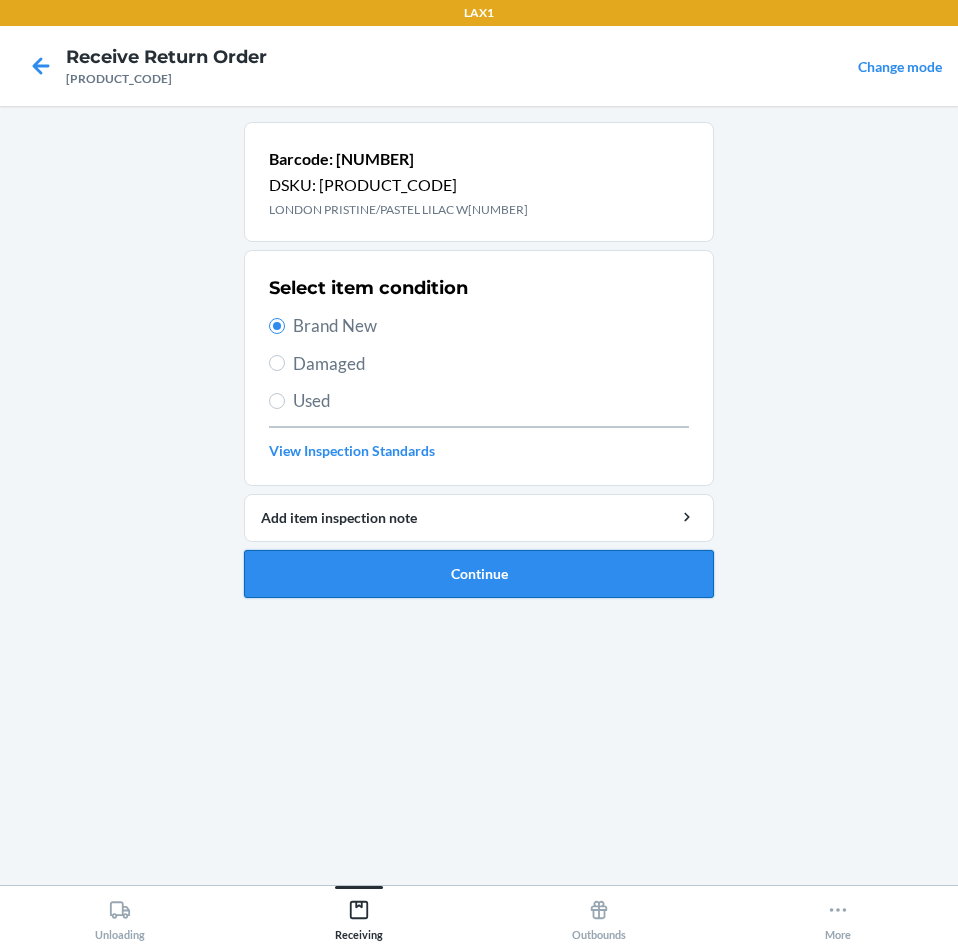 click on "Continue" at bounding box center (479, 574) 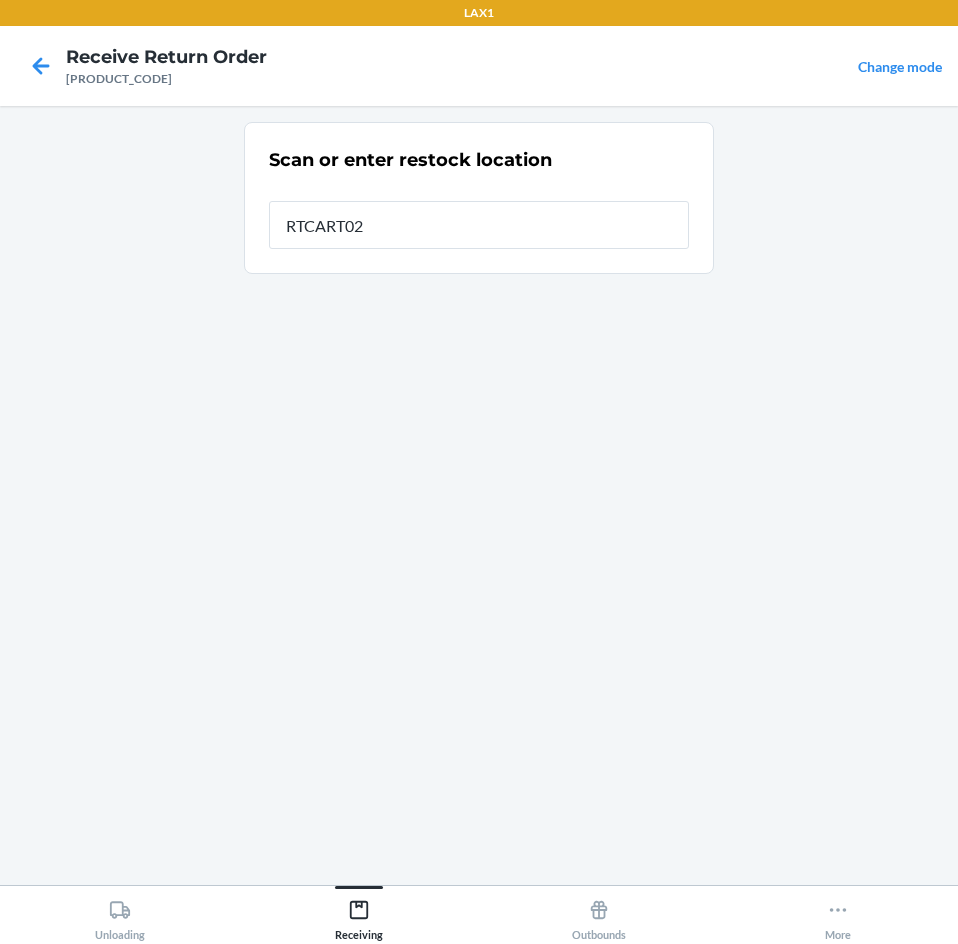 type on "[PRODUCT_CODE]" 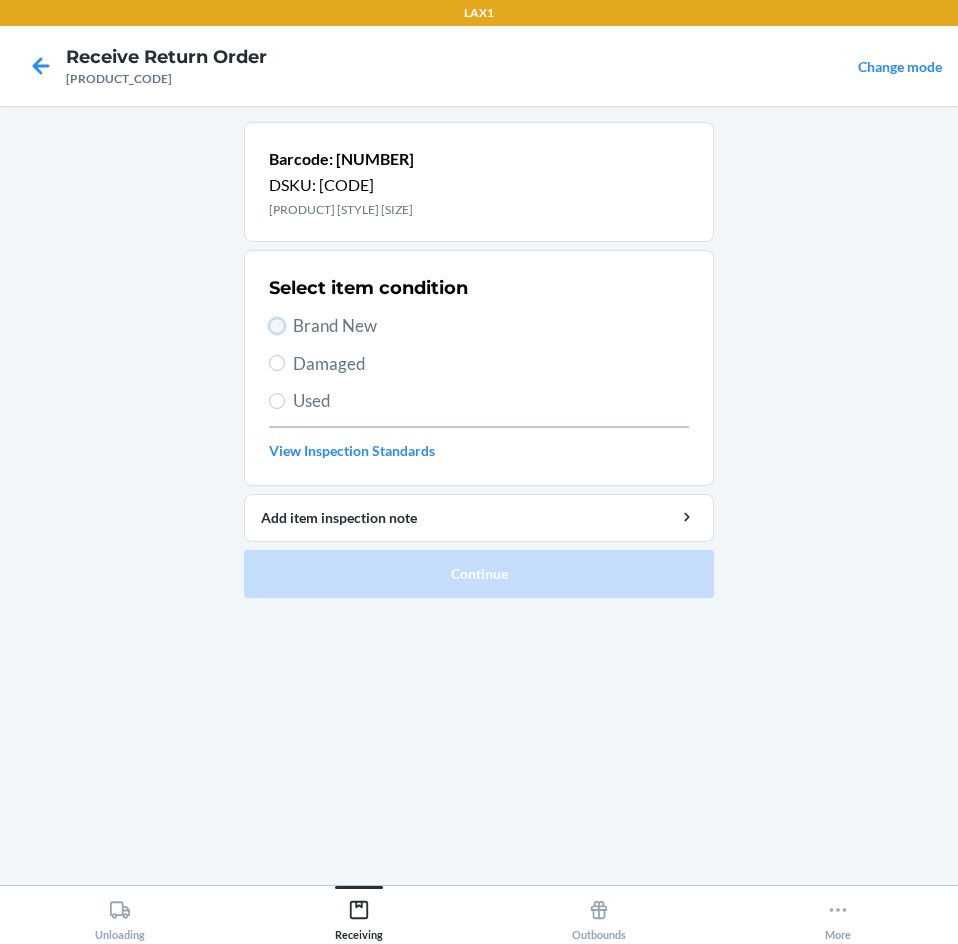 click on "Brand New" at bounding box center (277, 326) 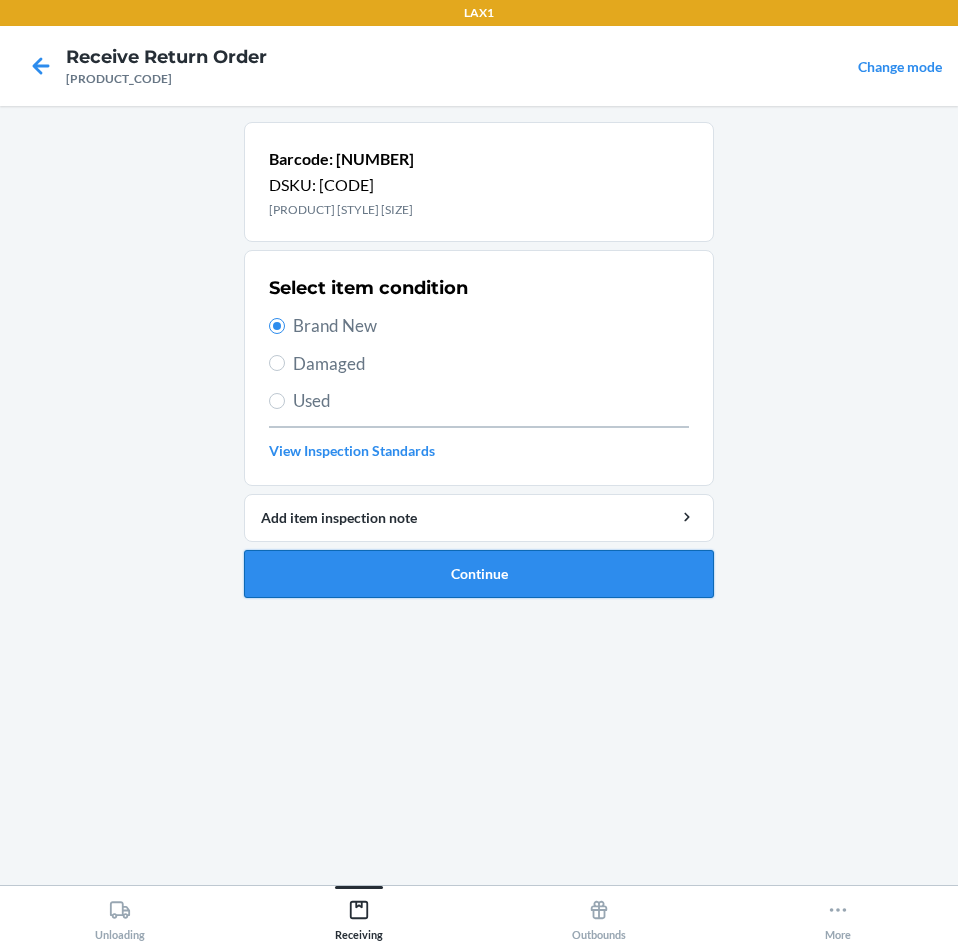 click on "Continue" at bounding box center [479, 574] 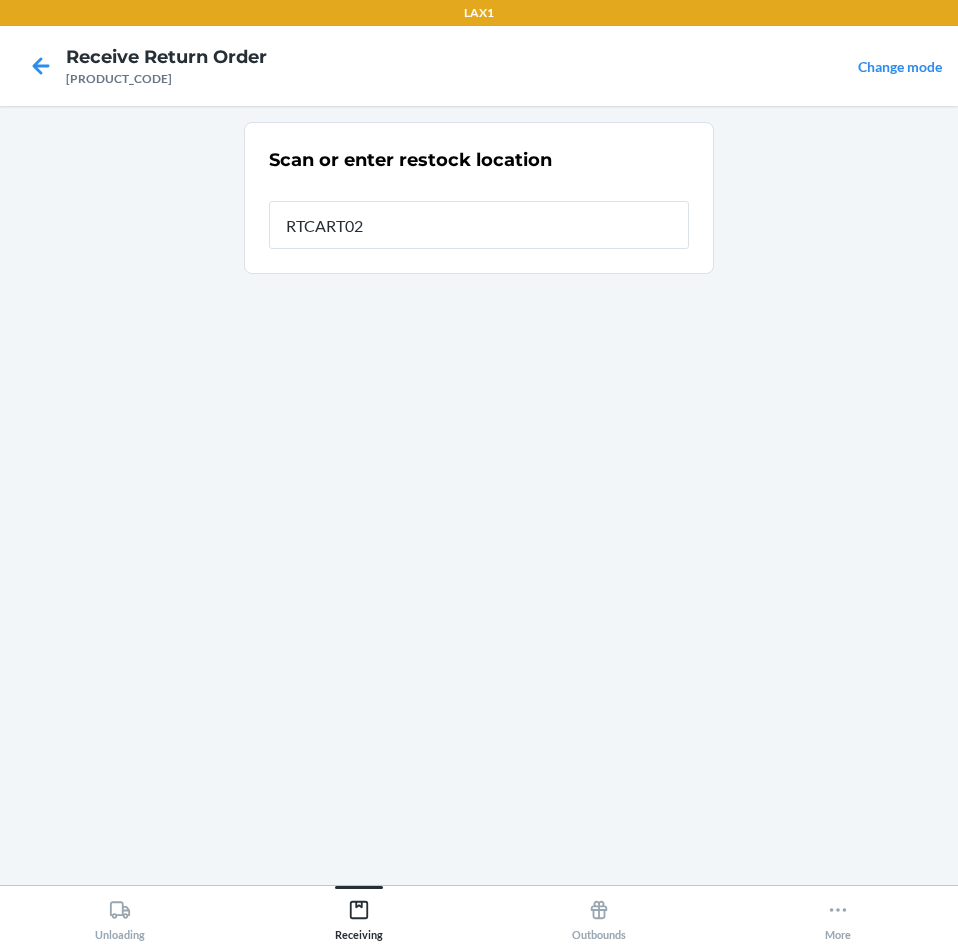 type on "[PRODUCT_CODE]" 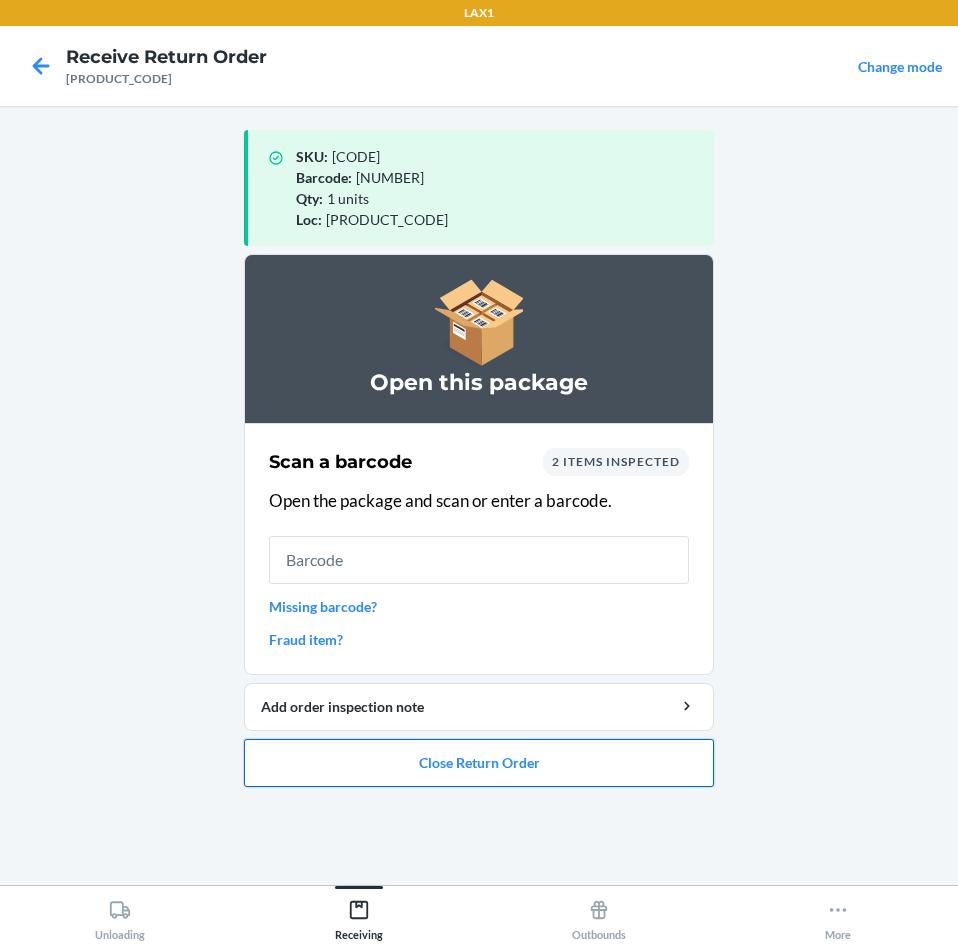 click on "Close Return Order" at bounding box center (479, 763) 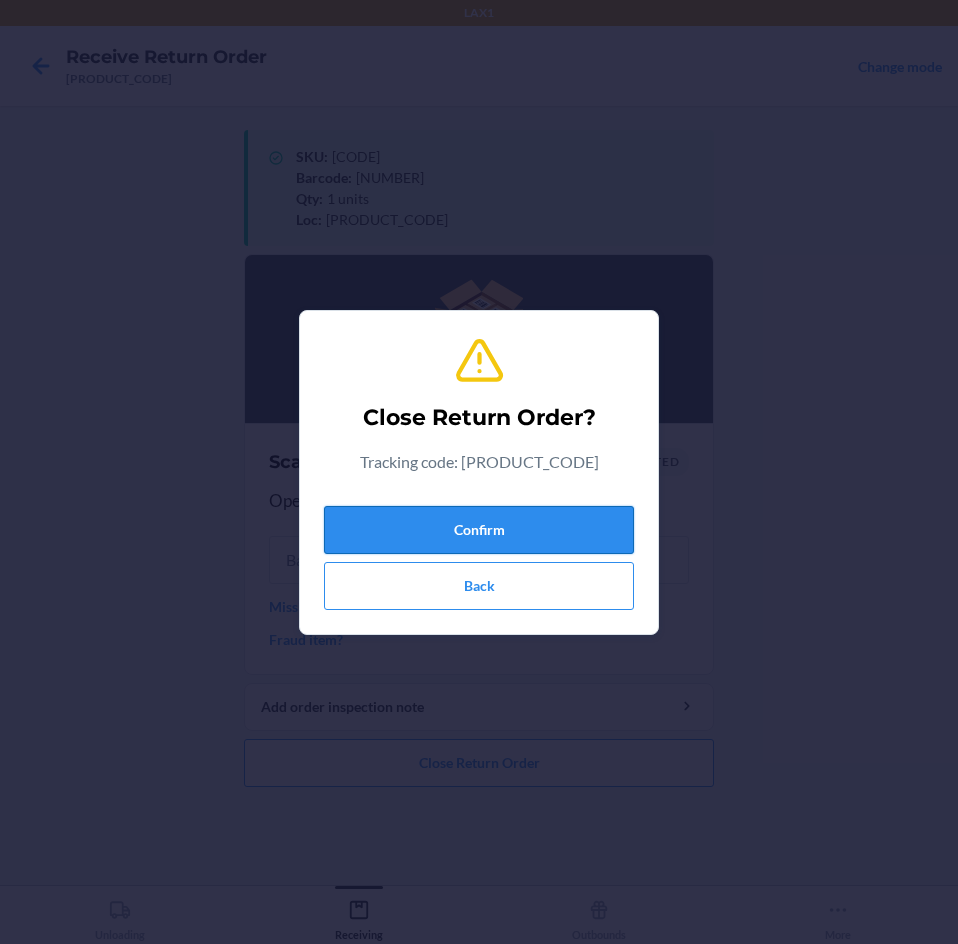 click on "Confirm" at bounding box center [479, 530] 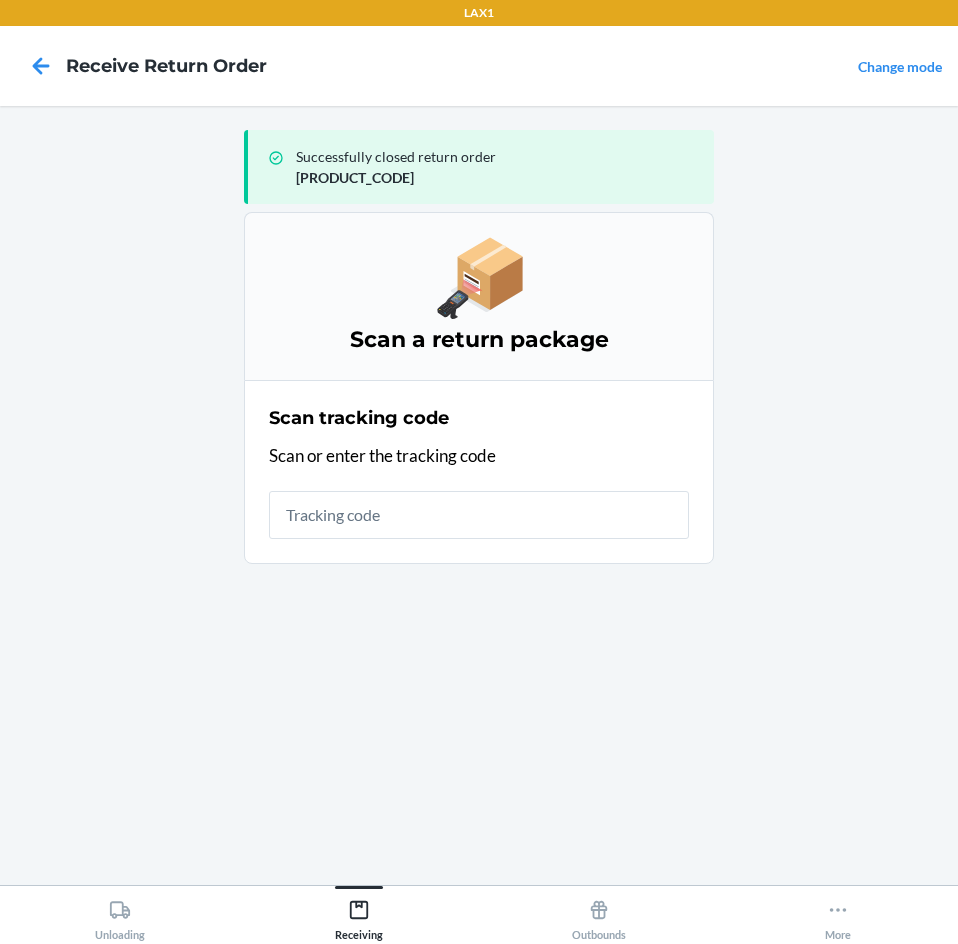 click at bounding box center (479, 515) 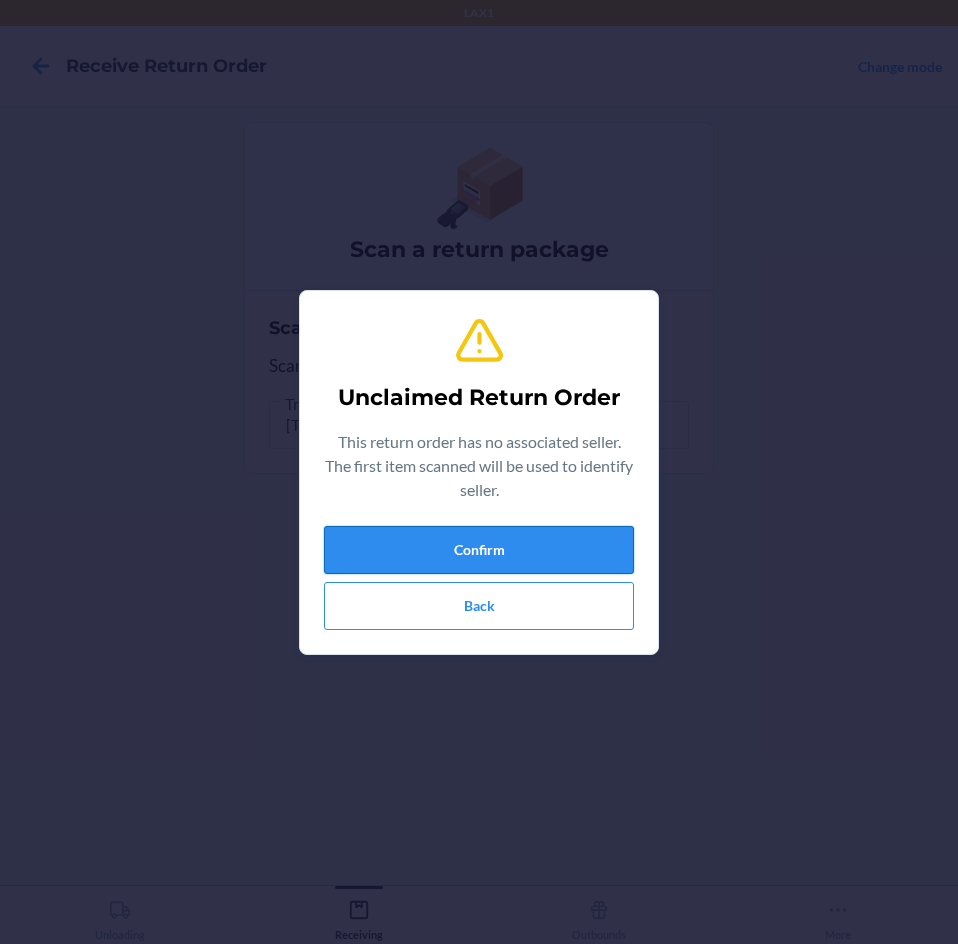 click on "Confirm" at bounding box center (479, 550) 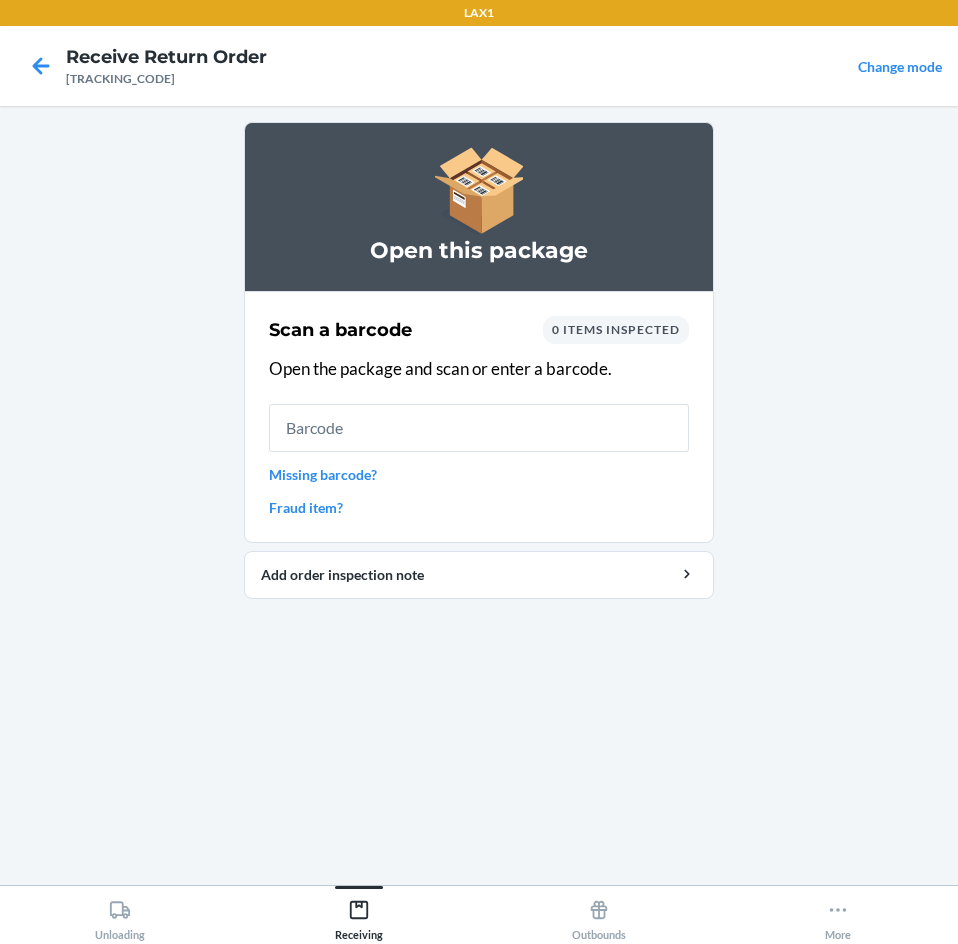 click at bounding box center (479, 428) 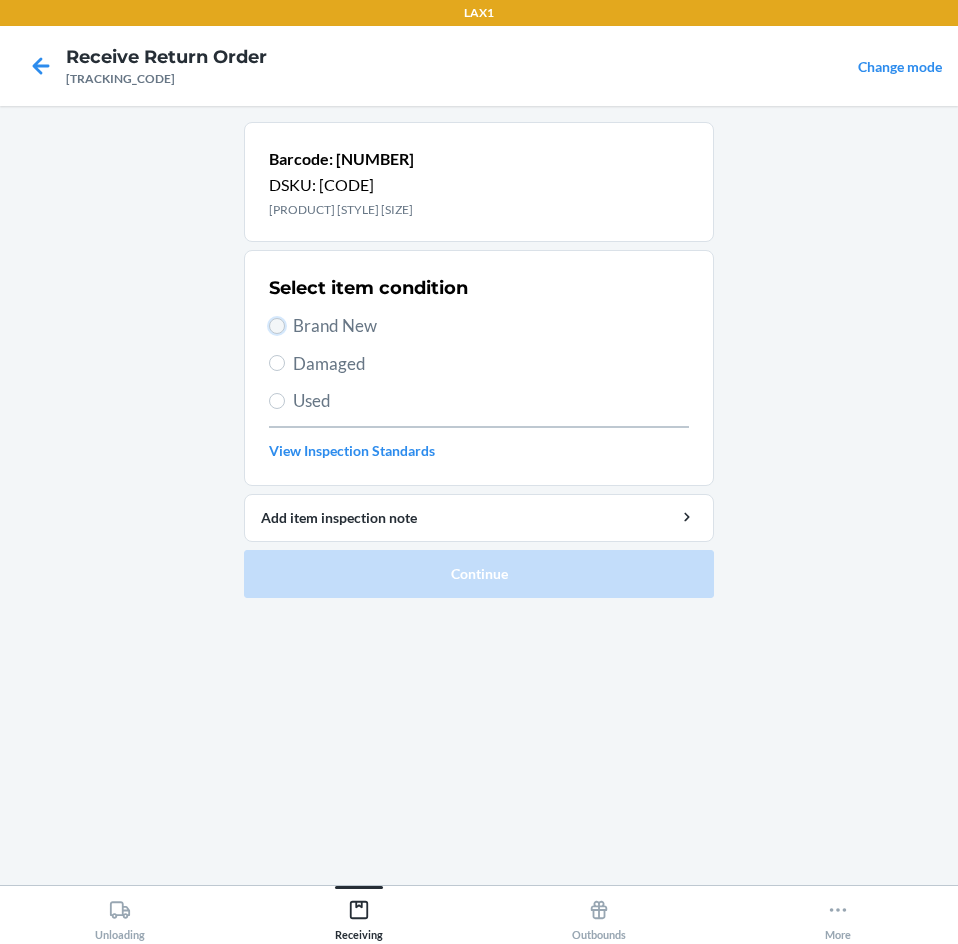click on "Brand New" at bounding box center (277, 326) 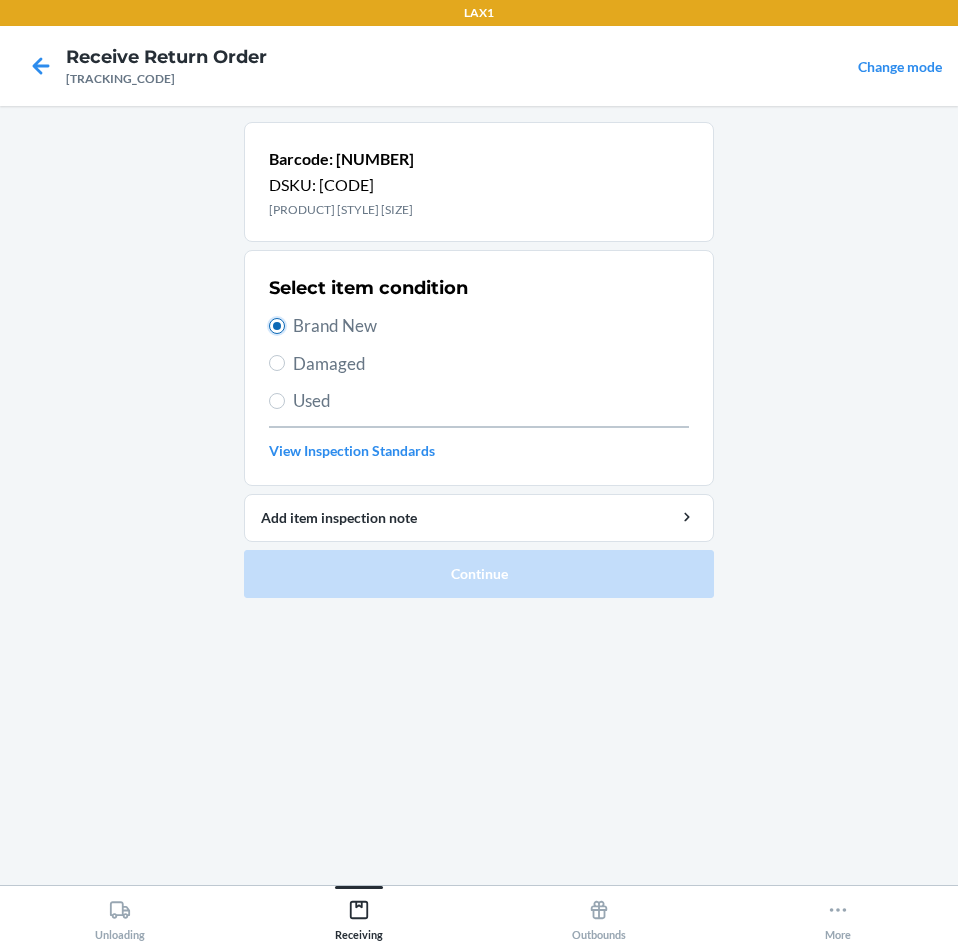radio on "true" 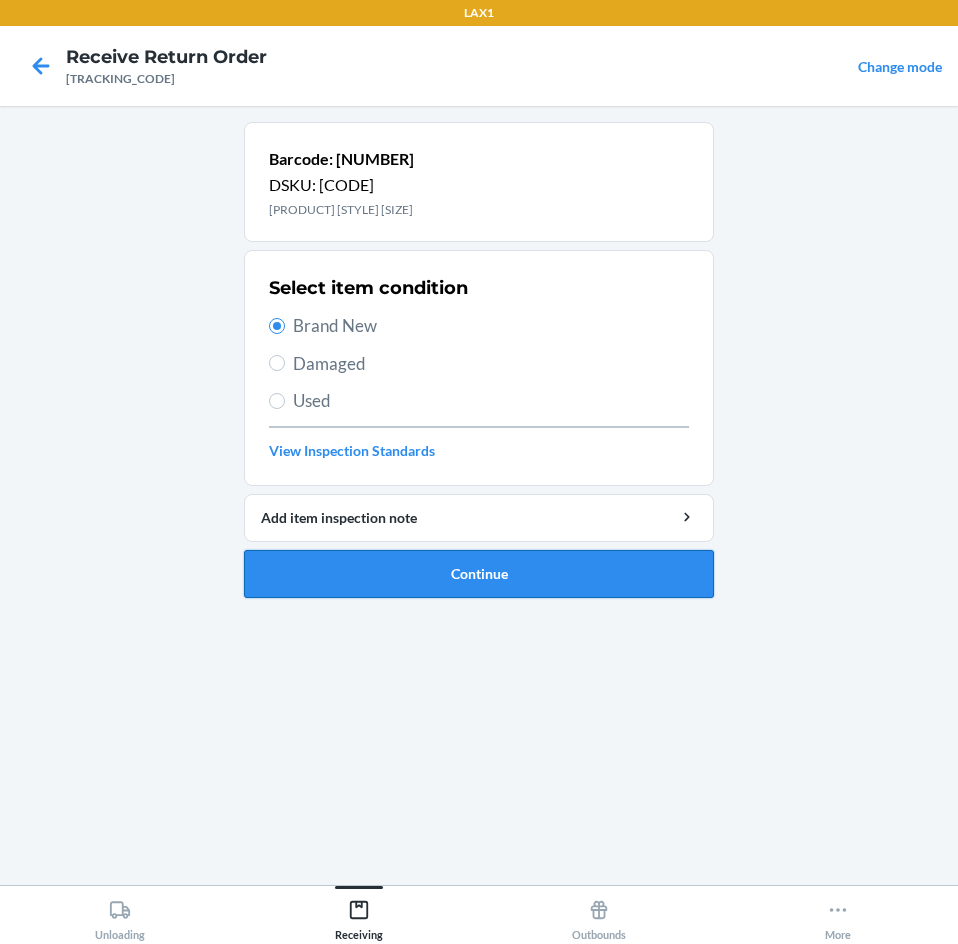 click on "Continue" at bounding box center [479, 574] 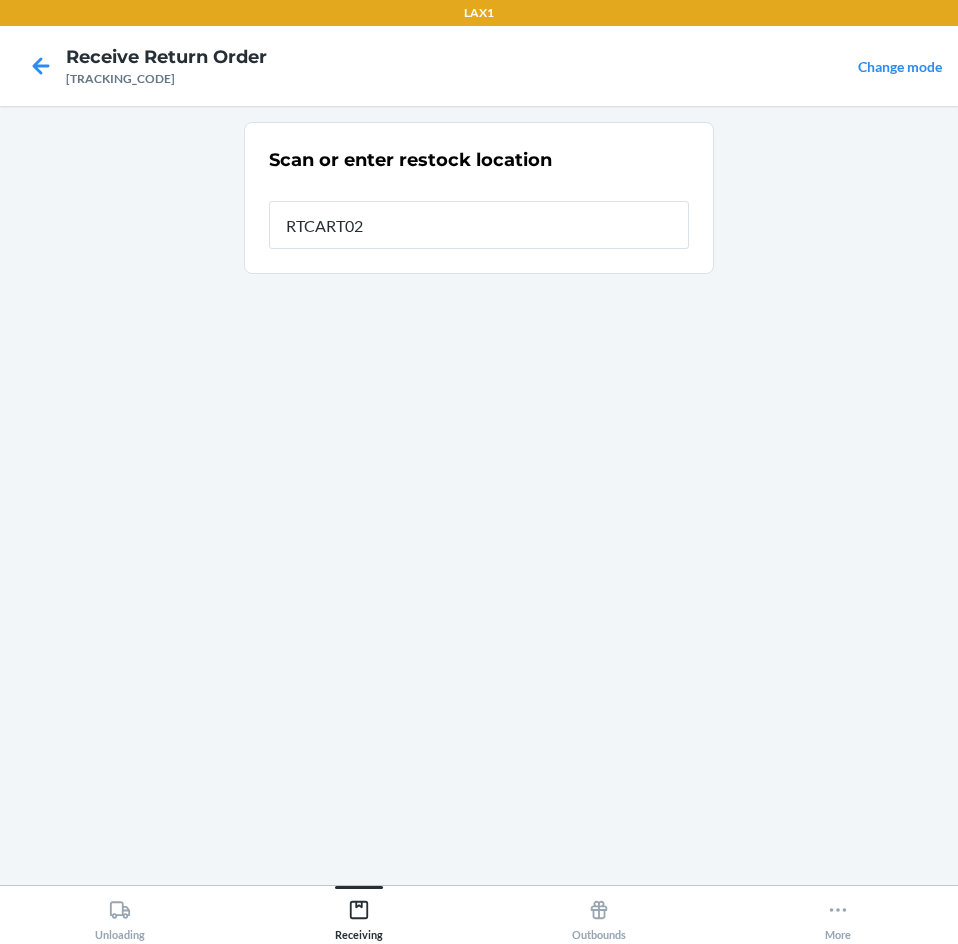 type on "[PRODUCT_CODE]" 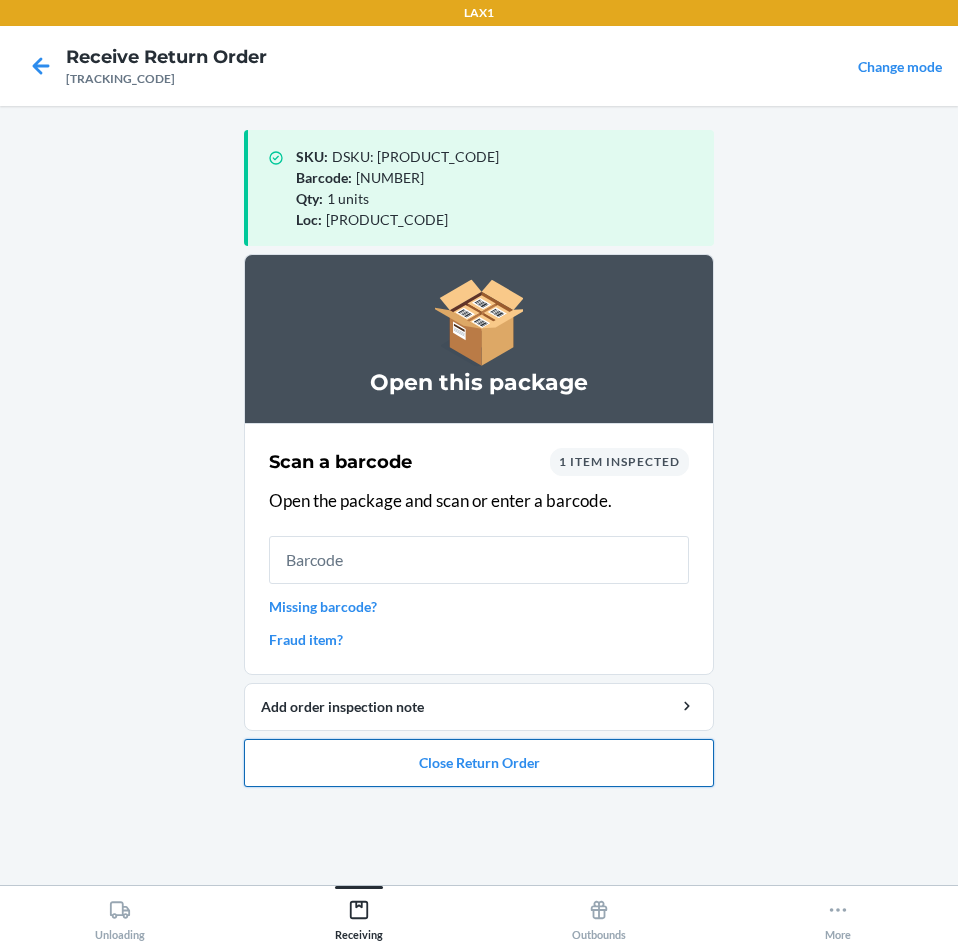 click on "Close Return Order" at bounding box center (479, 763) 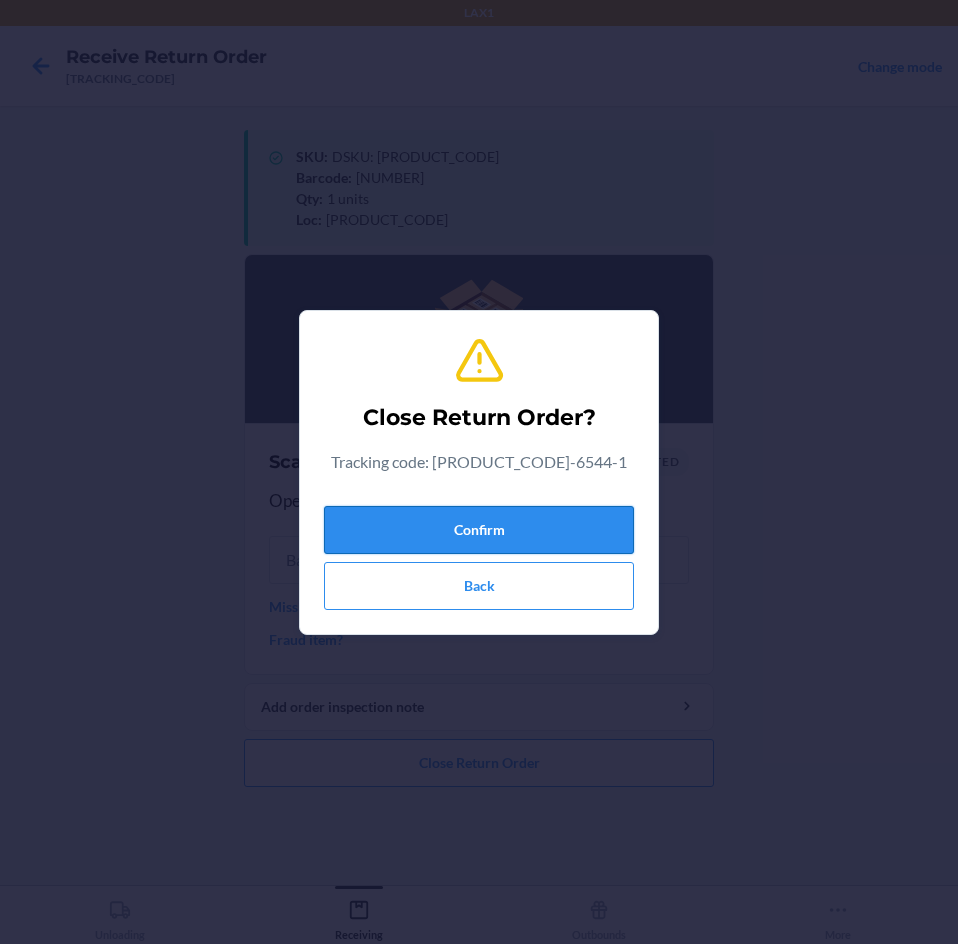 click on "Confirm" at bounding box center [479, 530] 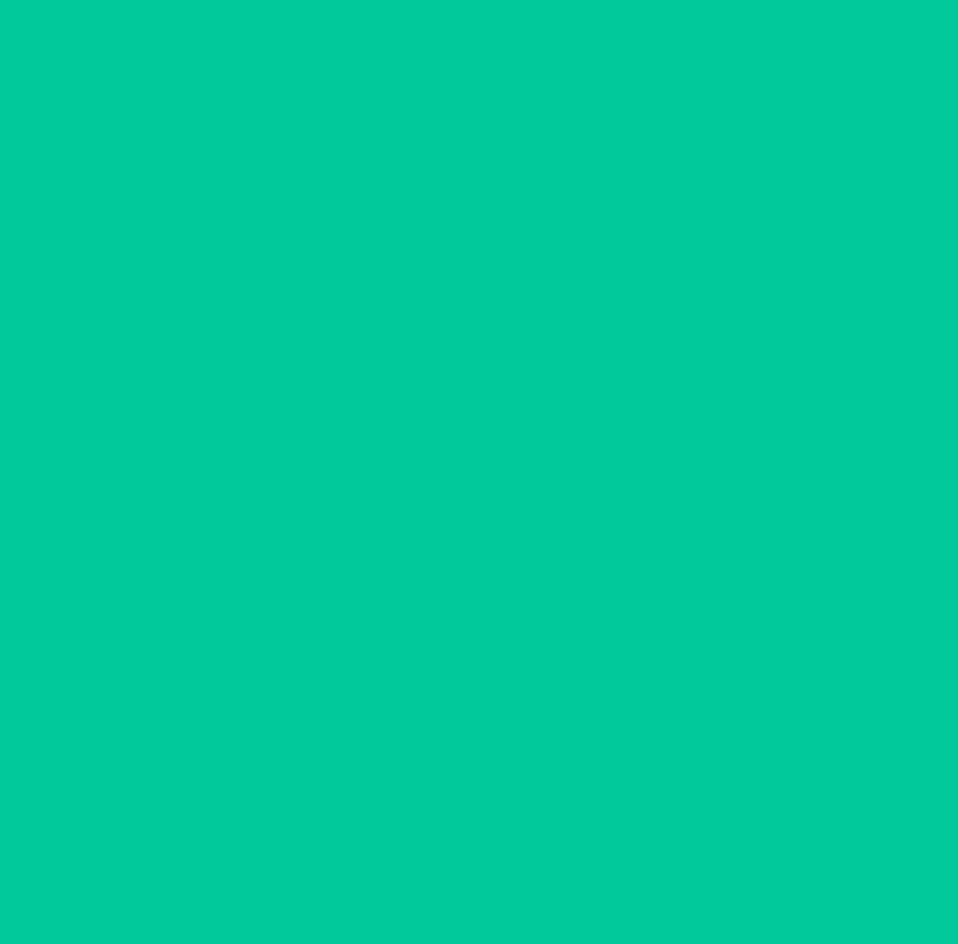 type 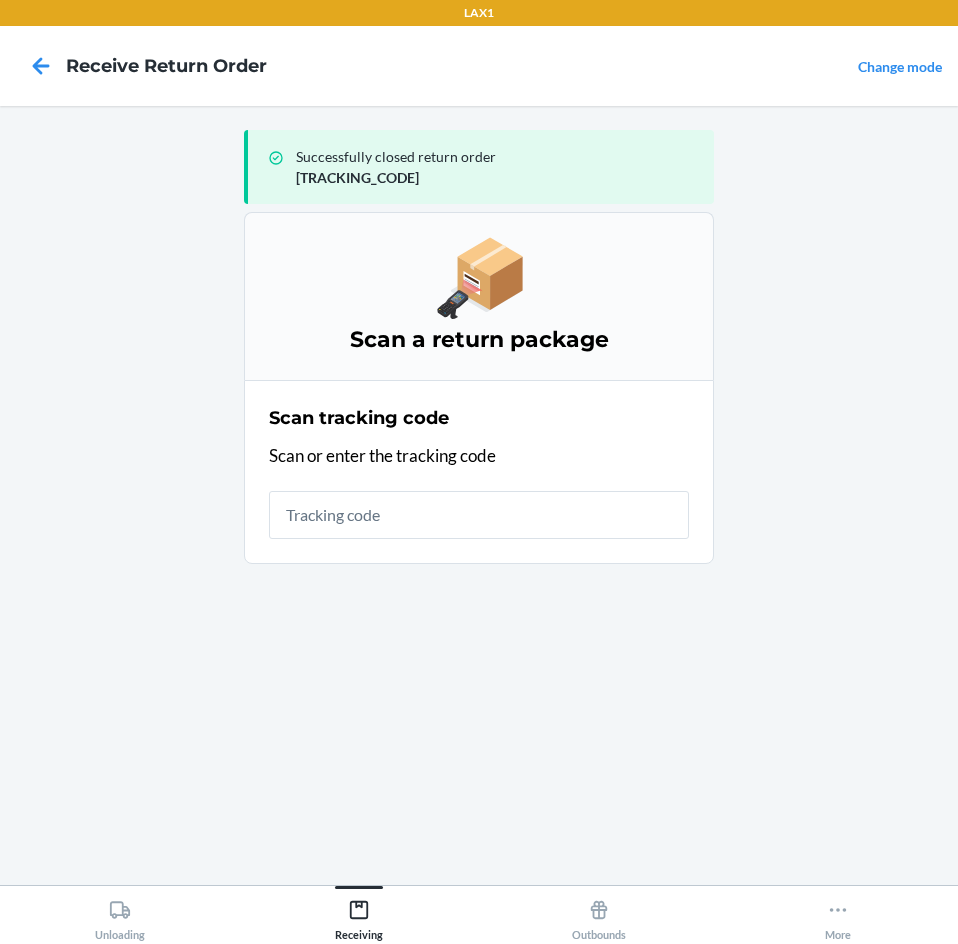 click at bounding box center (479, 515) 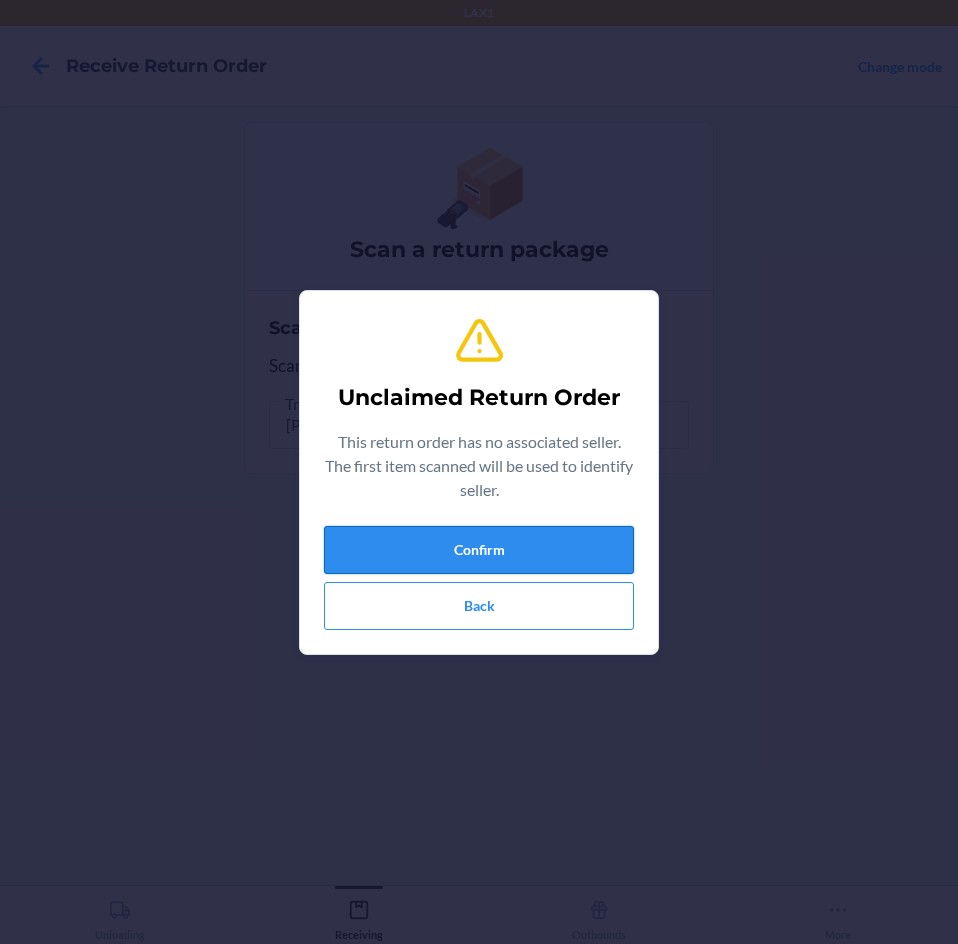 click on "Confirm" at bounding box center (479, 550) 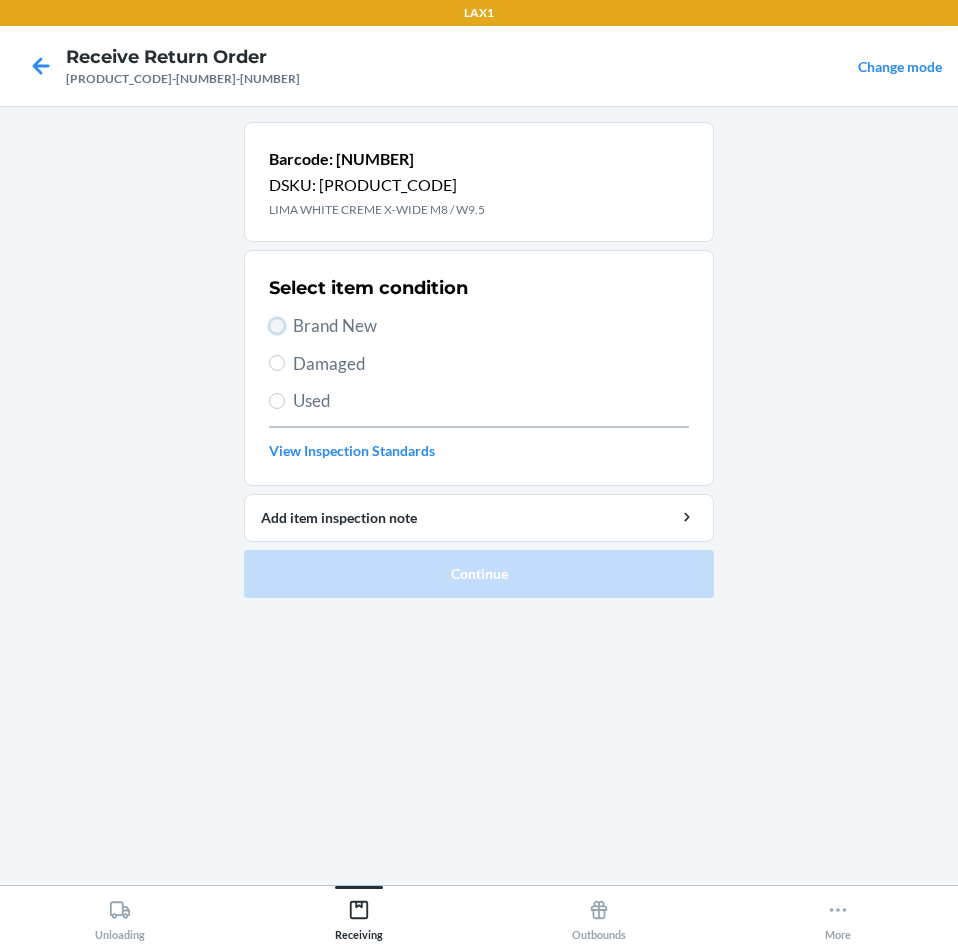 click on "Brand New" at bounding box center [277, 326] 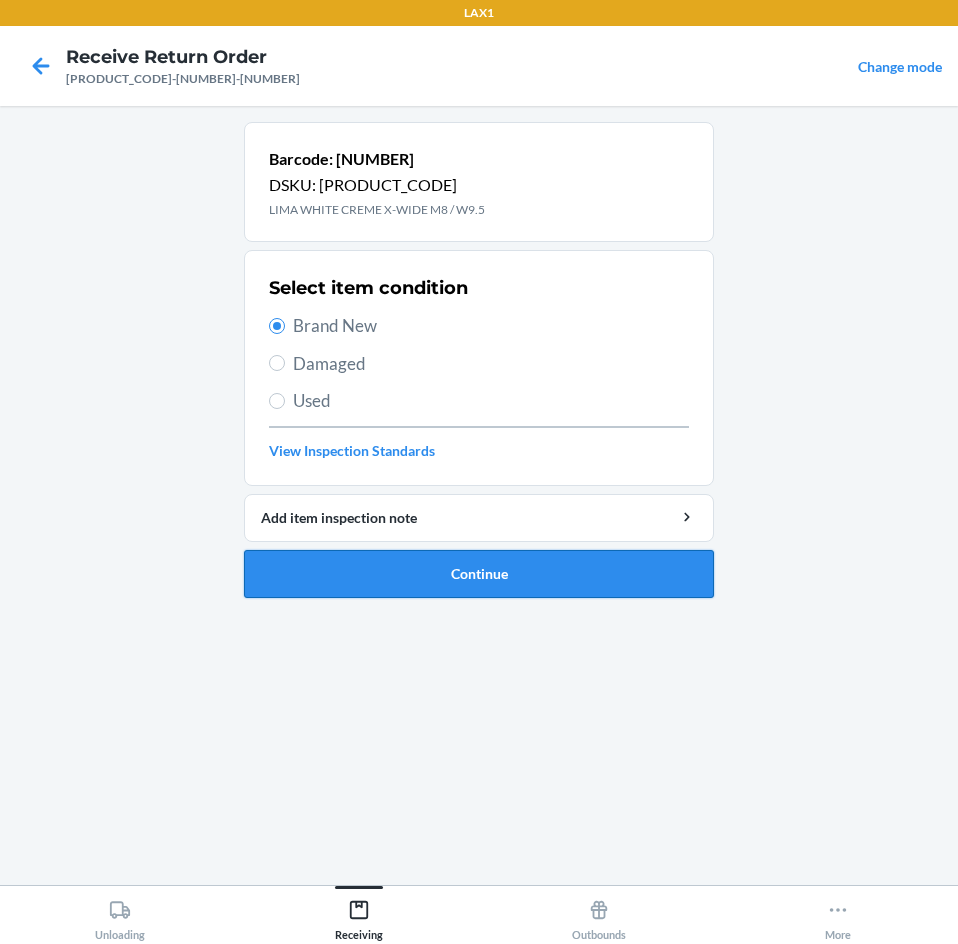 click on "Continue" at bounding box center [479, 574] 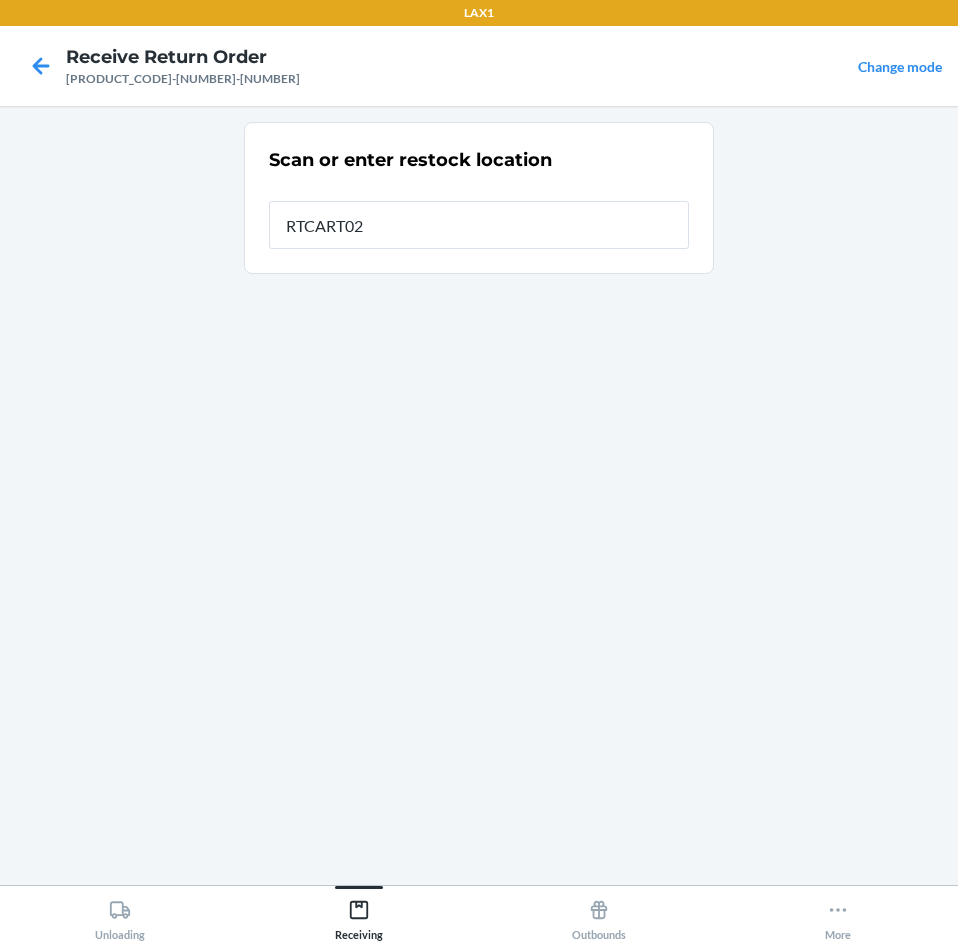 type on "[PRODUCT_CODE]" 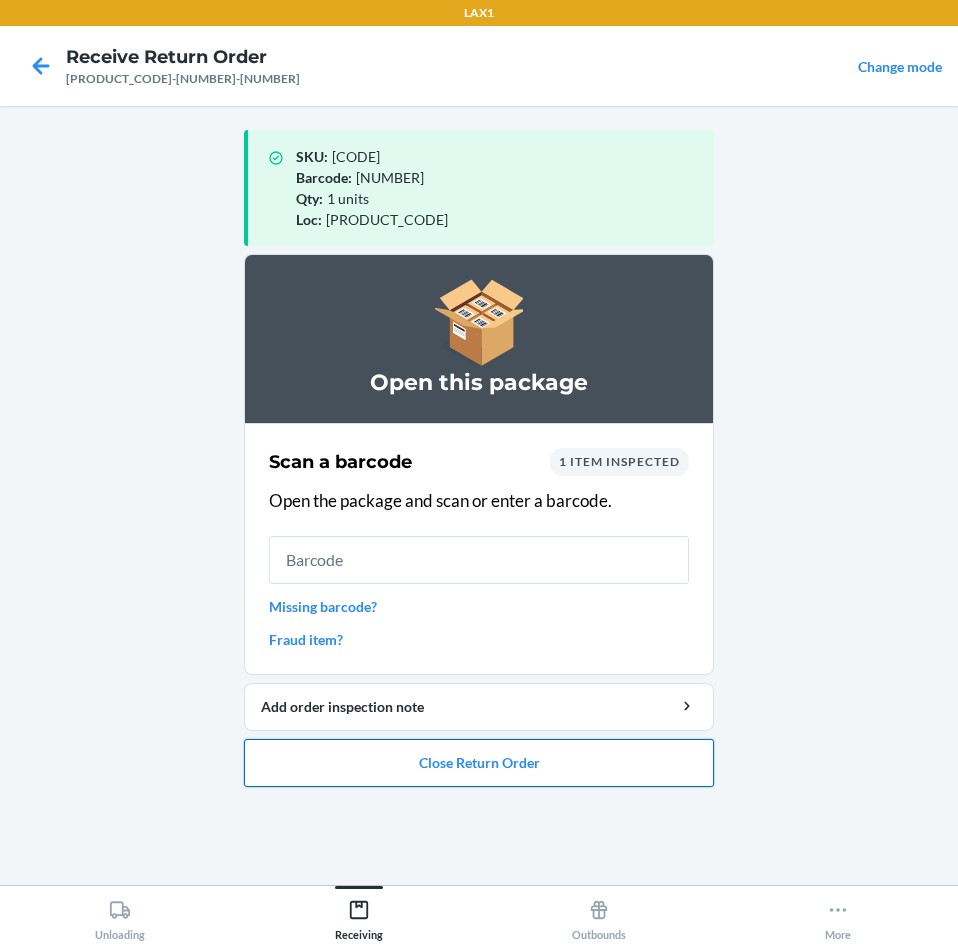 click on "Close Return Order" at bounding box center [479, 763] 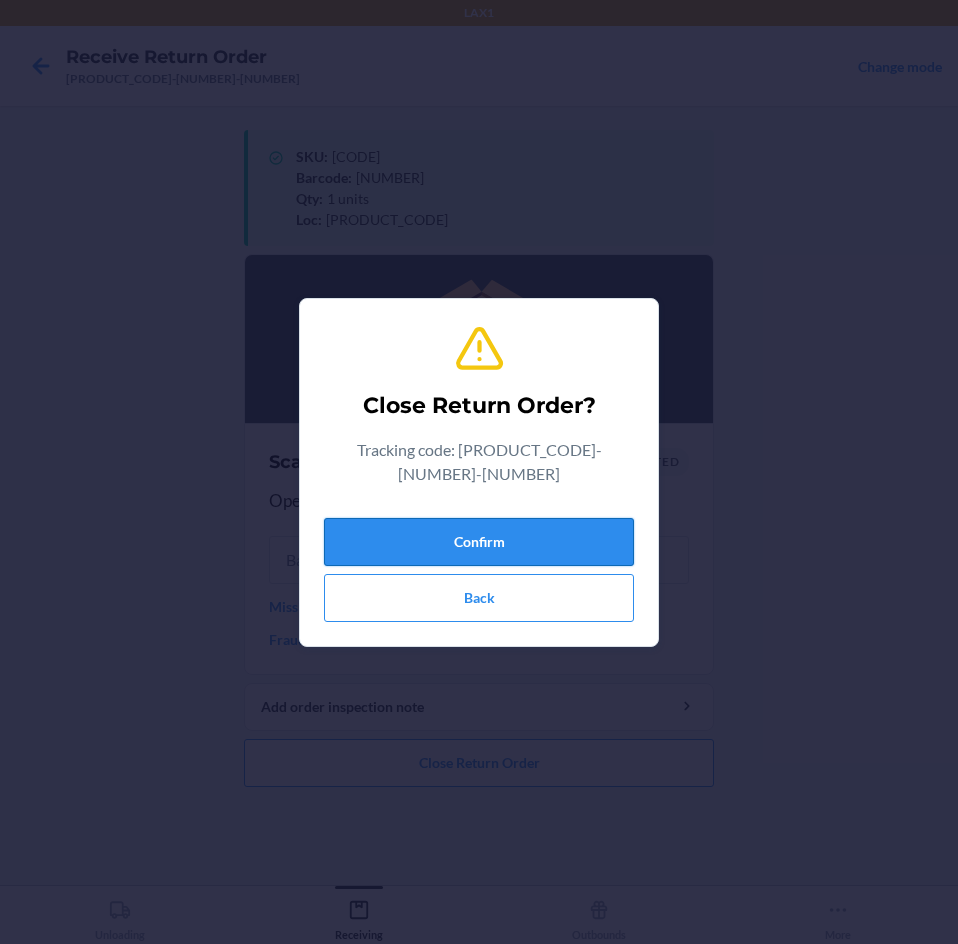 click on "Confirm" at bounding box center [479, 542] 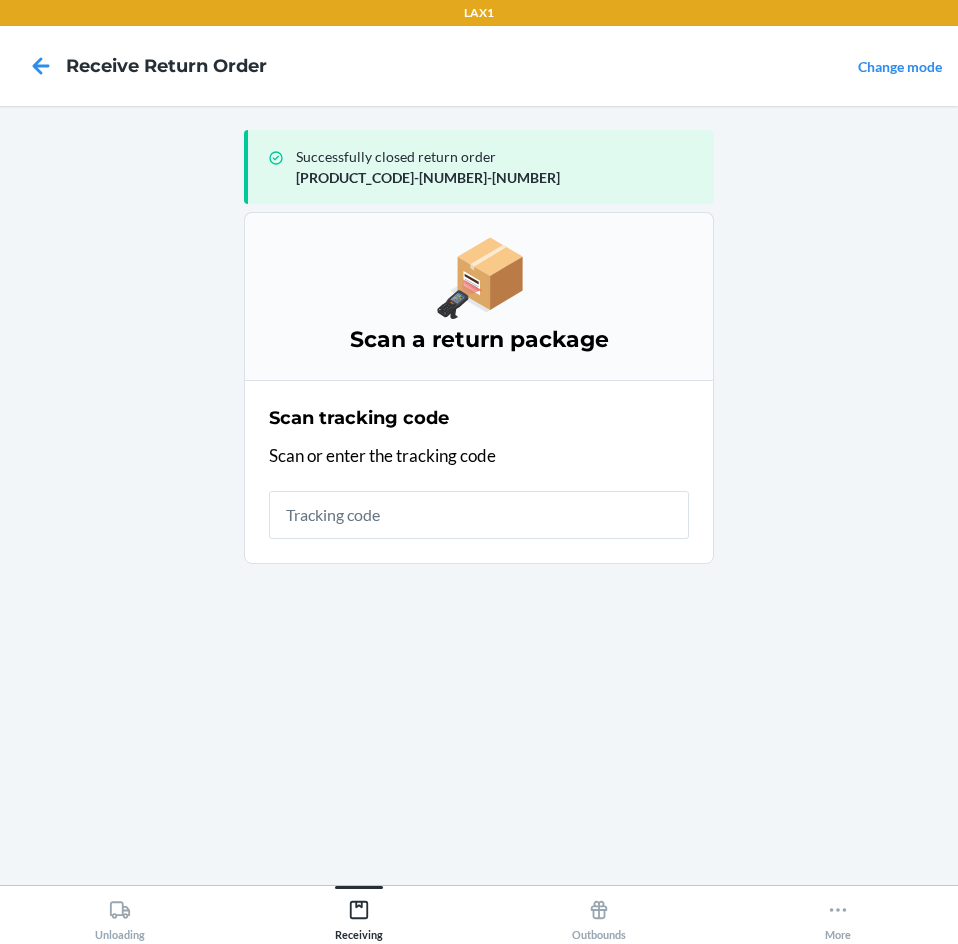 click at bounding box center [479, 515] 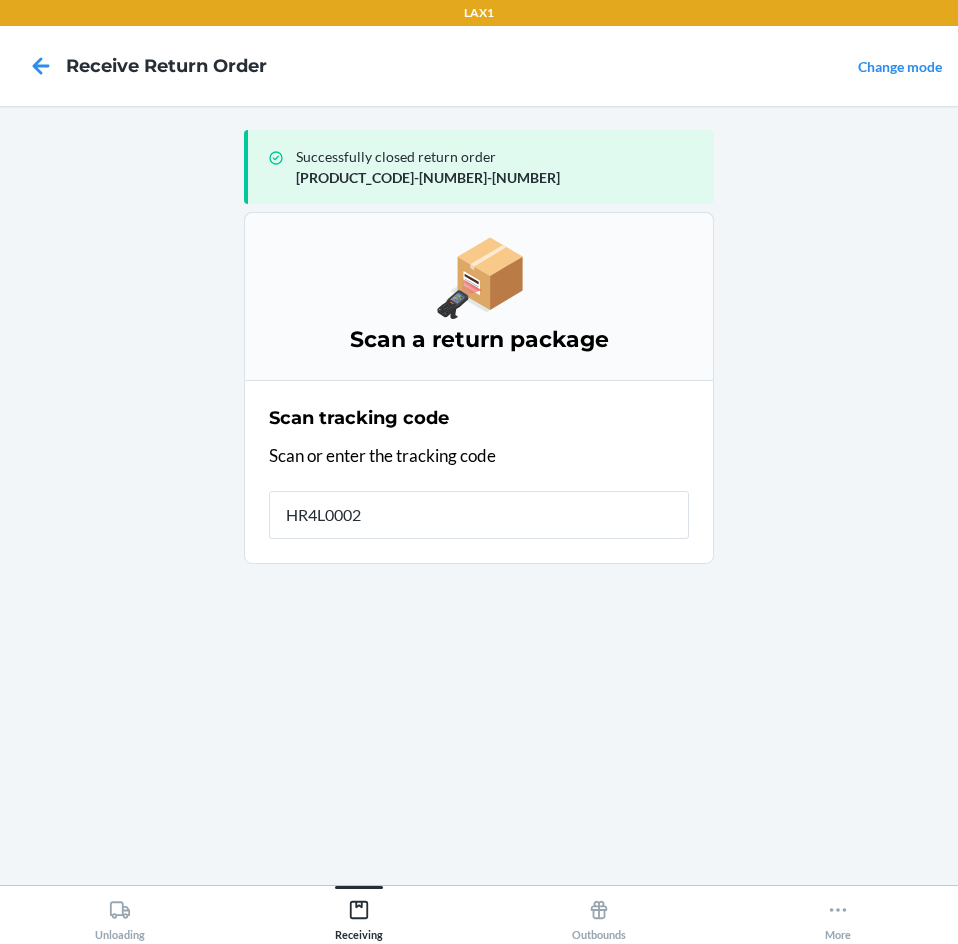 type on "HR4L0002B" 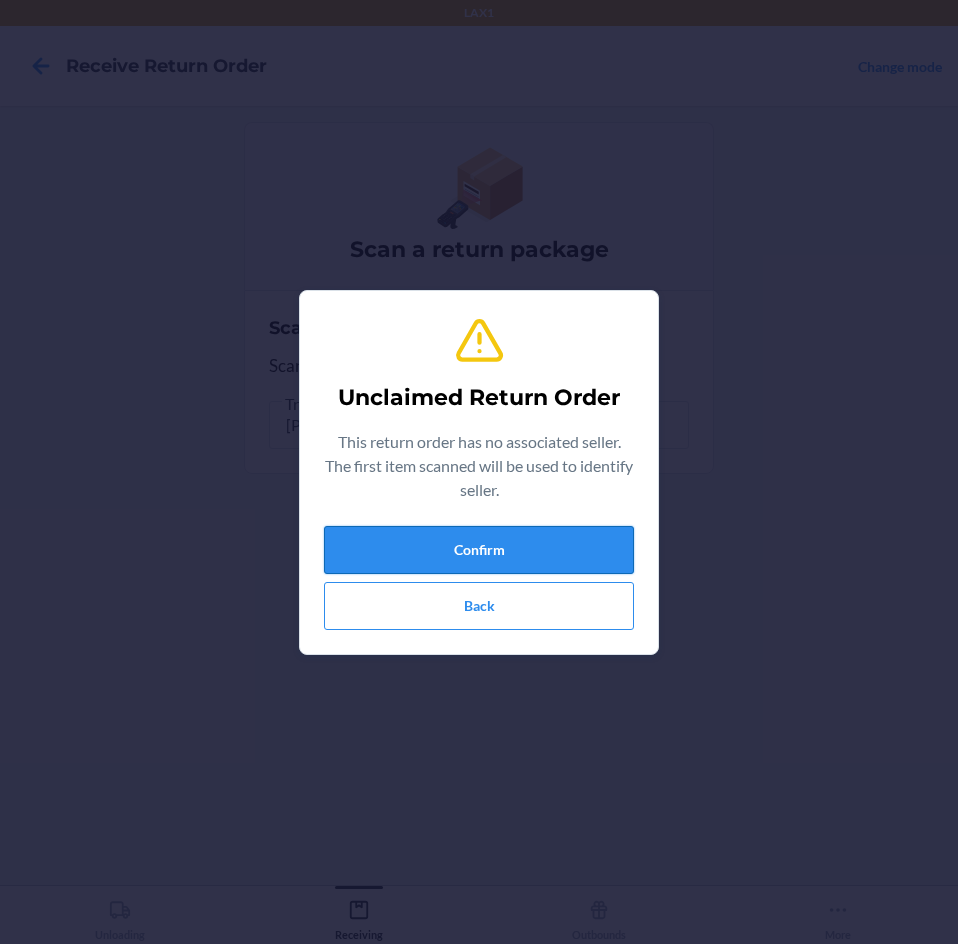 click on "Confirm" at bounding box center (479, 550) 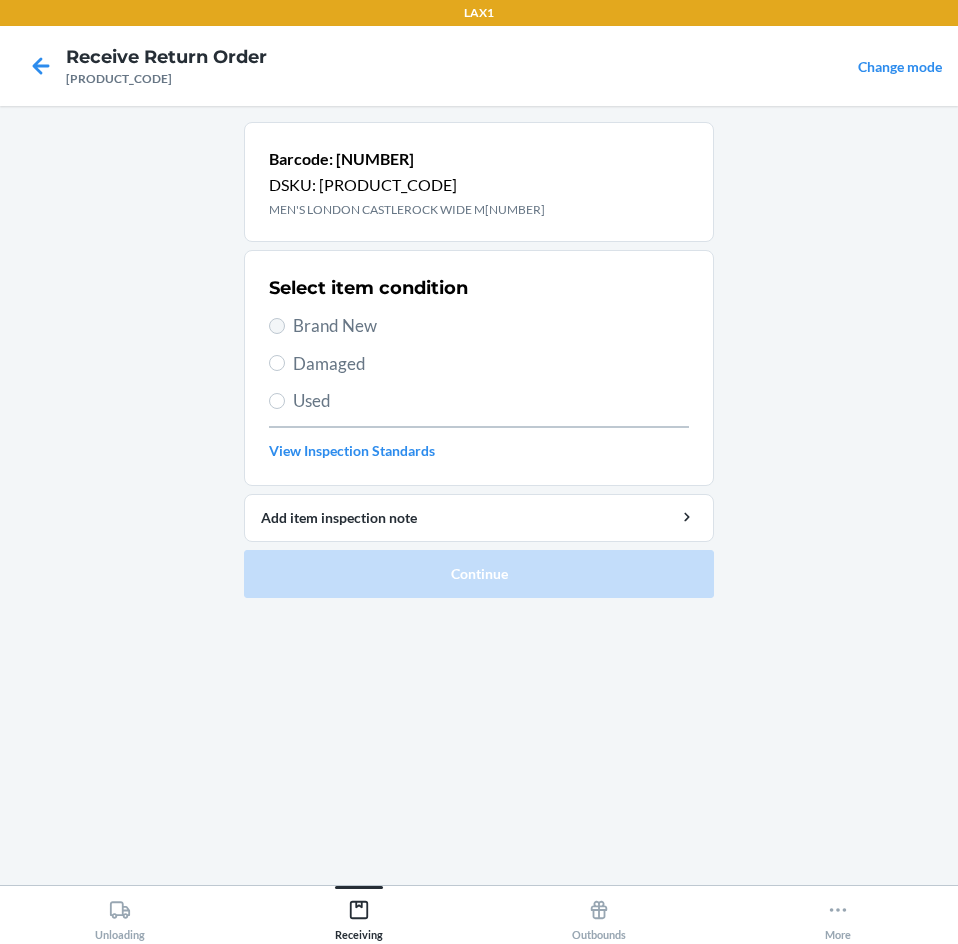 click on "Brand New" at bounding box center [479, 326] 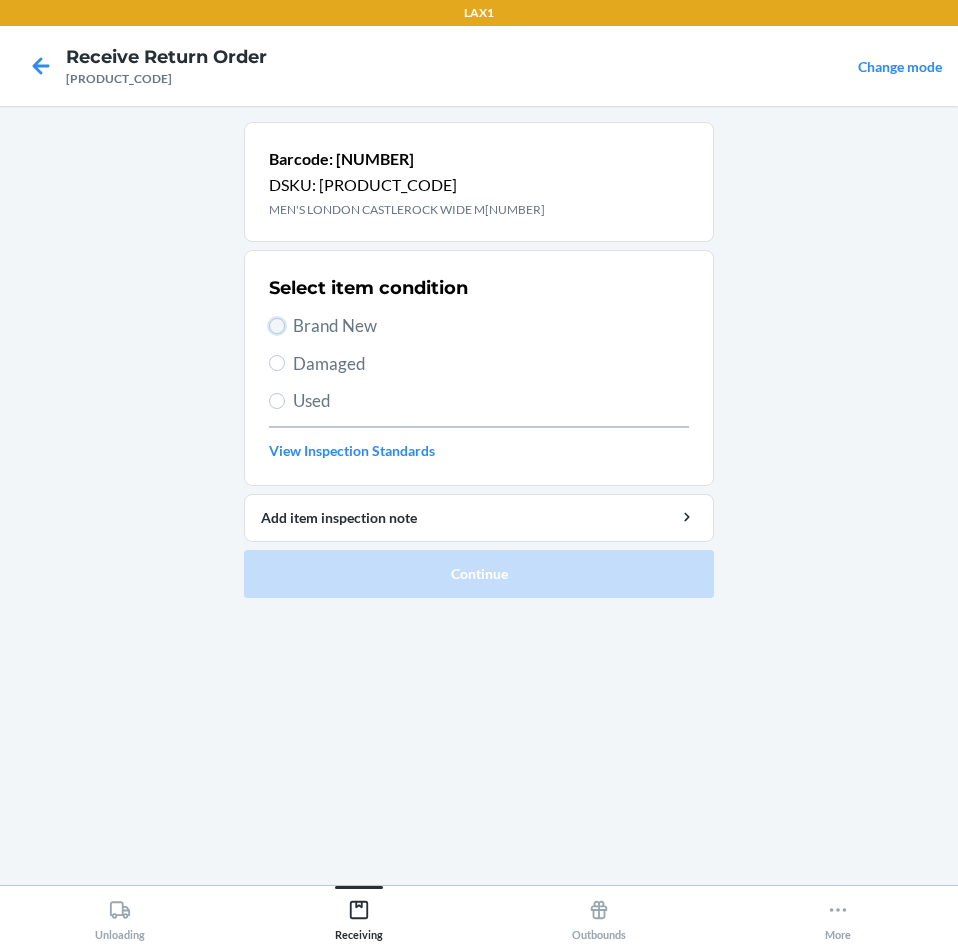 click on "Brand New" at bounding box center (277, 326) 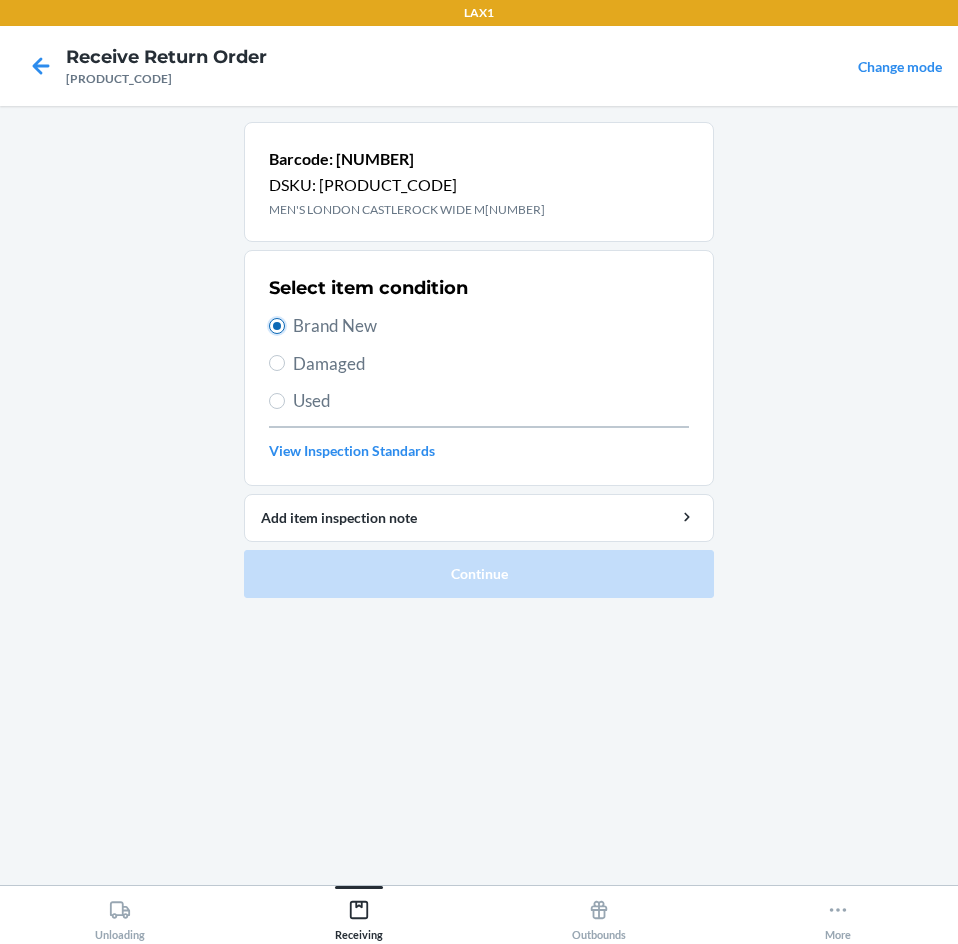 radio on "true" 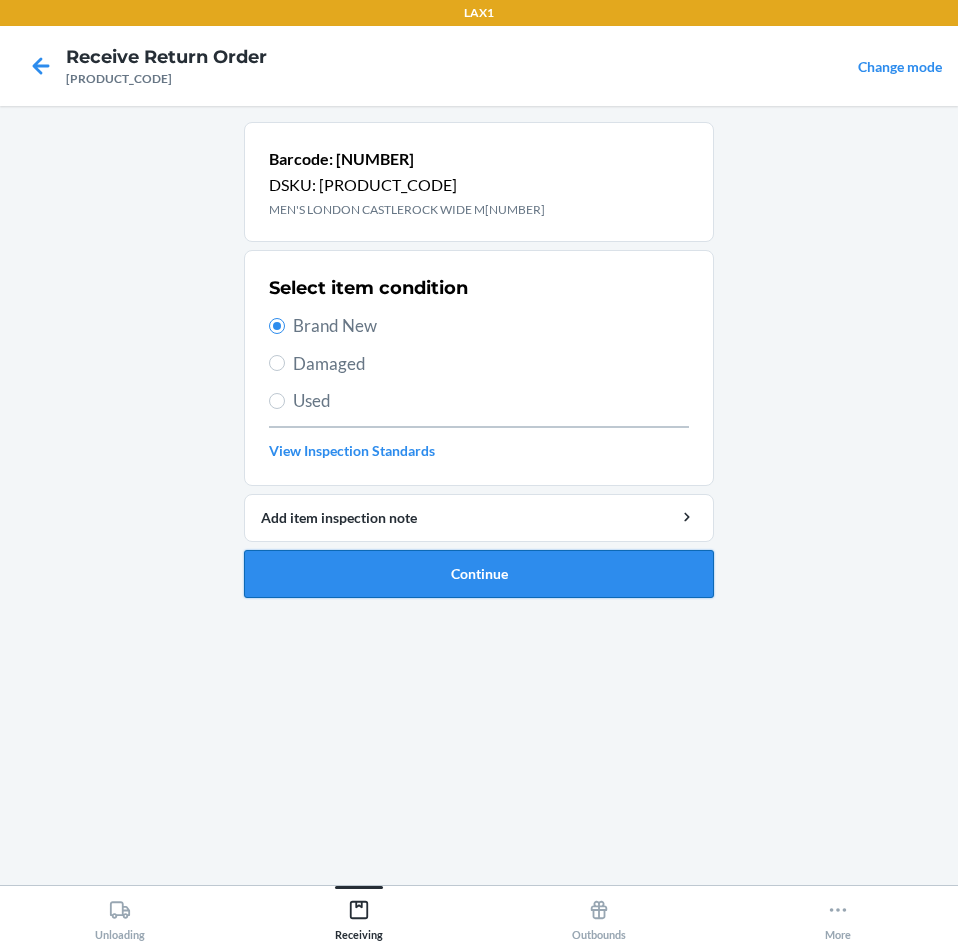 click on "Continue" at bounding box center [479, 574] 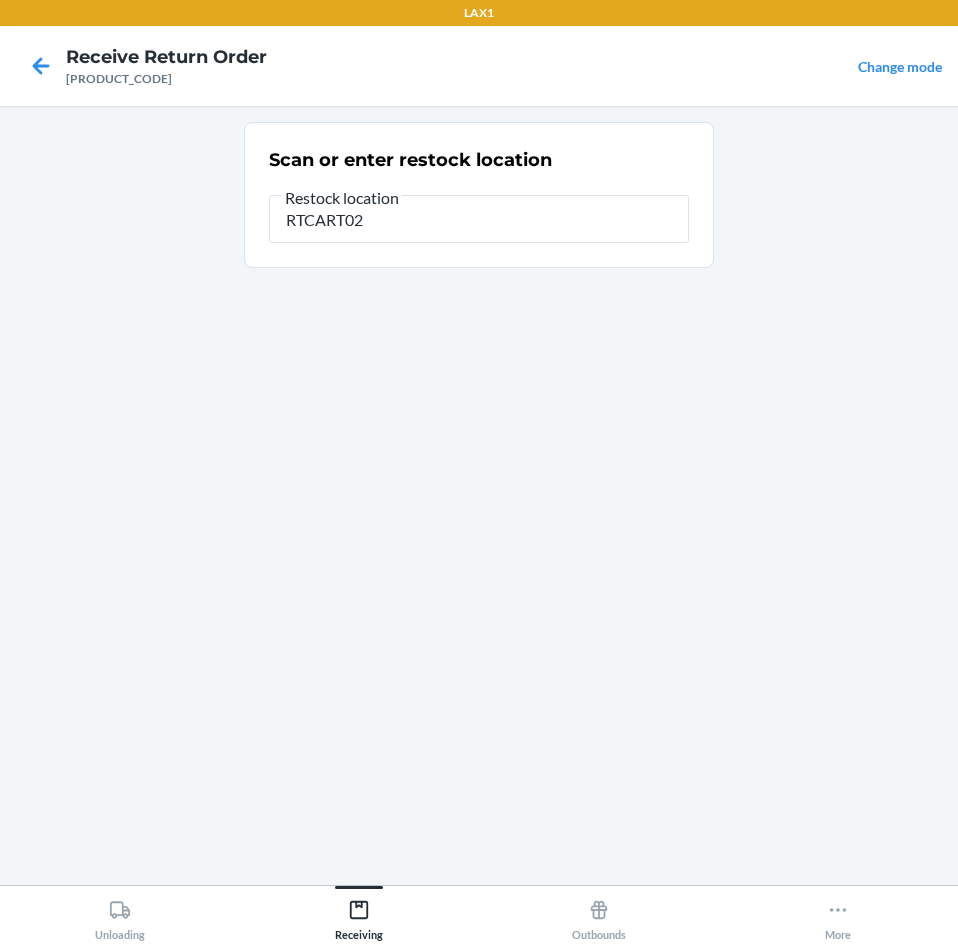 type on "[PRODUCT_CODE]" 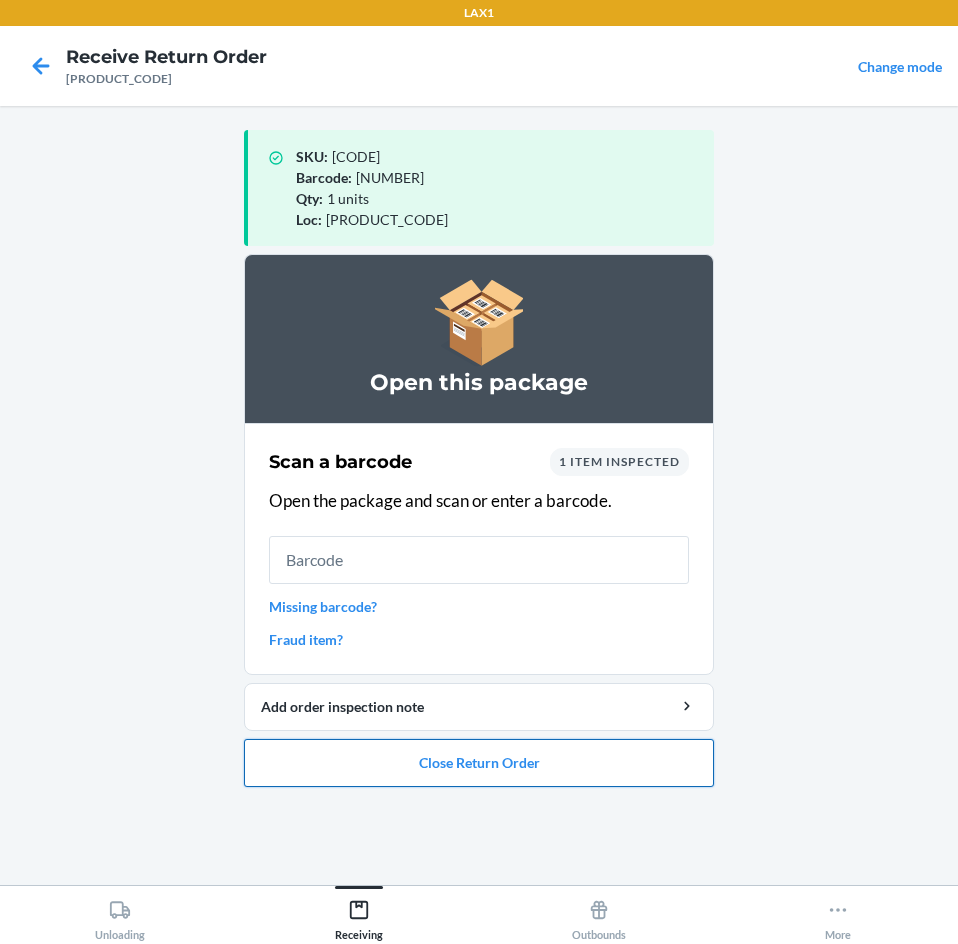 click on "Close Return Order" at bounding box center [479, 763] 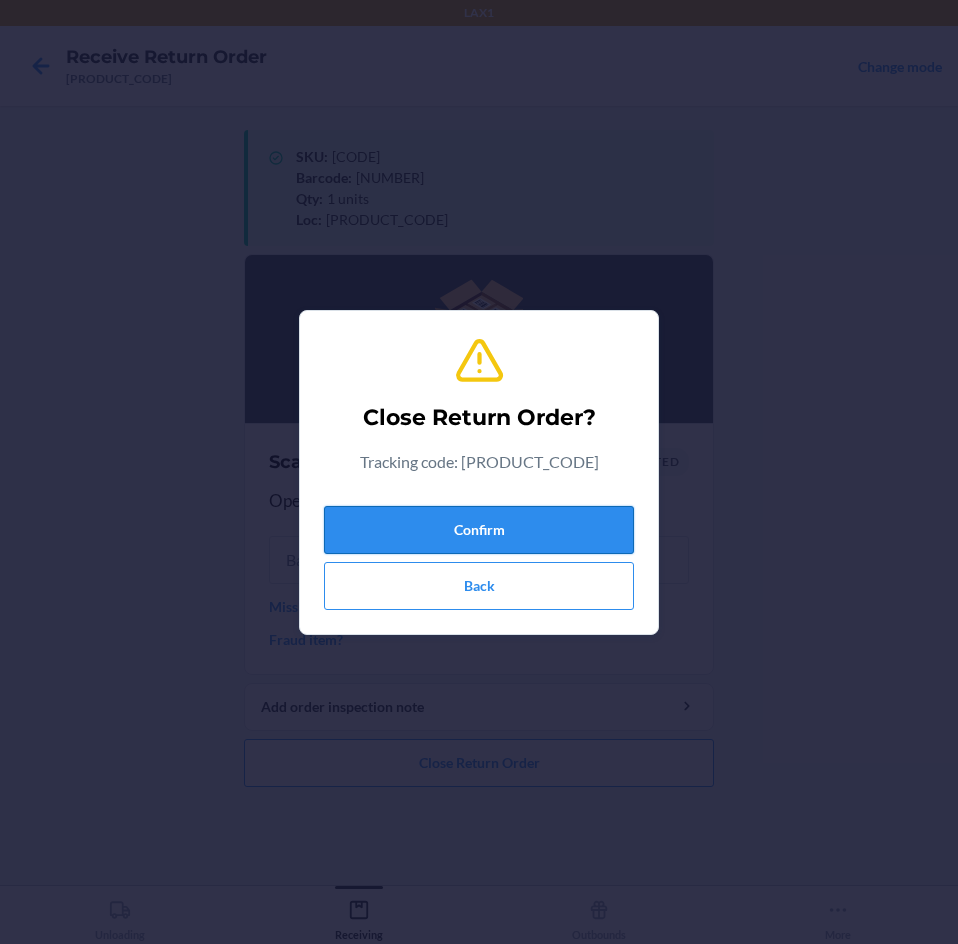 click on "Confirm" at bounding box center (479, 530) 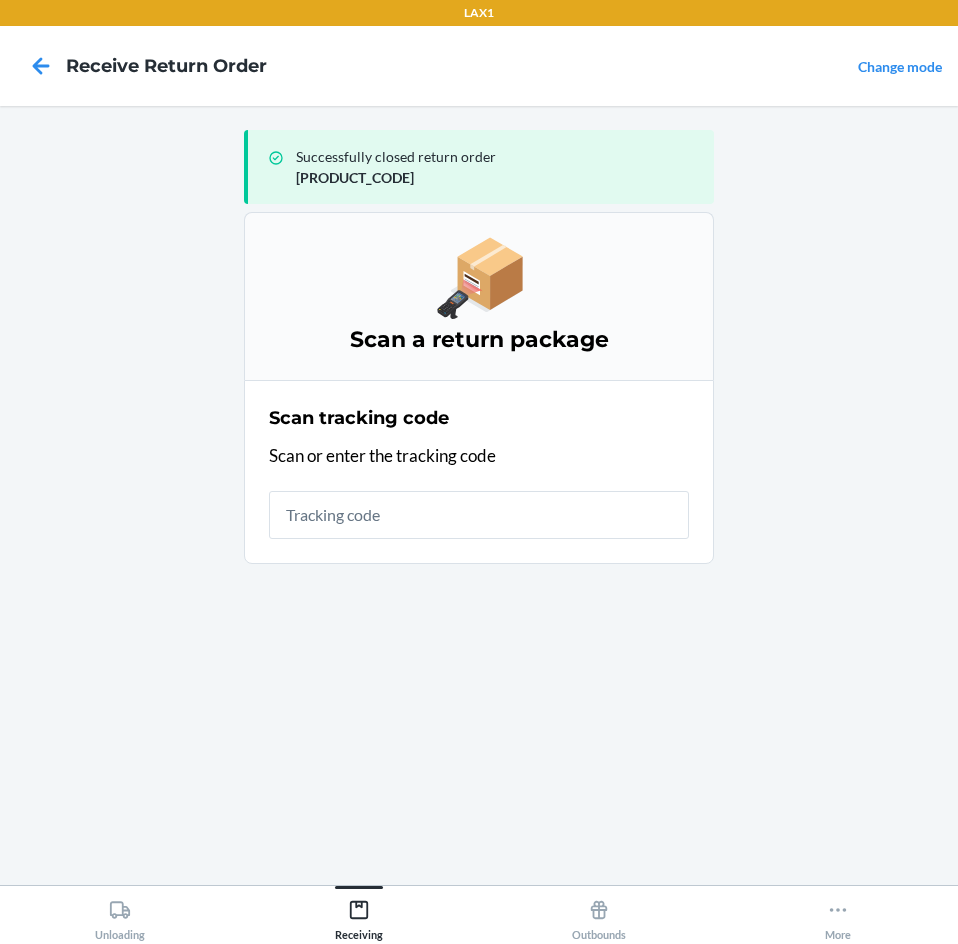 click at bounding box center [479, 515] 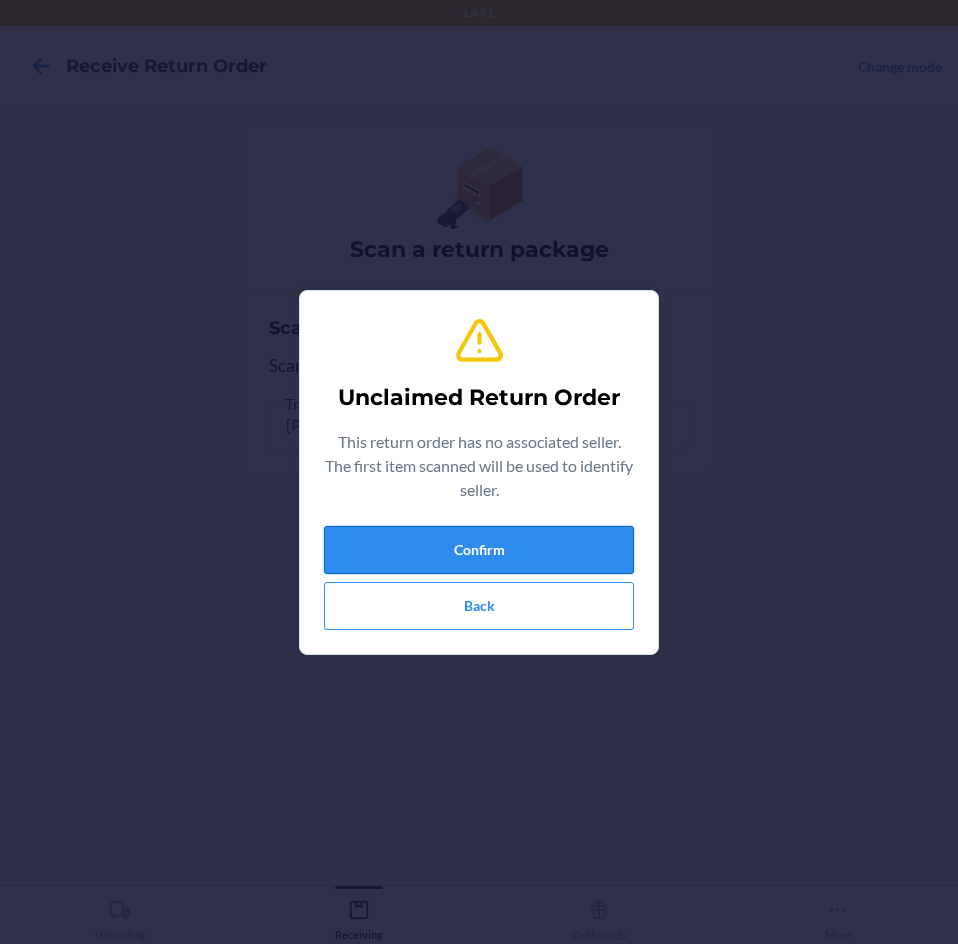 click on "Confirm" at bounding box center [479, 550] 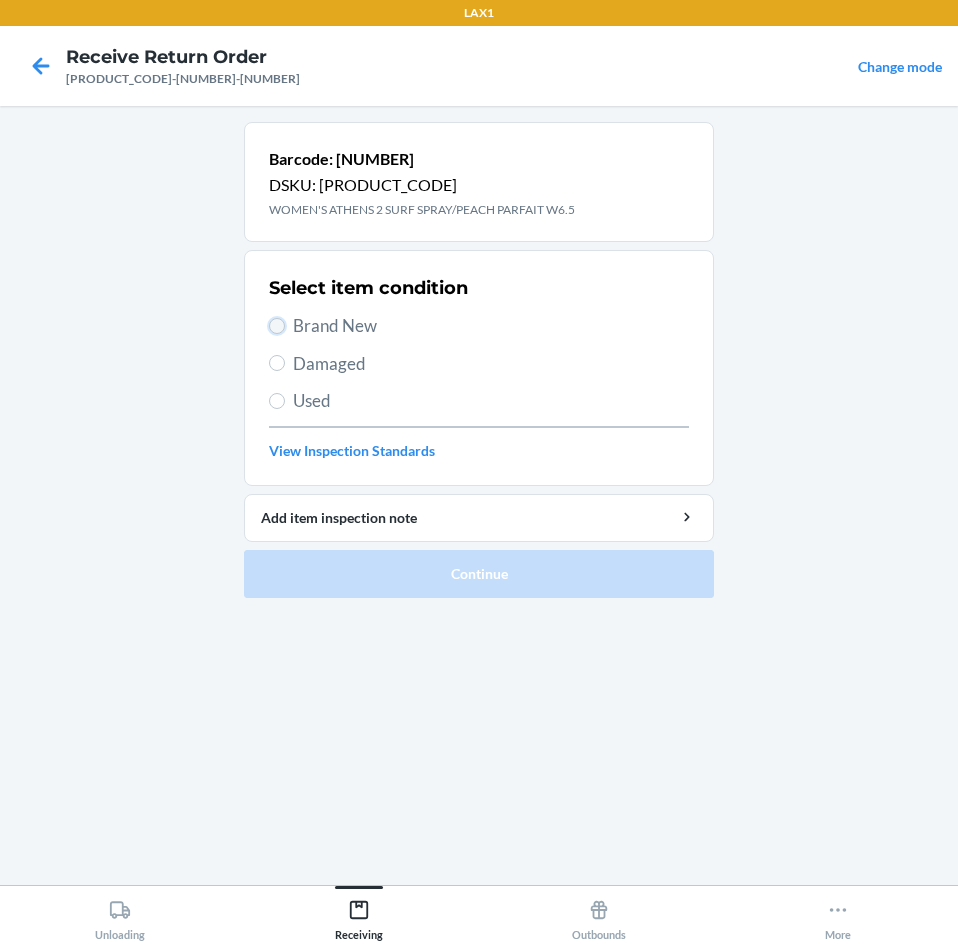 click on "Brand New" at bounding box center (277, 326) 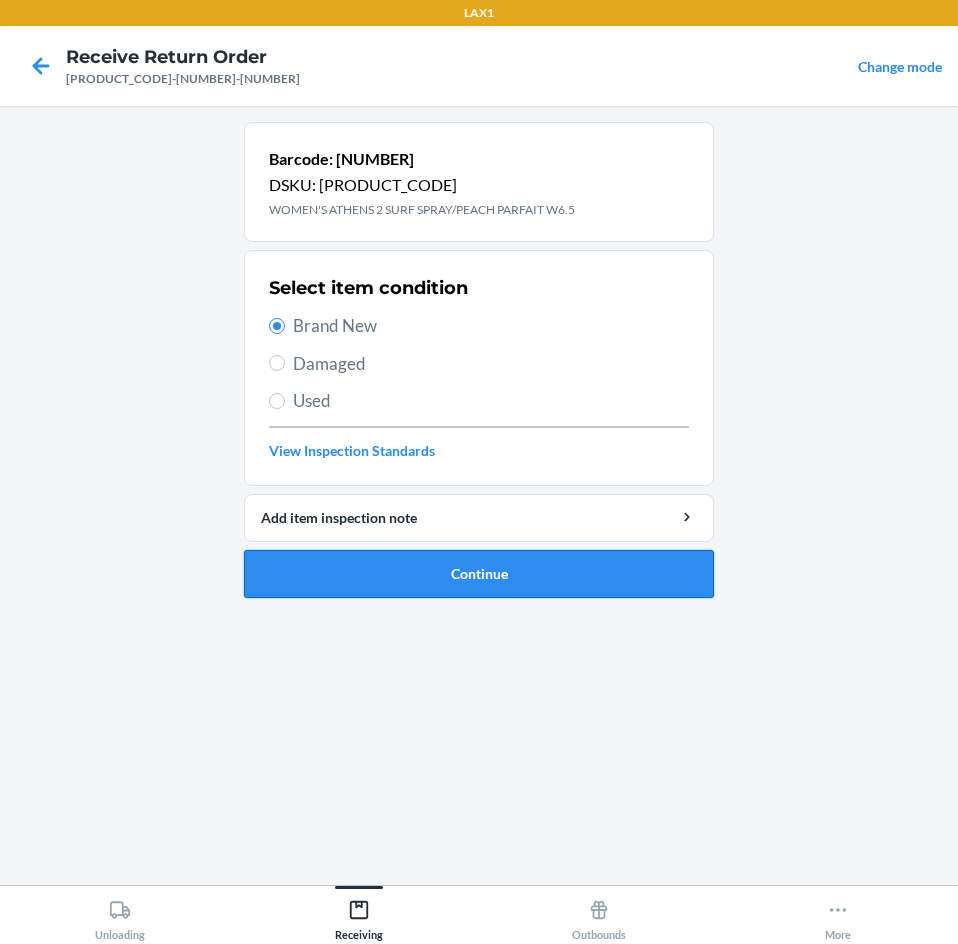 click on "Continue" at bounding box center [479, 574] 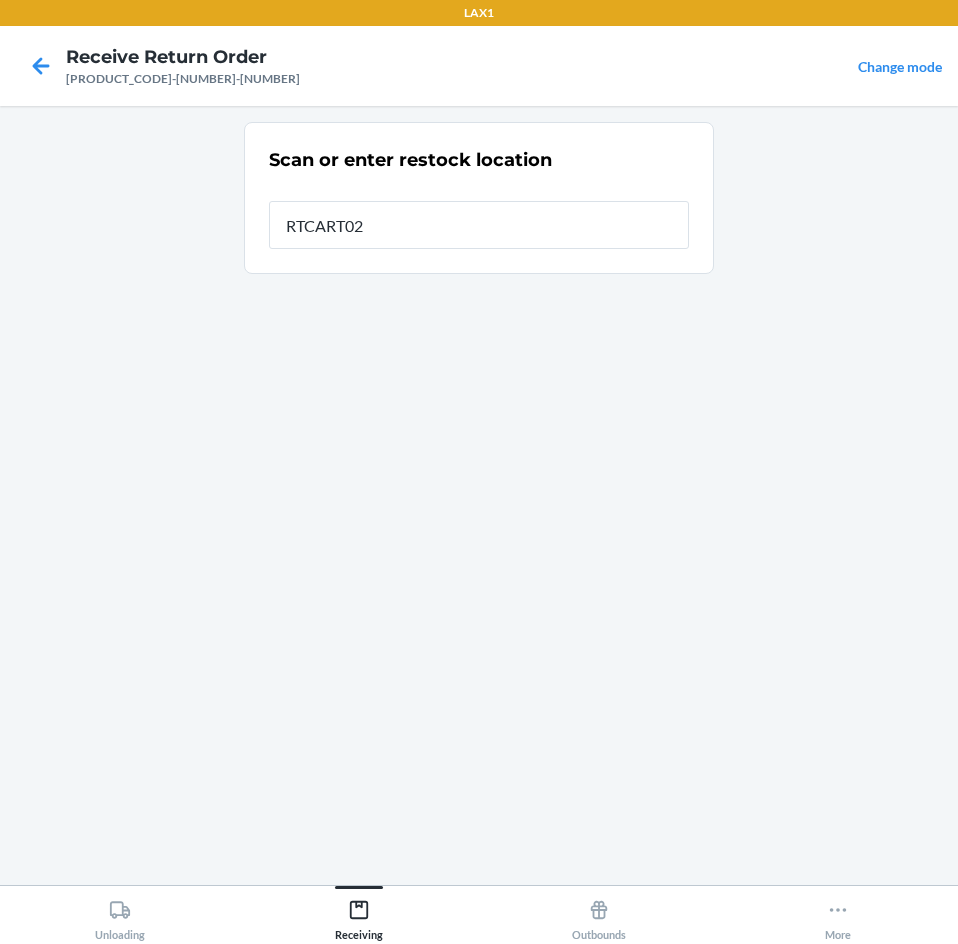 type on "[PRODUCT_CODE]" 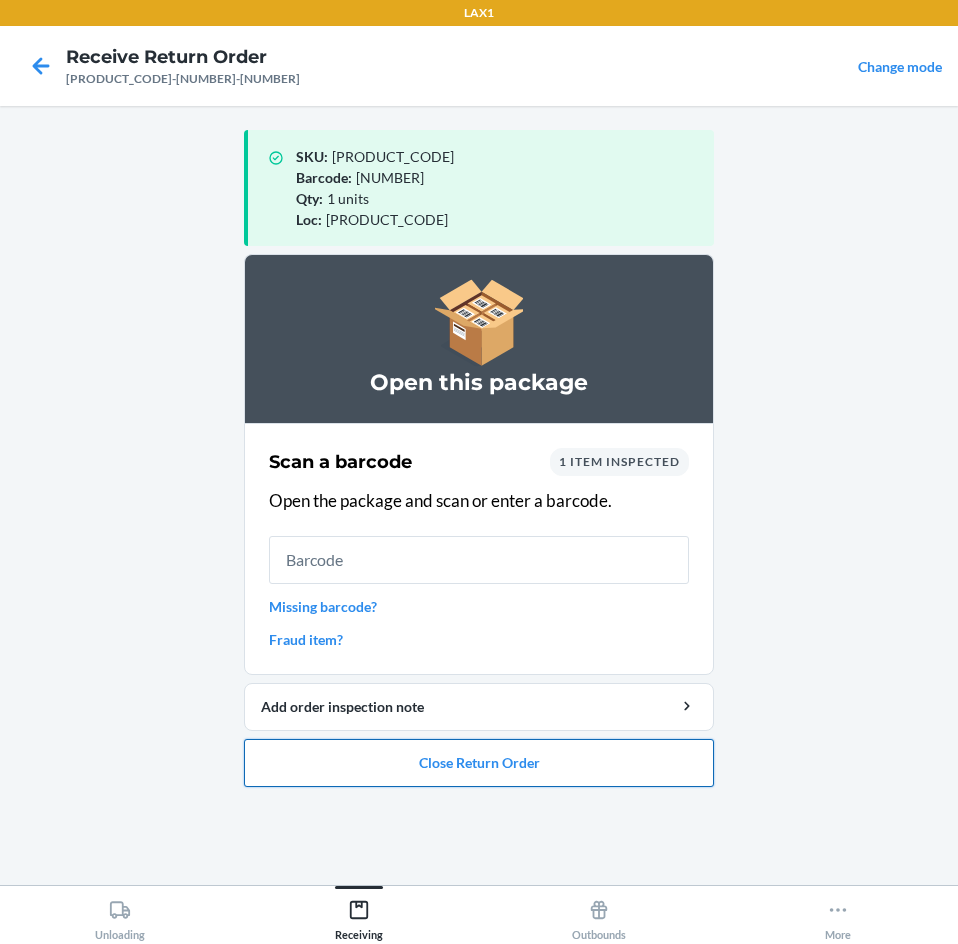 click on "Close Return Order" at bounding box center (479, 763) 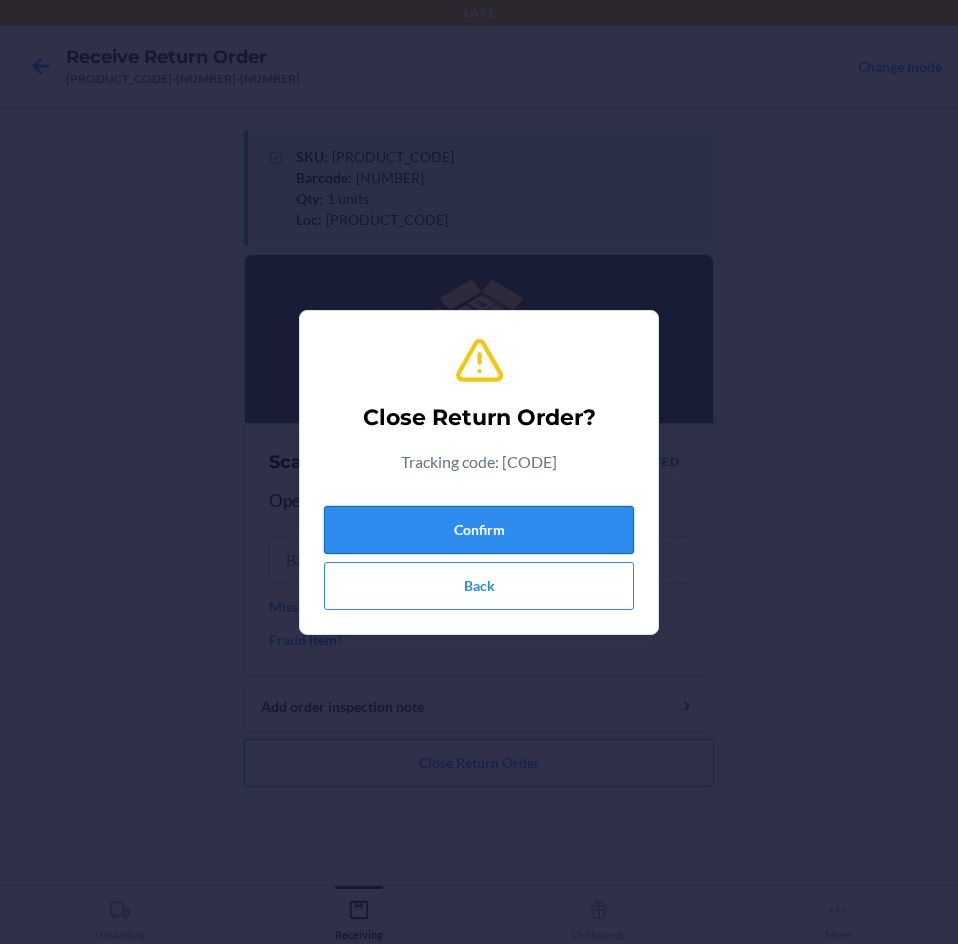 click on "Confirm" at bounding box center [479, 530] 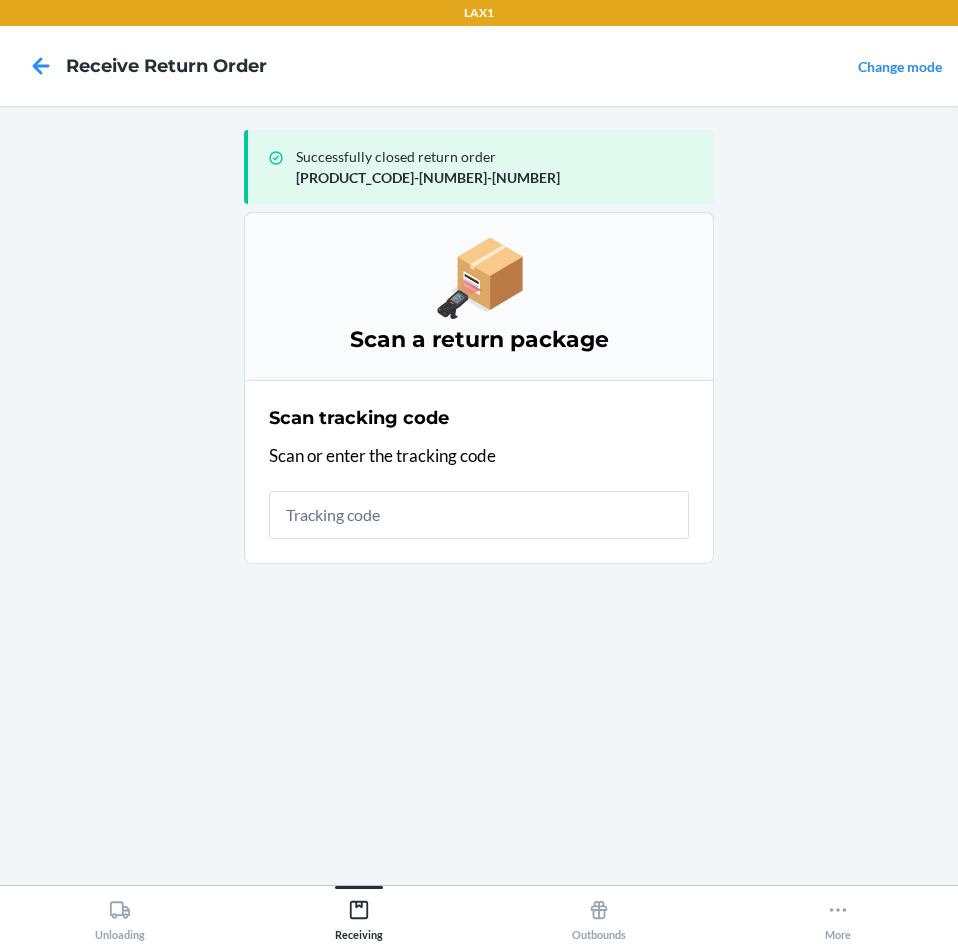 click on "Scan tracking code Scan or enter the tracking code" at bounding box center (479, 472) 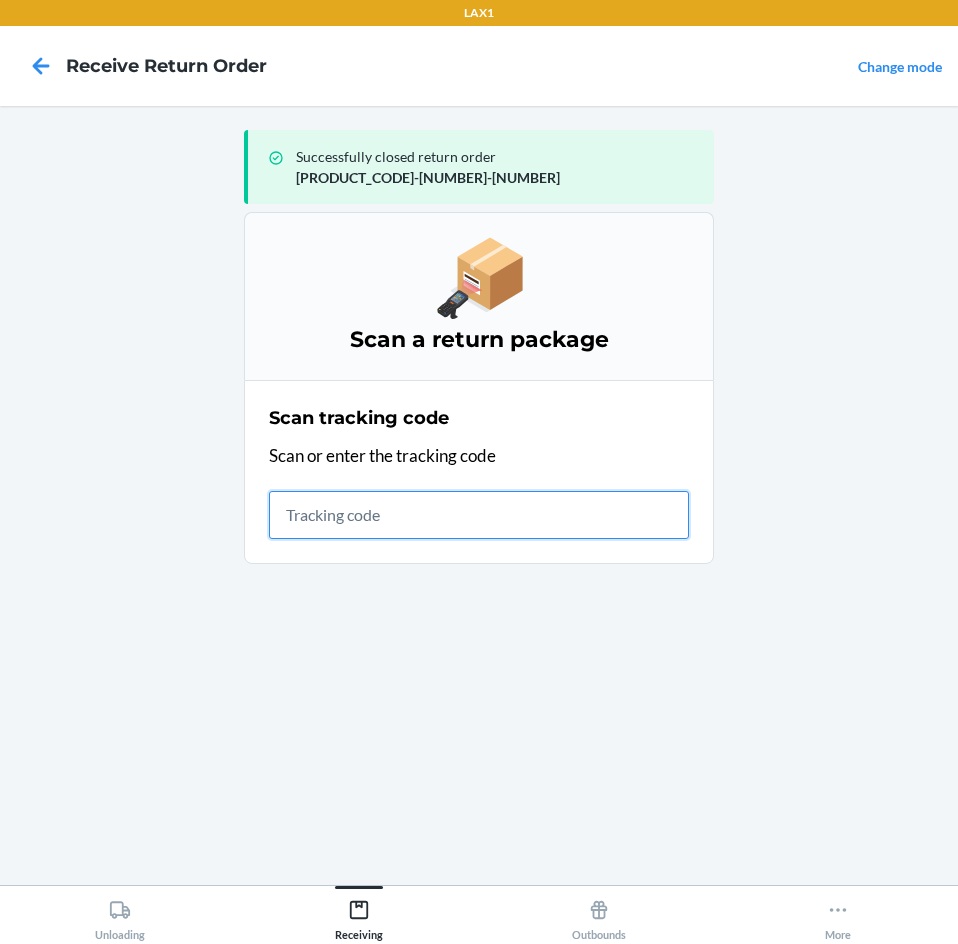 click at bounding box center (479, 515) 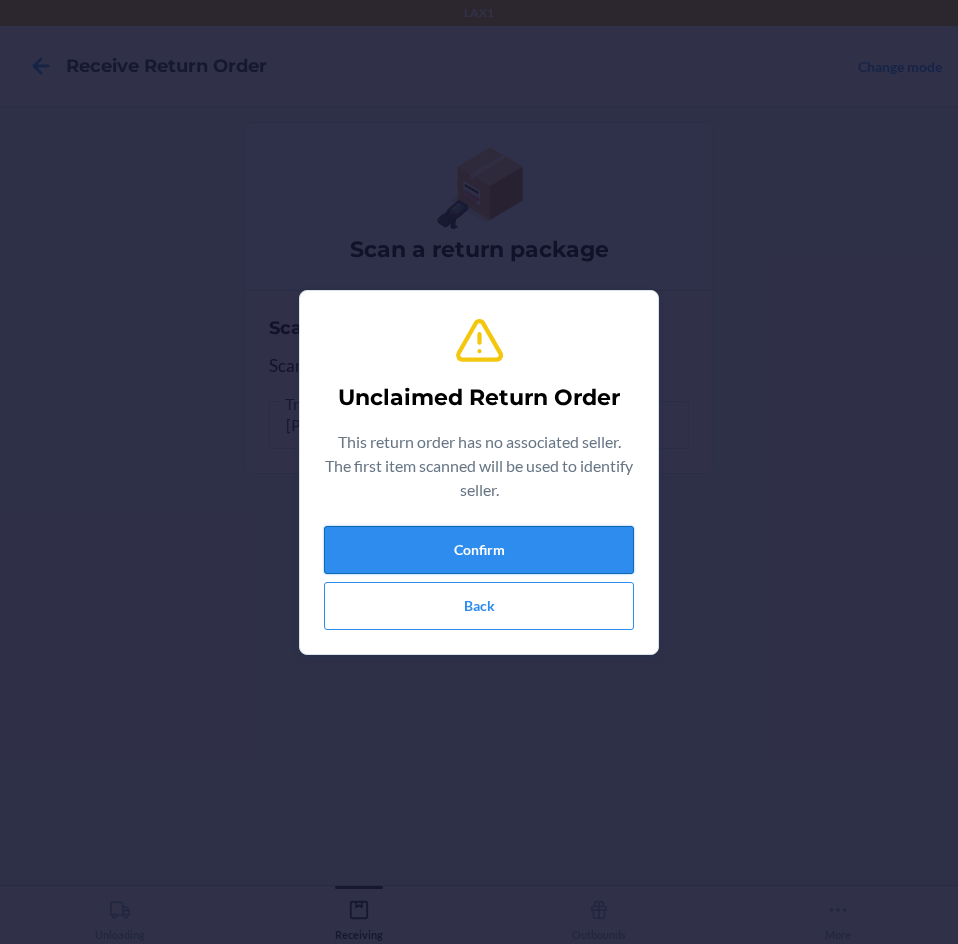 click on "Confirm" at bounding box center [479, 550] 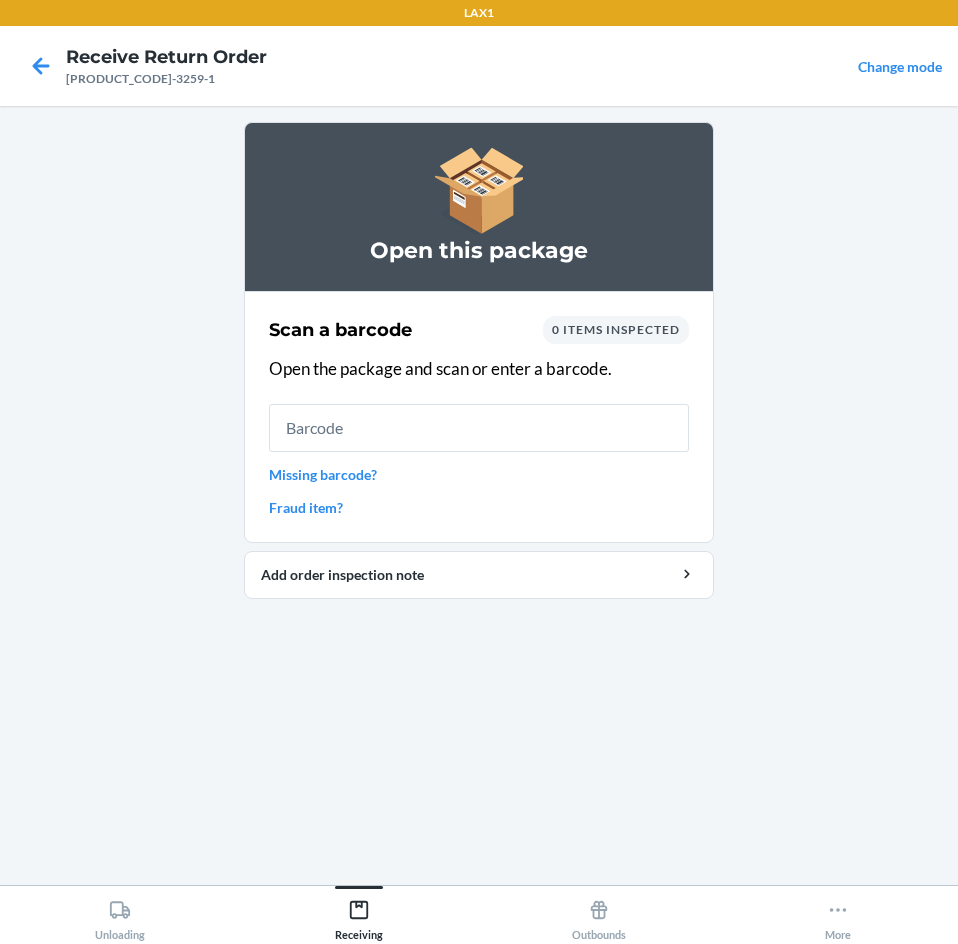 click at bounding box center [479, 428] 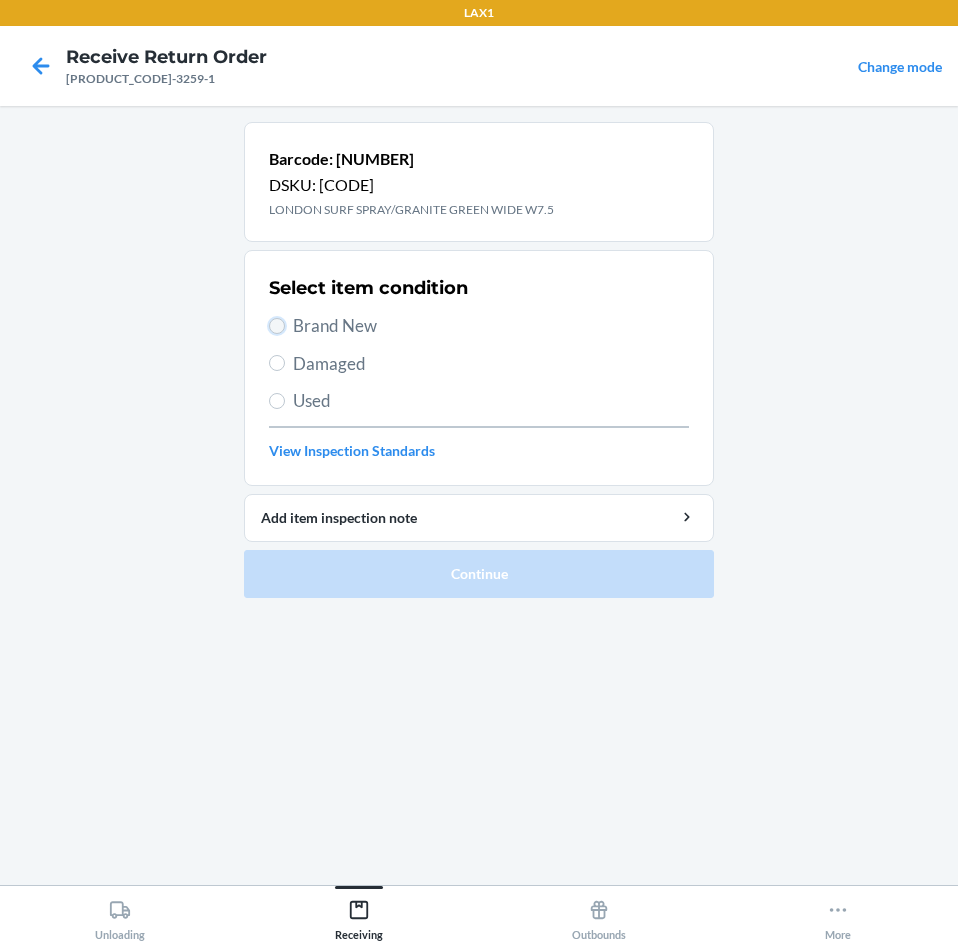 click on "Brand New" at bounding box center [277, 326] 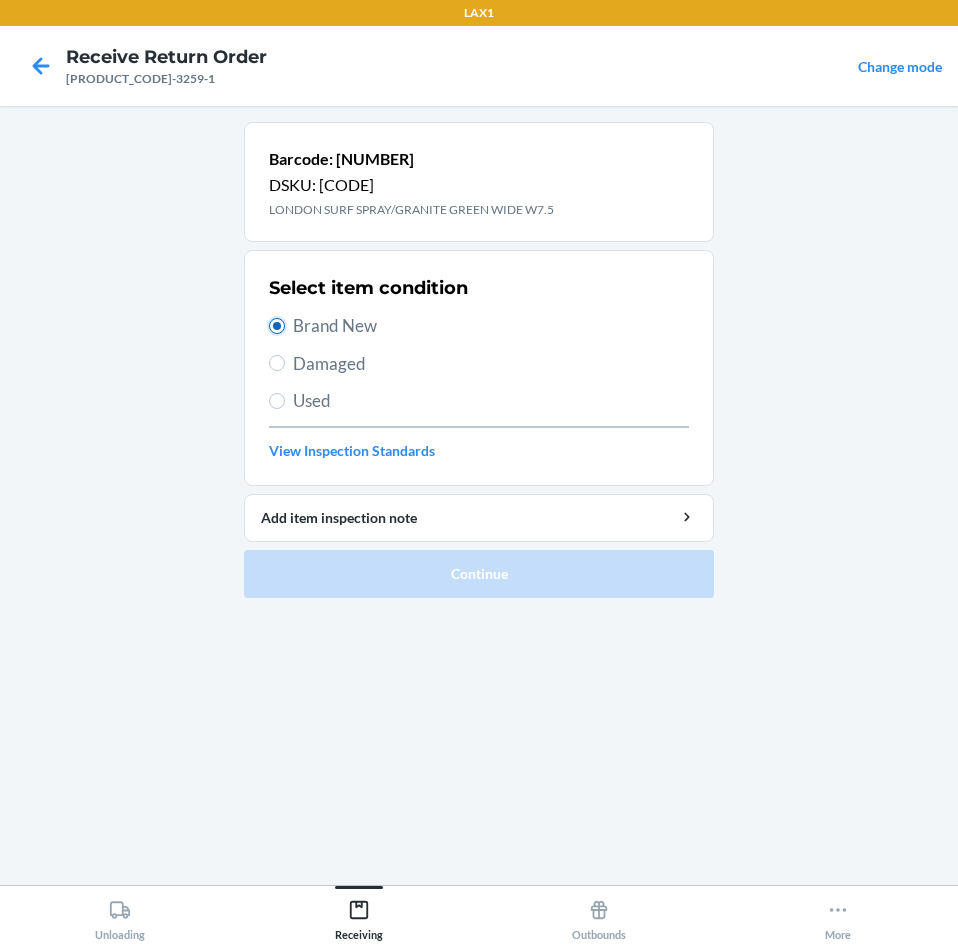 radio on "true" 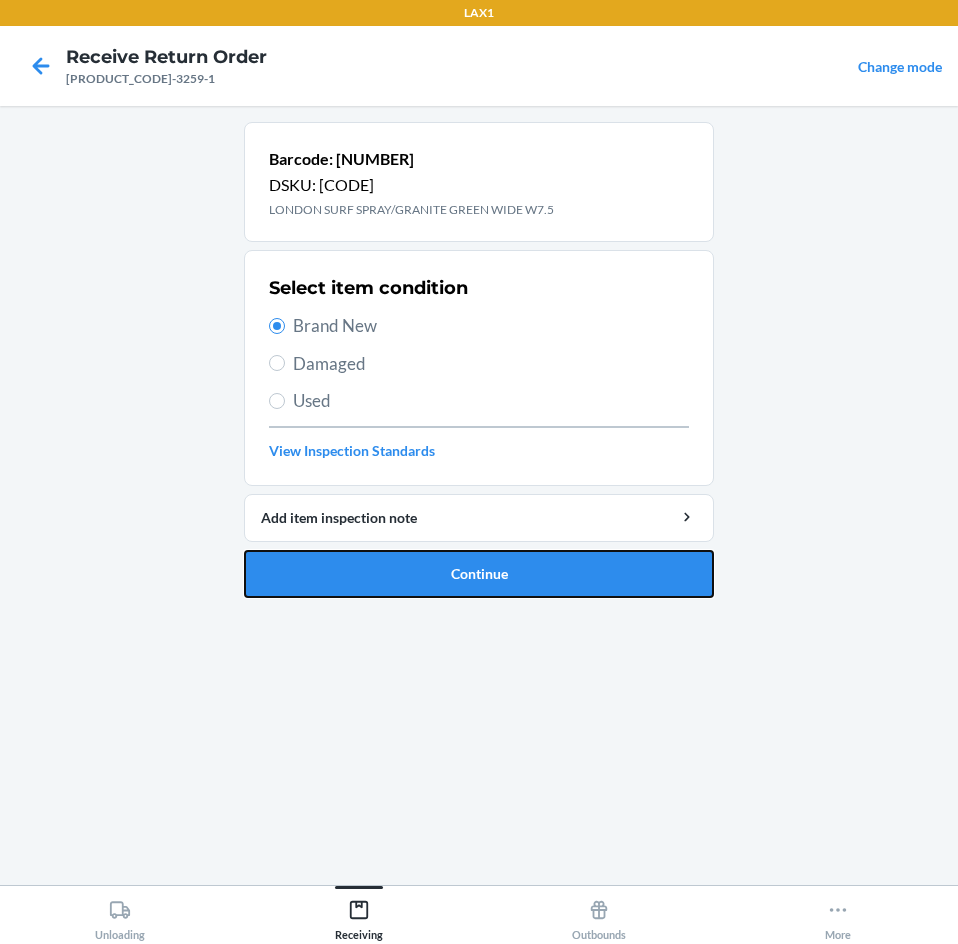 click on "Continue" at bounding box center [479, 574] 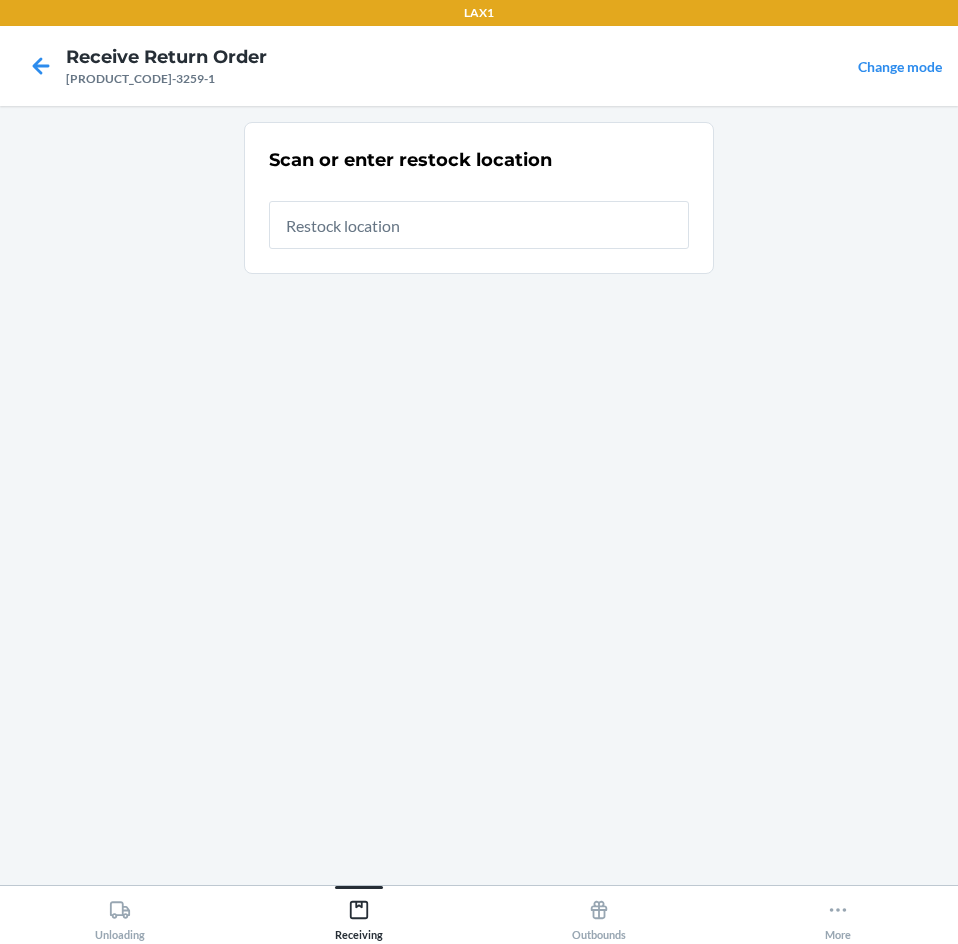 click at bounding box center [479, 225] 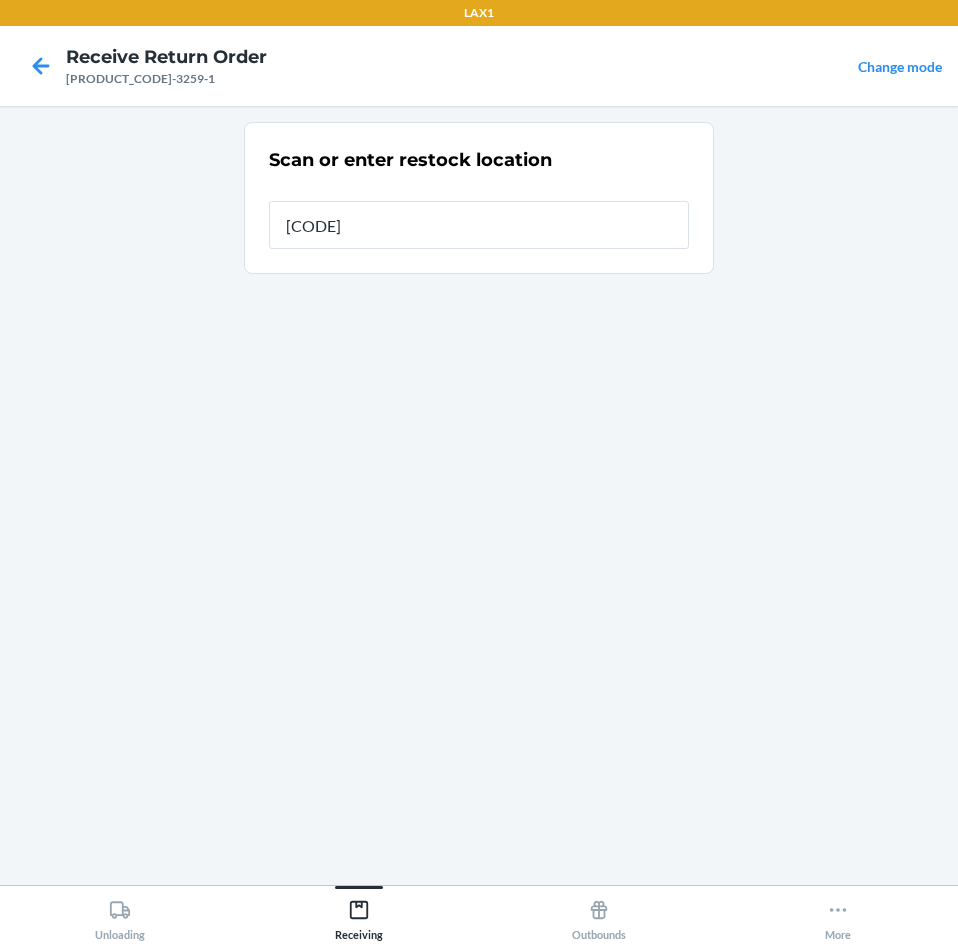 type on "[PRODUCT_CODE]" 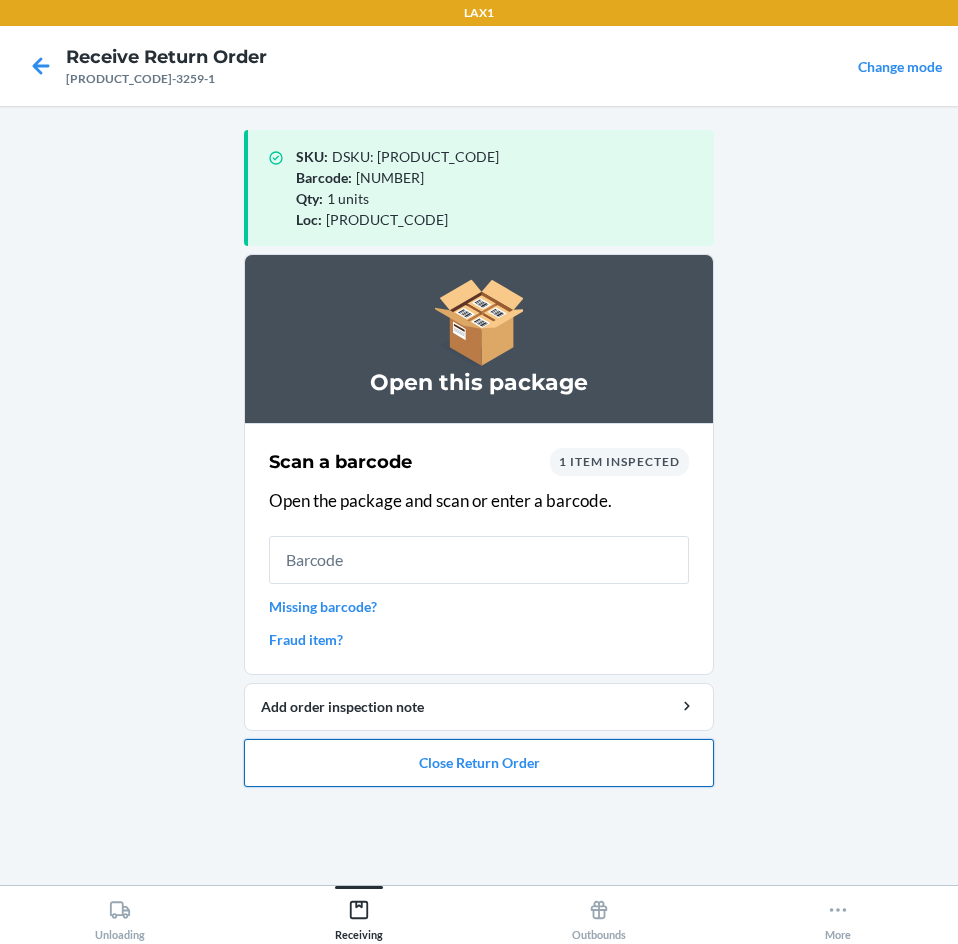 click on "Close Return Order" at bounding box center [479, 763] 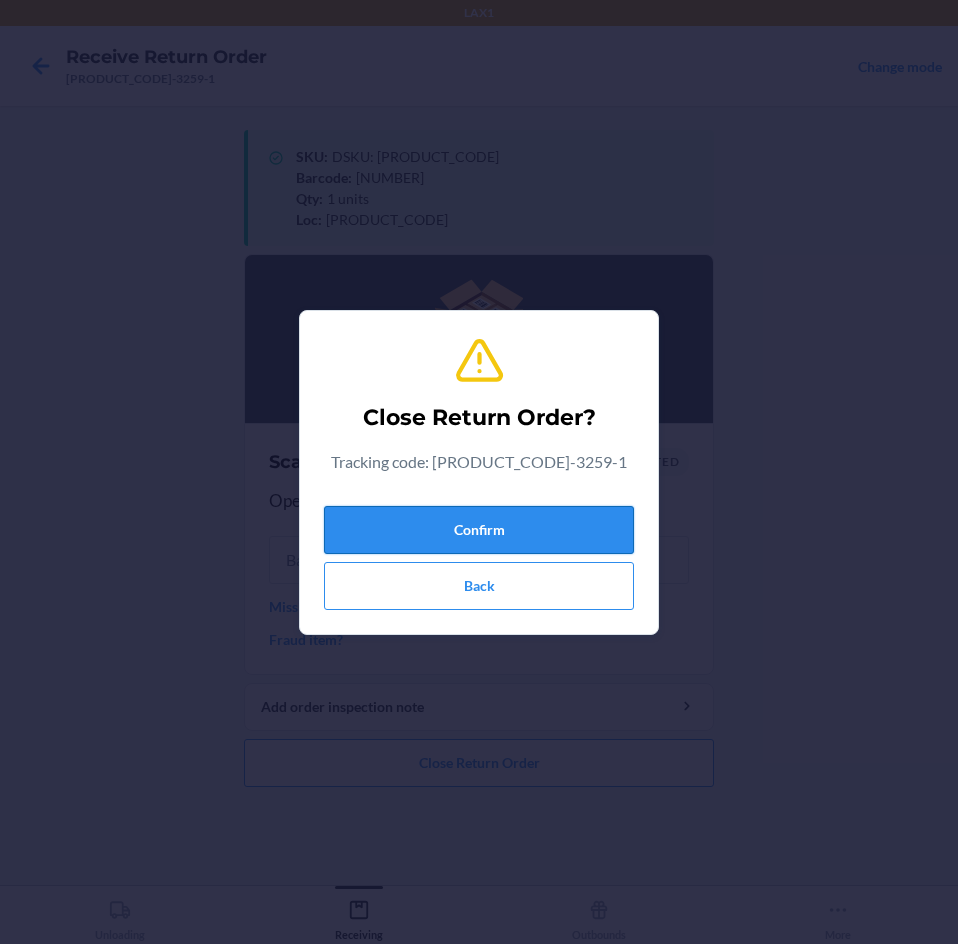 click on "Confirm" at bounding box center (479, 530) 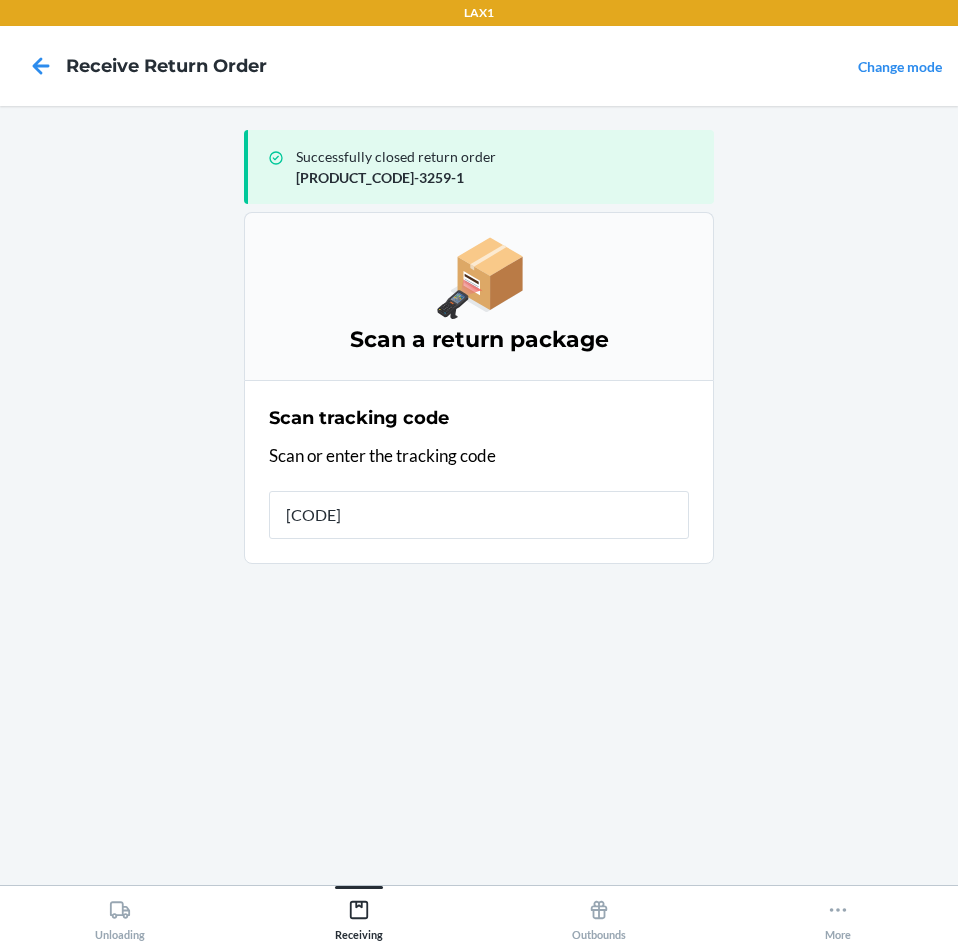 type on "[PRODUCT_CODE]" 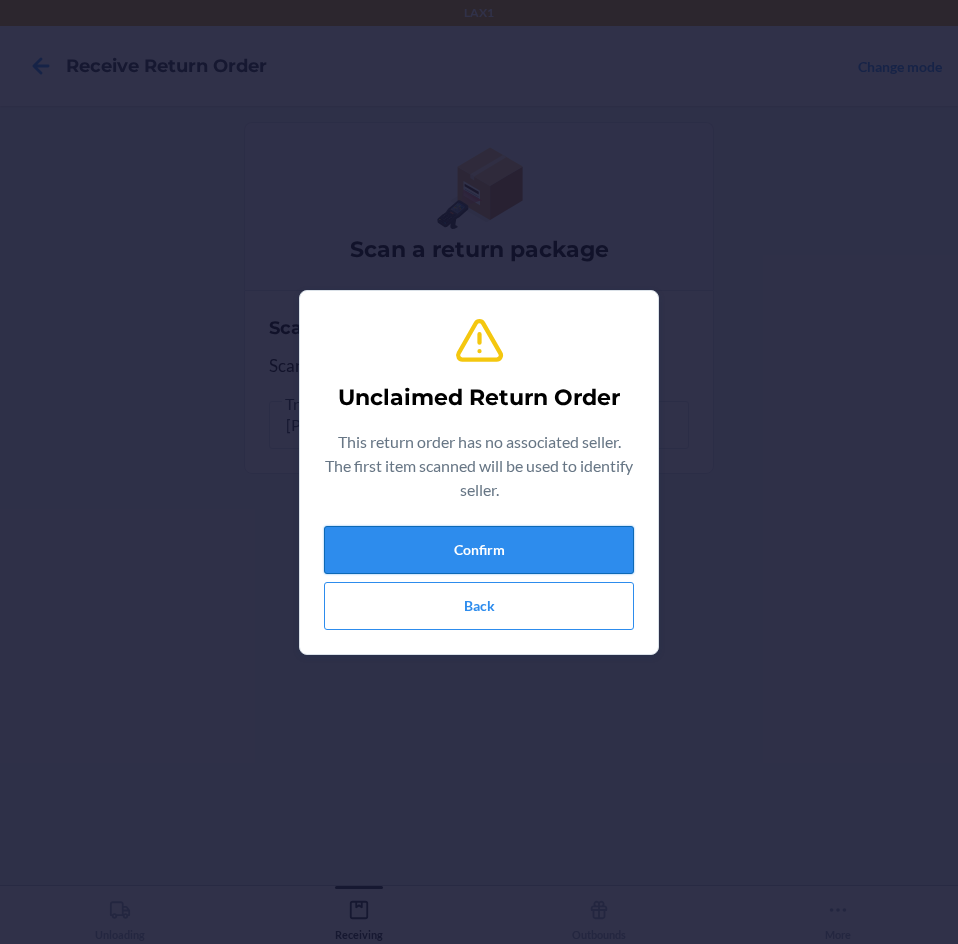 click on "Confirm" at bounding box center (479, 550) 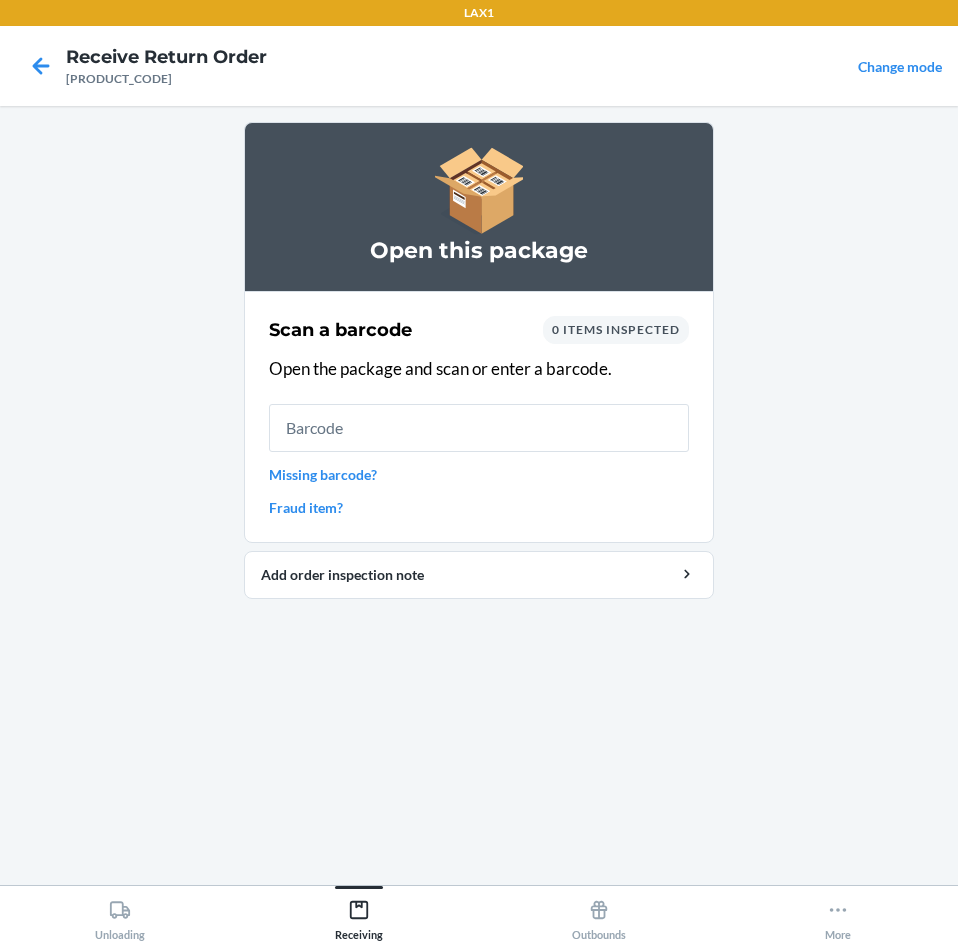 click on "Scan a barcode 0 items inspected Open the package and scan or enter a barcode. Missing barcode? Fraud item?" at bounding box center [479, 417] 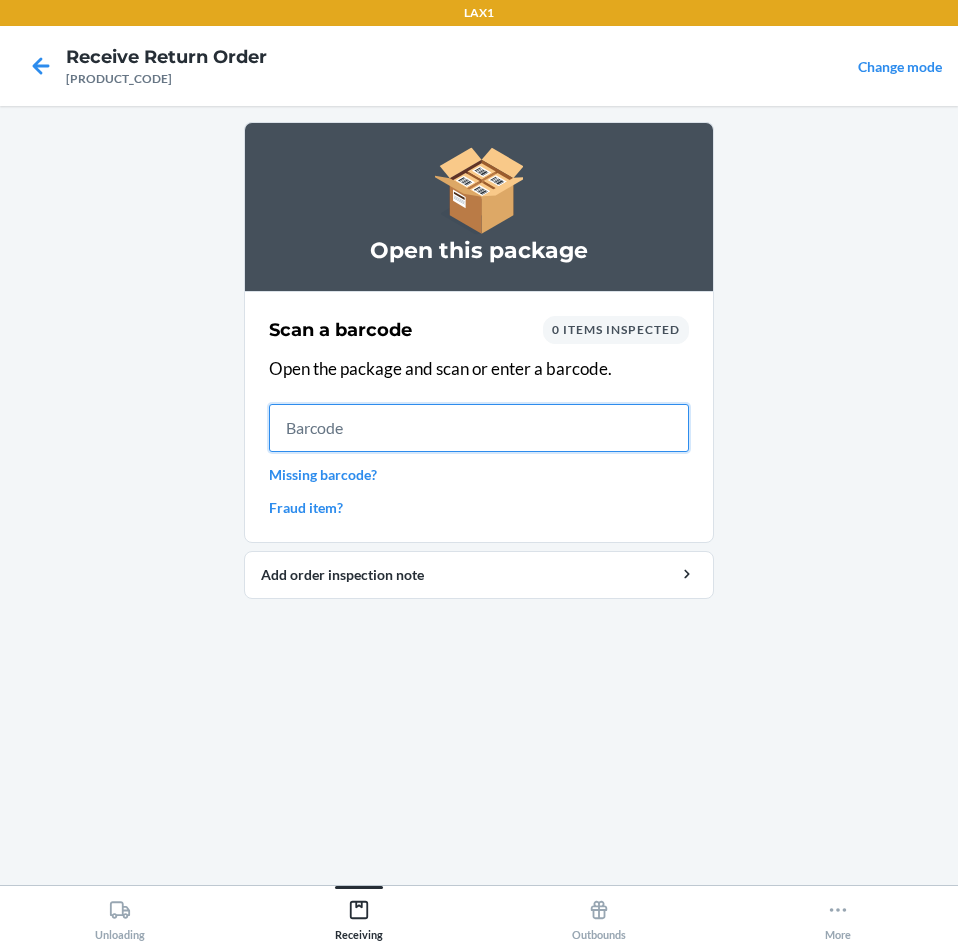 drag, startPoint x: 328, startPoint y: 408, endPoint x: 329, endPoint y: 434, distance: 26.019224 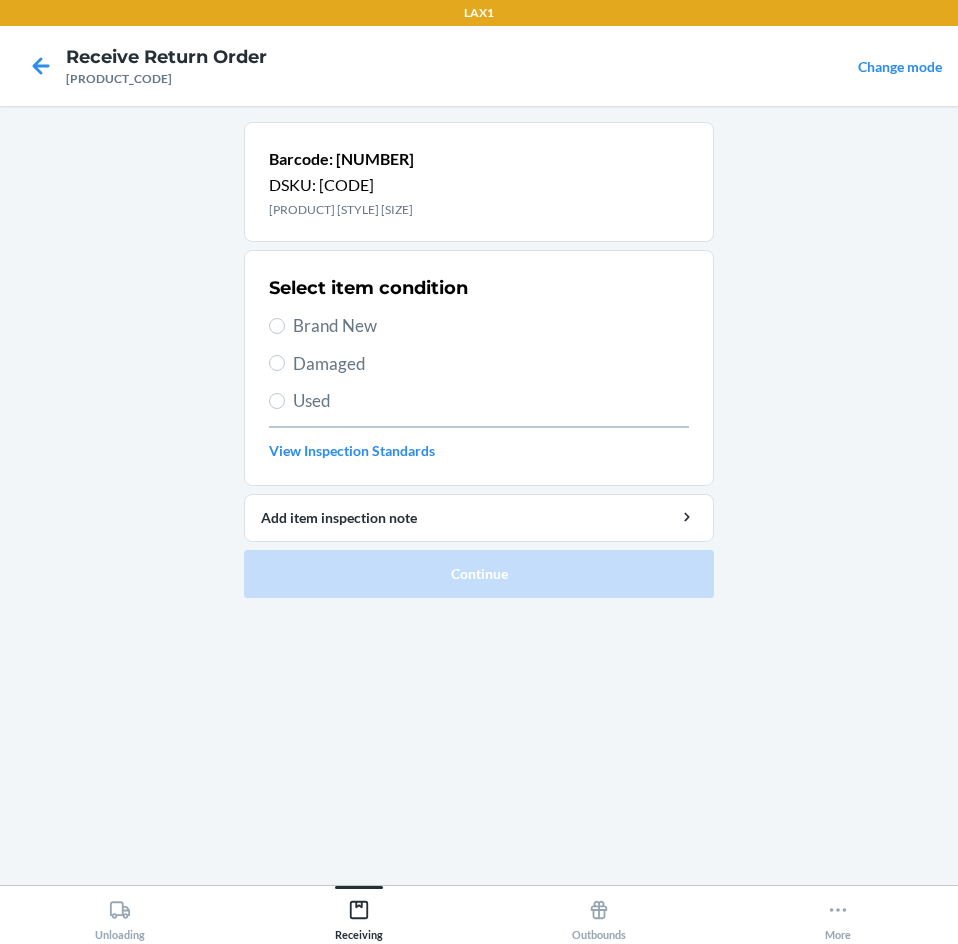 click on "Brand New" at bounding box center (479, 326) 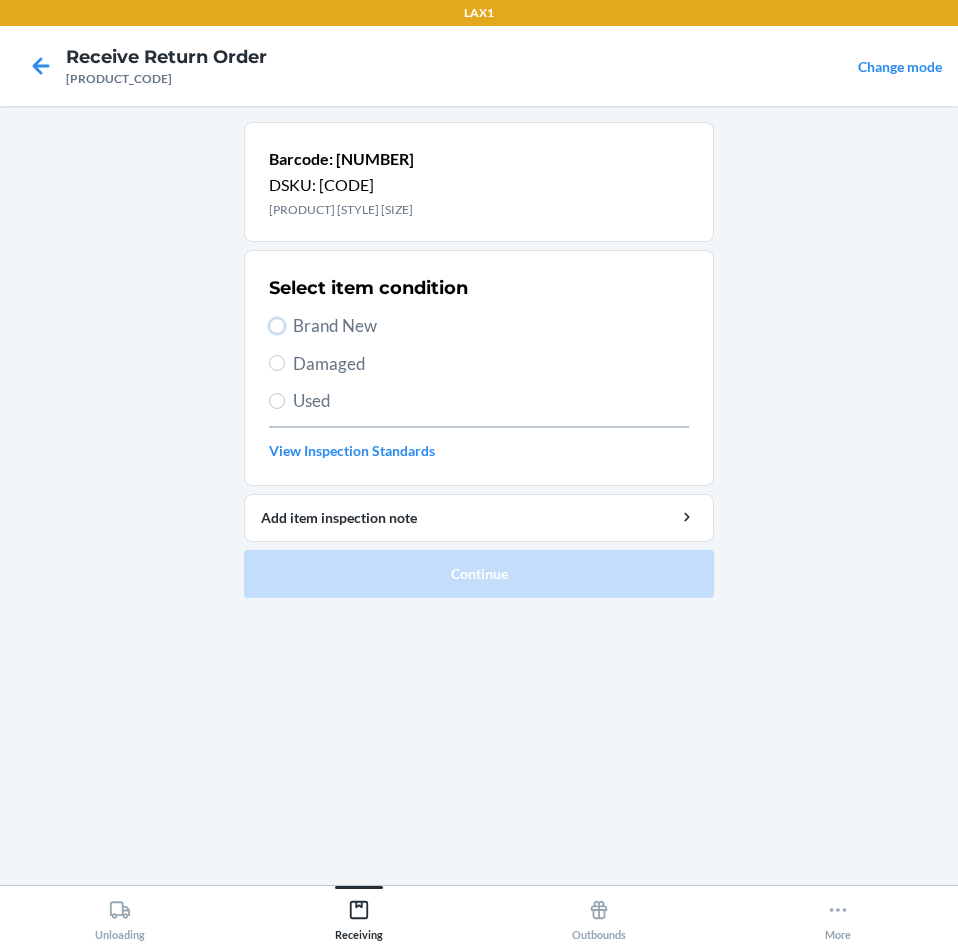 click on "Brand New" at bounding box center (277, 326) 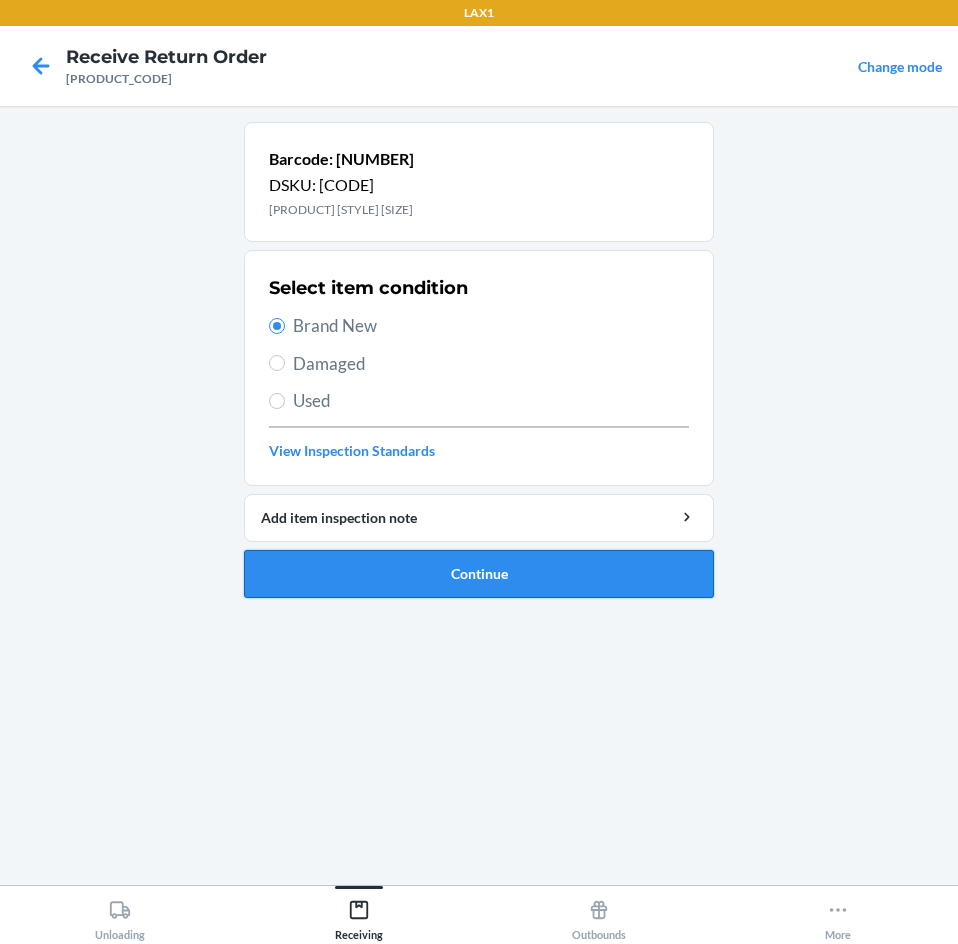 click on "Continue" at bounding box center [479, 574] 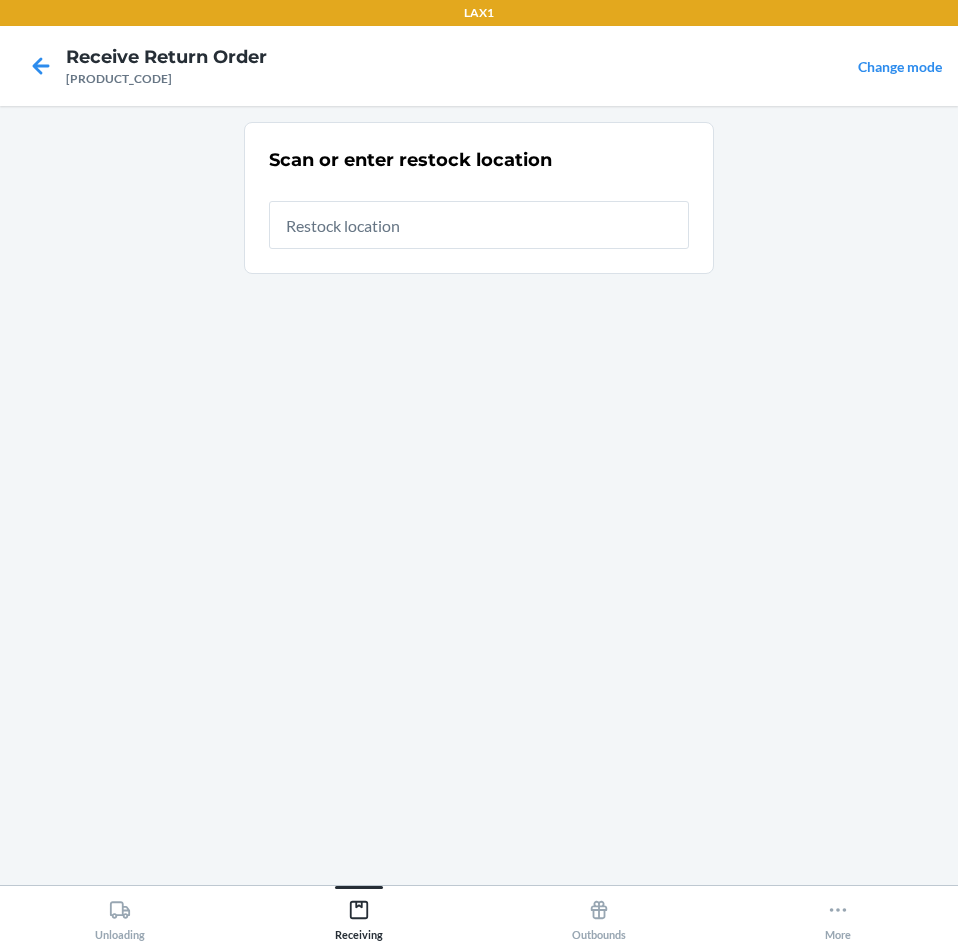 click on "Scan or enter restock location" at bounding box center [479, 198] 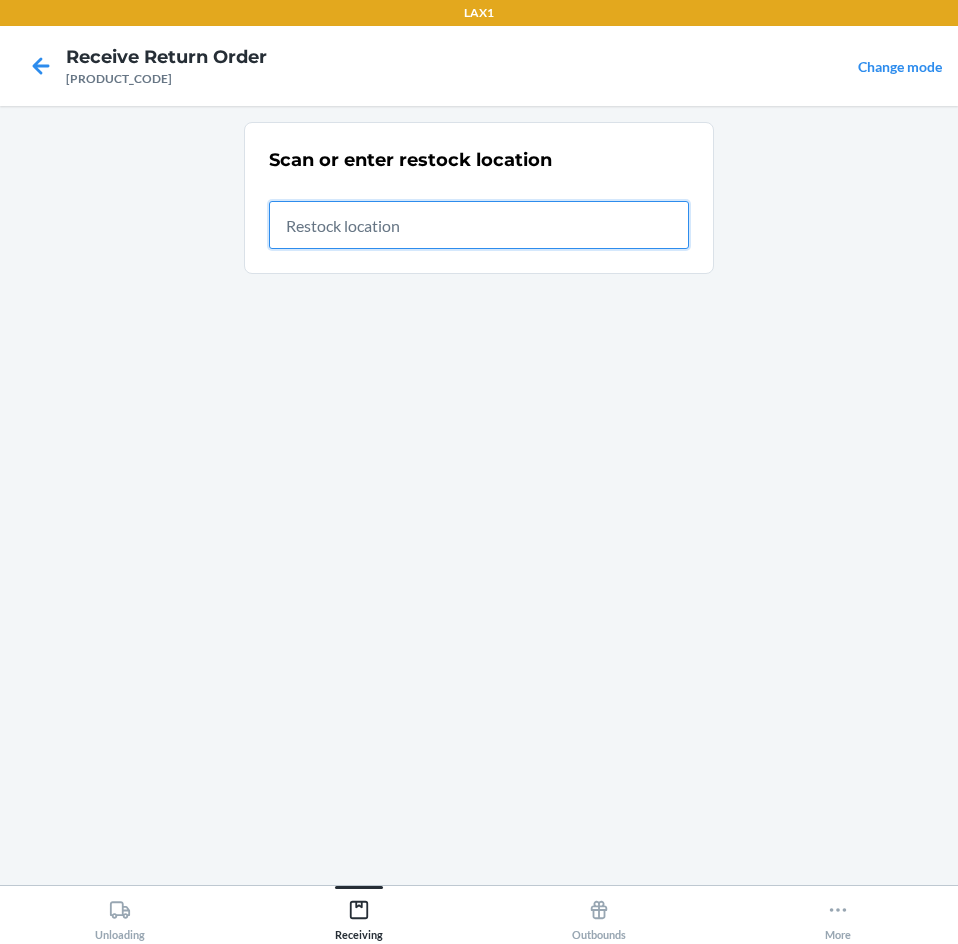click at bounding box center [479, 225] 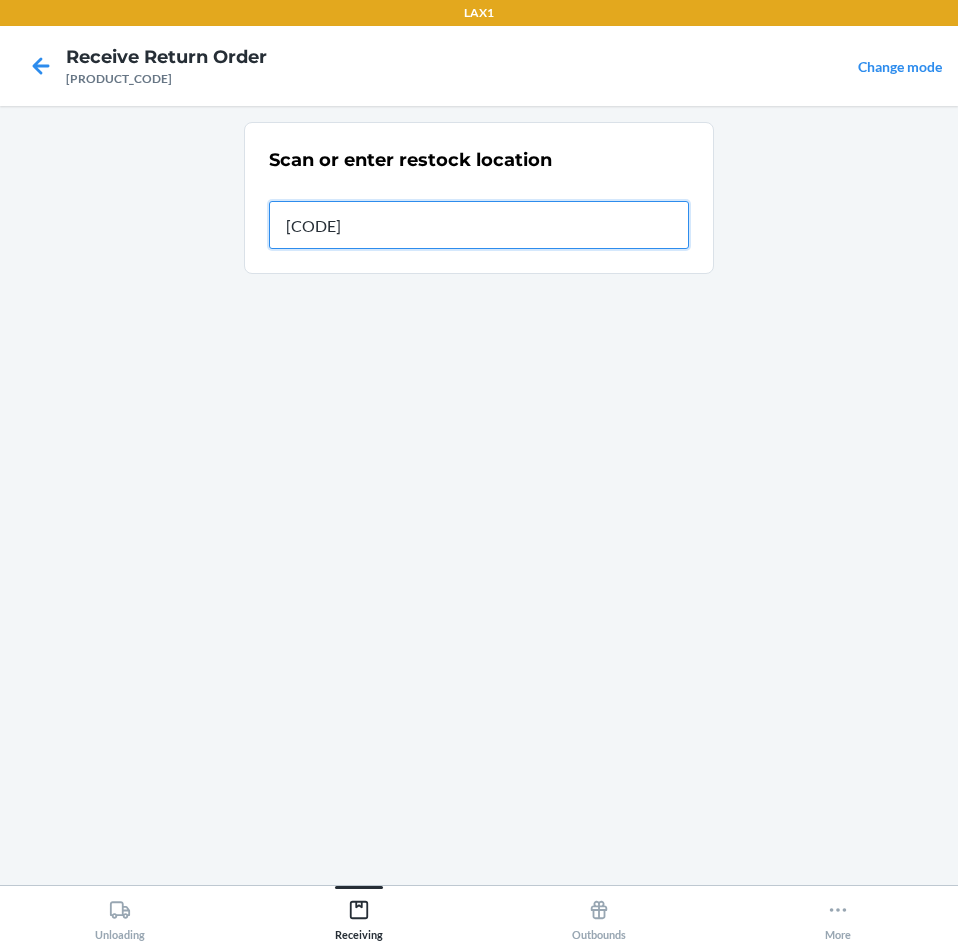 type on "[PRODUCT_CODE]" 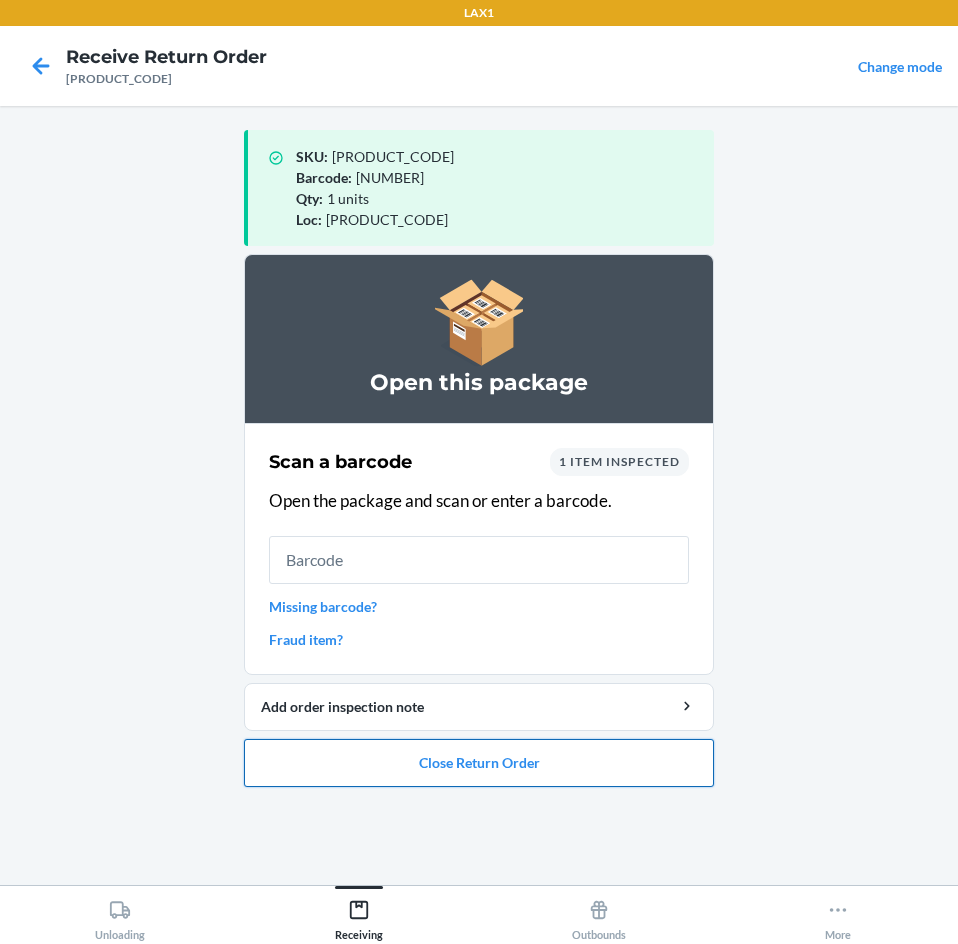 click on "Close Return Order" at bounding box center (479, 763) 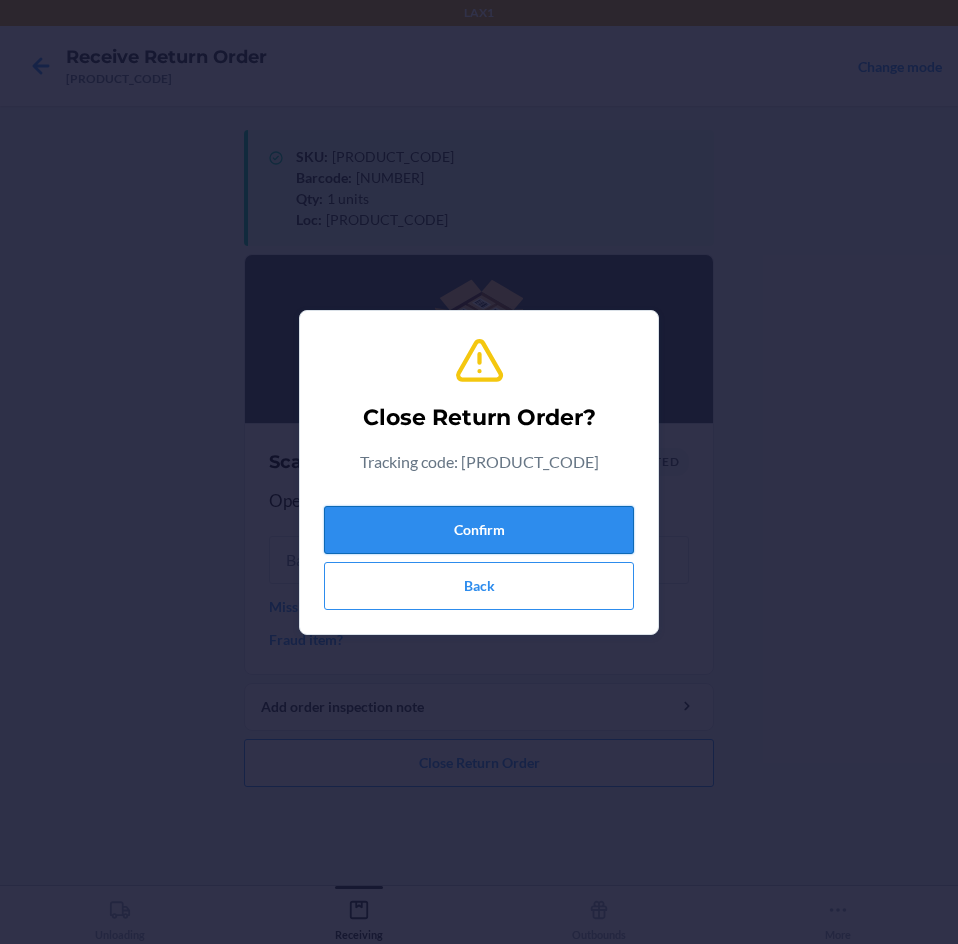 click on "Confirm" at bounding box center [479, 530] 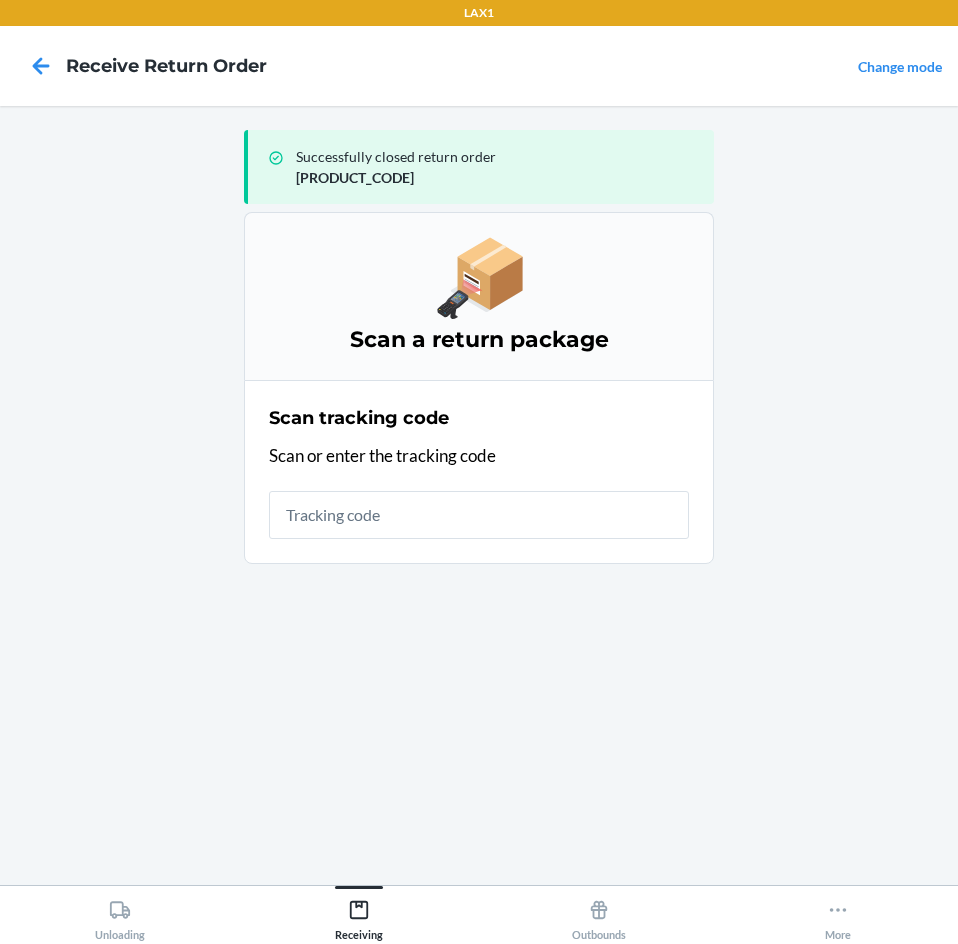 click at bounding box center (479, 515) 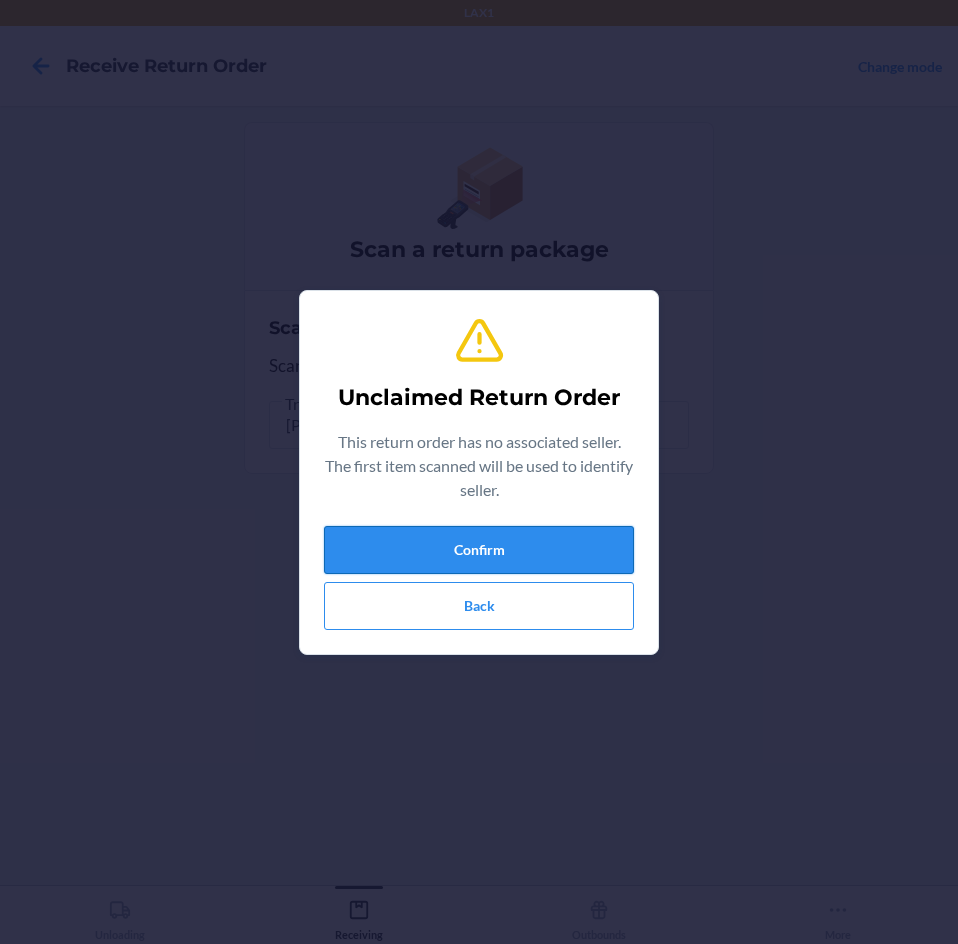 click on "Confirm" at bounding box center [479, 550] 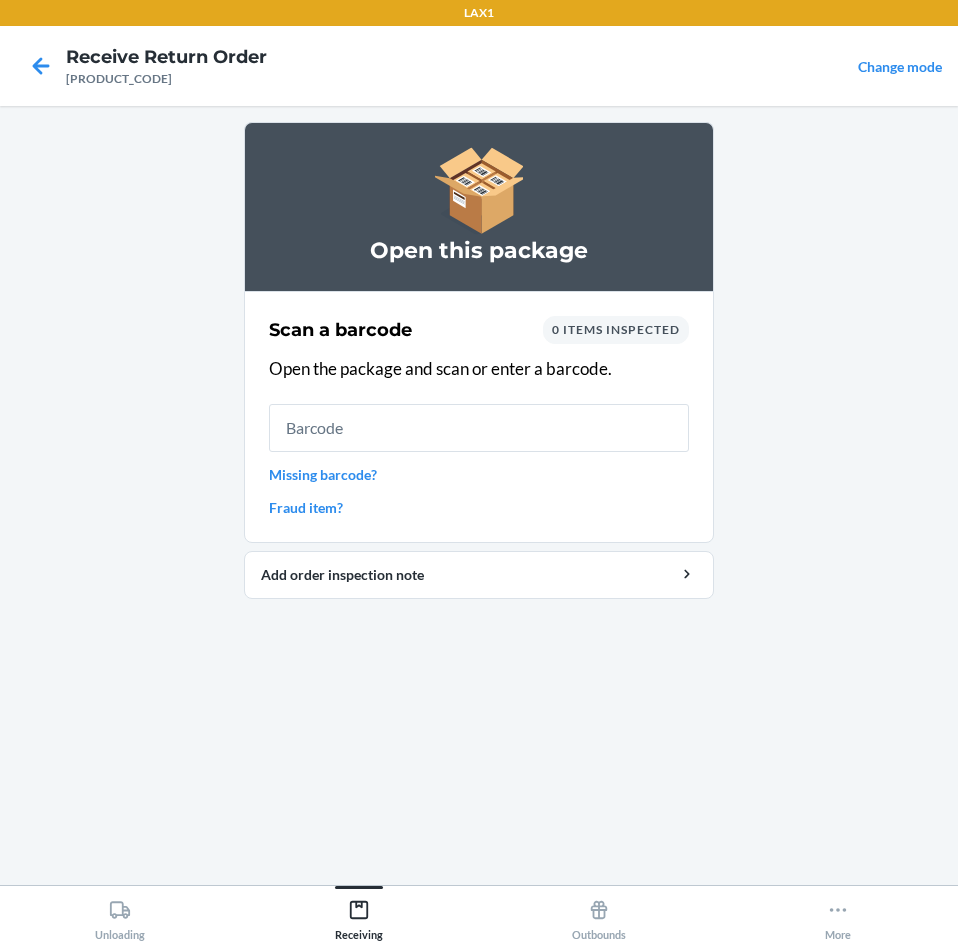 drag, startPoint x: 428, startPoint y: 416, endPoint x: 423, endPoint y: 429, distance: 13.928389 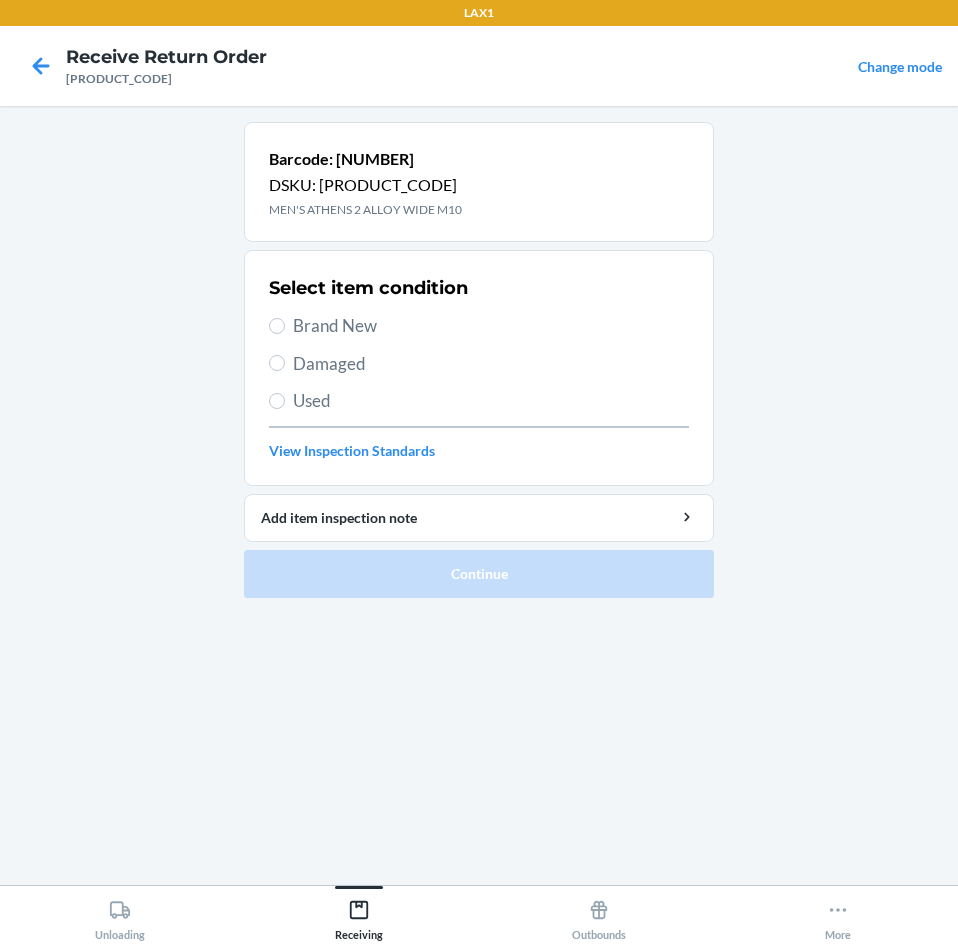 click on "Brand New" at bounding box center (479, 326) 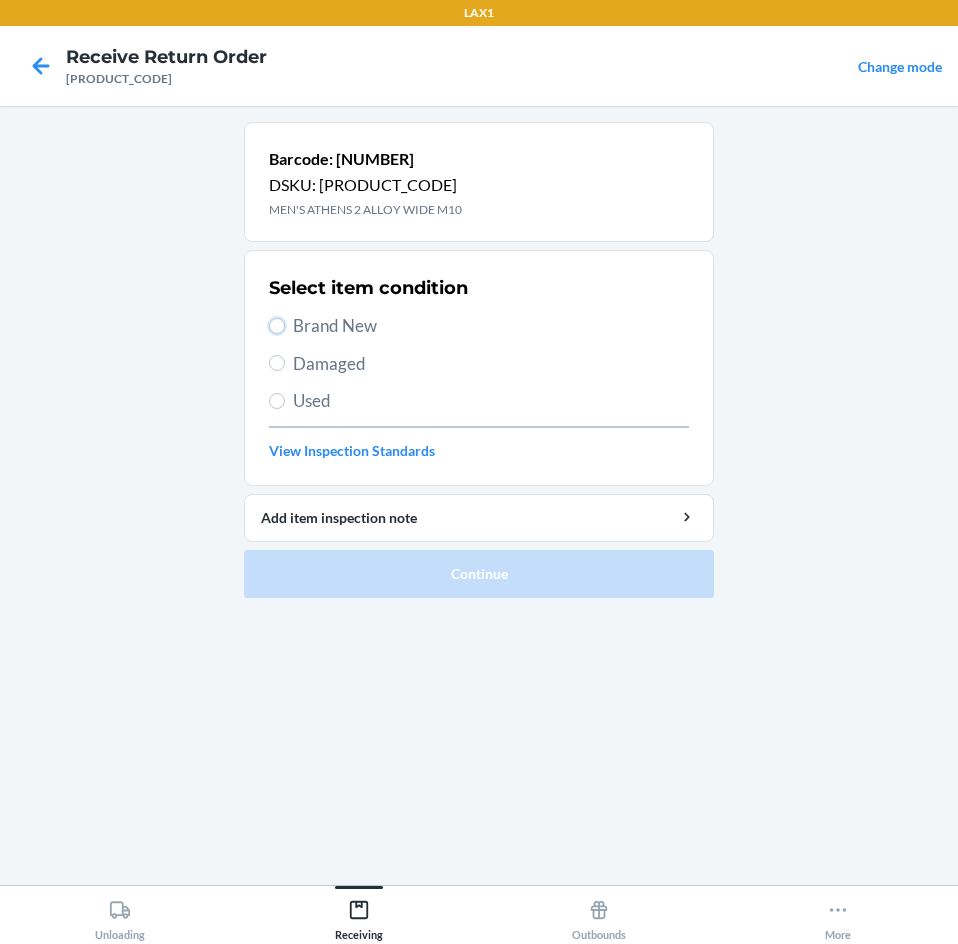 click on "Brand New" at bounding box center [277, 326] 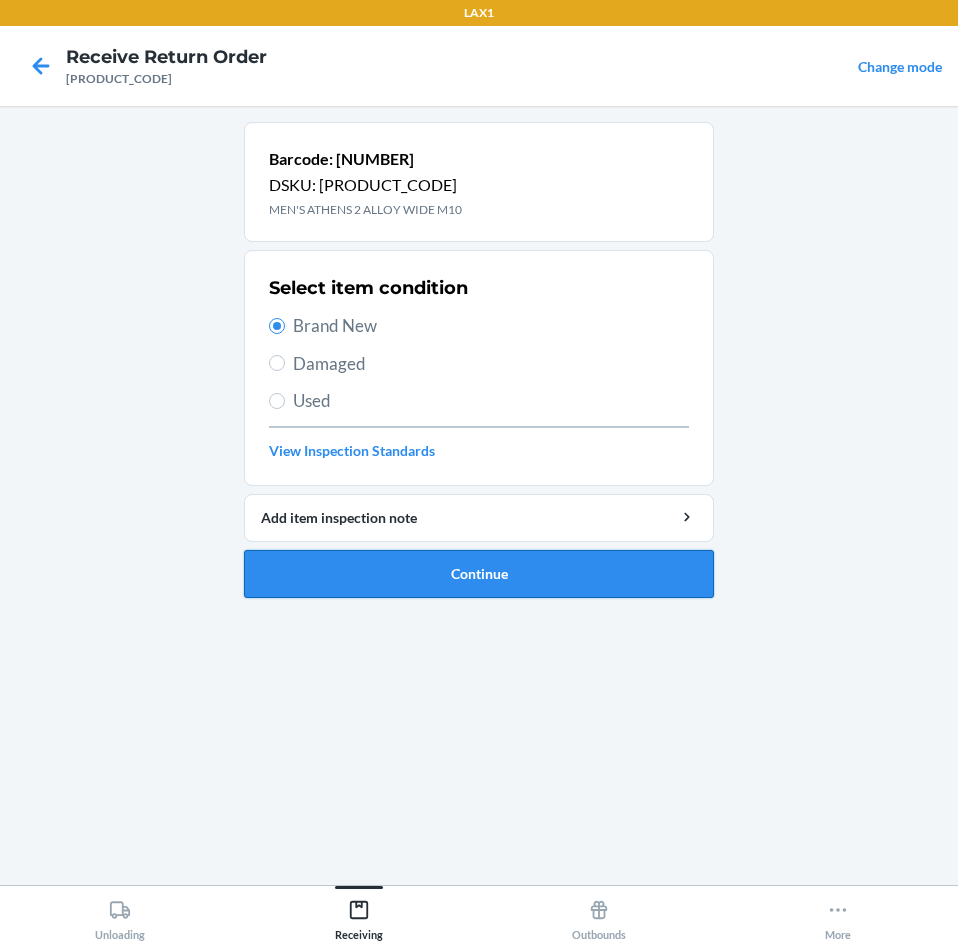click on "Continue" at bounding box center (479, 574) 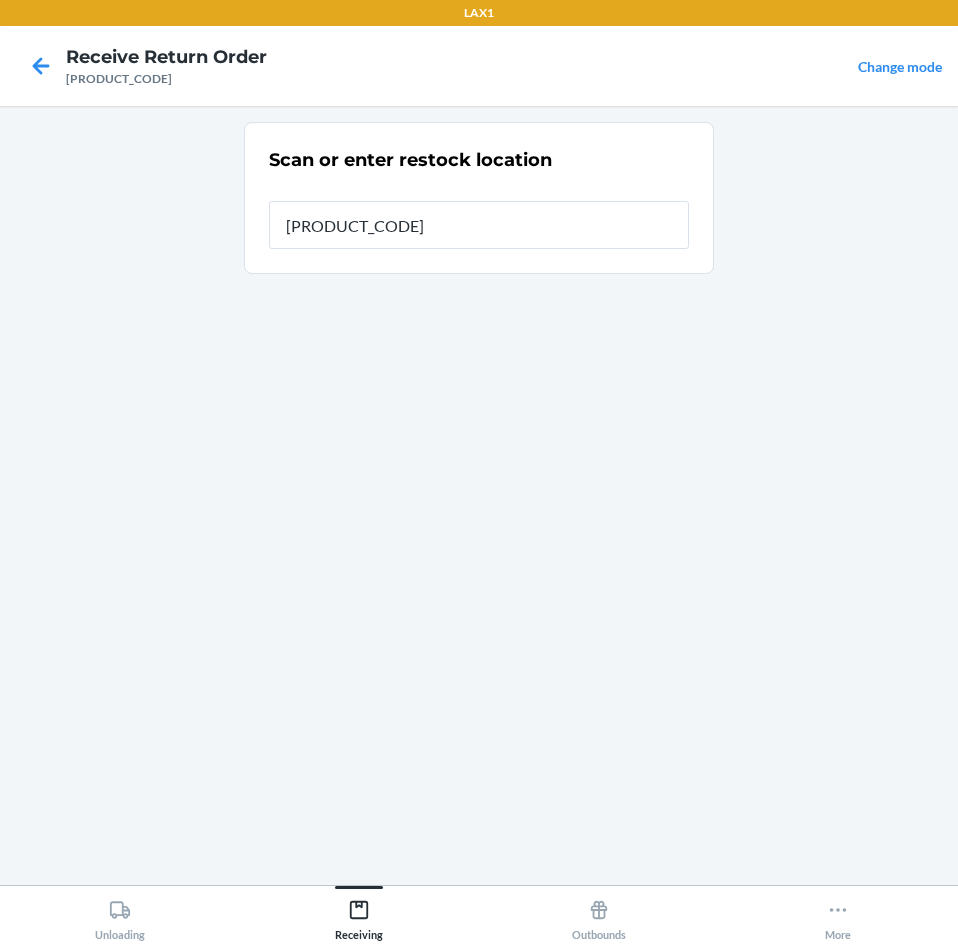 type on "[PRODUCT_CODE]" 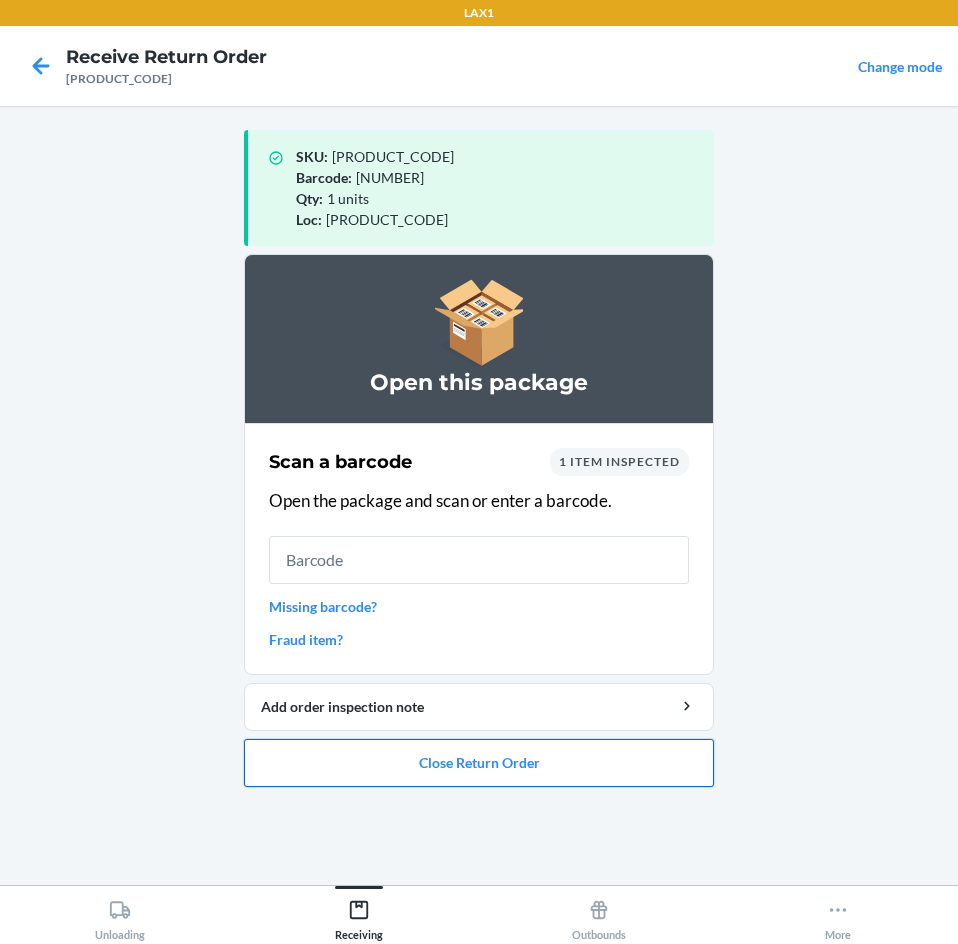 click on "Close Return Order" at bounding box center [479, 763] 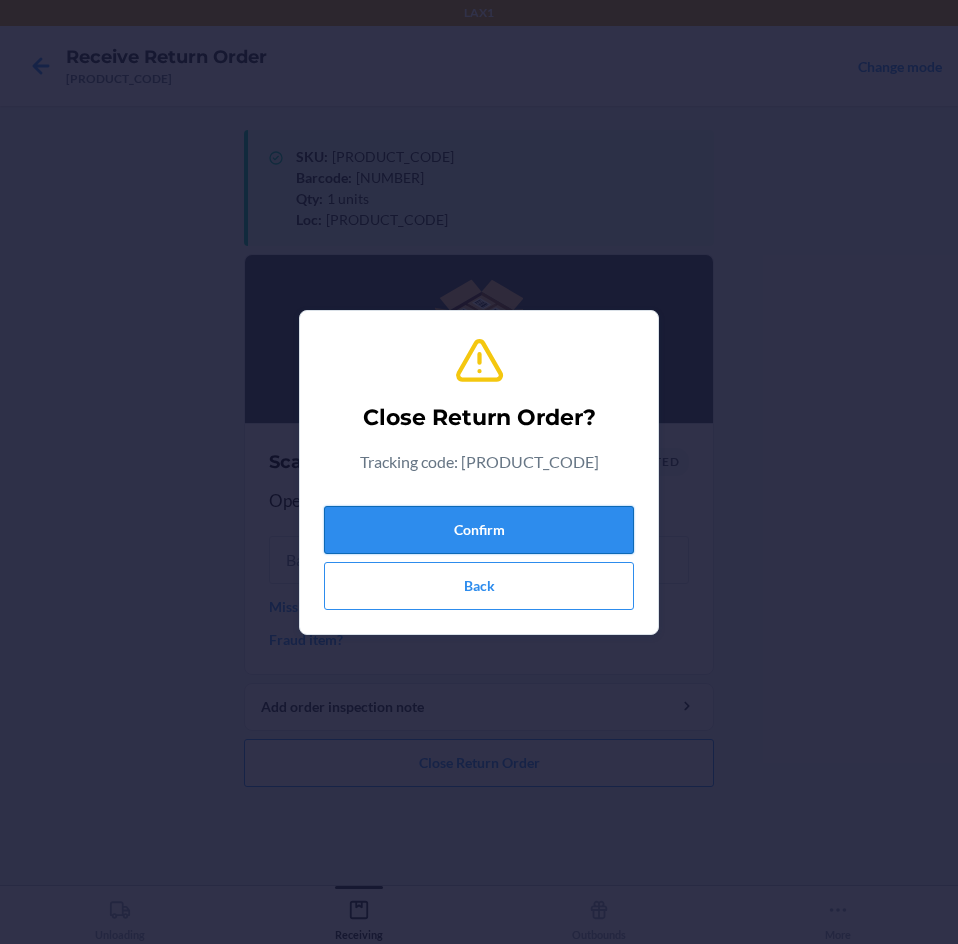 click on "Confirm" at bounding box center (479, 530) 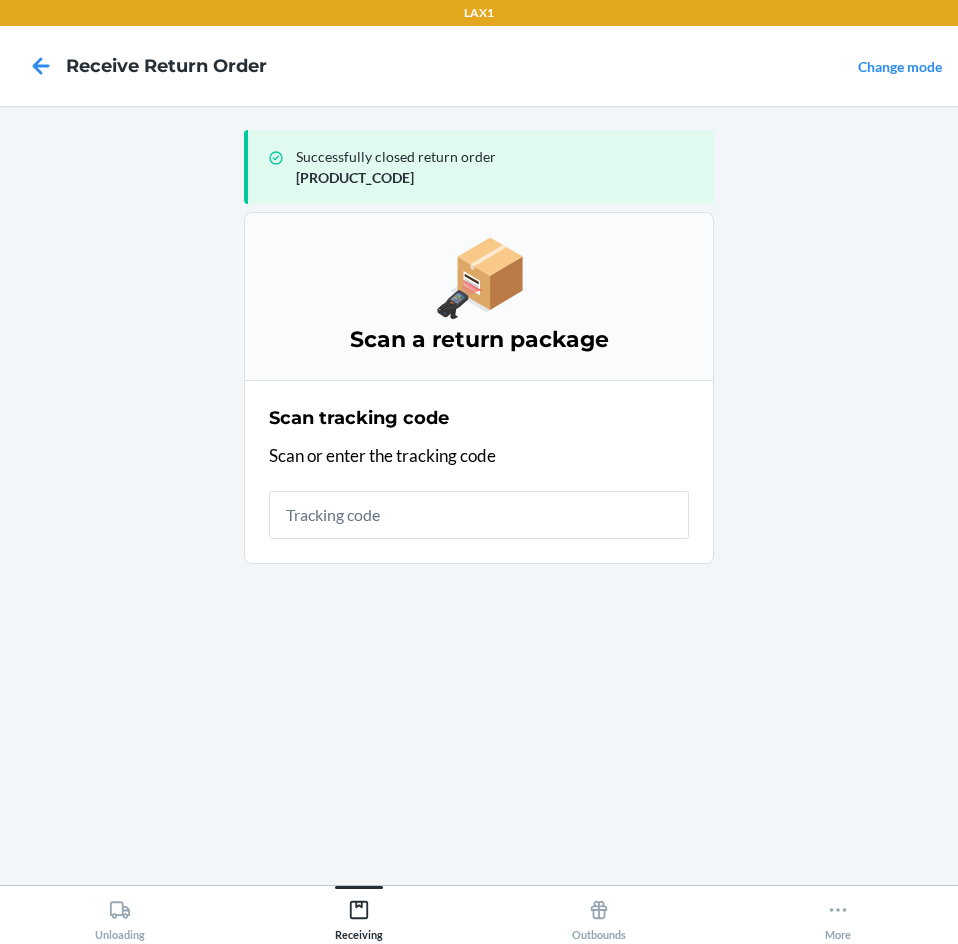 click at bounding box center [479, 515] 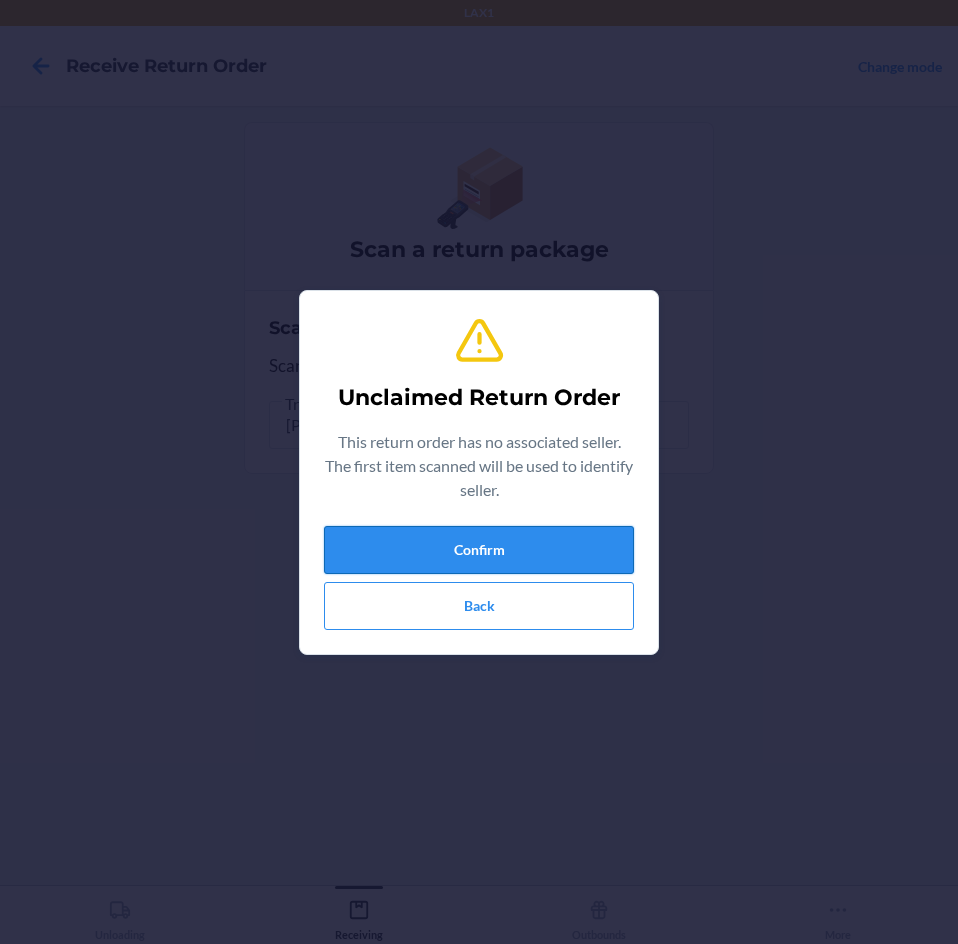 click on "Confirm" at bounding box center [479, 550] 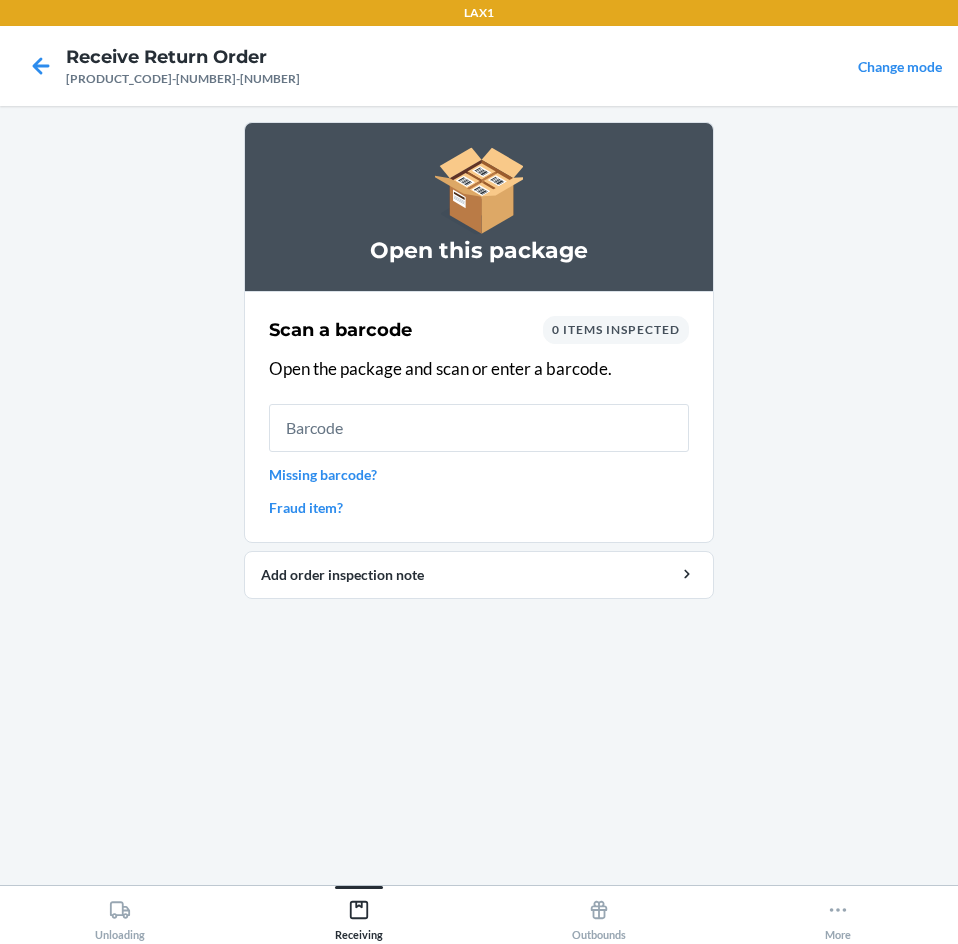 click at bounding box center [479, 428] 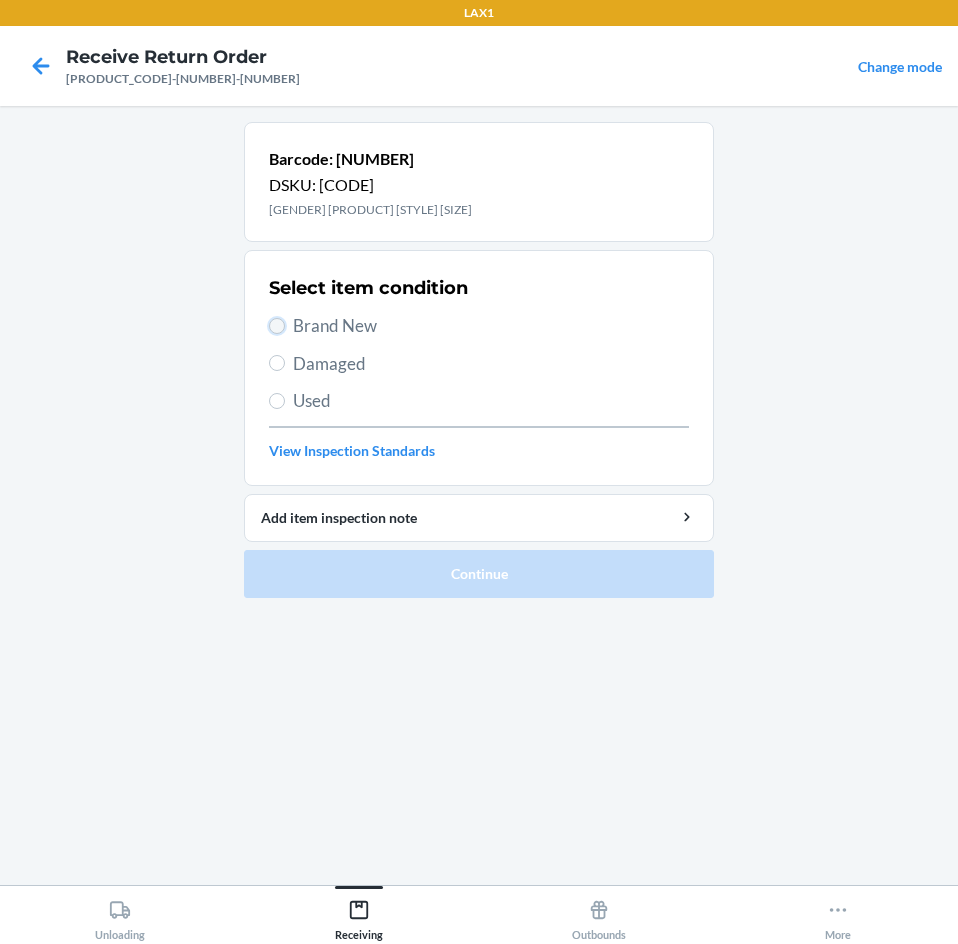 click on "Brand New" at bounding box center [277, 326] 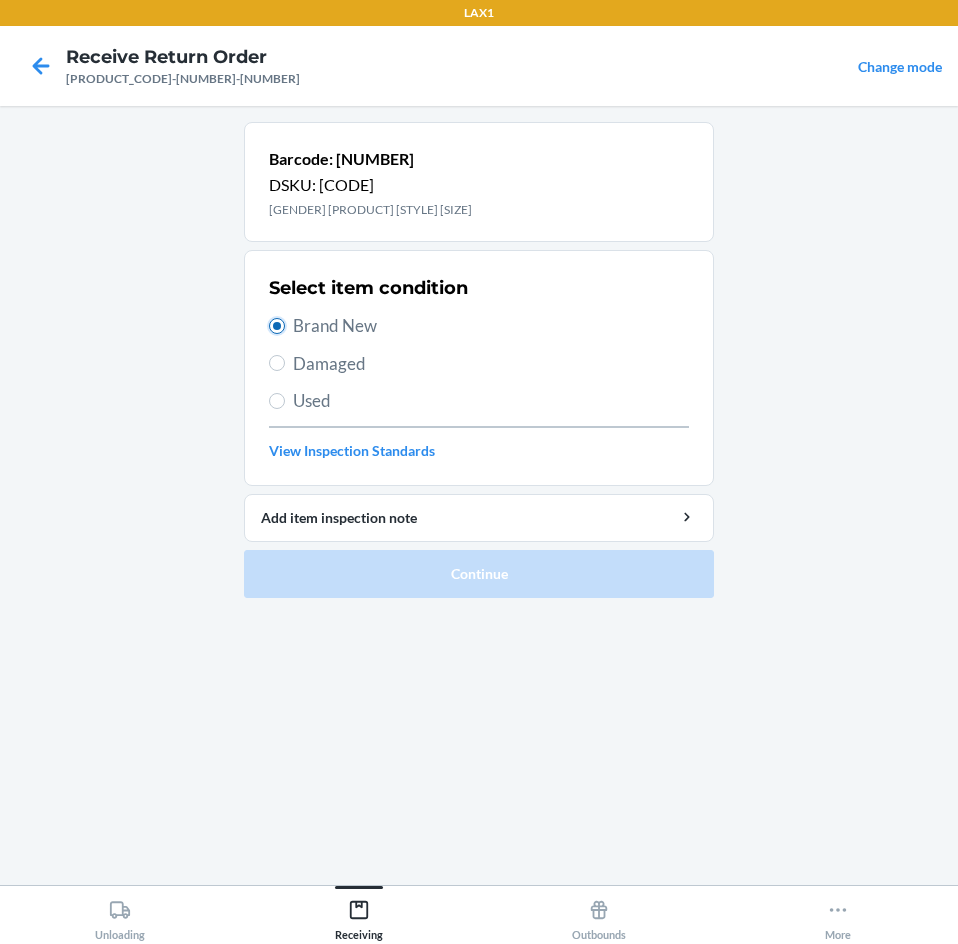 radio on "true" 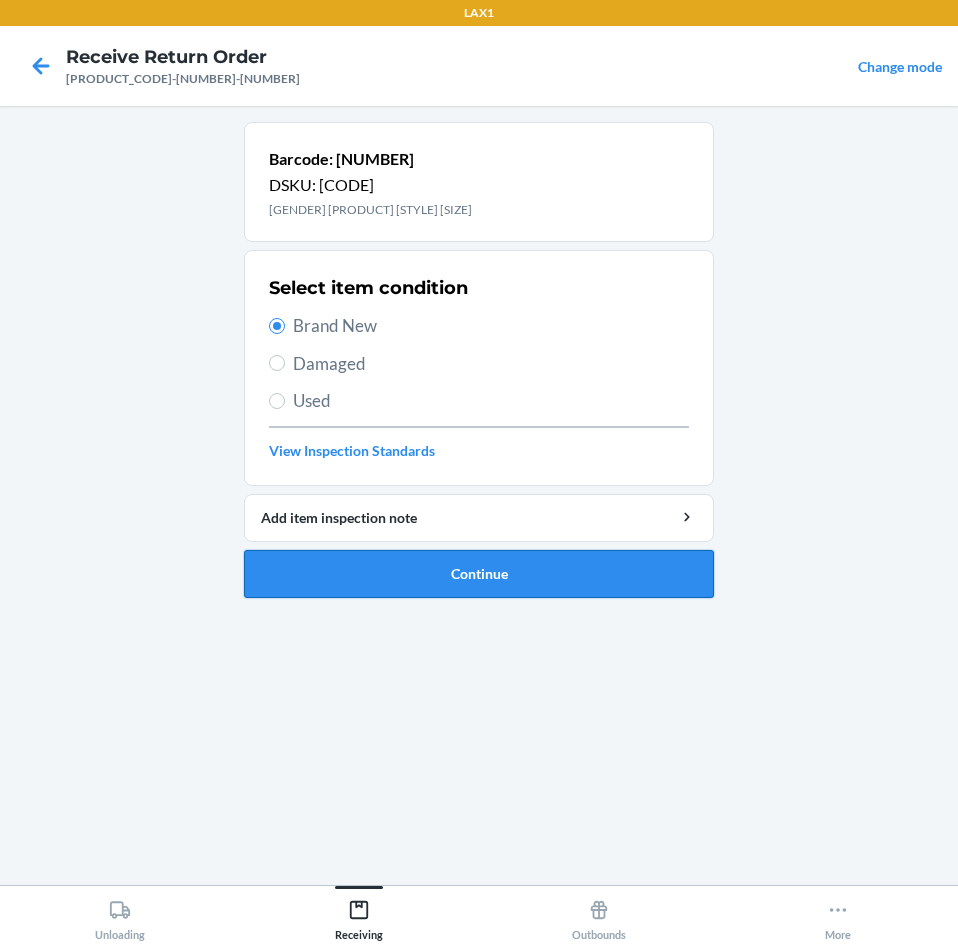 click on "Continue" at bounding box center [479, 574] 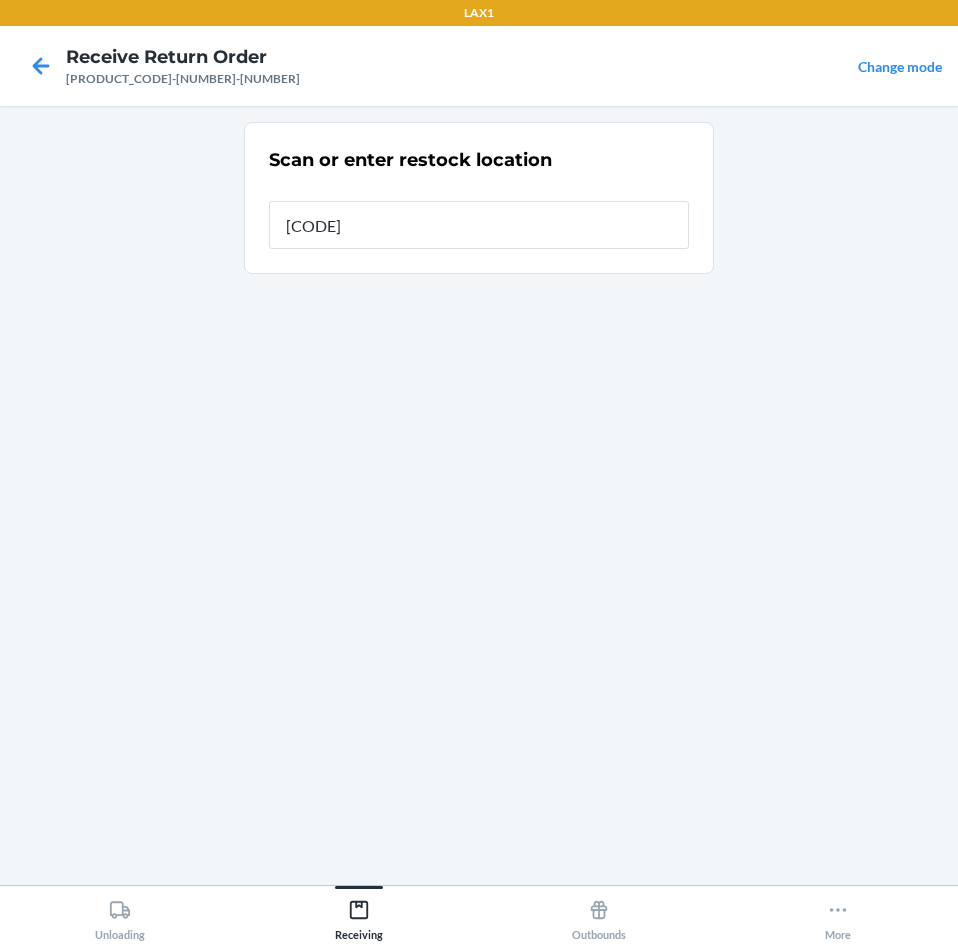 type on "[PRODUCT_CODE]" 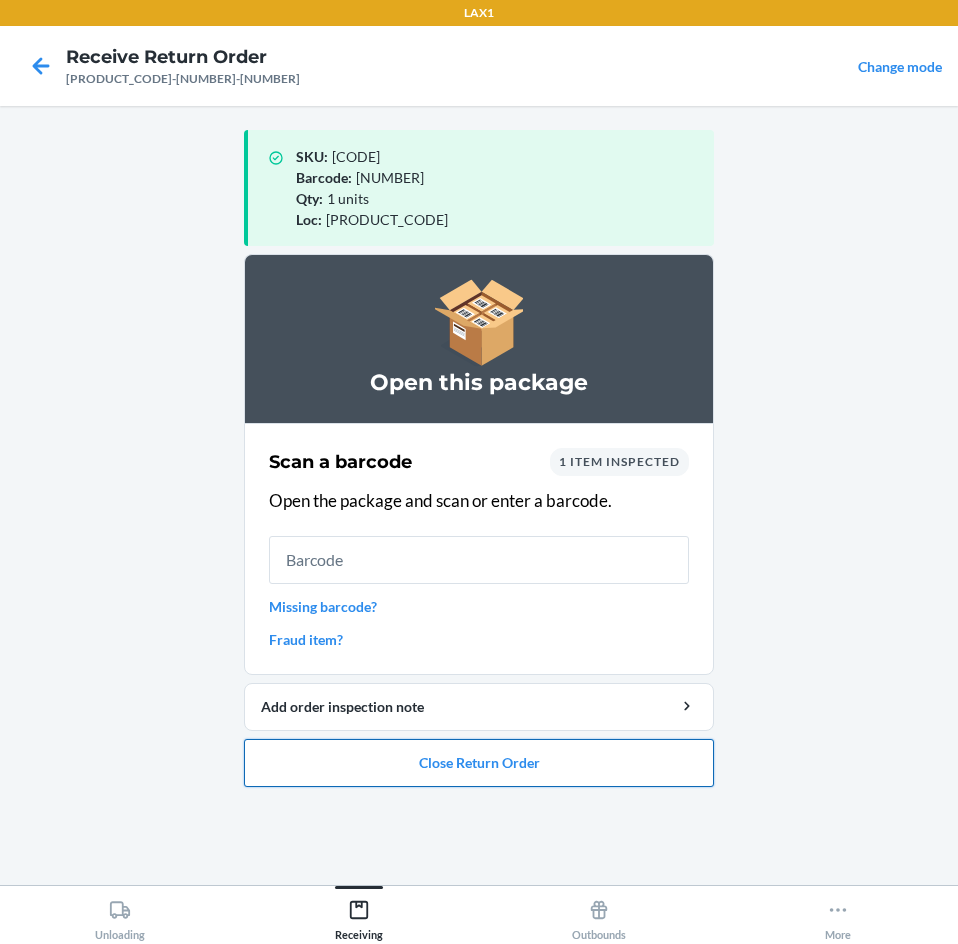 click on "Close Return Order" at bounding box center (479, 763) 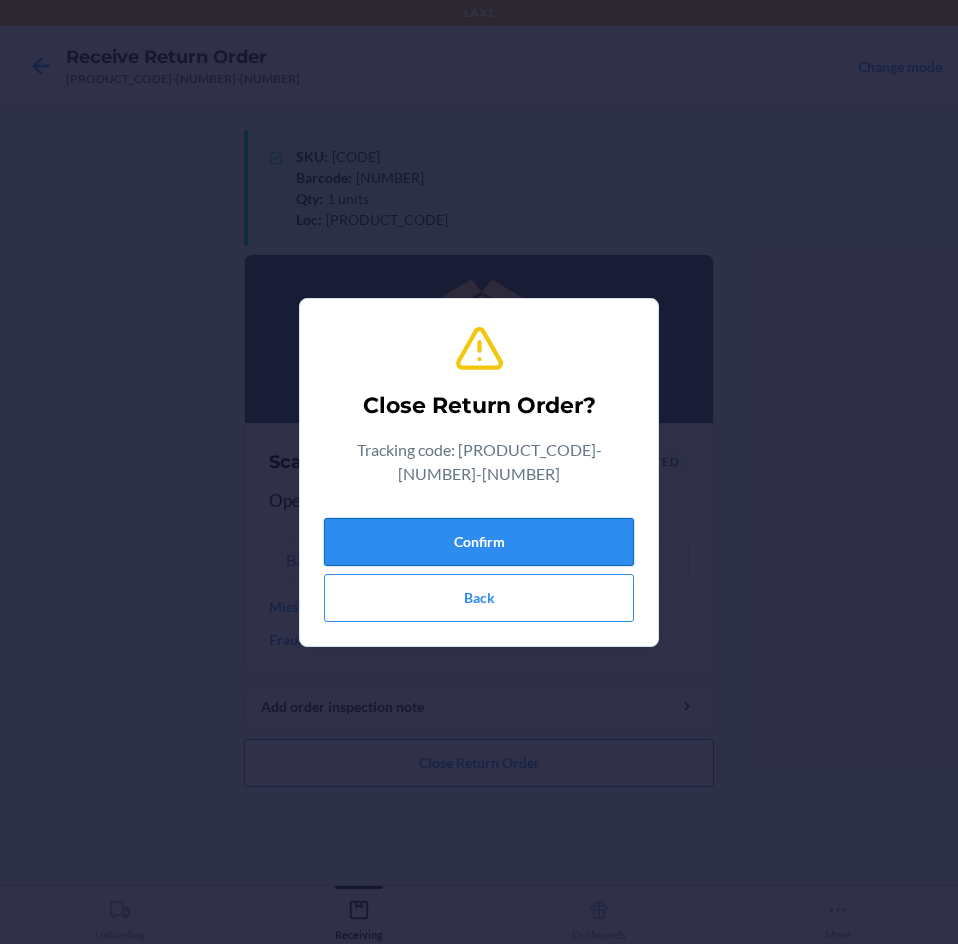 click on "Confirm" at bounding box center [479, 542] 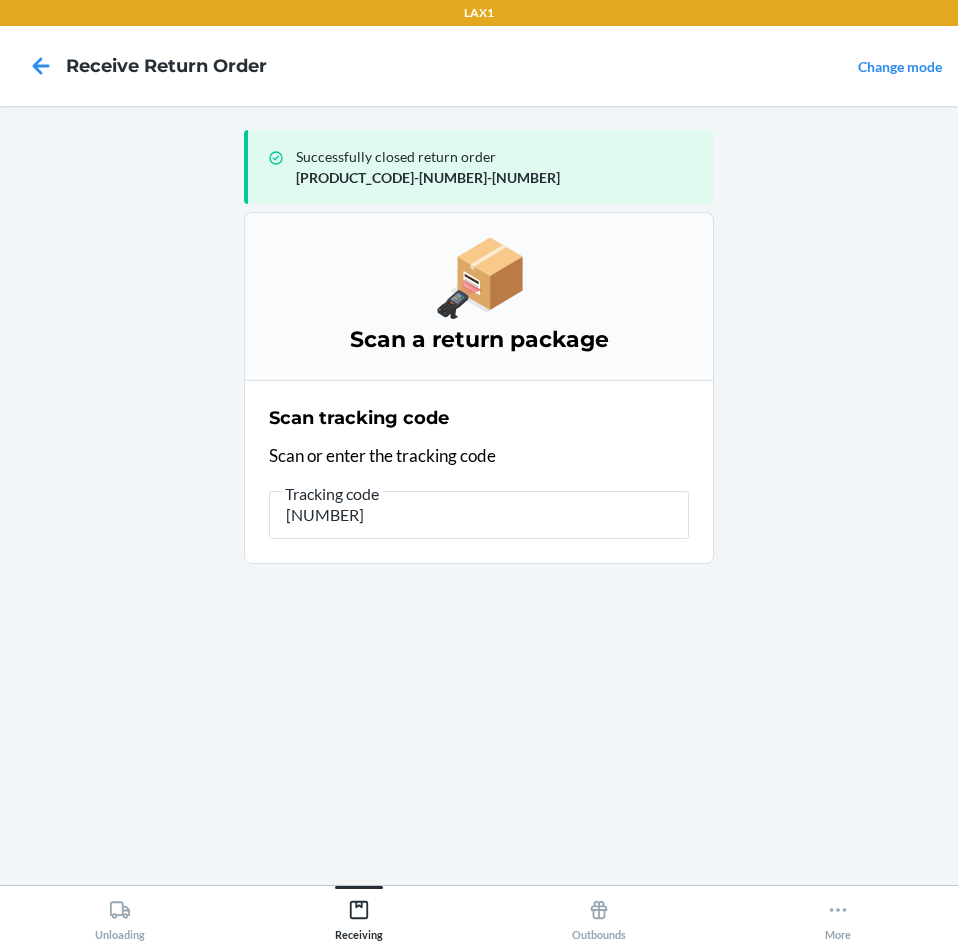 type on "[NUMBER]" 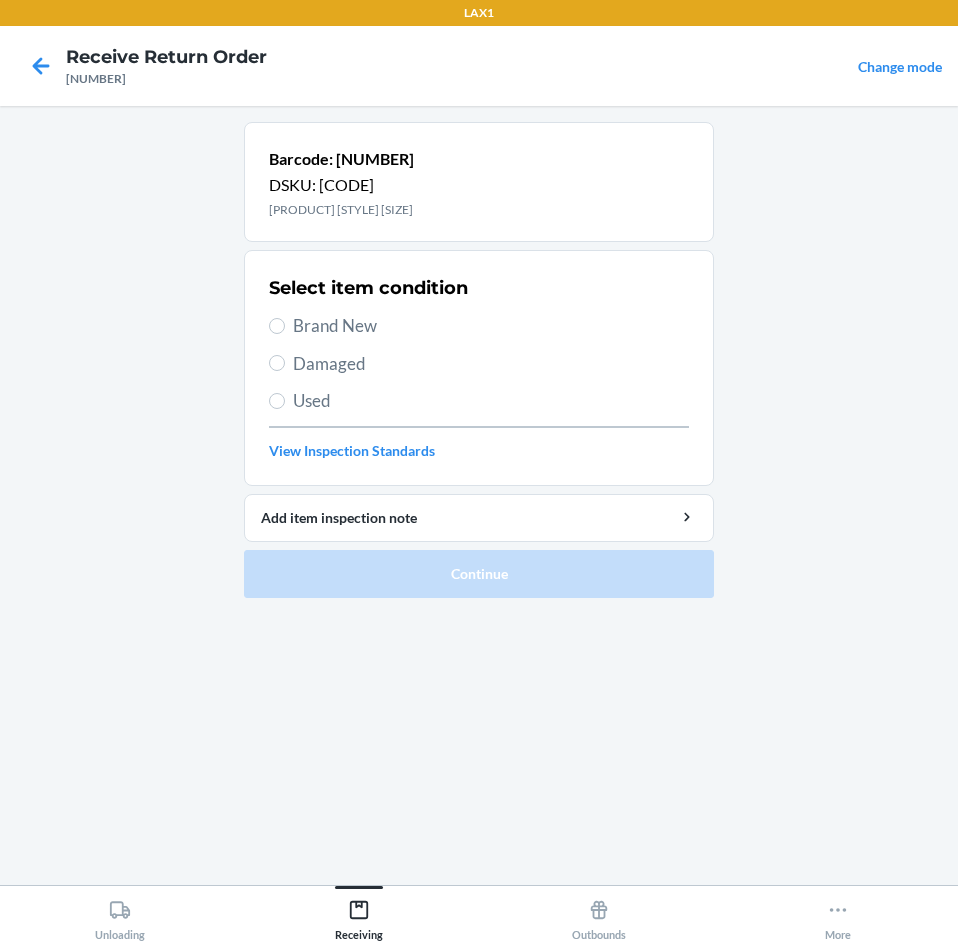 click on "Brand New" at bounding box center [479, 326] 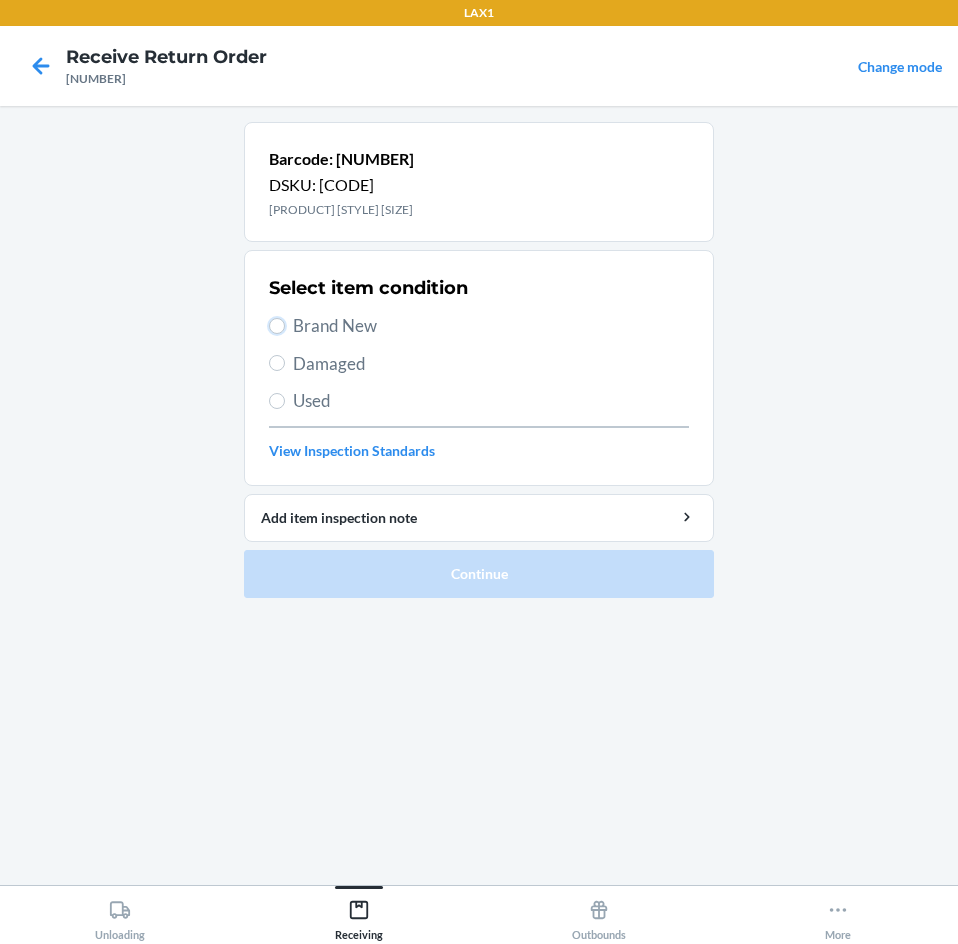 click on "Brand New" at bounding box center (277, 326) 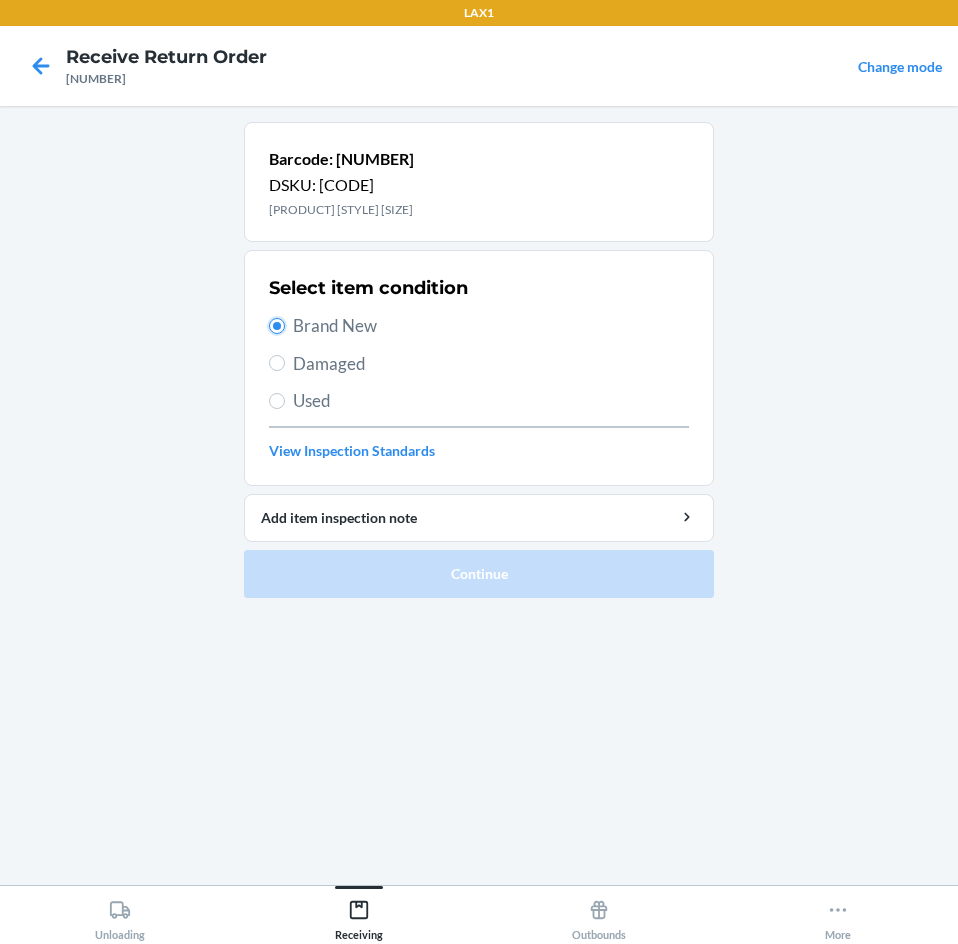 radio on "true" 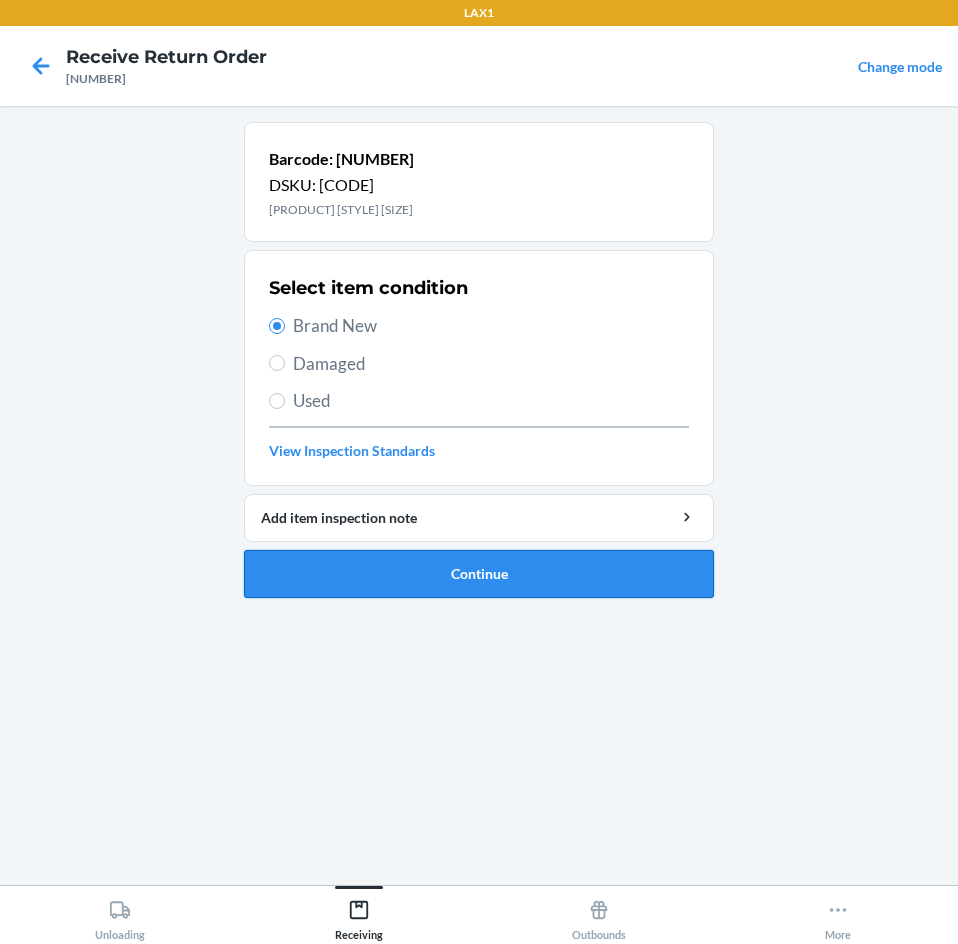 click on "Continue" at bounding box center [479, 574] 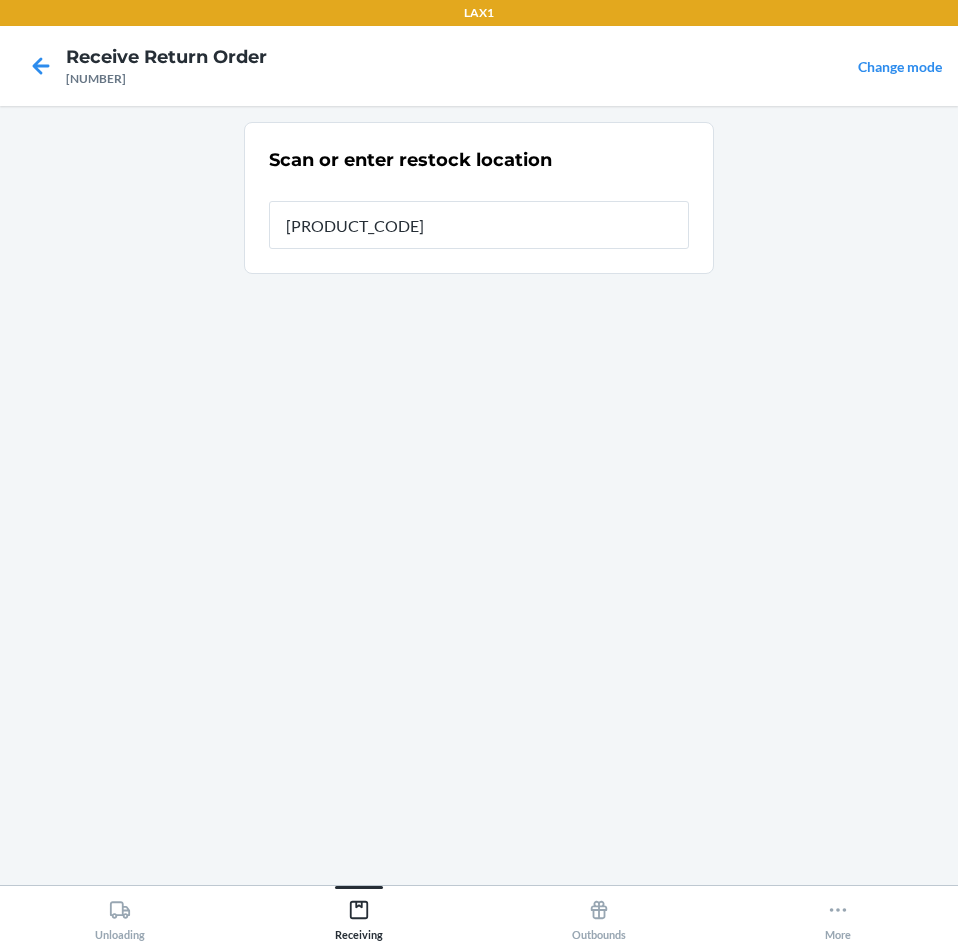 type on "[PRODUCT_CODE]" 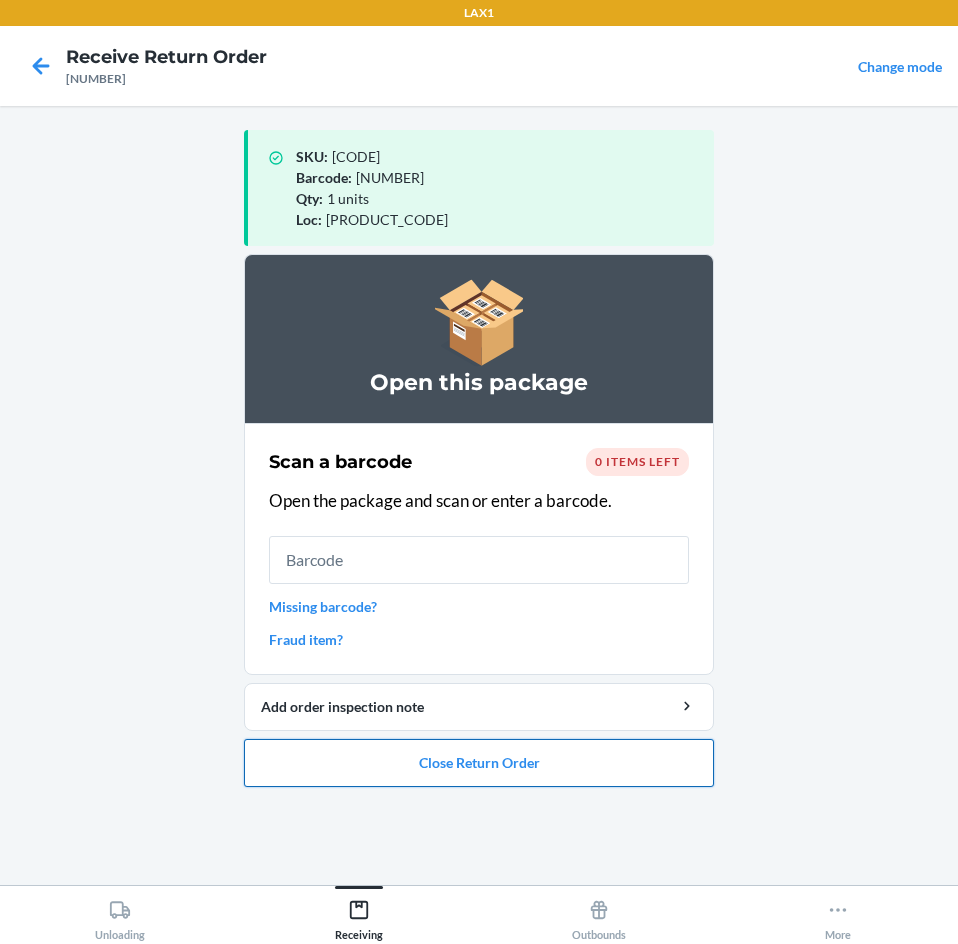 click on "Close Return Order" at bounding box center (479, 763) 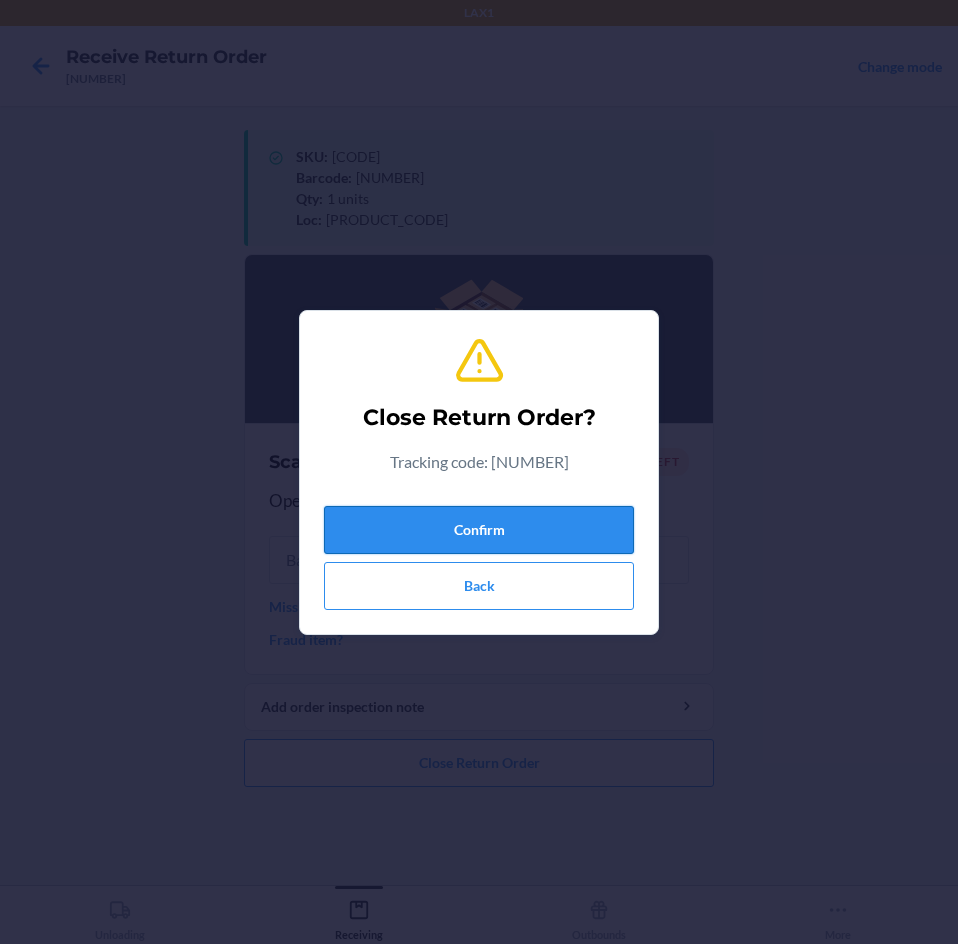click on "Confirm" at bounding box center [479, 530] 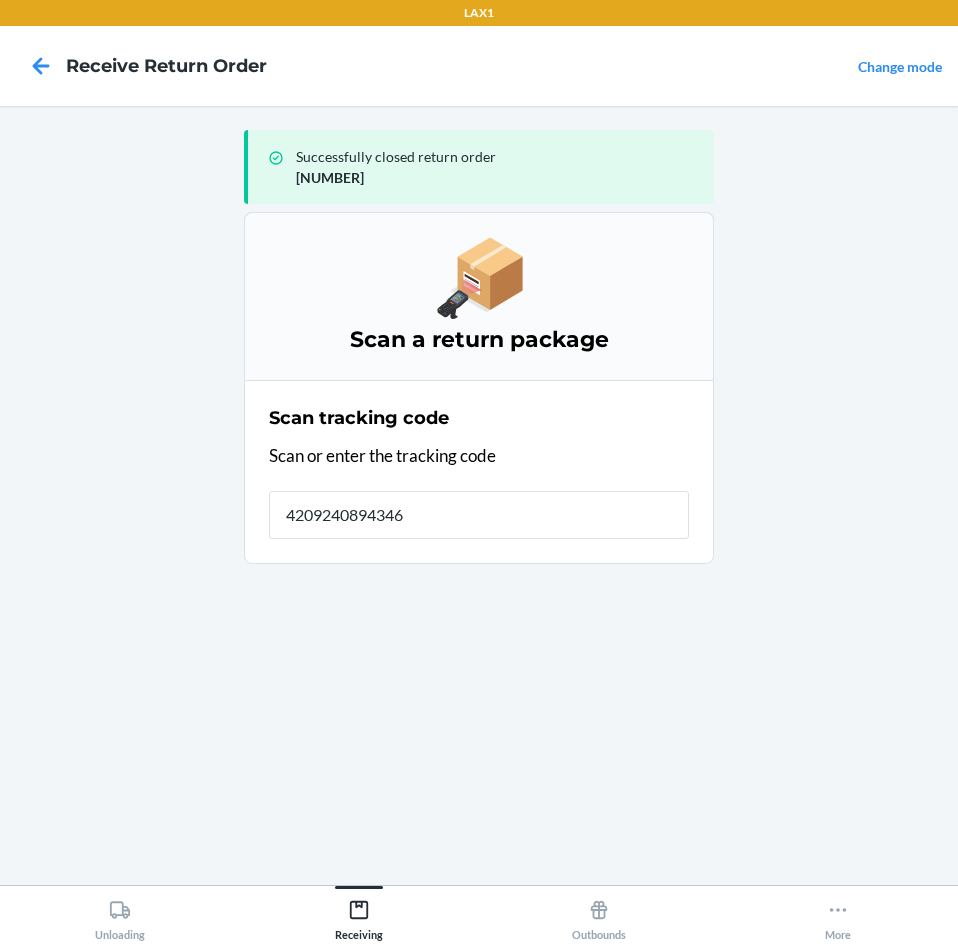 type on "42092408943463" 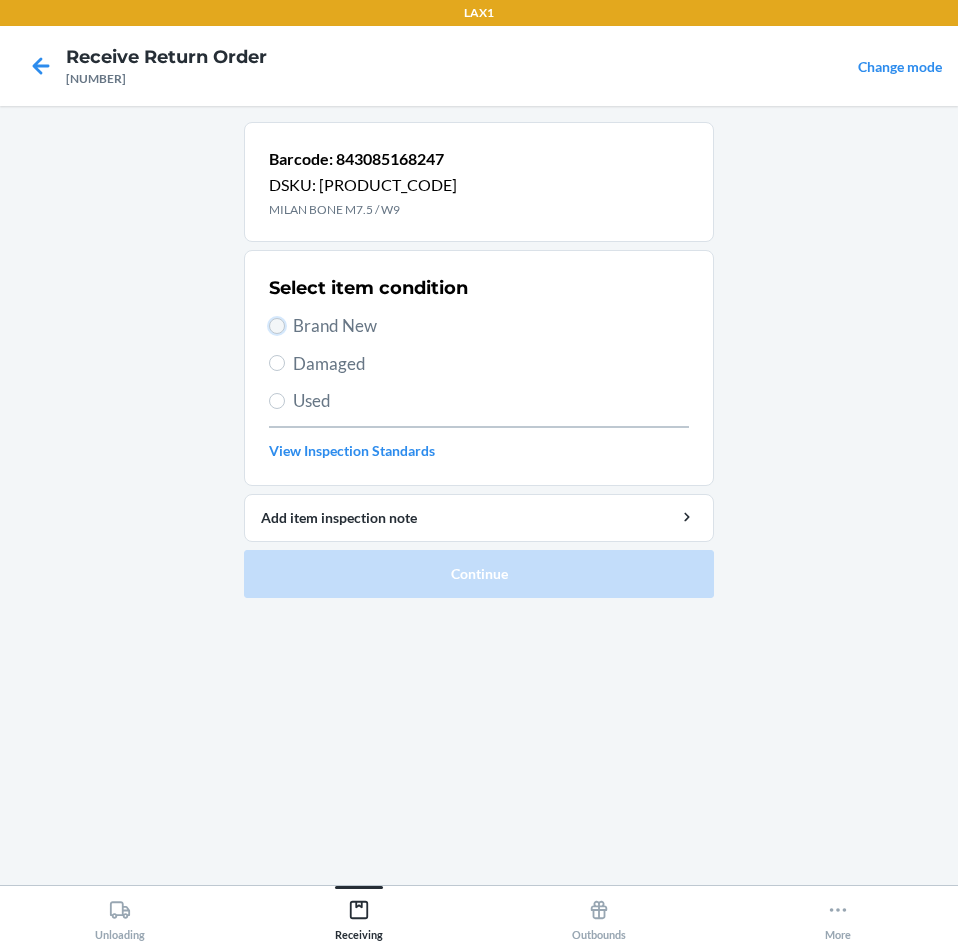 click on "Brand New" at bounding box center [277, 326] 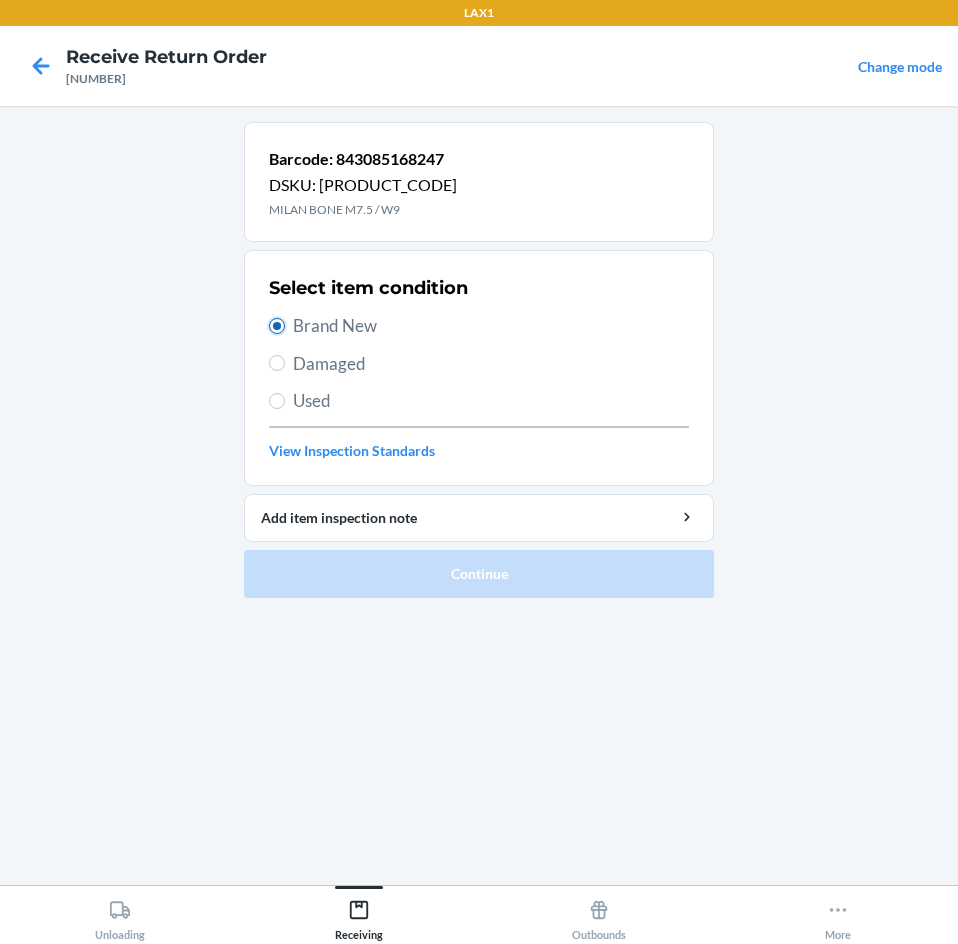 radio on "true" 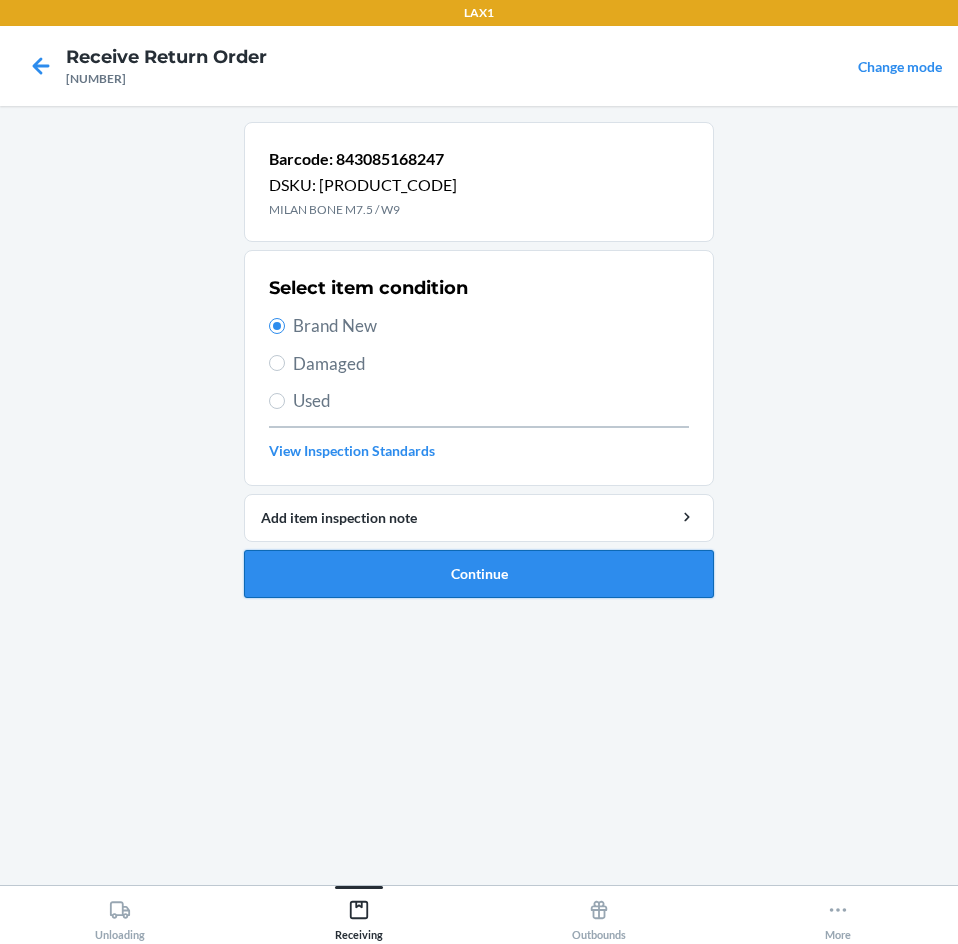 click on "Continue" at bounding box center (479, 574) 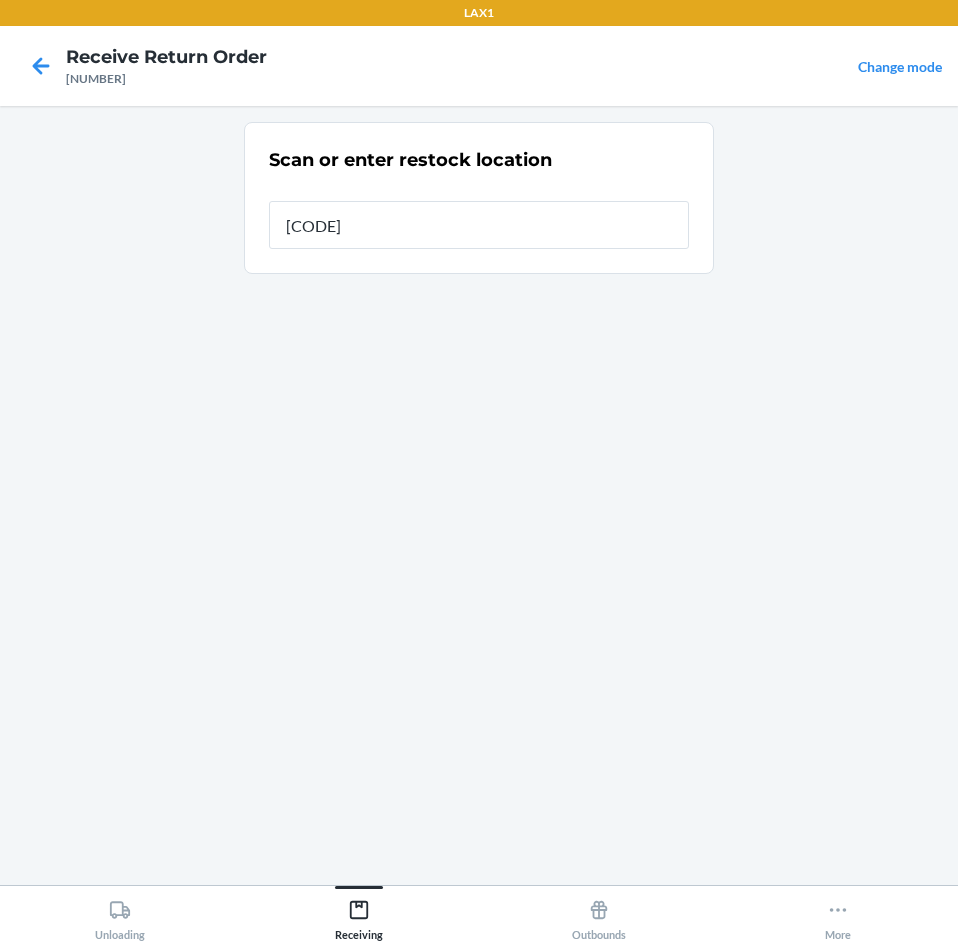 type on "[PRODUCT_CODE]" 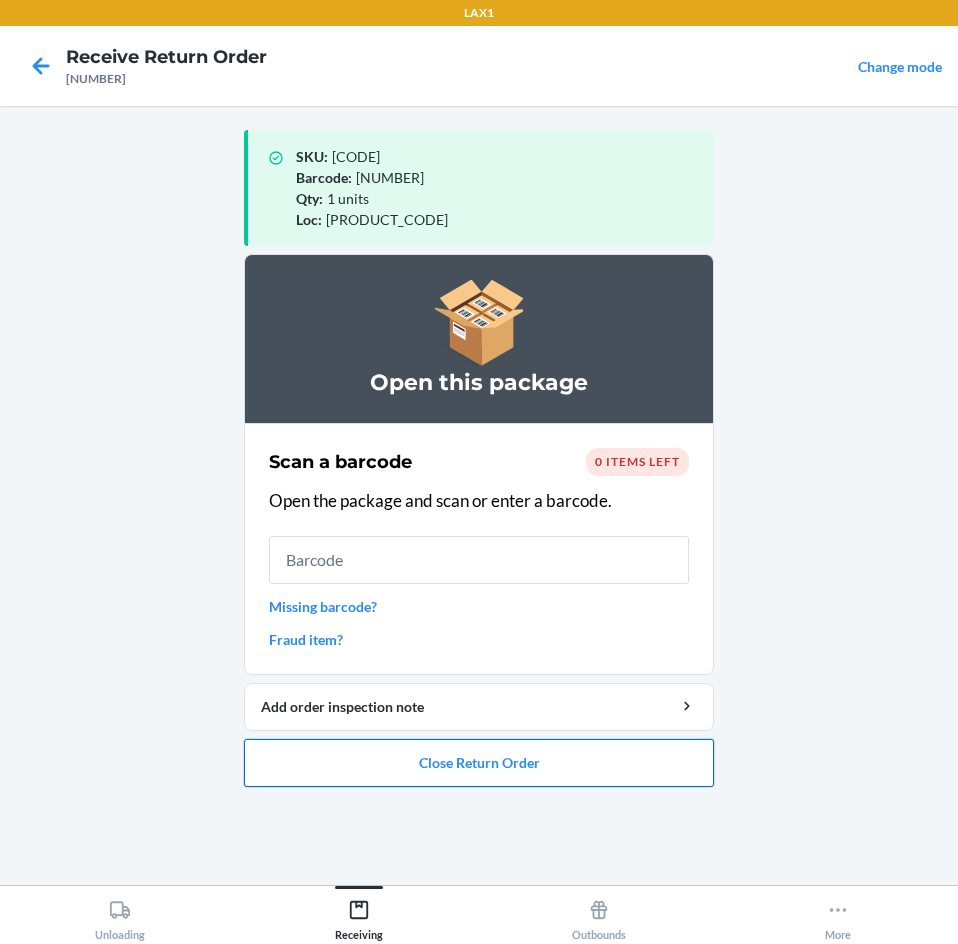 click on "Close Return Order" at bounding box center [479, 763] 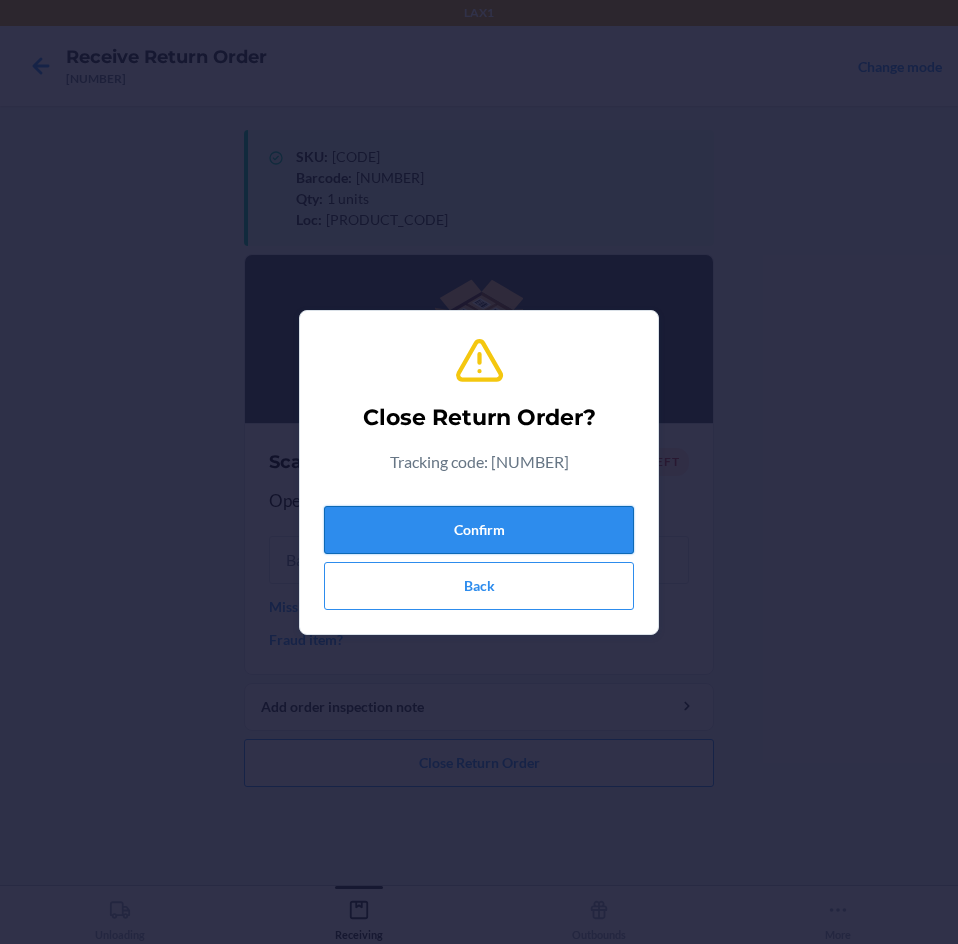 click on "Confirm" at bounding box center [479, 530] 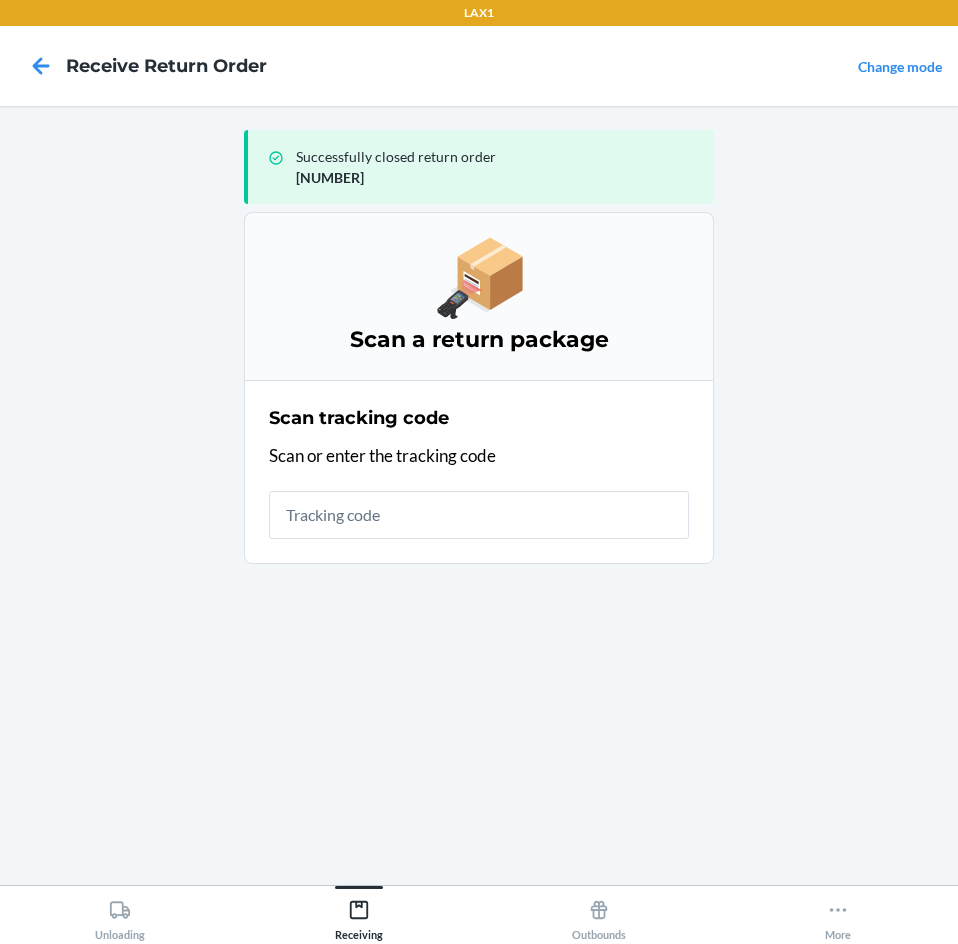 click at bounding box center (479, 515) 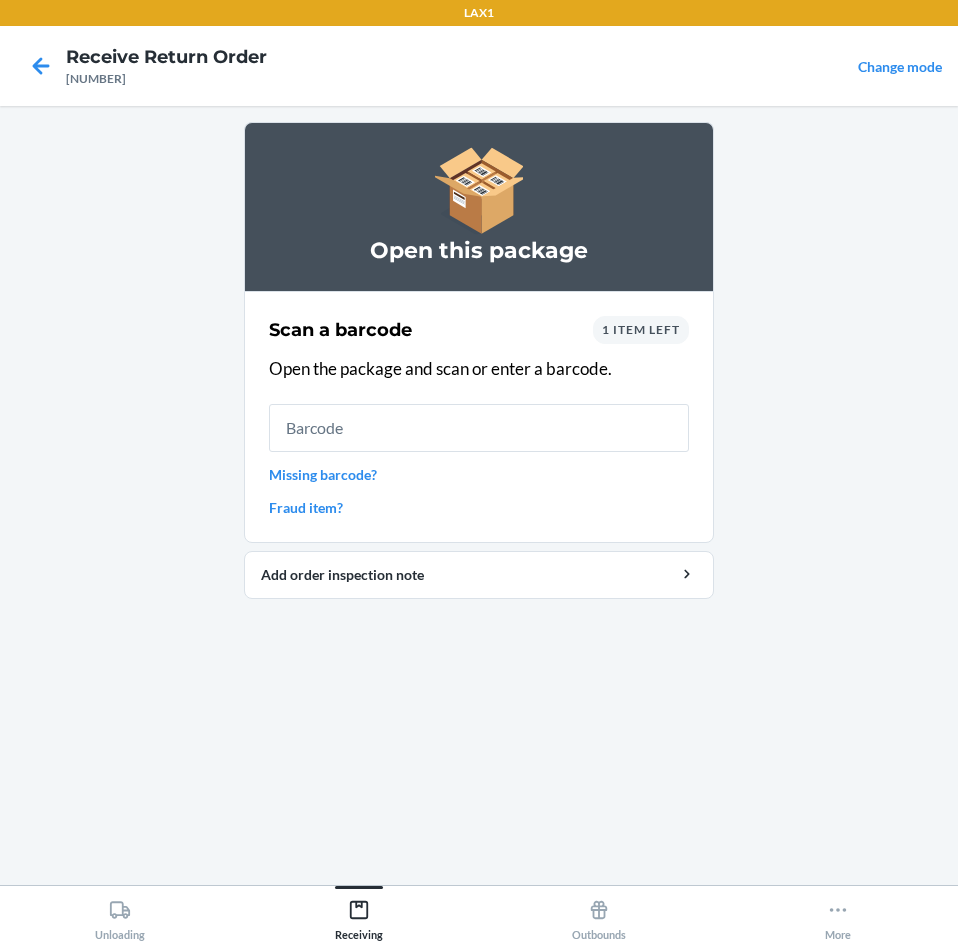 click at bounding box center (479, 428) 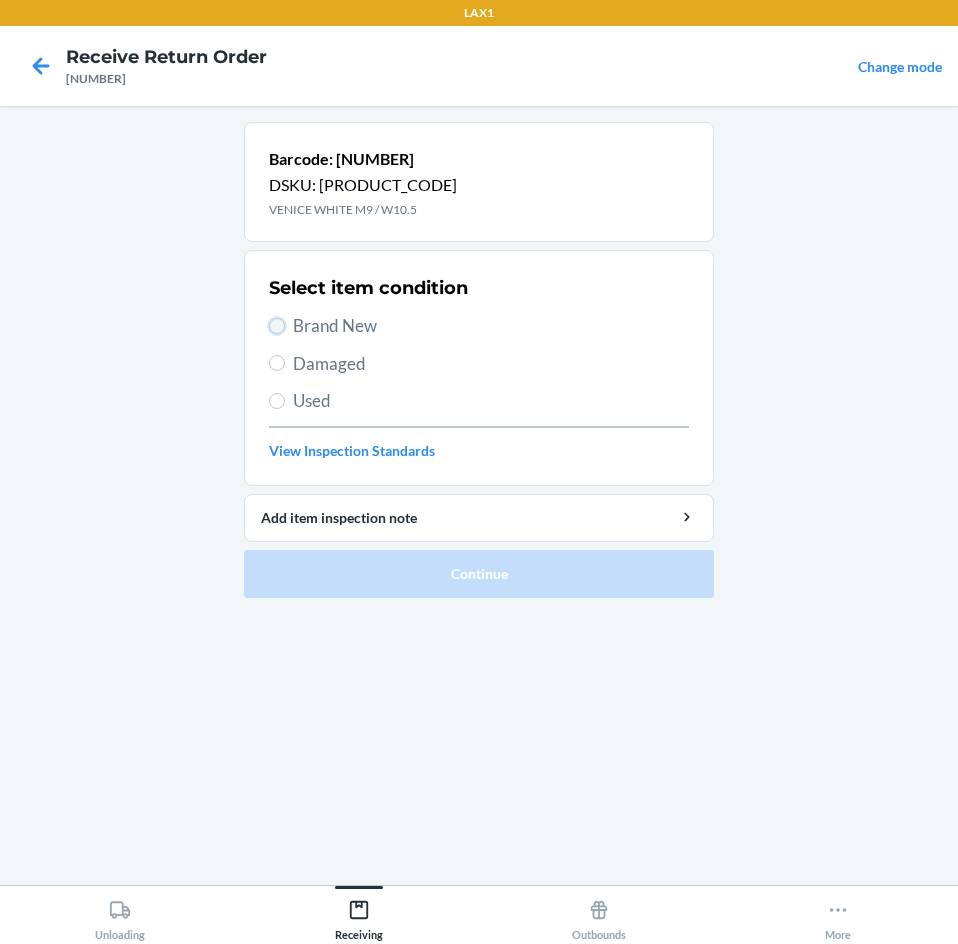 click on "Brand New" at bounding box center (277, 326) 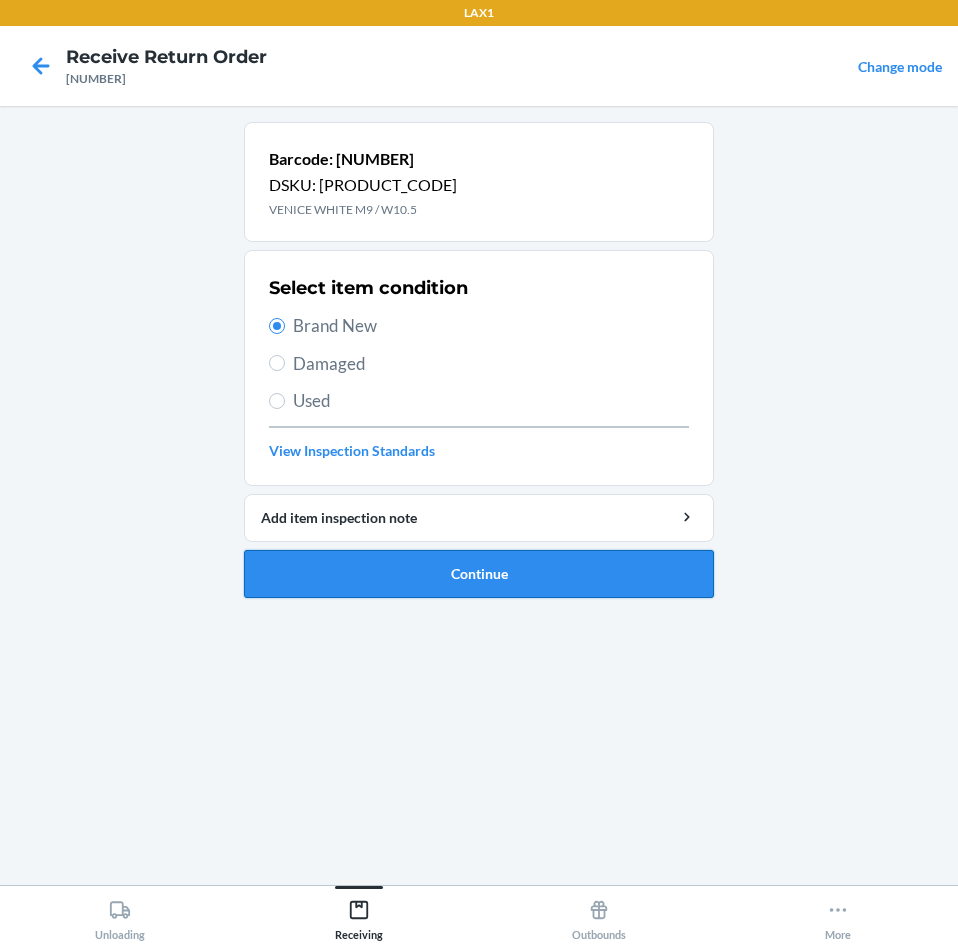 click on "Continue" at bounding box center (479, 574) 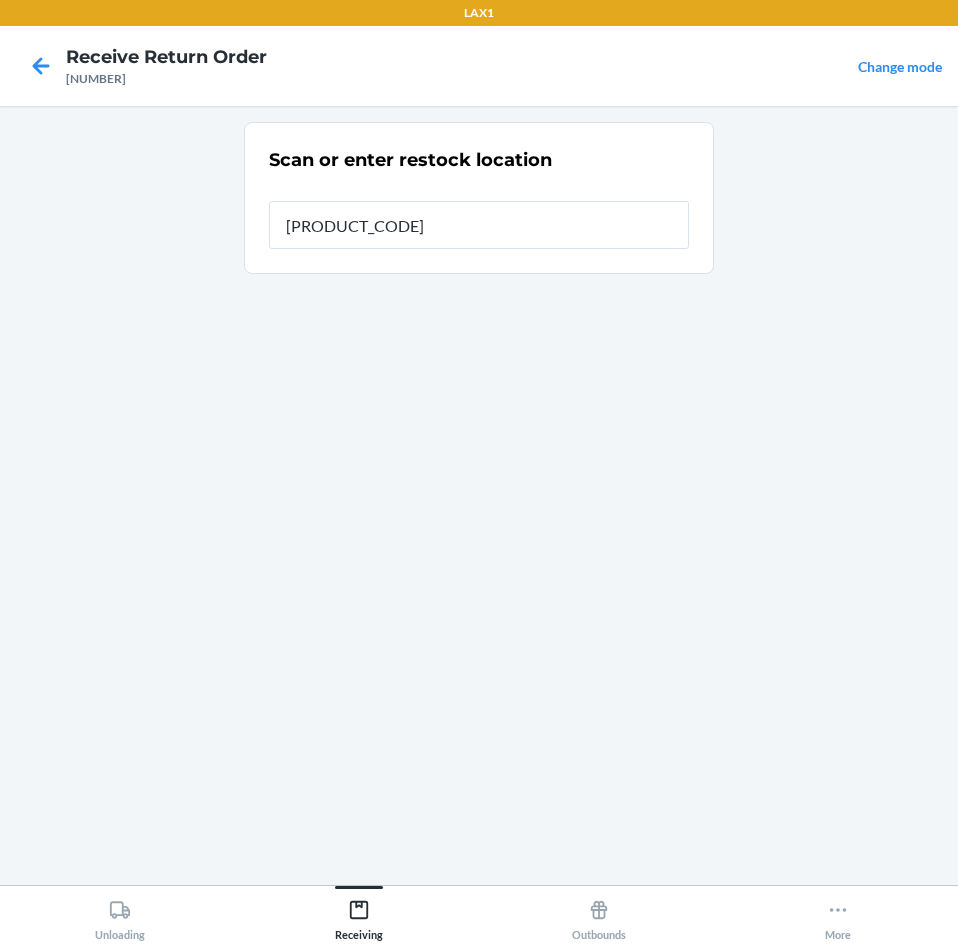 type on "[PRODUCT_CODE]" 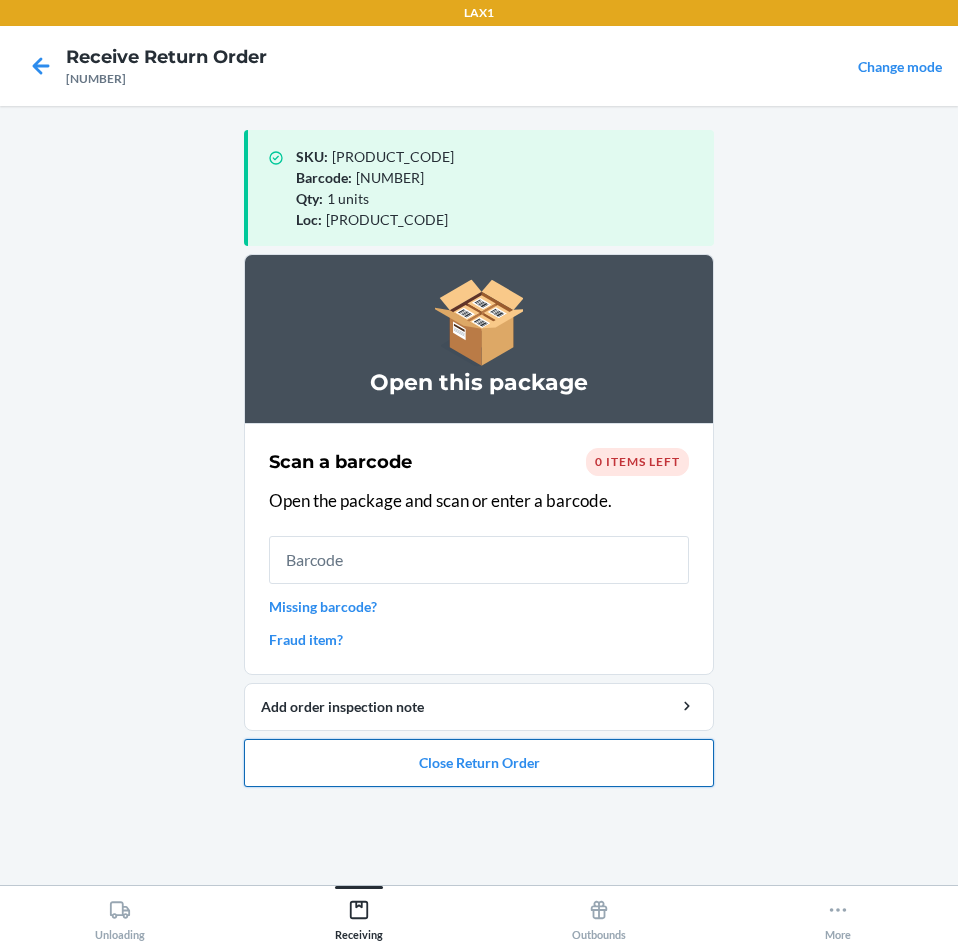 click on "Close Return Order" at bounding box center (479, 763) 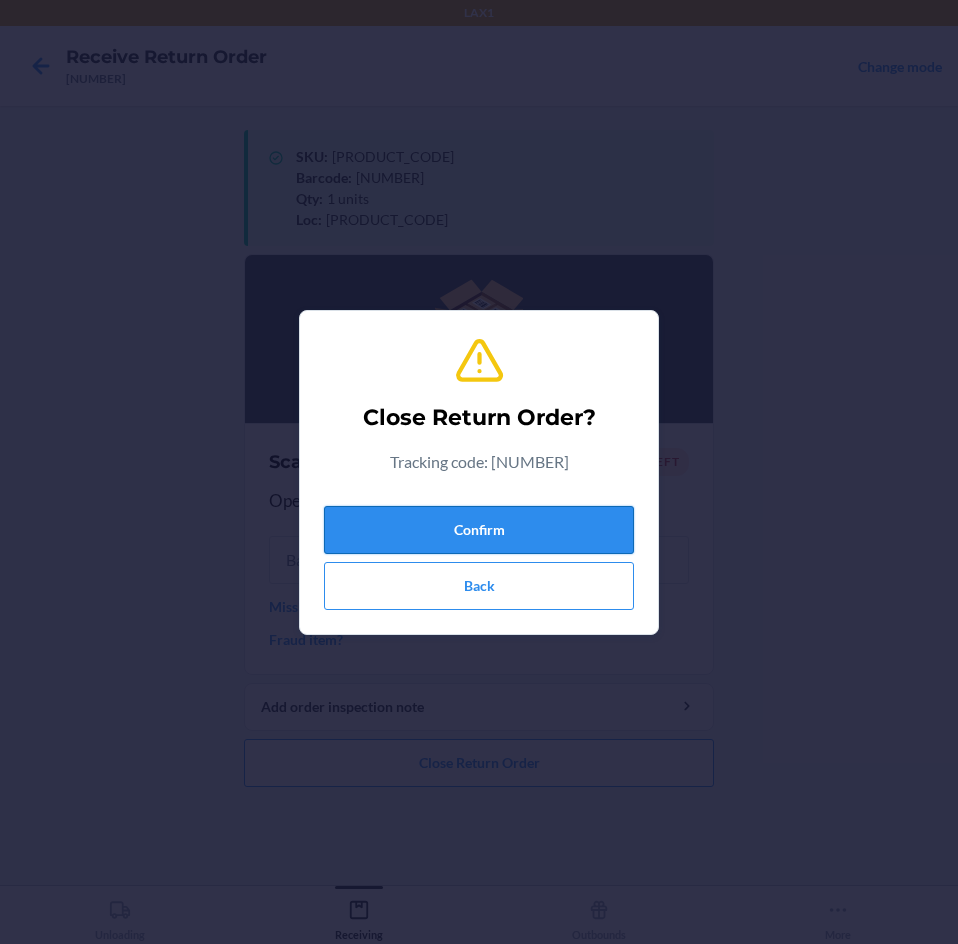 click on "Confirm" at bounding box center [479, 530] 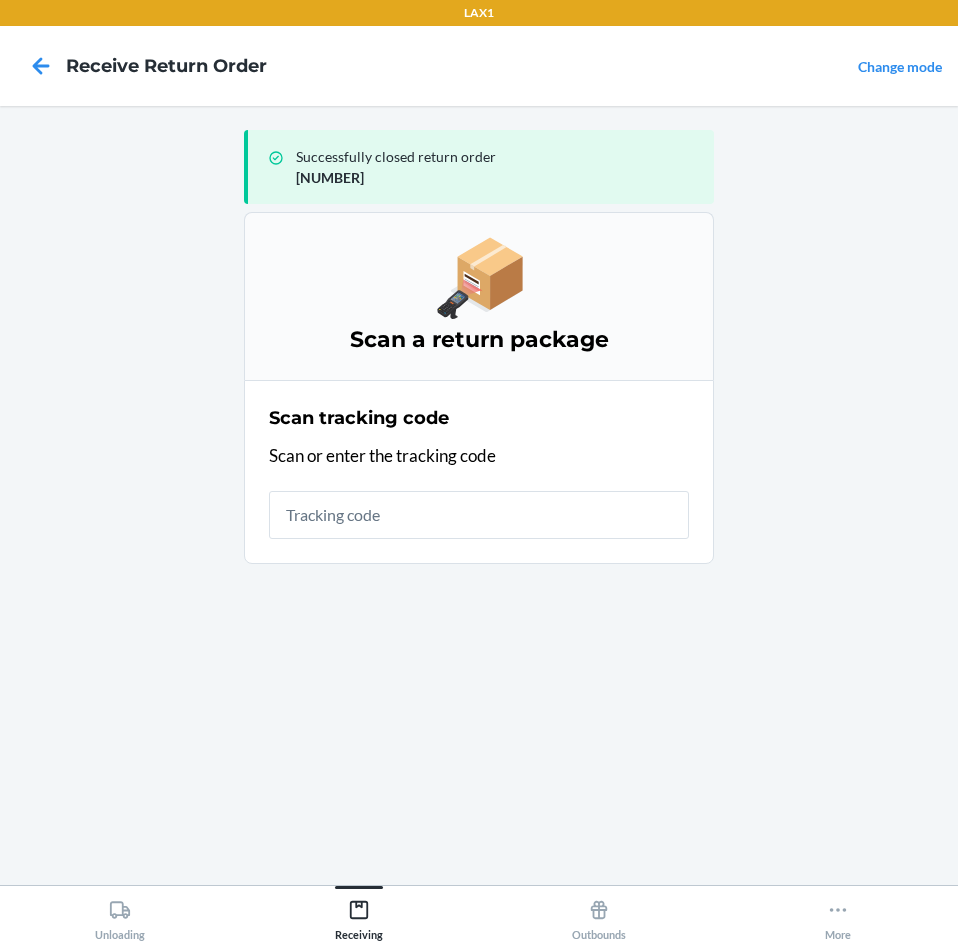click at bounding box center (479, 515) 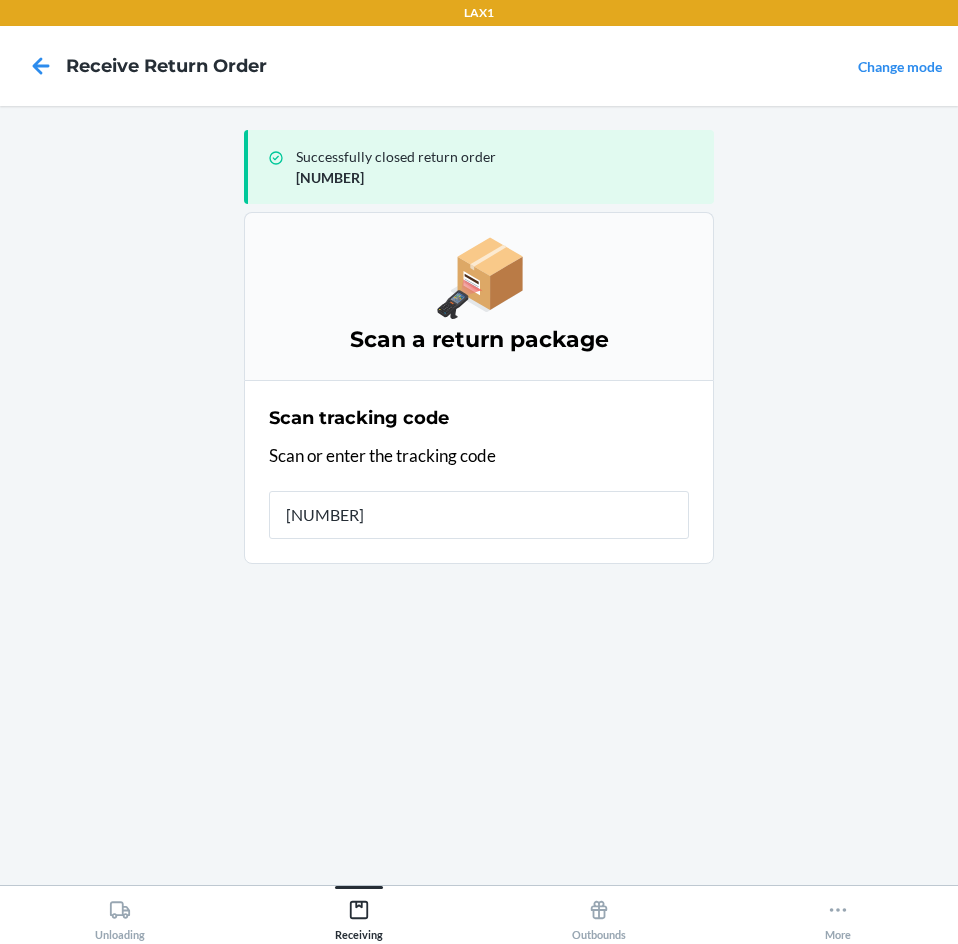 type on "[NUMBER]" 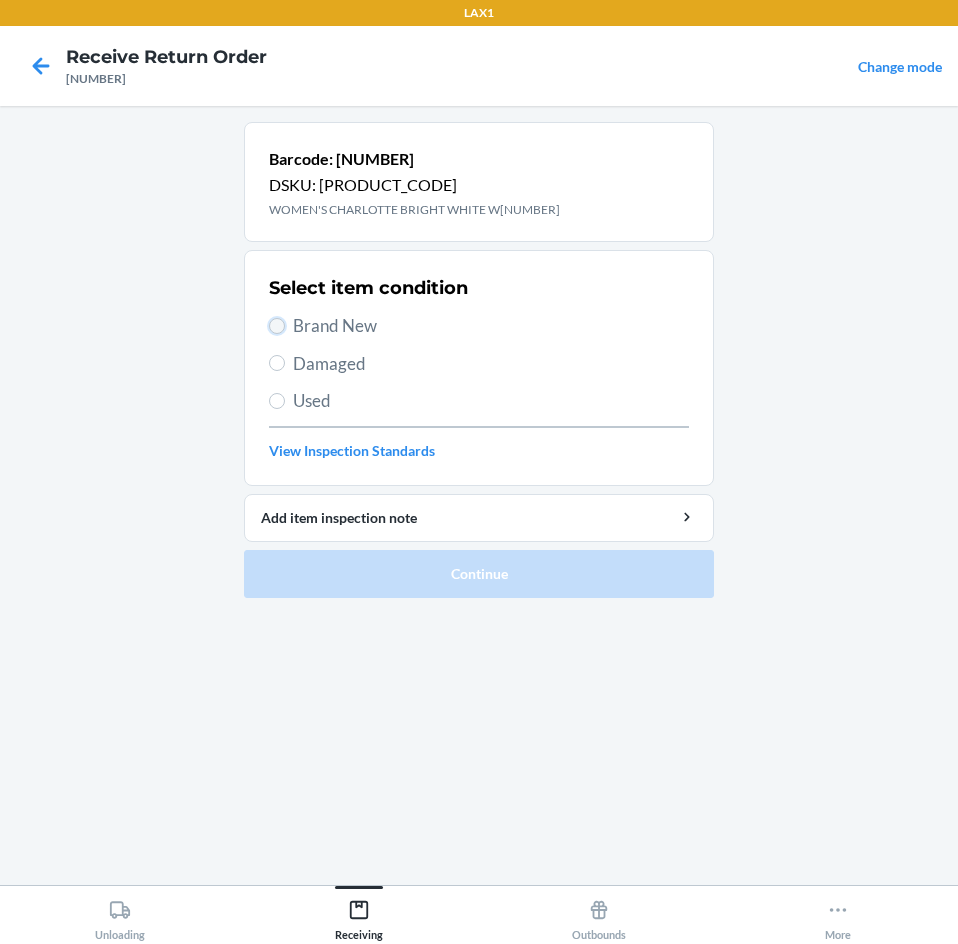 click on "Brand New" at bounding box center (277, 326) 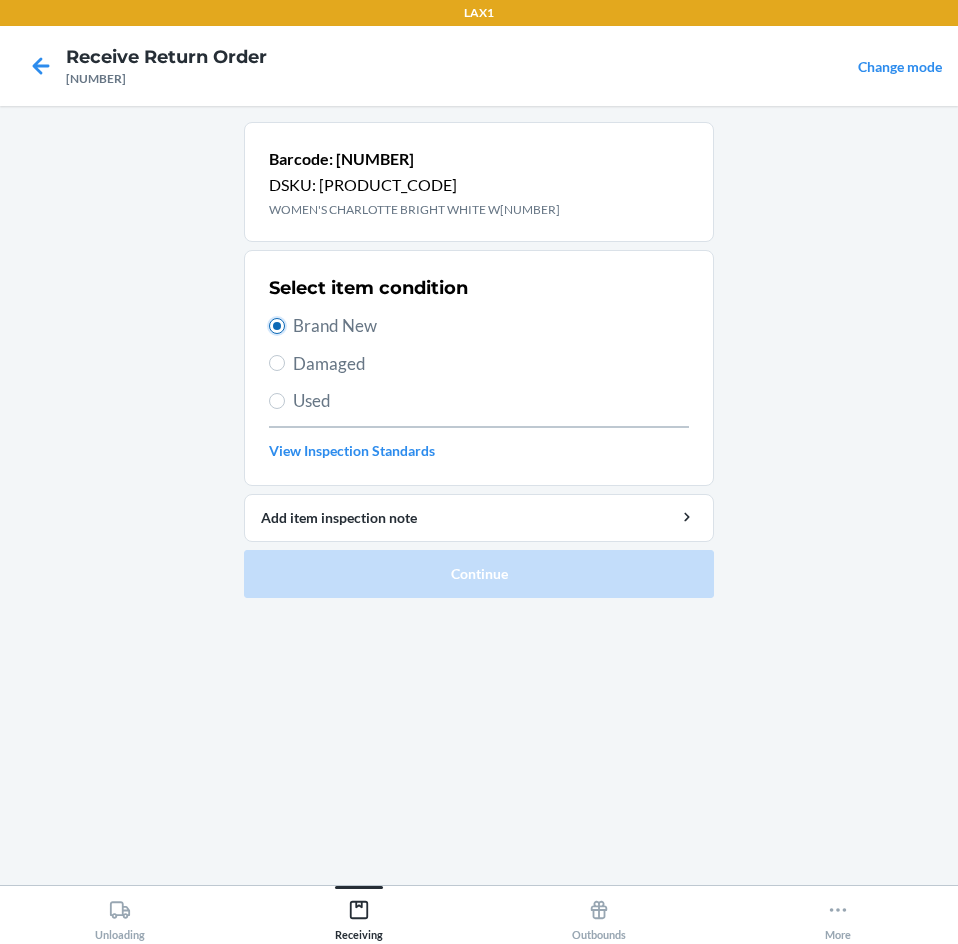radio on "true" 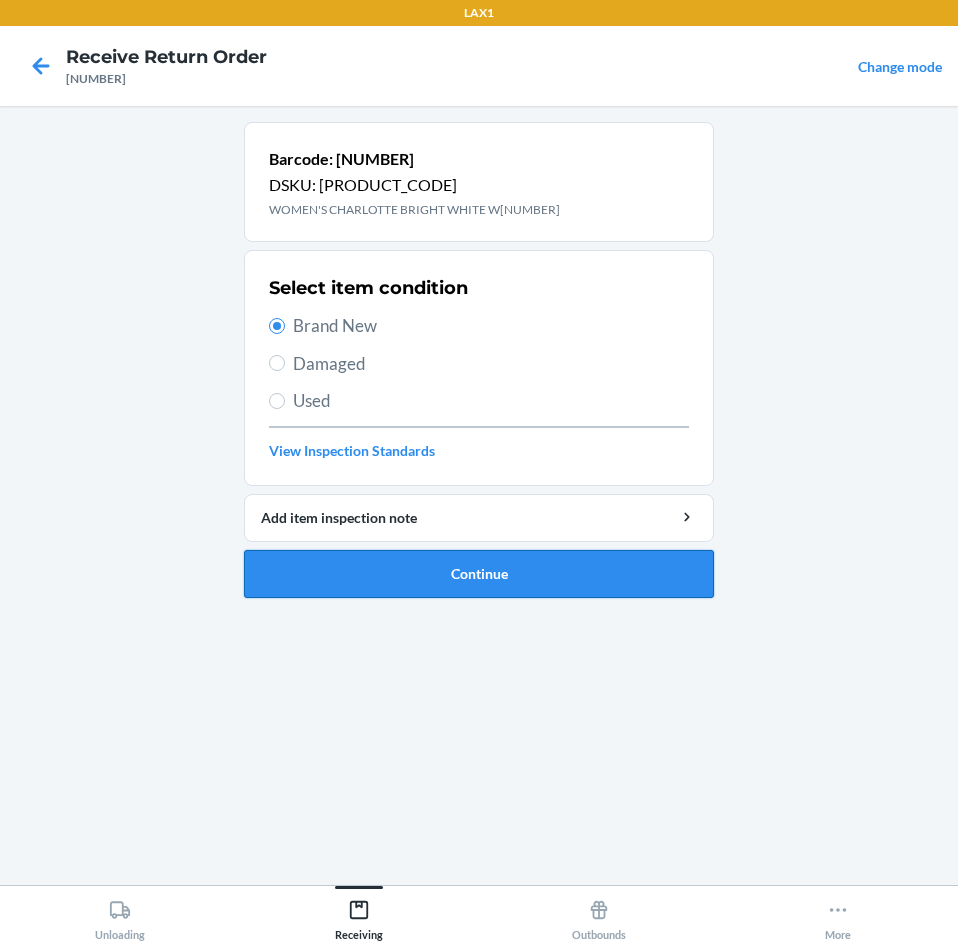 click on "Continue" at bounding box center [479, 574] 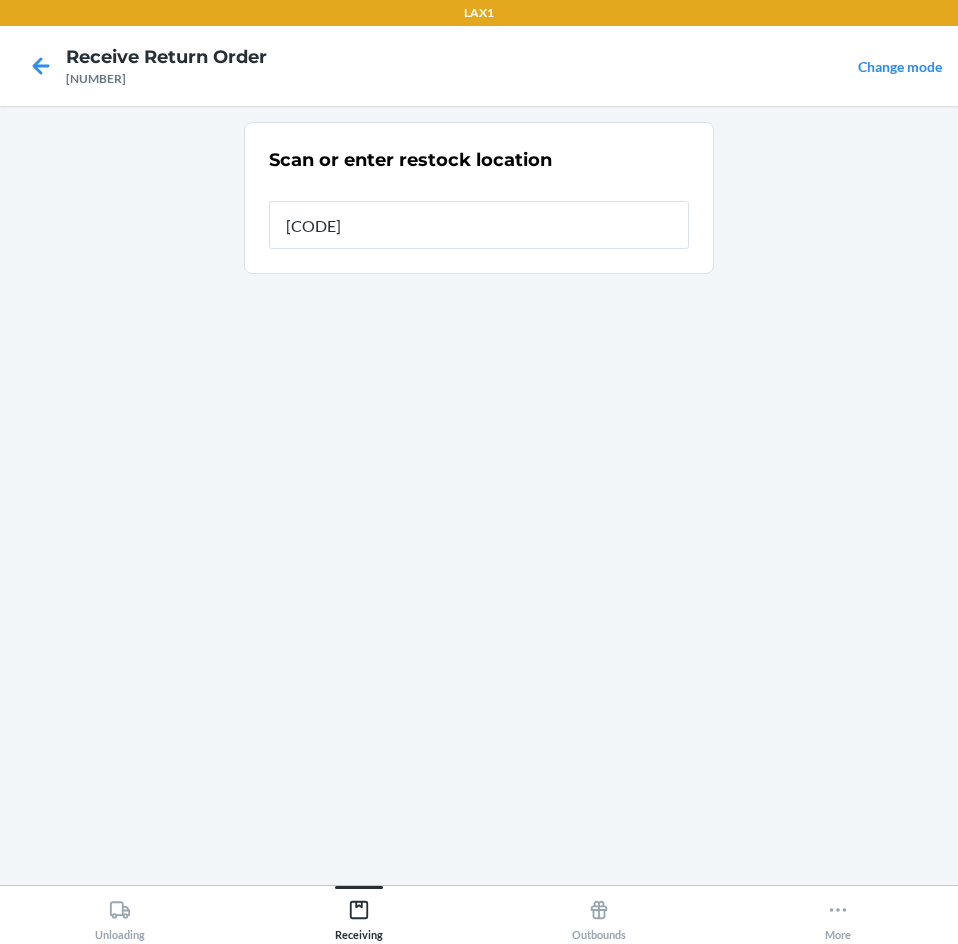 type on "[PRODUCT_CODE]" 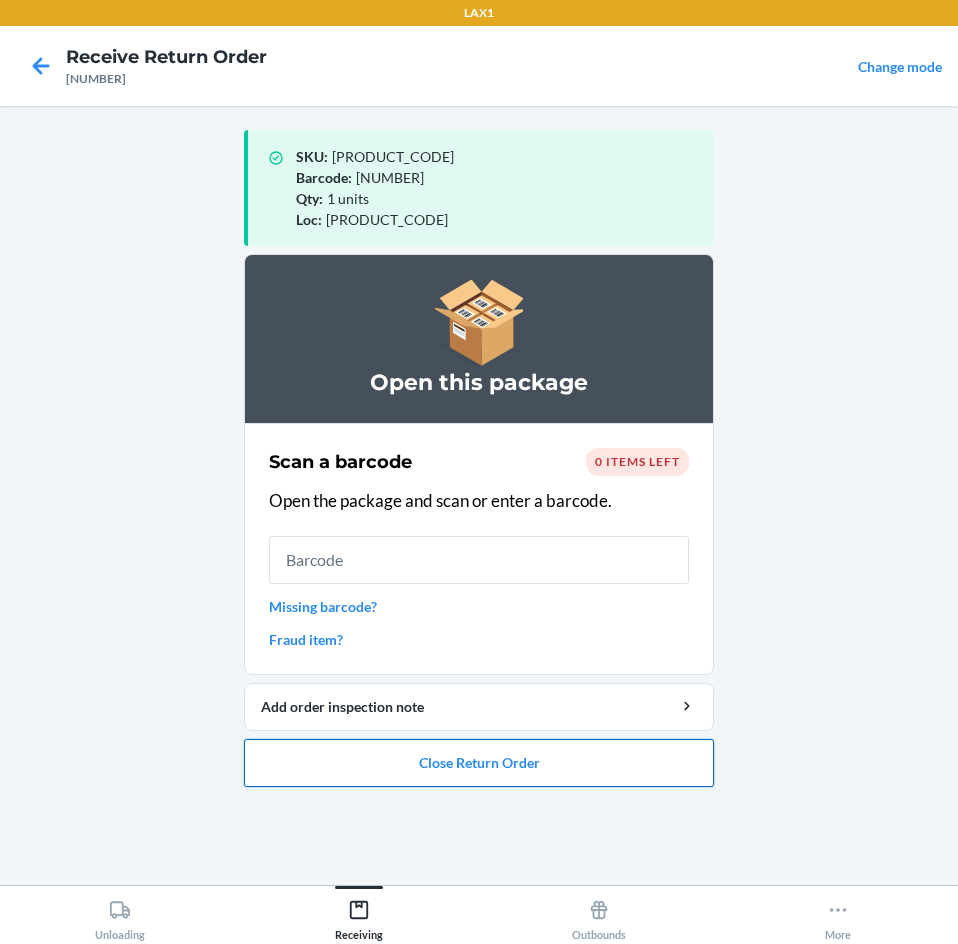 click on "Close Return Order" at bounding box center [479, 763] 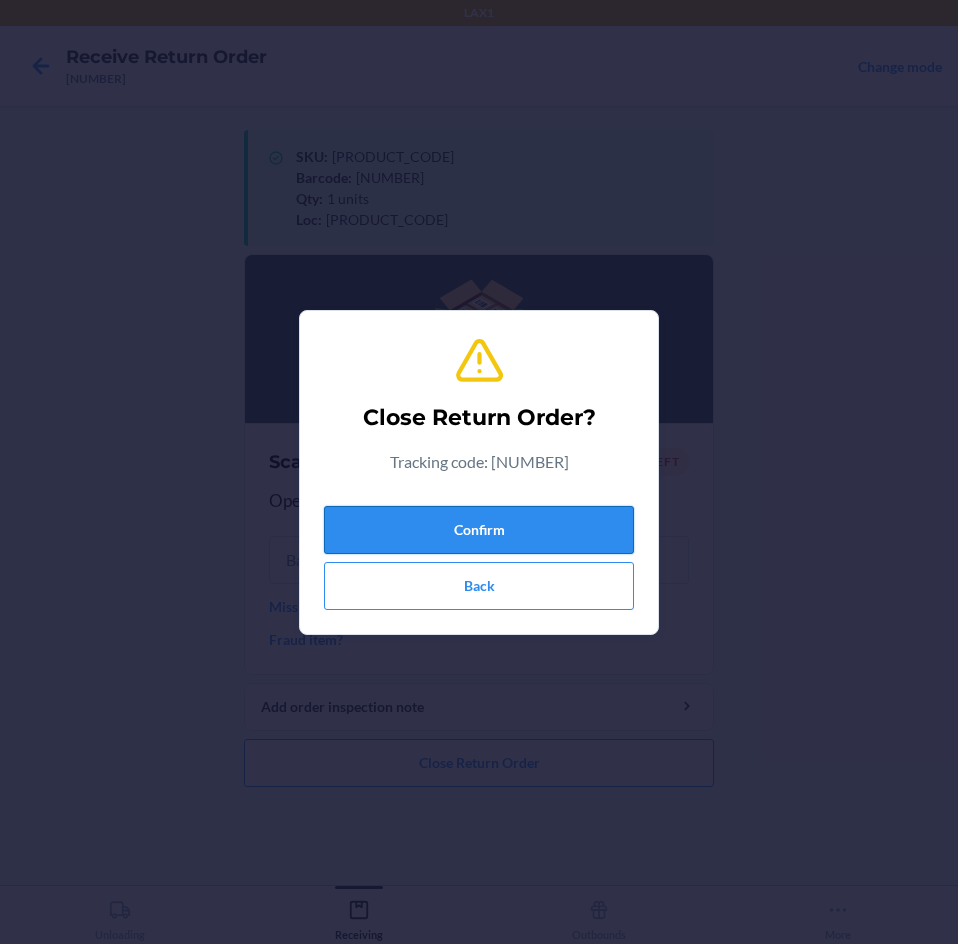 click on "Confirm" at bounding box center [479, 530] 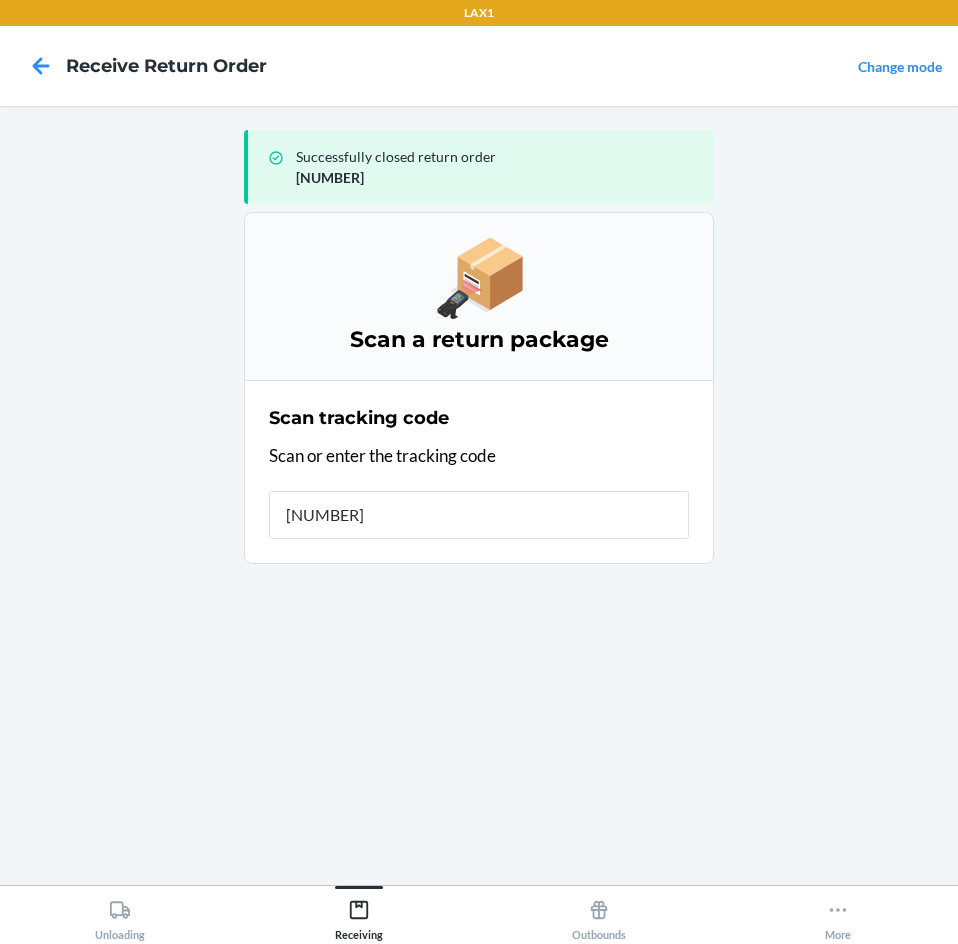 type on "[NUMBER]" 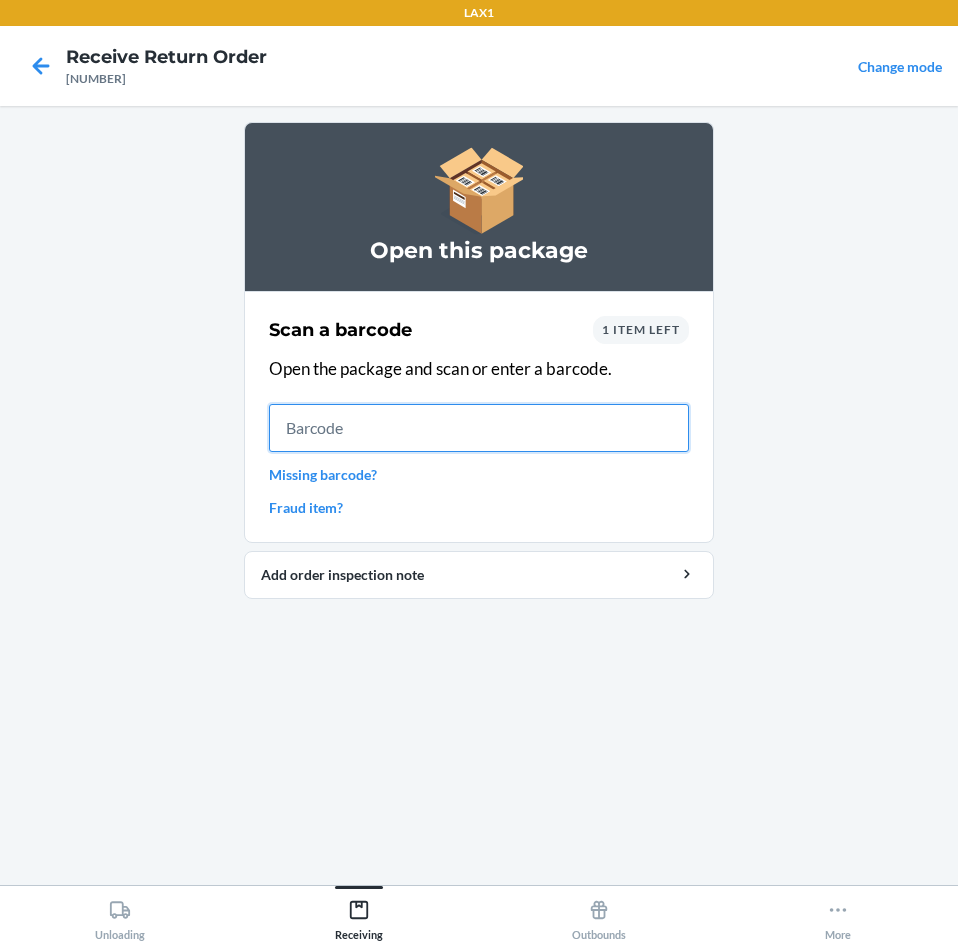 click at bounding box center (479, 428) 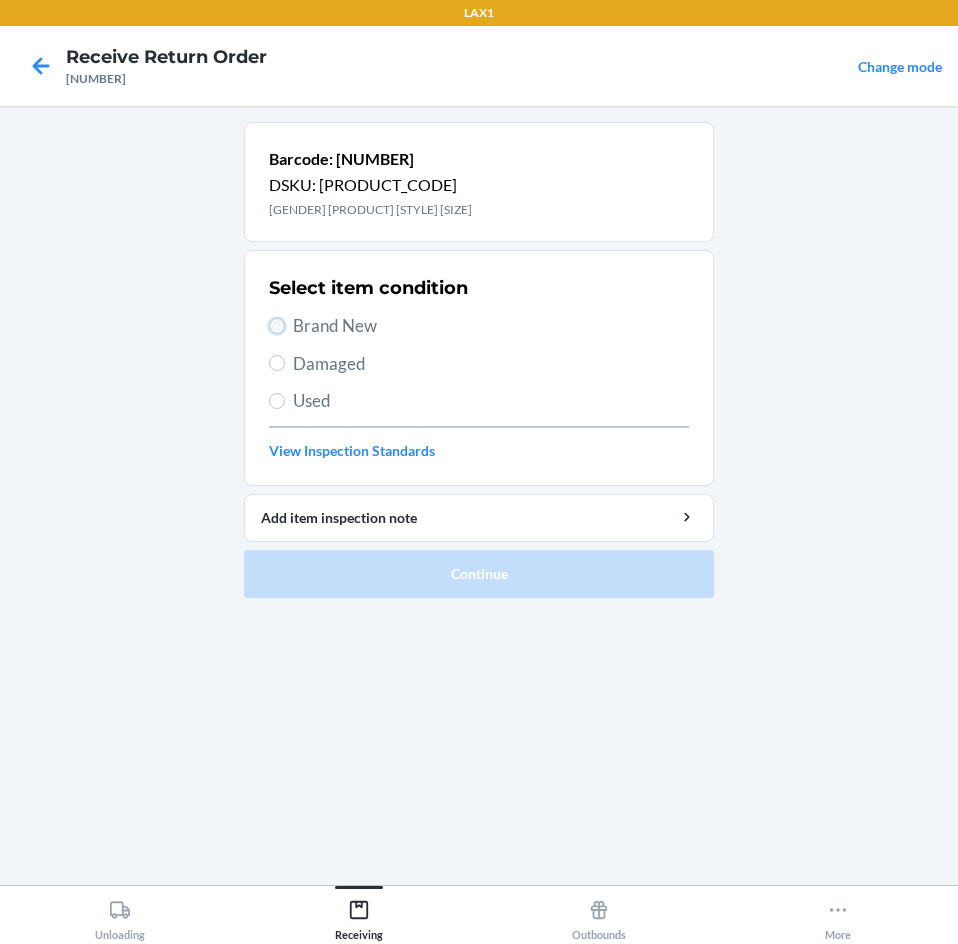 click on "Brand New" at bounding box center (277, 326) 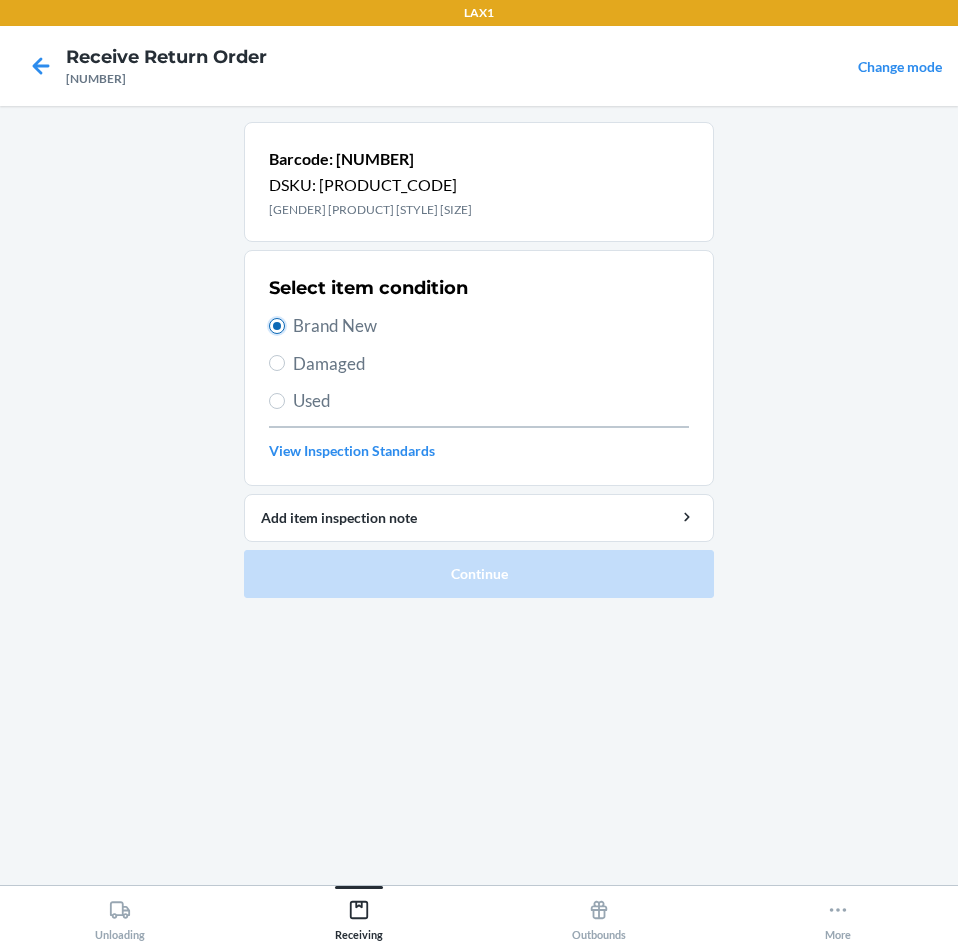 radio on "true" 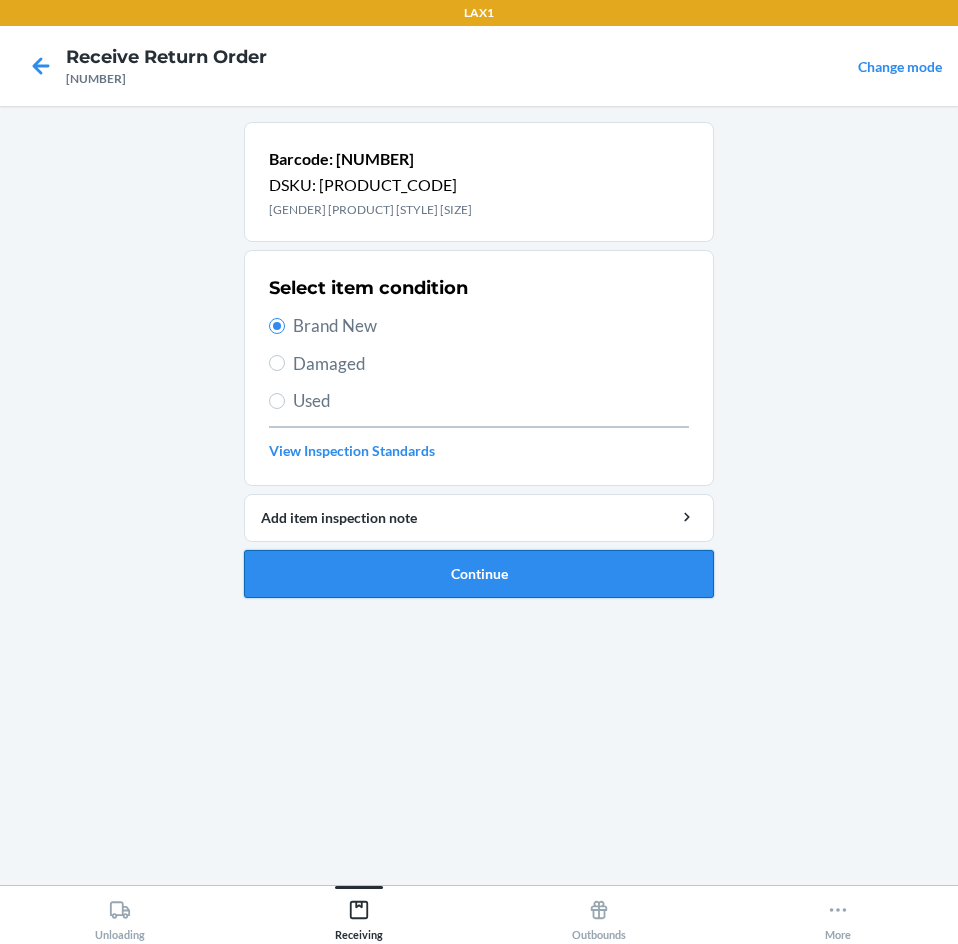 click on "Continue" at bounding box center (479, 574) 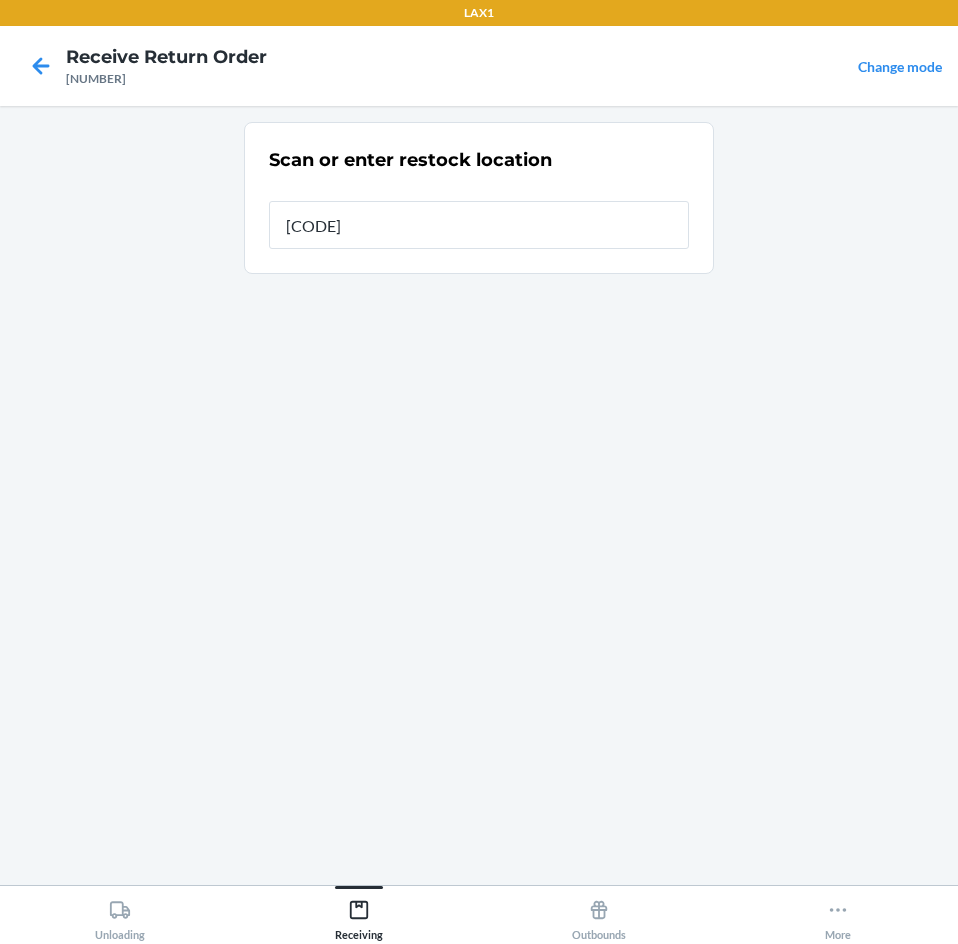 type on "[PRODUCT_CODE]" 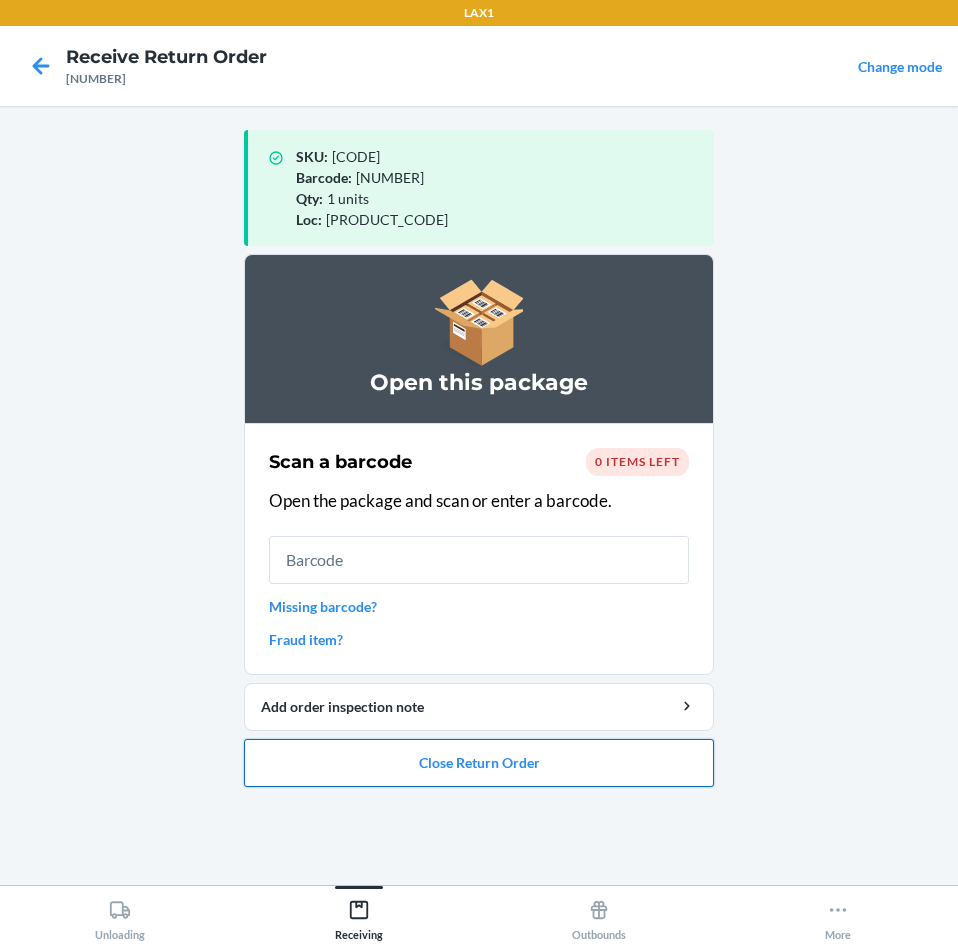 click on "Close Return Order" at bounding box center [479, 763] 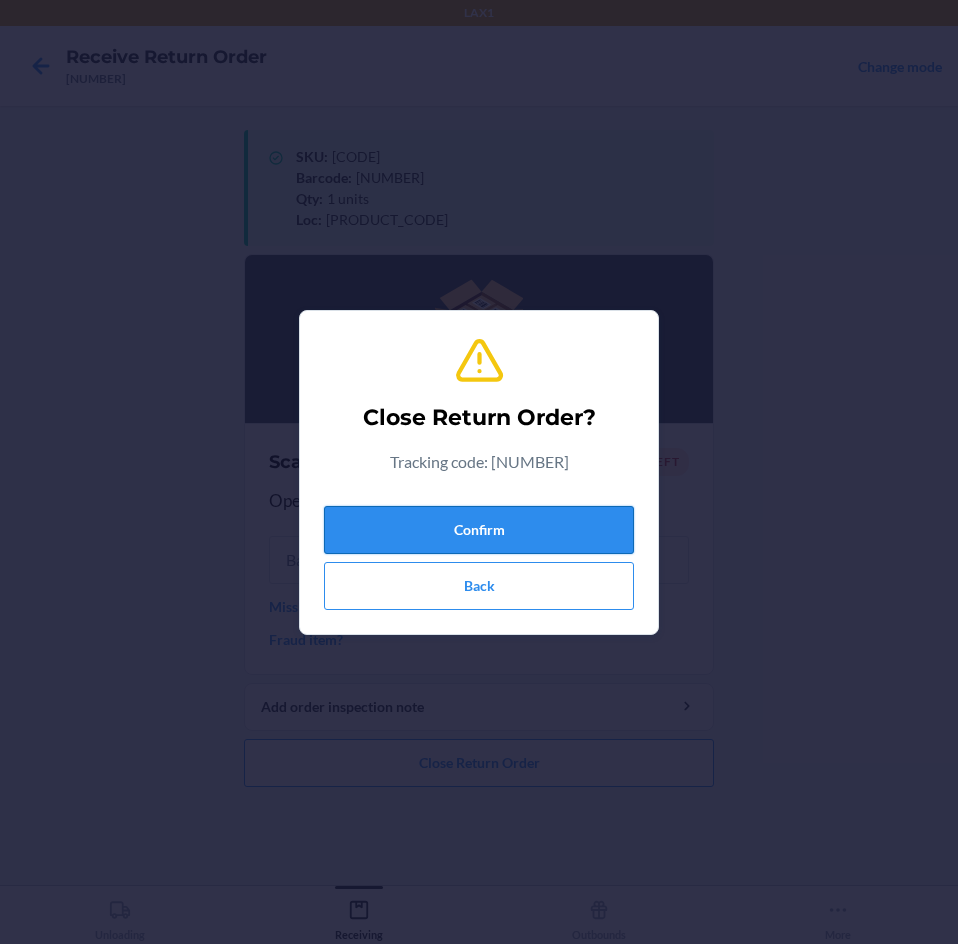 click on "Confirm" at bounding box center (479, 530) 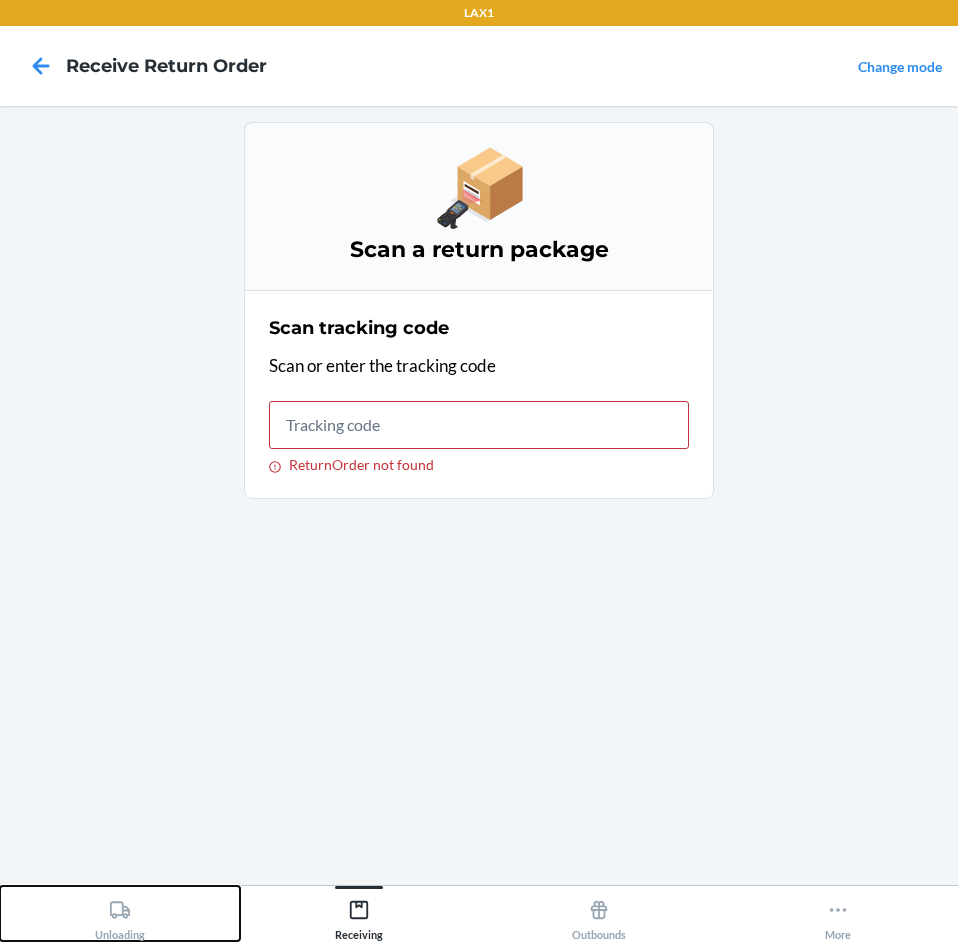 click on "Unloading" at bounding box center (120, 916) 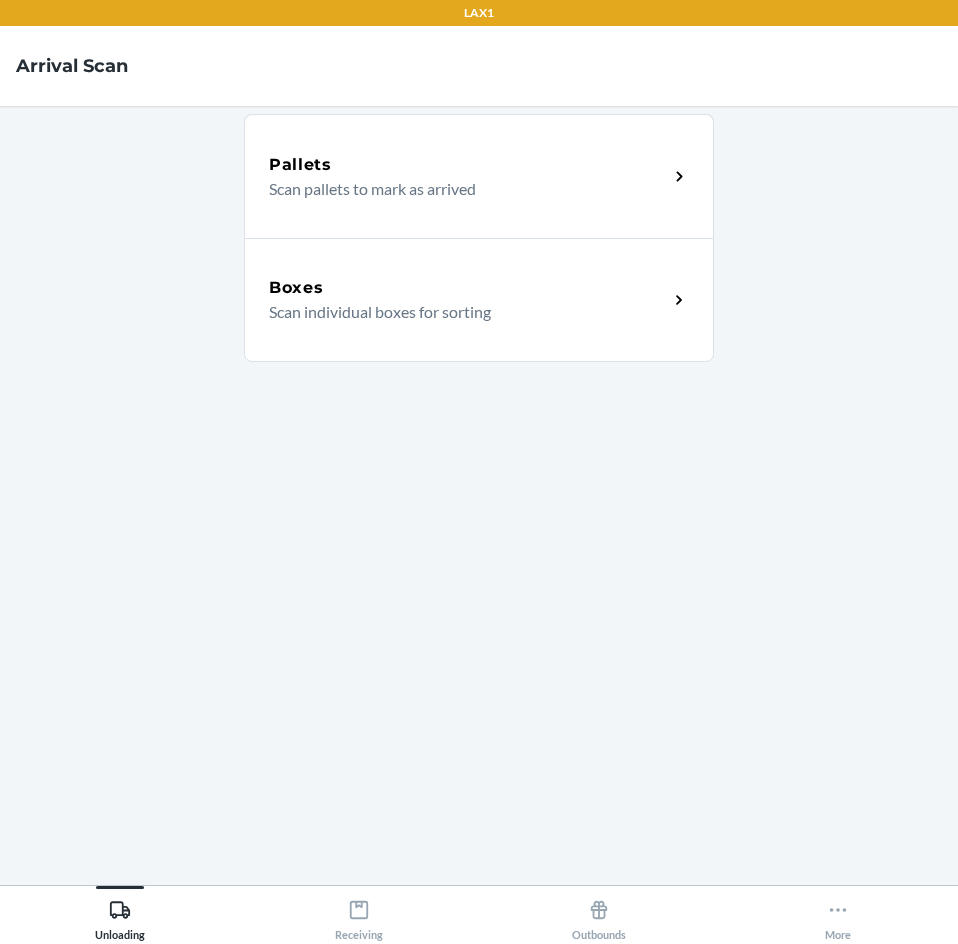 click on "Boxes" at bounding box center (296, 288) 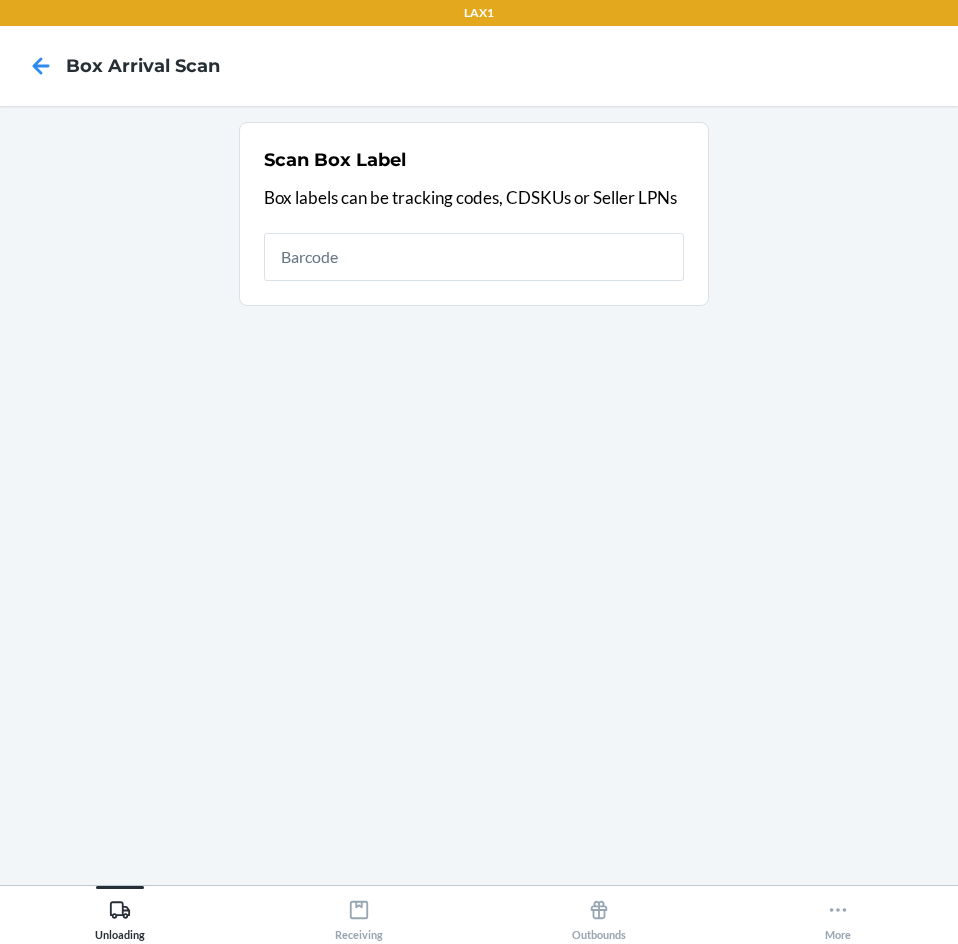 click at bounding box center [474, 257] 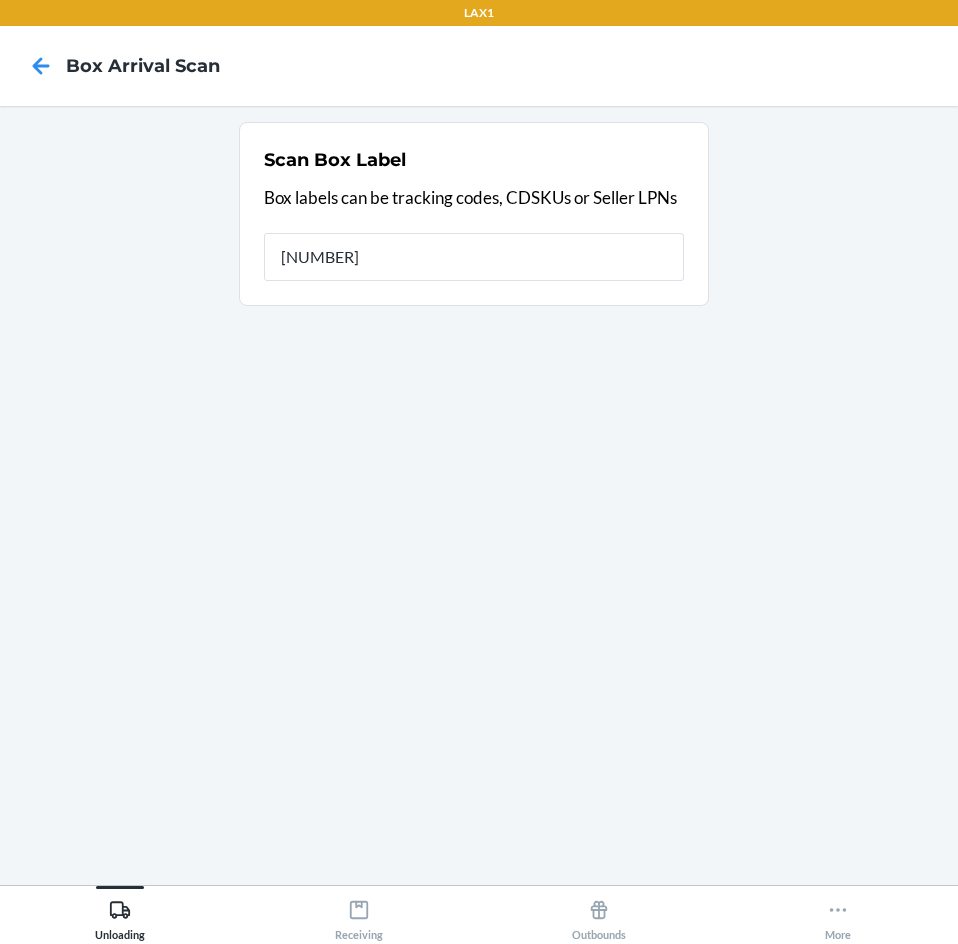 type on "[NUMBER]" 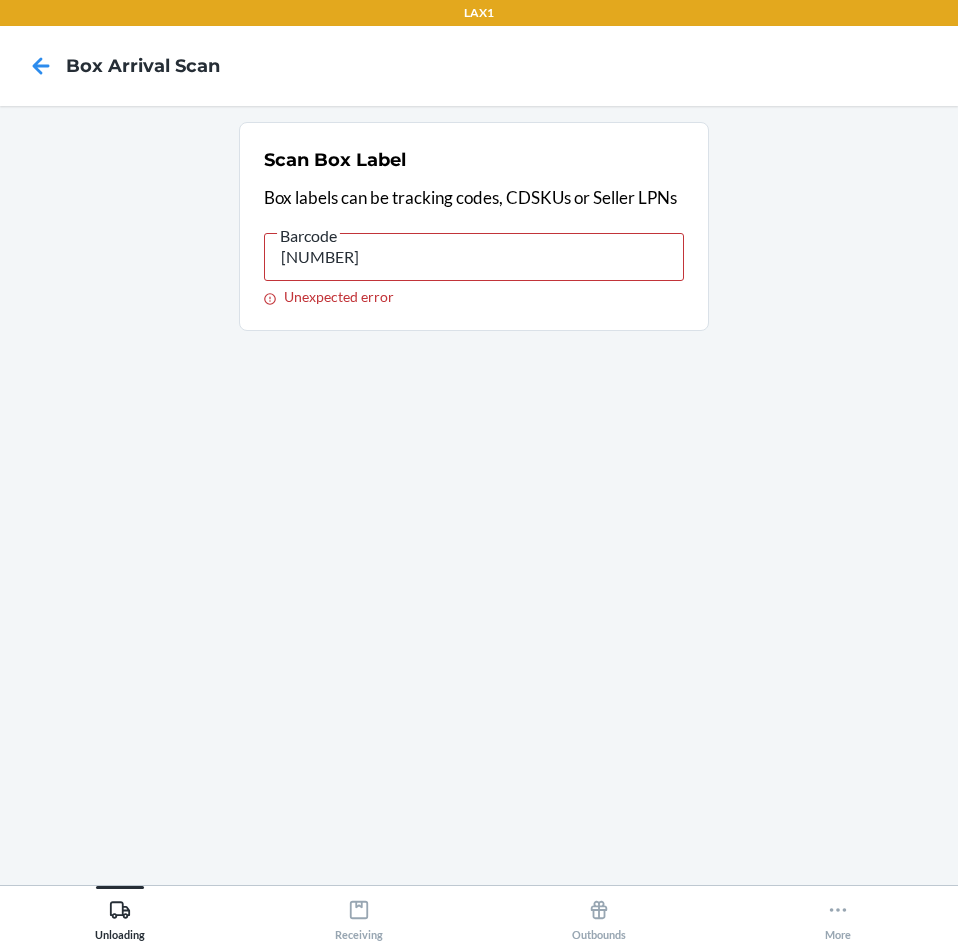 click on "[NUMBER]" at bounding box center (474, 257) 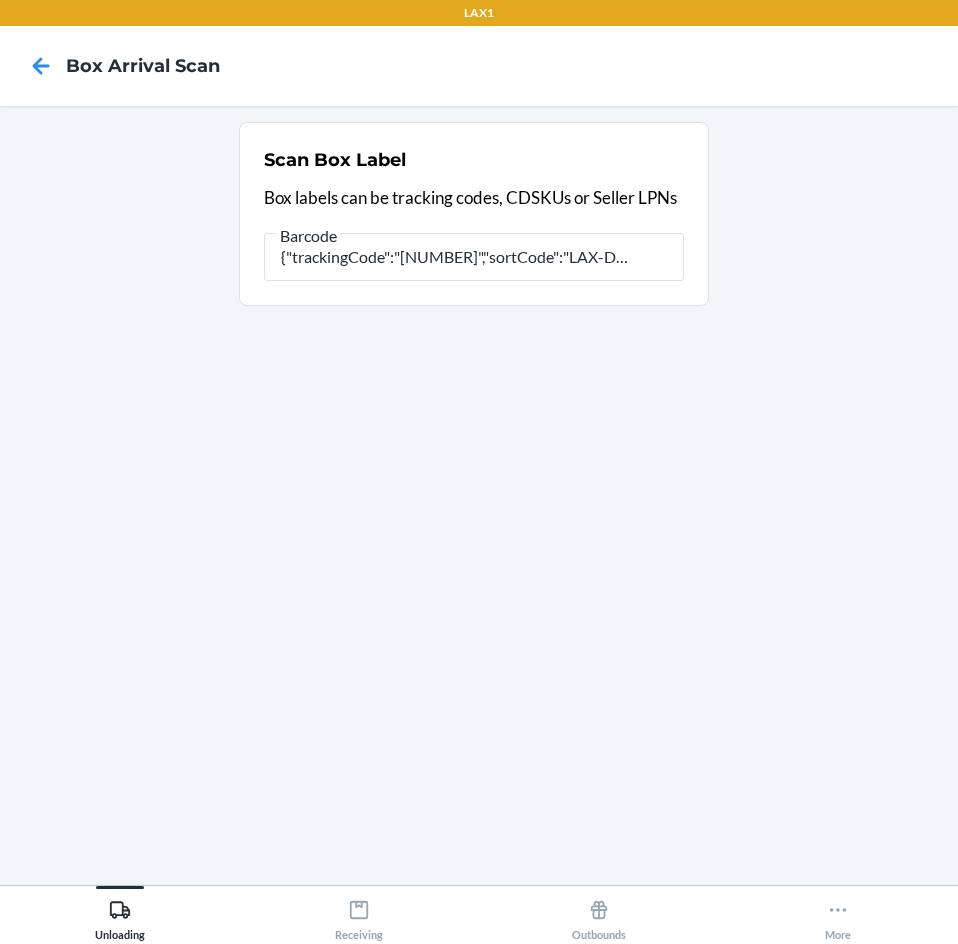 type on "{"trackingCode":"[NUMBER]","sortCode":"LAX-D3"}" 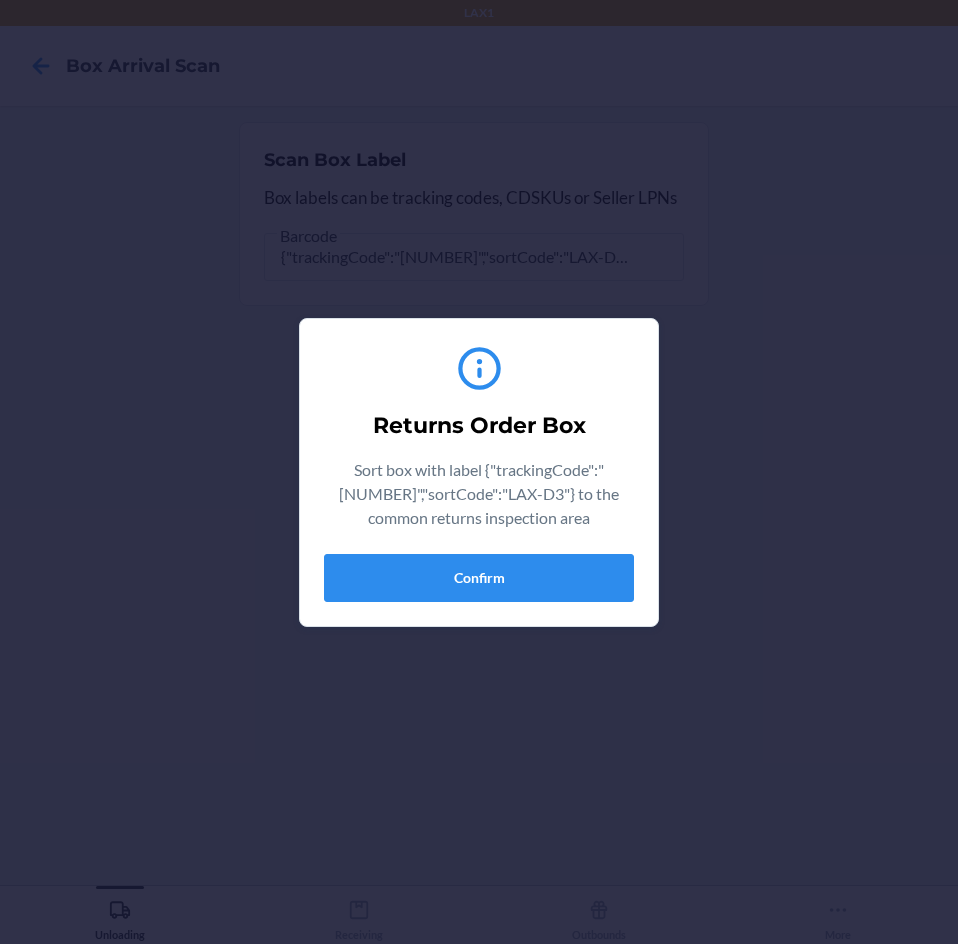 scroll, scrollTop: 0, scrollLeft: 207, axis: horizontal 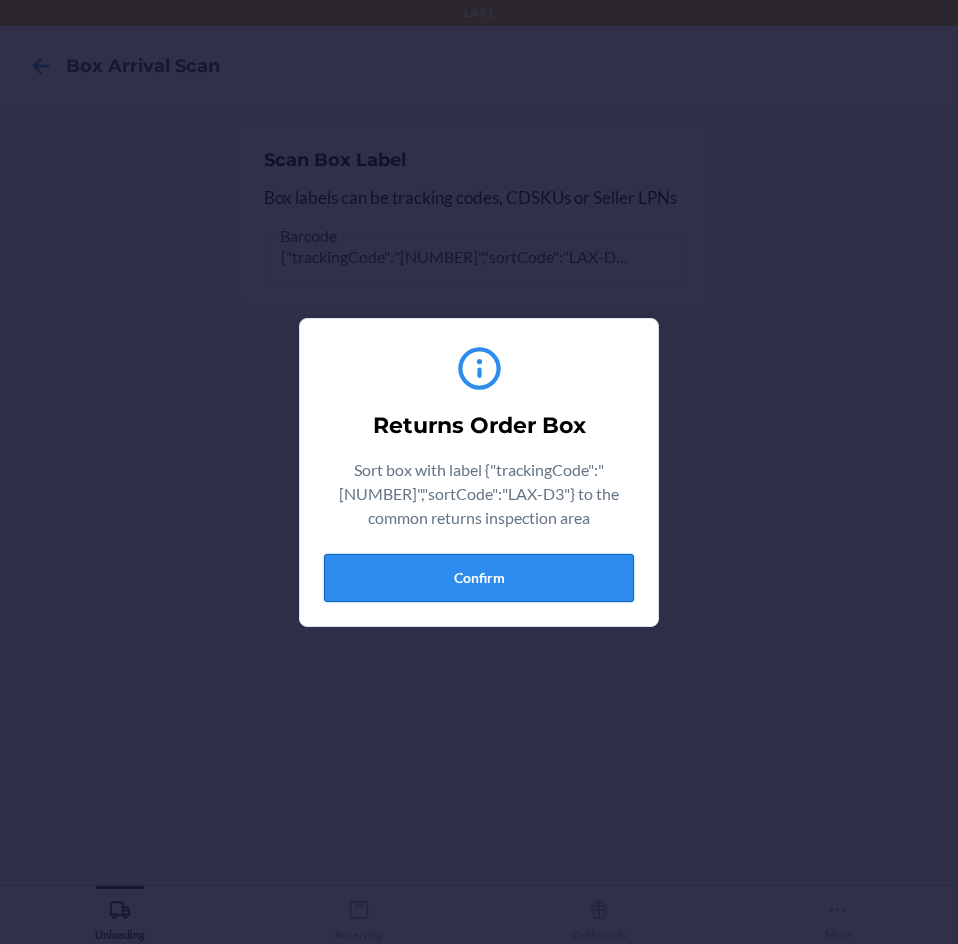 click on "Confirm" at bounding box center [479, 578] 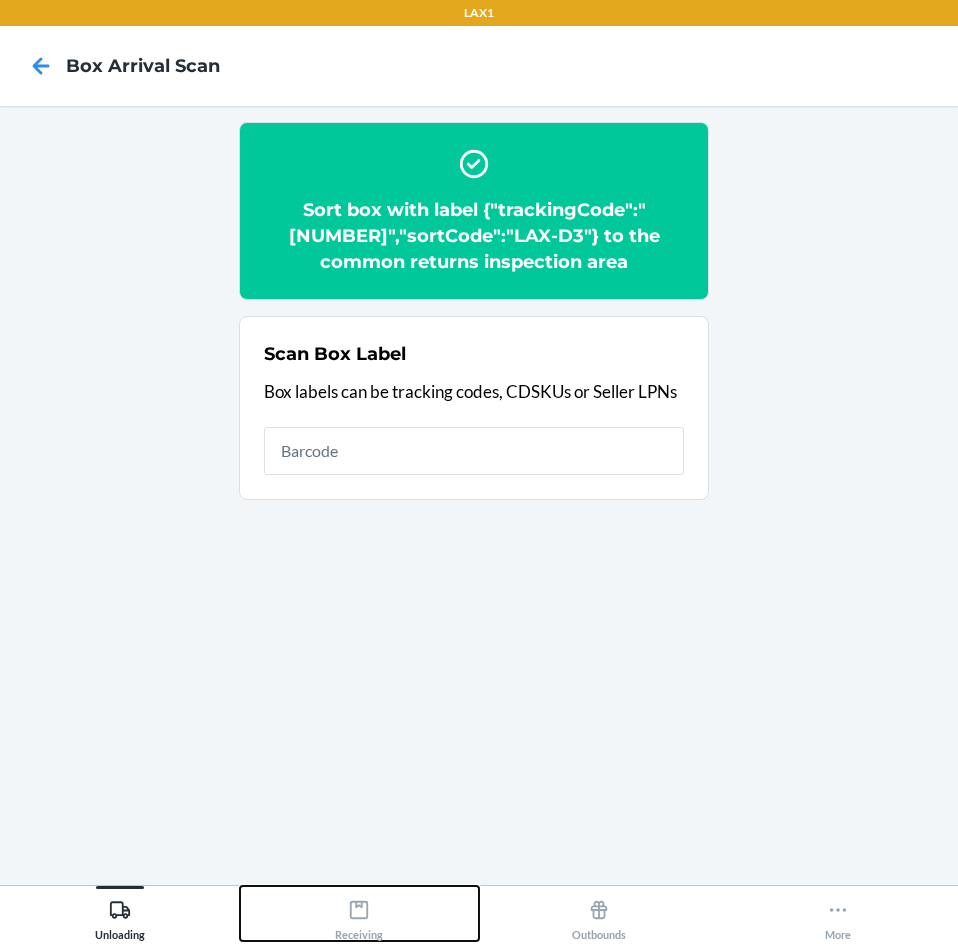 click 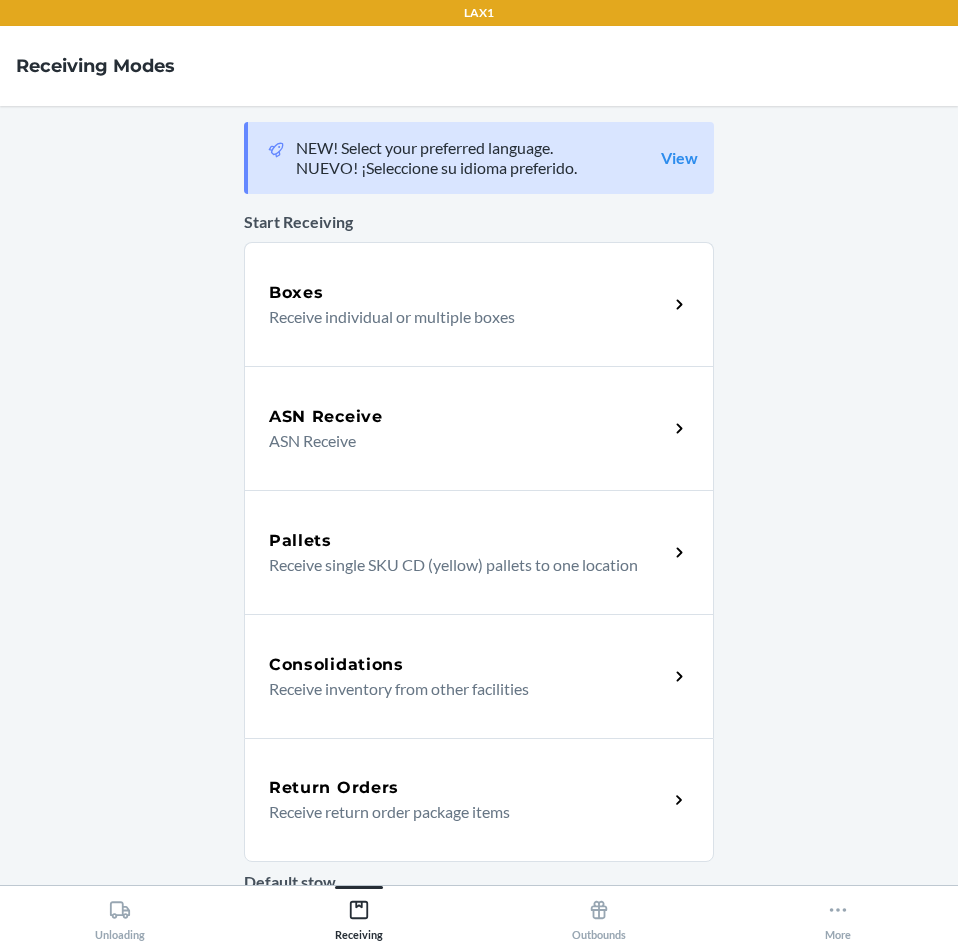 click on "Return Orders" at bounding box center [334, 788] 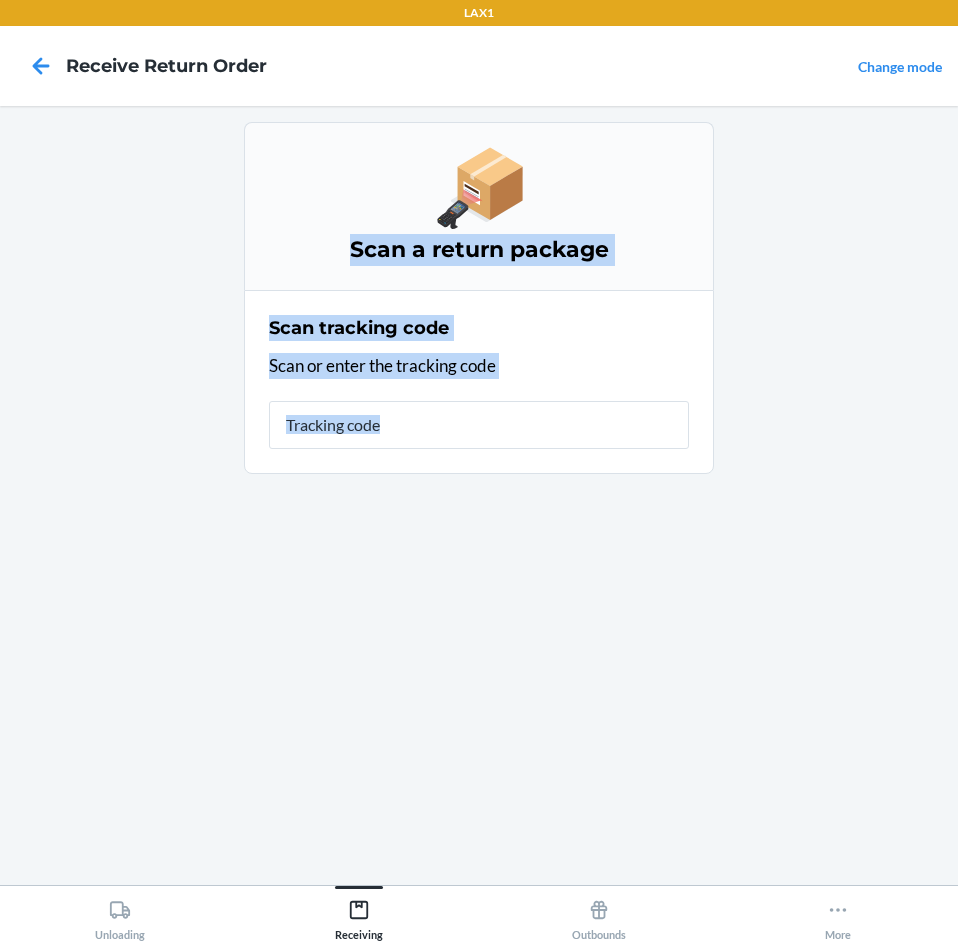 click on "Scan a return package Scan tracking code Scan or enter the tracking code" at bounding box center [479, 495] 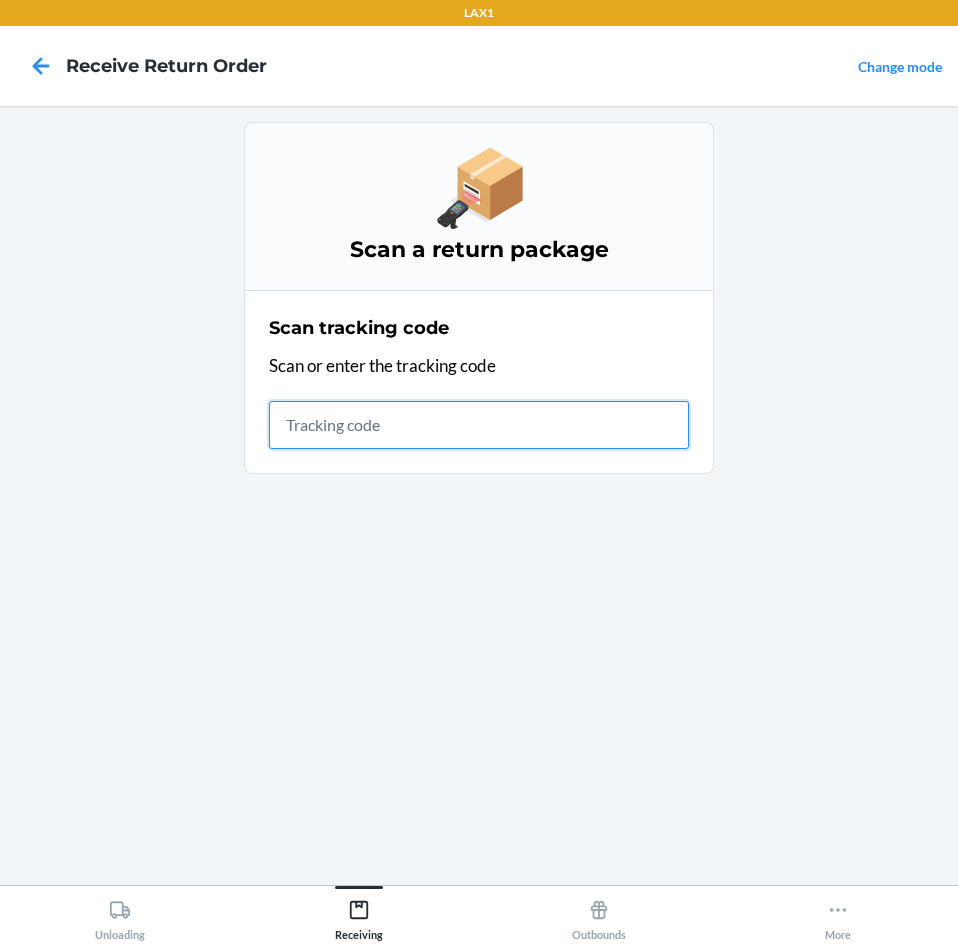 click at bounding box center [479, 425] 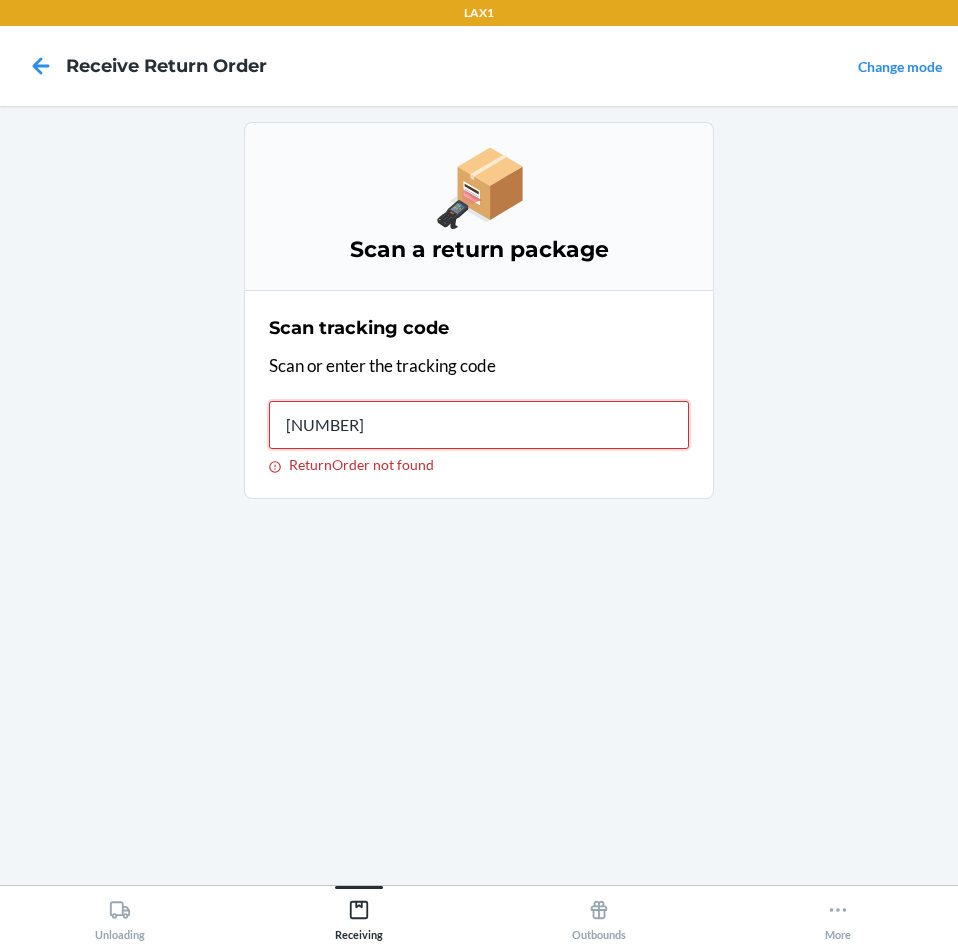type on "[NUMBER]" 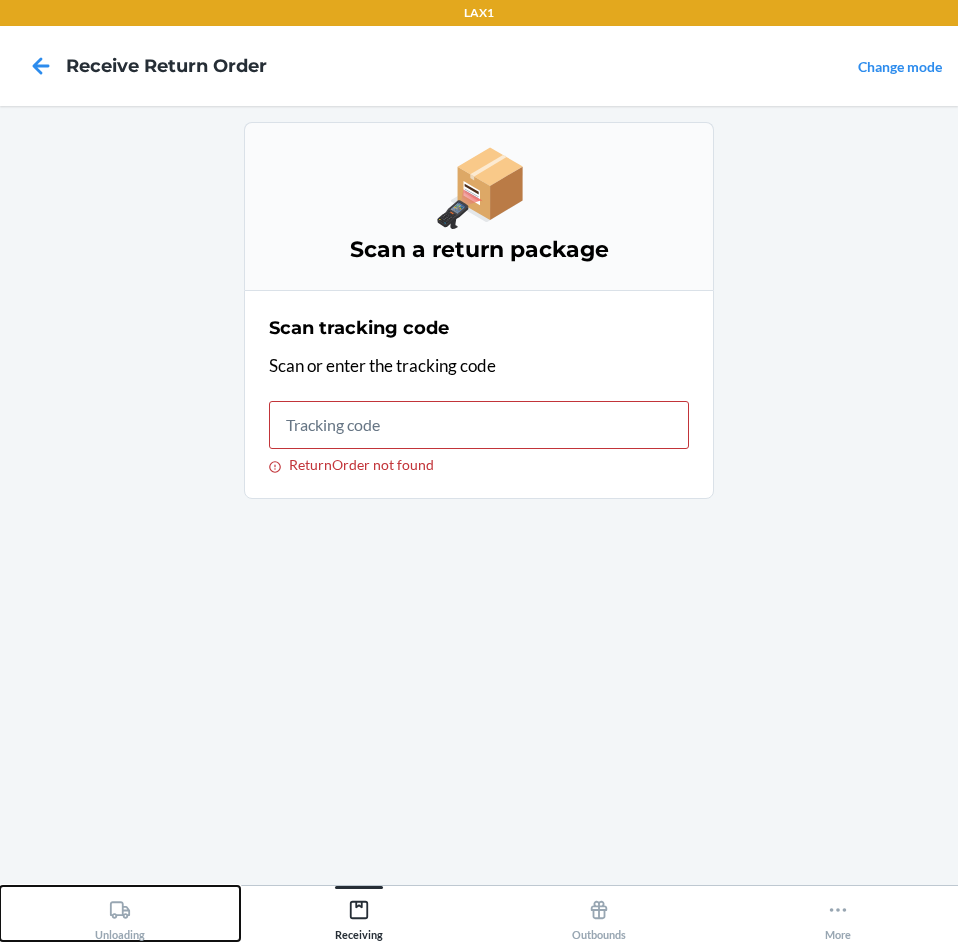 click on "Unloading" at bounding box center [120, 916] 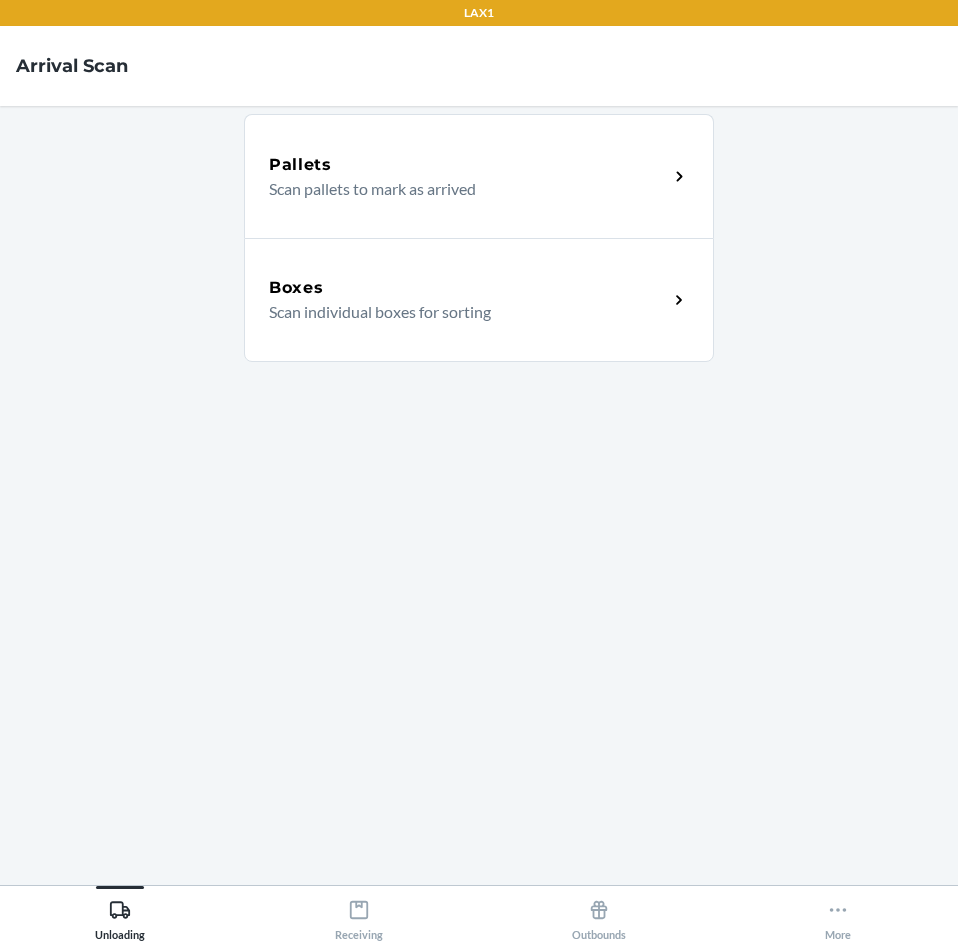 click on "Boxes" at bounding box center (468, 288) 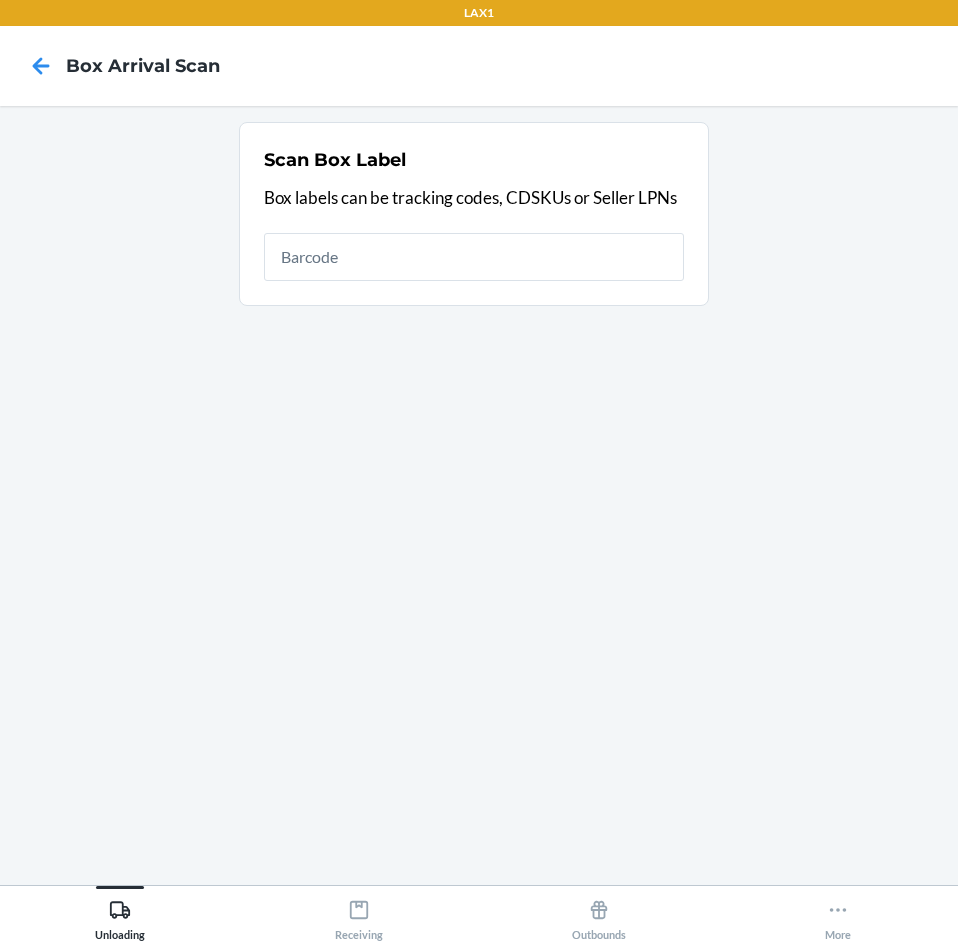 click at bounding box center (474, 257) 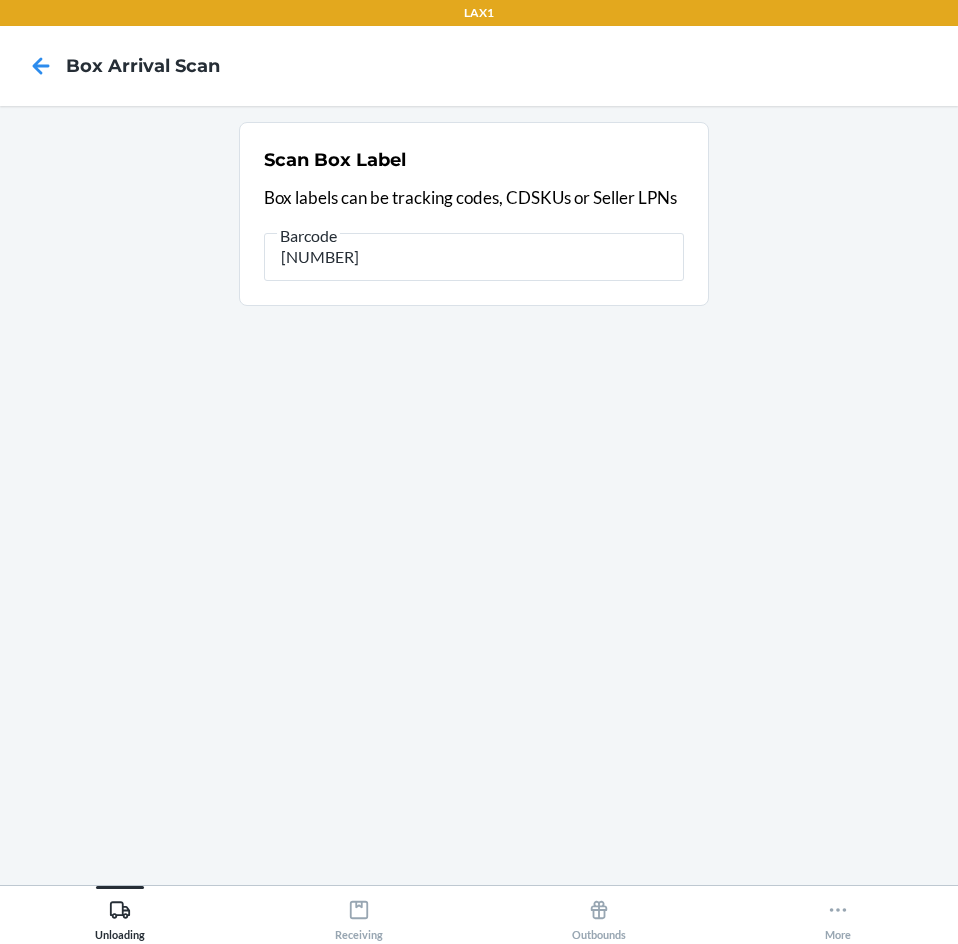 type on "[NUMBER]" 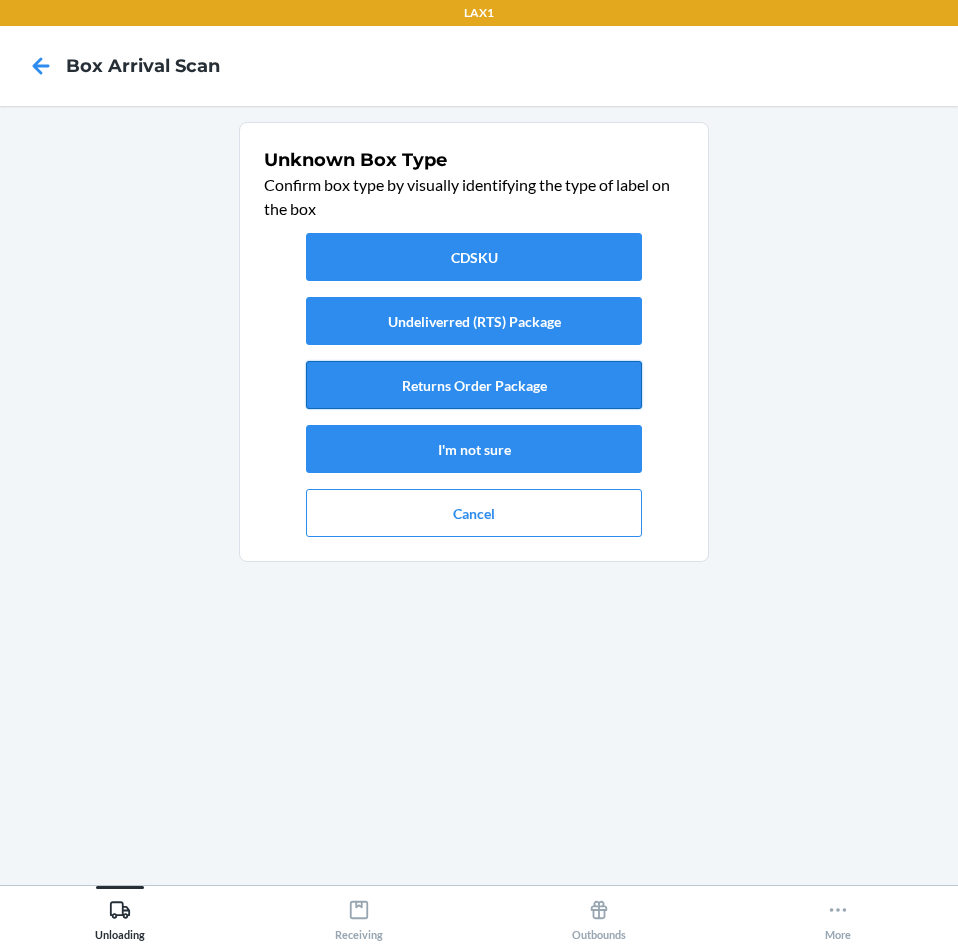 click on "Returns Order Package" at bounding box center (474, 385) 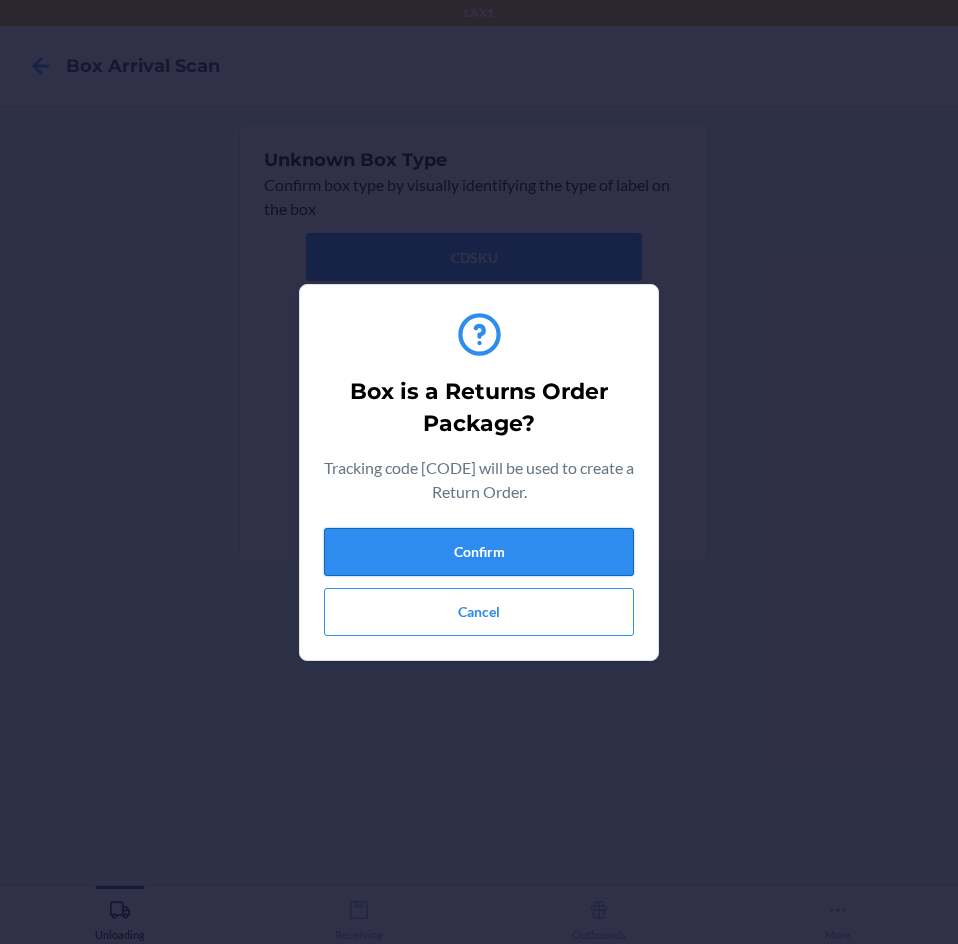 click on "Confirm" at bounding box center [479, 552] 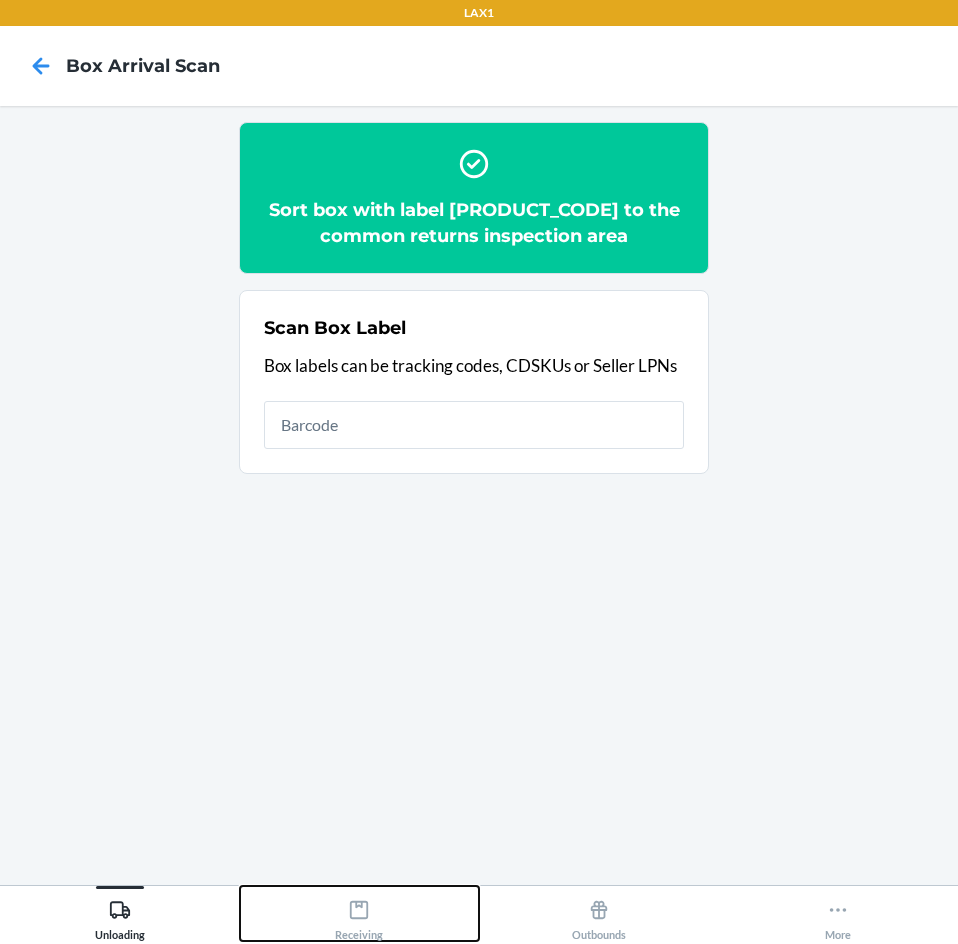 click 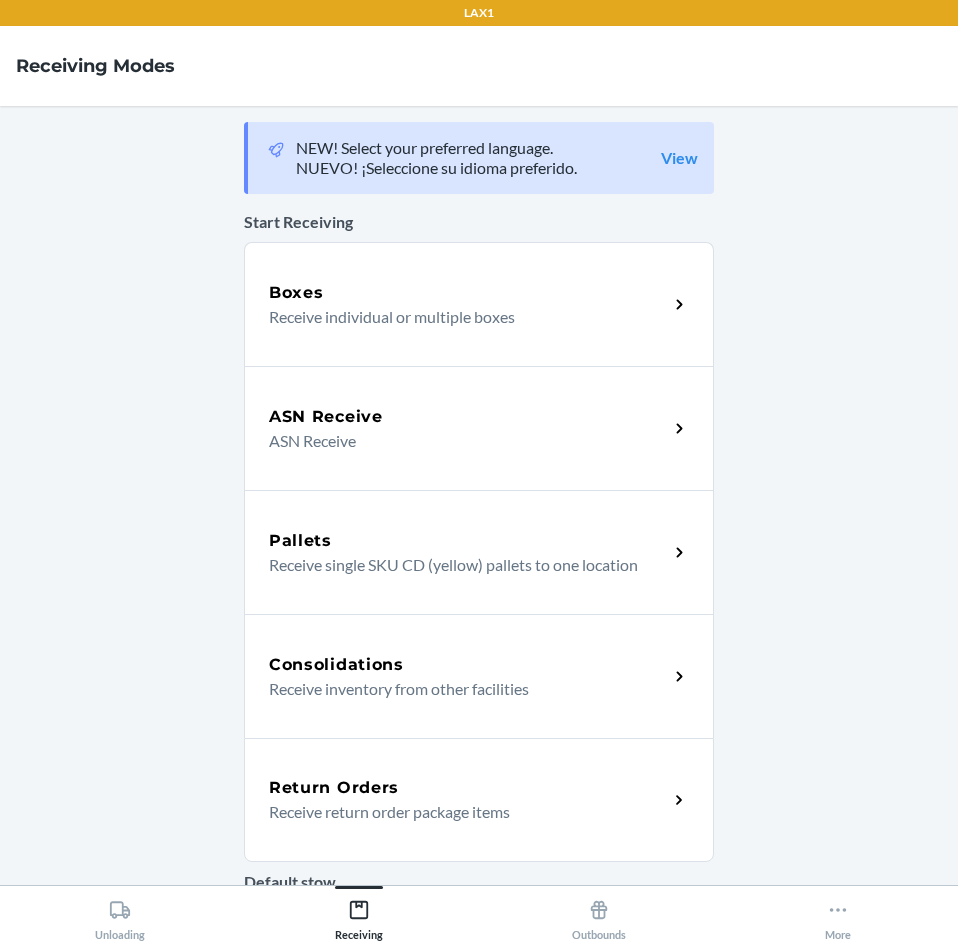 click on "Return Orders" at bounding box center [334, 788] 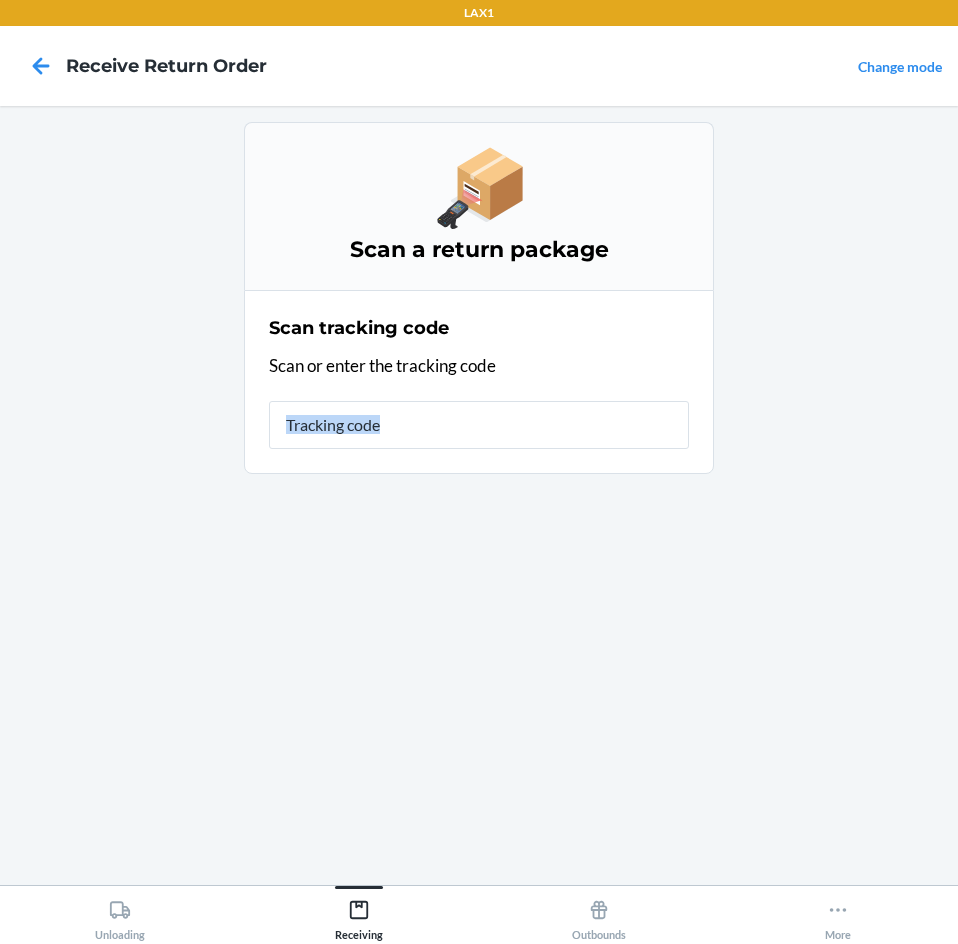 click on "Scan a return package Scan tracking code Scan or enter the tracking code" at bounding box center [479, 495] 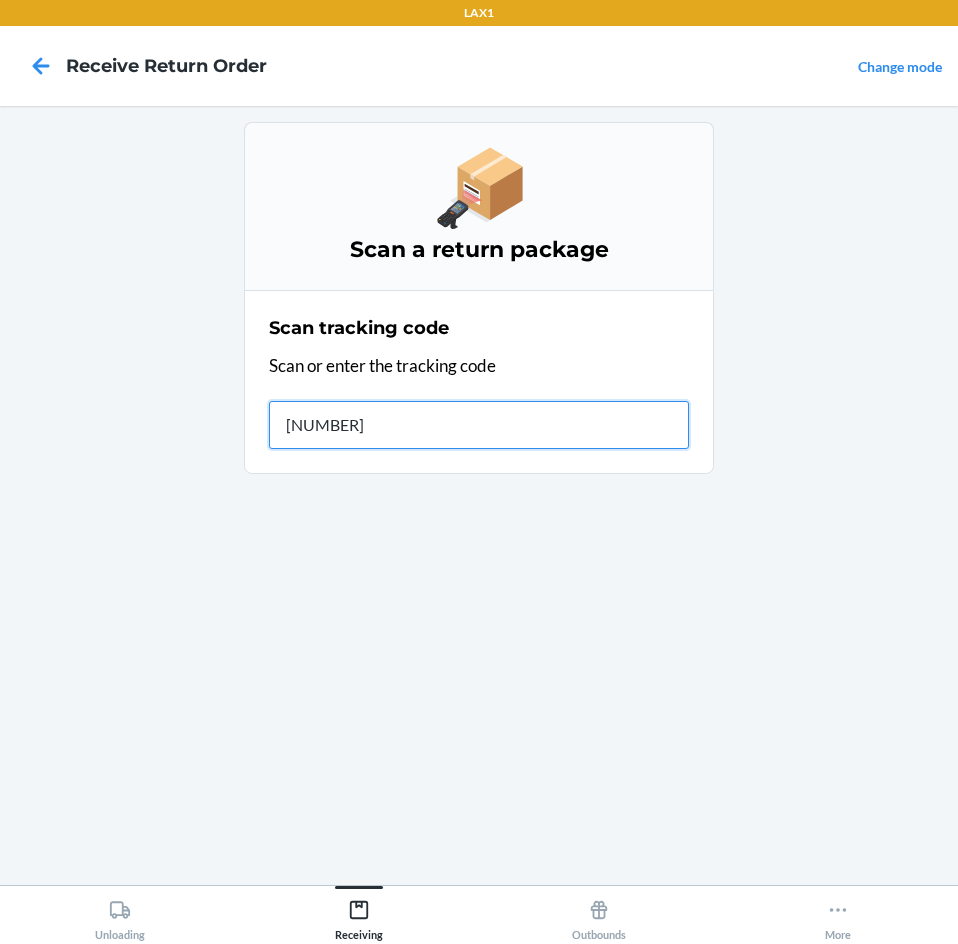 type on "[NUMBER]" 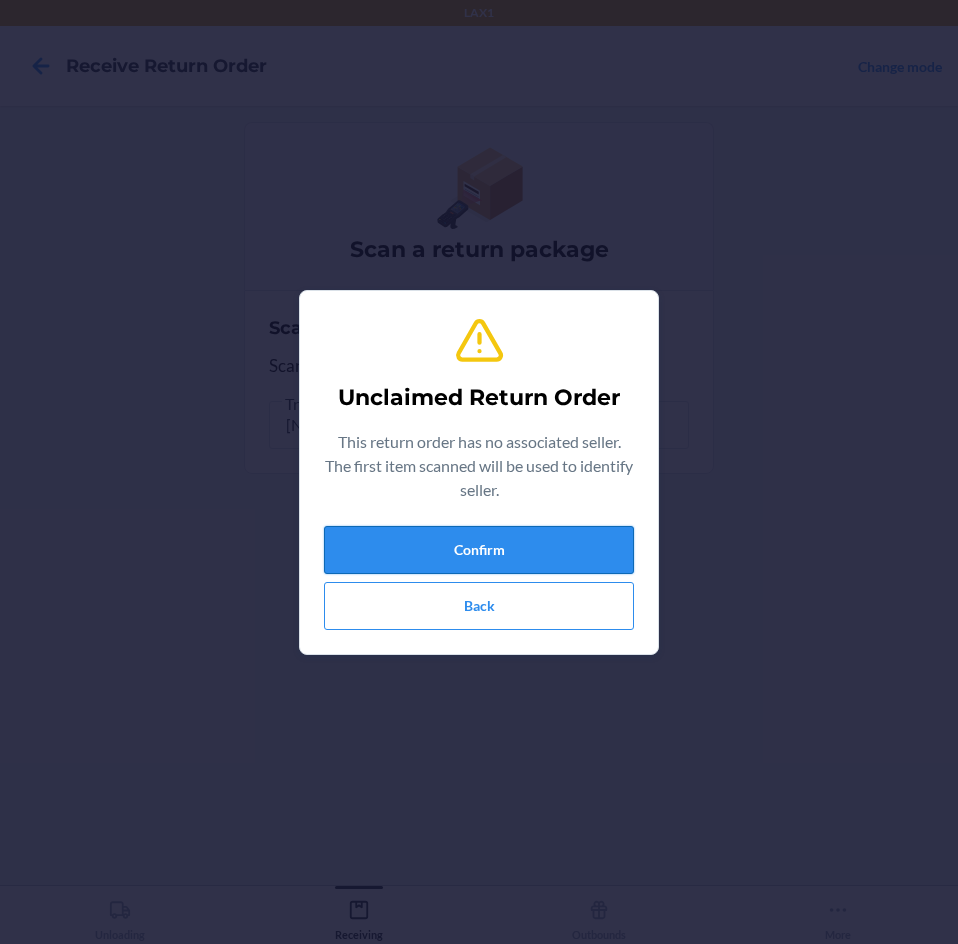 click on "Confirm" at bounding box center (479, 550) 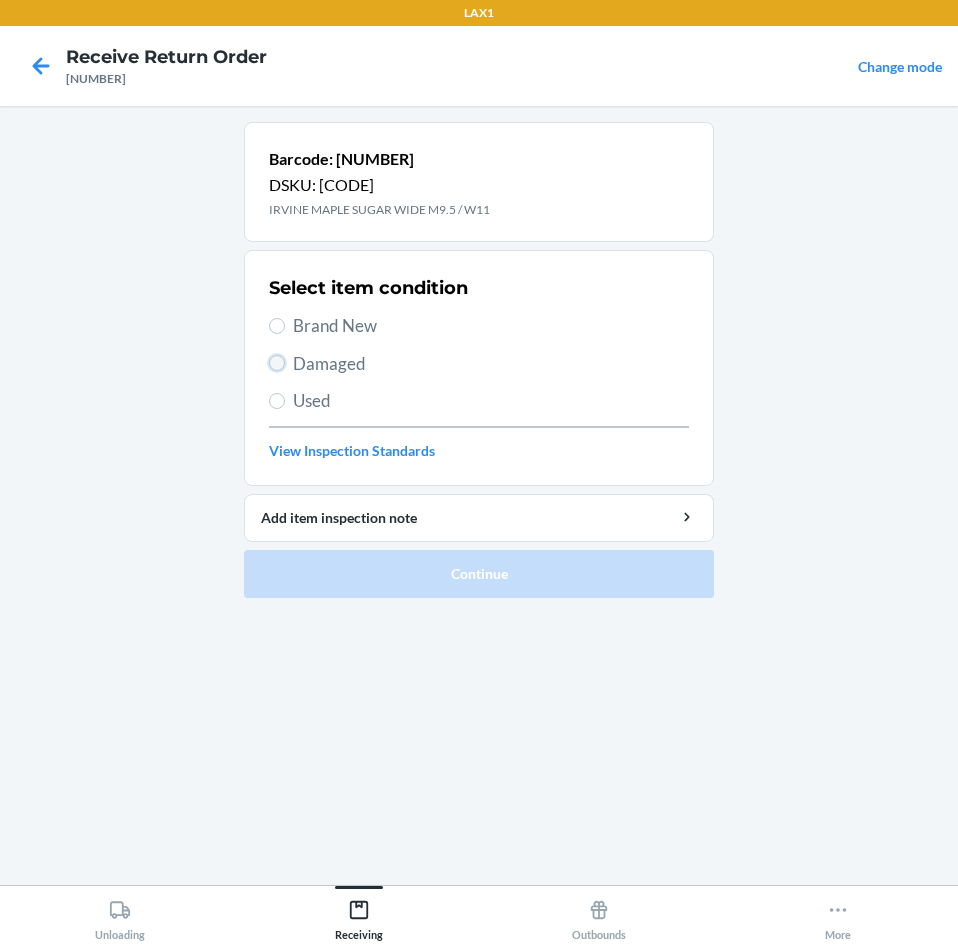 click on "Damaged" at bounding box center (277, 363) 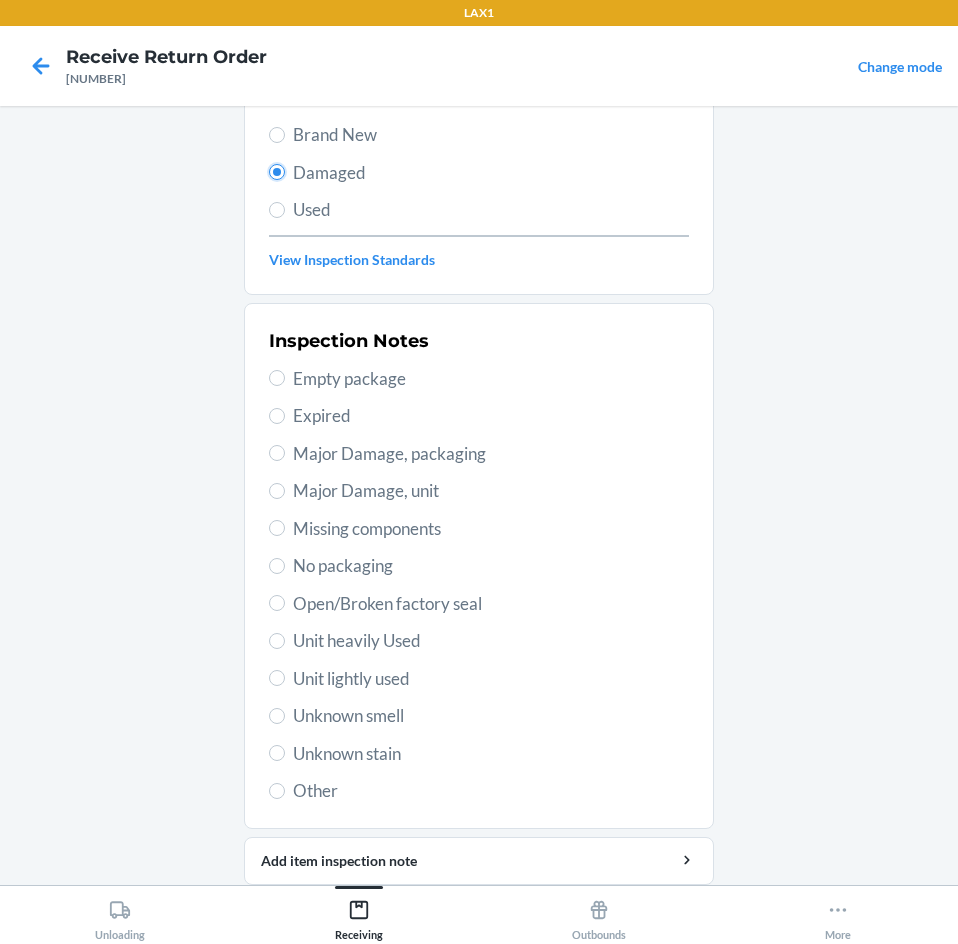 scroll, scrollTop: 200, scrollLeft: 0, axis: vertical 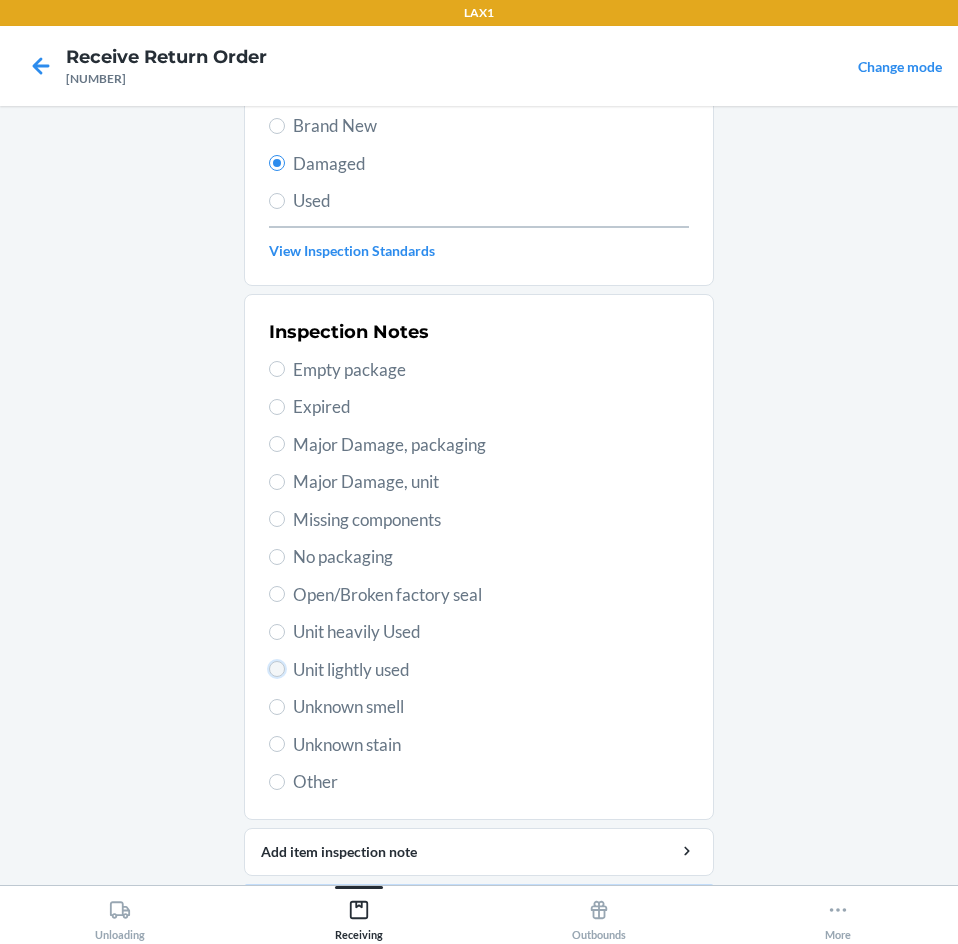 click on "Unit lightly used" at bounding box center [277, 669] 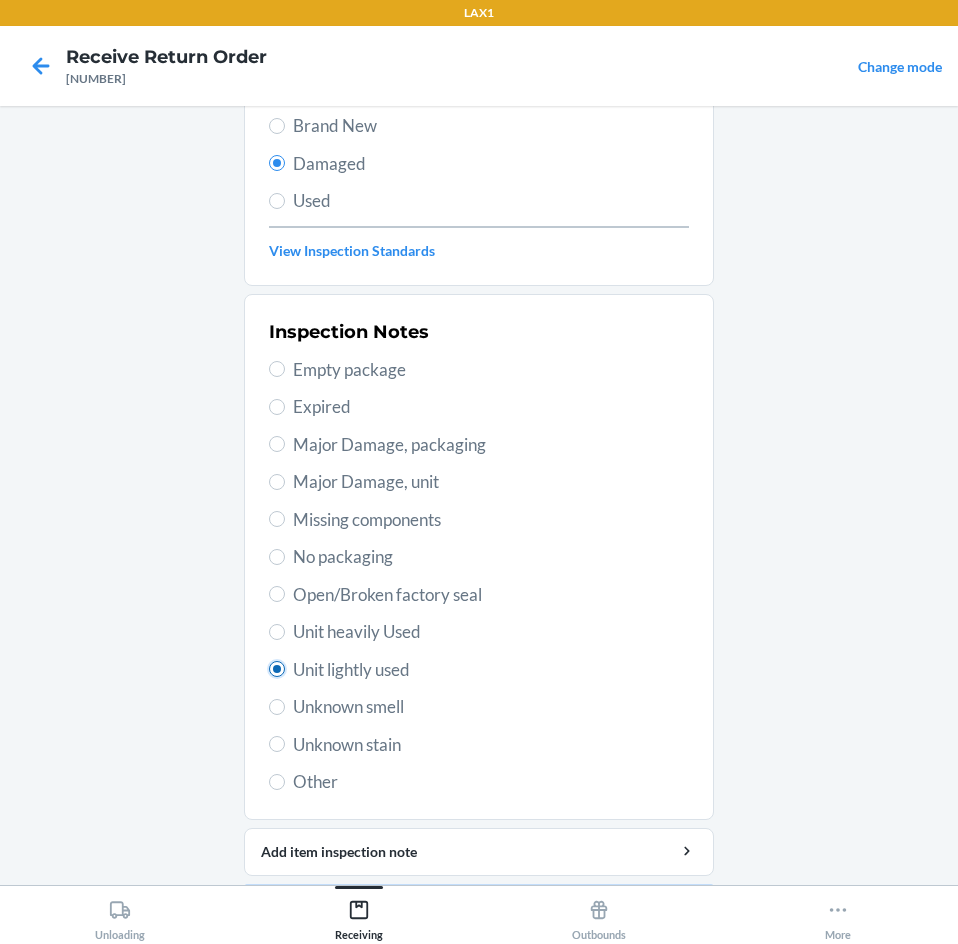 radio on "true" 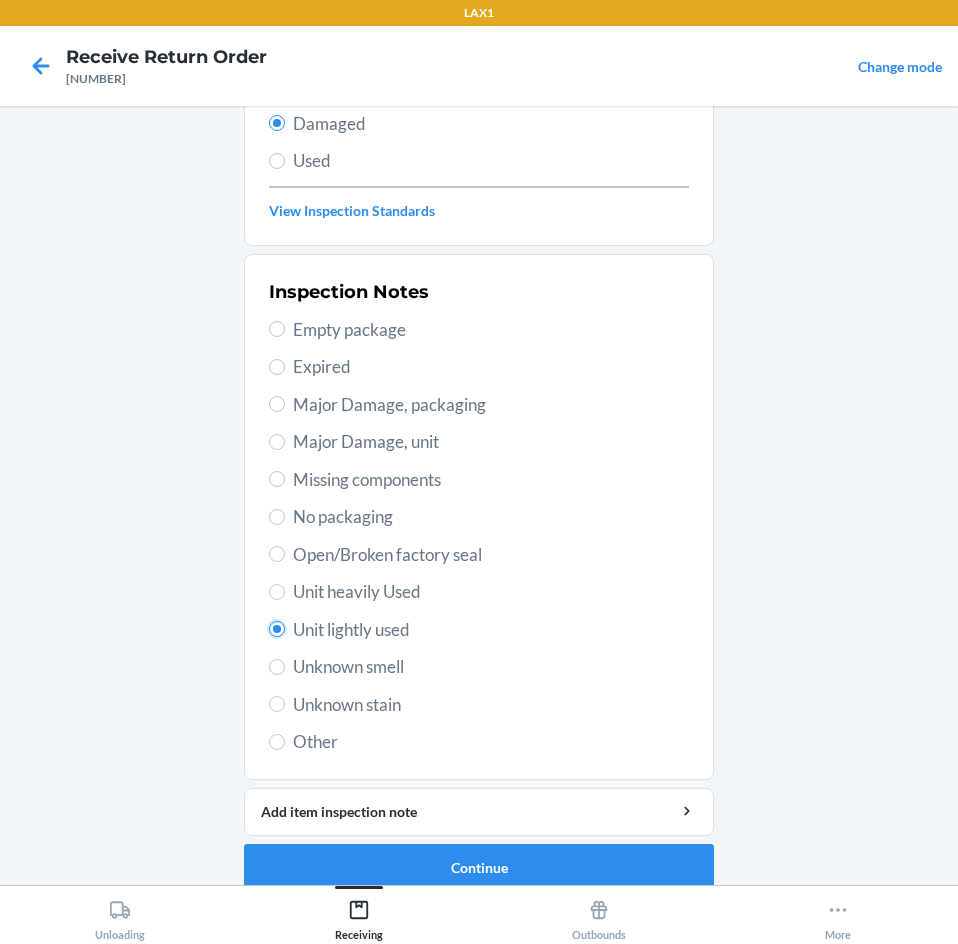 scroll, scrollTop: 263, scrollLeft: 0, axis: vertical 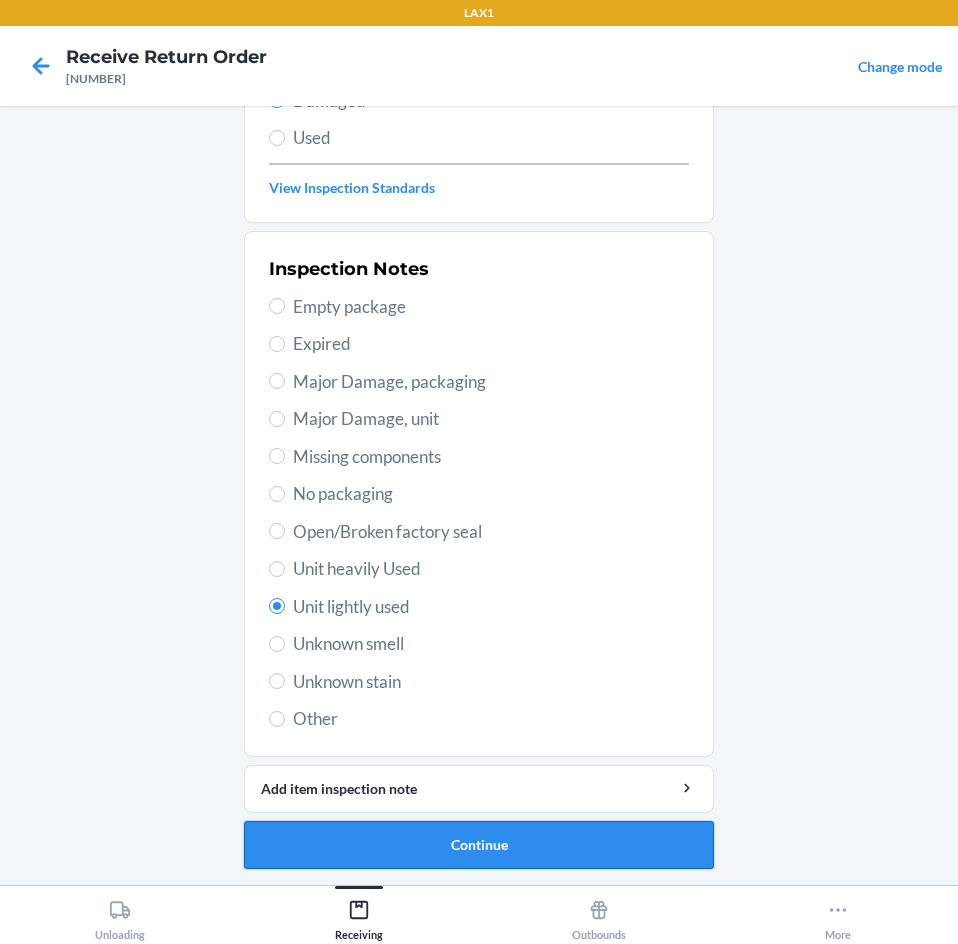 click on "Continue" at bounding box center (479, 845) 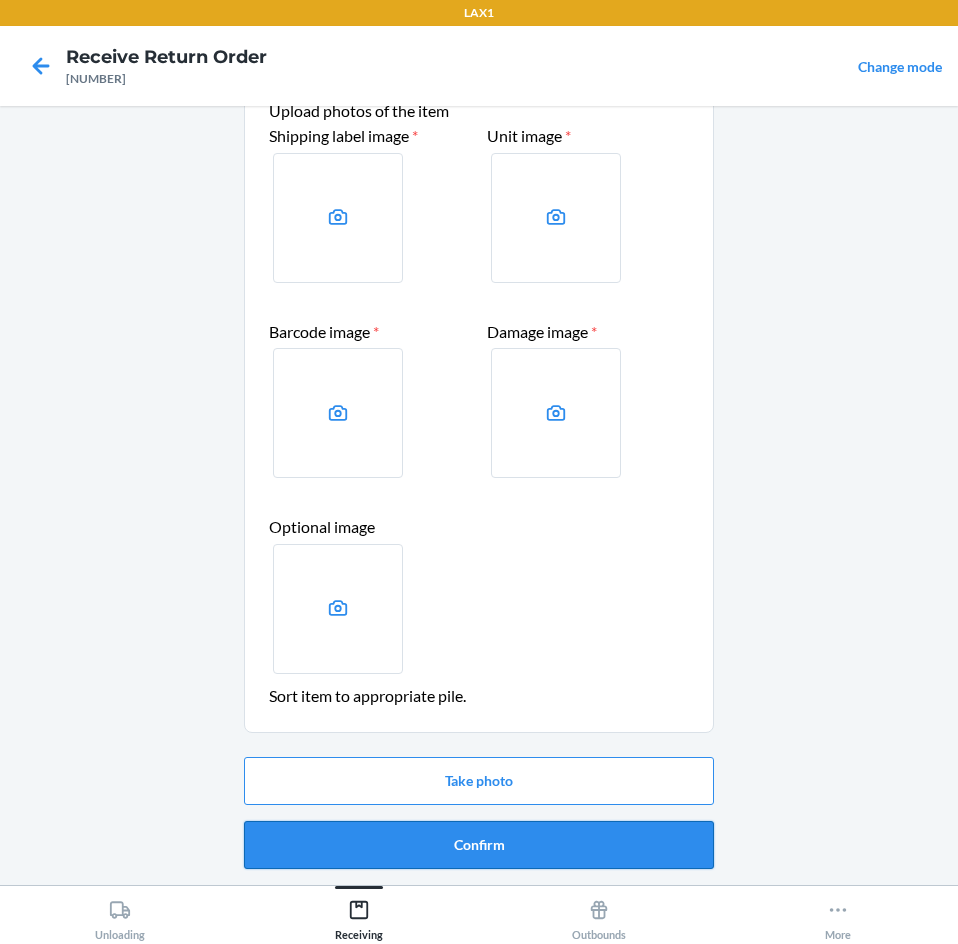 click on "Confirm" at bounding box center (479, 845) 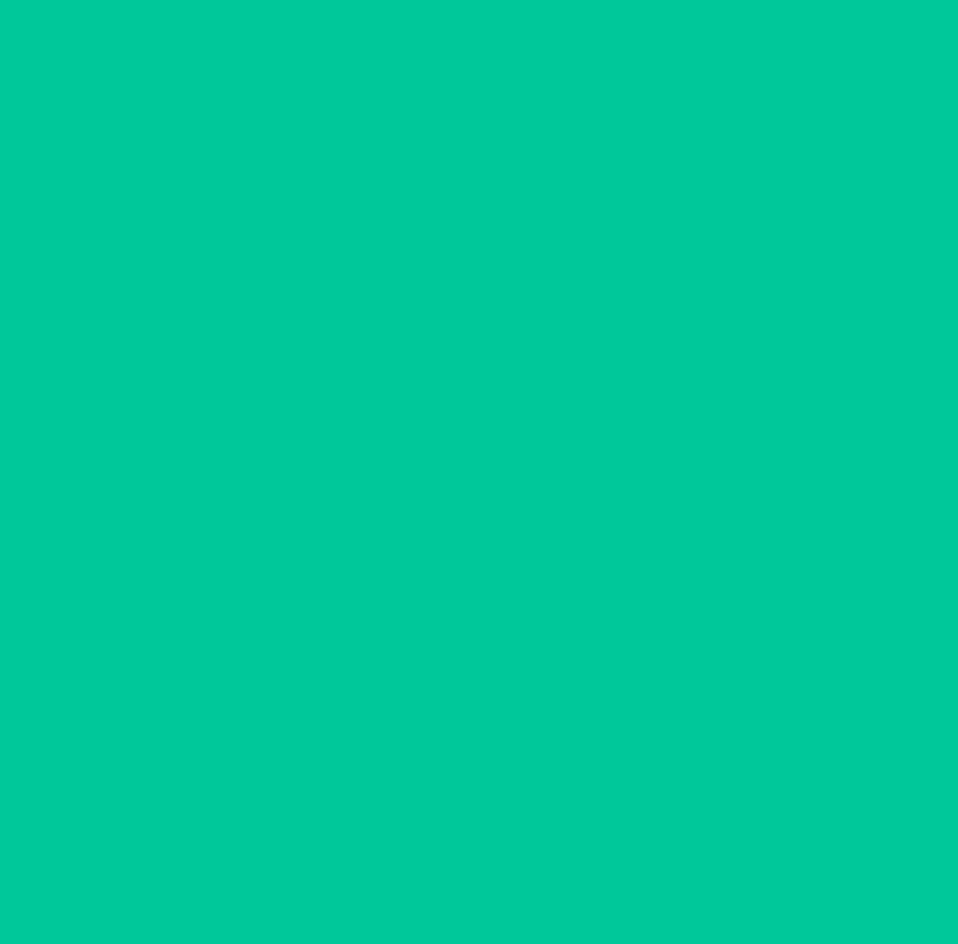 scroll, scrollTop: 0, scrollLeft: 0, axis: both 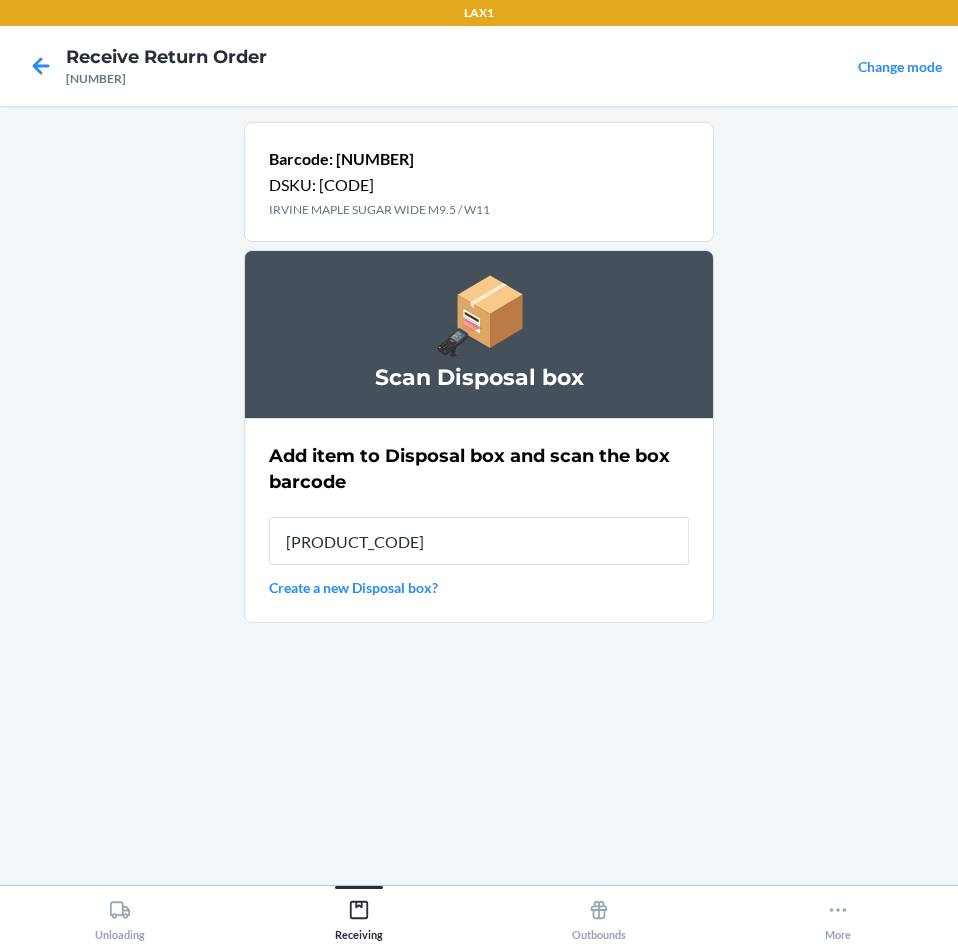 type on "[PRODUCT_CODE]" 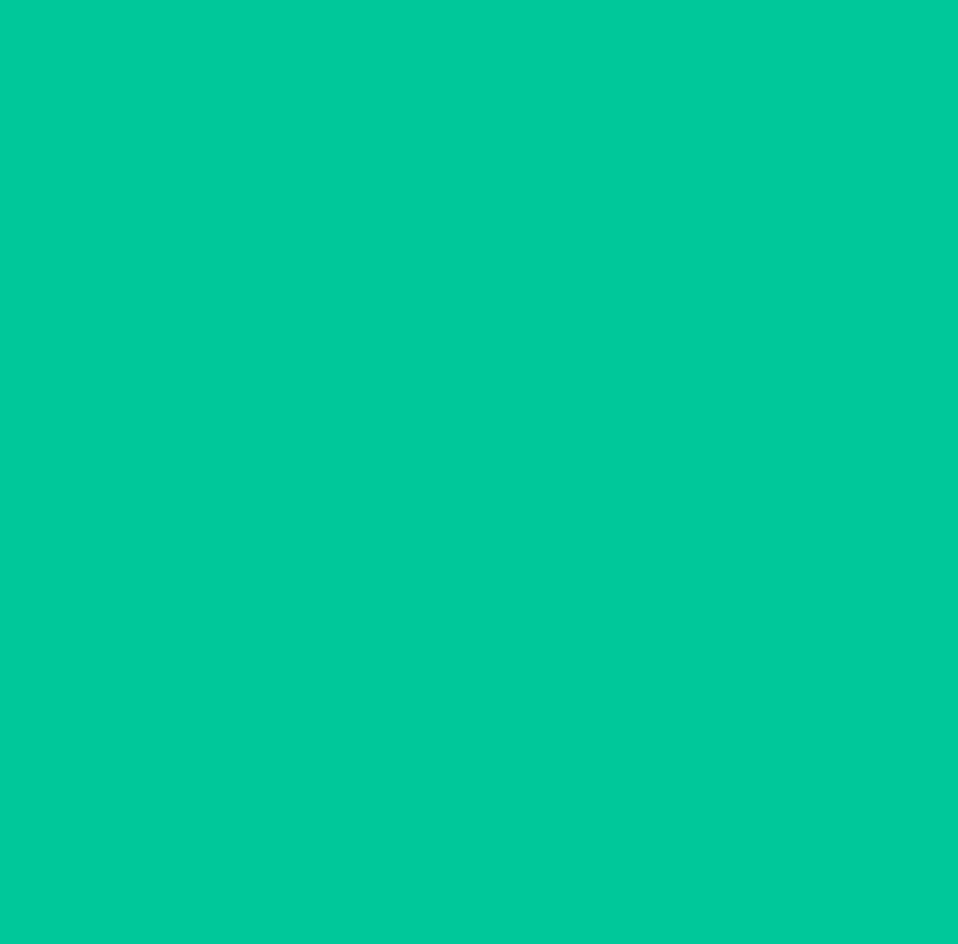 type 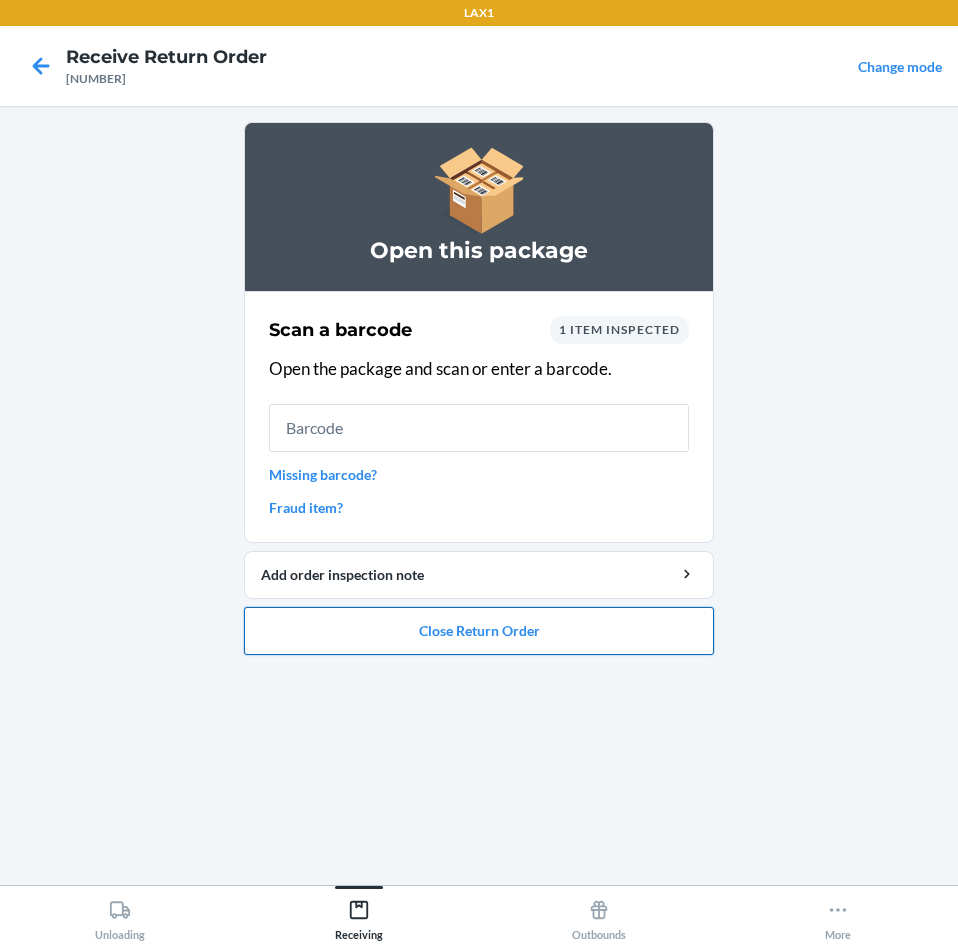 click on "Close Return Order" at bounding box center [479, 631] 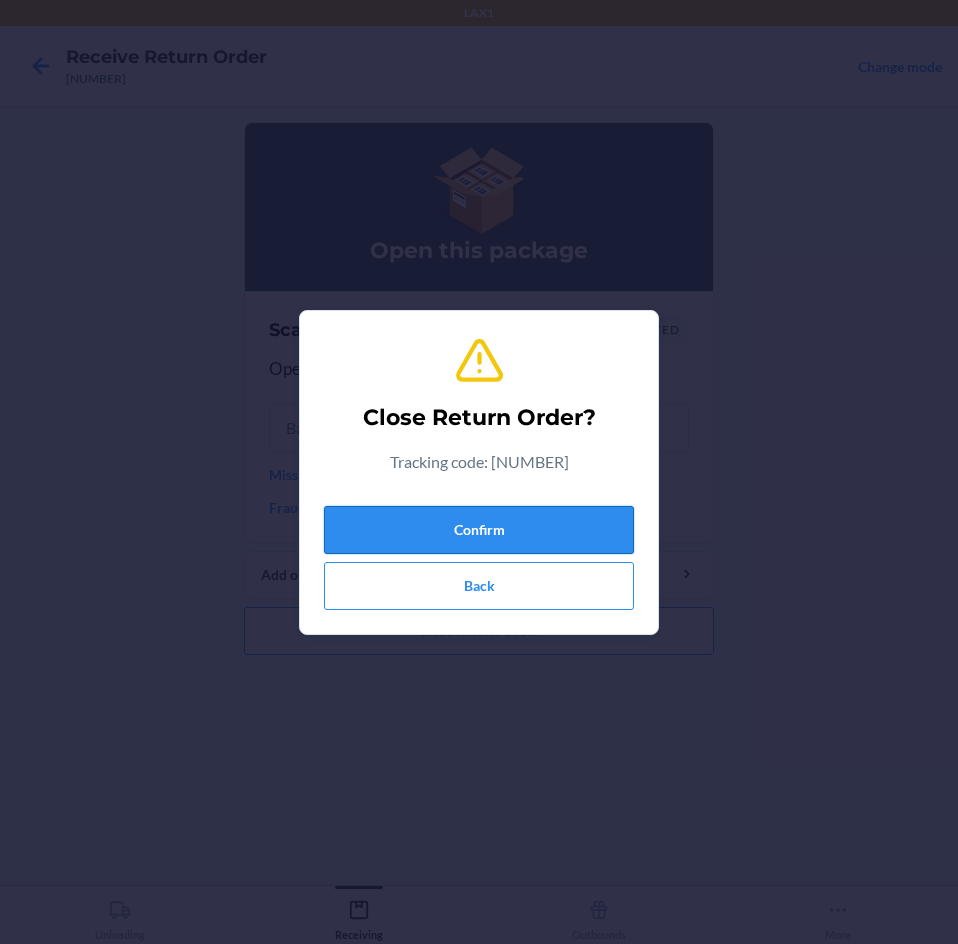 click on "Confirm" at bounding box center [479, 530] 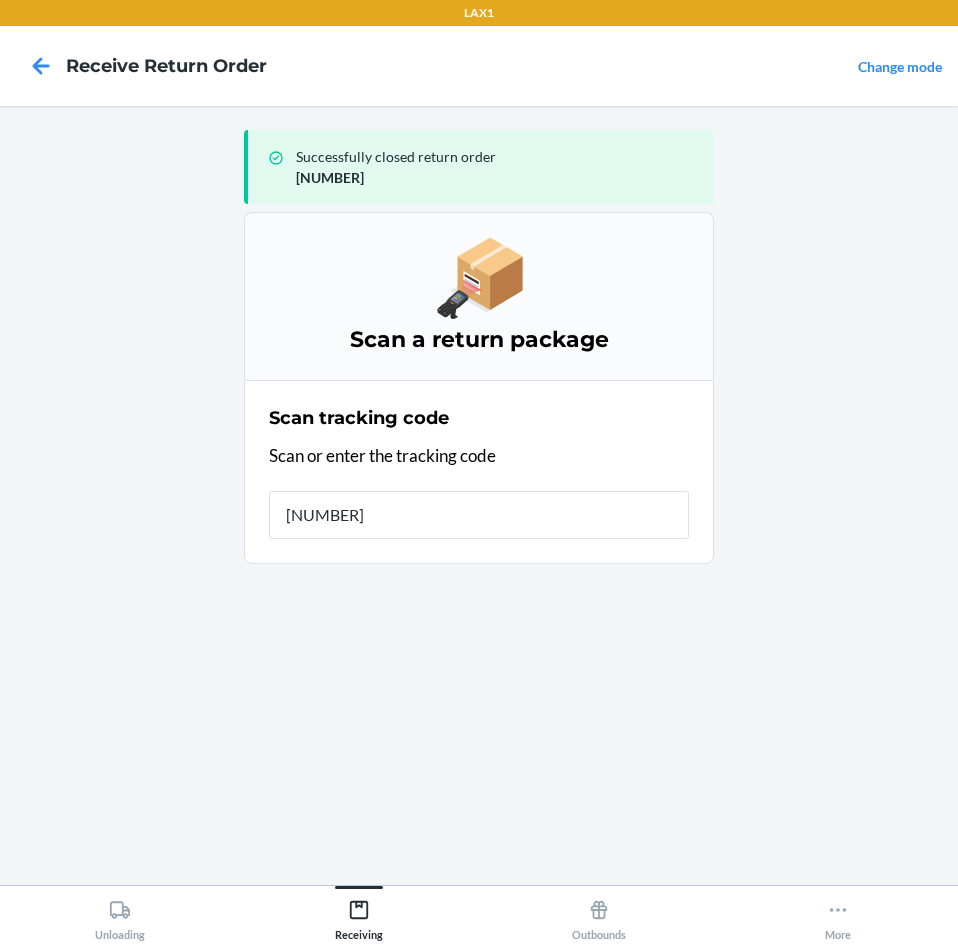 type on "[NUMBER]" 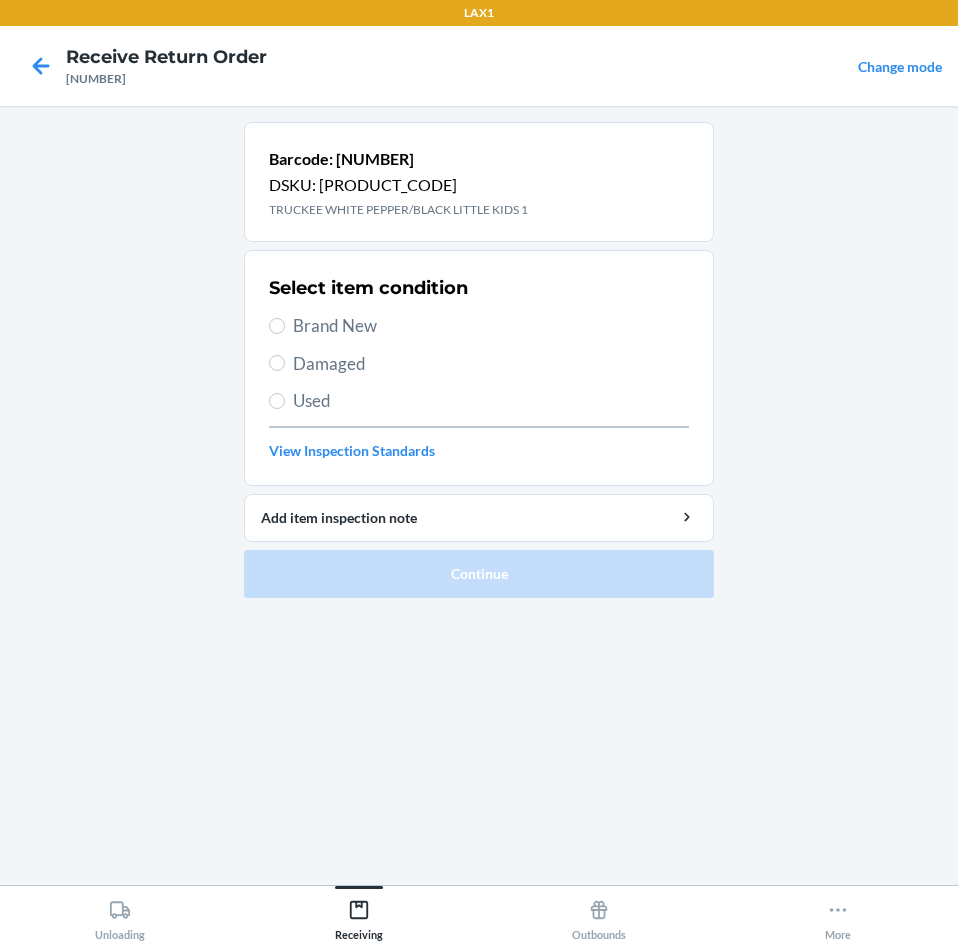 click on "Select item condition Brand New Damaged Used View Inspection Standards" at bounding box center [479, 368] 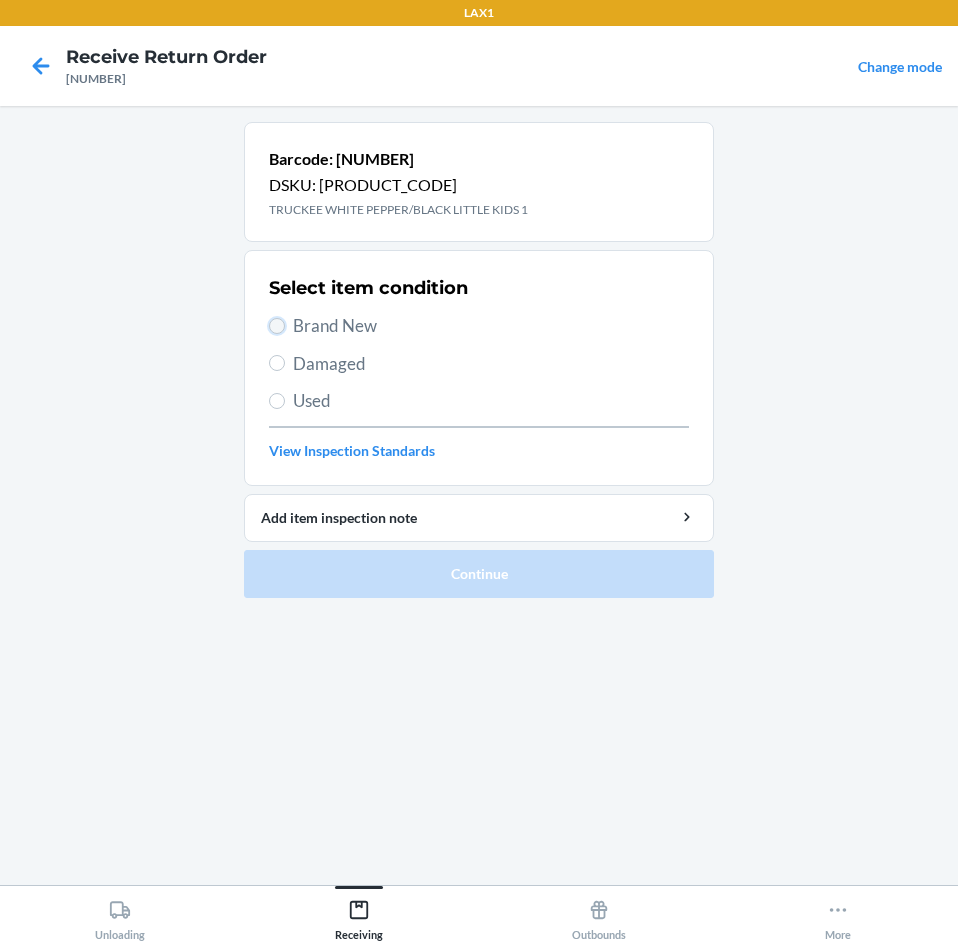 click on "Brand New" at bounding box center (277, 326) 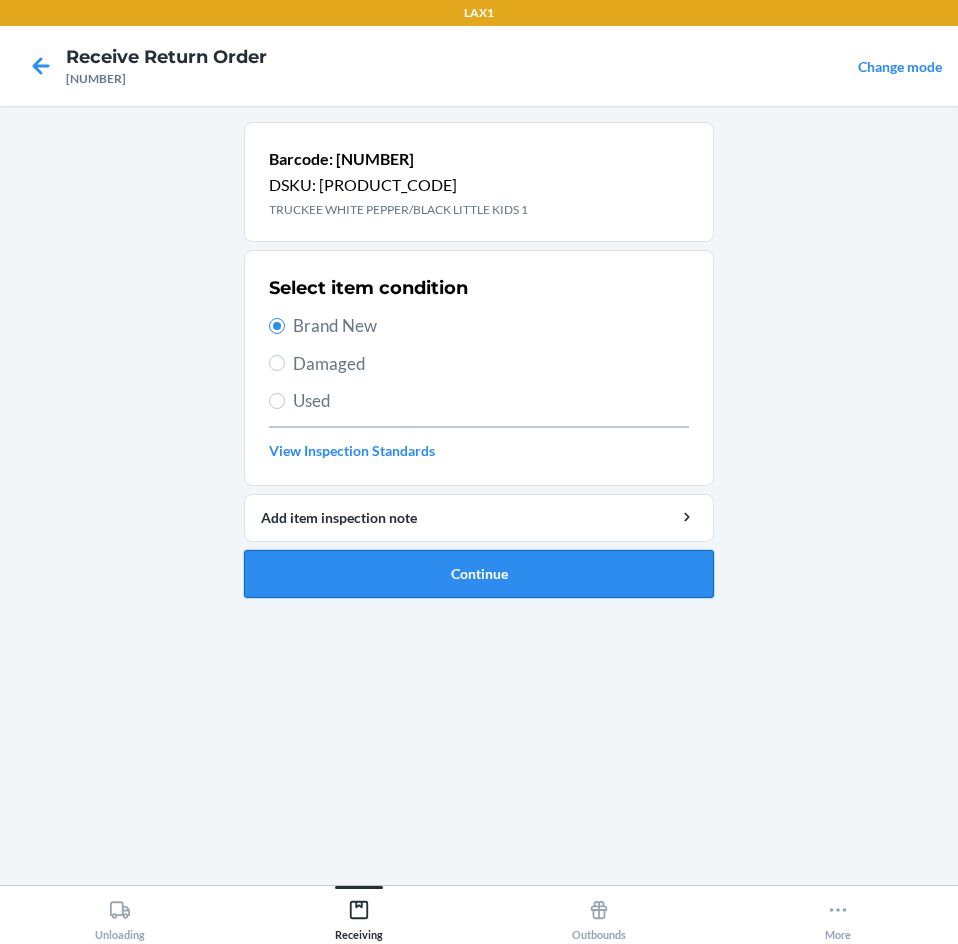 click on "Continue" at bounding box center (479, 574) 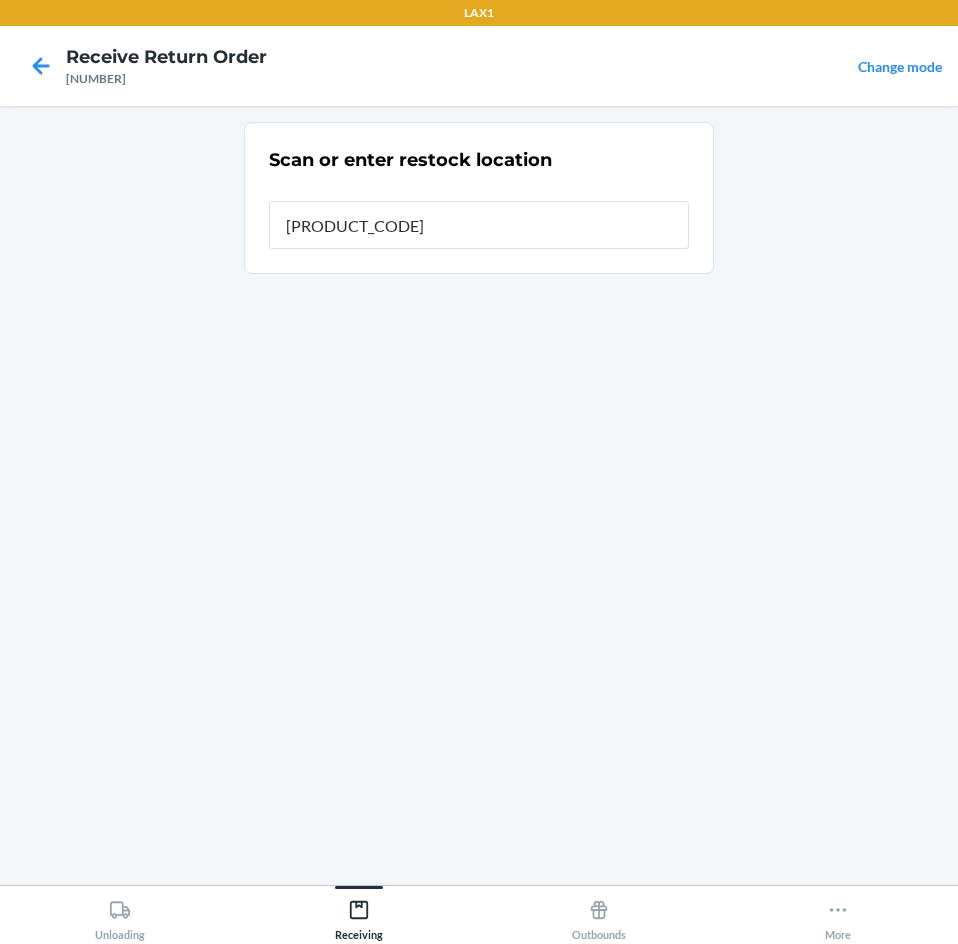 type on "[PRODUCT_CODE]" 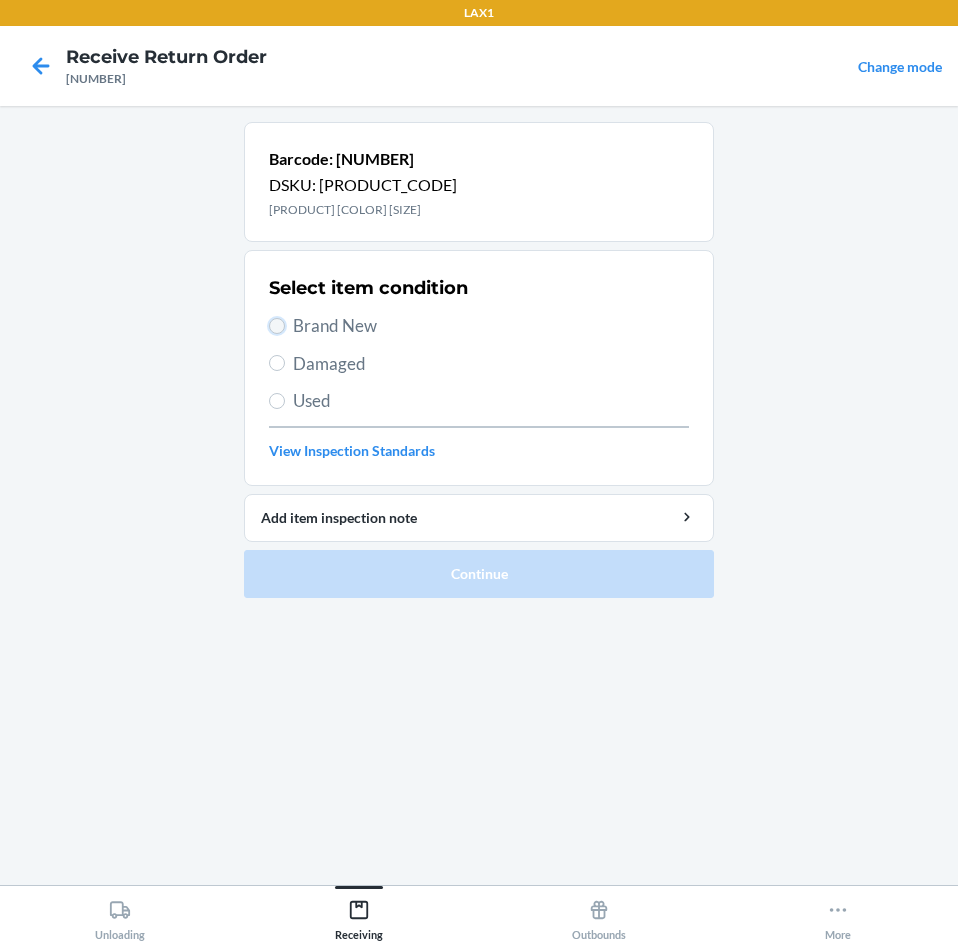 click on "Brand New" at bounding box center [277, 326] 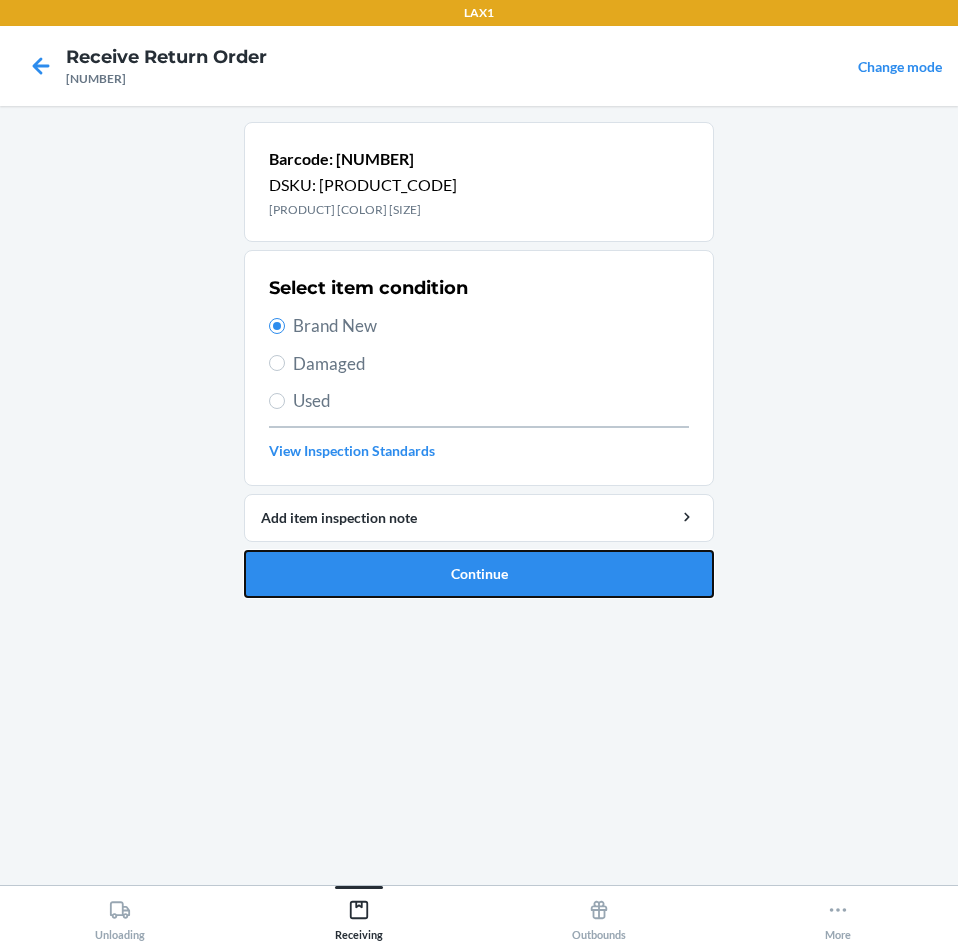 click on "Continue" at bounding box center [479, 574] 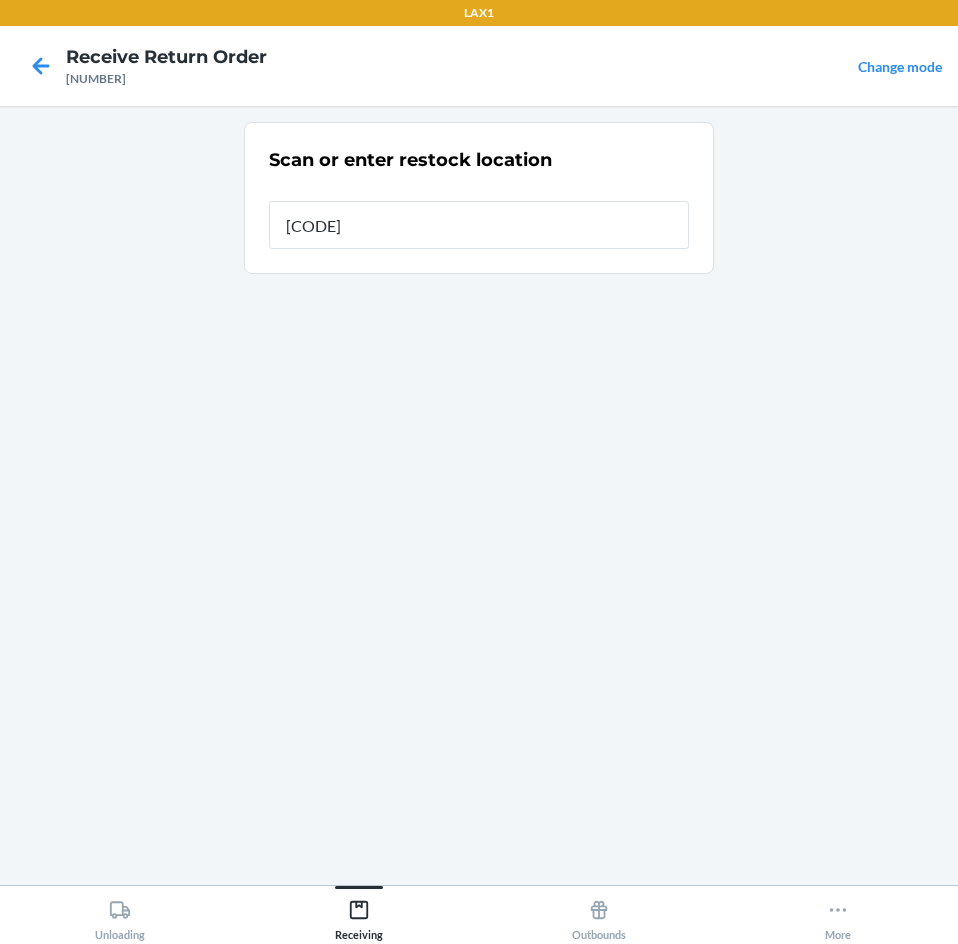 type on "[PRODUCT_CODE]" 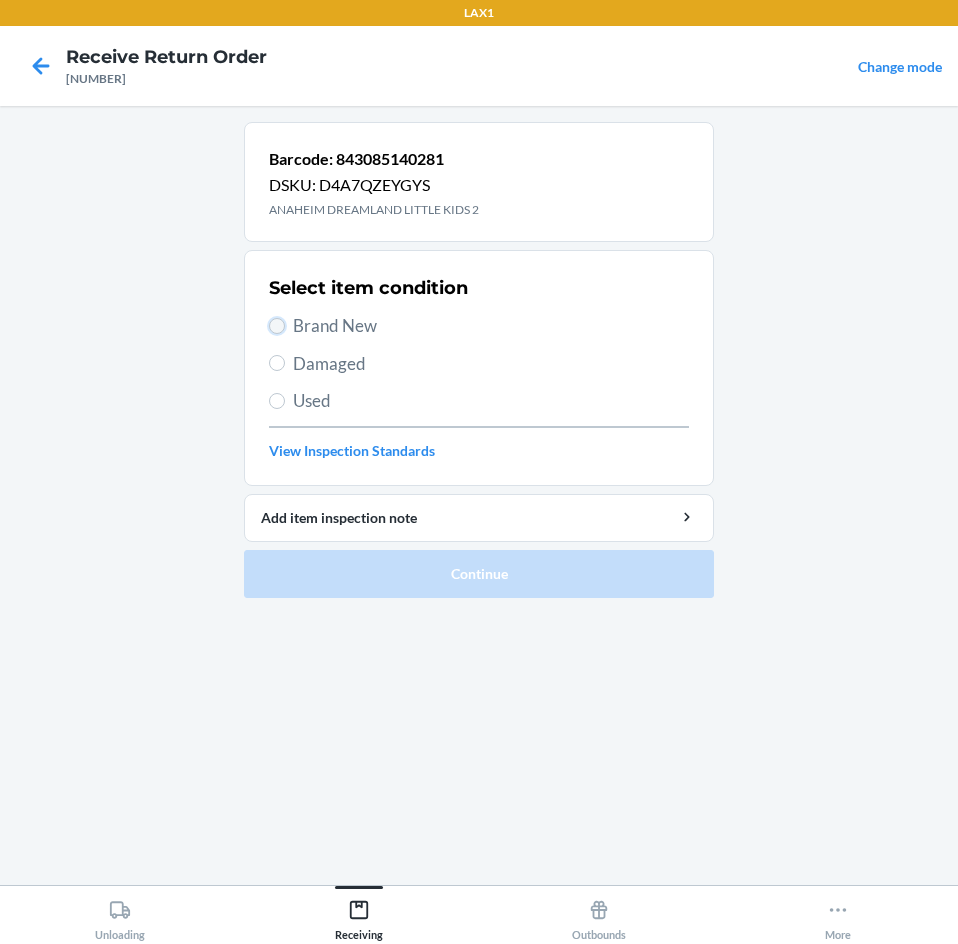 click on "Brand New" at bounding box center (277, 326) 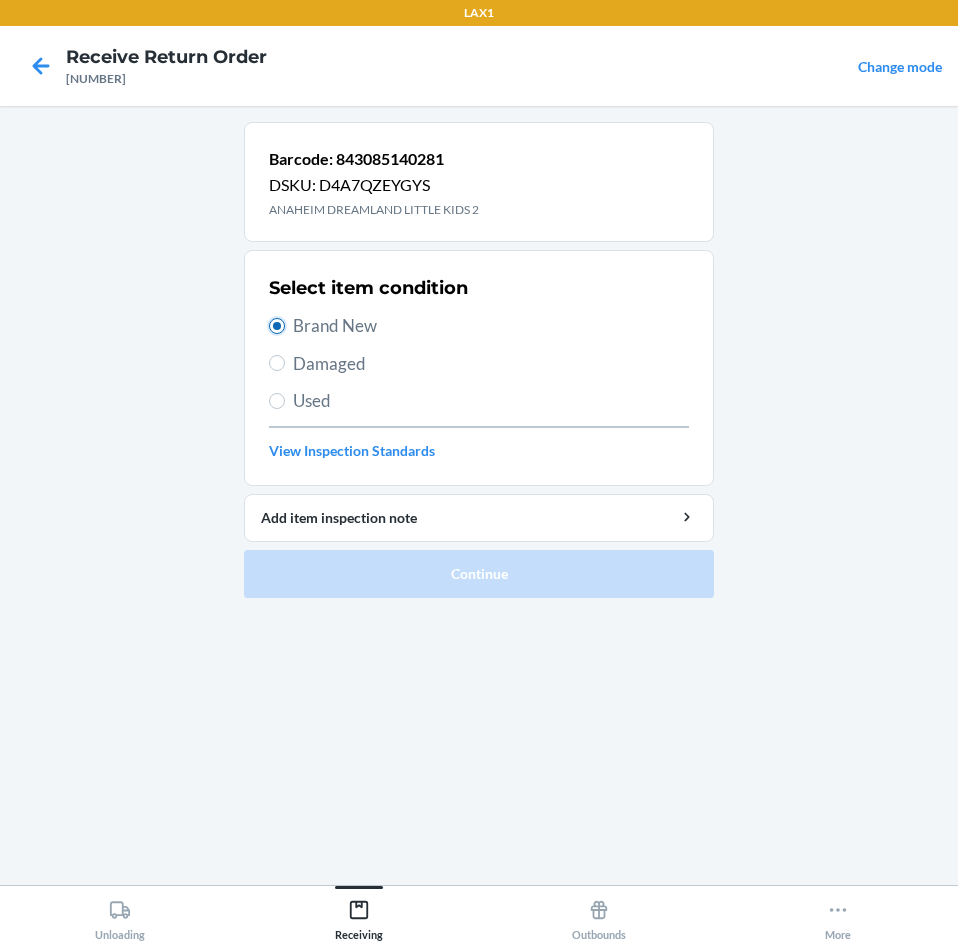 radio on "true" 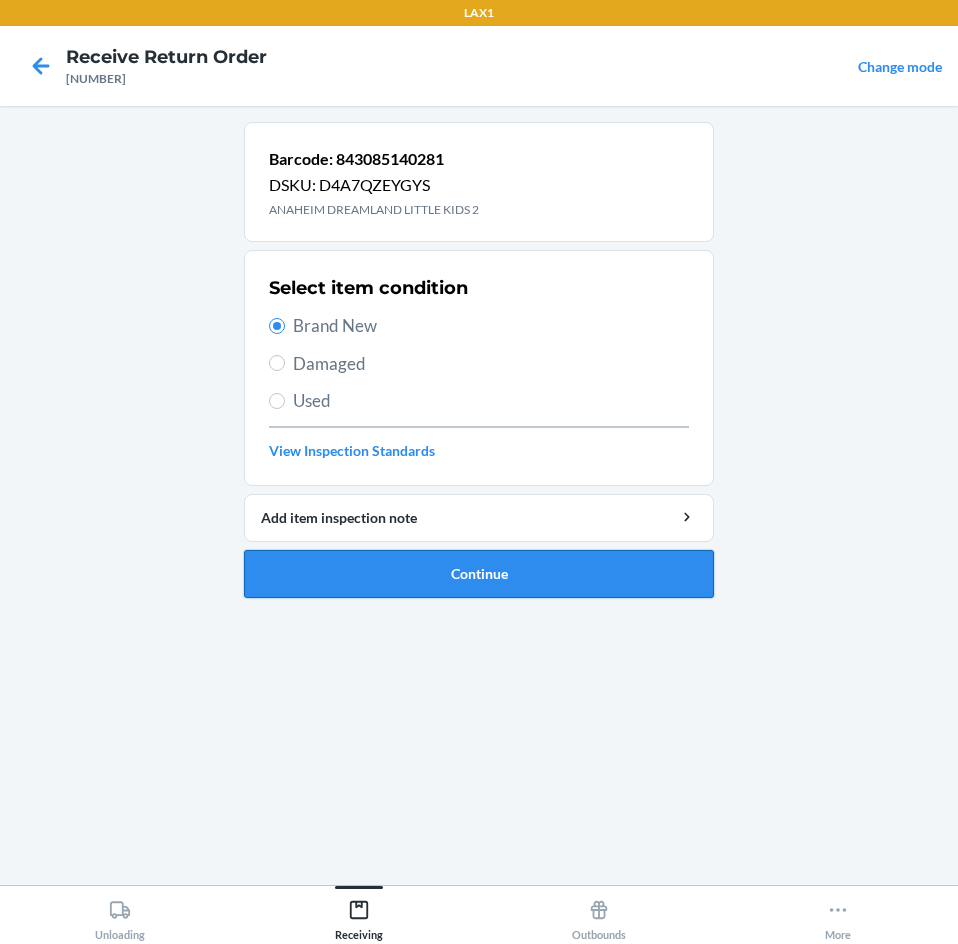 click on "Continue" at bounding box center [479, 574] 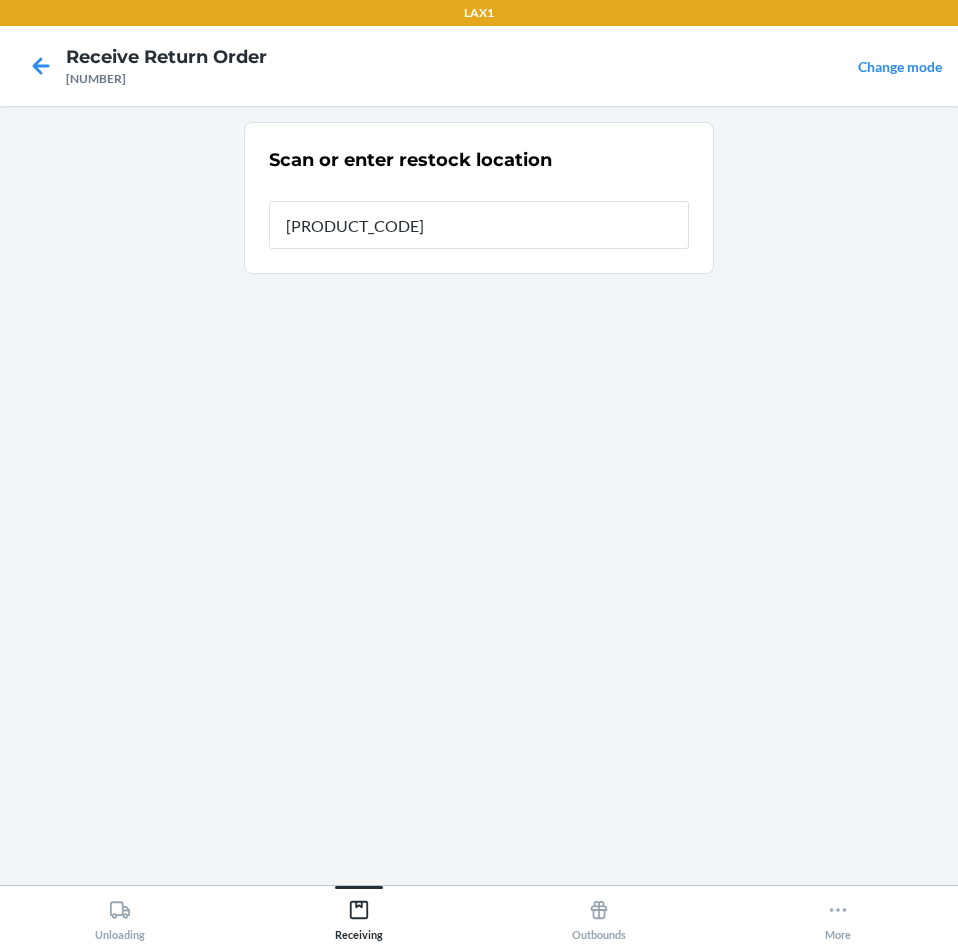 type on "[PRODUCT_CODE]" 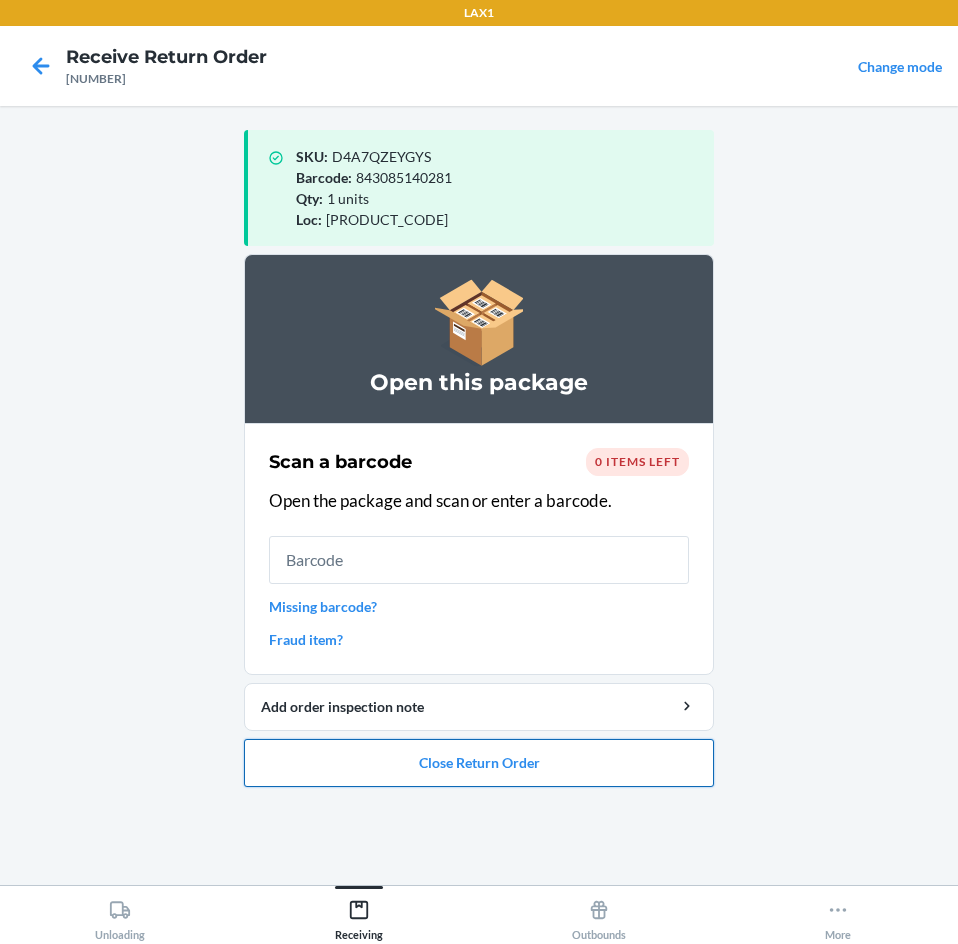 click on "Close Return Order" at bounding box center (479, 763) 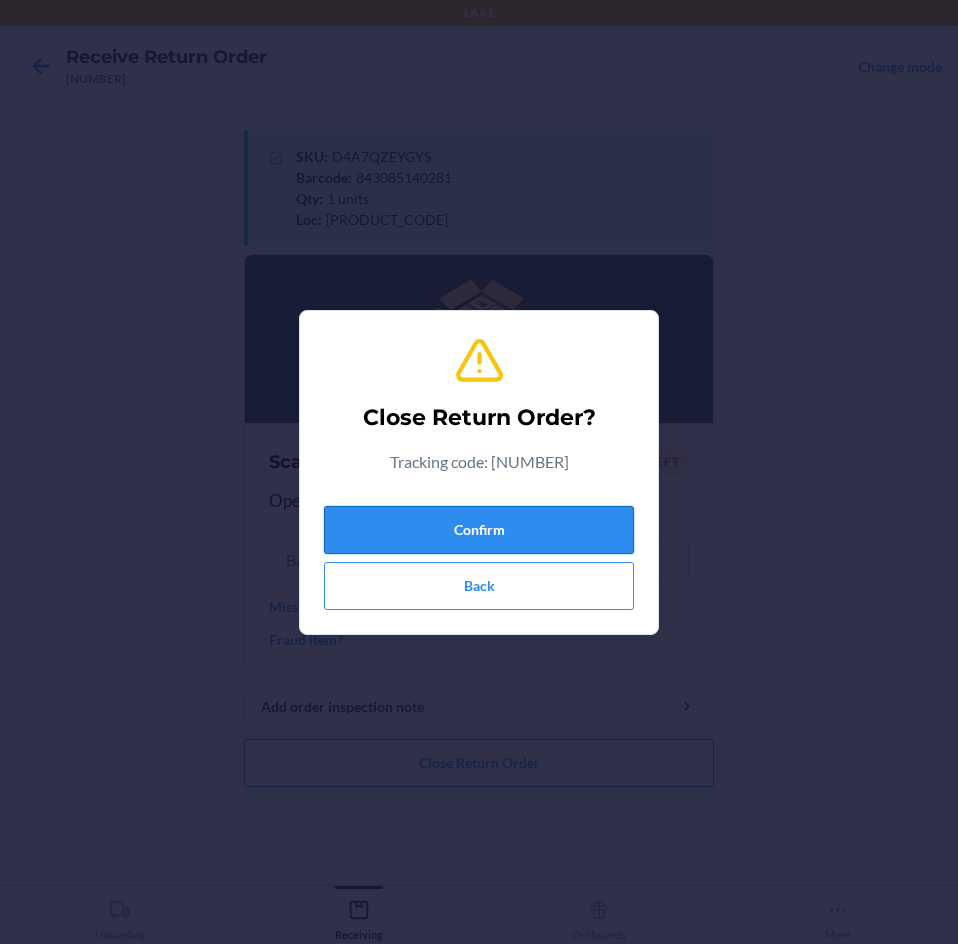 click on "Confirm" at bounding box center [479, 530] 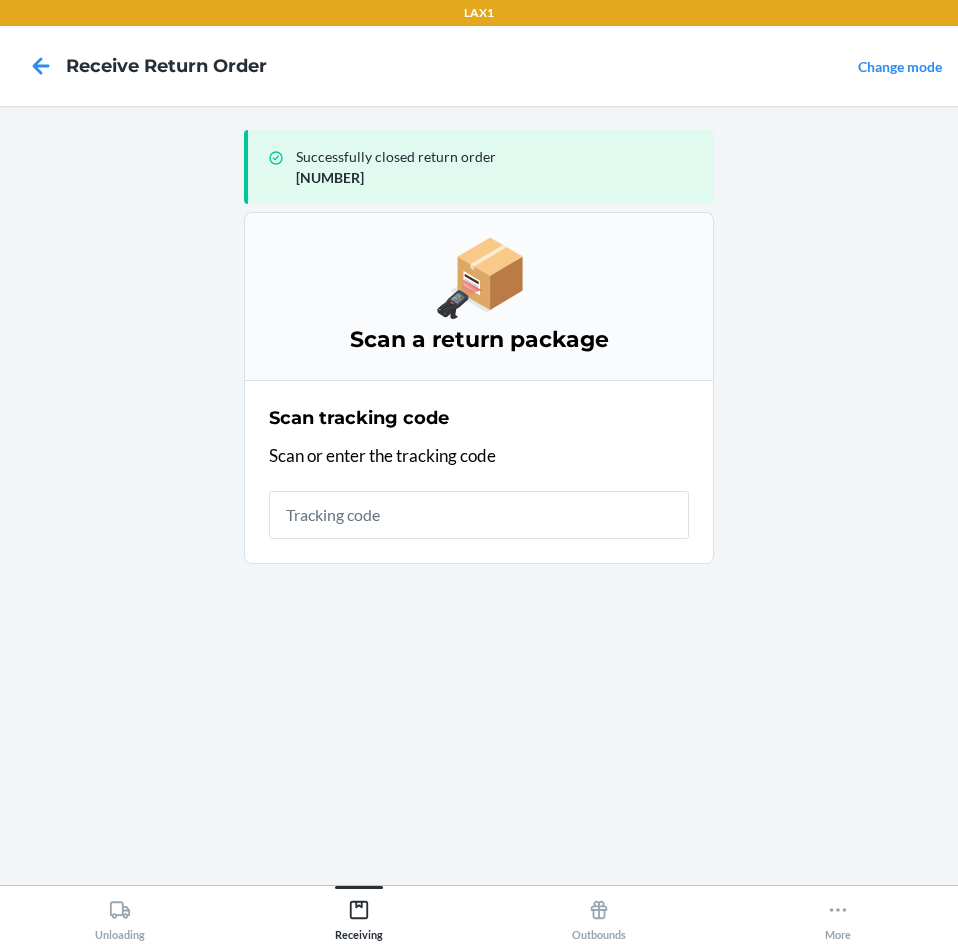 click at bounding box center (479, 515) 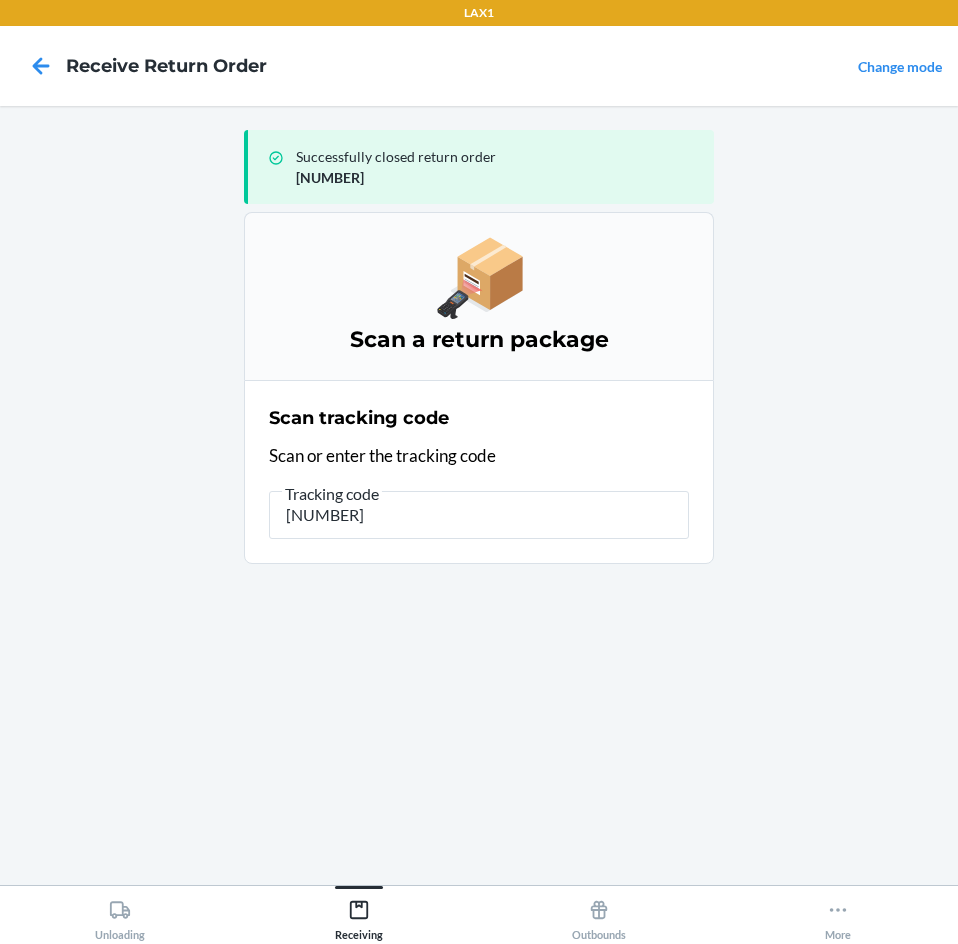 type on "[NUMBER]" 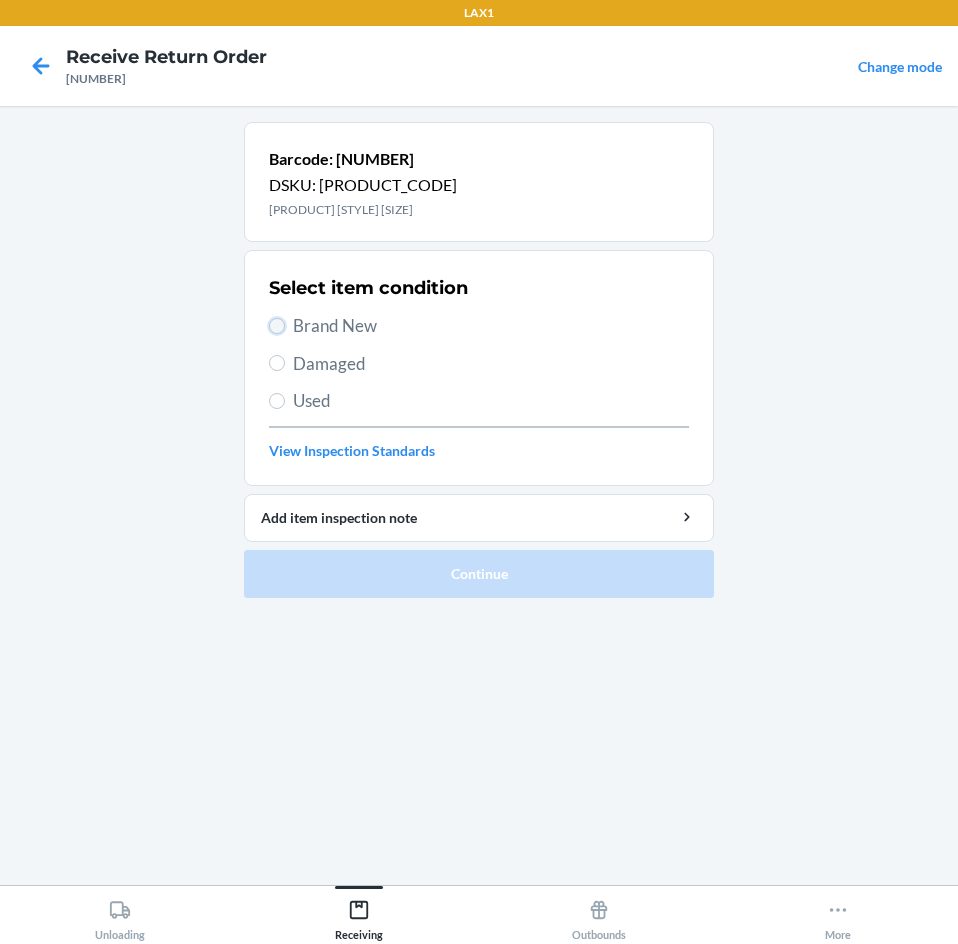 click on "Brand New" at bounding box center (277, 326) 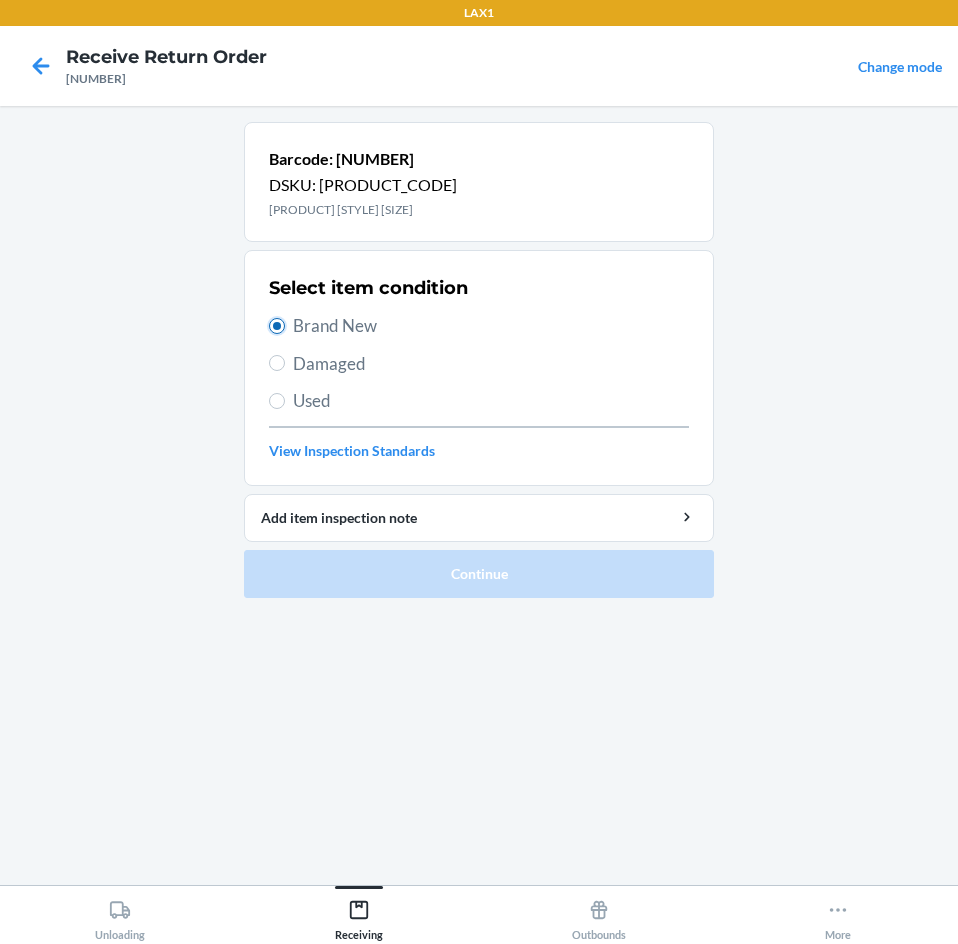 radio on "true" 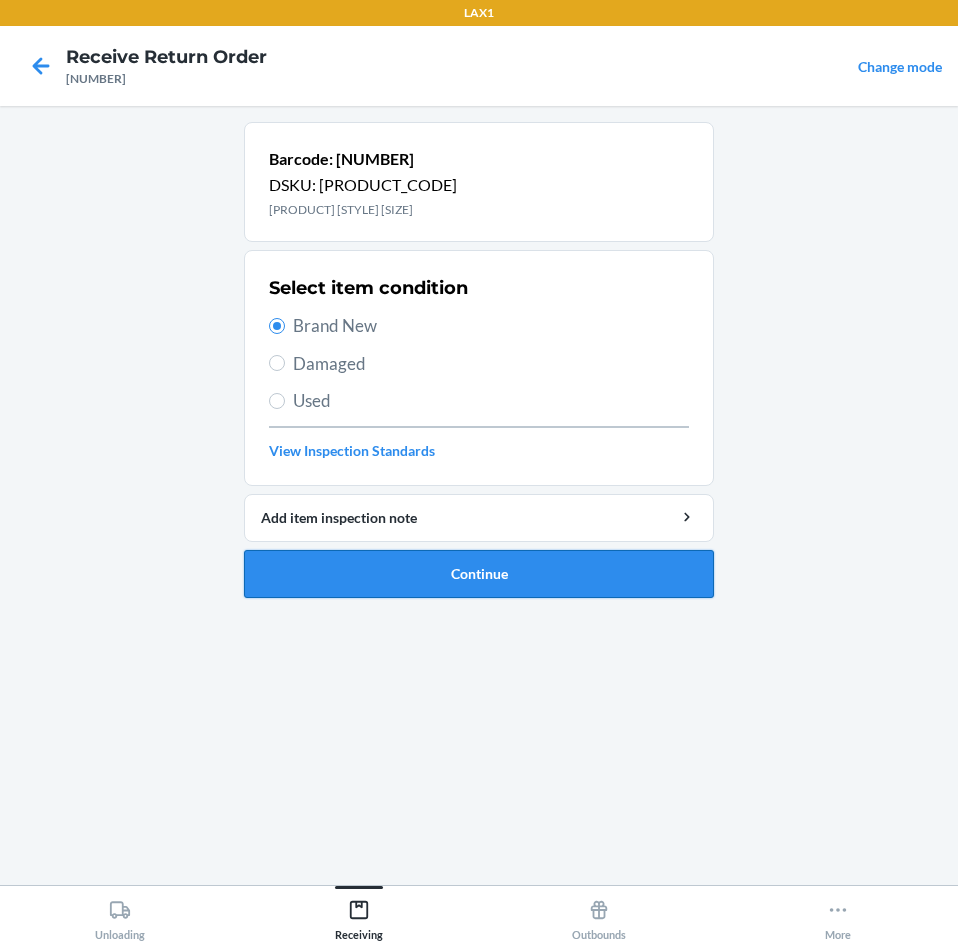 click on "Continue" at bounding box center (479, 574) 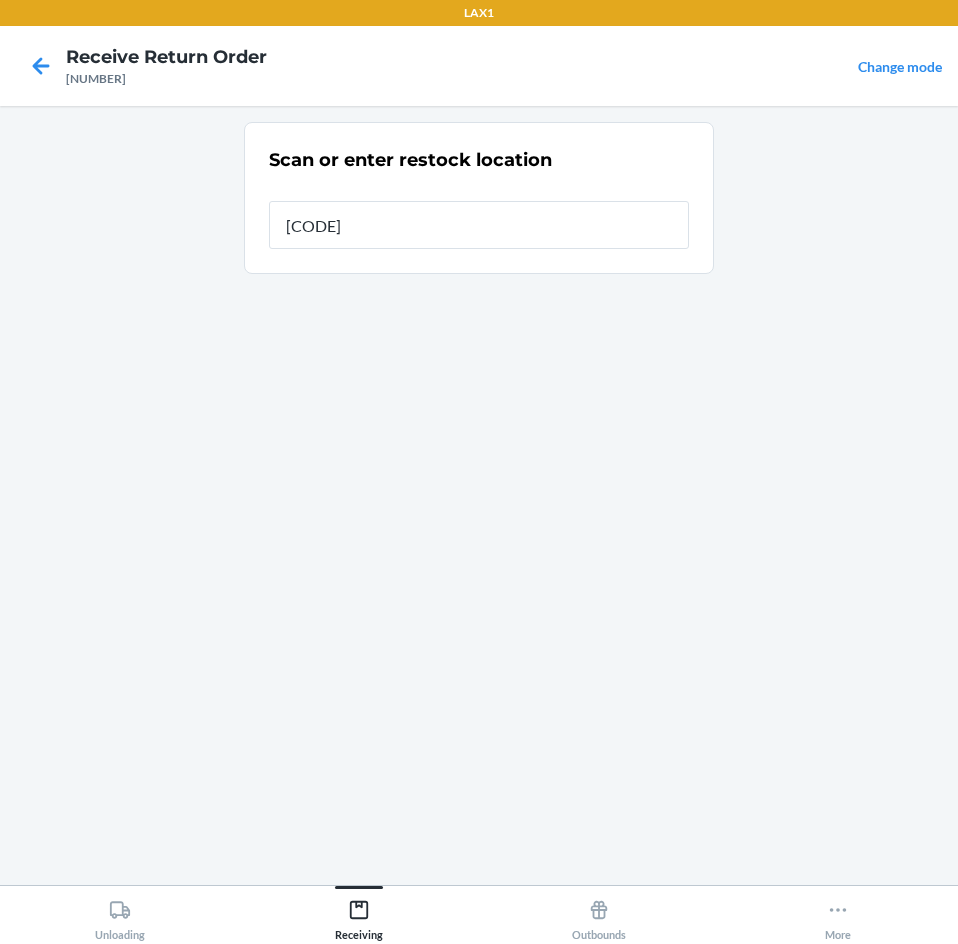 type on "[PRODUCT_CODE]" 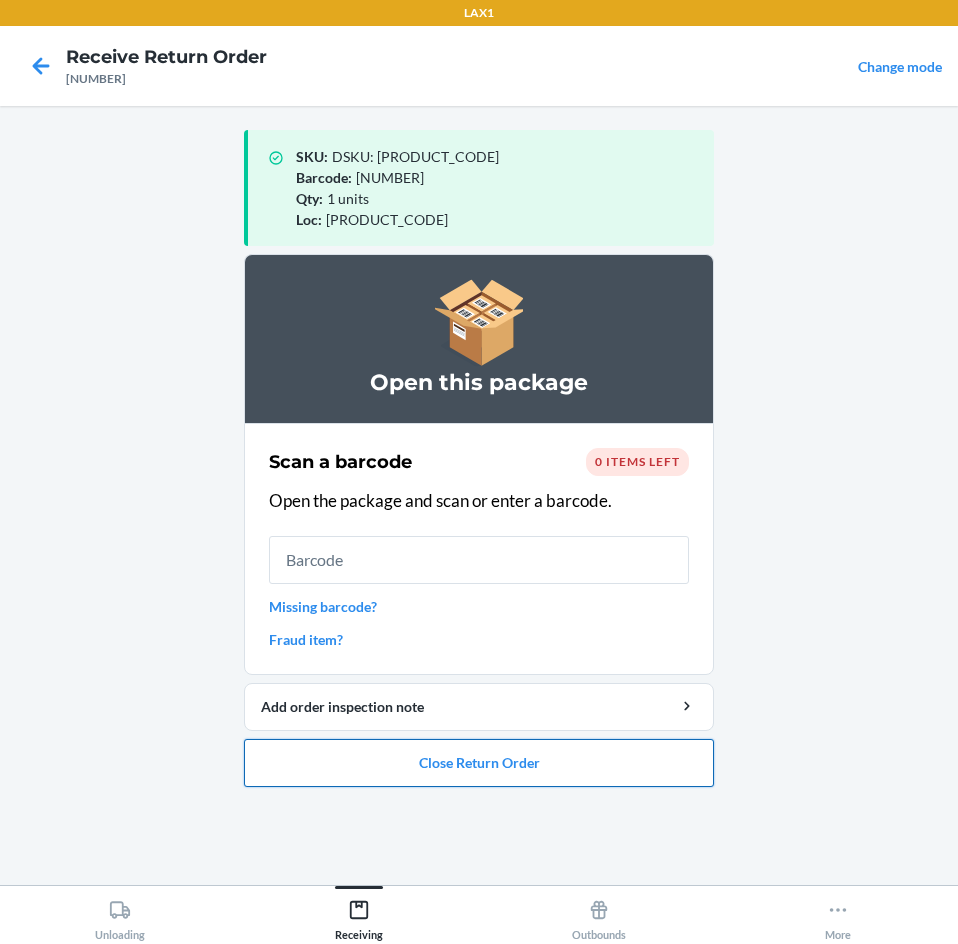 click on "Close Return Order" at bounding box center (479, 763) 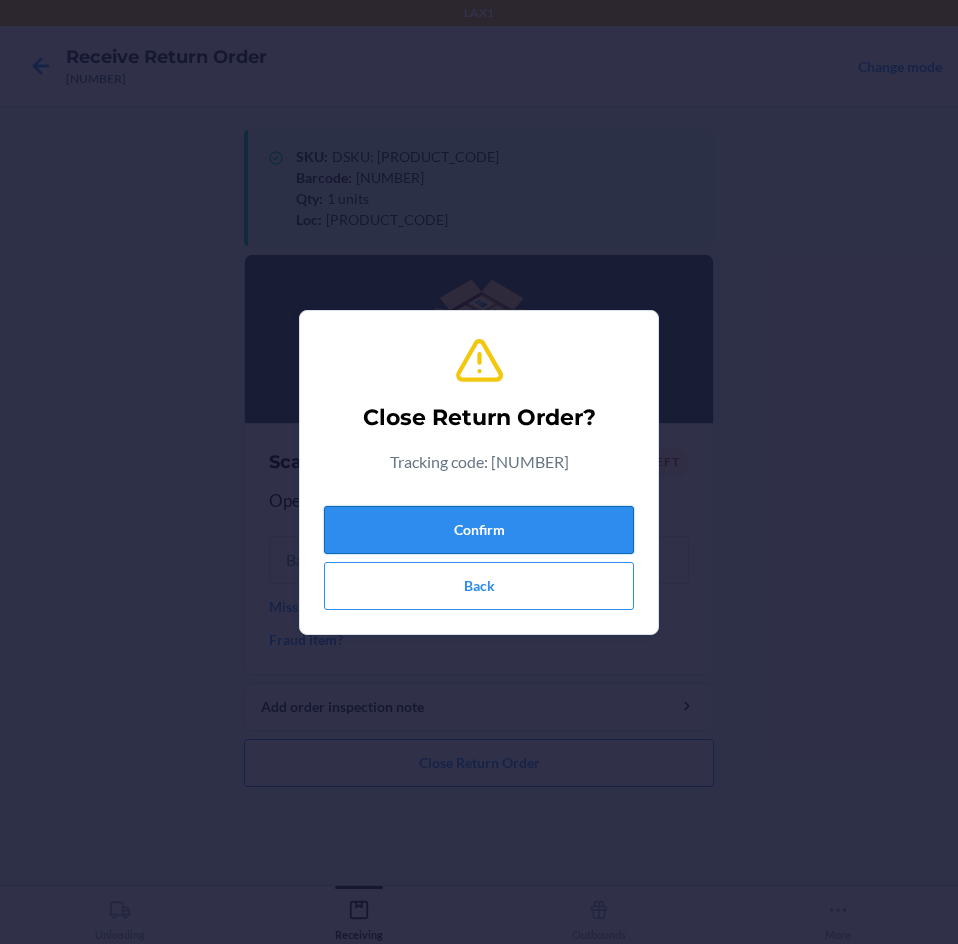 click on "Confirm" at bounding box center (479, 530) 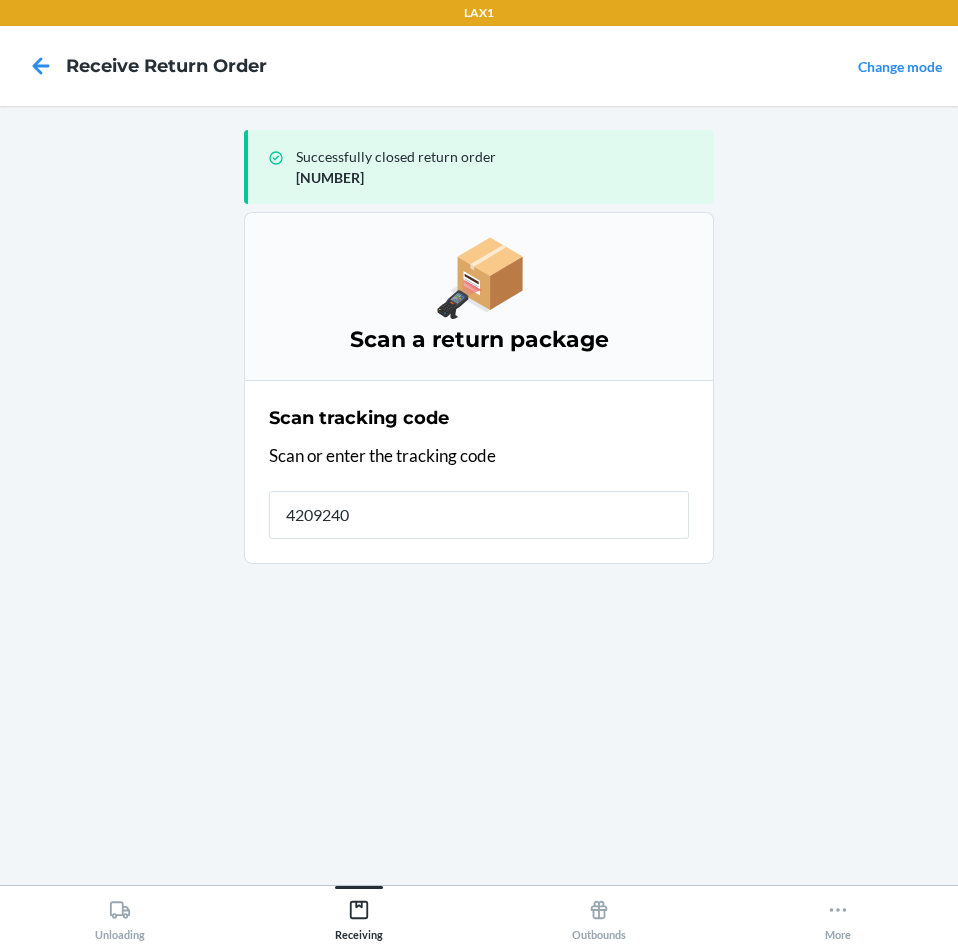 type on "42092408" 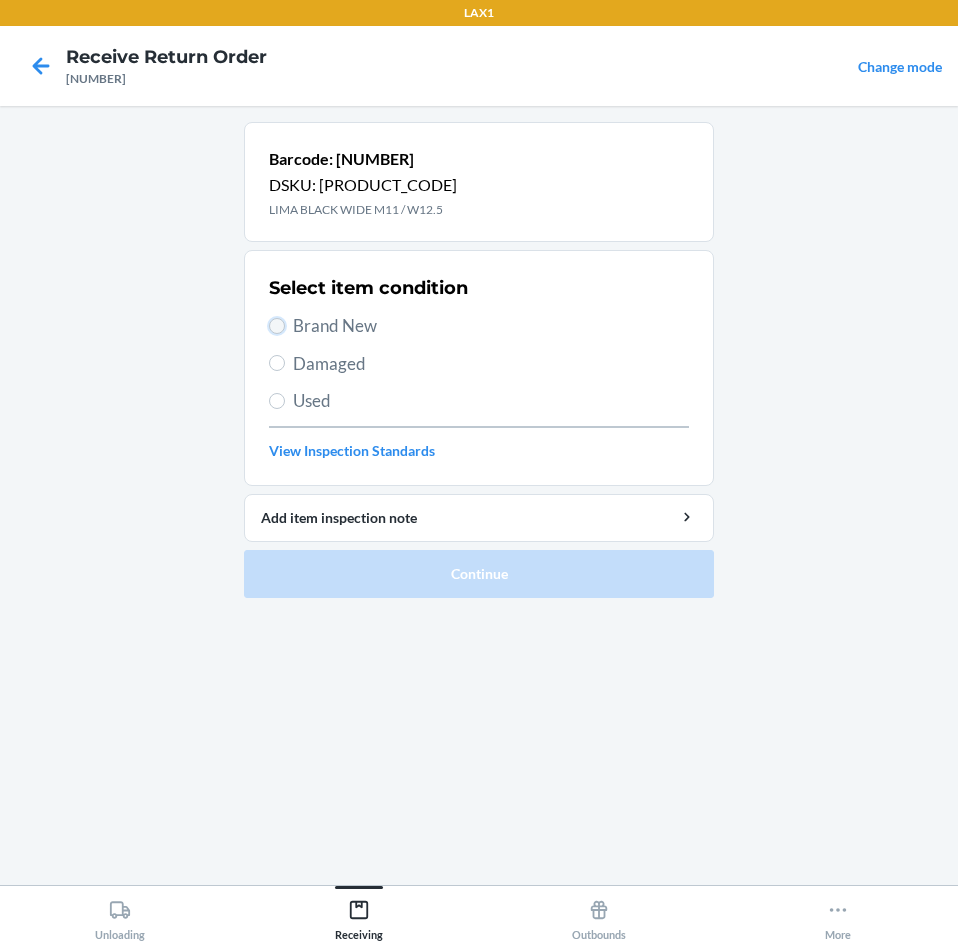 click on "Brand New" at bounding box center (277, 326) 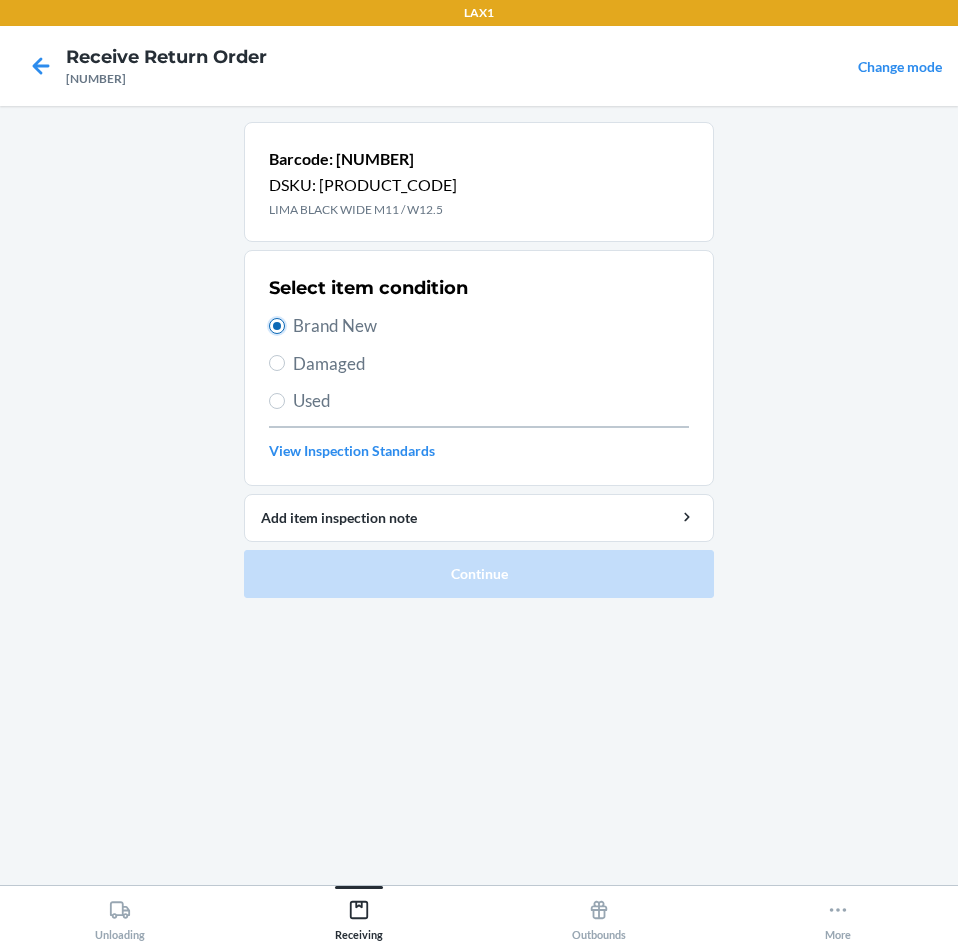 radio on "true" 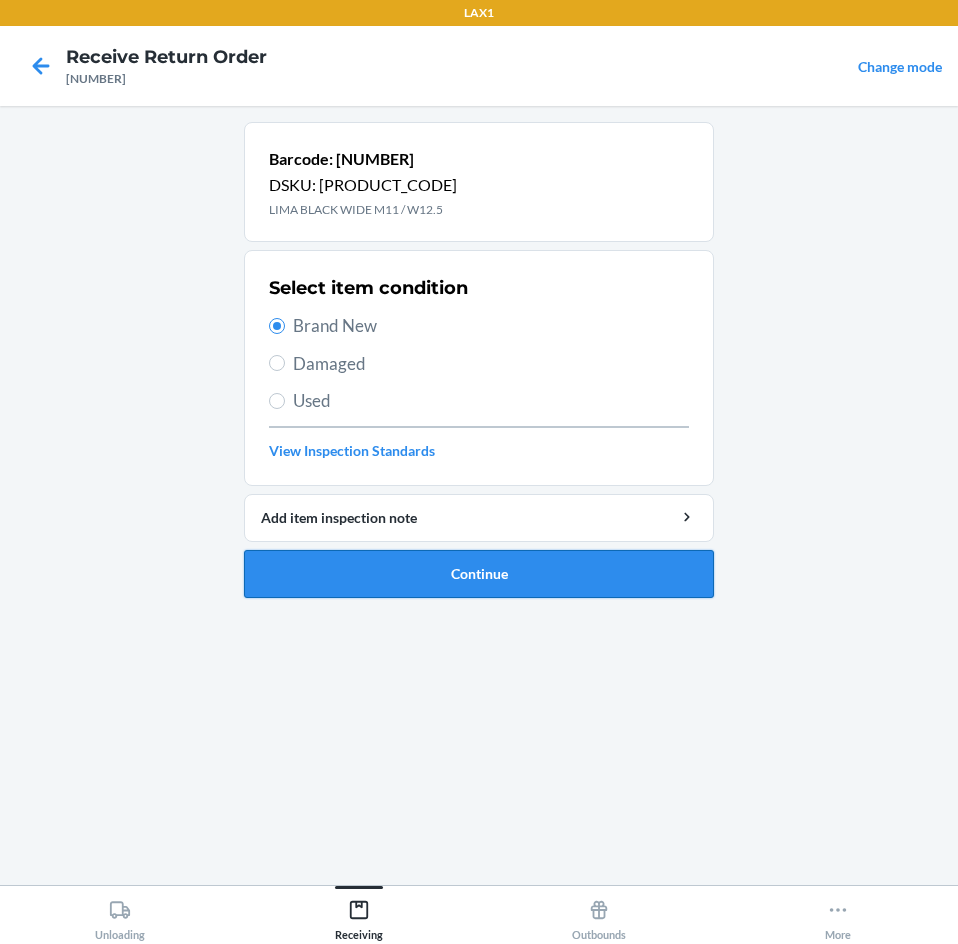 click on "Continue" at bounding box center (479, 574) 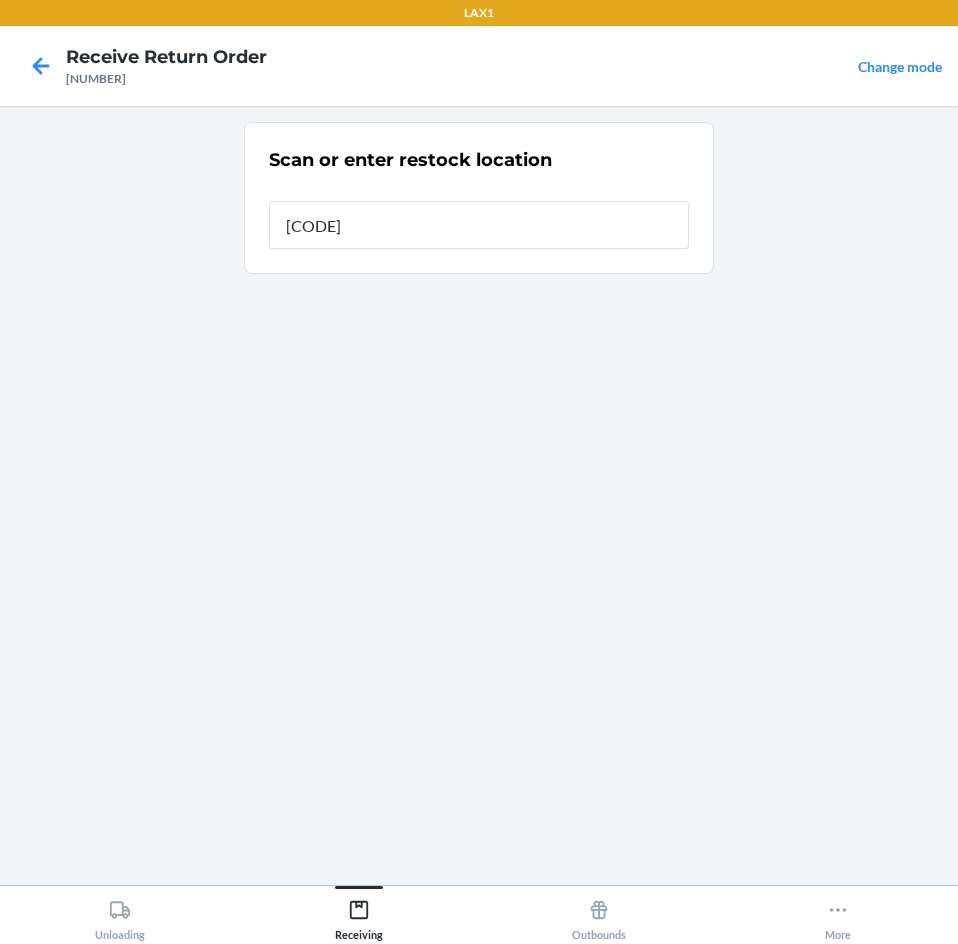 type 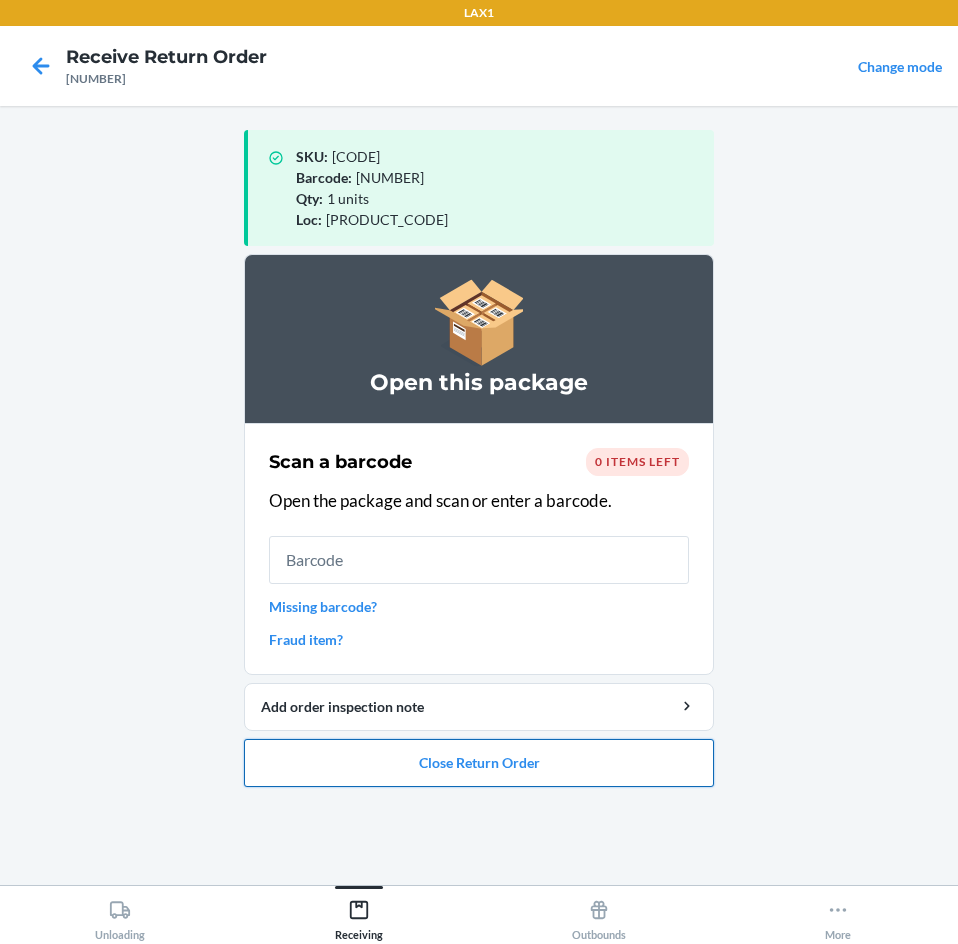 click on "Close Return Order" at bounding box center [479, 763] 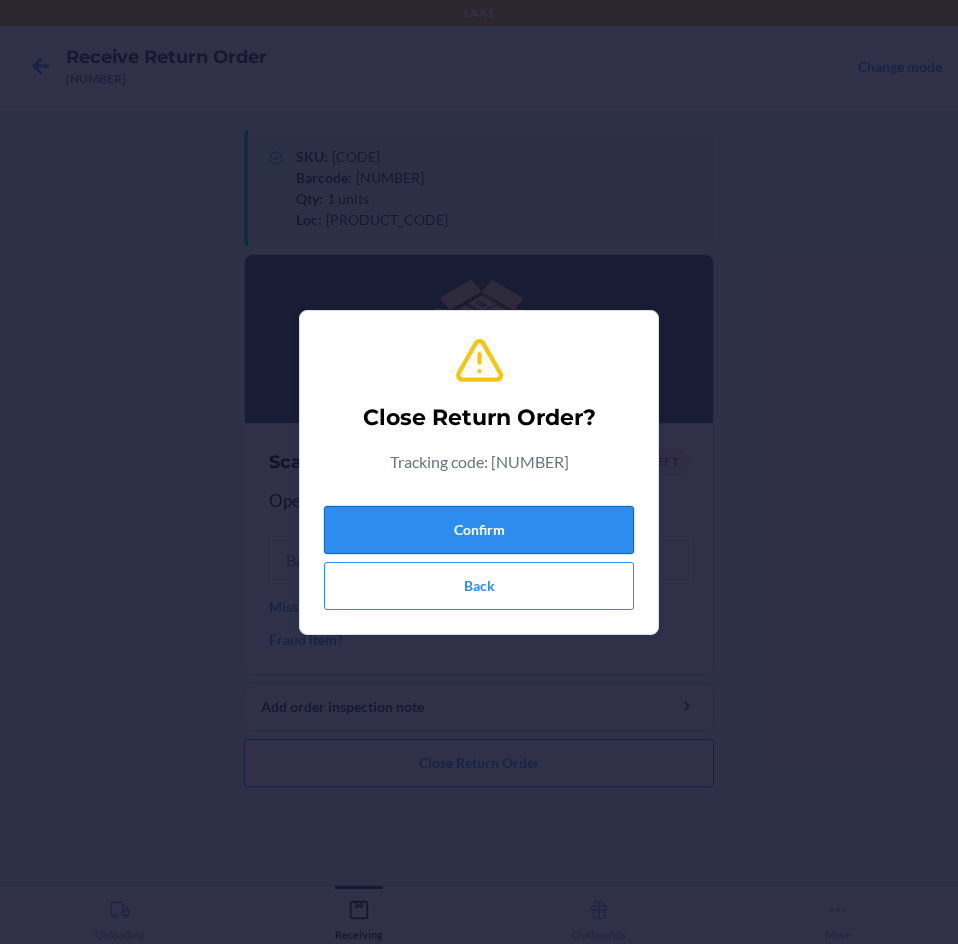 click on "Confirm" at bounding box center [479, 530] 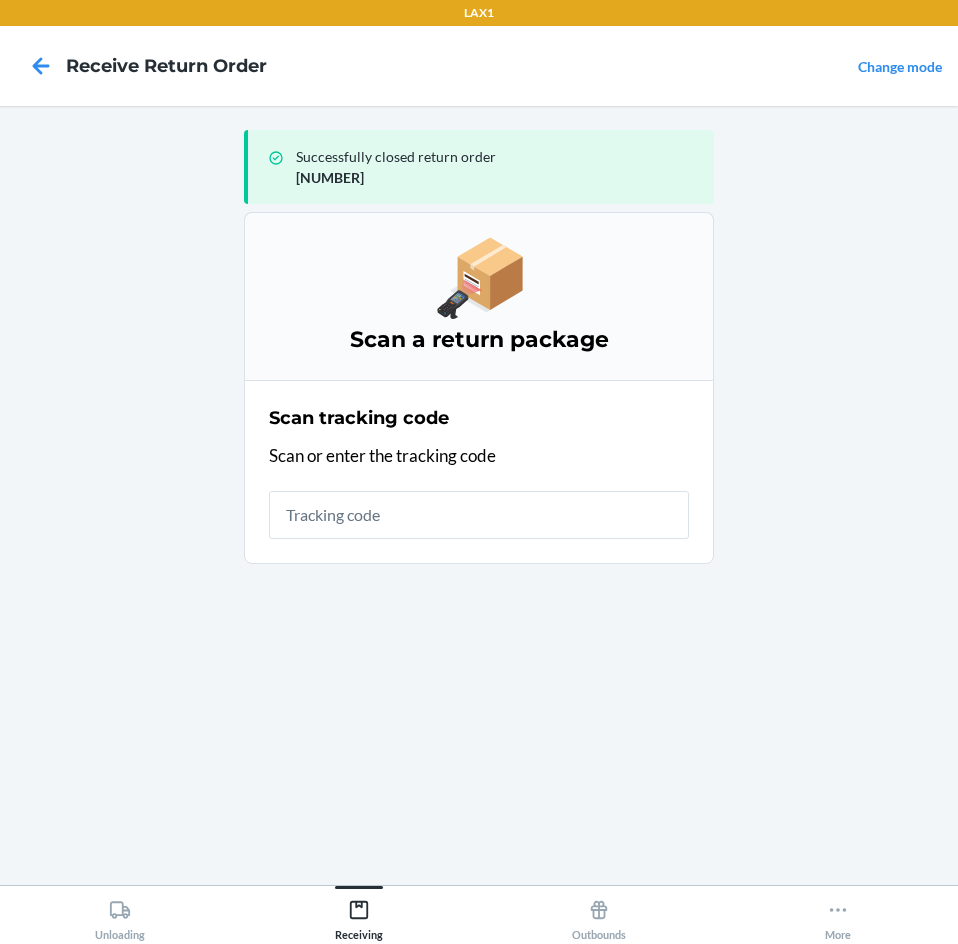 click at bounding box center (479, 515) 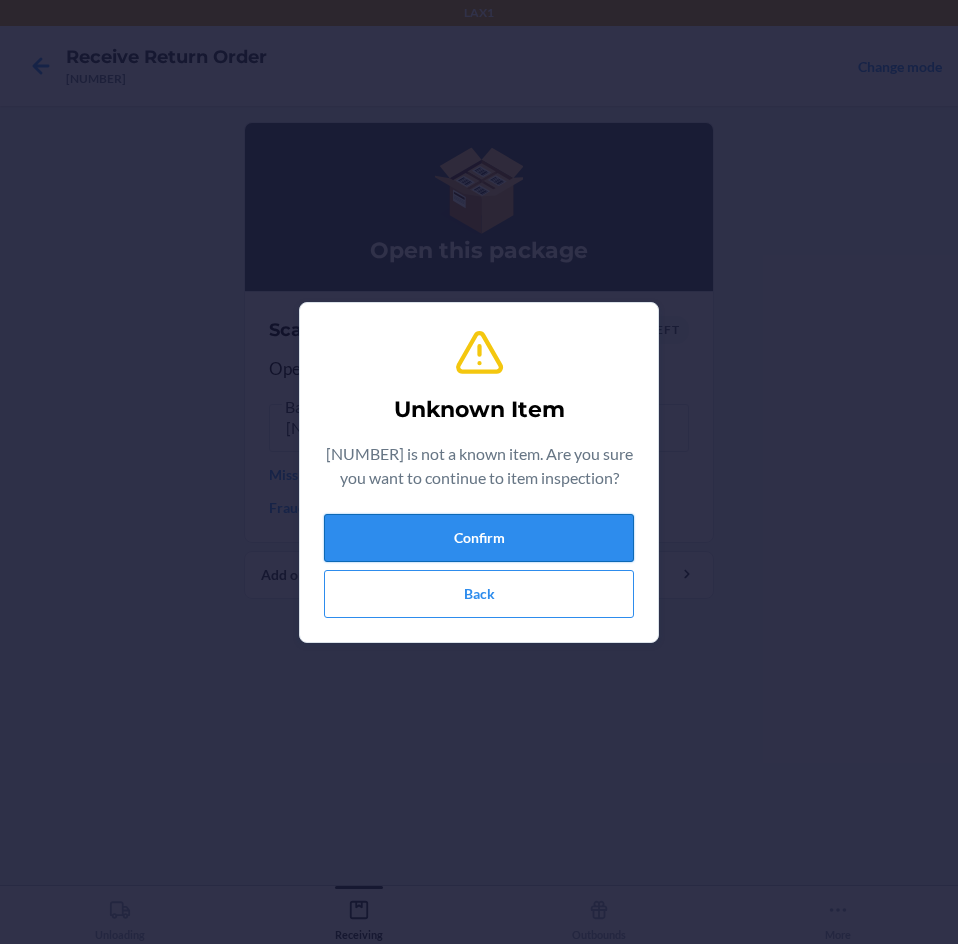 click on "Confirm" at bounding box center (479, 538) 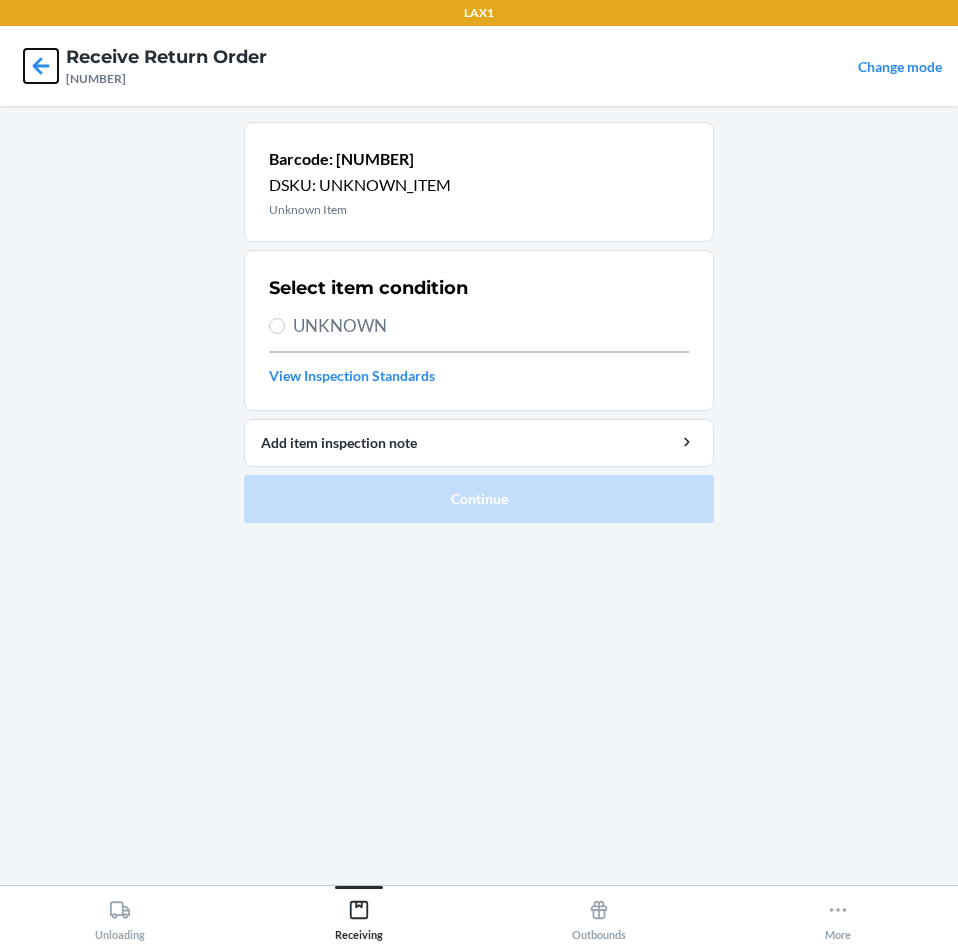 click 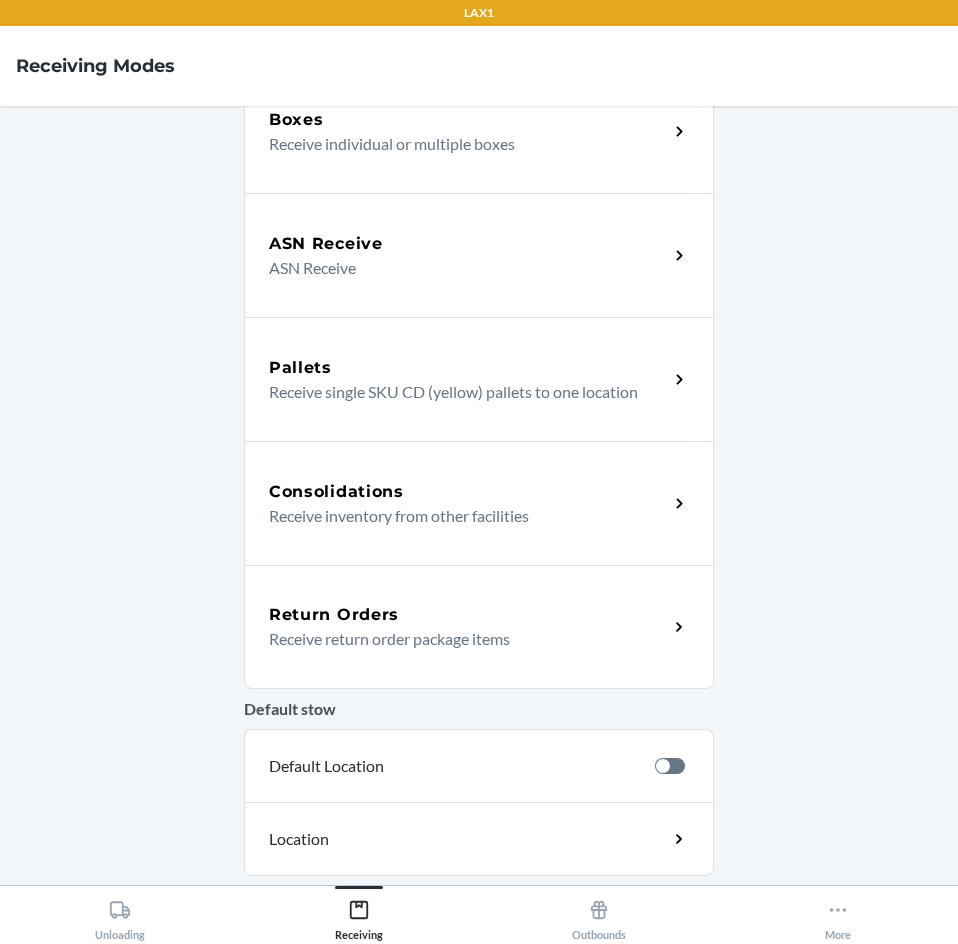 scroll, scrollTop: 200, scrollLeft: 0, axis: vertical 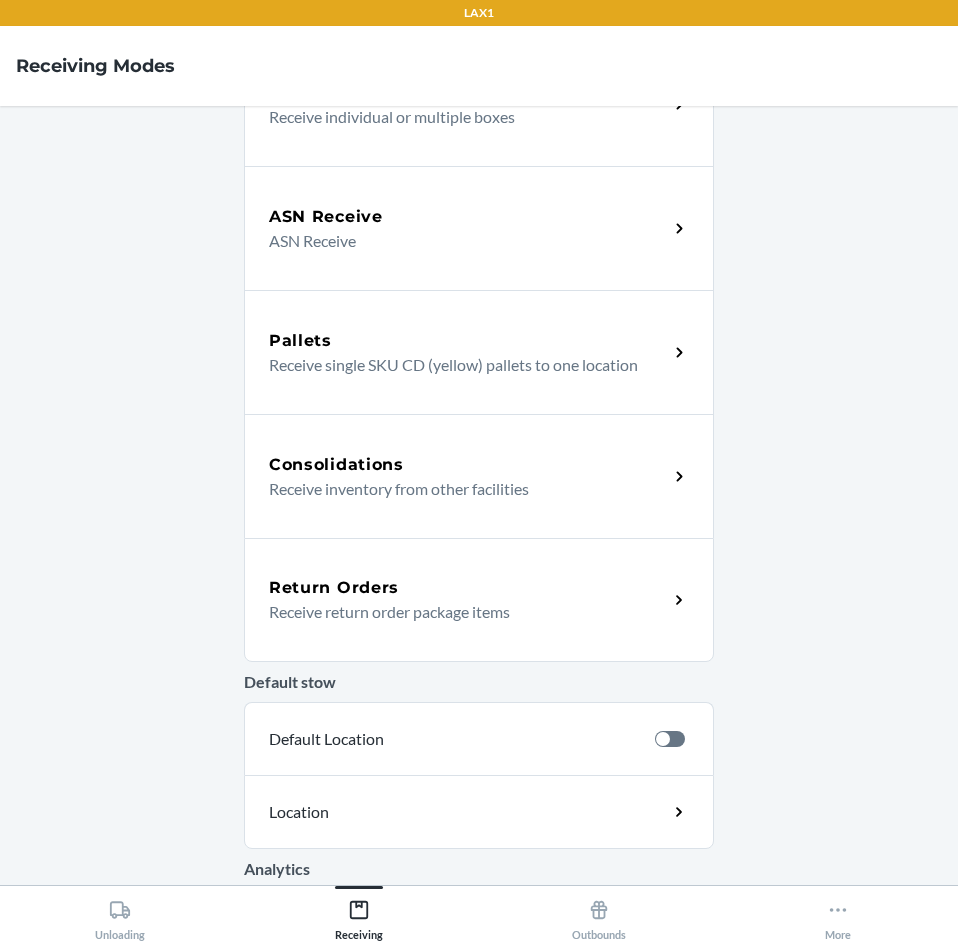 click on "Receive return order package items" at bounding box center (460, 612) 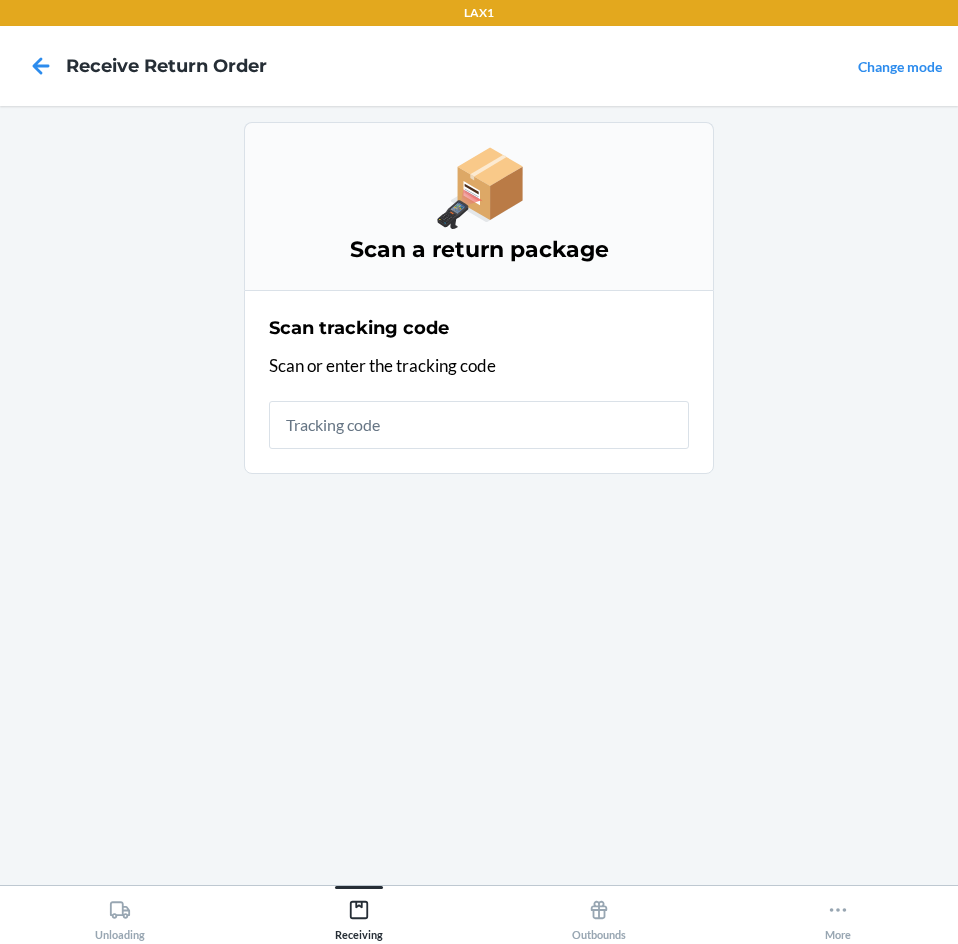 click at bounding box center [479, 425] 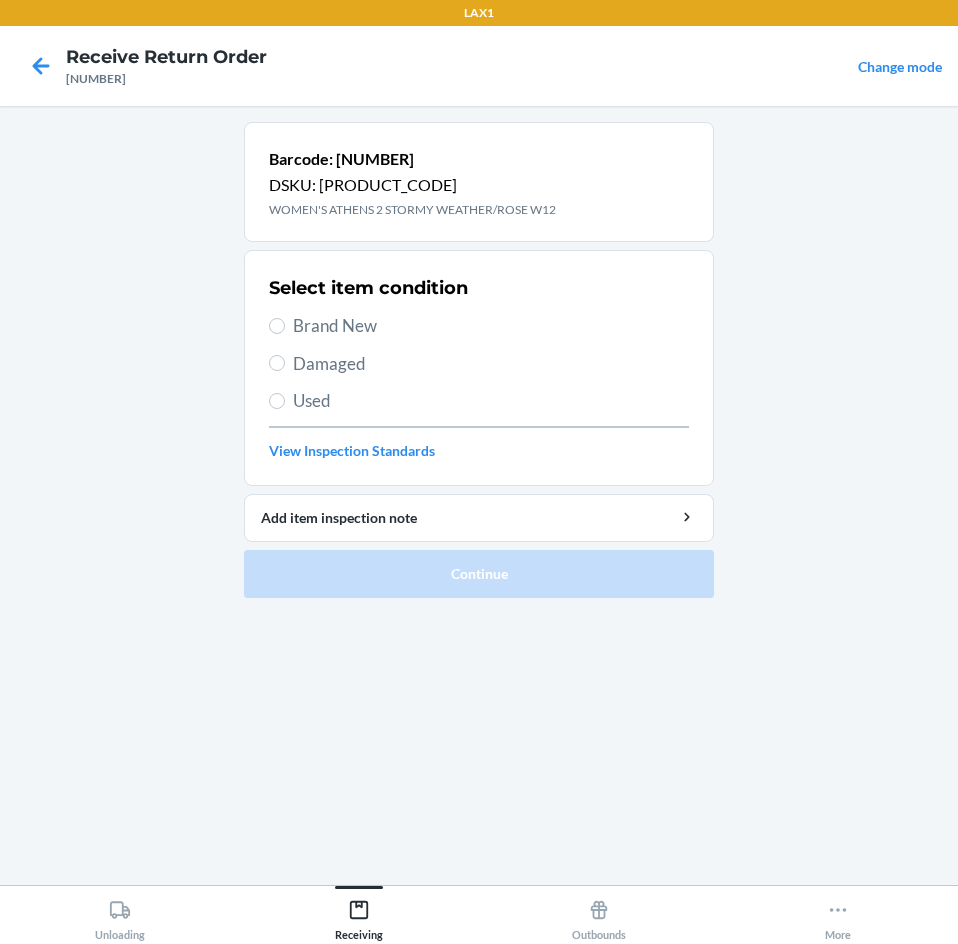click on "Brand New" at bounding box center [479, 326] 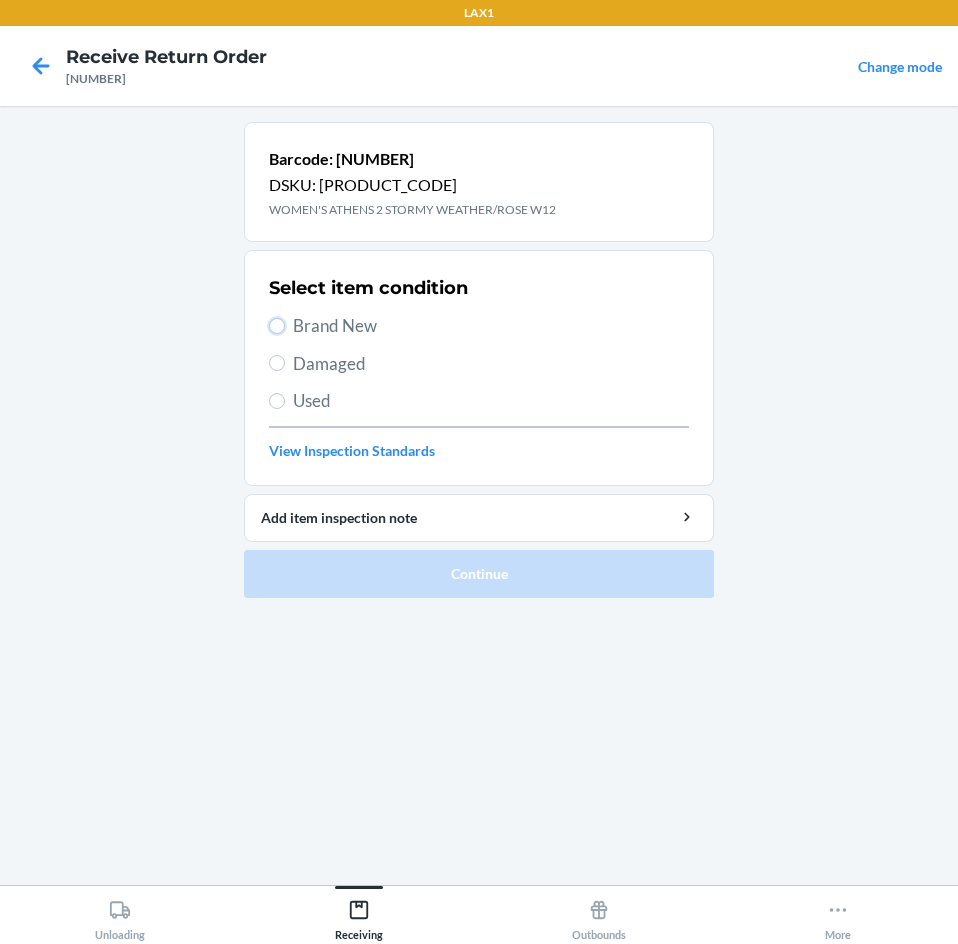 click on "Brand New" at bounding box center (277, 326) 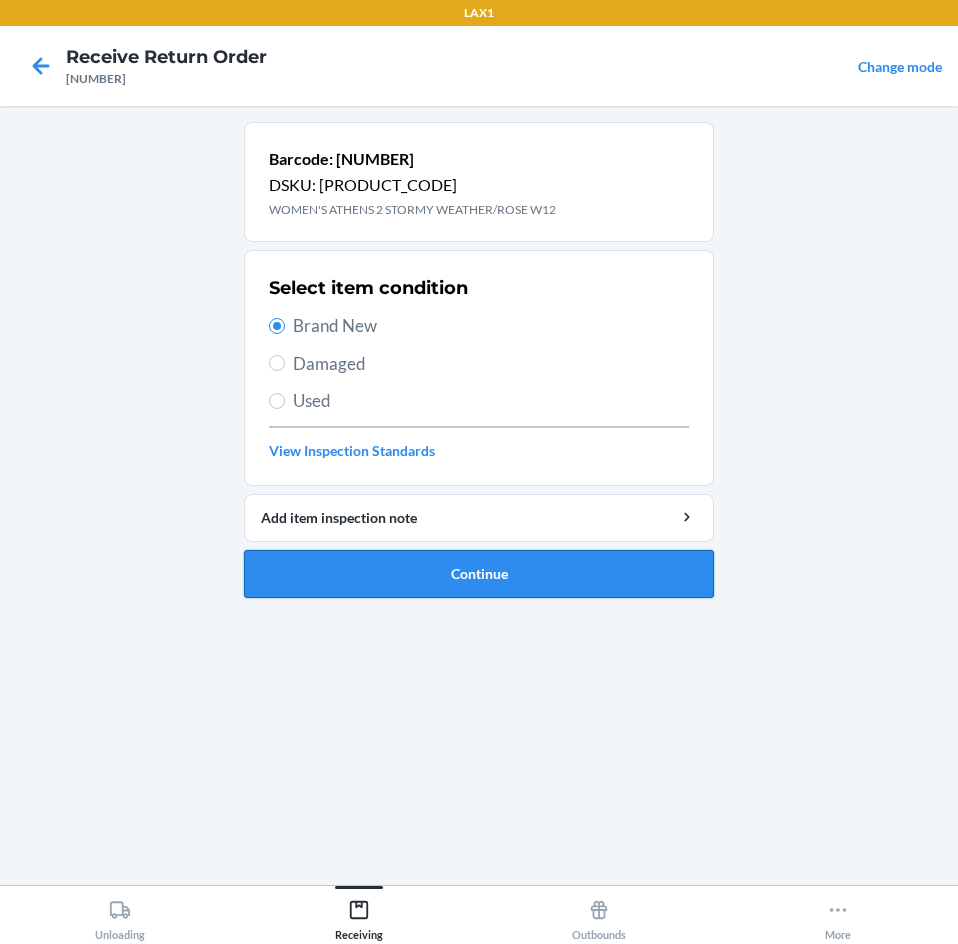 click on "Continue" at bounding box center (479, 574) 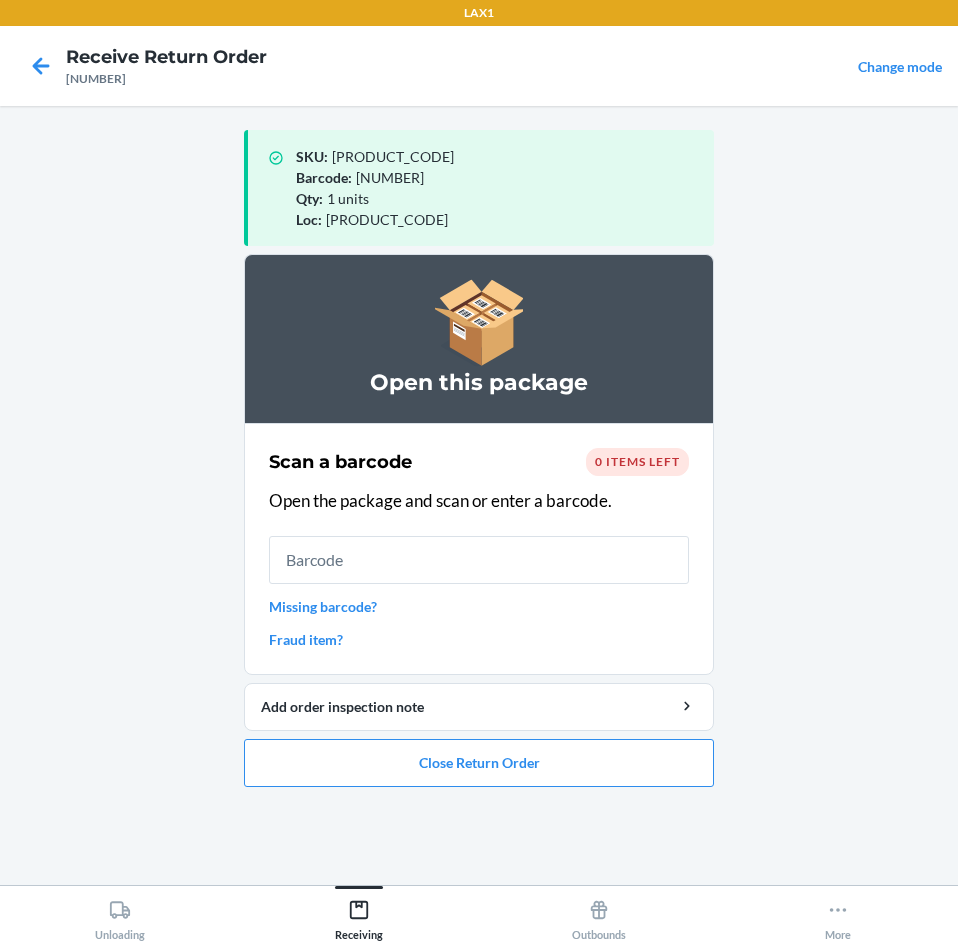 click on "Open this package Scan a barcode 0 items left Open the package and scan or enter a barcode. Missing barcode? Fraud item? Add order inspection note Close Return Order" at bounding box center [479, 528] 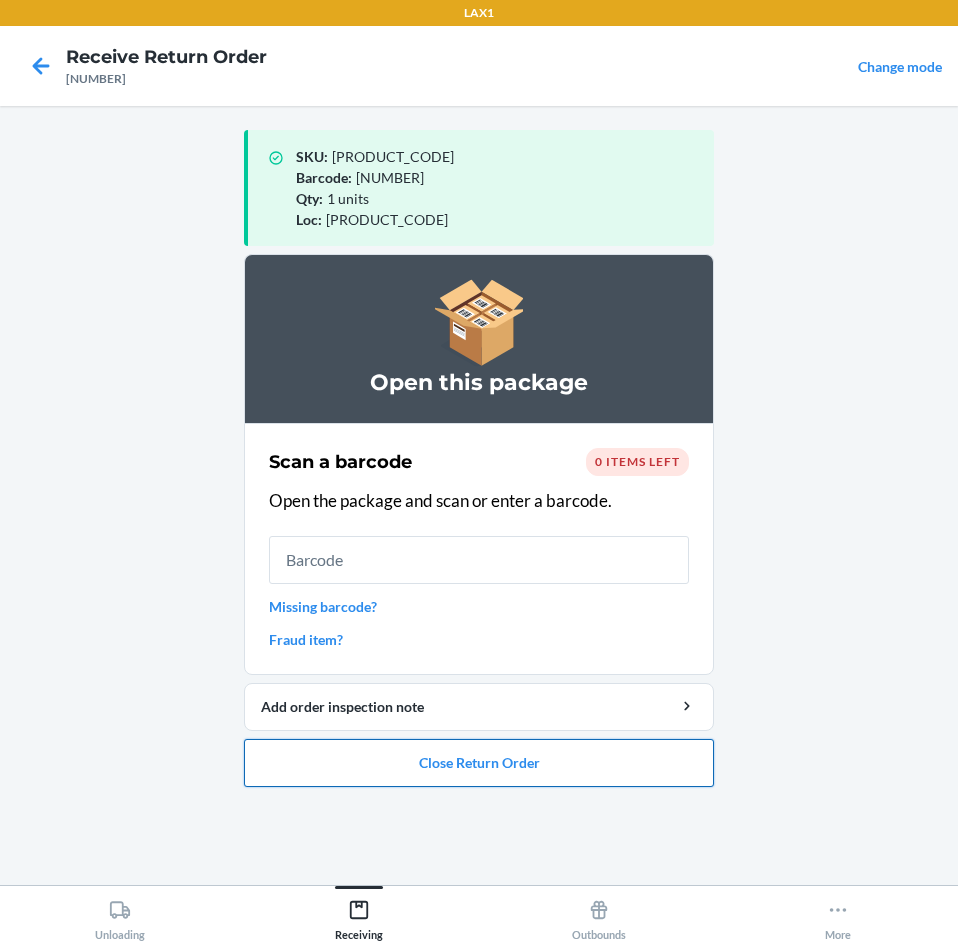 click on "Close Return Order" at bounding box center [479, 763] 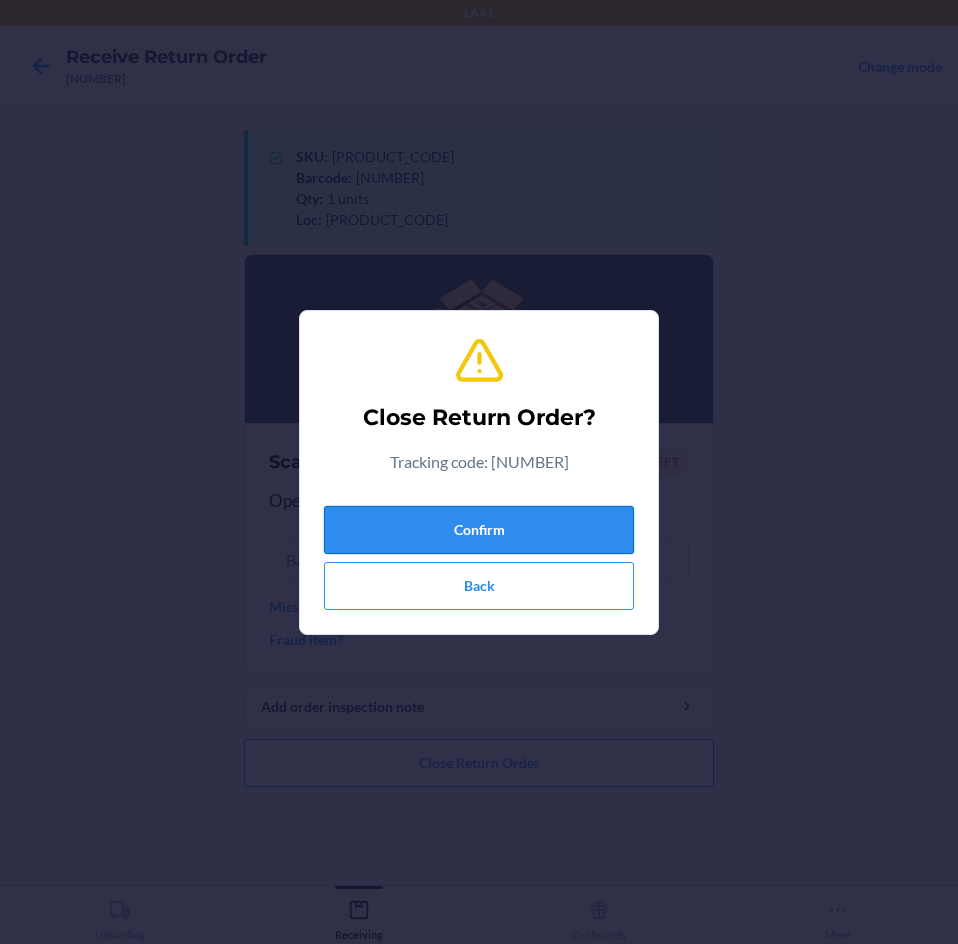 click on "Confirm" at bounding box center [479, 530] 